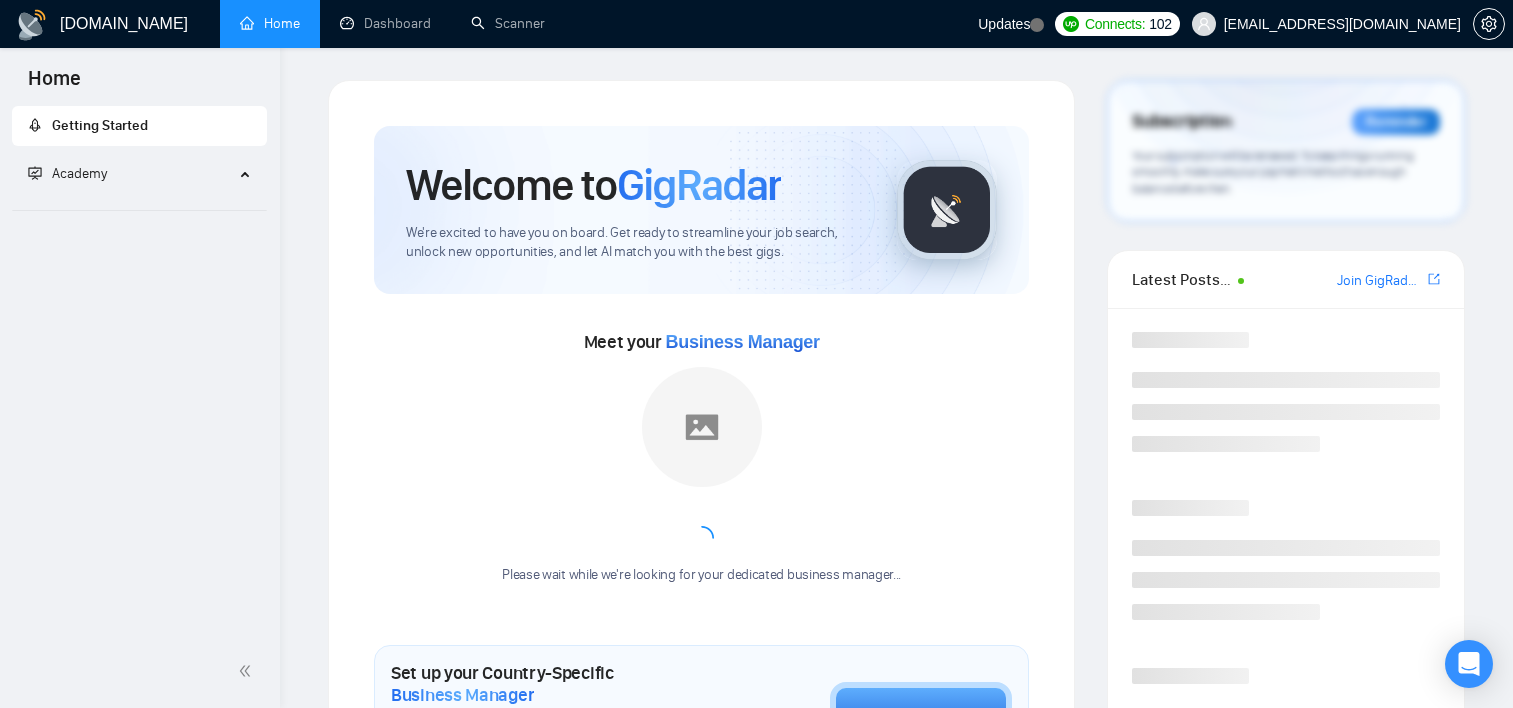scroll, scrollTop: 0, scrollLeft: 0, axis: both 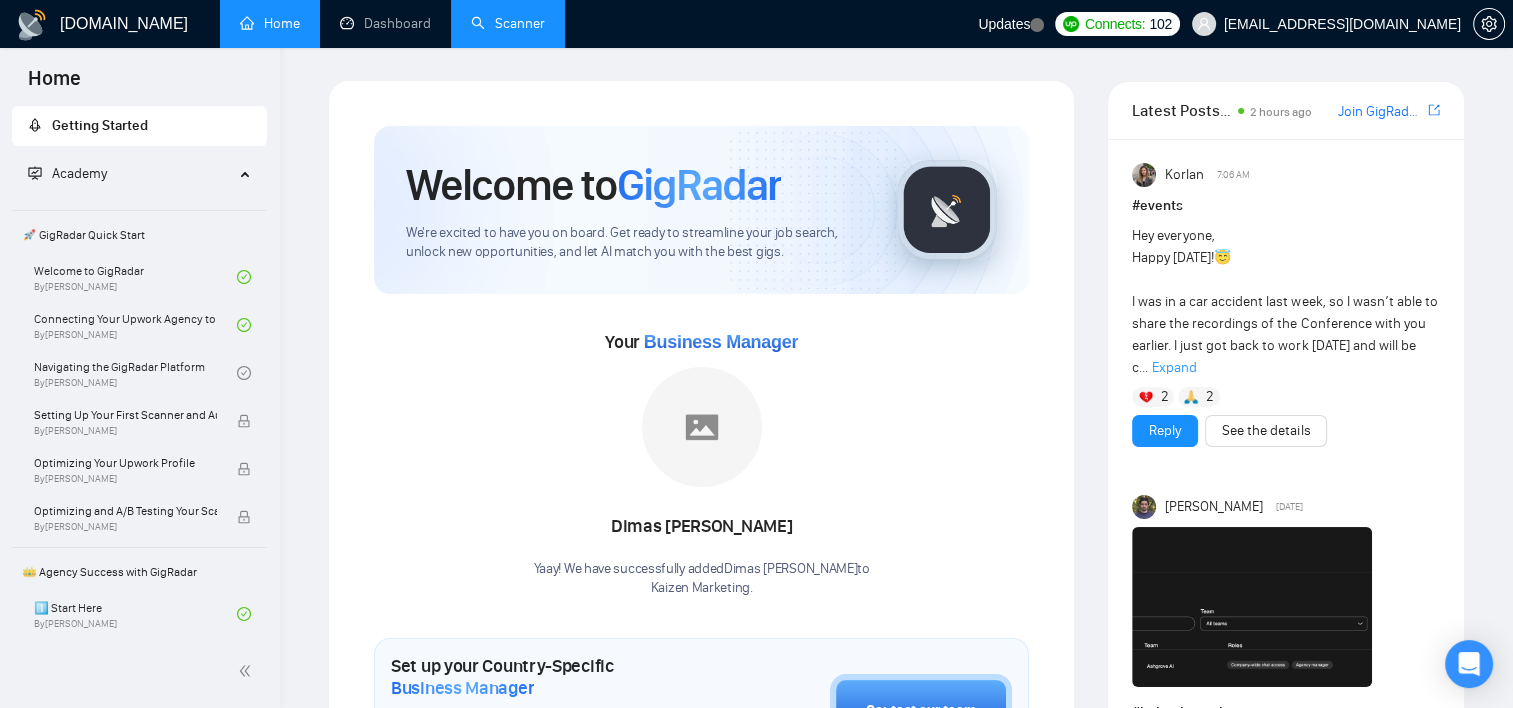 click on "Scanner" at bounding box center (508, 23) 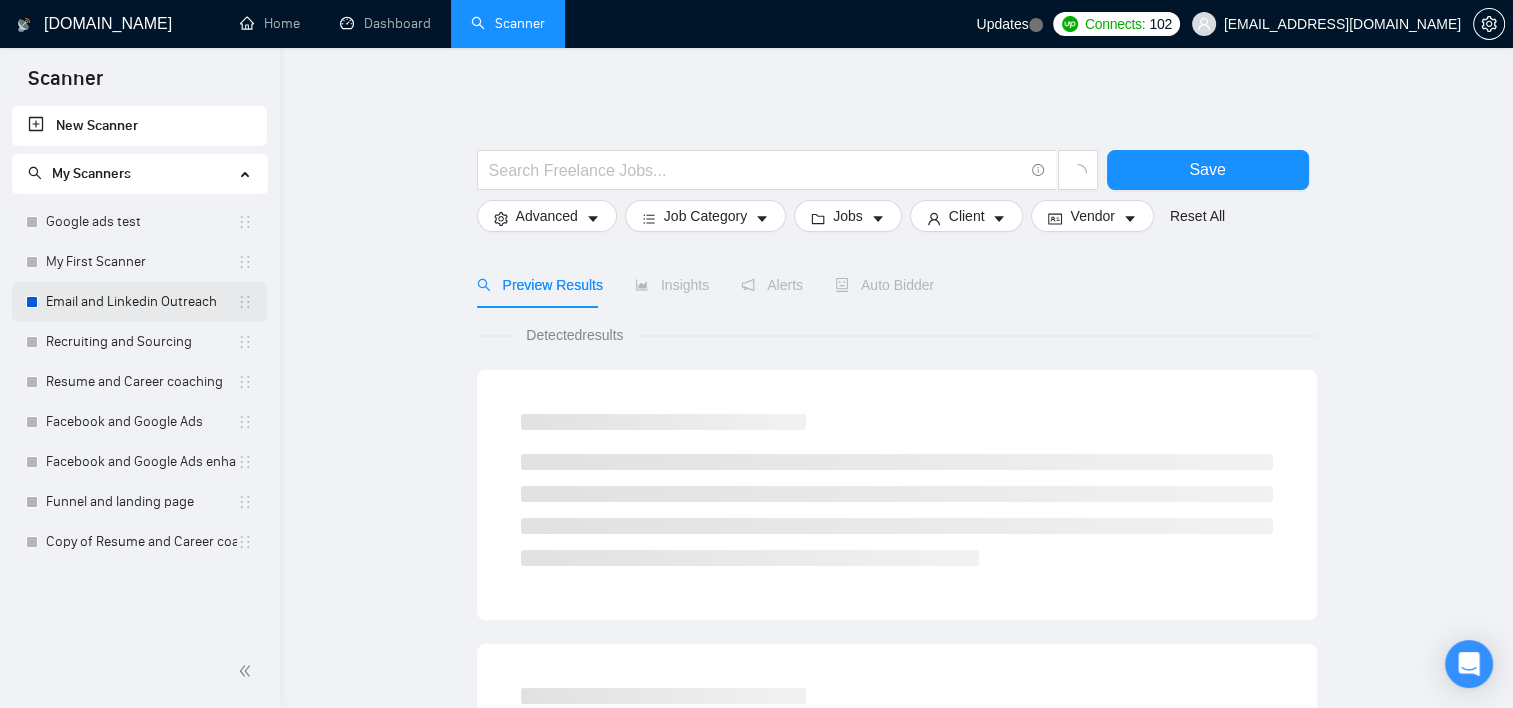 click on "Email and Linkedin Outreach" at bounding box center [141, 302] 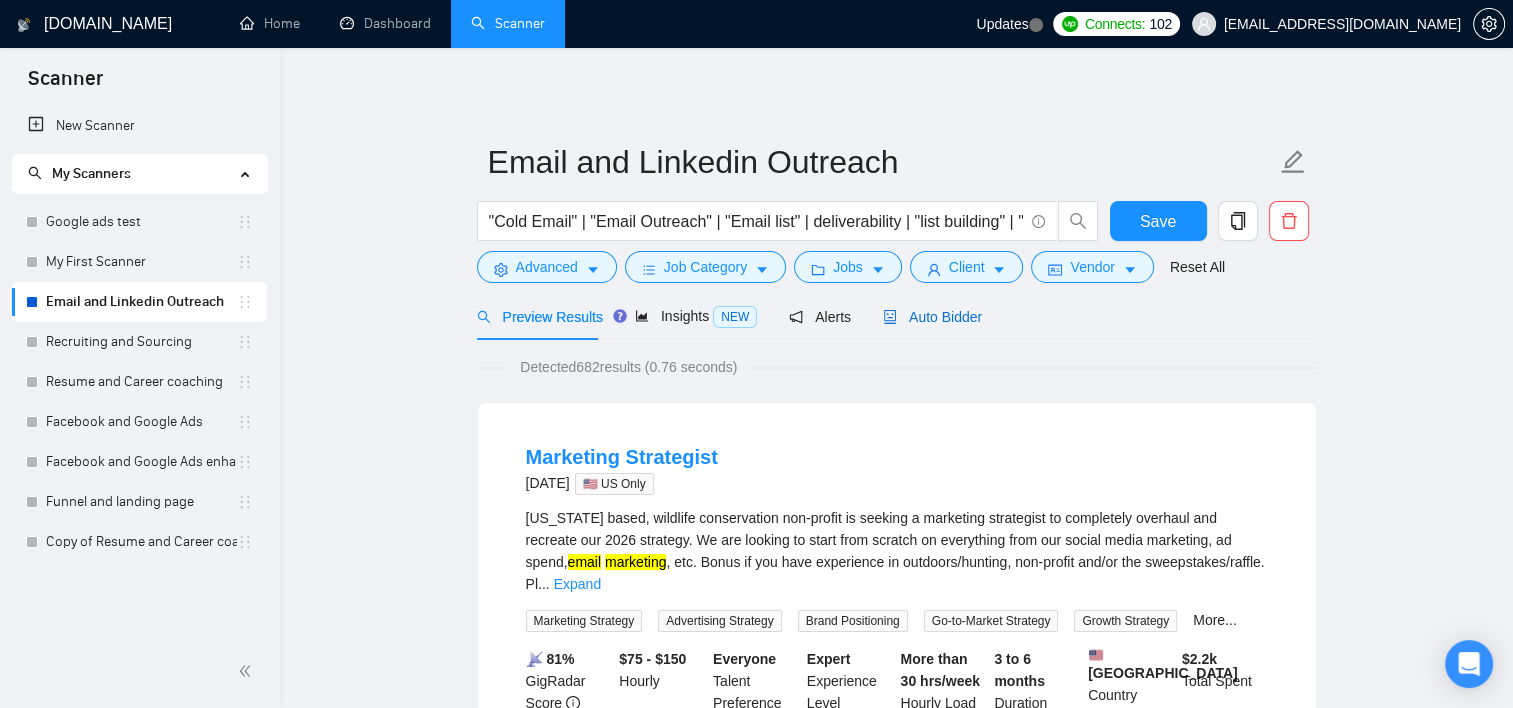 click on "Auto Bidder" at bounding box center [932, 317] 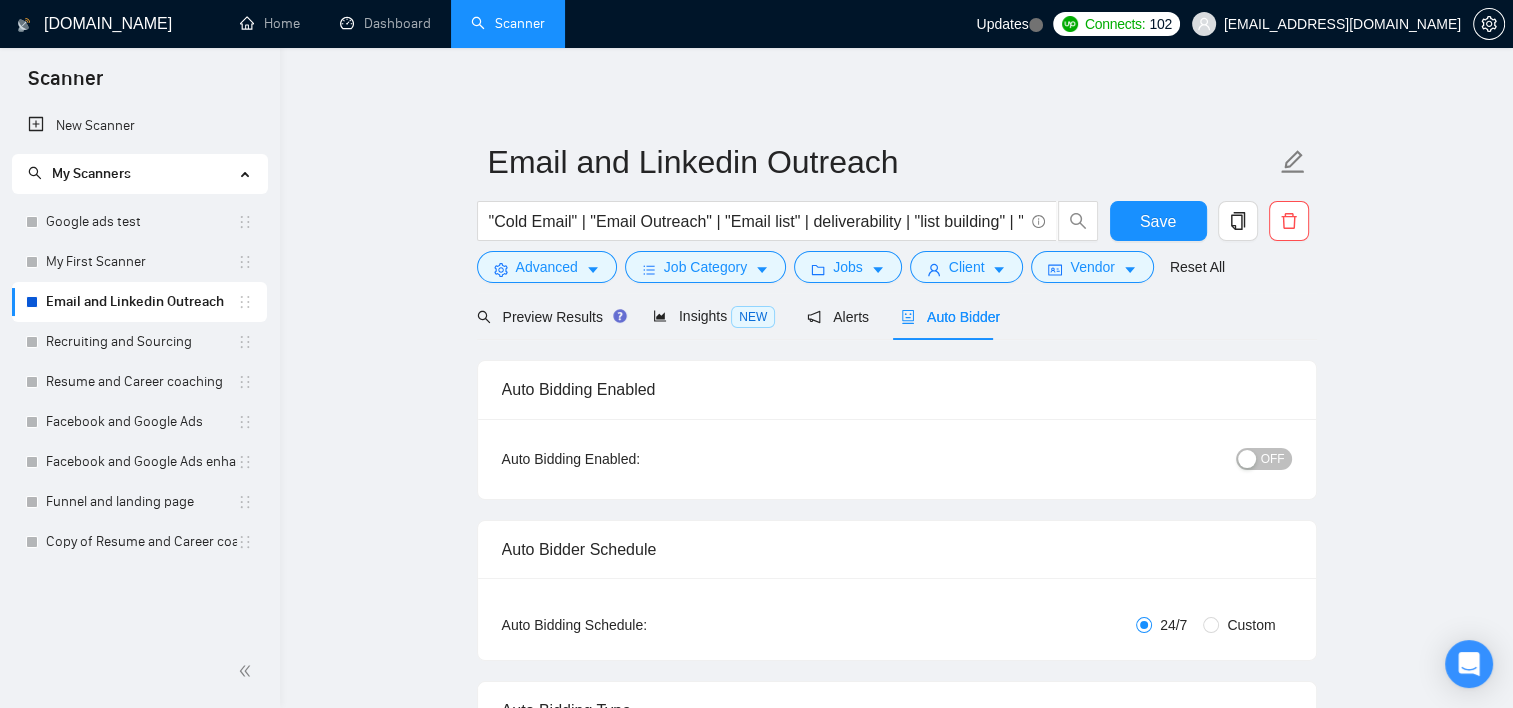 click at bounding box center (1247, 459) 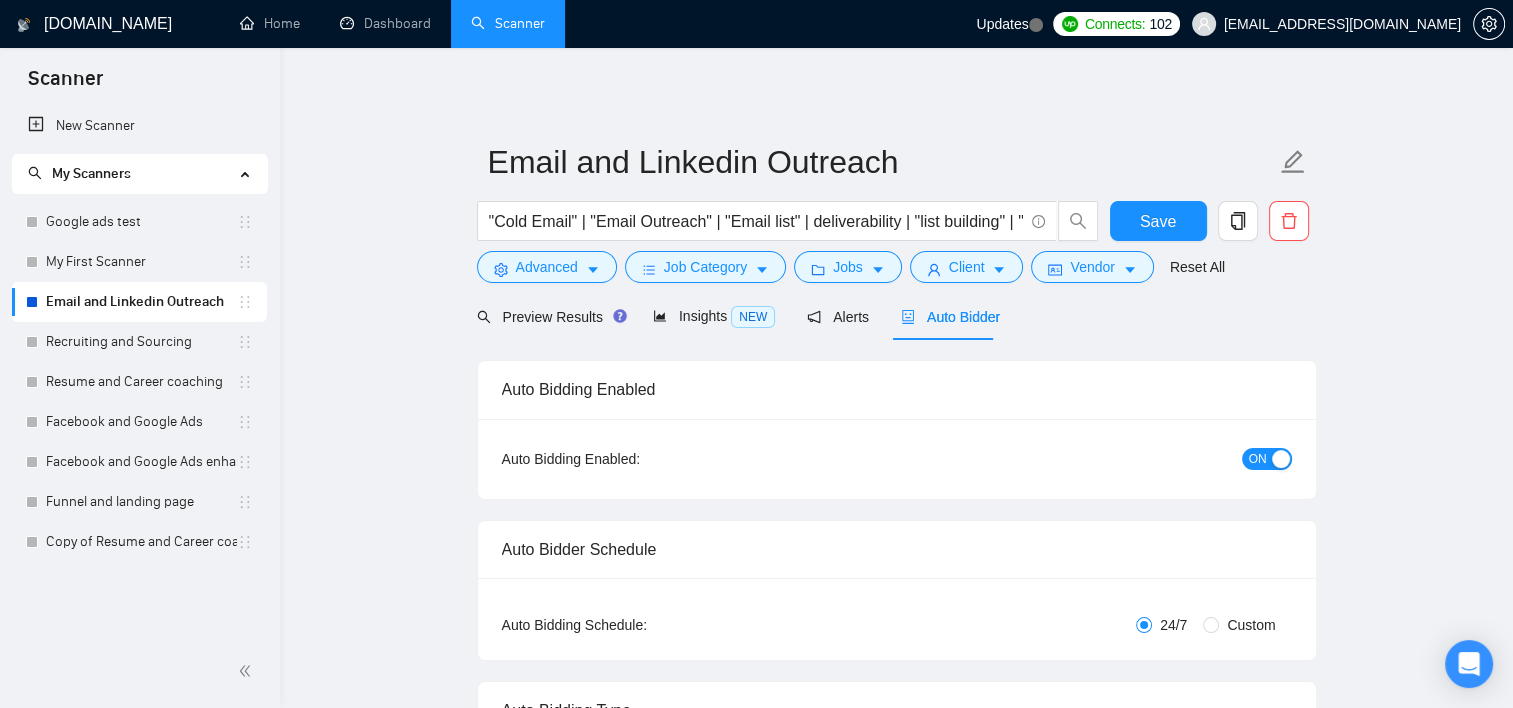 click at bounding box center [1281, 459] 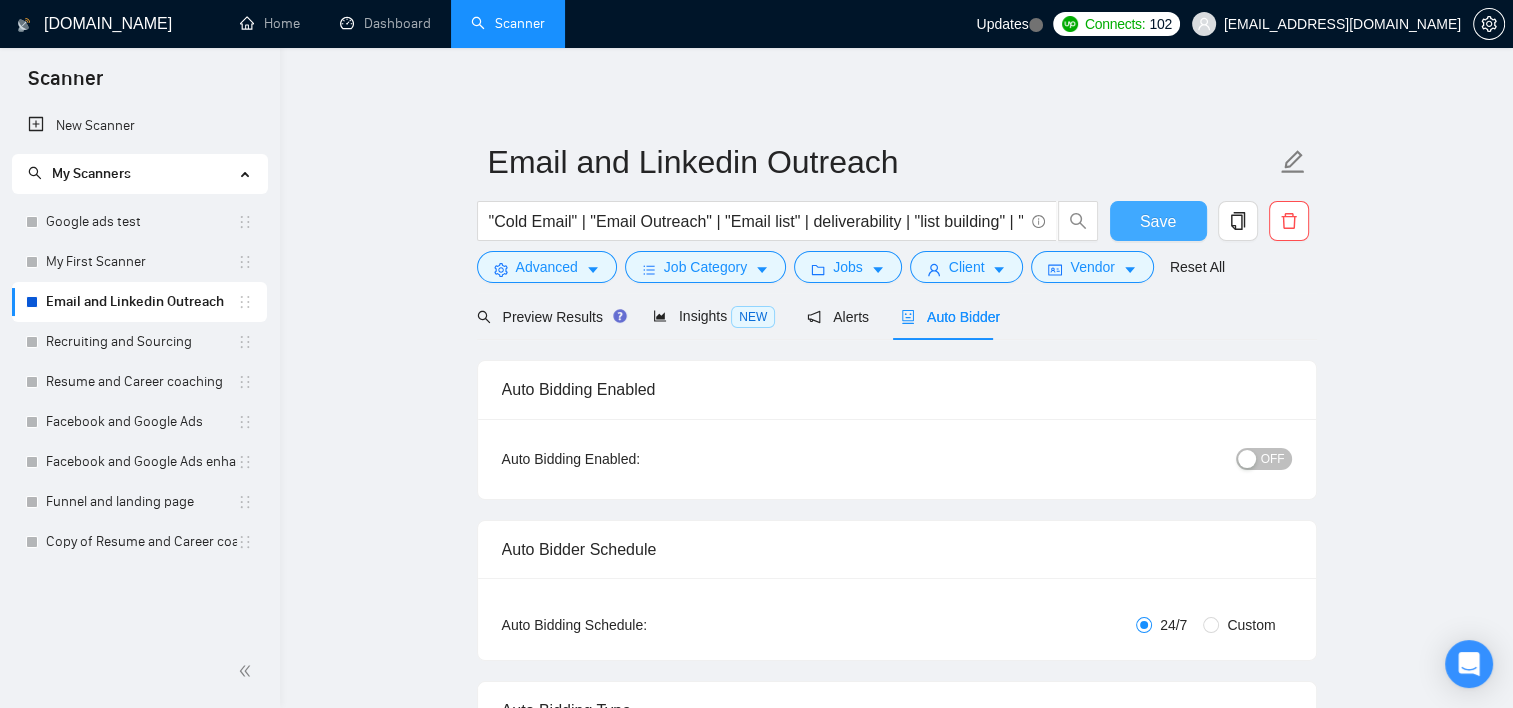 click on "Save" at bounding box center (1158, 221) 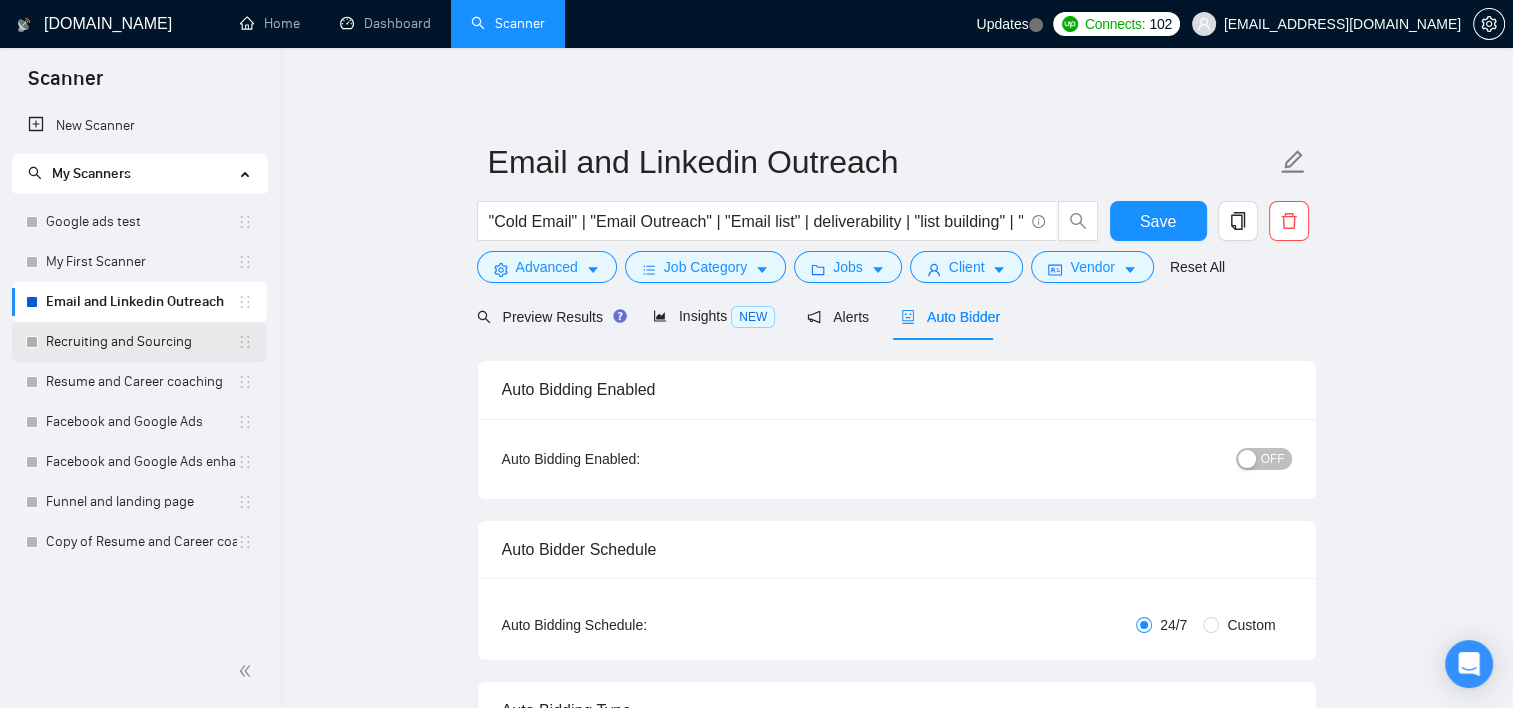 click on "Recruiting and Sourcing" at bounding box center [141, 342] 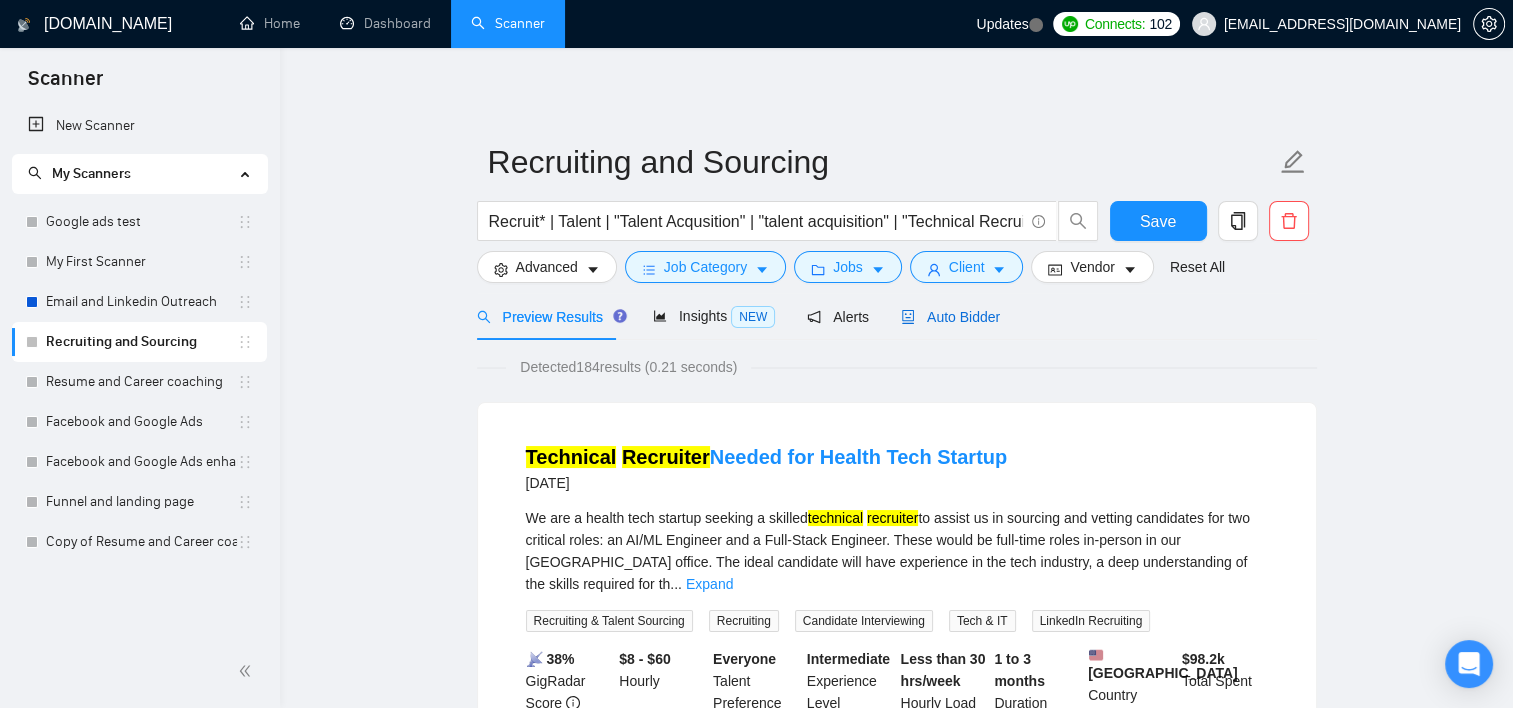 click on "Auto Bidder" at bounding box center (950, 317) 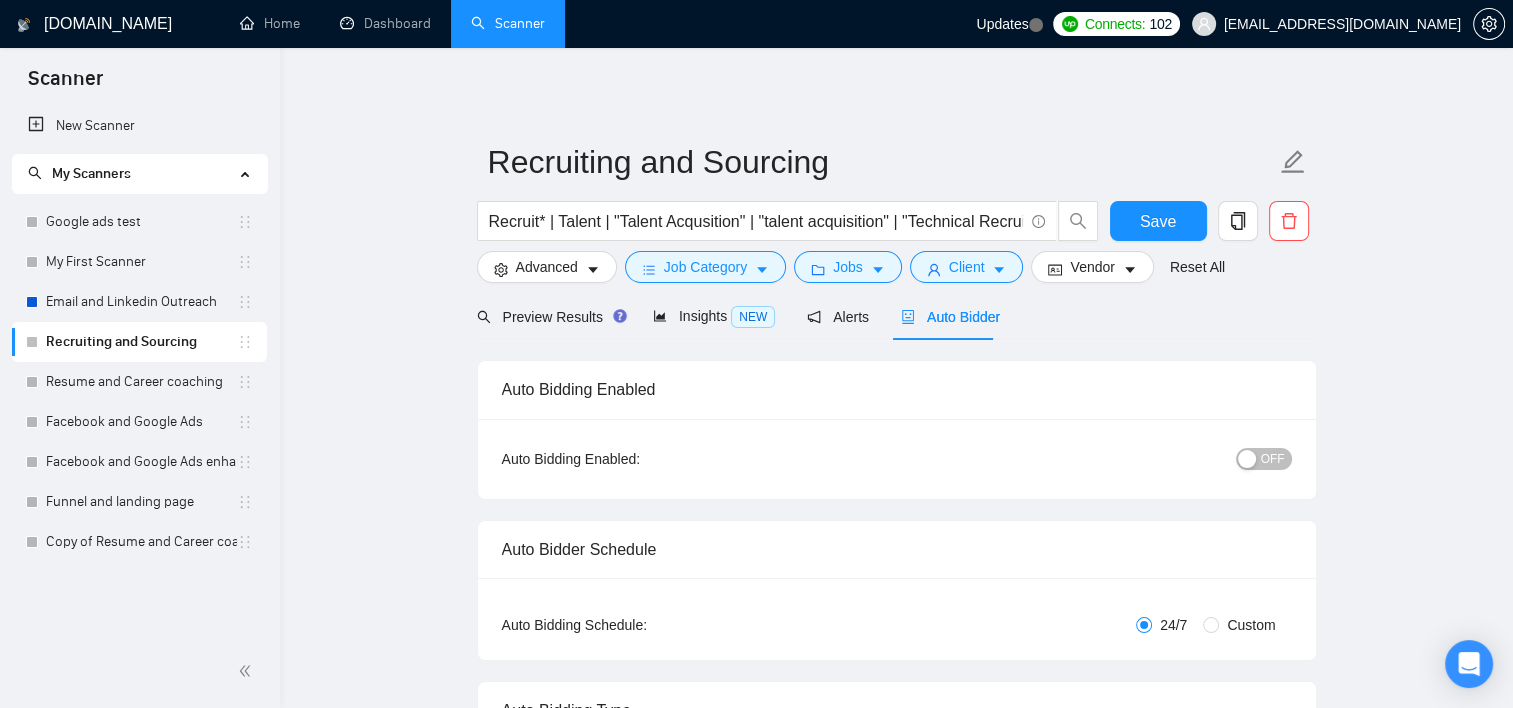 type 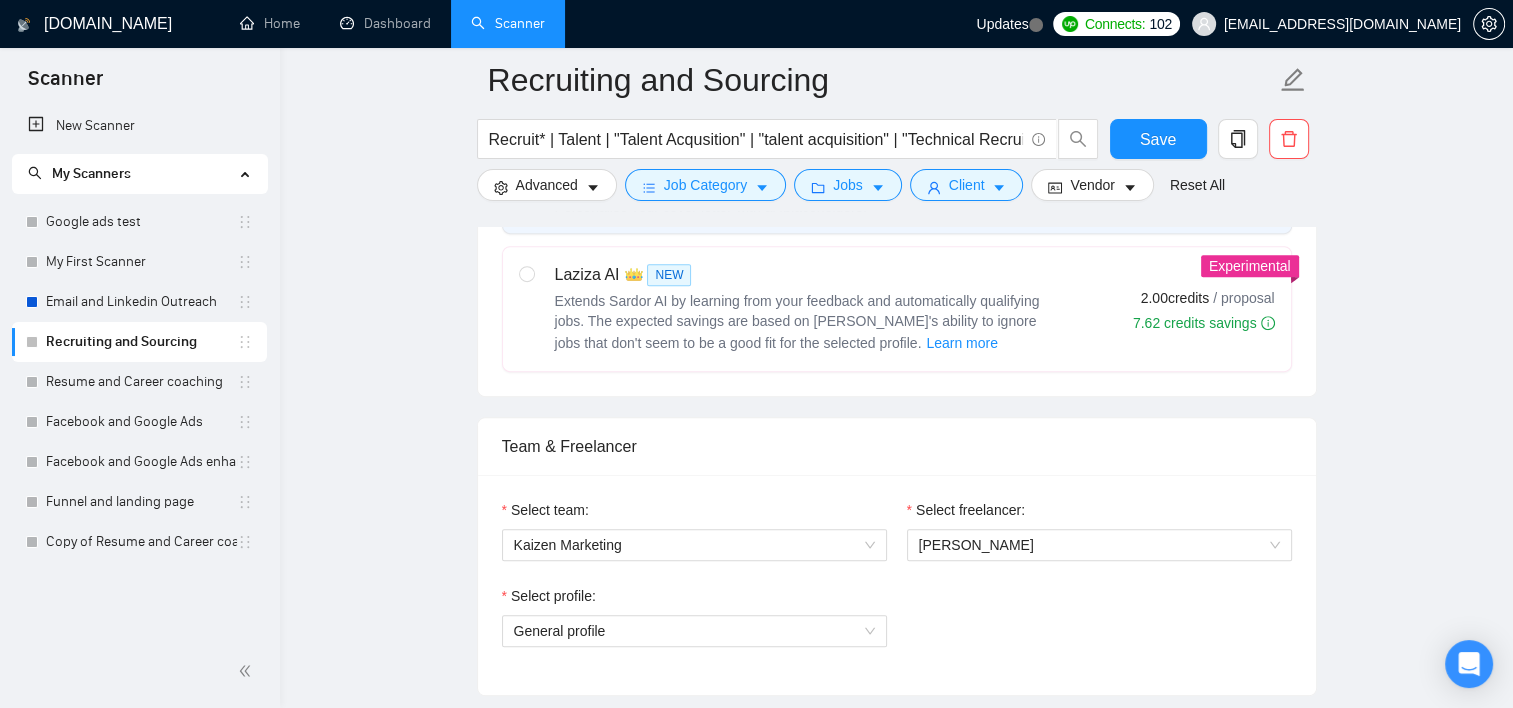 scroll, scrollTop: 900, scrollLeft: 0, axis: vertical 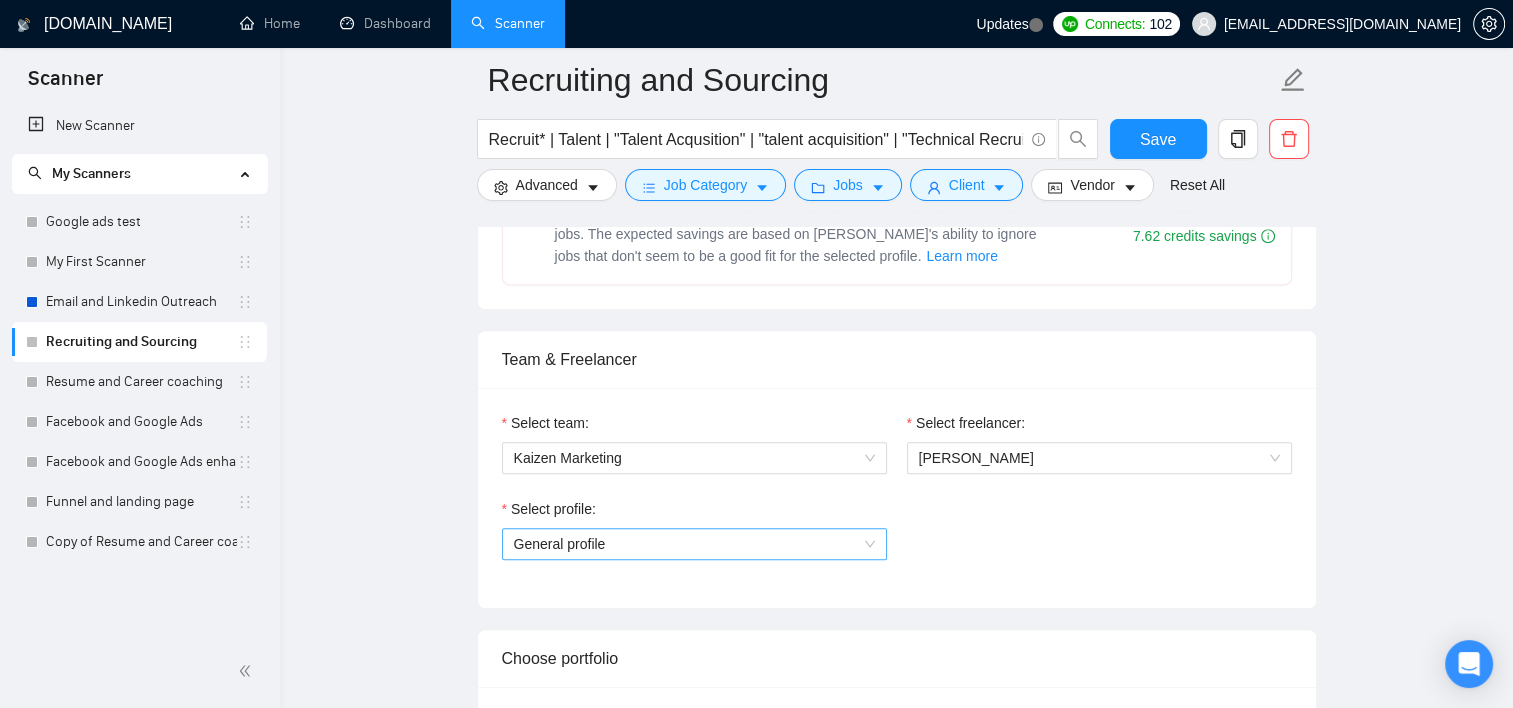 click on "General profile" at bounding box center [694, 544] 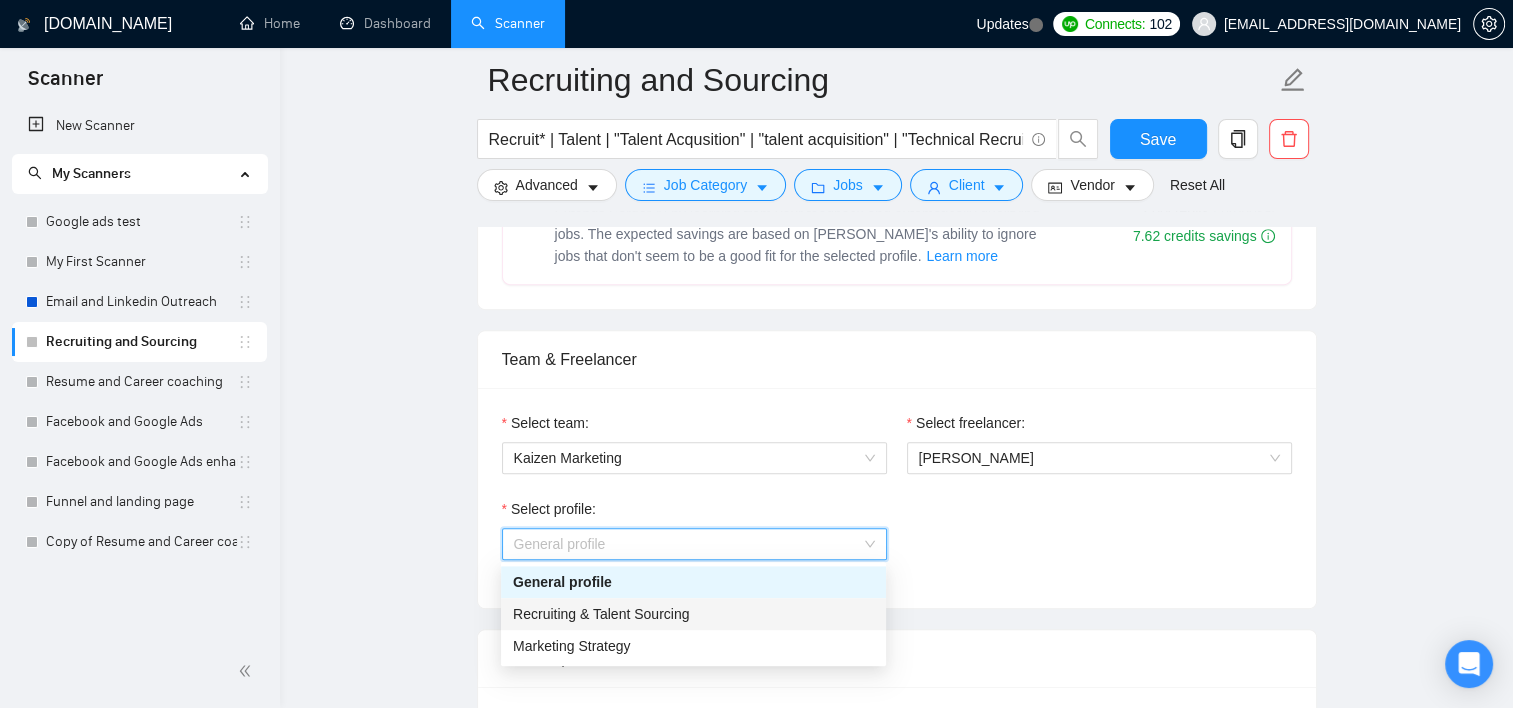 click on "Recruiting & Talent Sourcing" at bounding box center [693, 614] 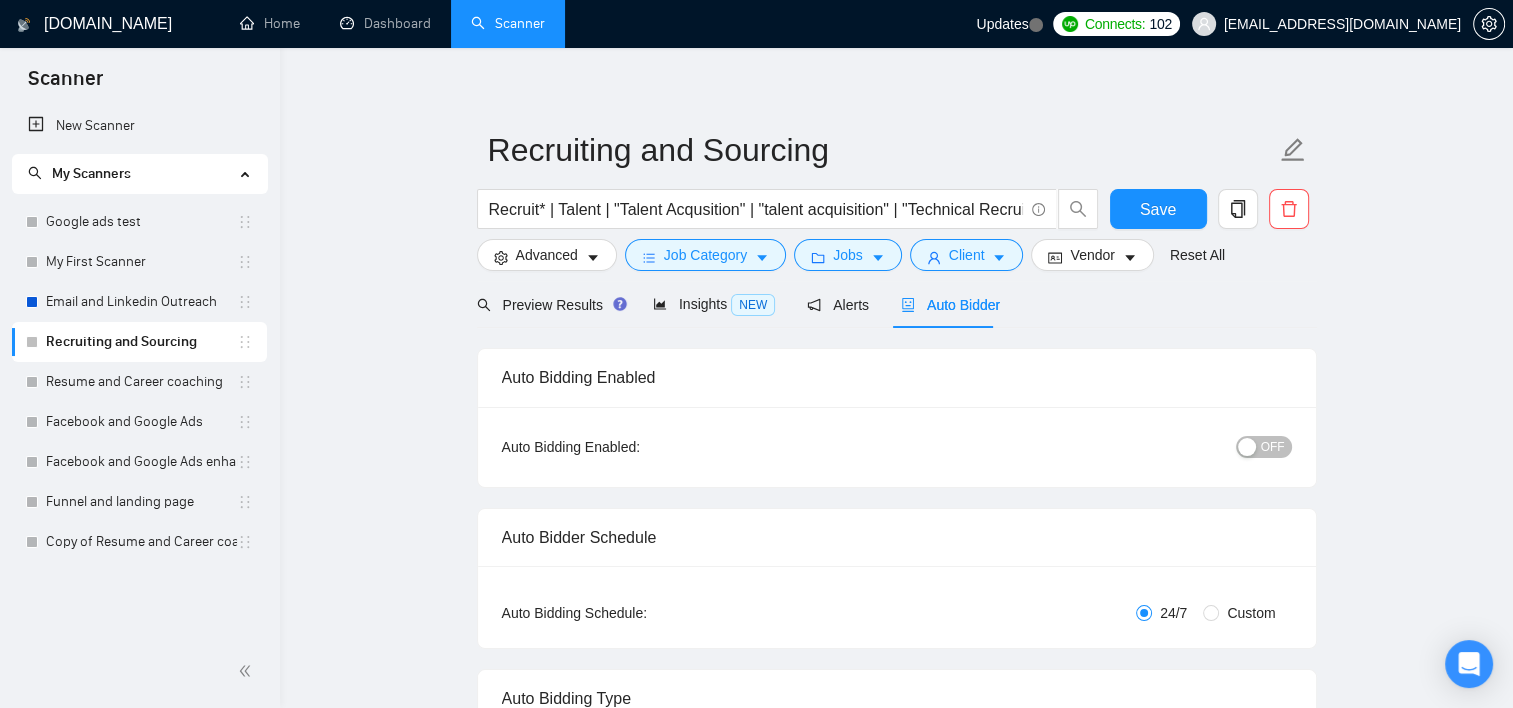 scroll, scrollTop: 0, scrollLeft: 0, axis: both 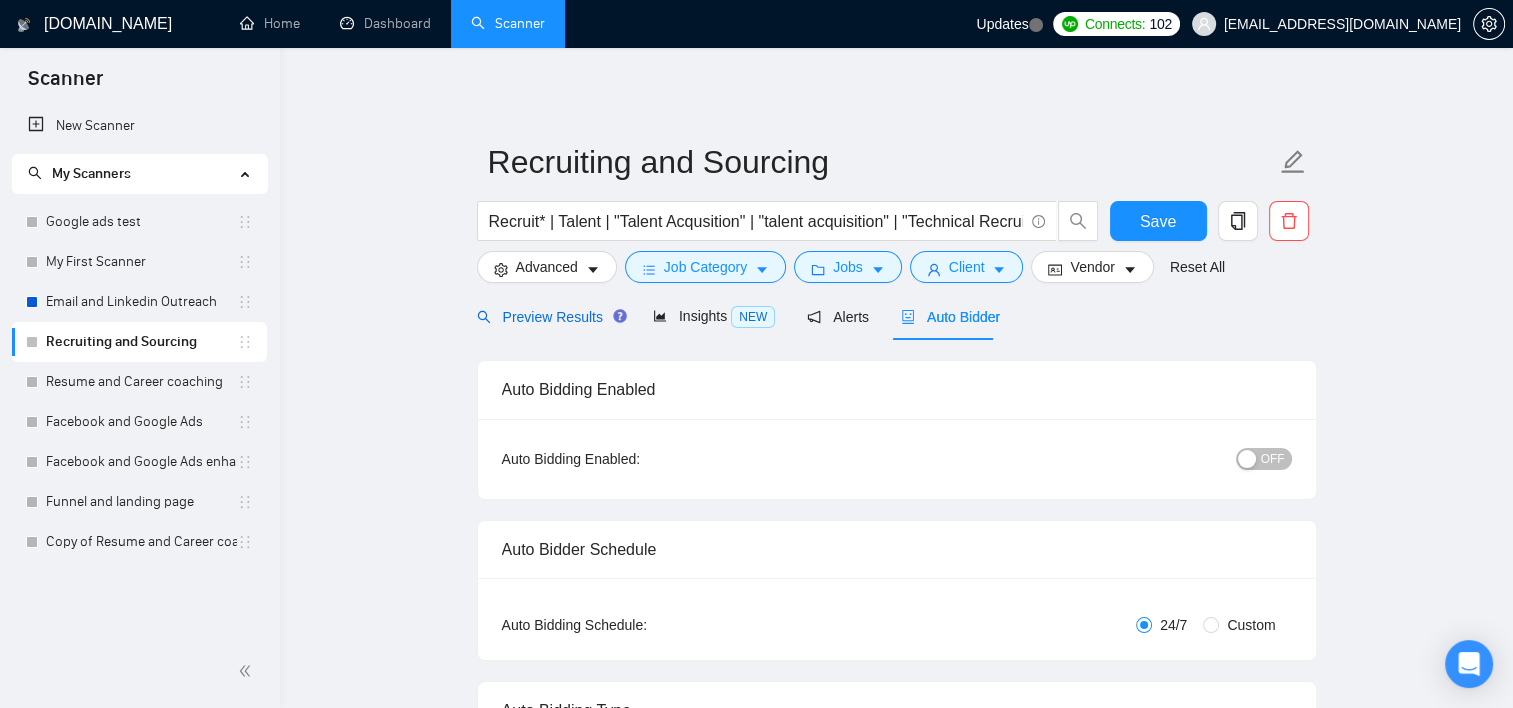 click on "Preview Results" at bounding box center [549, 317] 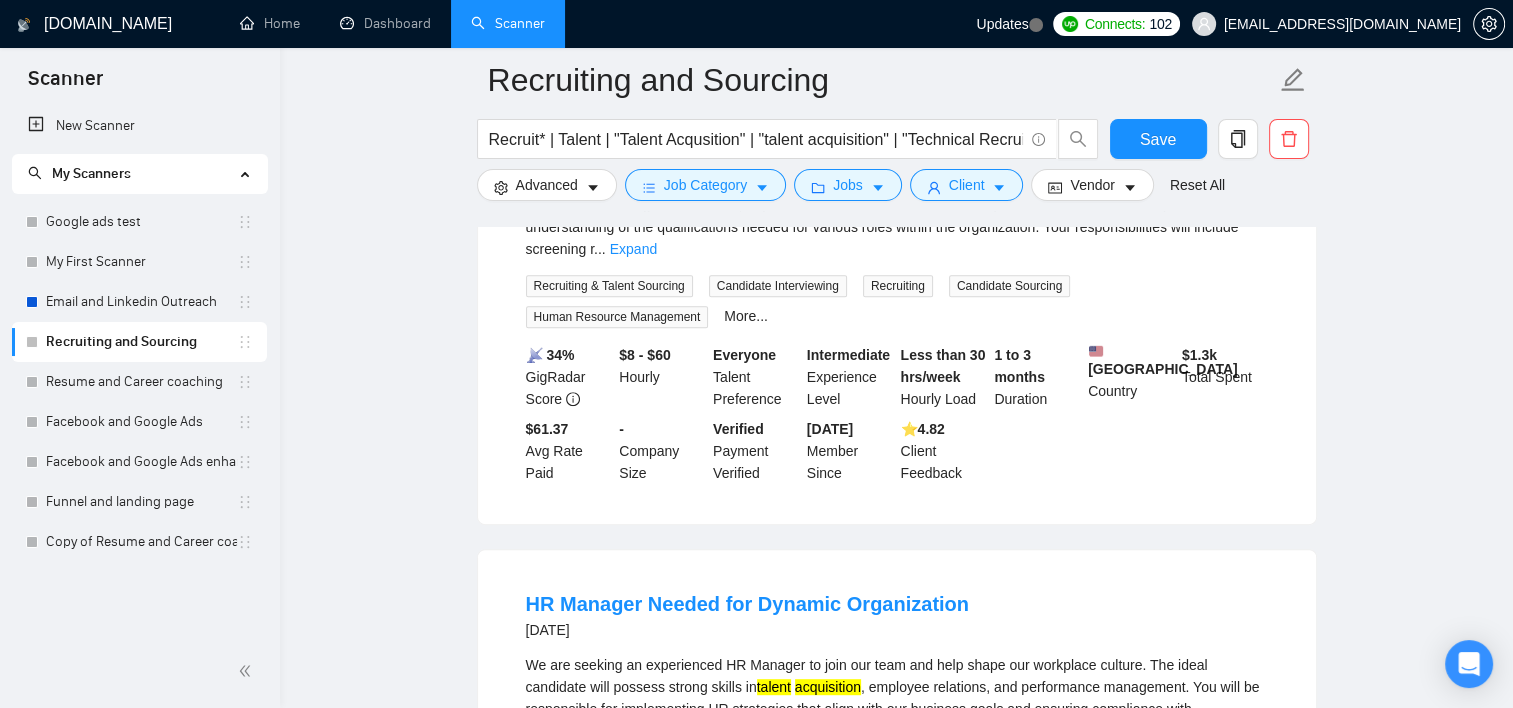 scroll, scrollTop: 800, scrollLeft: 0, axis: vertical 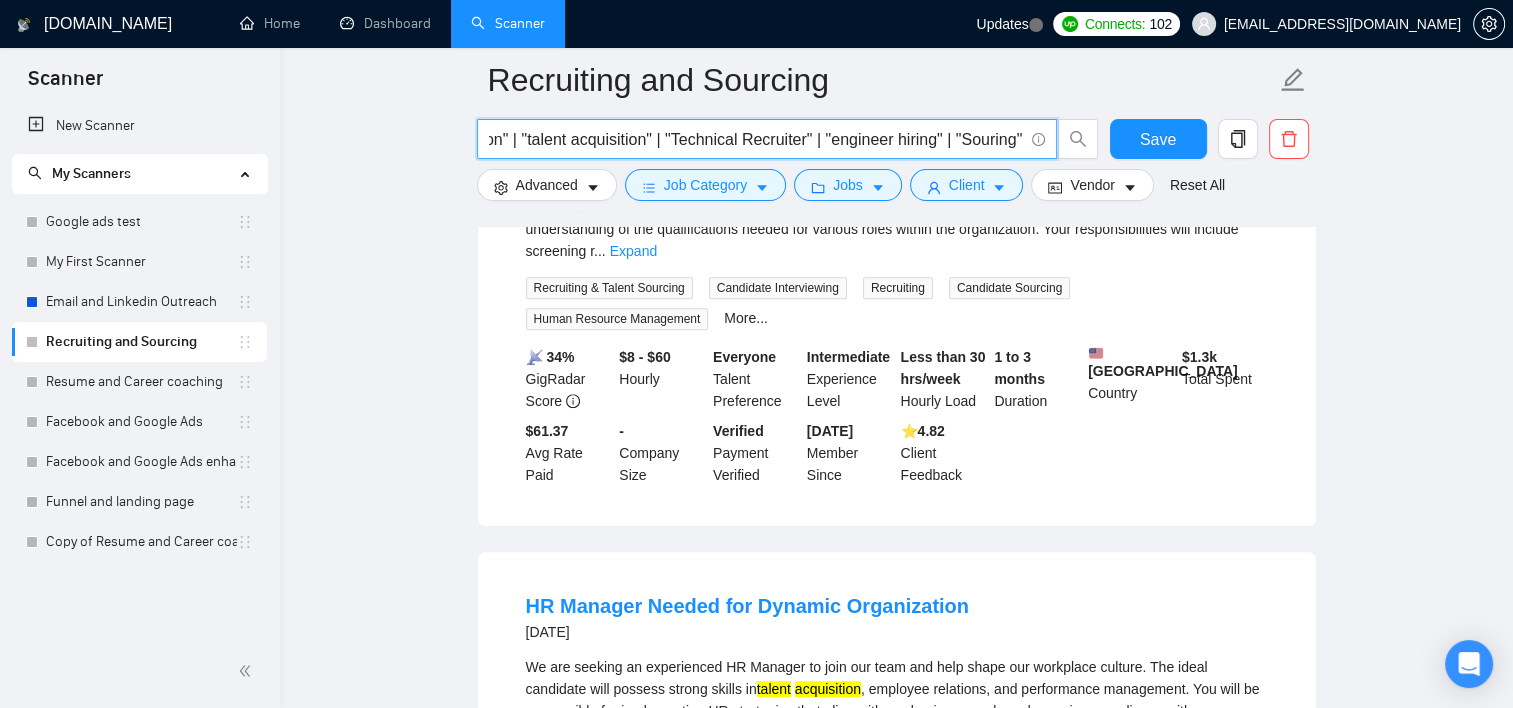 drag, startPoint x: 632, startPoint y: 129, endPoint x: 994, endPoint y: 134, distance: 362.03452 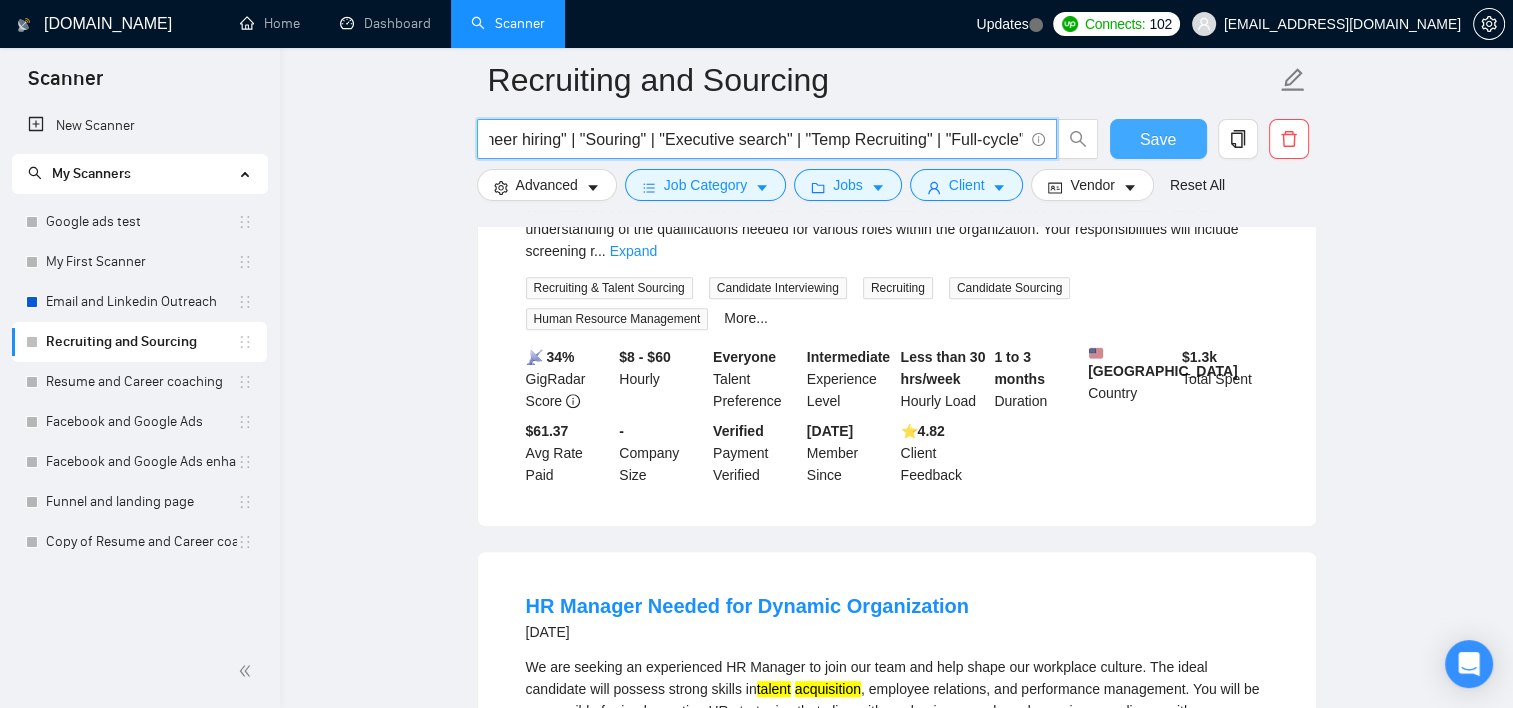scroll, scrollTop: 0, scrollLeft: 618, axis: horizontal 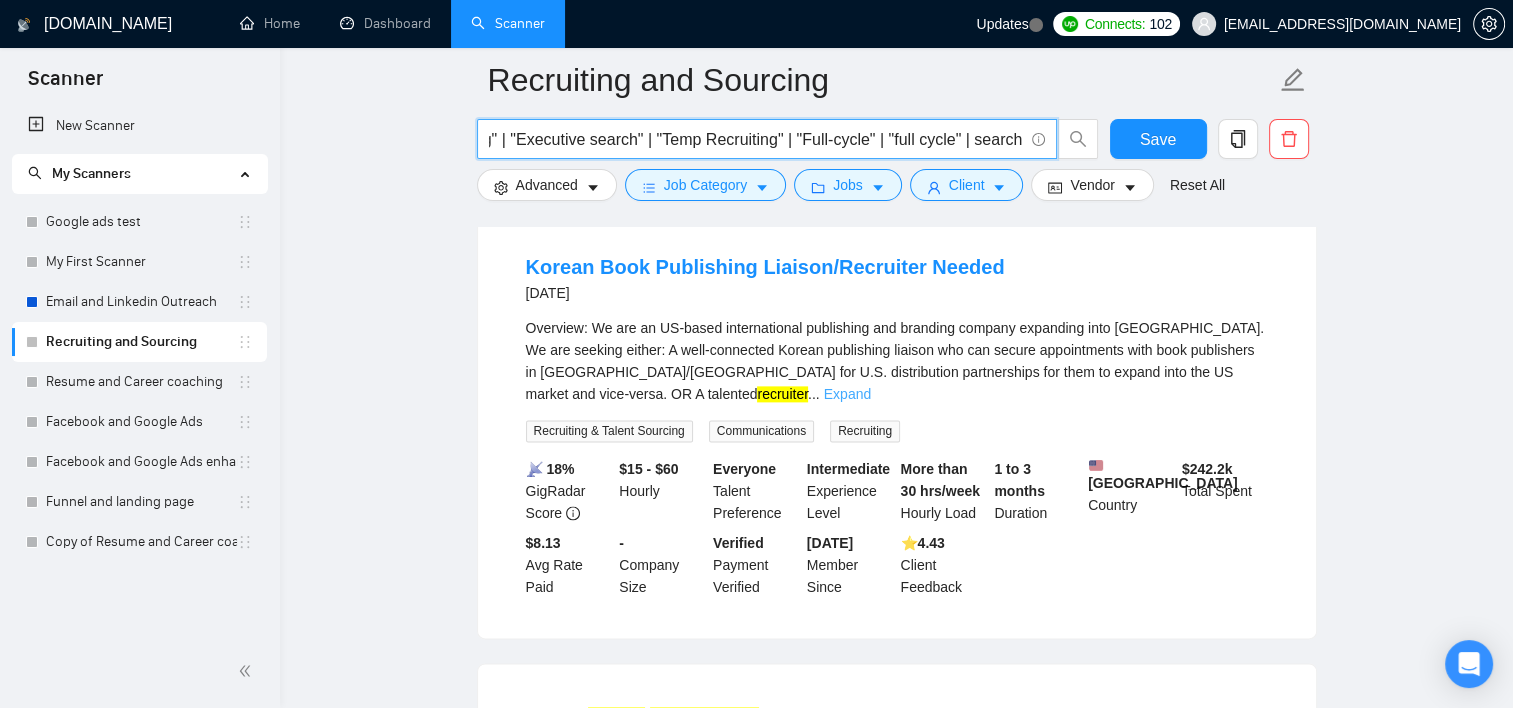 type on "Recruit* | Talent | "Talent Acqusition" | "talent acquisition" | "Technical Recruiter" | "engineer hiring" | "Souring" | "Executive search" | "Temp Recruiting" | "Full-cycle" | "full cycle" | search |" 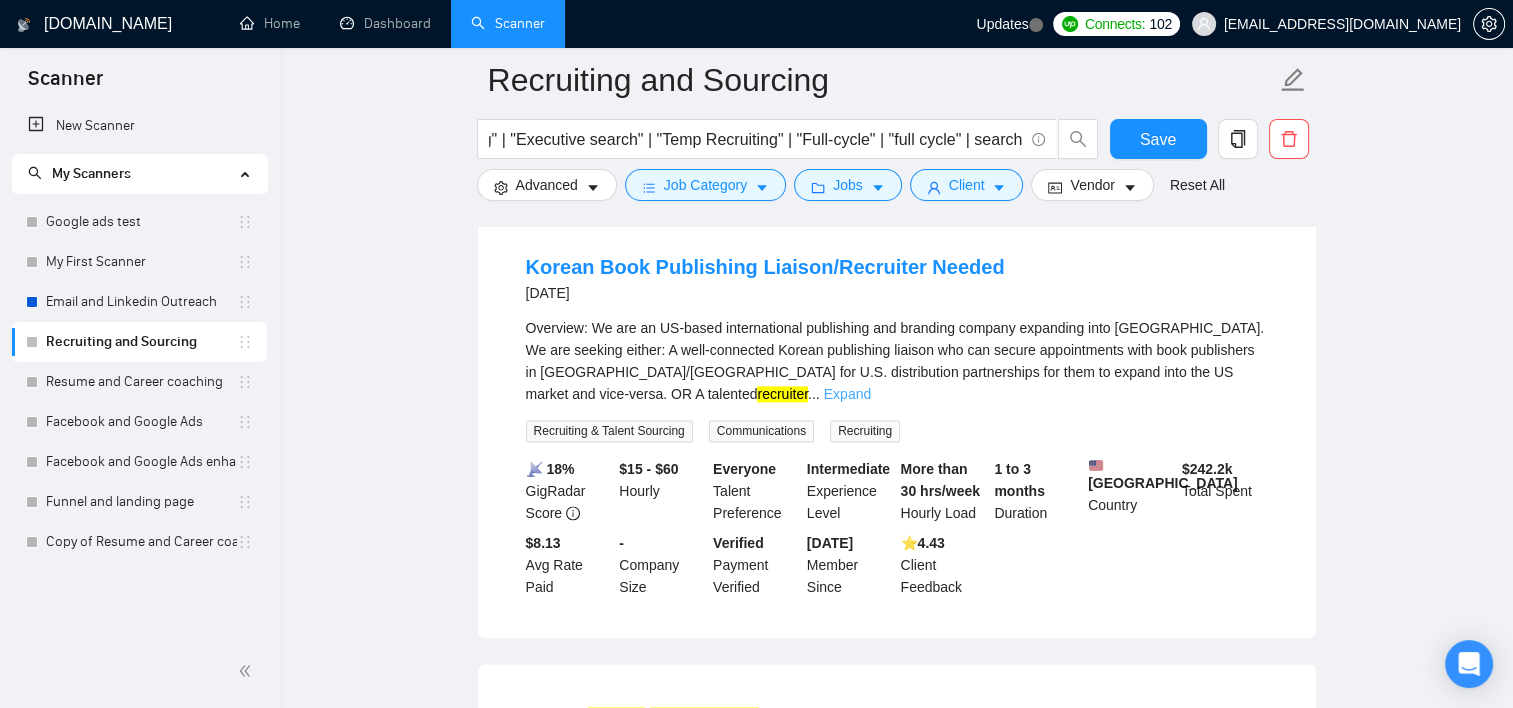 scroll, scrollTop: 0, scrollLeft: 0, axis: both 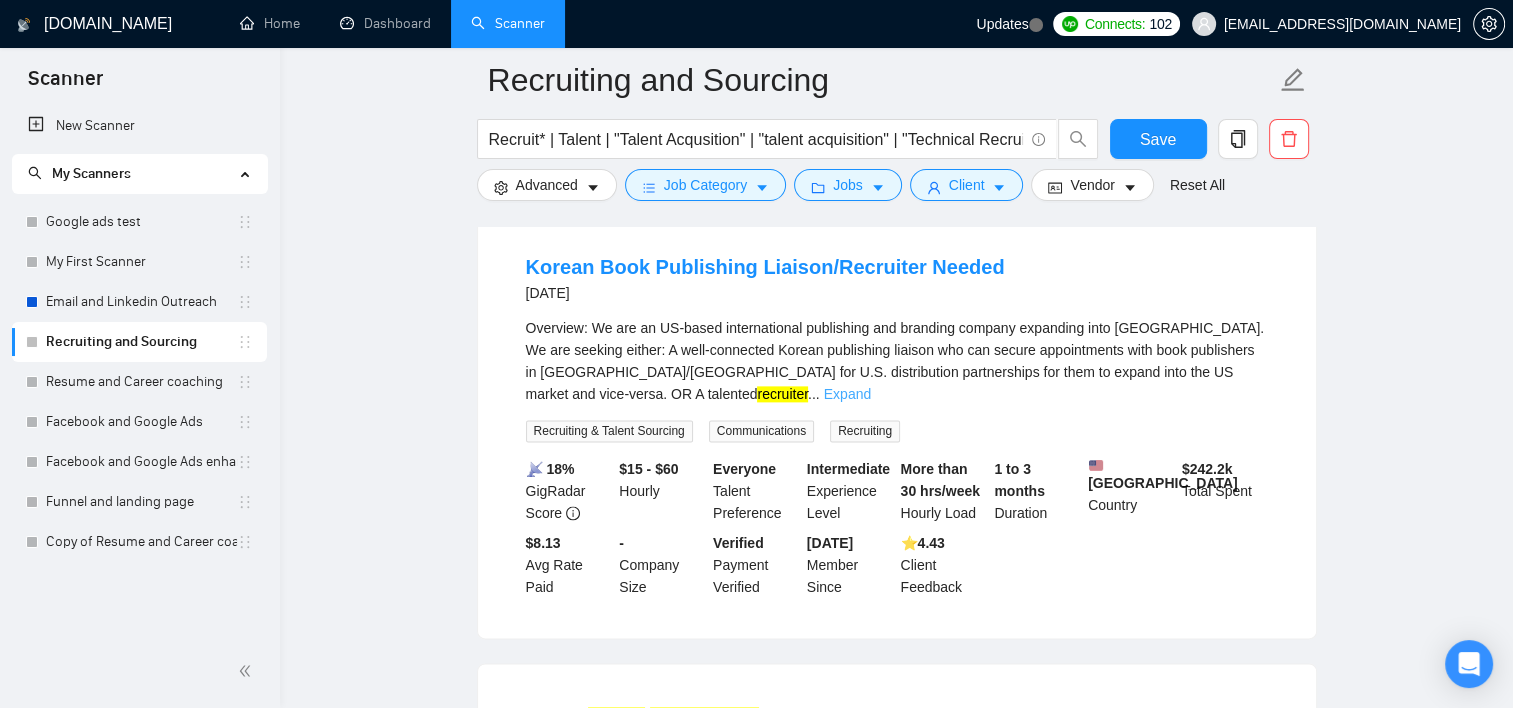 click on "Expand" at bounding box center [847, 394] 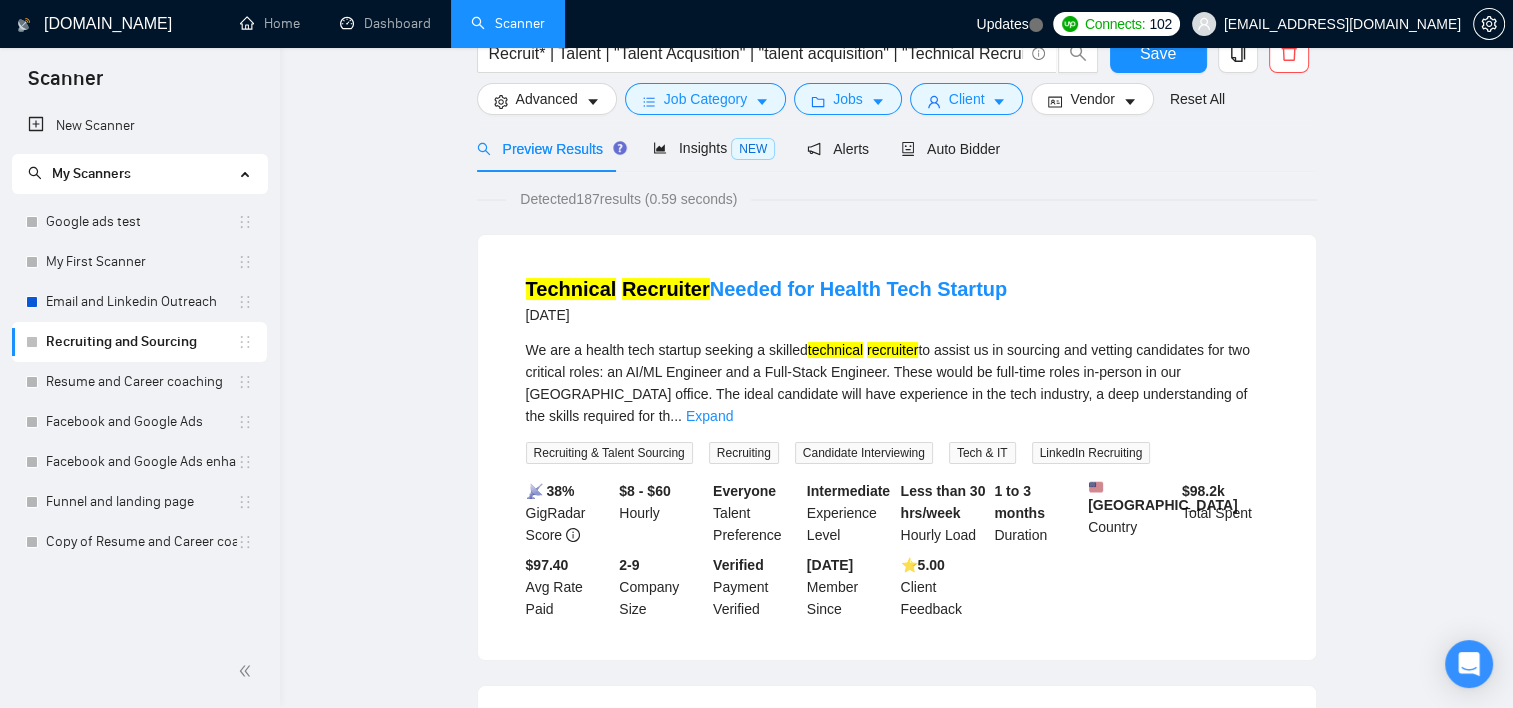 scroll, scrollTop: 0, scrollLeft: 0, axis: both 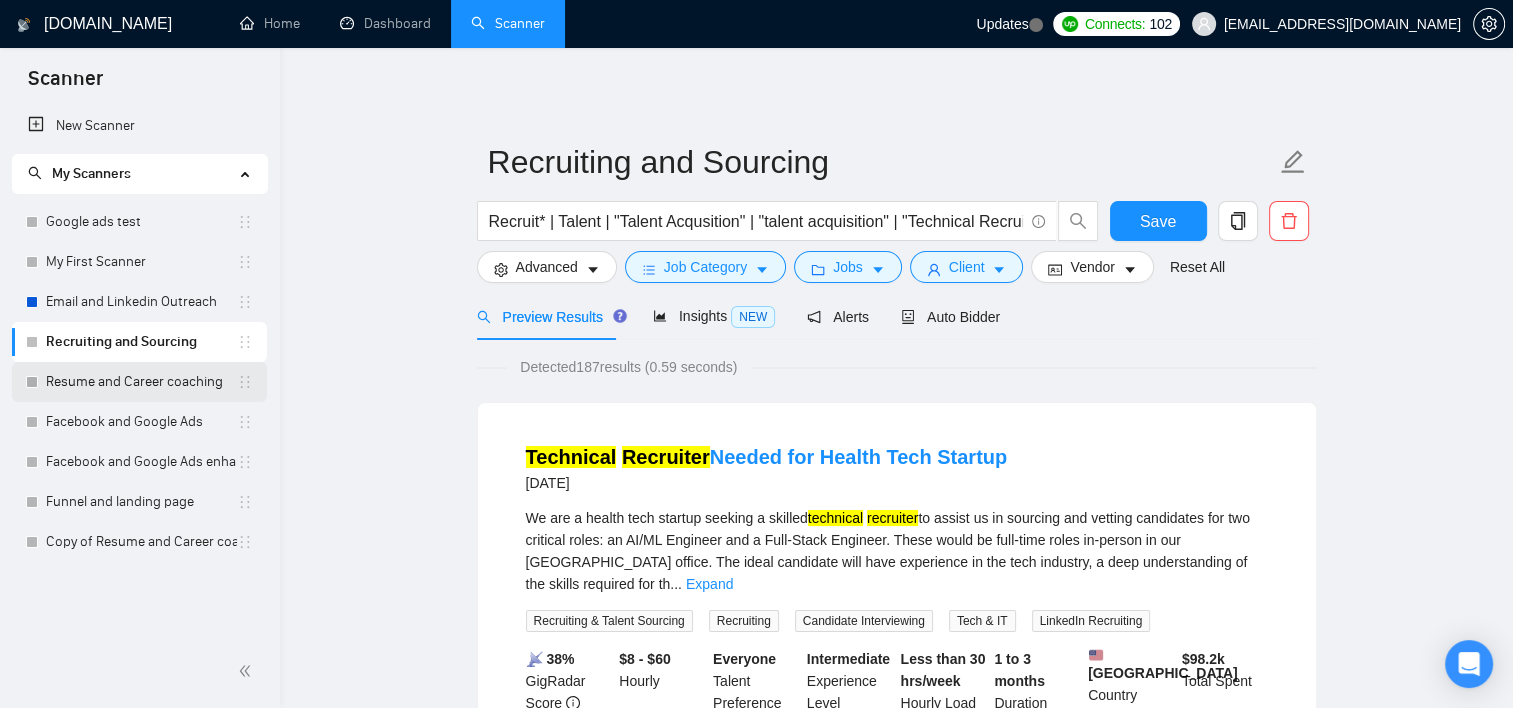 click on "Resume and Career coaching" at bounding box center [141, 382] 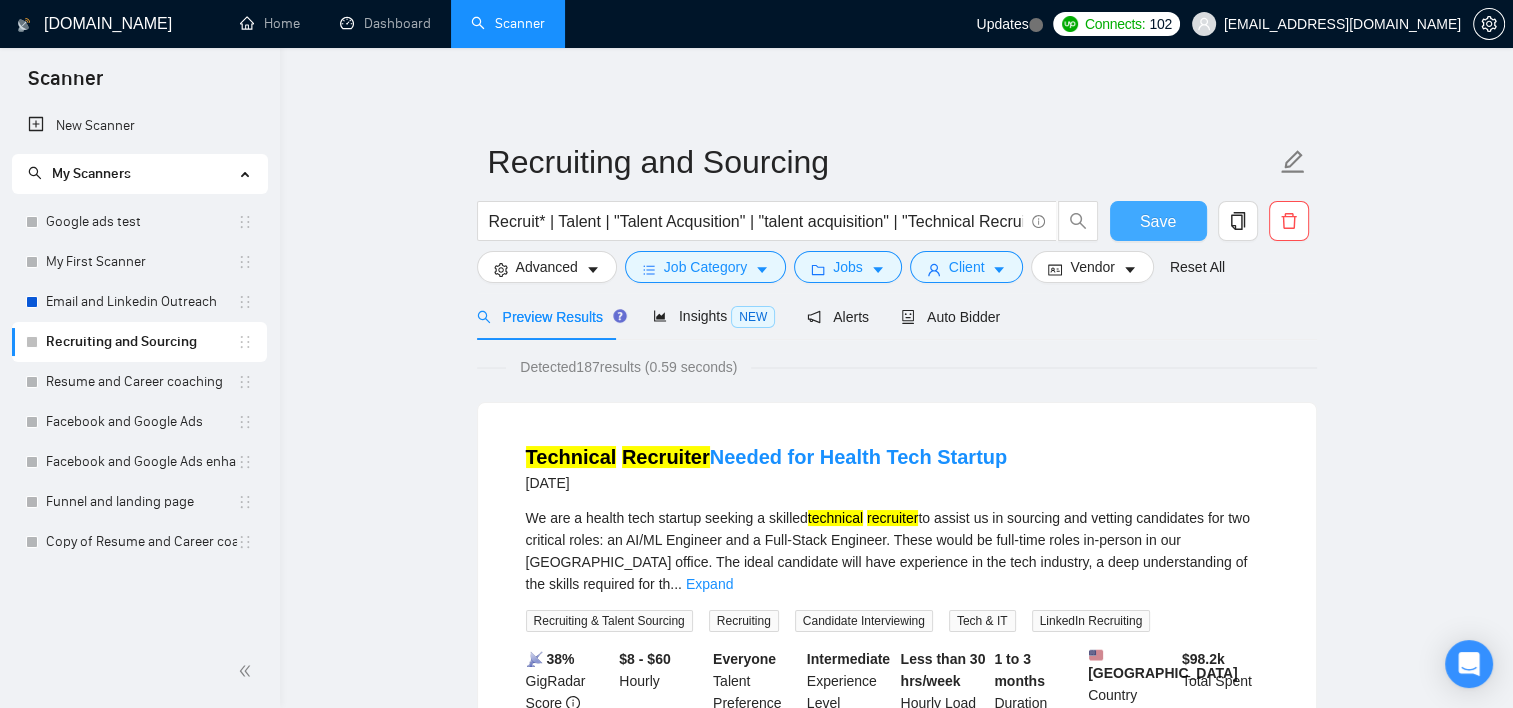 click on "Save" at bounding box center (1158, 221) 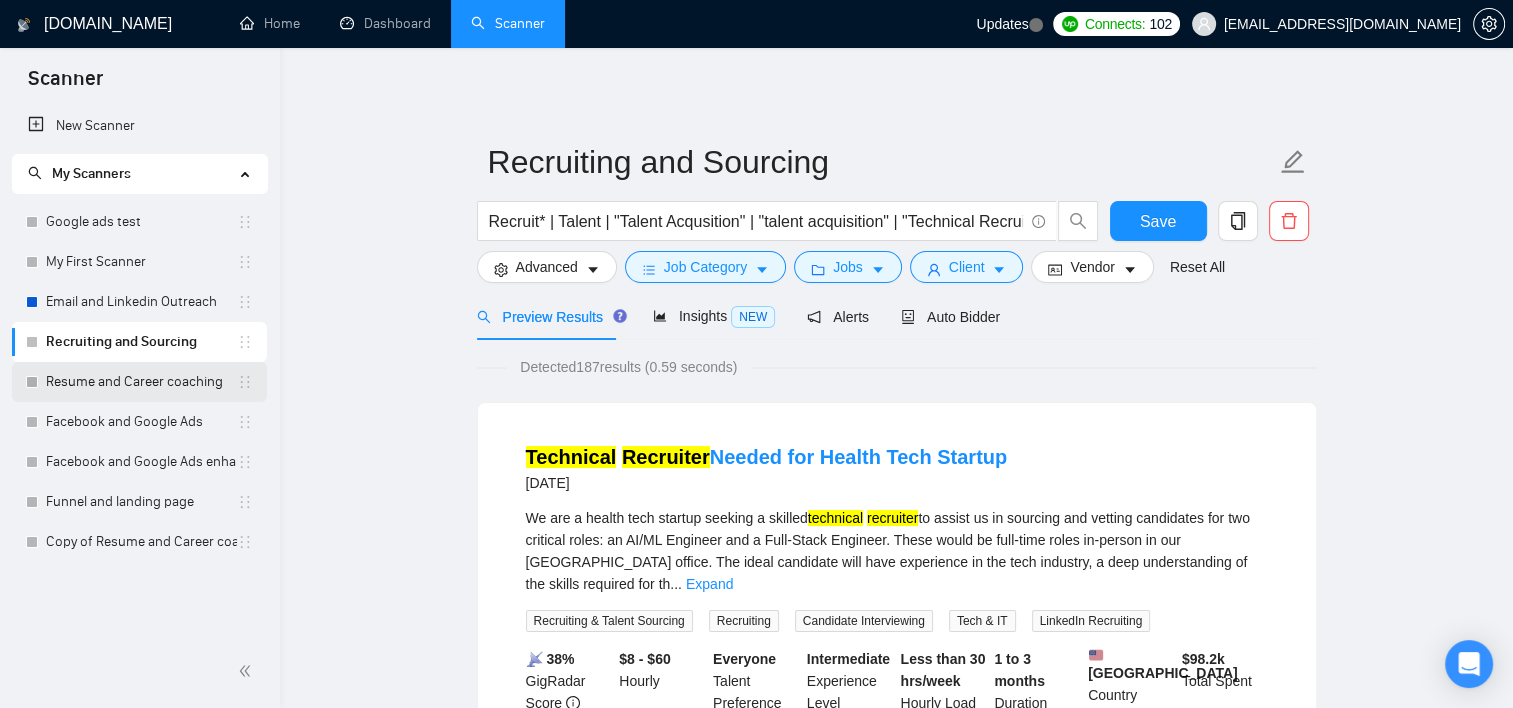 click on "Resume and Career coaching" at bounding box center [141, 382] 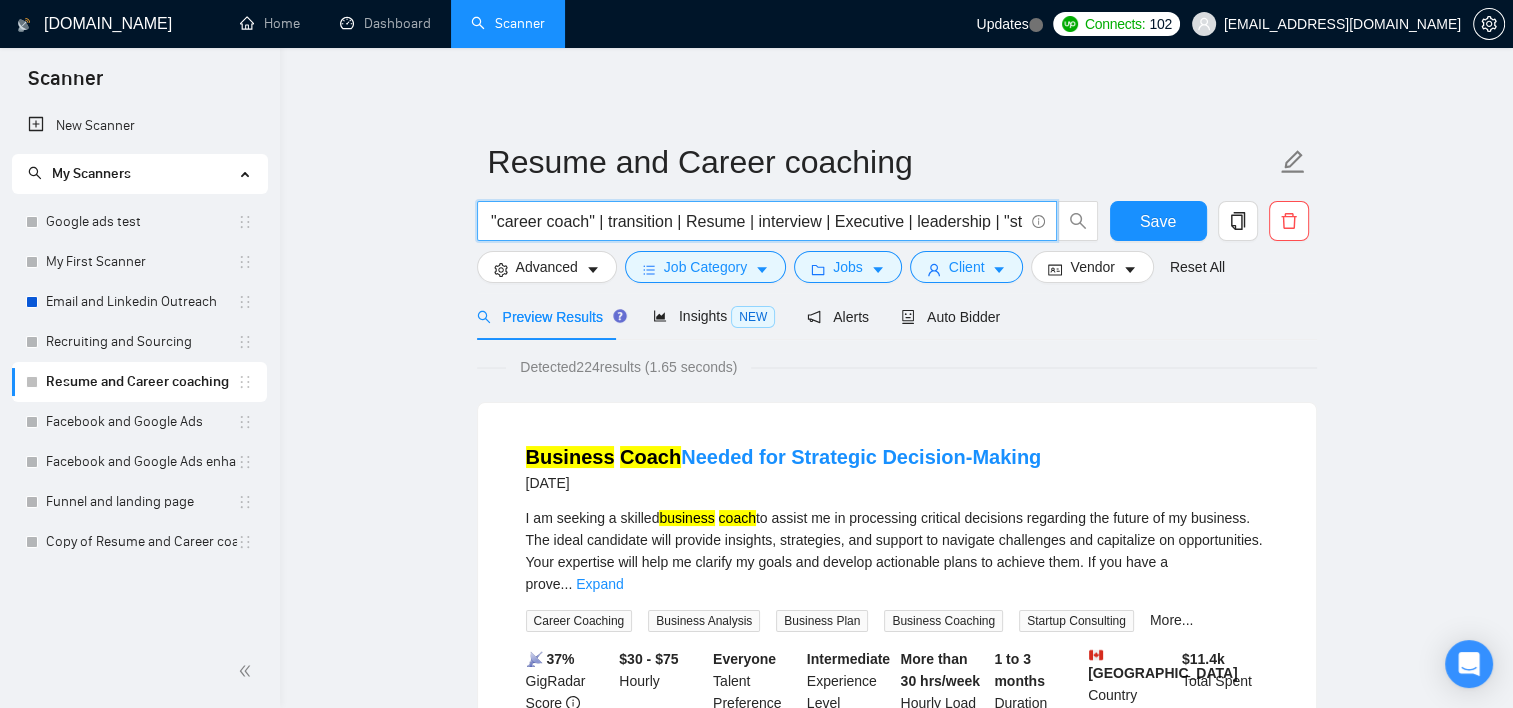 scroll, scrollTop: 0, scrollLeft: 271, axis: horizontal 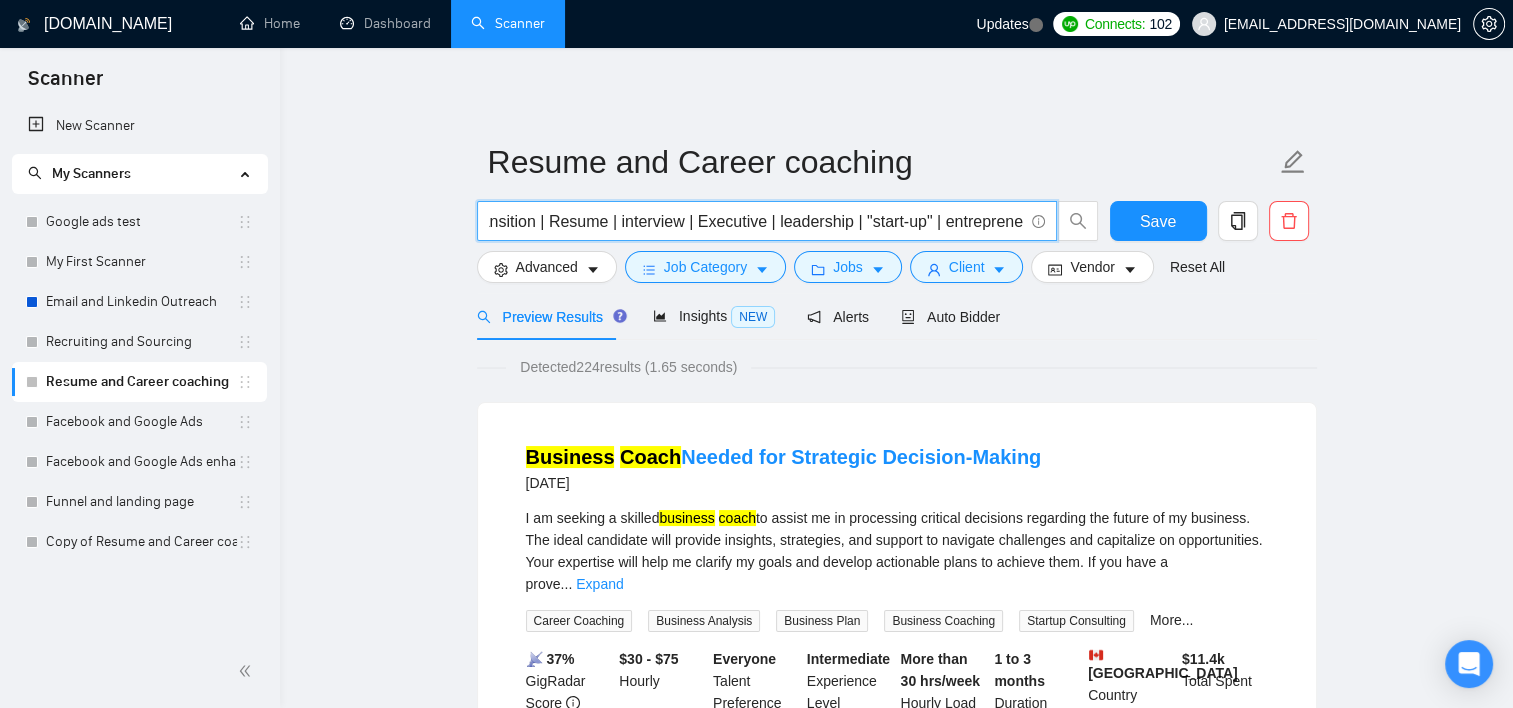 drag, startPoint x: 674, startPoint y: 216, endPoint x: 1048, endPoint y: 211, distance: 374.03342 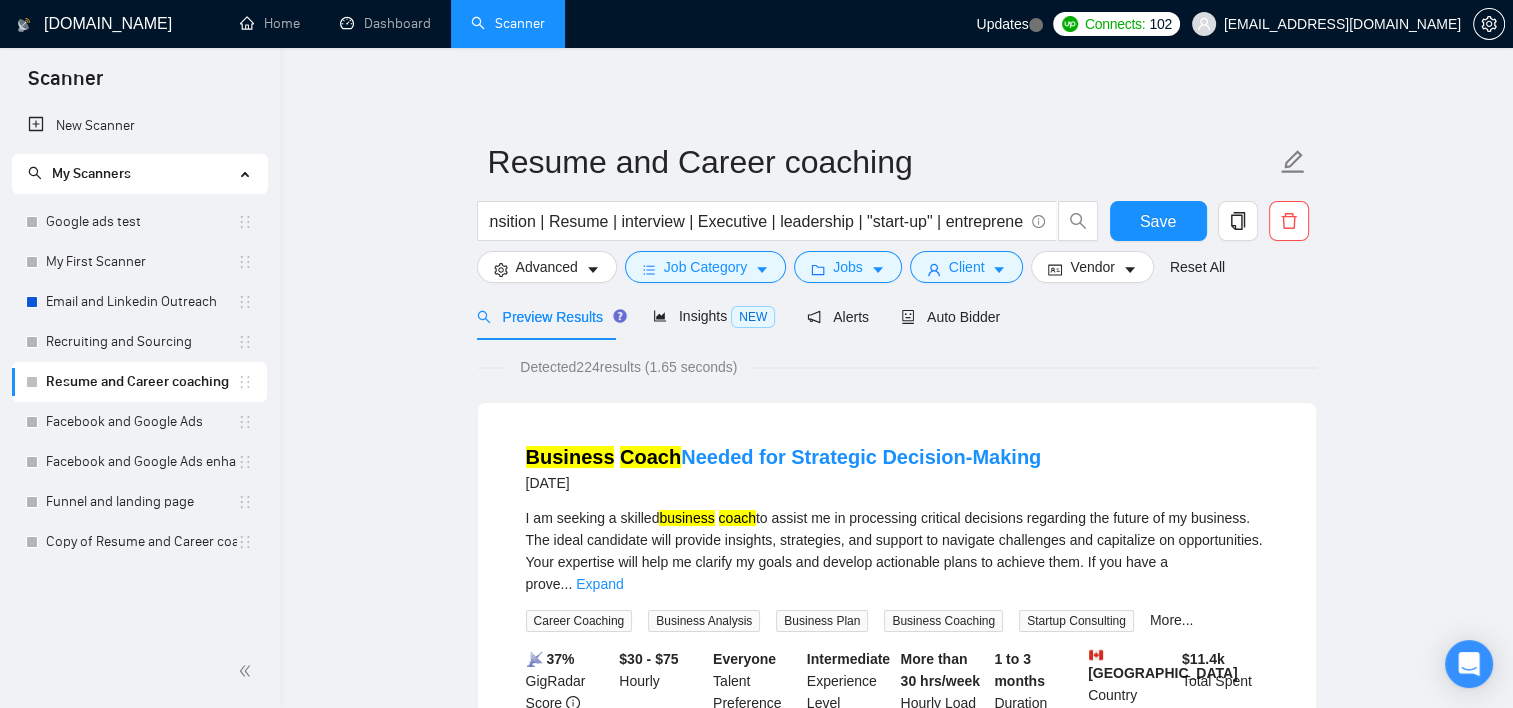 scroll, scrollTop: 0, scrollLeft: 0, axis: both 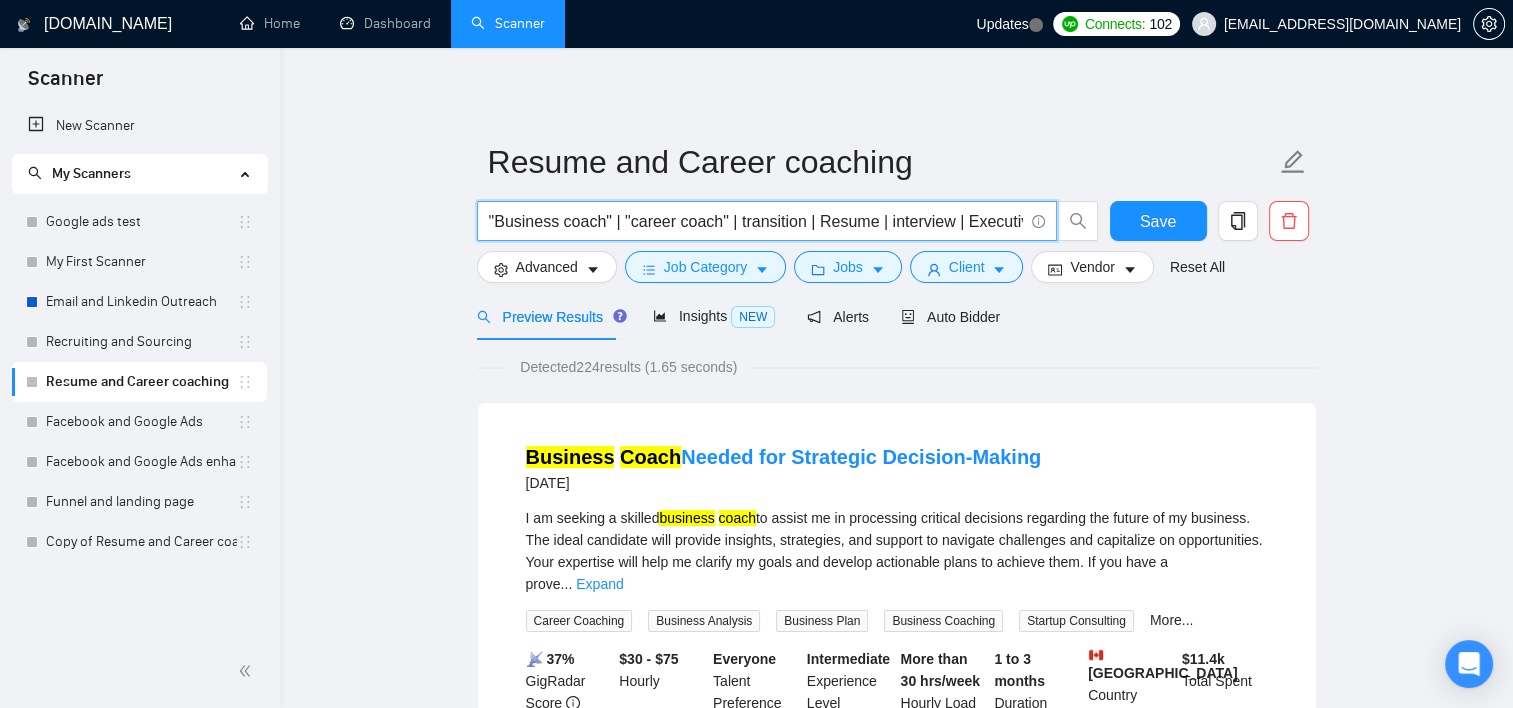 click on ""Business coach" | "career coach" | transition | Resume | interview | Executive | leadership | "start-up" | entrepreneur" at bounding box center (756, 221) 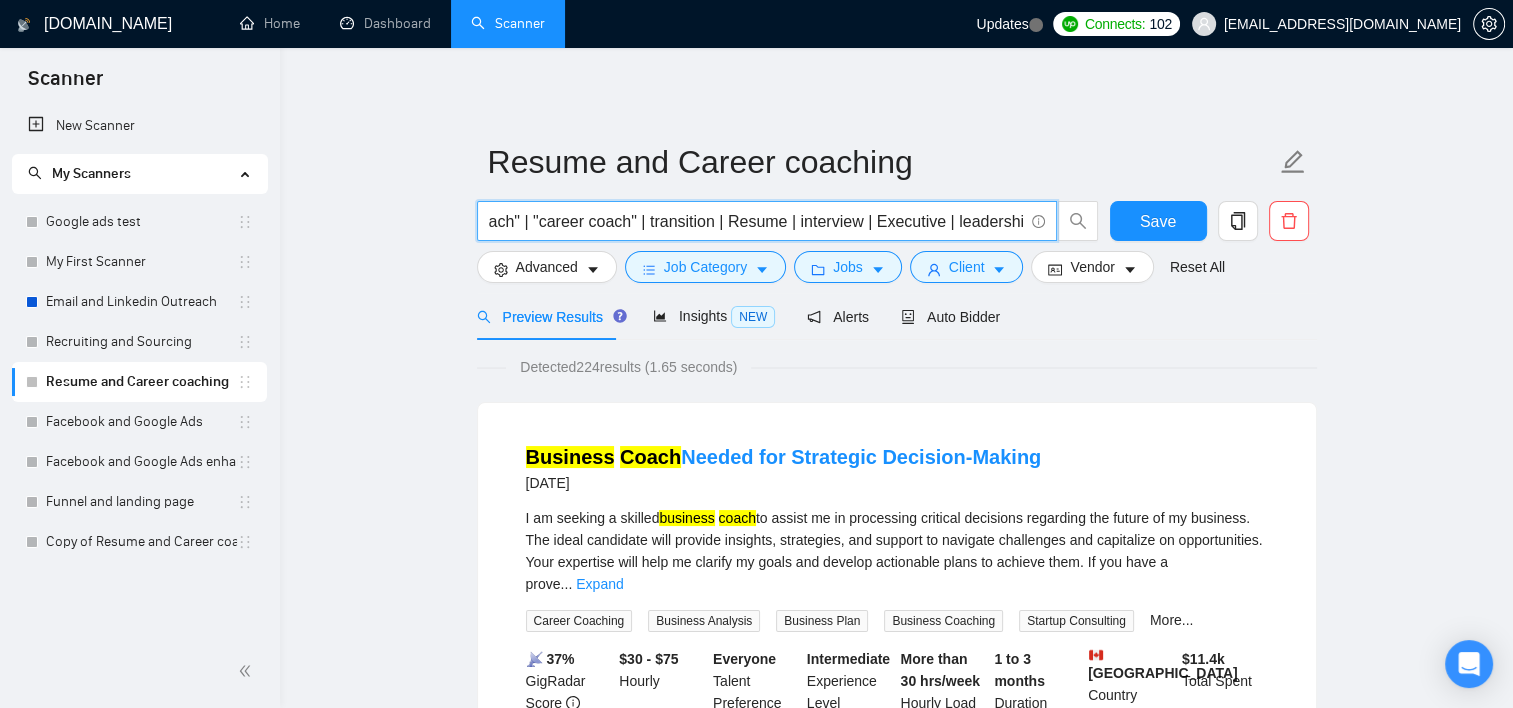 scroll, scrollTop: 0, scrollLeft: 271, axis: horizontal 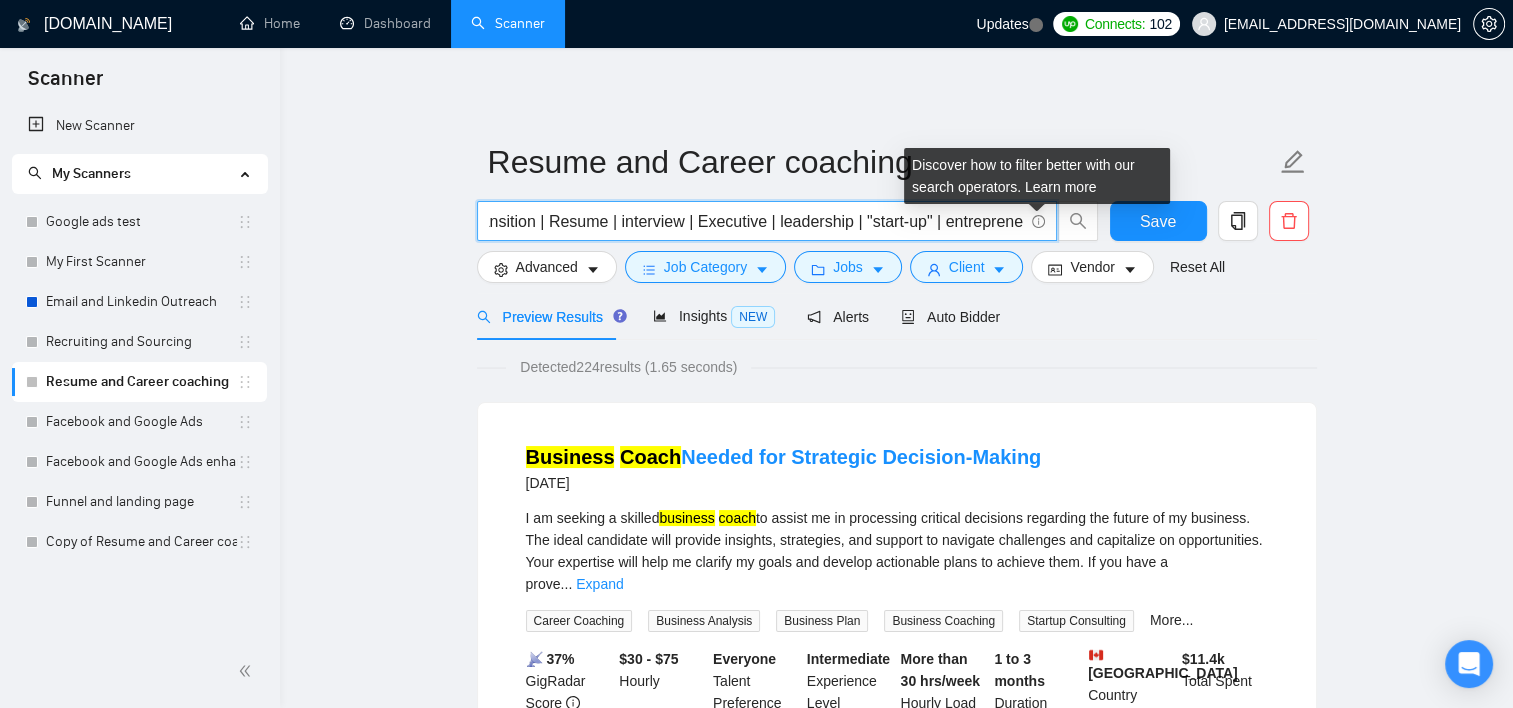 drag, startPoint x: 925, startPoint y: 224, endPoint x: 996, endPoint y: 223, distance: 71.00704 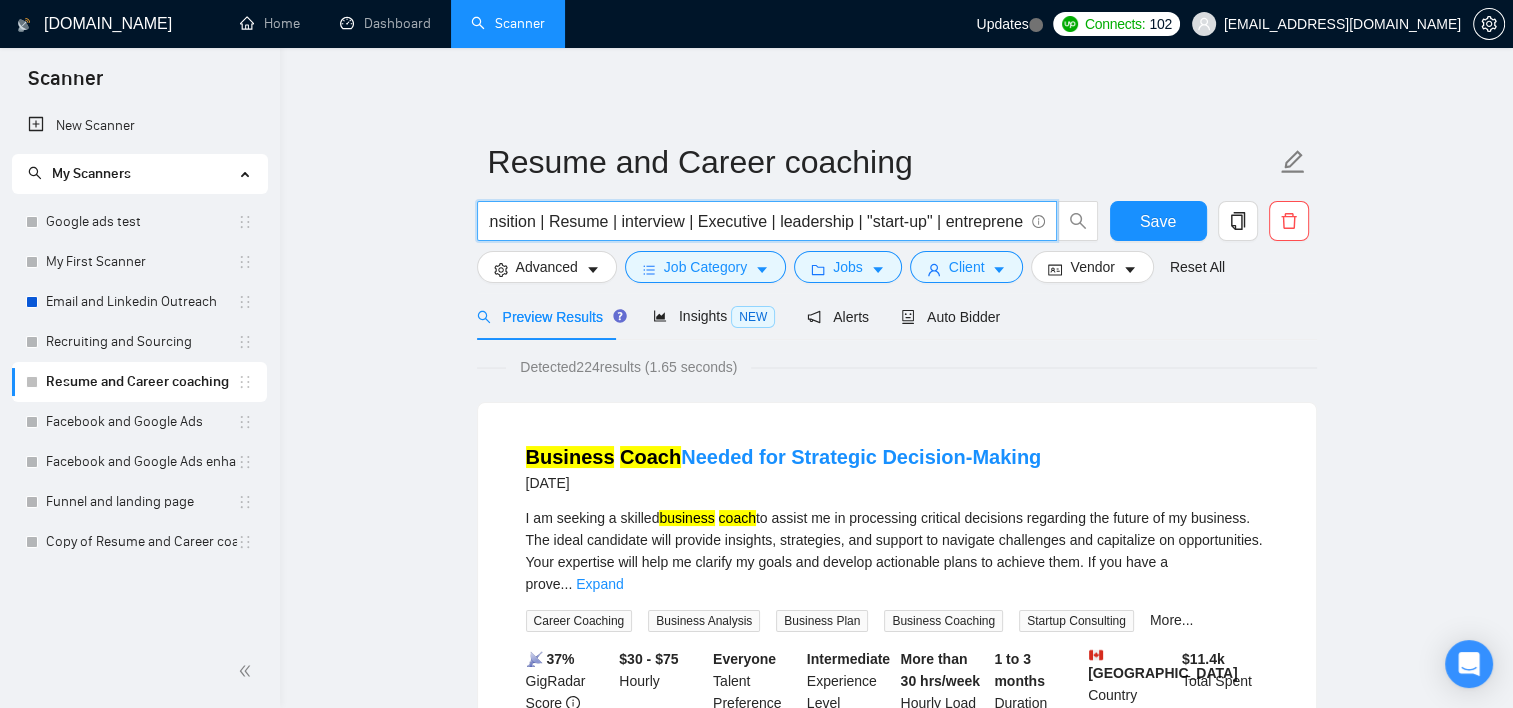 click on ""Business coach" | "career coach" | transition | Resume | interview | Executive | leadership | "start-up" | entrepreneur" at bounding box center [756, 221] 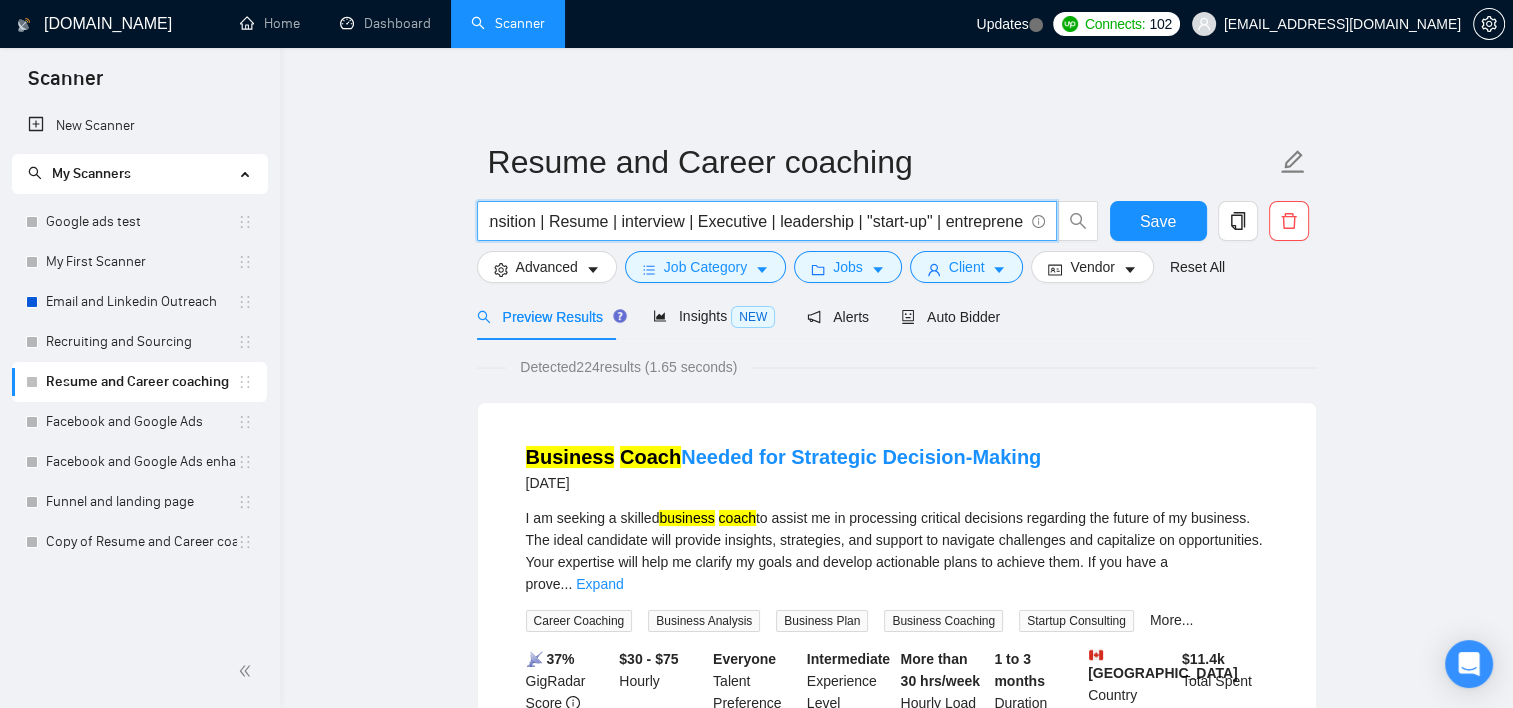 click on "I am seeking a skilled  business   coach  to assist me in processing critical decisions regarding the future of my business. The ideal candidate will provide insights, strategies, and support to navigate challenges and capitalize on opportunities. Your expertise will help me clarify my goals and develop actionable plans to achieve them. If you have a prove ... Expand" at bounding box center [897, 551] 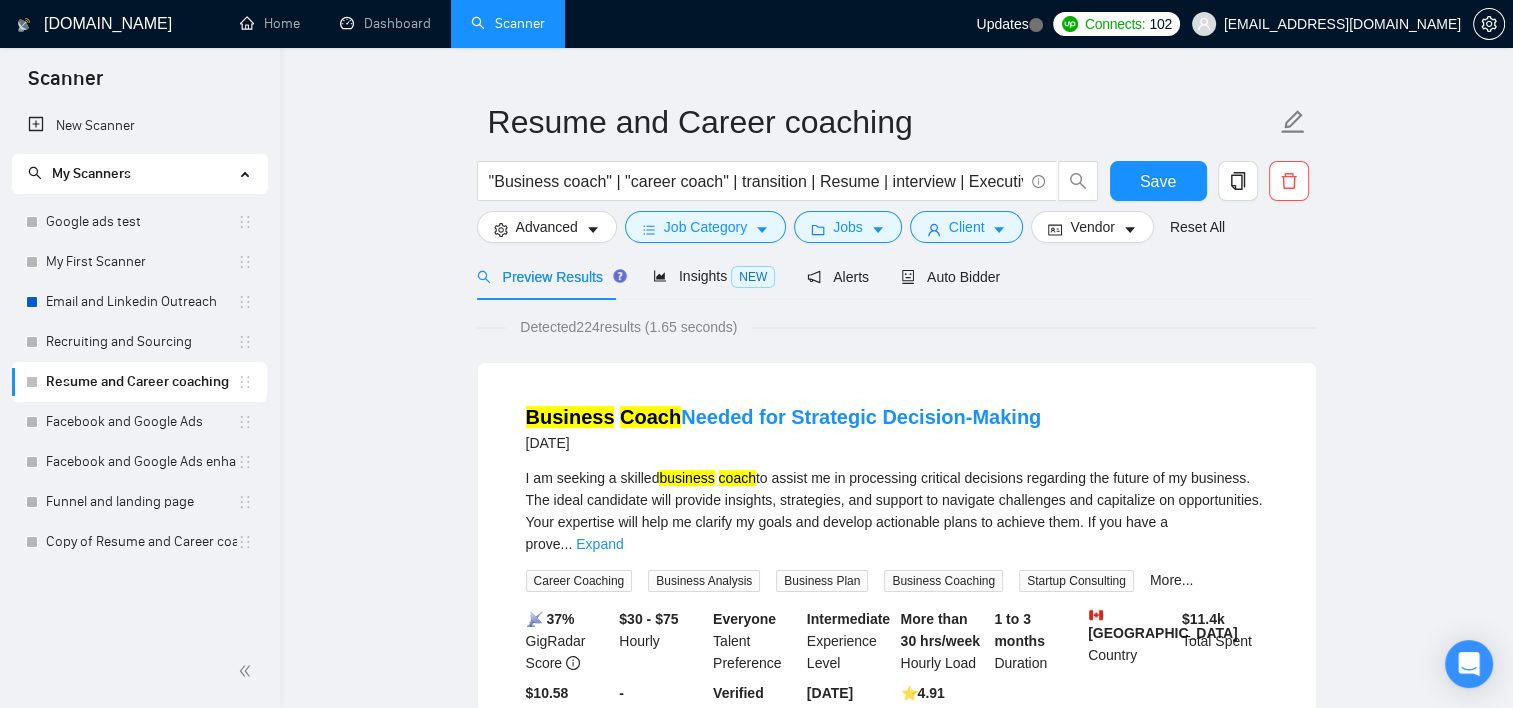 scroll, scrollTop: 200, scrollLeft: 0, axis: vertical 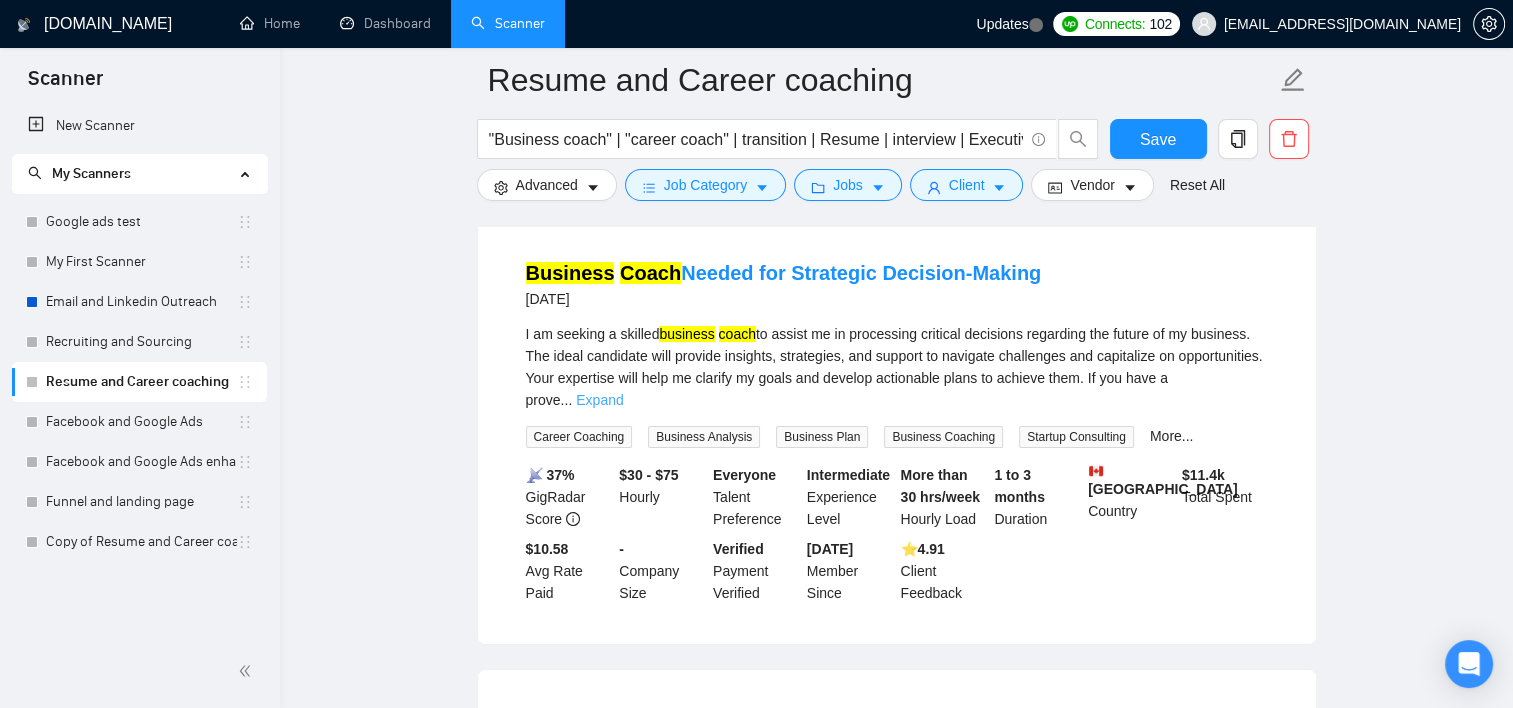 click on "Expand" at bounding box center [599, 400] 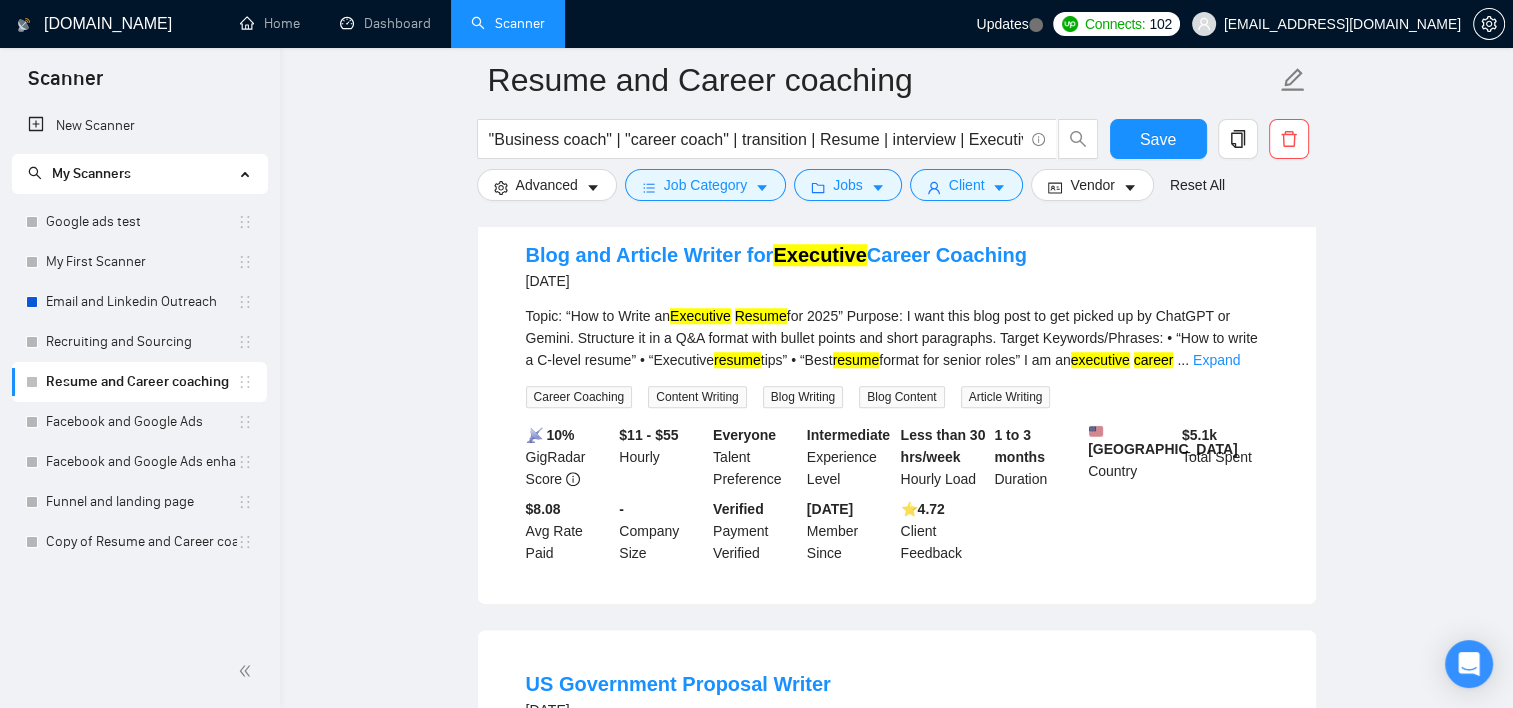 scroll, scrollTop: 1400, scrollLeft: 0, axis: vertical 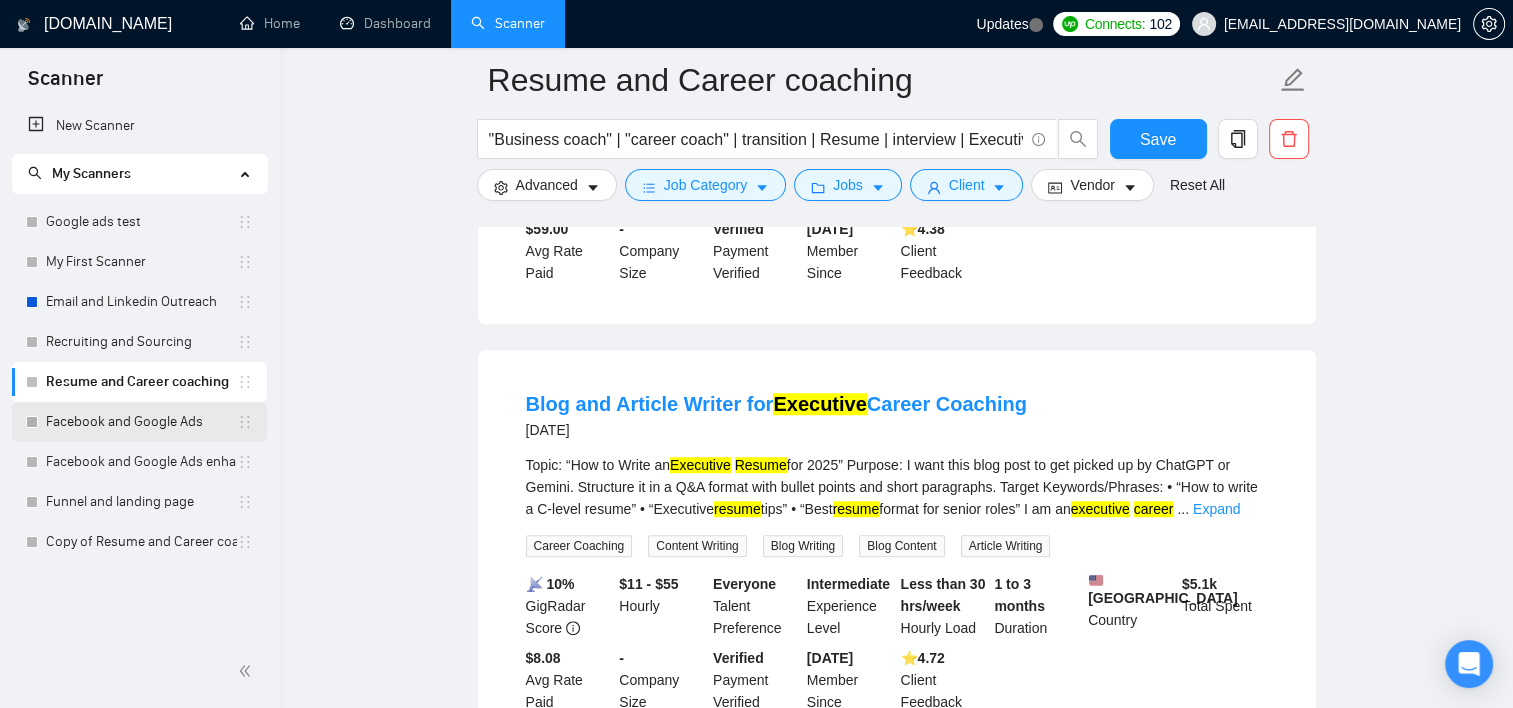 click on "Facebook and Google Ads" at bounding box center [141, 422] 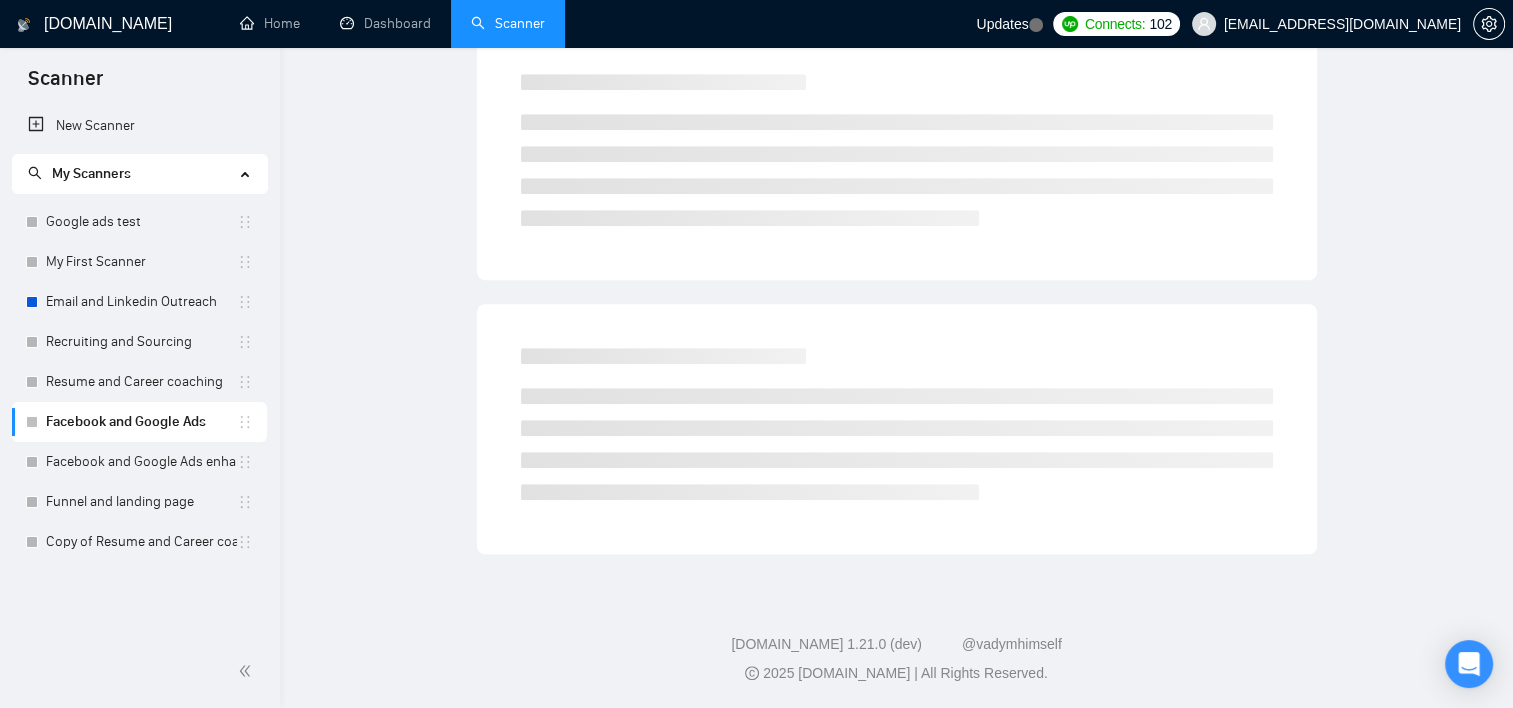 scroll, scrollTop: 22, scrollLeft: 0, axis: vertical 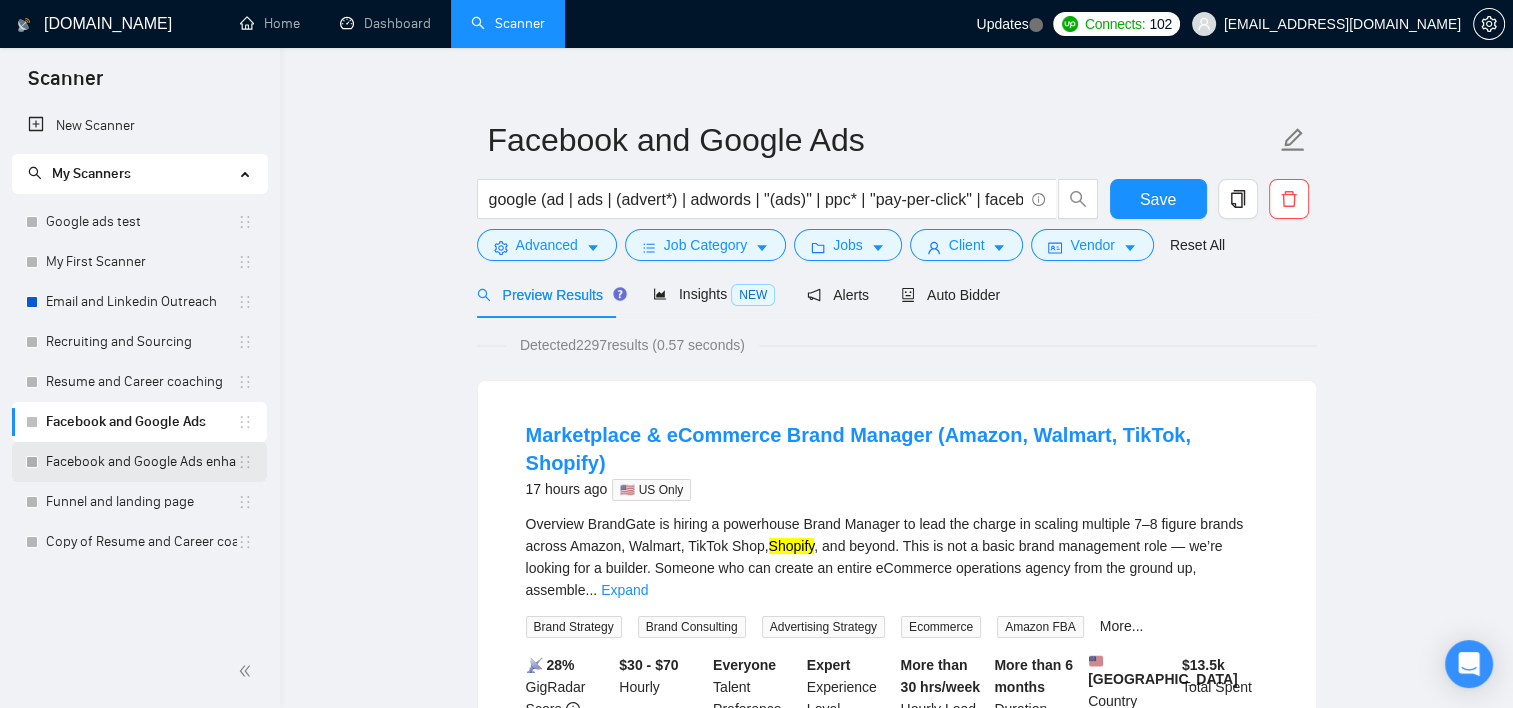 click on "Facebook and Google Ads enhanced" at bounding box center [141, 462] 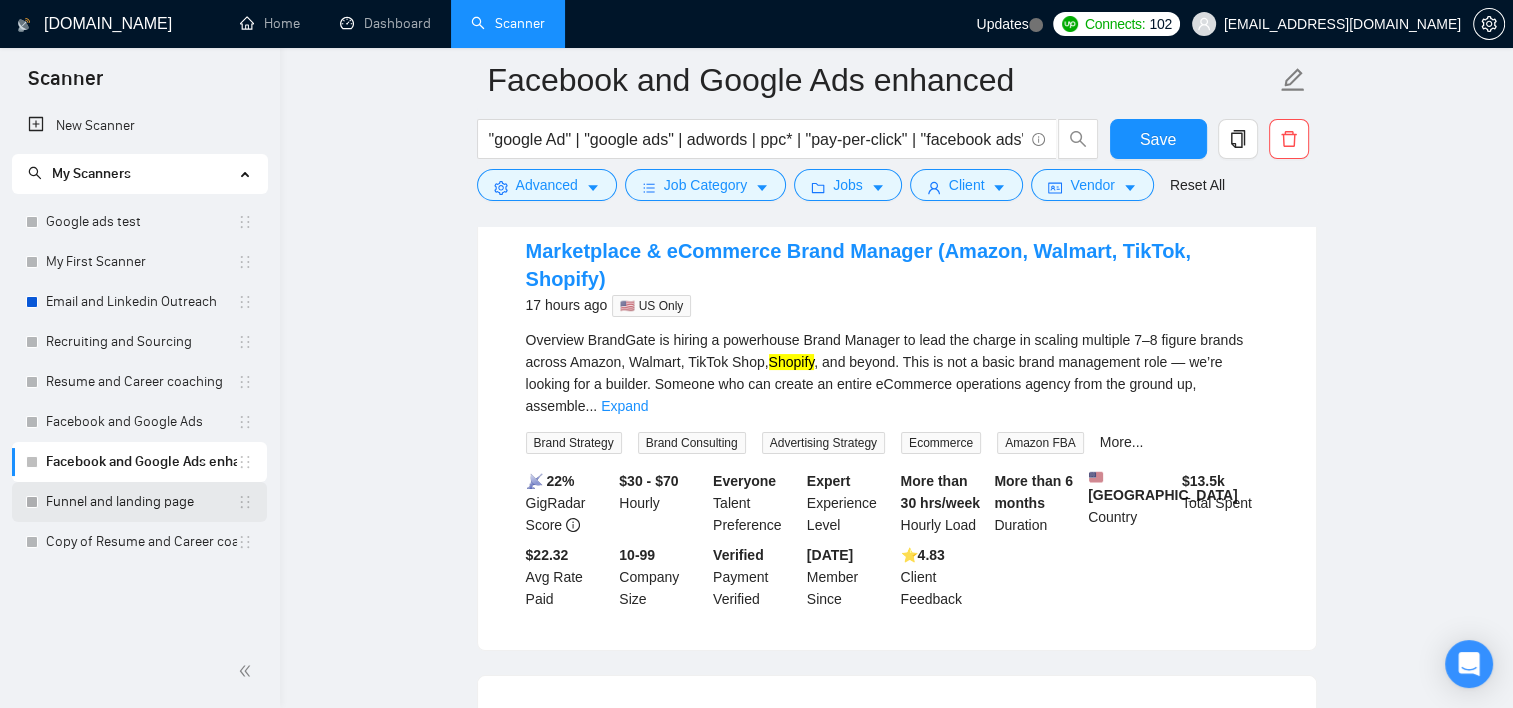 click on "Funnel and landing page" at bounding box center (141, 502) 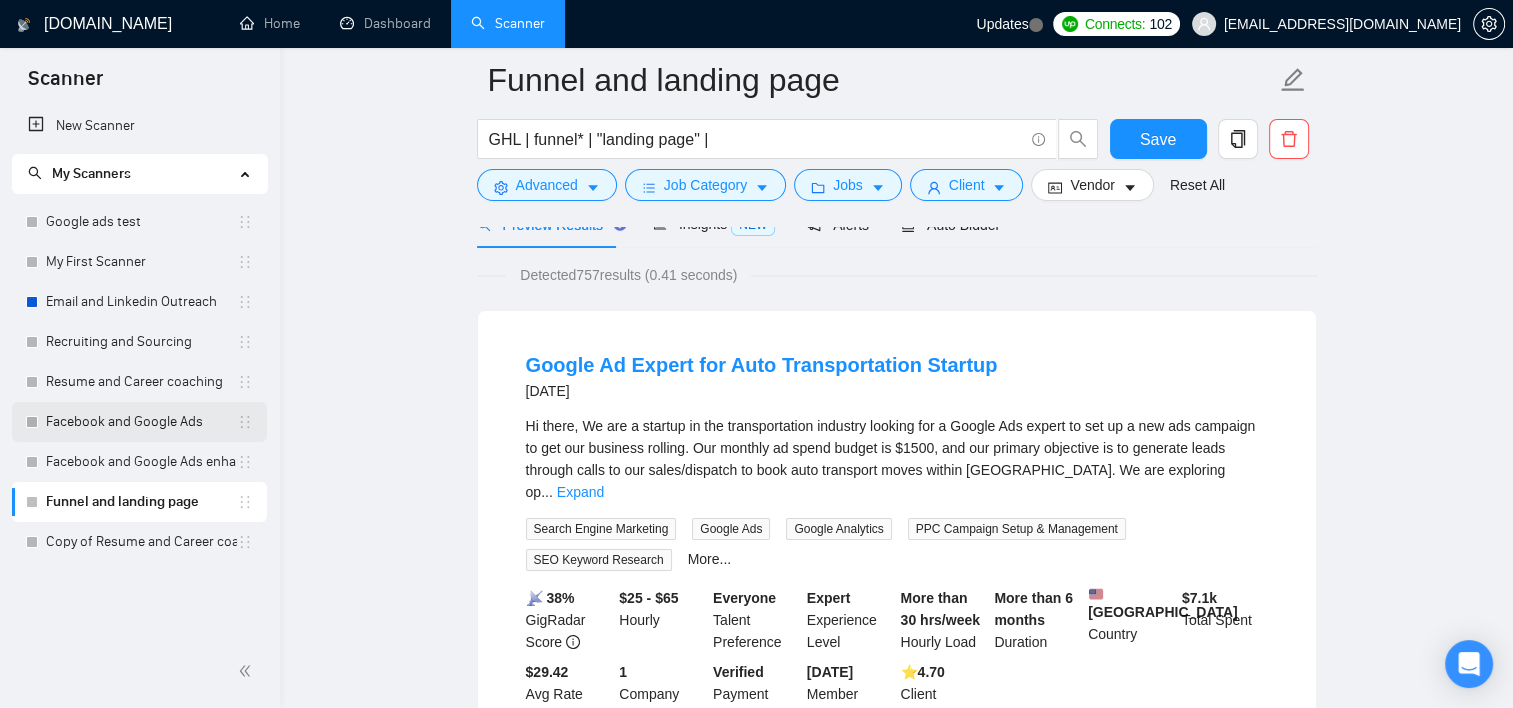 scroll, scrollTop: 122, scrollLeft: 0, axis: vertical 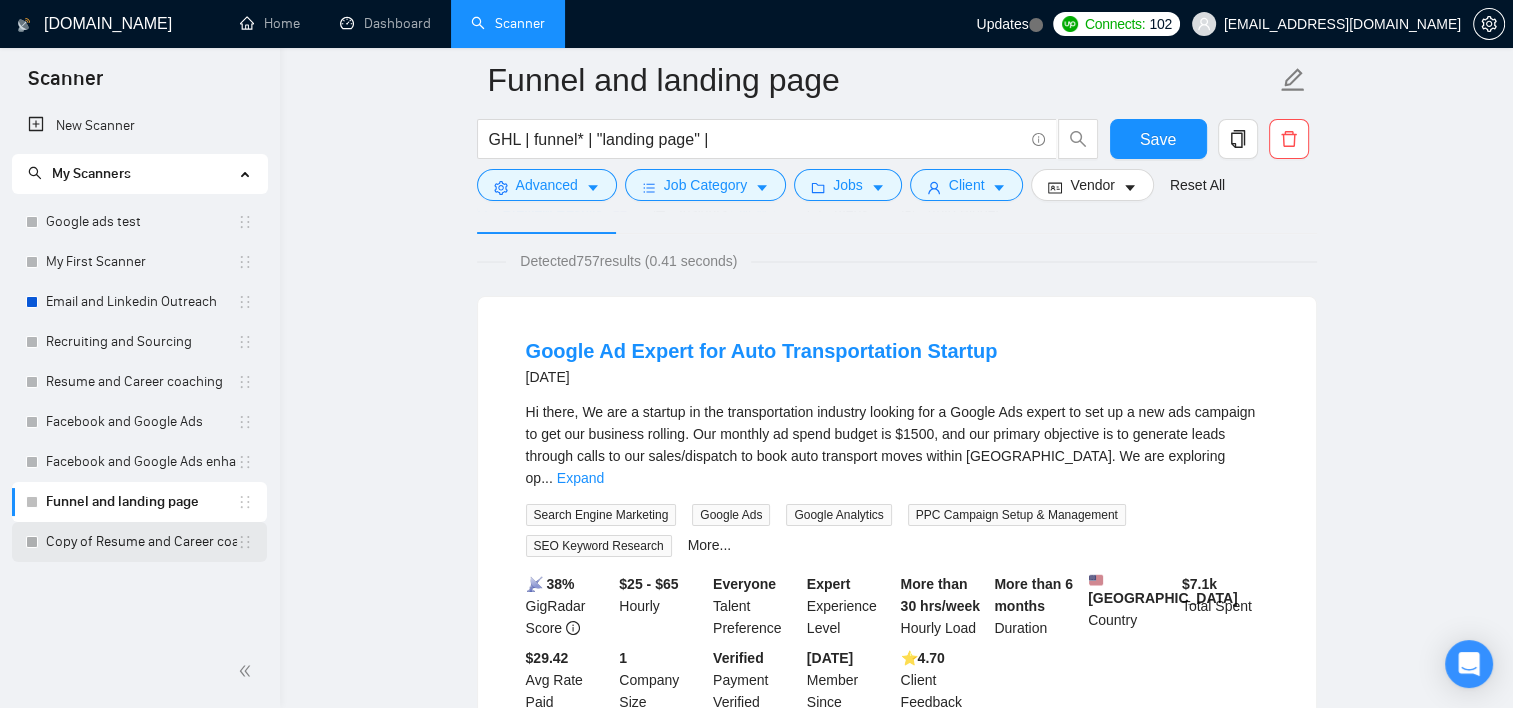 click on "Copy of Resume and Career coaching" at bounding box center (141, 542) 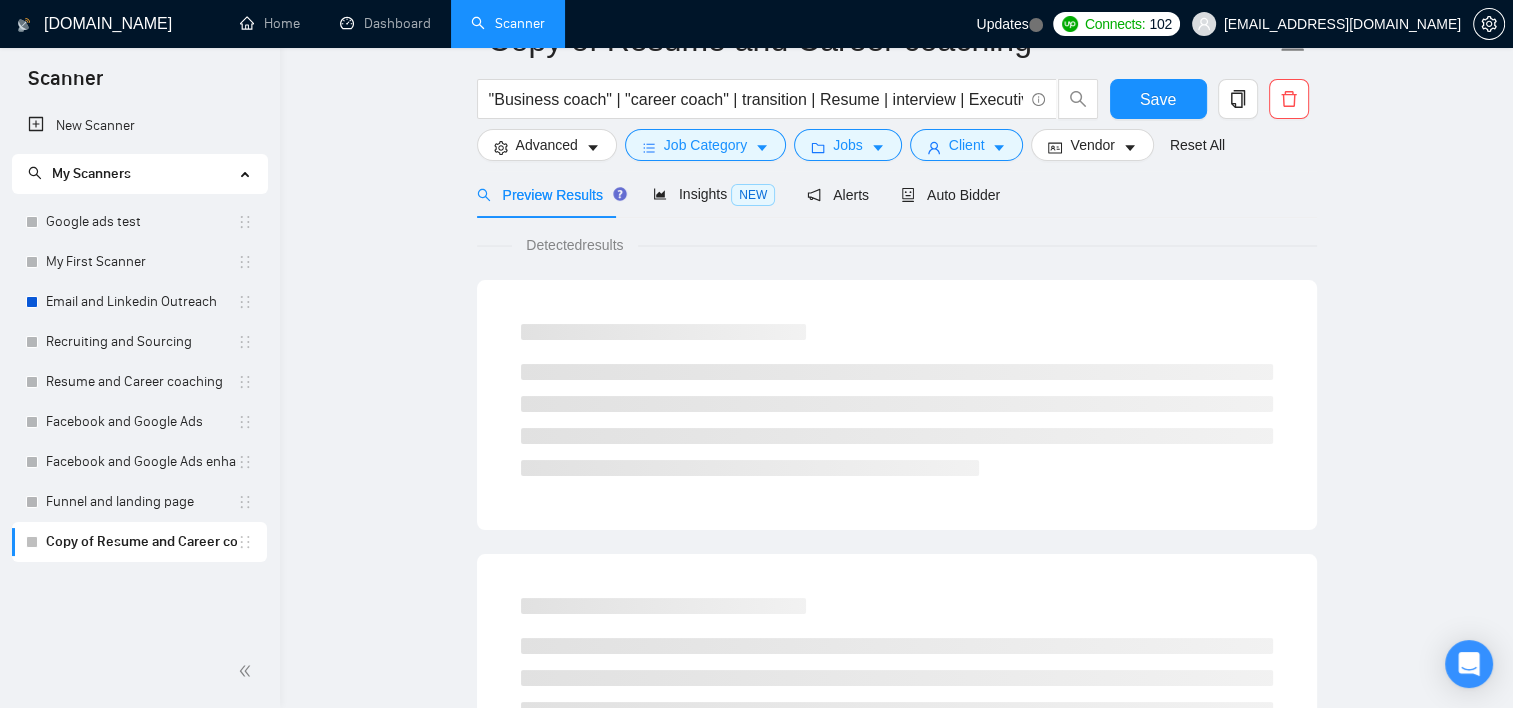 scroll, scrollTop: 22, scrollLeft: 0, axis: vertical 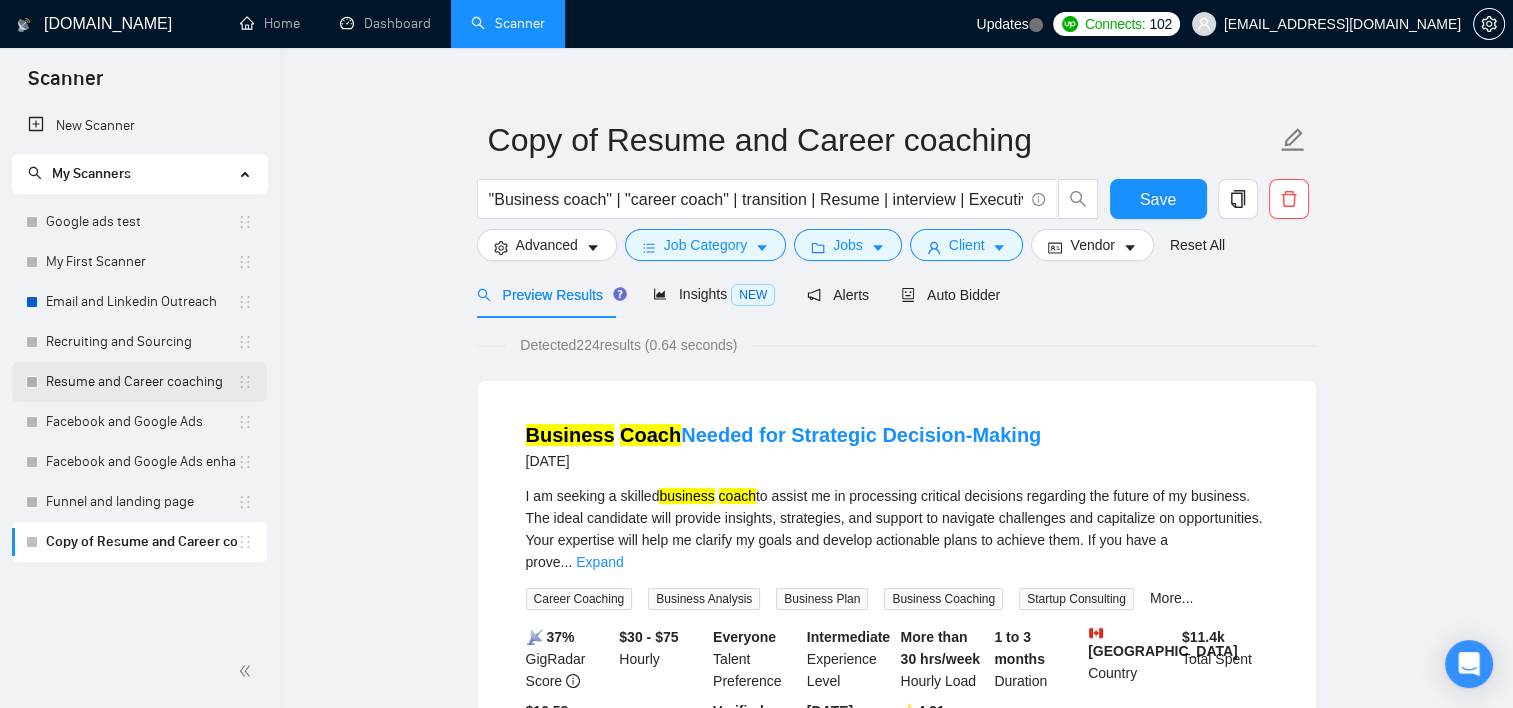 click on "Resume and Career coaching" at bounding box center [141, 382] 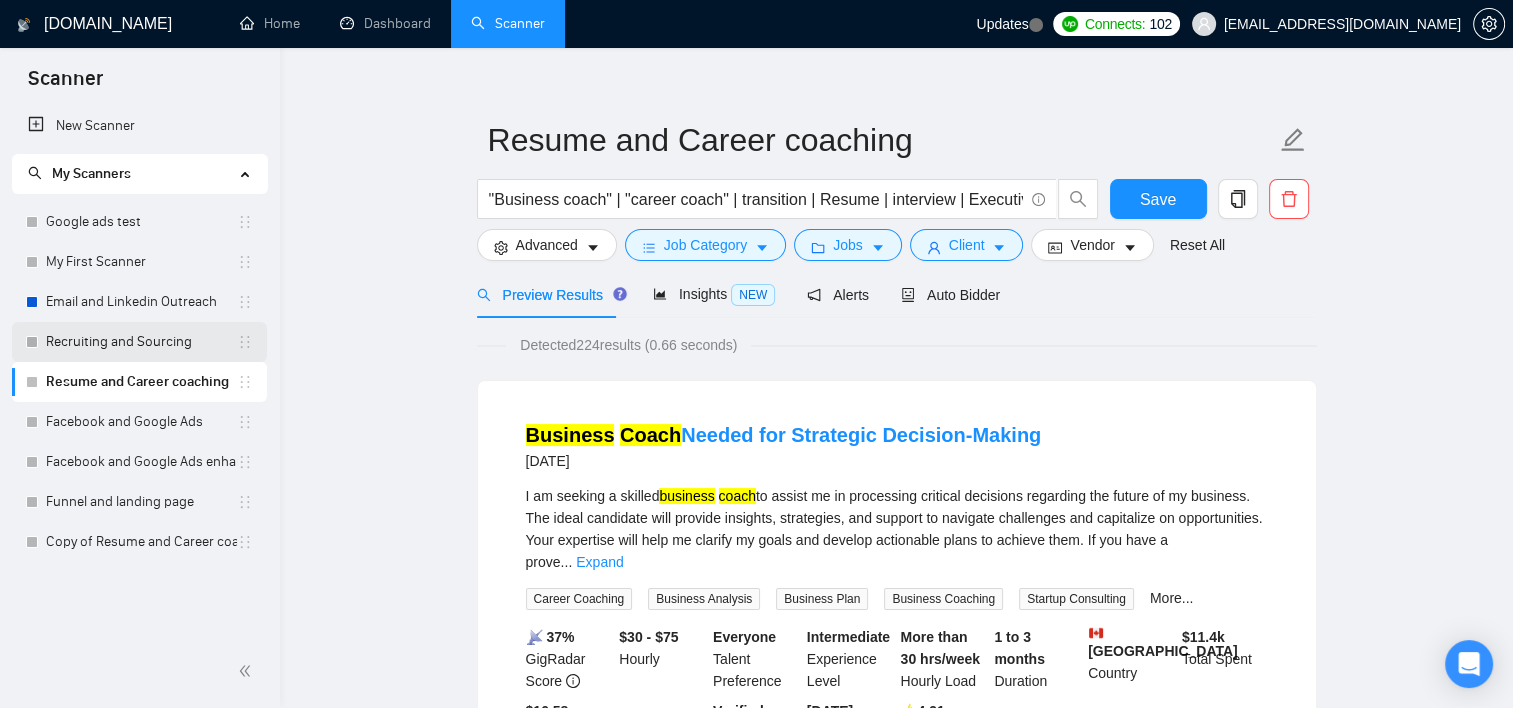 click on "Recruiting and Sourcing" at bounding box center (141, 342) 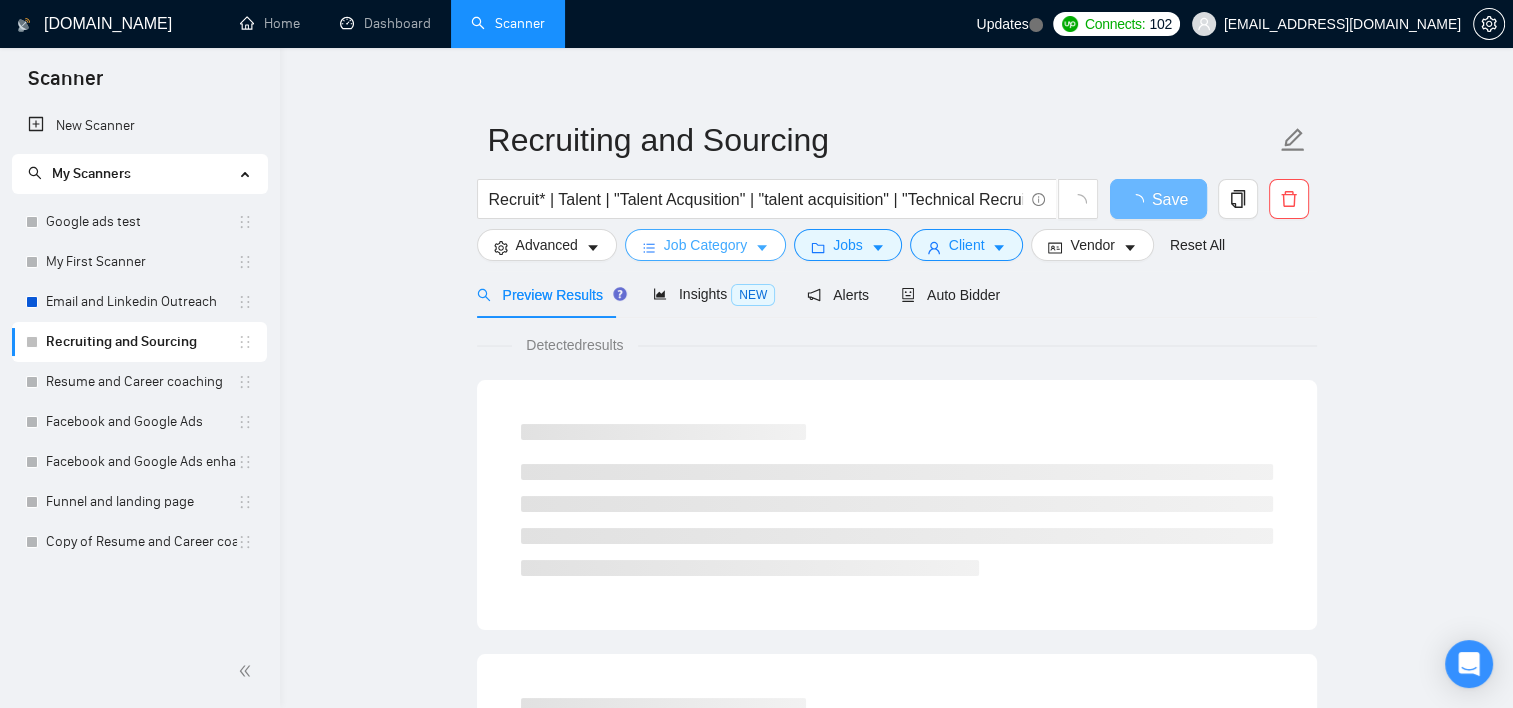 click on "Job Category" at bounding box center [705, 245] 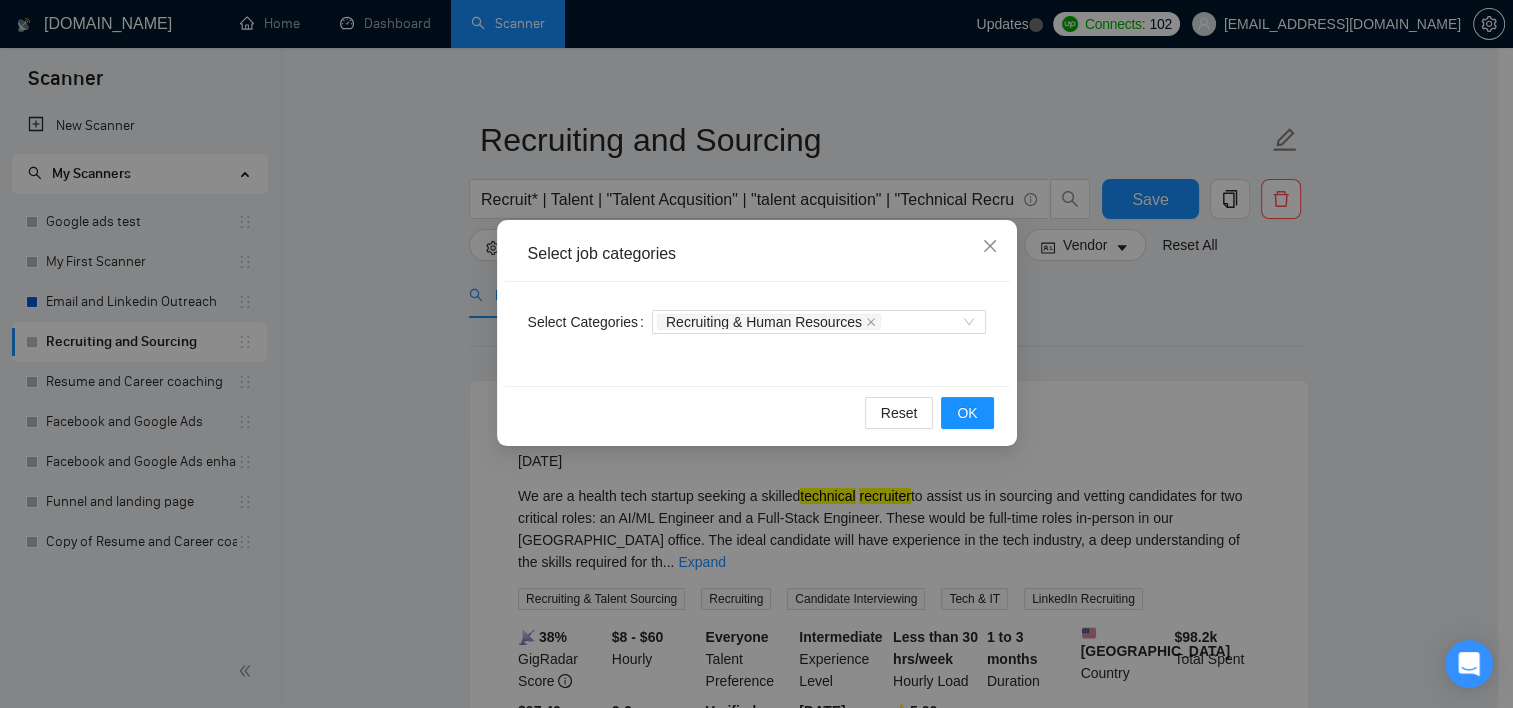 click on "Select job categories Select Categories Recruiting & Human Resources   Reset OK" at bounding box center (756, 354) 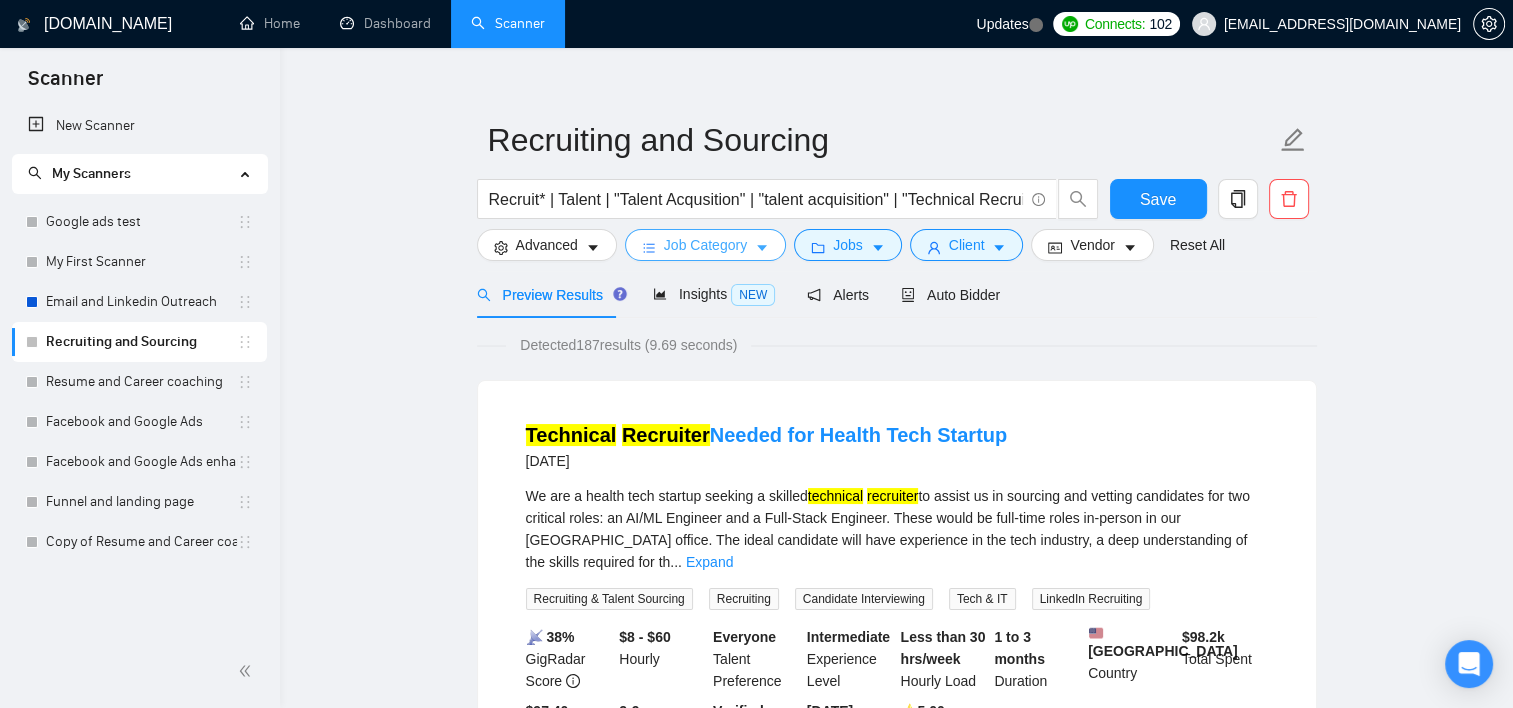 click on "Job Category" at bounding box center (705, 245) 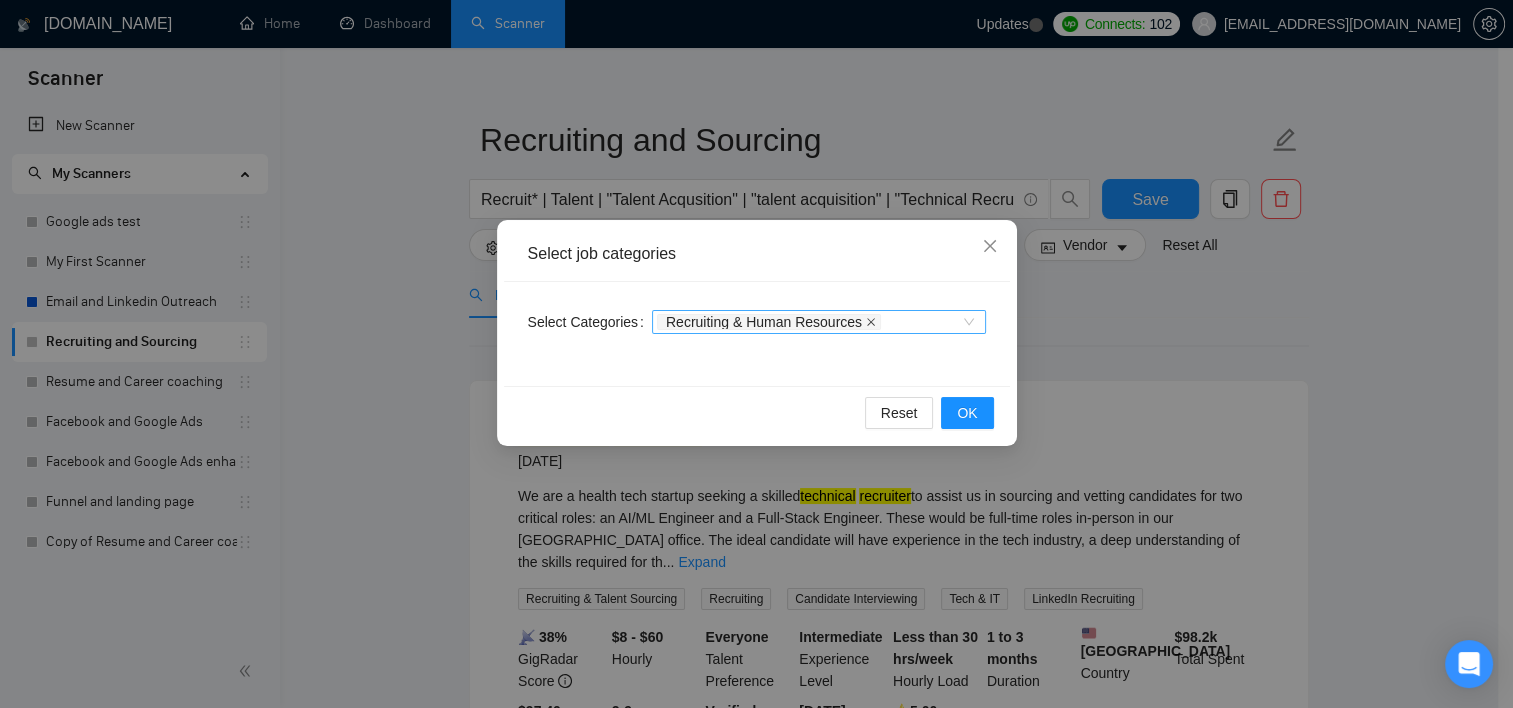 click 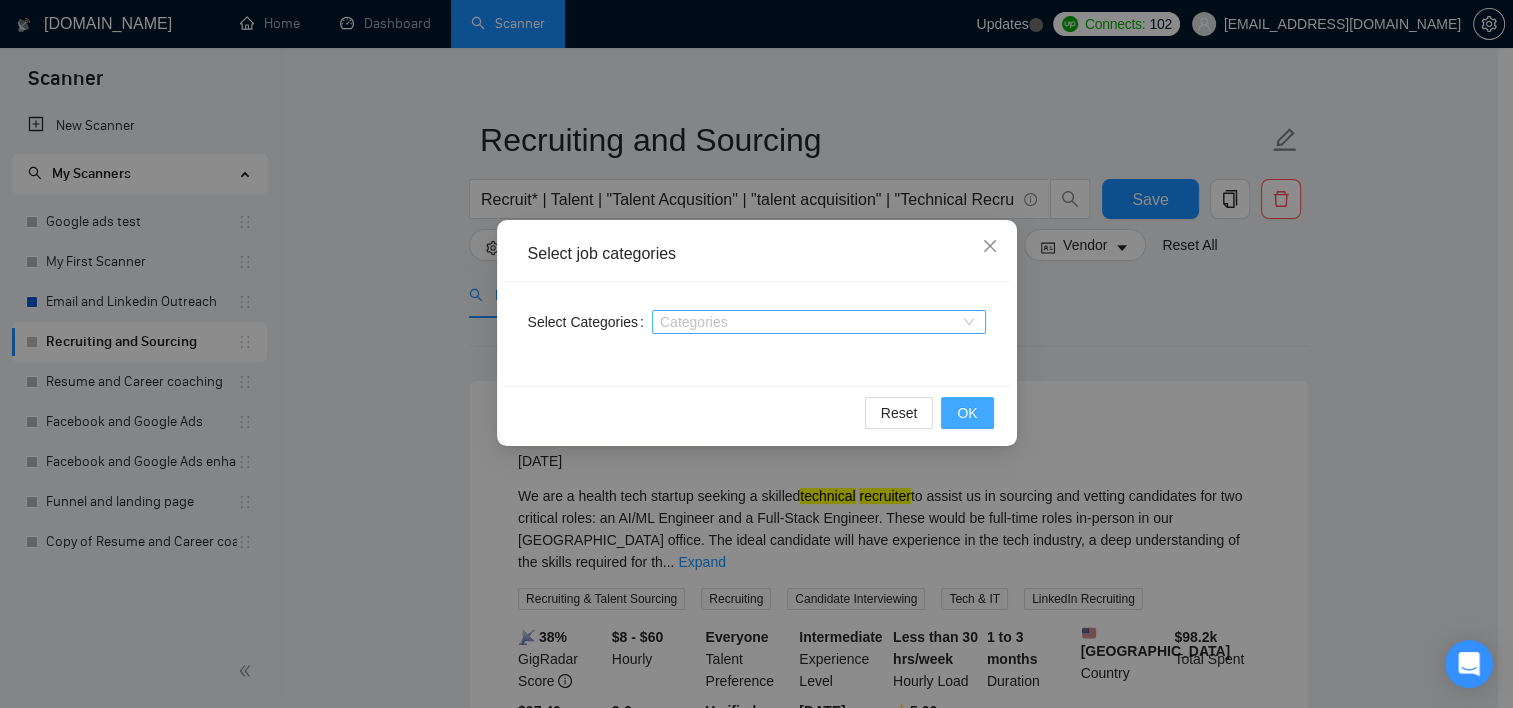 click on "OK" at bounding box center [967, 413] 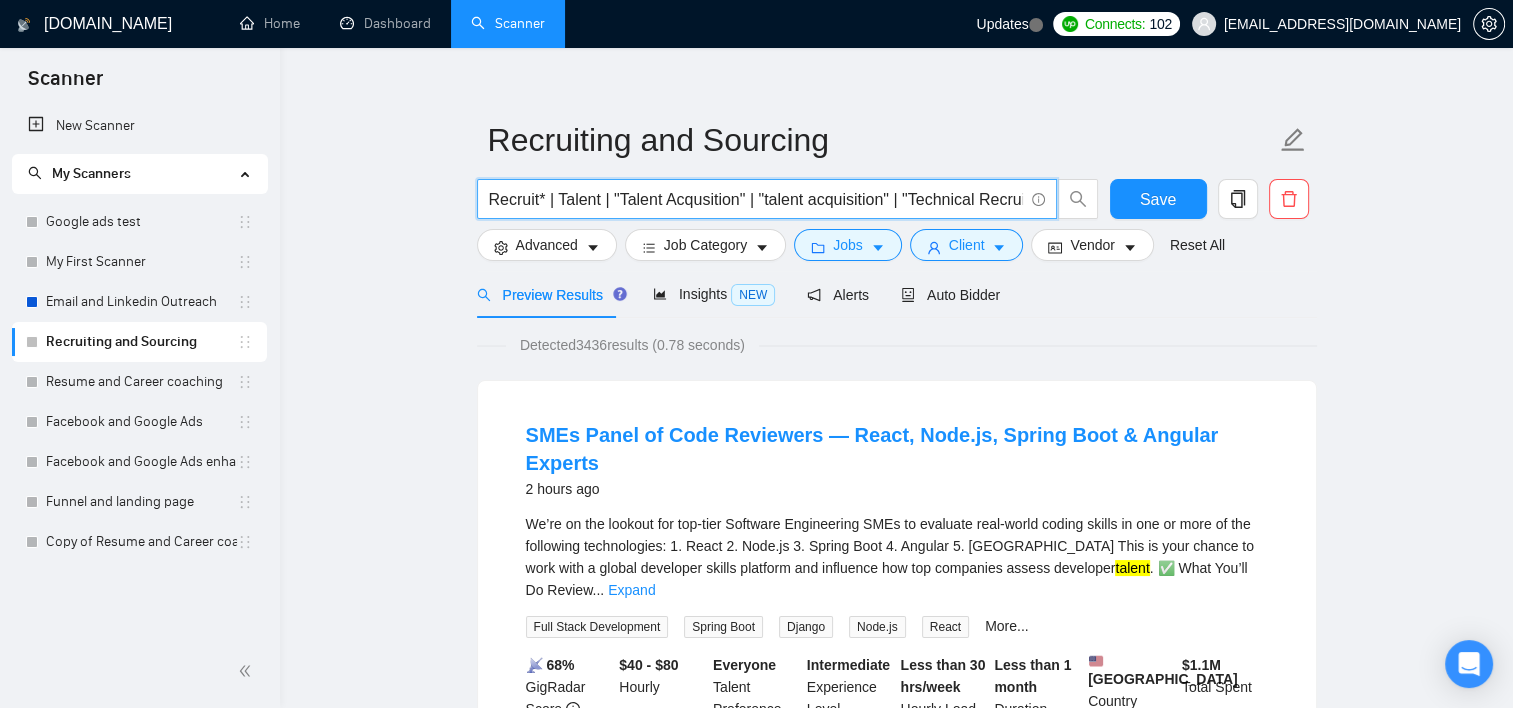 click on "Recruit* | Talent | "Talent Acqusition" | "talent acquisition" | "Technical Recruiter" | "engineer hiring" | "Souring" | "Executive search" | "Temp Recruiting" | "Full-cycle" | "full cycle" | search |" at bounding box center [756, 199] 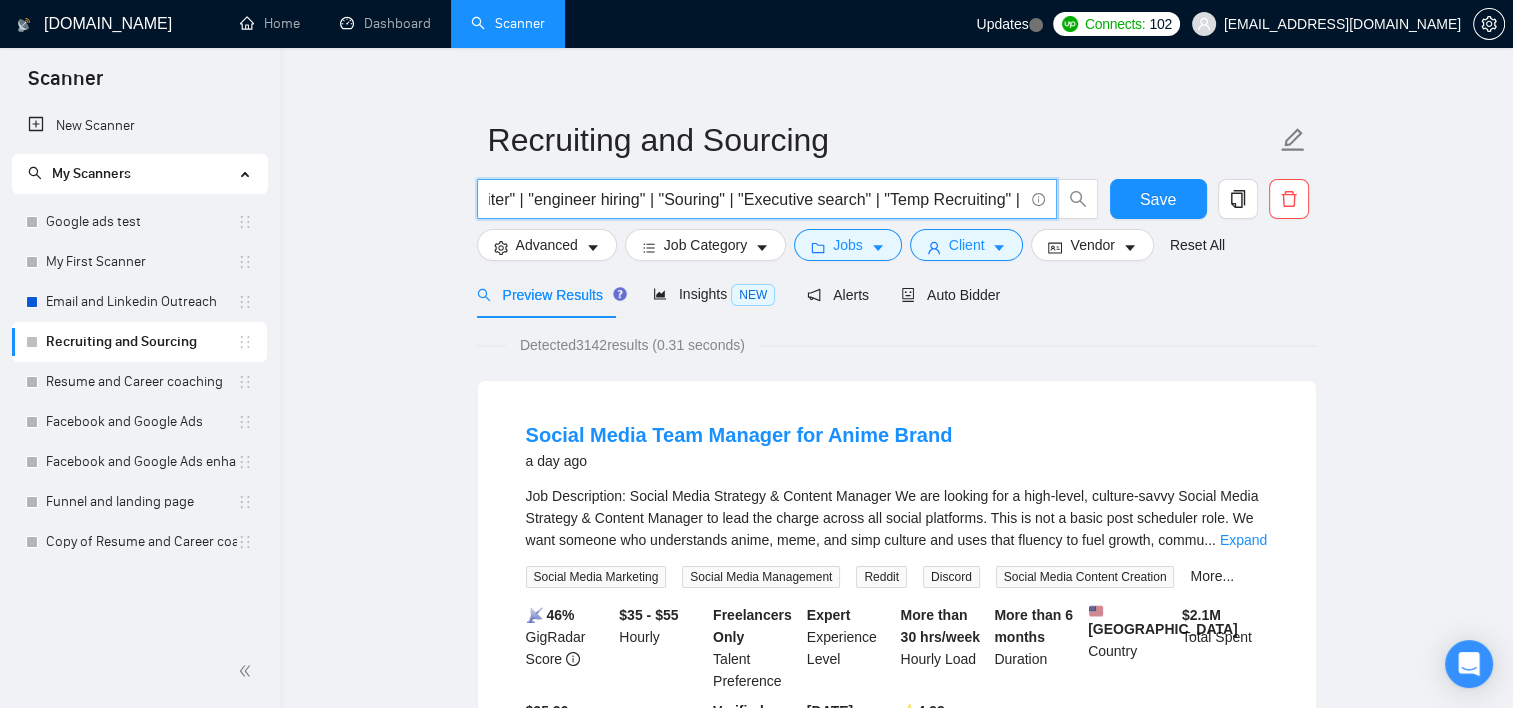 scroll, scrollTop: 0, scrollLeft: 741, axis: horizontal 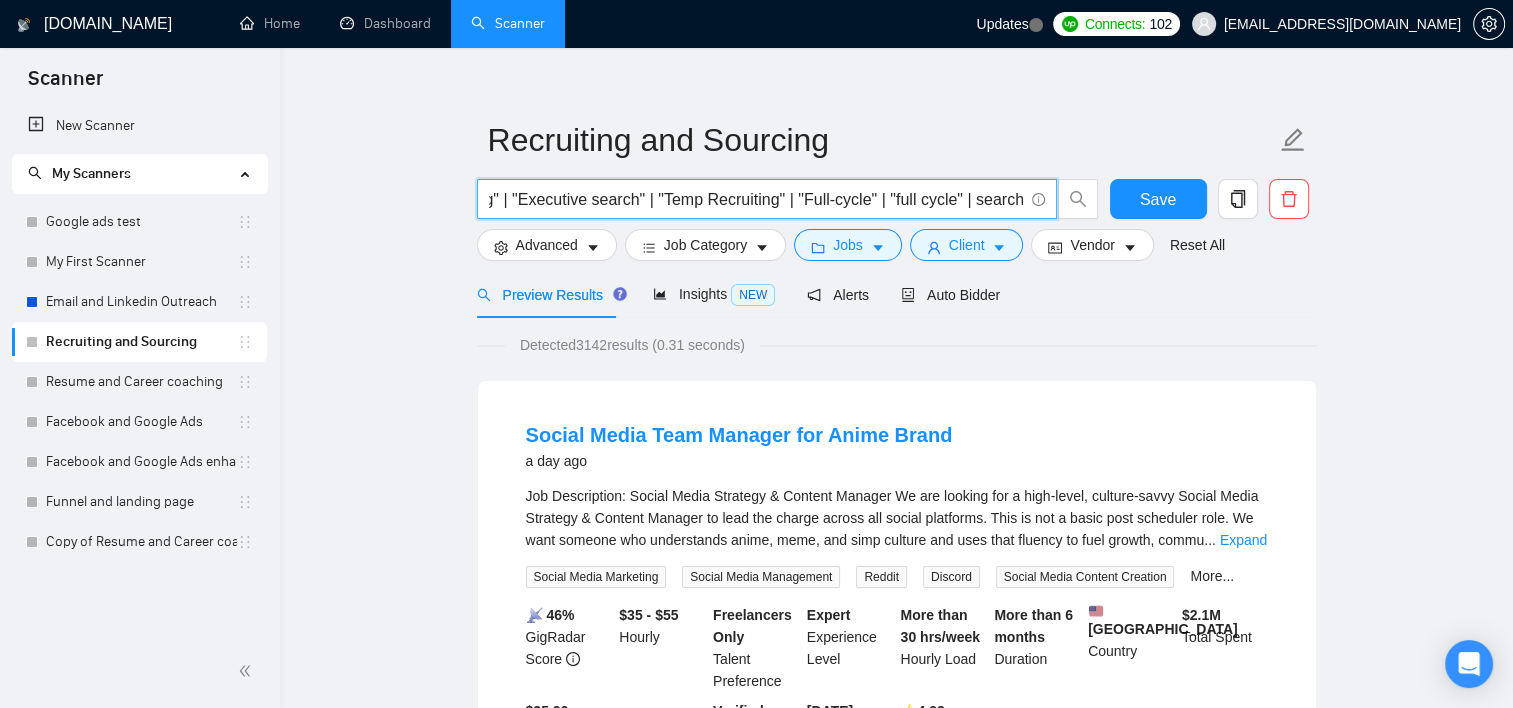 drag, startPoint x: 745, startPoint y: 200, endPoint x: 1028, endPoint y: 188, distance: 283.2543 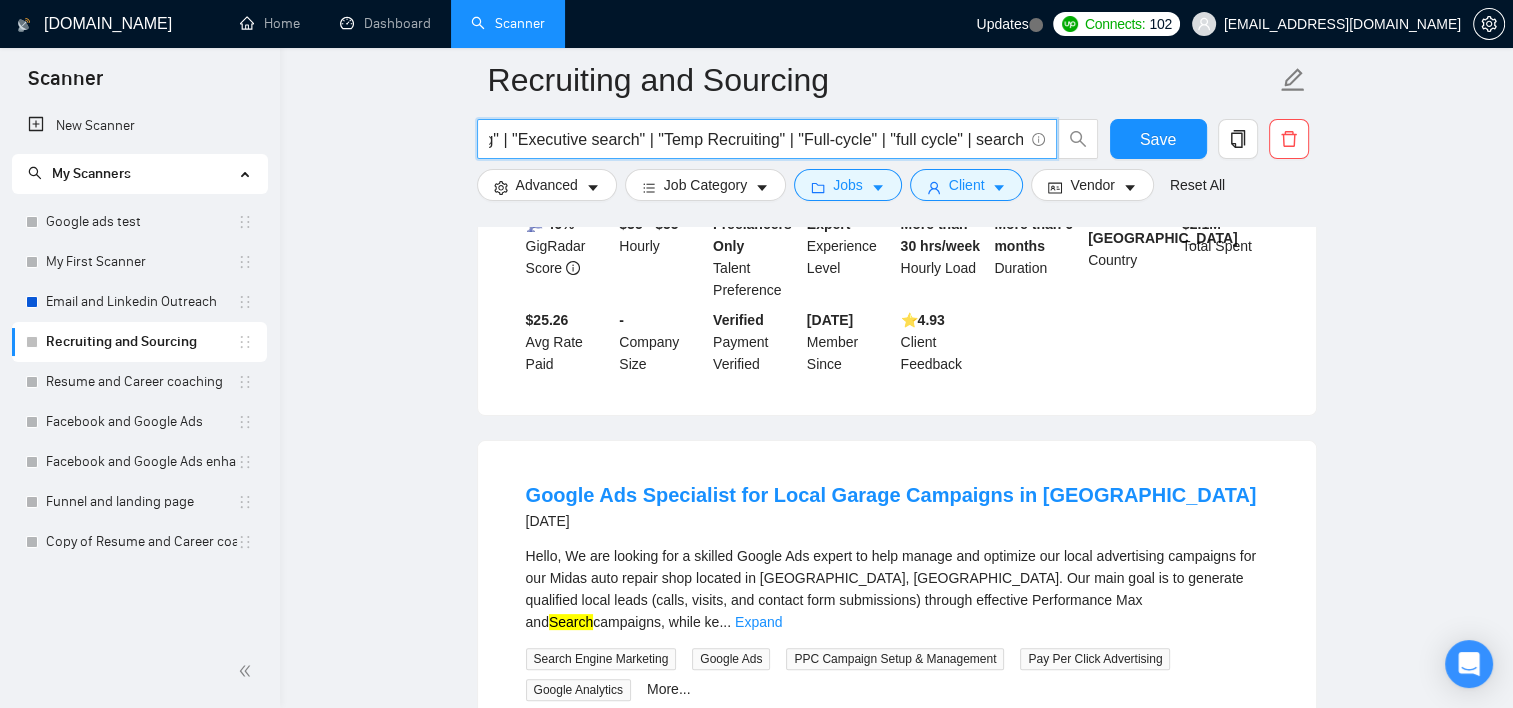 scroll, scrollTop: 0, scrollLeft: 0, axis: both 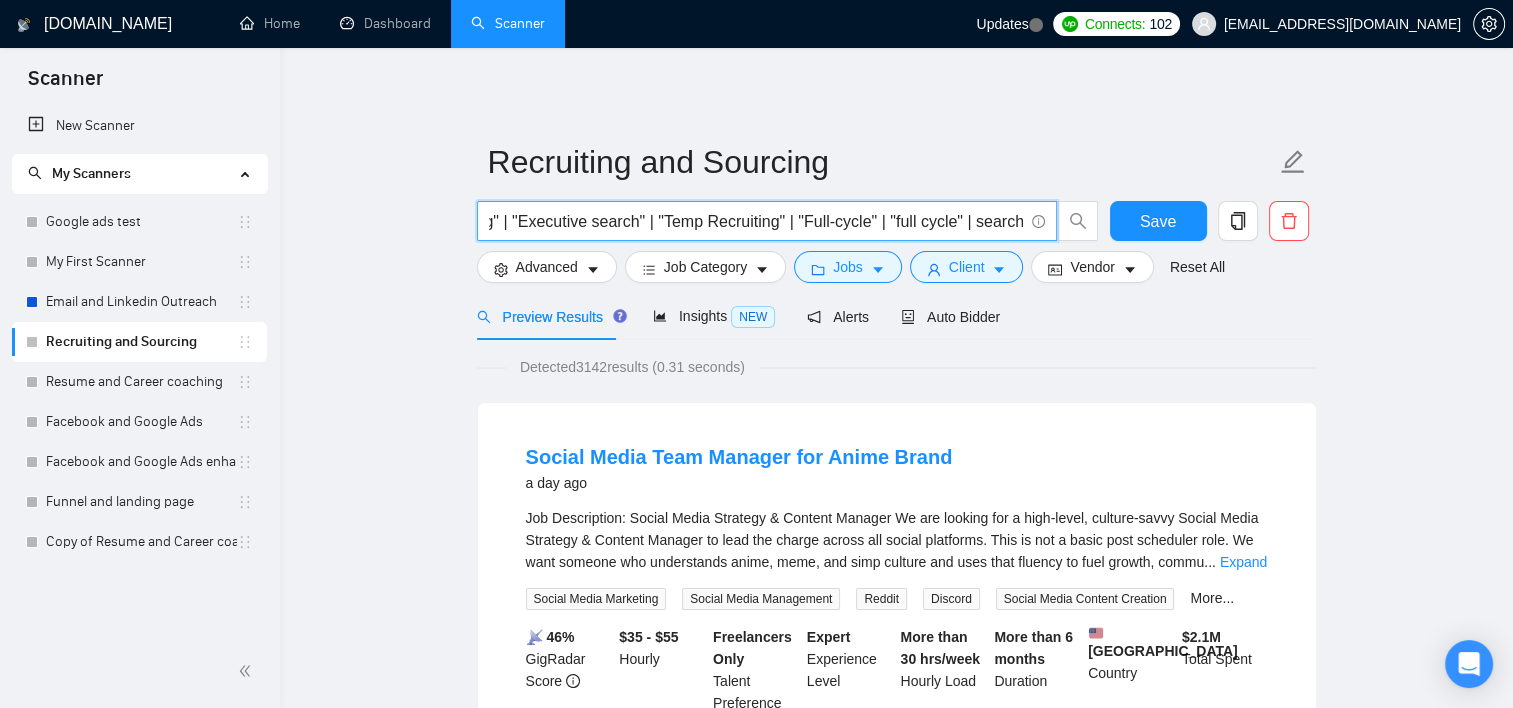 click on "Recruit* | HR | "Talent Acqusition" | "talent acquisition" | "Technical Recruiter" | "engineer hiring" | "Souring" | "Executive search" | "Temp Recruiting" | "Full-cycle" | "full cycle" | search |" at bounding box center [756, 221] 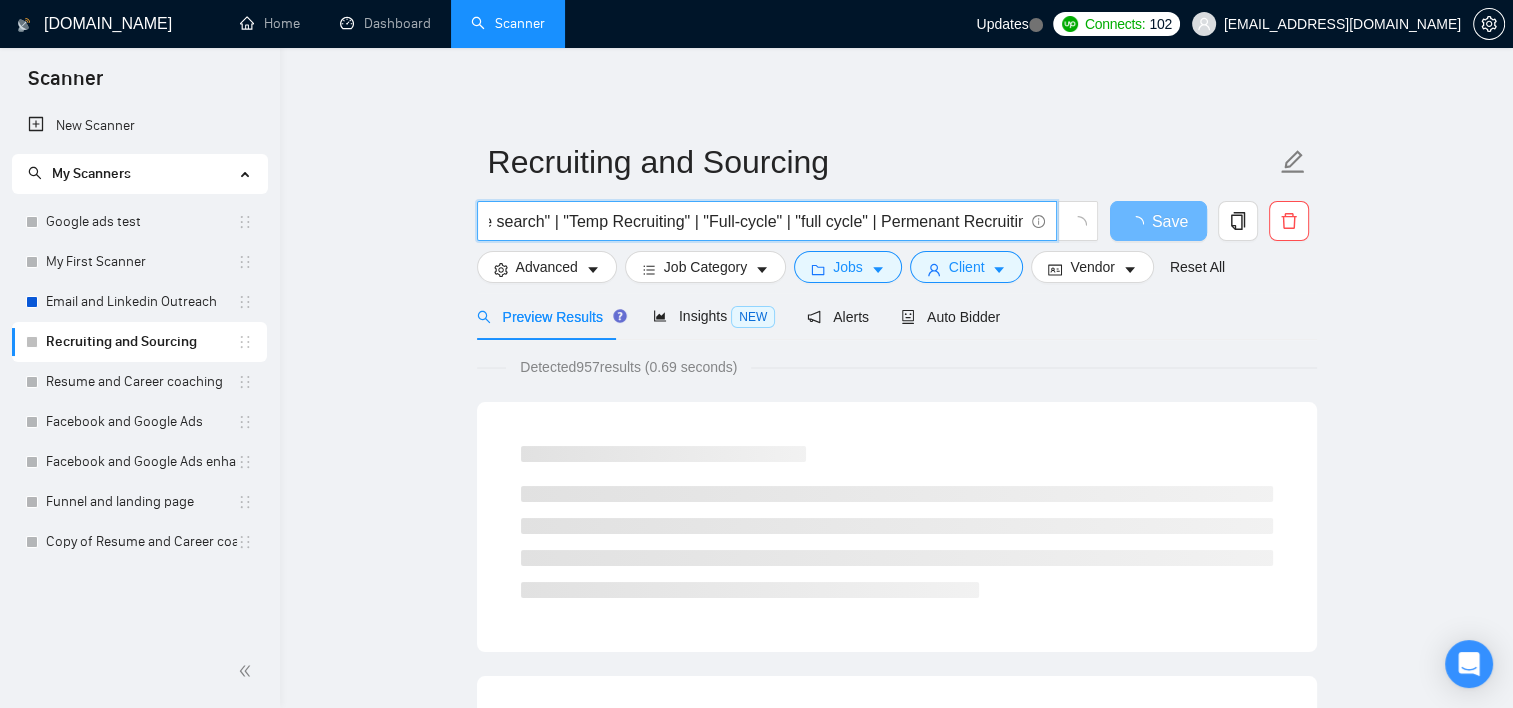 scroll, scrollTop: 0, scrollLeft: 843, axis: horizontal 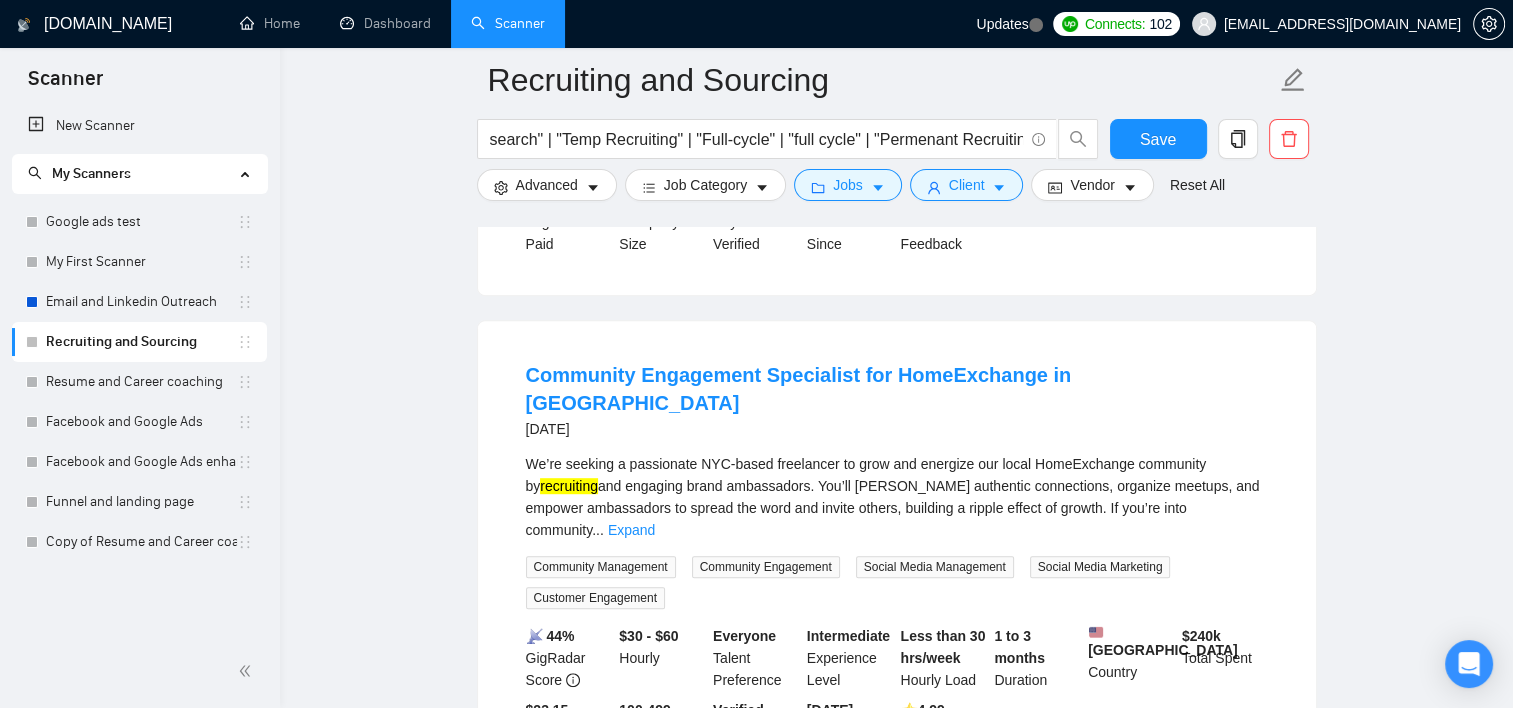 click on "Expand" at bounding box center [631, 530] 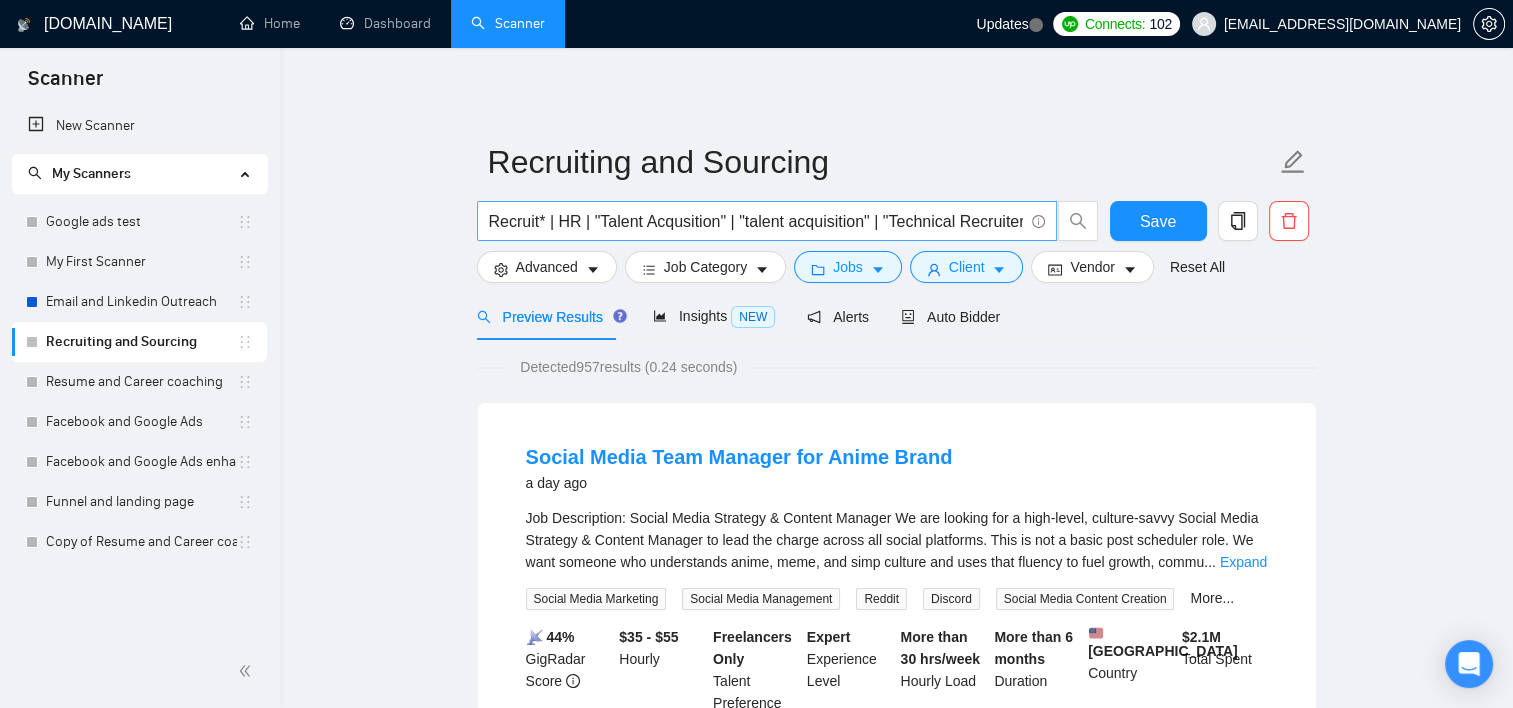 scroll, scrollTop: 0, scrollLeft: 0, axis: both 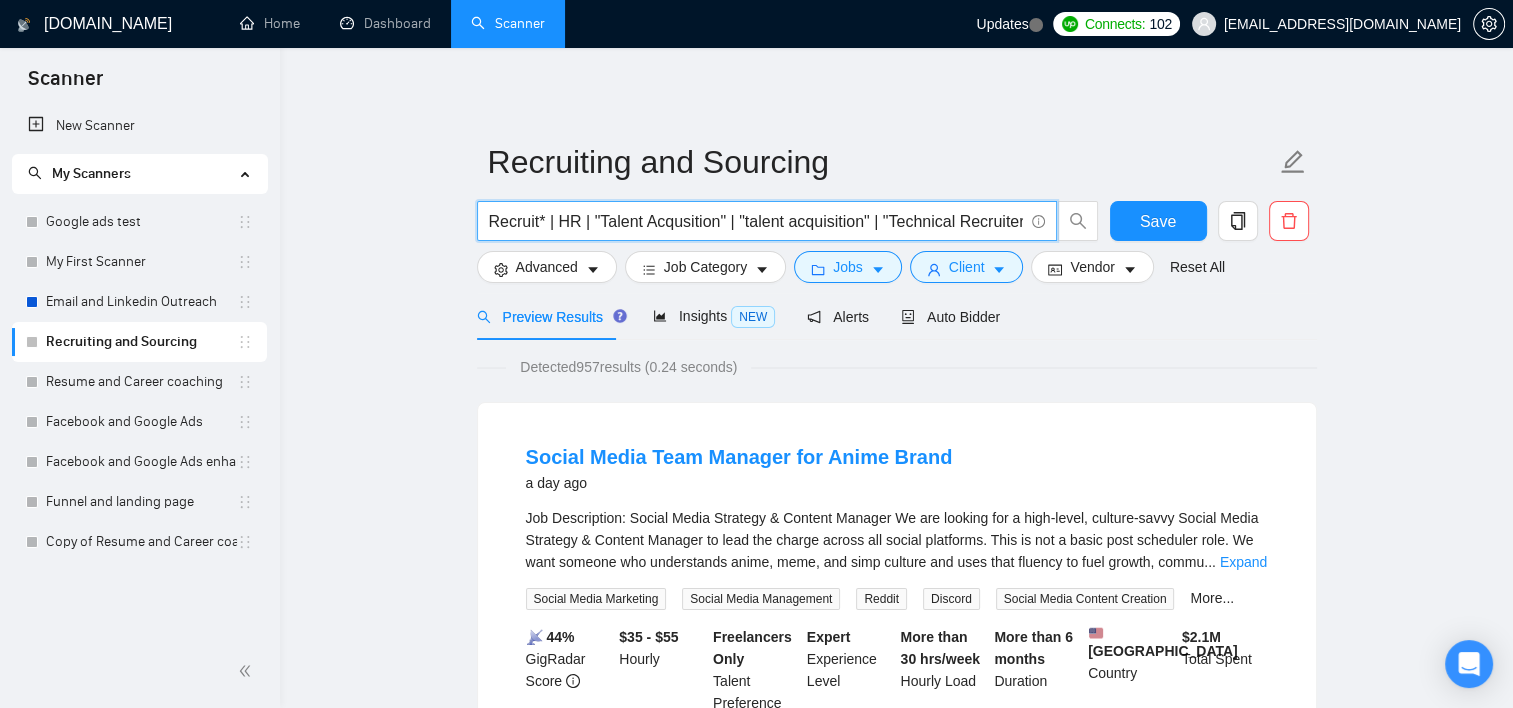 drag, startPoint x: 884, startPoint y: 232, endPoint x: 997, endPoint y: 205, distance: 116.18089 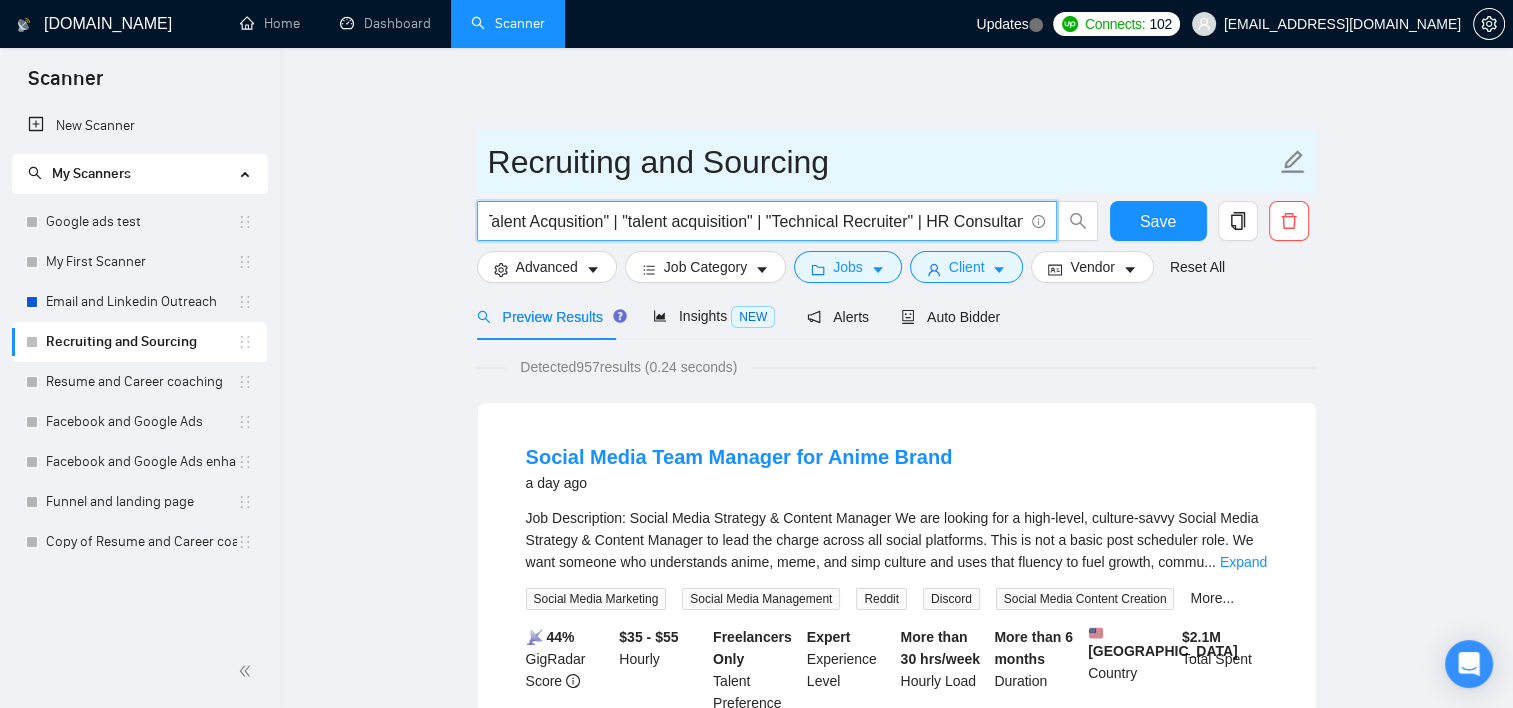 scroll, scrollTop: 0, scrollLeft: 124, axis: horizontal 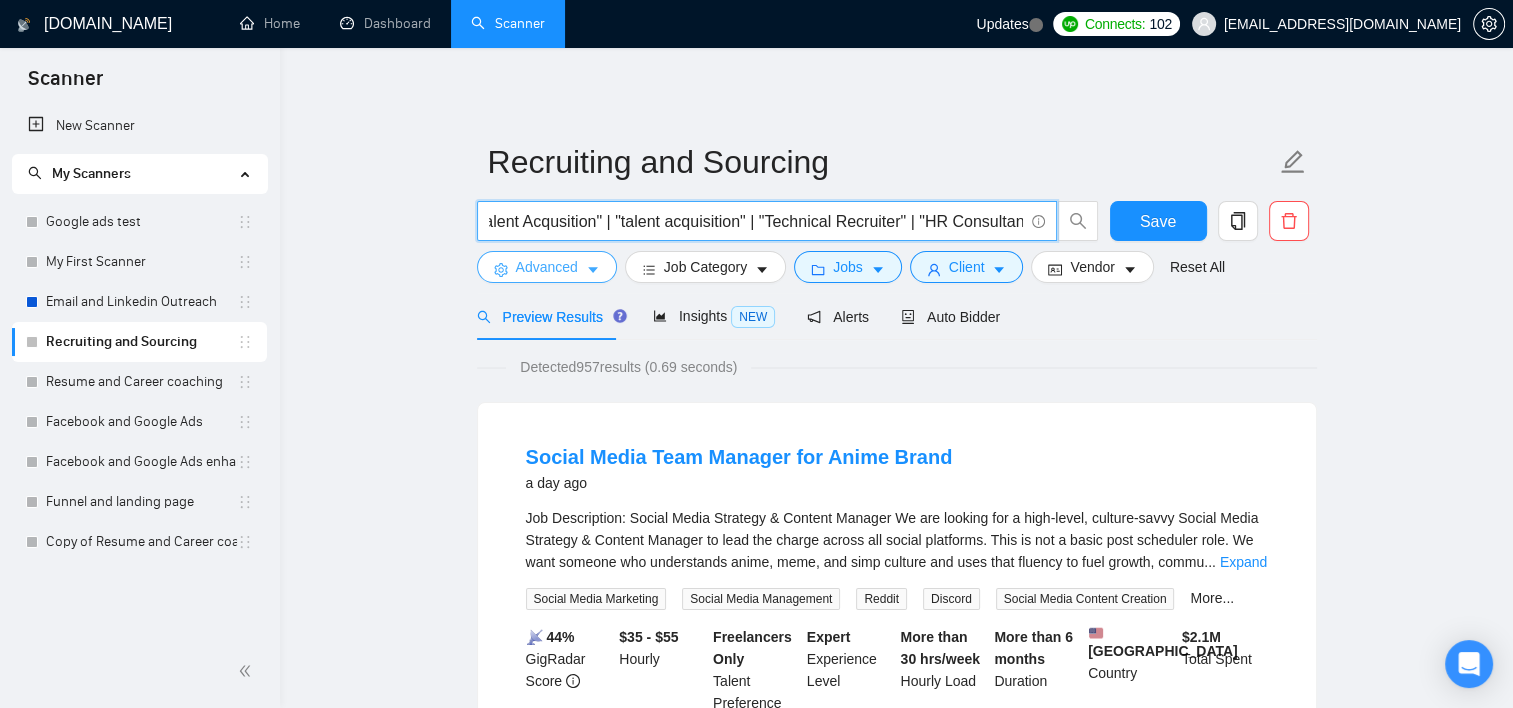 type on "Recruit* | HR | "Talent Acqusition" | "talent acquisition" | "Technical Recruiter" | "HR Consultant" | "engineer hiring" | "Souring" | "Executive search" | "Temp Recruiting" | "Full-cycle" | "full cycle" | "Permenant Recruiting"" 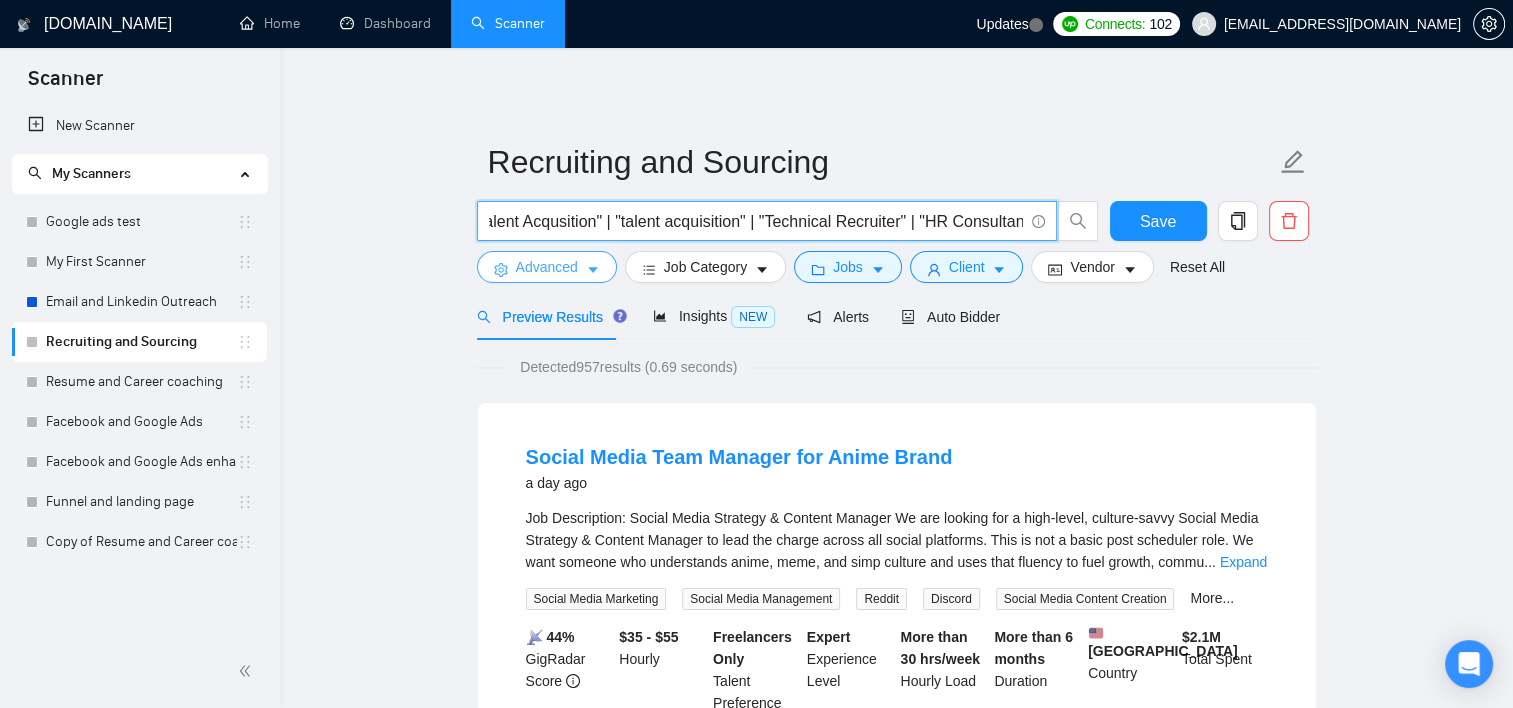click on "Advanced" at bounding box center [547, 267] 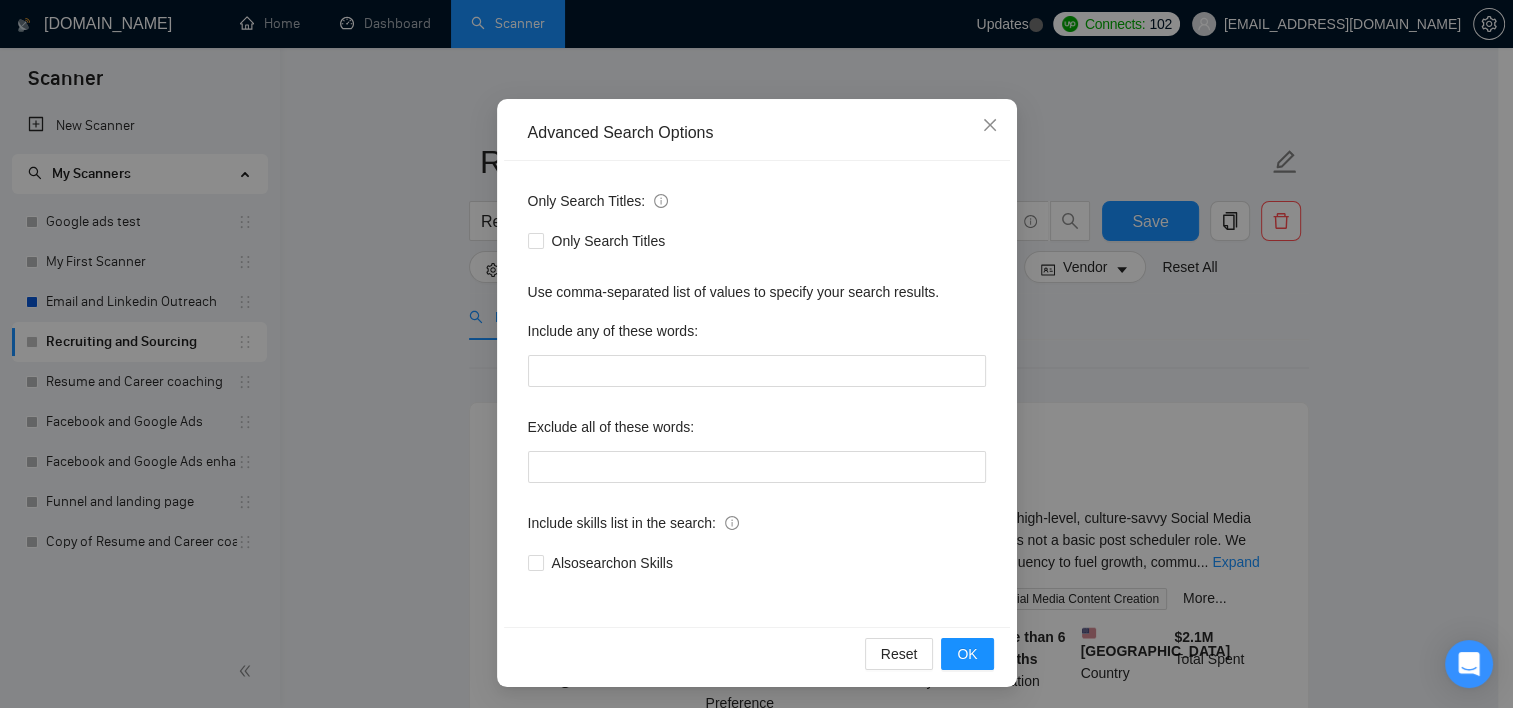 scroll, scrollTop: 124, scrollLeft: 0, axis: vertical 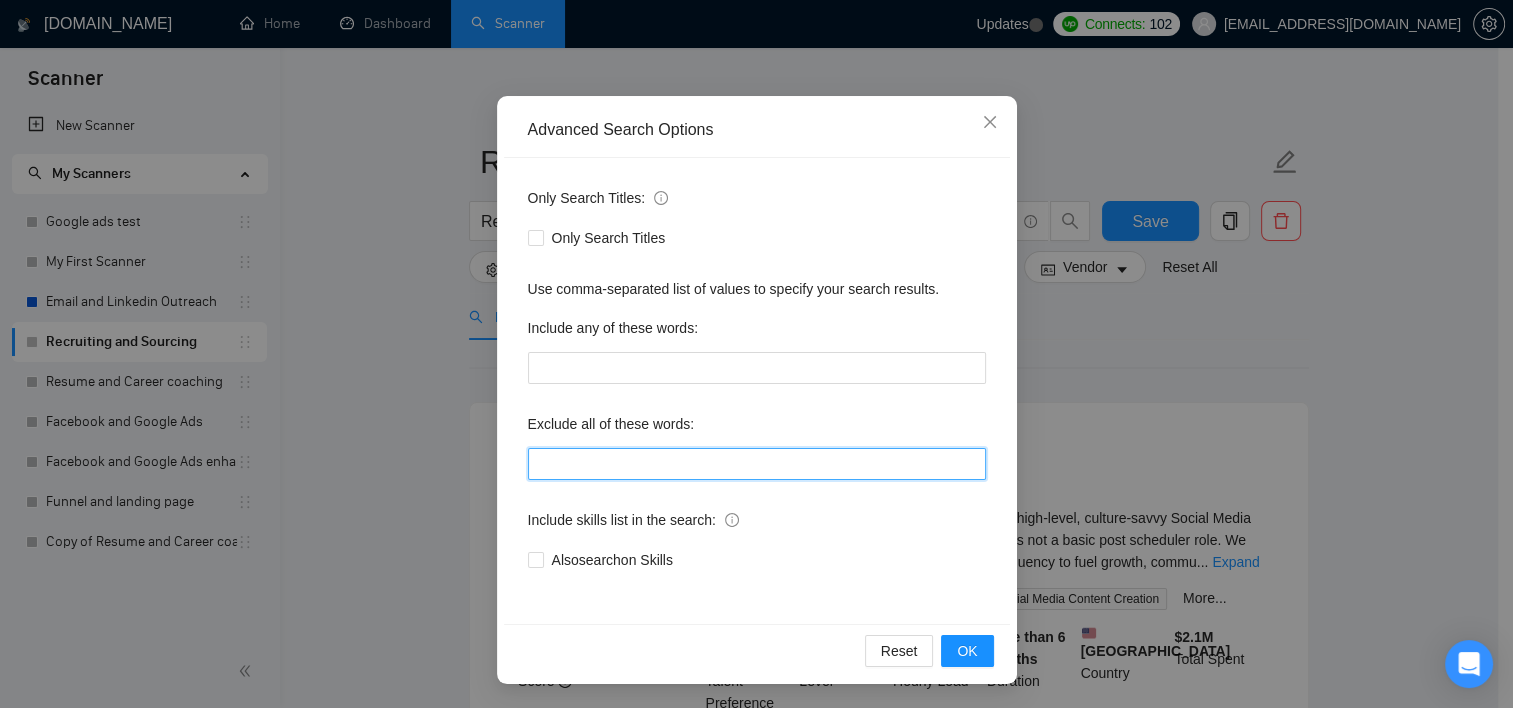 click at bounding box center (757, 464) 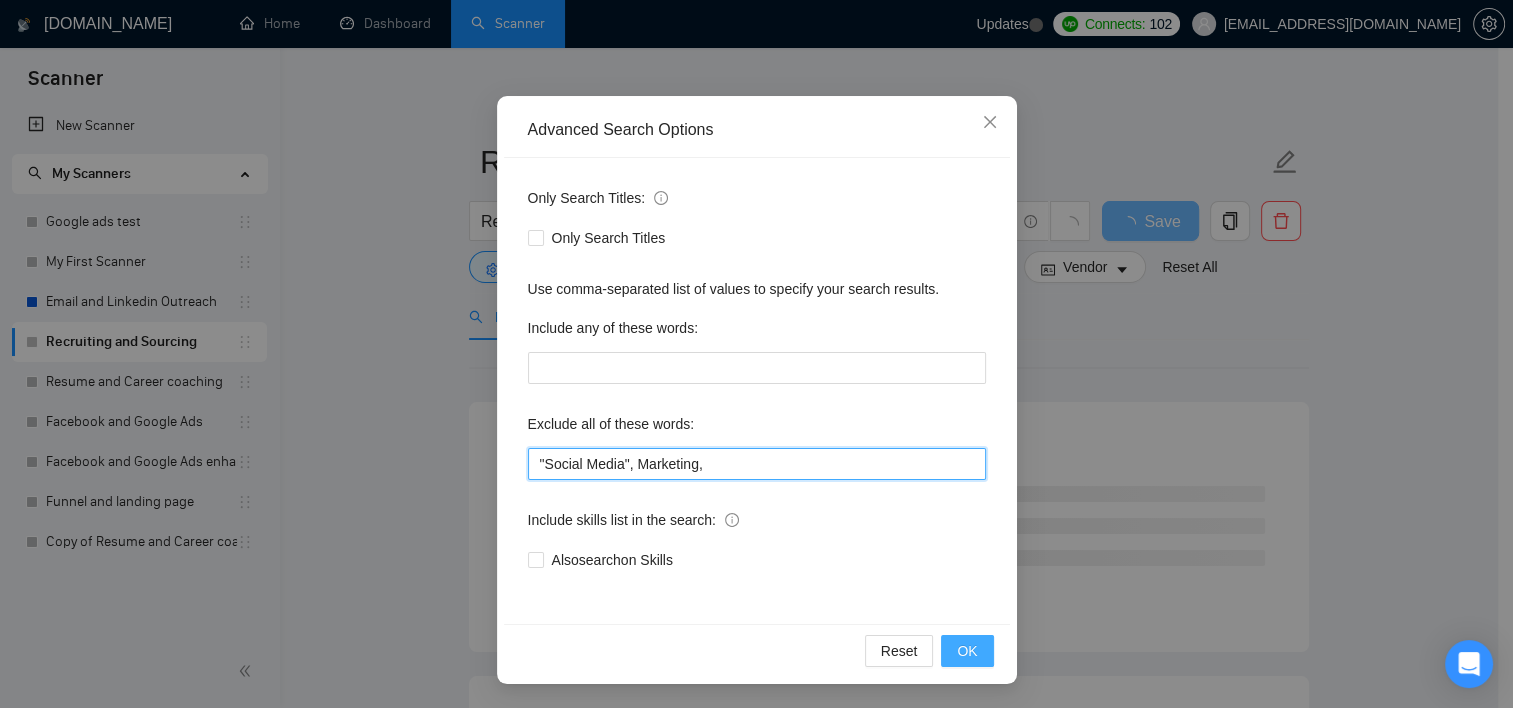 type on ""Social Media", Marketing," 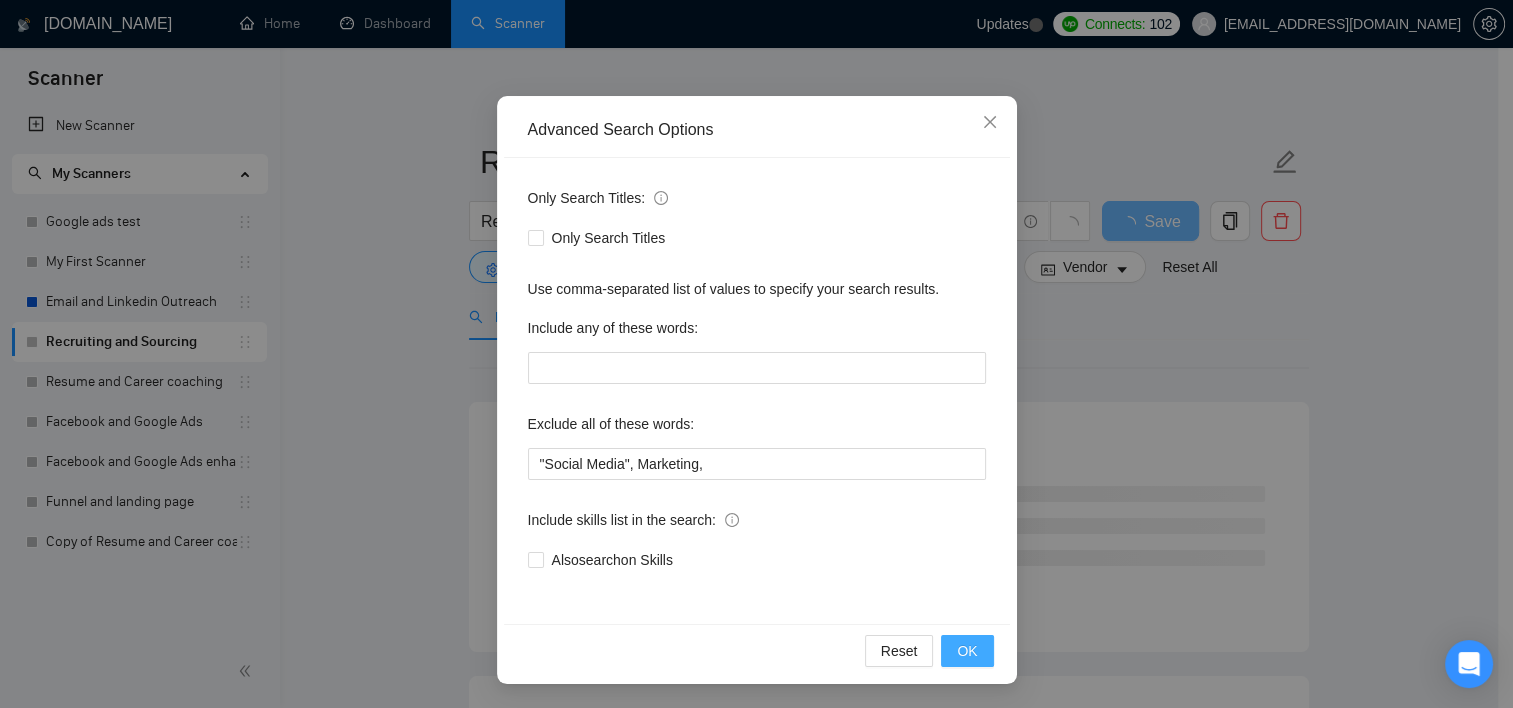 click on "OK" at bounding box center (967, 651) 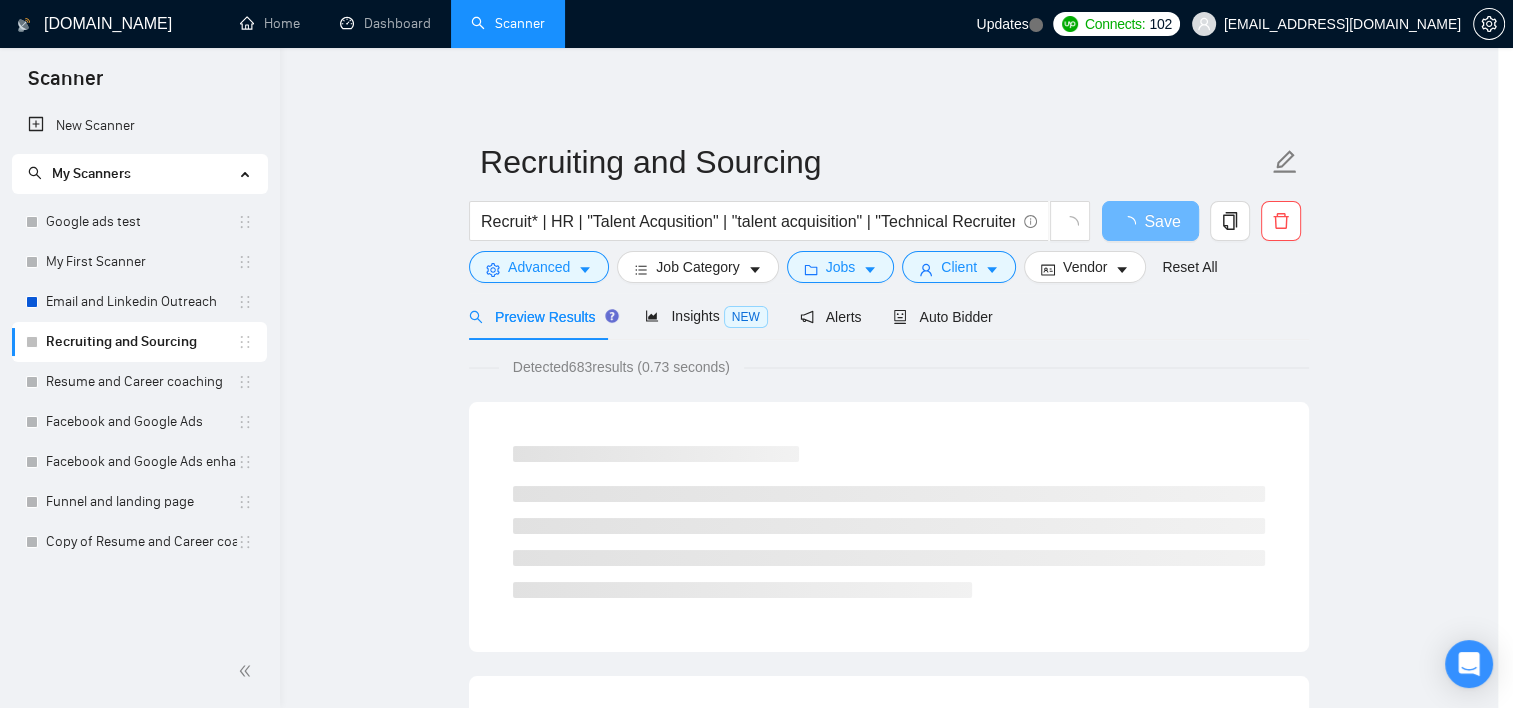 scroll, scrollTop: 24, scrollLeft: 0, axis: vertical 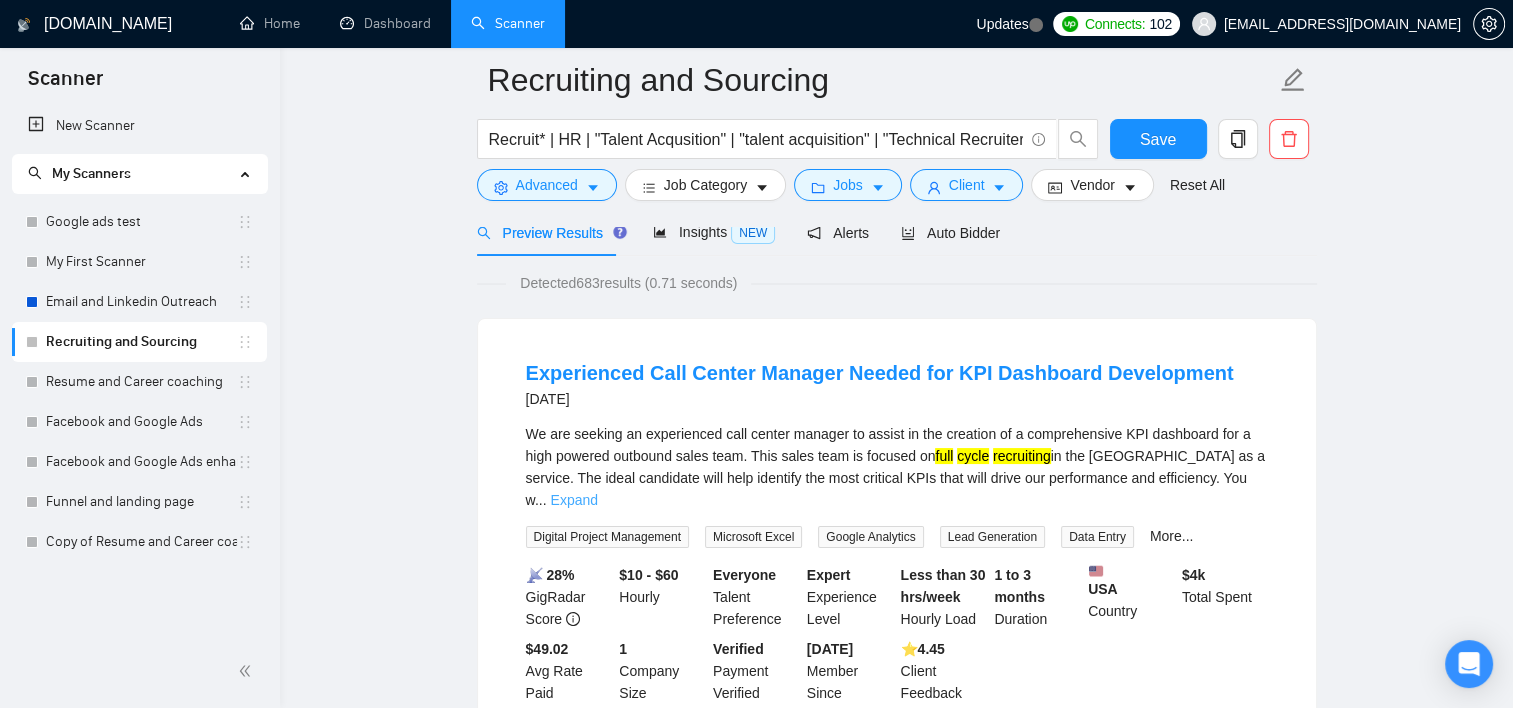 click on "Expand" at bounding box center [574, 500] 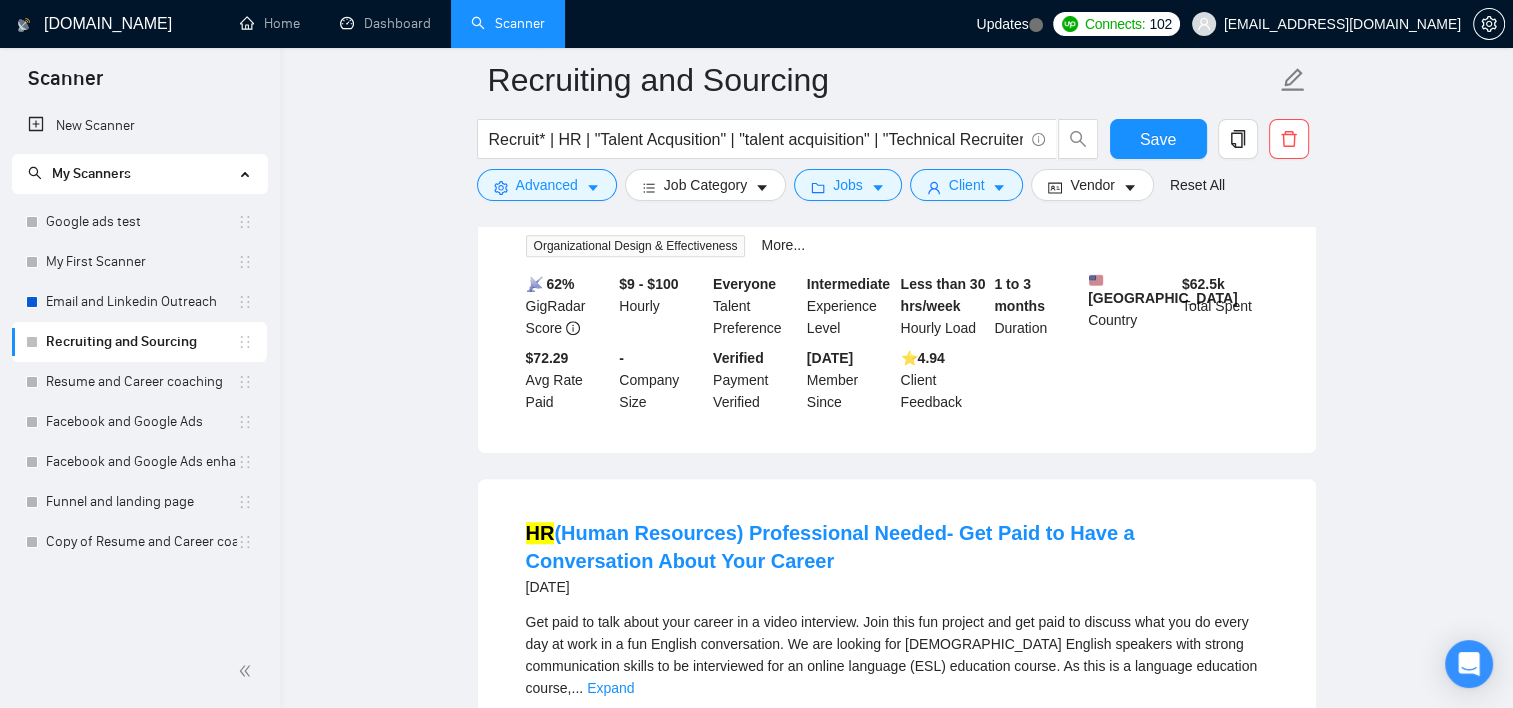 scroll, scrollTop: 1400, scrollLeft: 0, axis: vertical 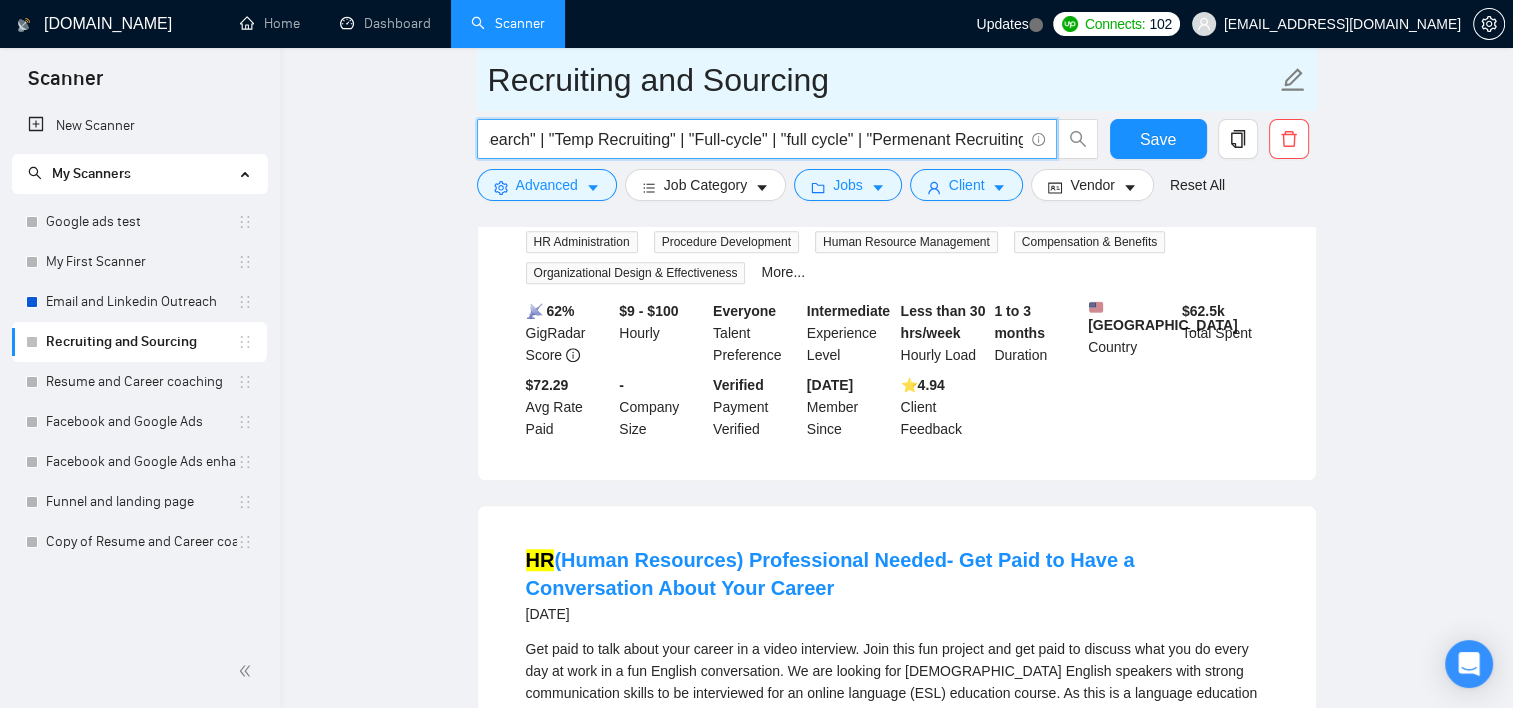 drag, startPoint x: 690, startPoint y: 140, endPoint x: 1052, endPoint y: 111, distance: 363.15976 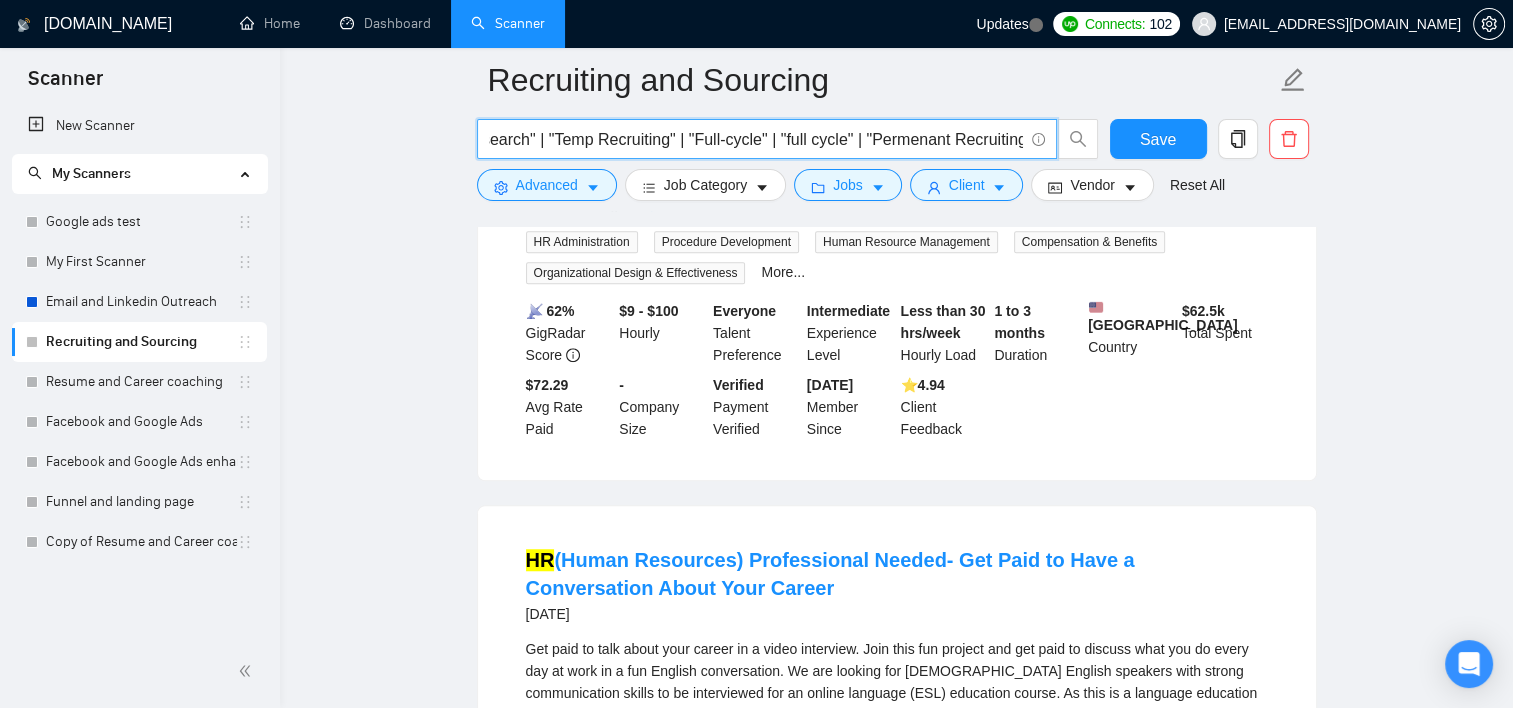 click on "Recruit* | HR | "Talent Acqusition" | "talent acquisition" | "Technical Recruiter" | "HR Consultant" | "engineer hiring" | "Souring" | "Executive search" | "Temp Recruiting" | "Full-cycle" | "full cycle" | "Permenant Recruiting"" at bounding box center [767, 139] 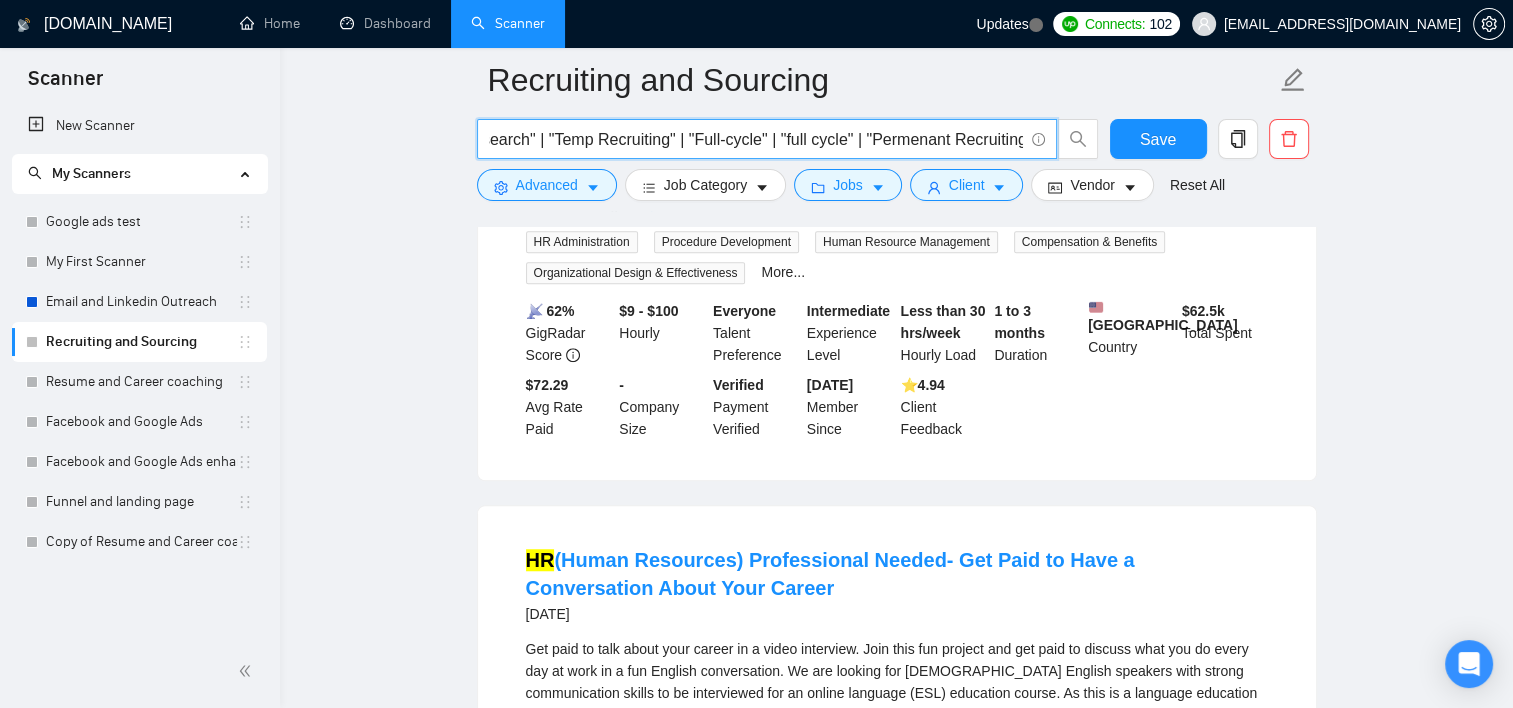 scroll, scrollTop: 0, scrollLeft: 0, axis: both 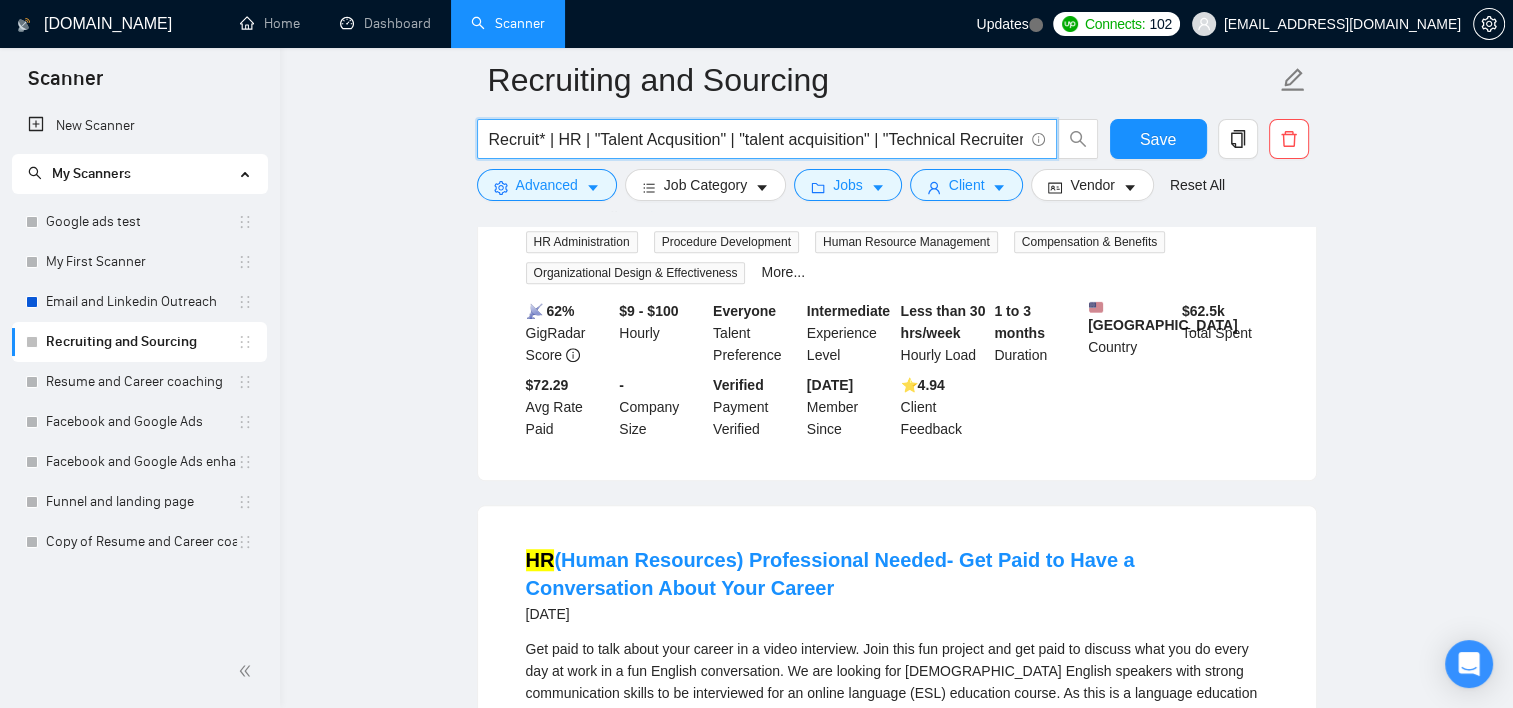 click on "Recruit* | HR | "Talent Acqusition" | "talent acquisition" | "Technical Recruiter" | "HR Consultant" | "engineer hiring" | "Souring" | "Executive search" | "Temp Recruiting" | "Full-cycle" | "full cycle" | "Permenant Recruiting"" at bounding box center (756, 139) 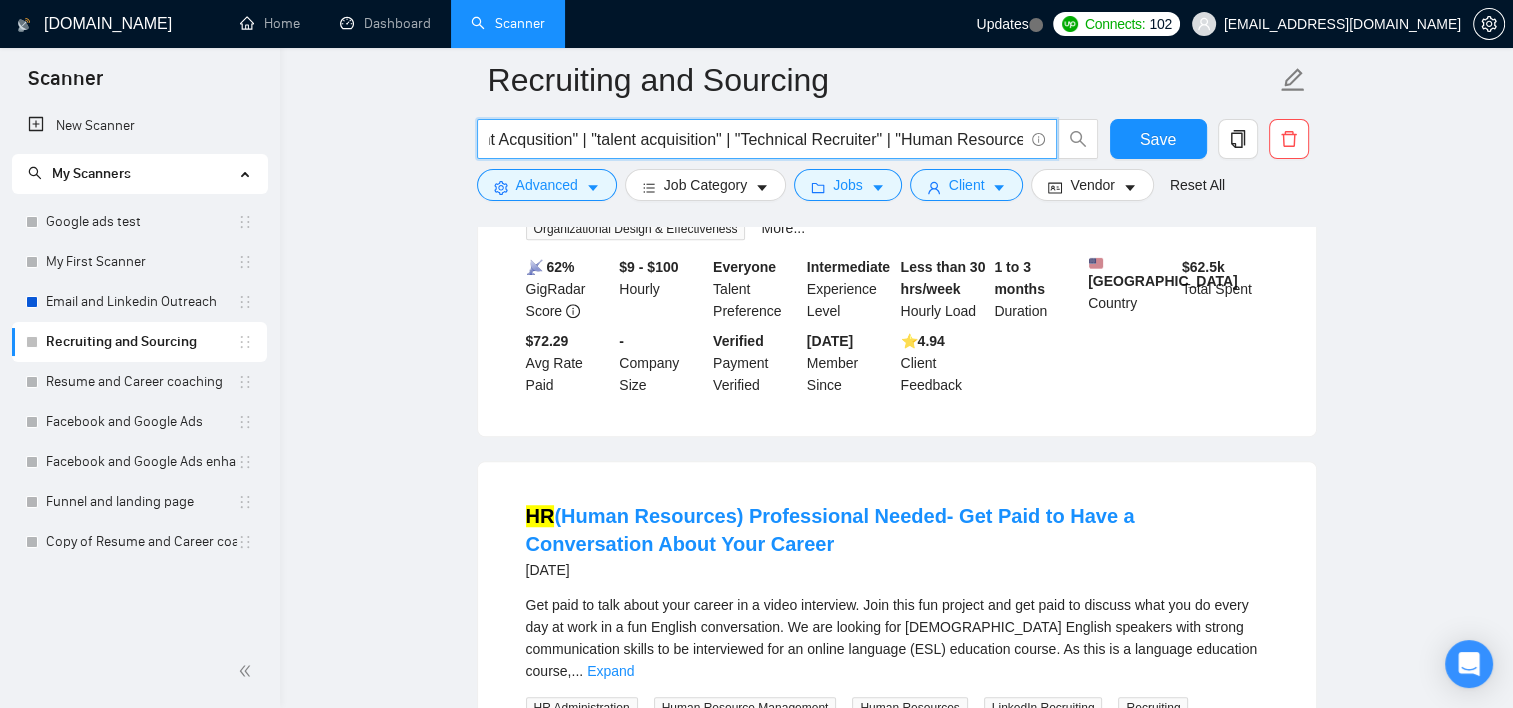 scroll, scrollTop: 0, scrollLeft: 155, axis: horizontal 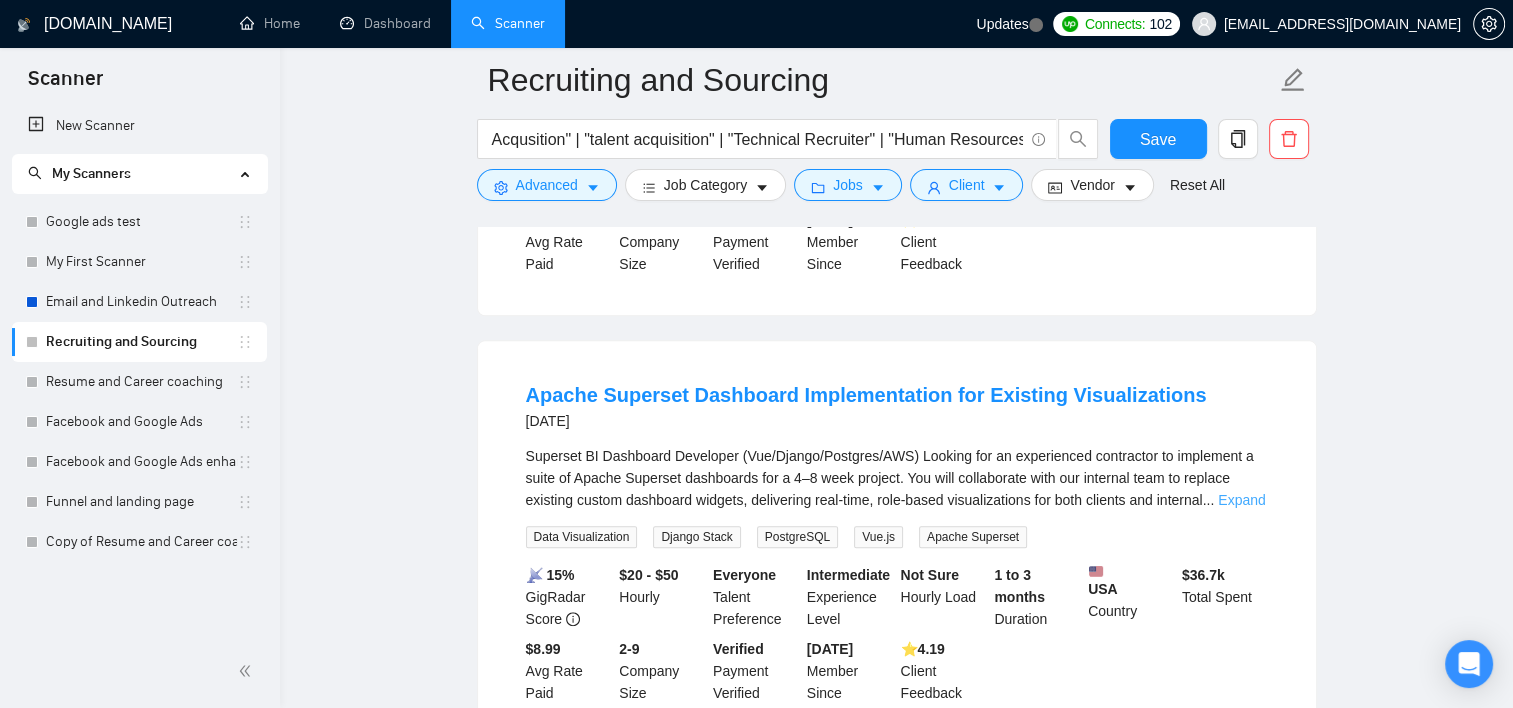 click on "Expand" at bounding box center (1241, 500) 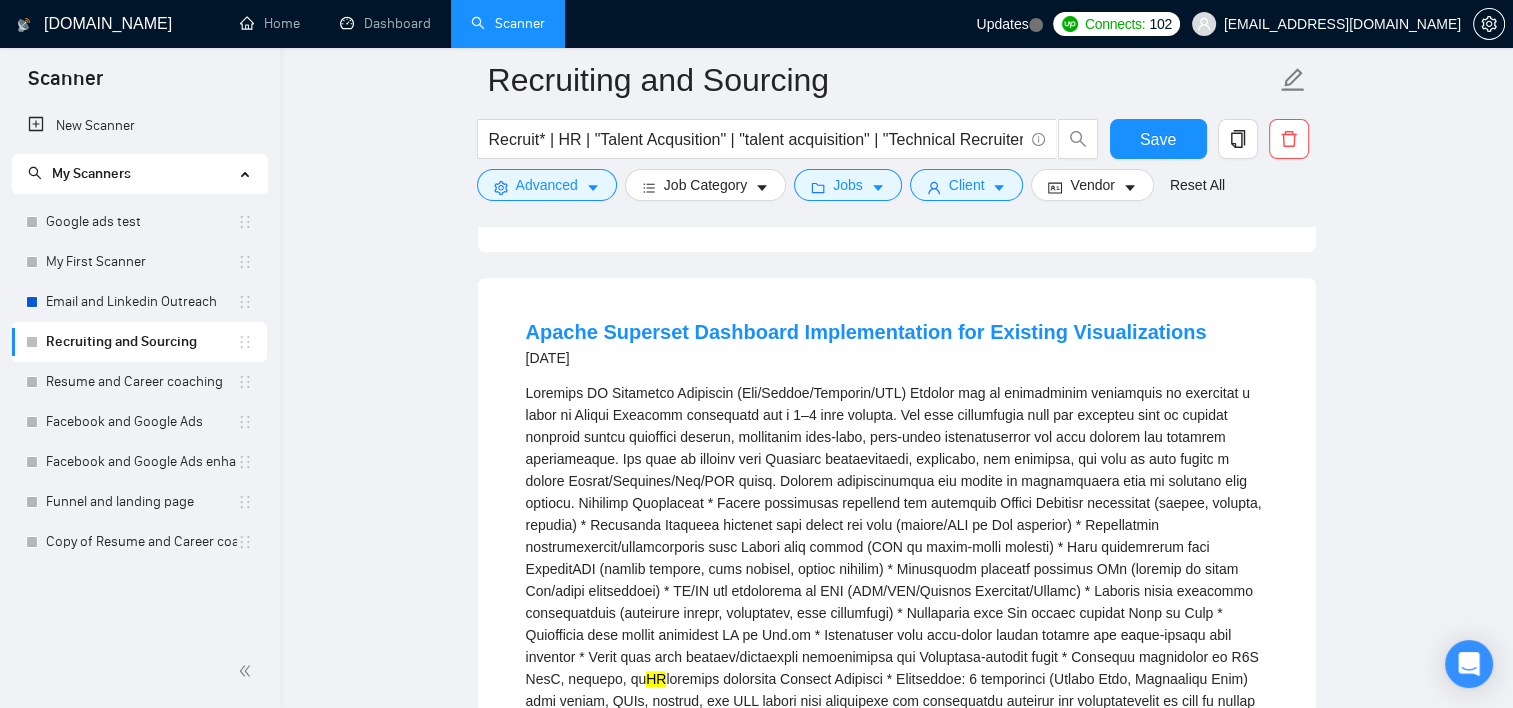 scroll, scrollTop: 2000, scrollLeft: 0, axis: vertical 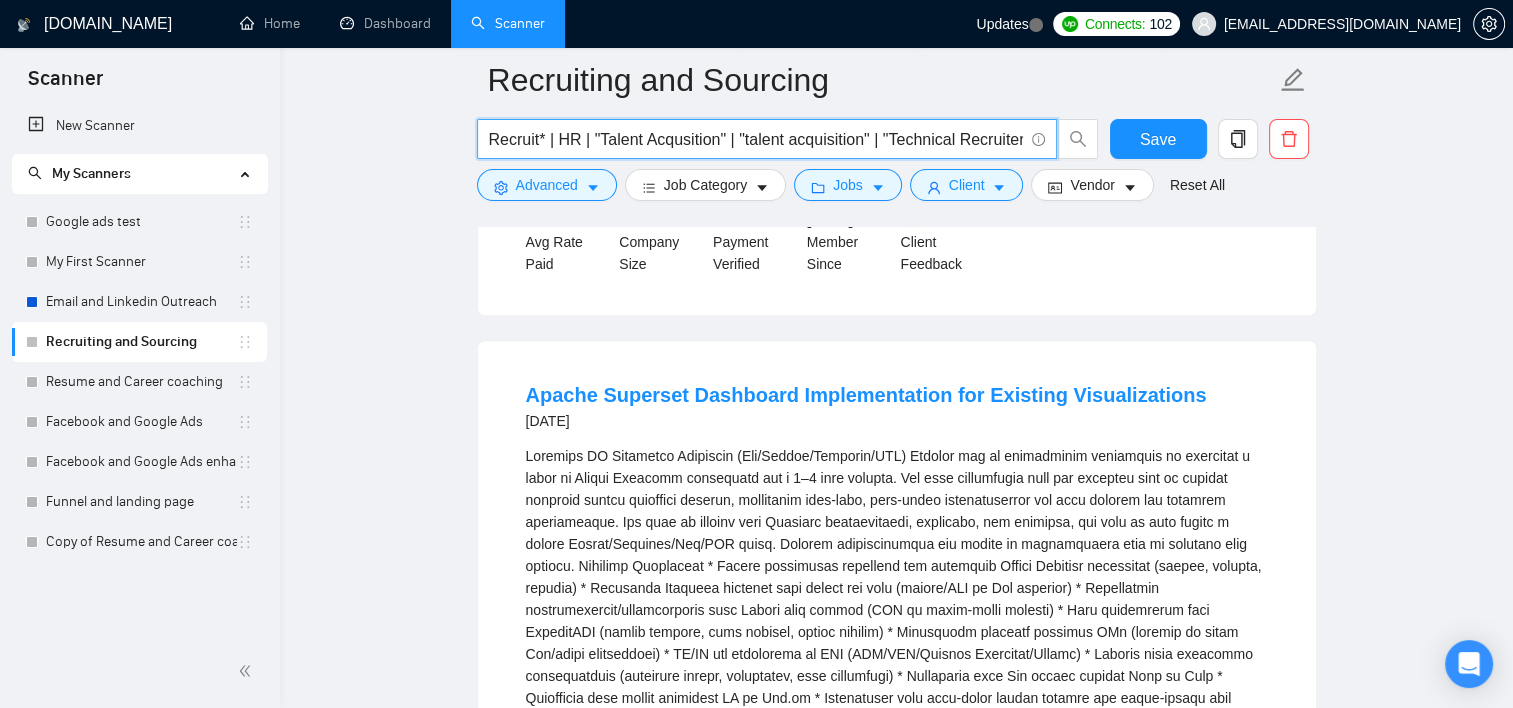 click on "Recruit* | HR | "Talent Acqusition" | "talent acquisition" | "Technical Recruiter" | "Human Resources" | "HR Consultant" | "engineer hiring" | "Souring" | "Executive search" | "Temp Recruiting" | "Full-cycle" | "full cycle" | "Permenant Recruiting"" at bounding box center [756, 139] 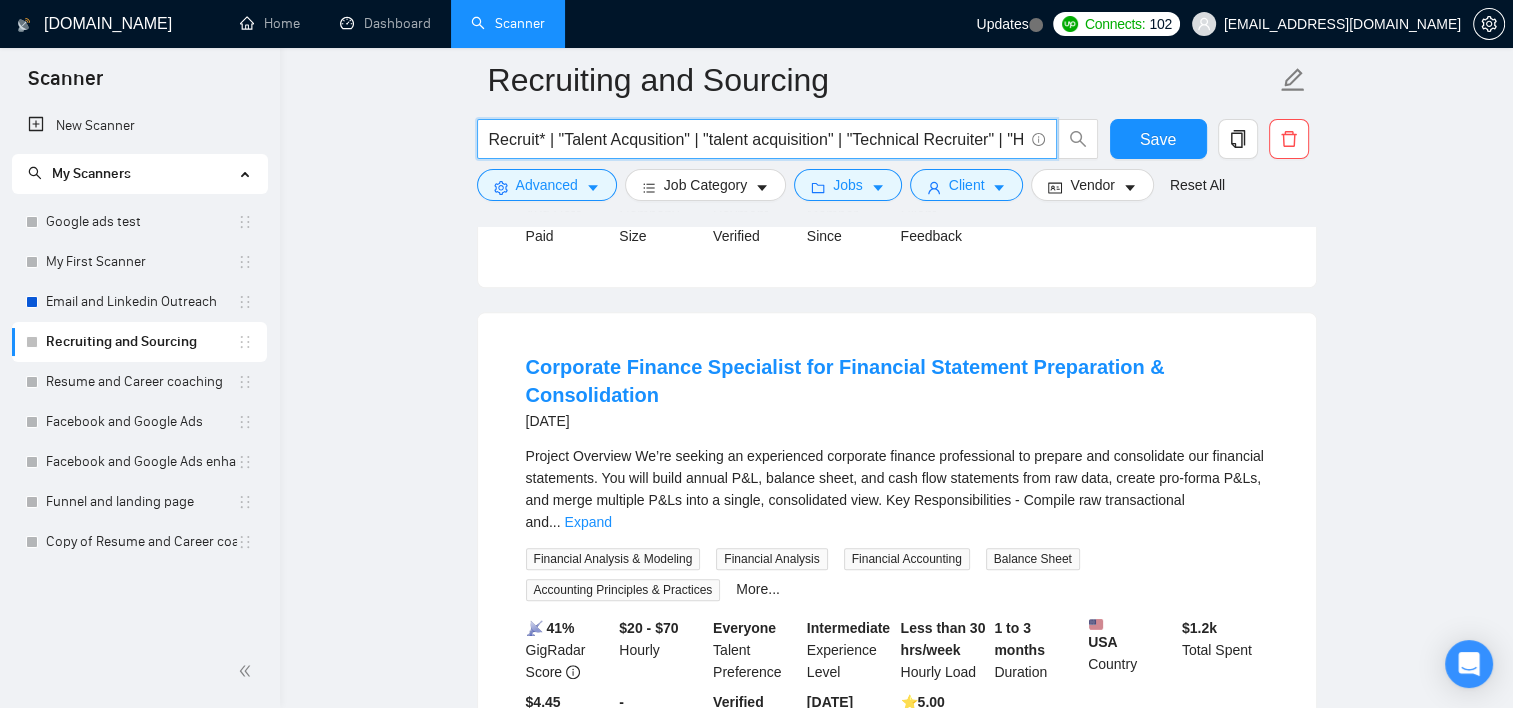 scroll, scrollTop: 2000, scrollLeft: 0, axis: vertical 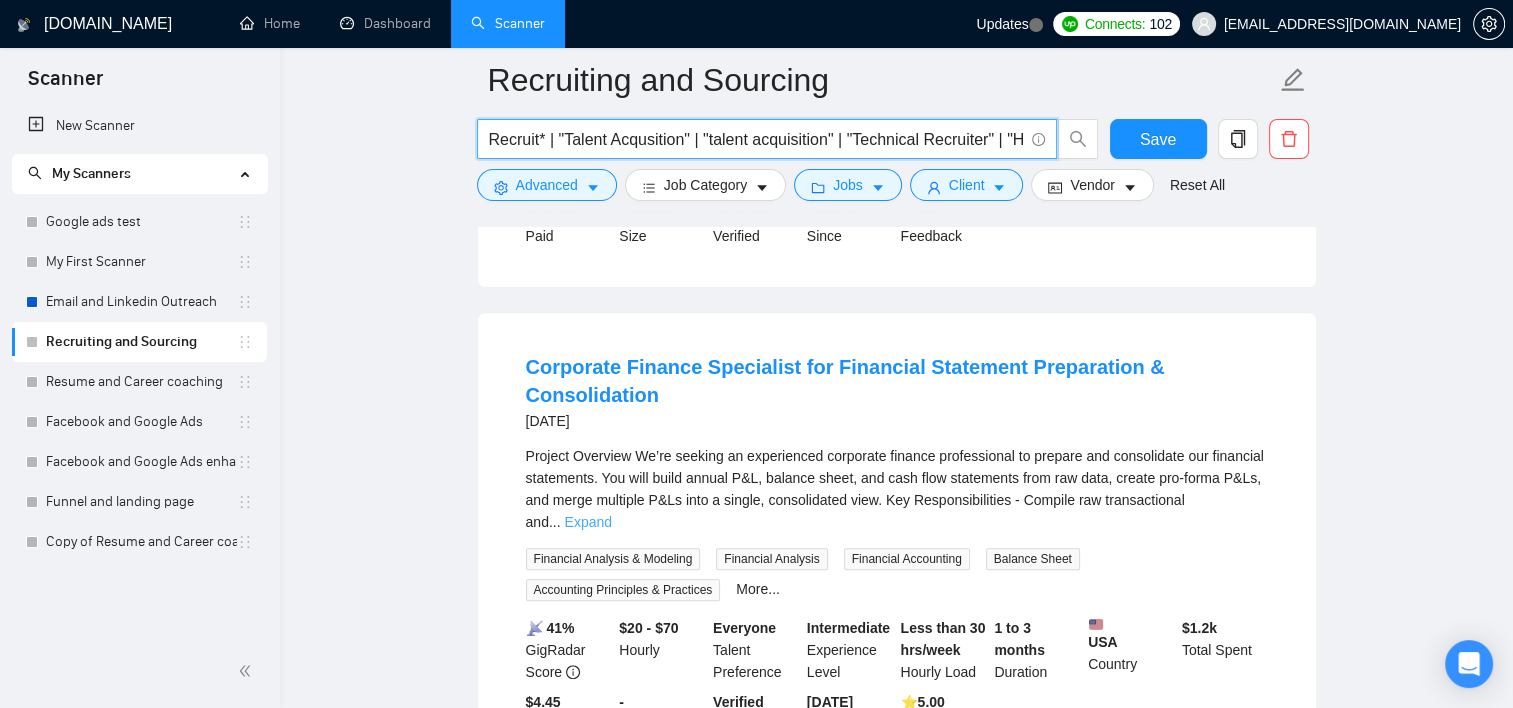 click on "Expand" at bounding box center [588, 522] 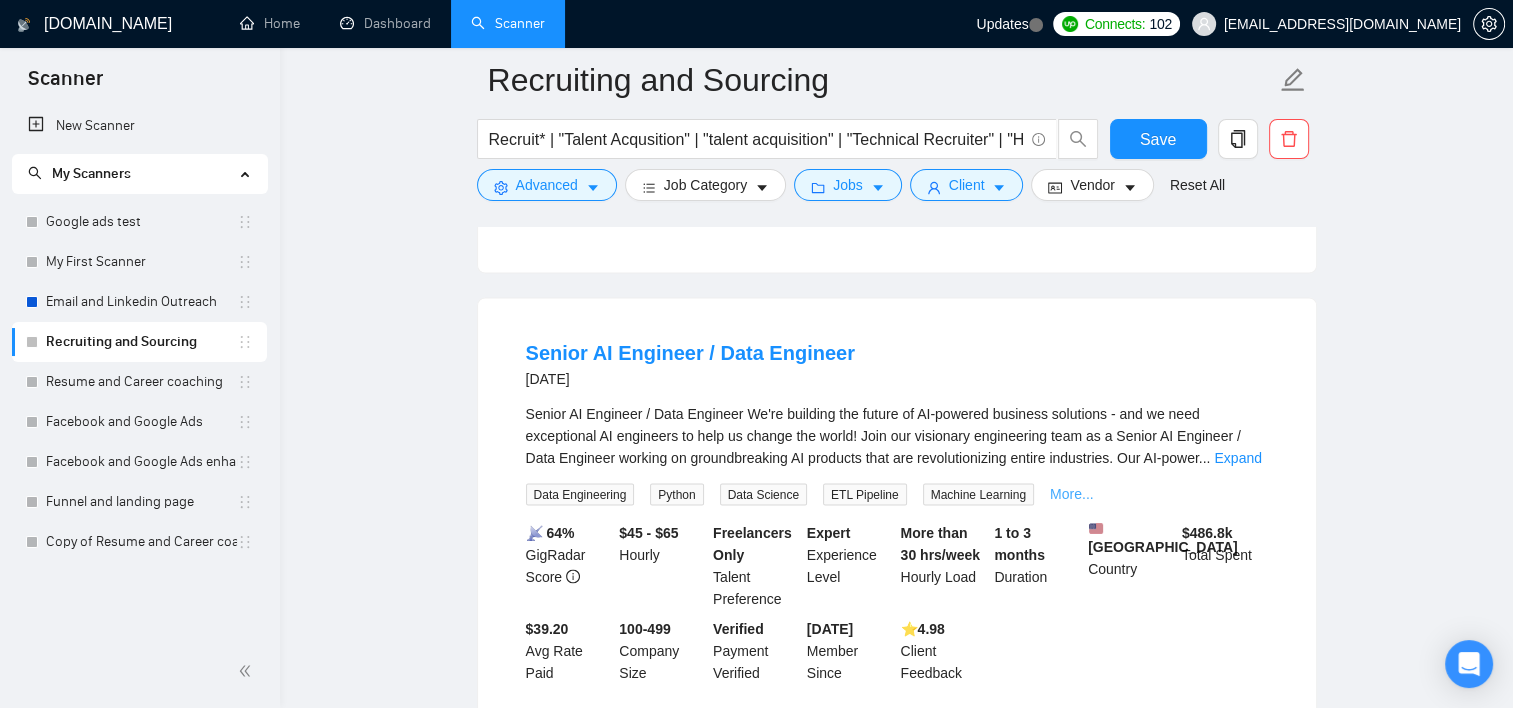 scroll, scrollTop: 3600, scrollLeft: 0, axis: vertical 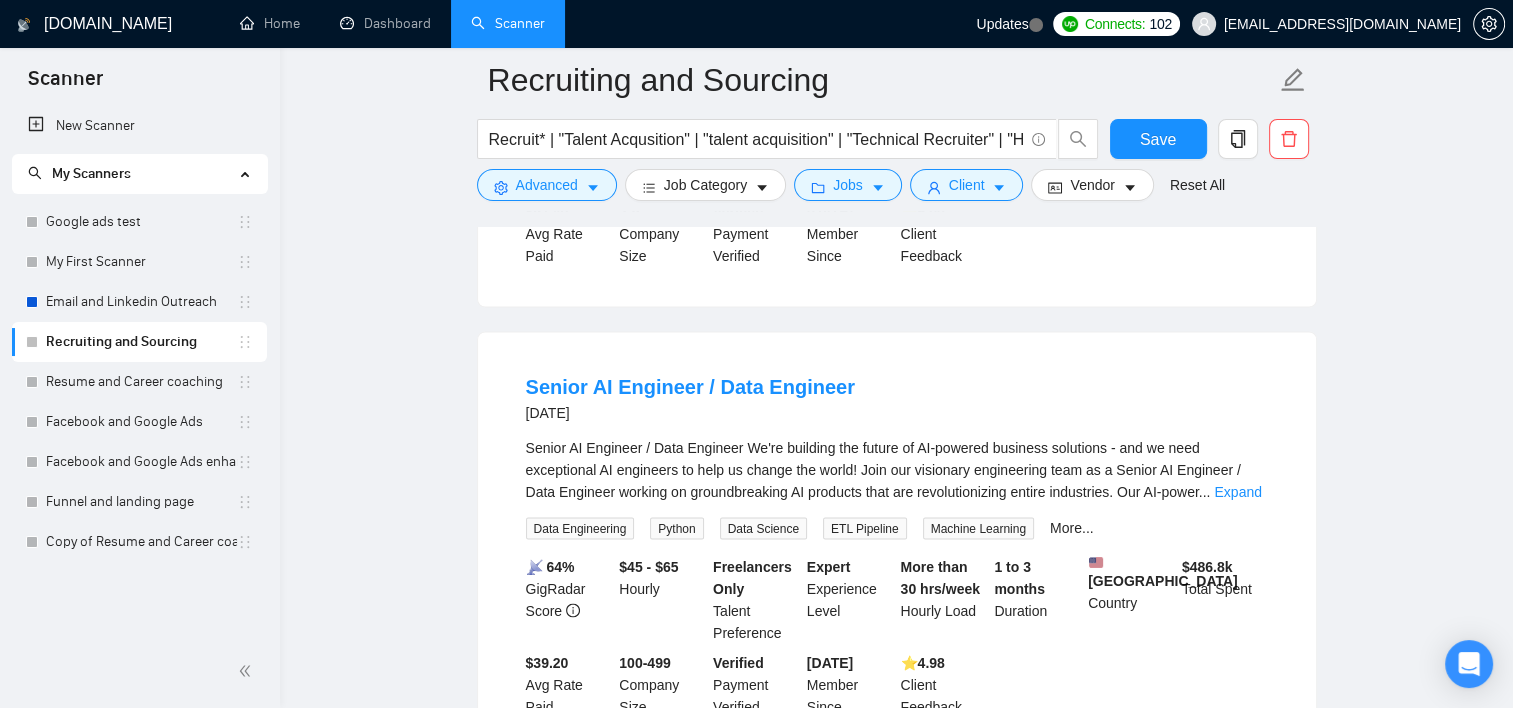 click on "Expand" at bounding box center [1237, 491] 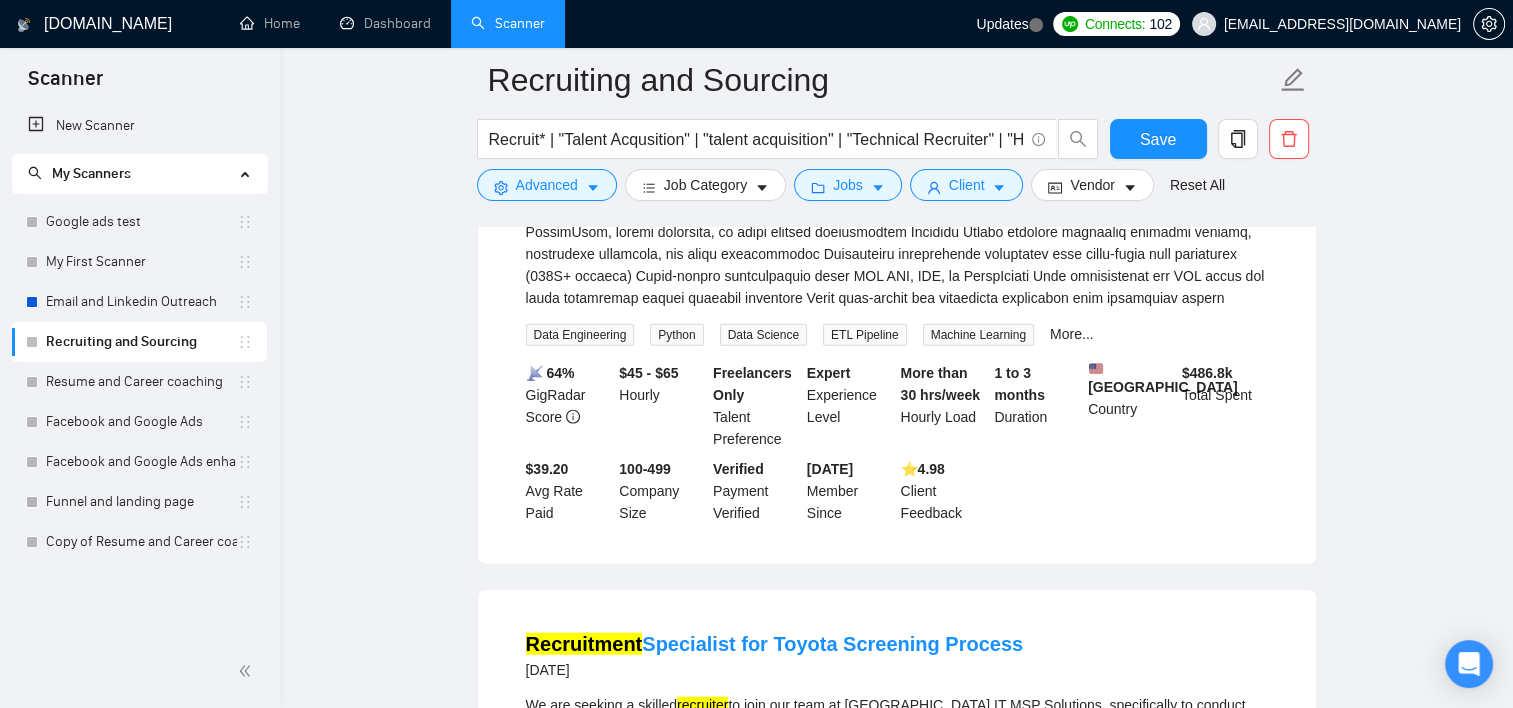 scroll, scrollTop: 4600, scrollLeft: 0, axis: vertical 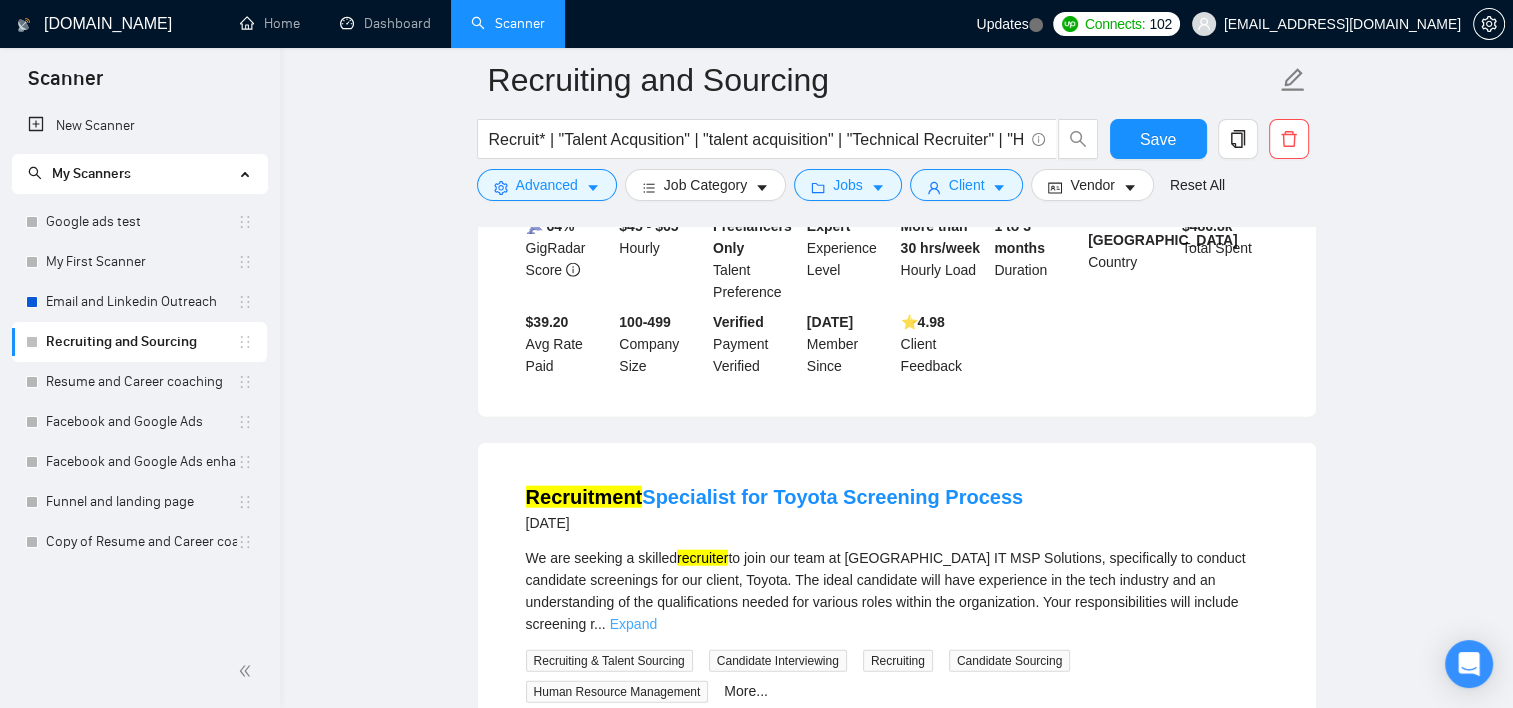 click on "Expand" at bounding box center [633, 624] 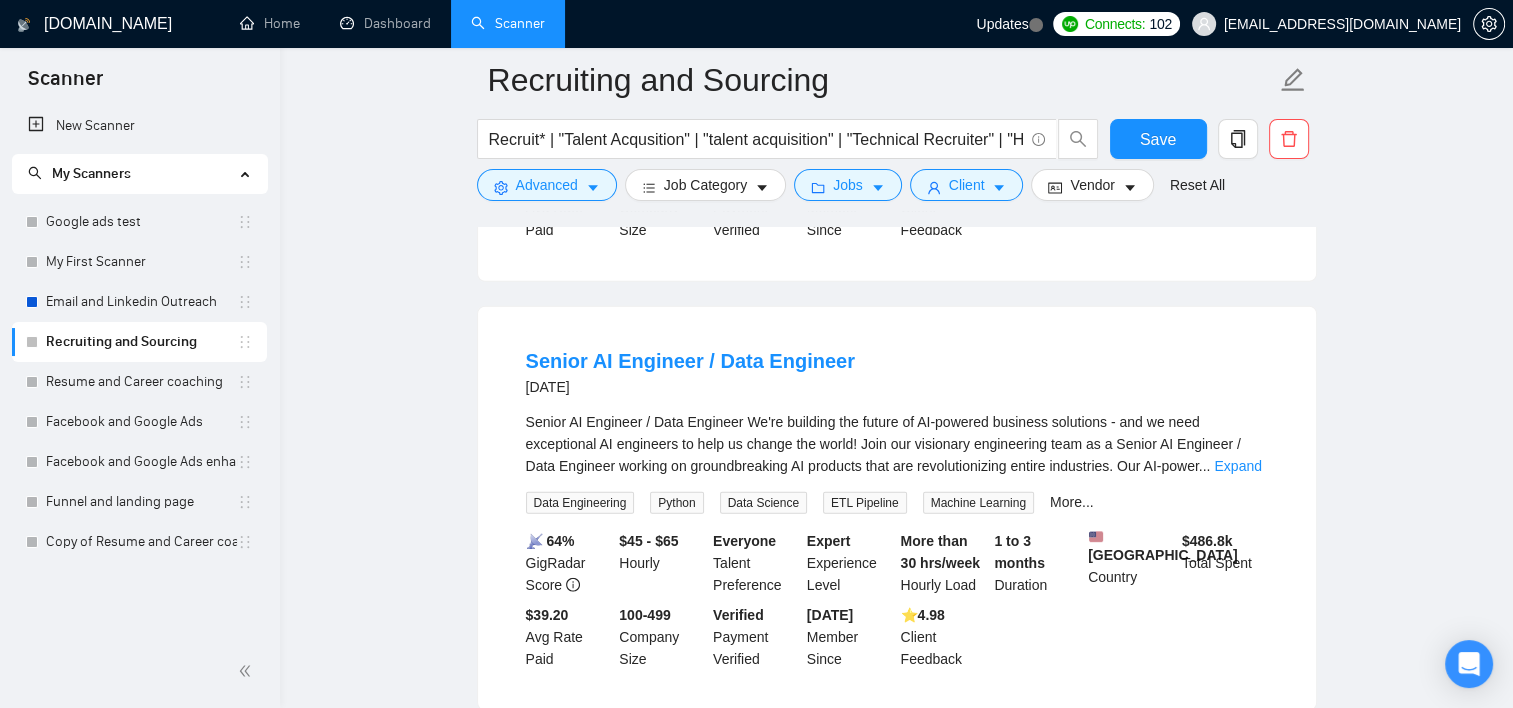 scroll, scrollTop: 5354, scrollLeft: 0, axis: vertical 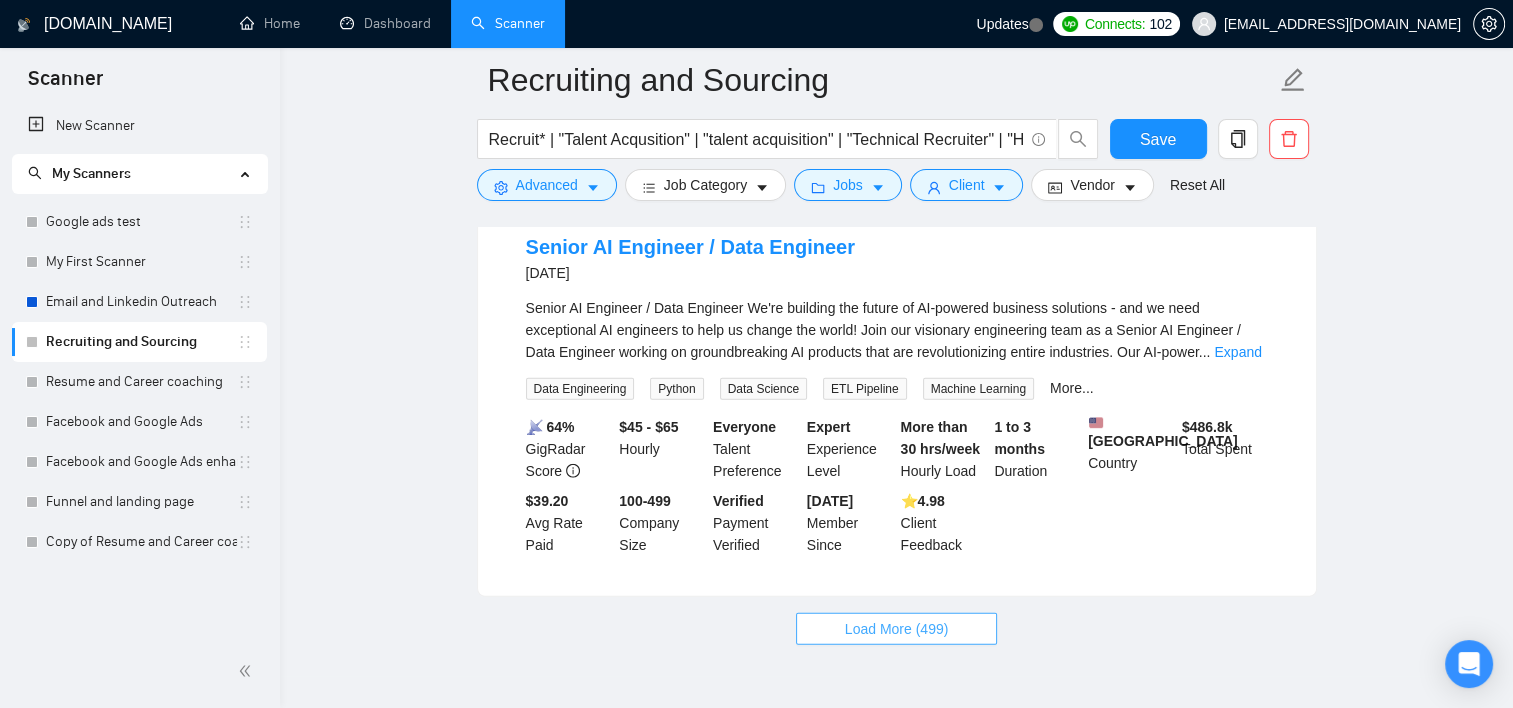 drag, startPoint x: 928, startPoint y: 530, endPoint x: 935, endPoint y: 516, distance: 15.652476 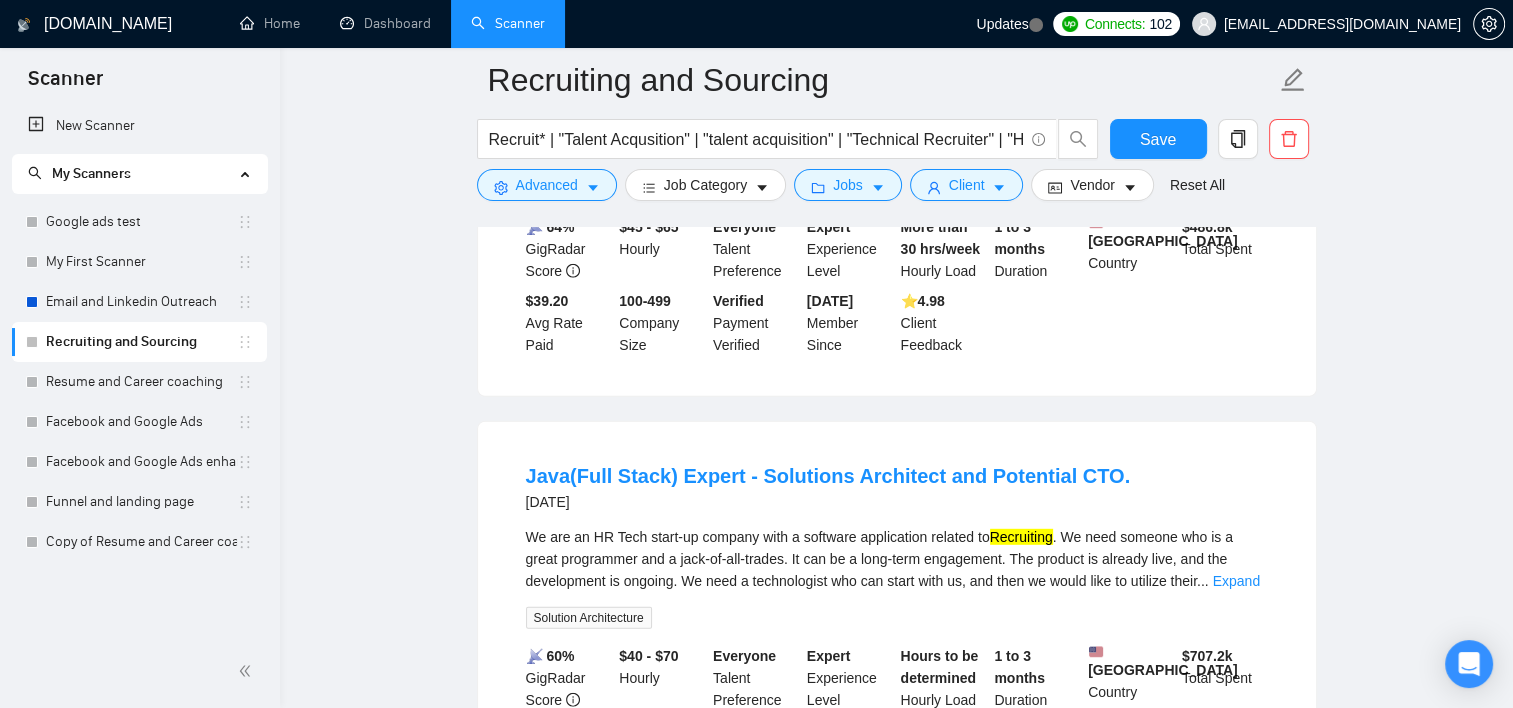 scroll, scrollTop: 5654, scrollLeft: 0, axis: vertical 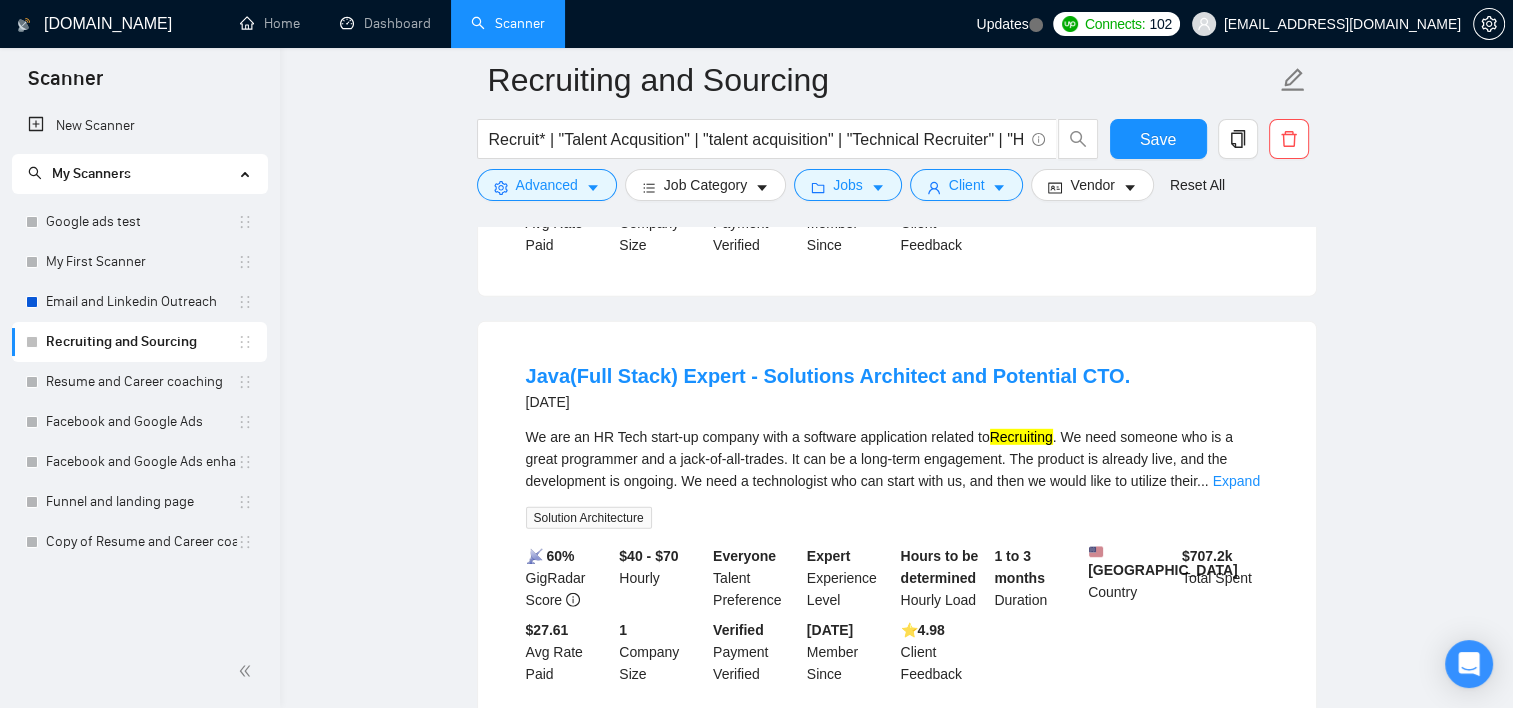 click on "Expand" at bounding box center (1236, 481) 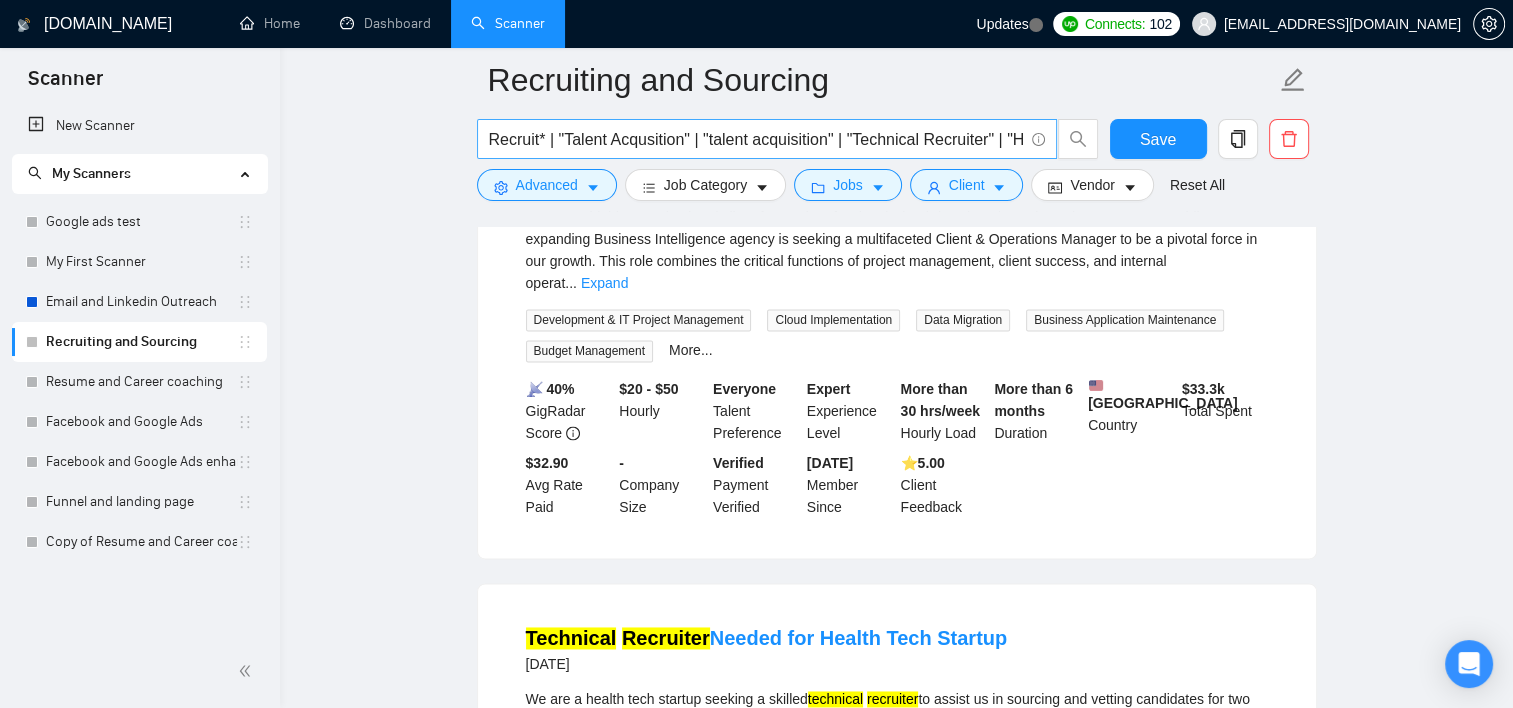 scroll, scrollTop: 2654, scrollLeft: 0, axis: vertical 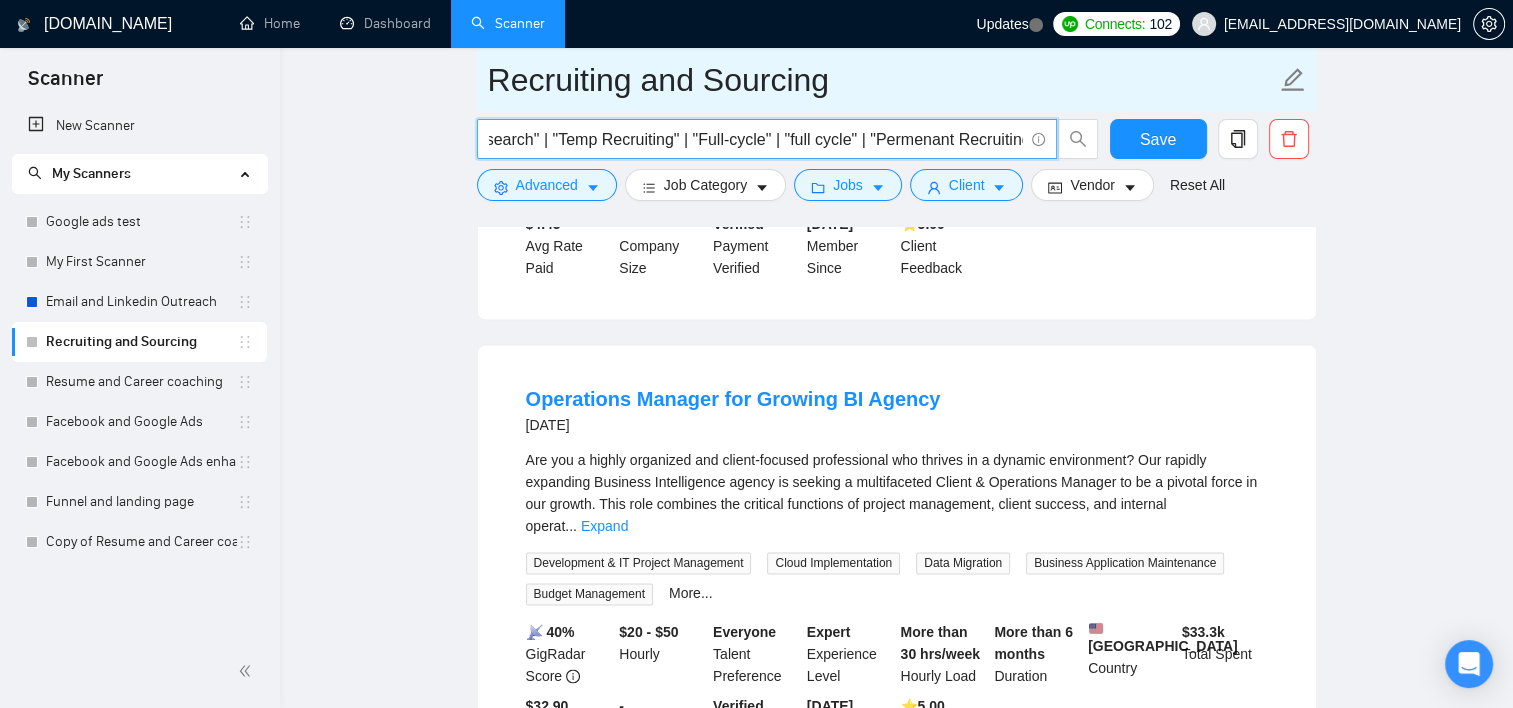 drag, startPoint x: 899, startPoint y: 140, endPoint x: 1007, endPoint y: 105, distance: 113.52973 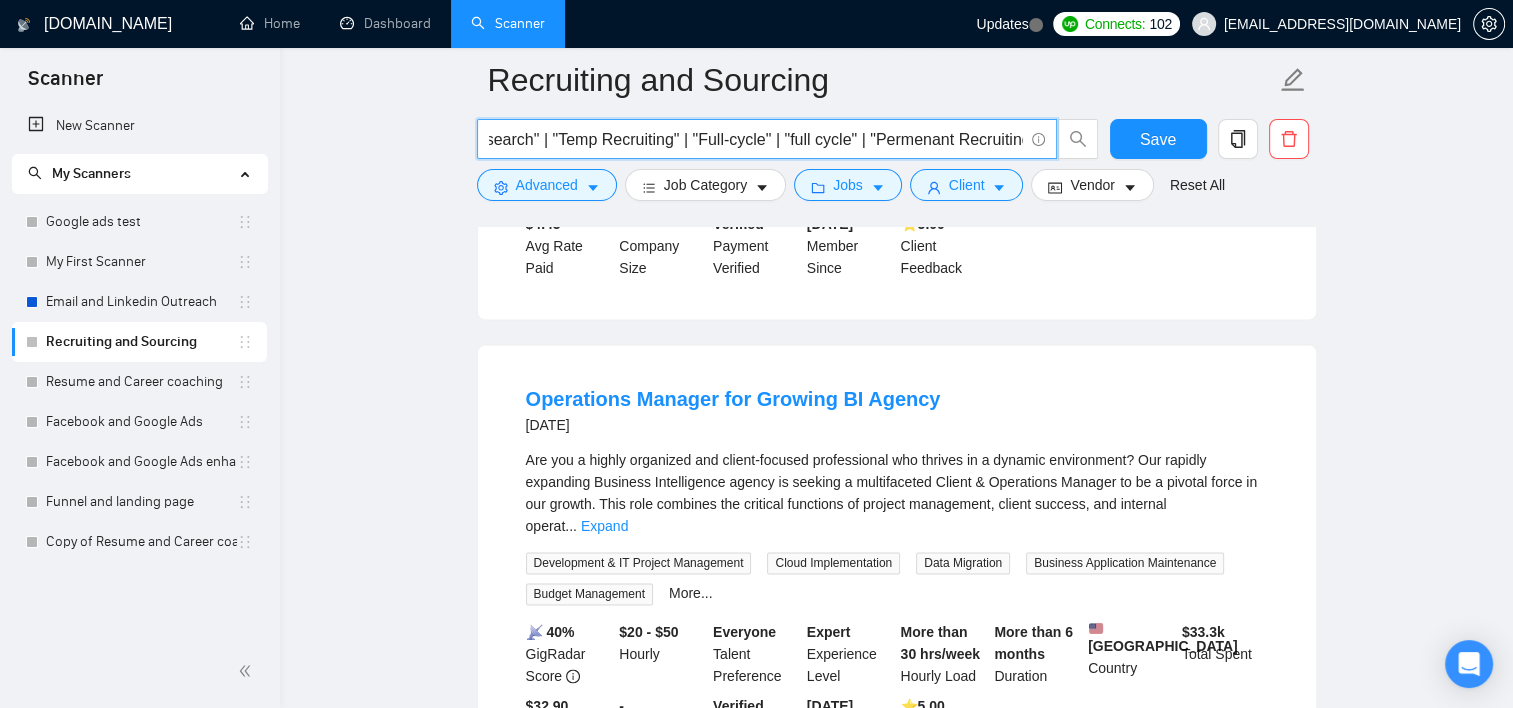 click on "Recruit* | "Talent Acqusition" | "talent acquisition" | "Technical Recruiter" | "Human Resources" | "HR Consultant" | "engineer hiring" | "Souring" | "Executive search" | "Temp Recruiting" | "Full-cycle" | "full cycle" | "Permenant Recruiting"" at bounding box center [756, 139] 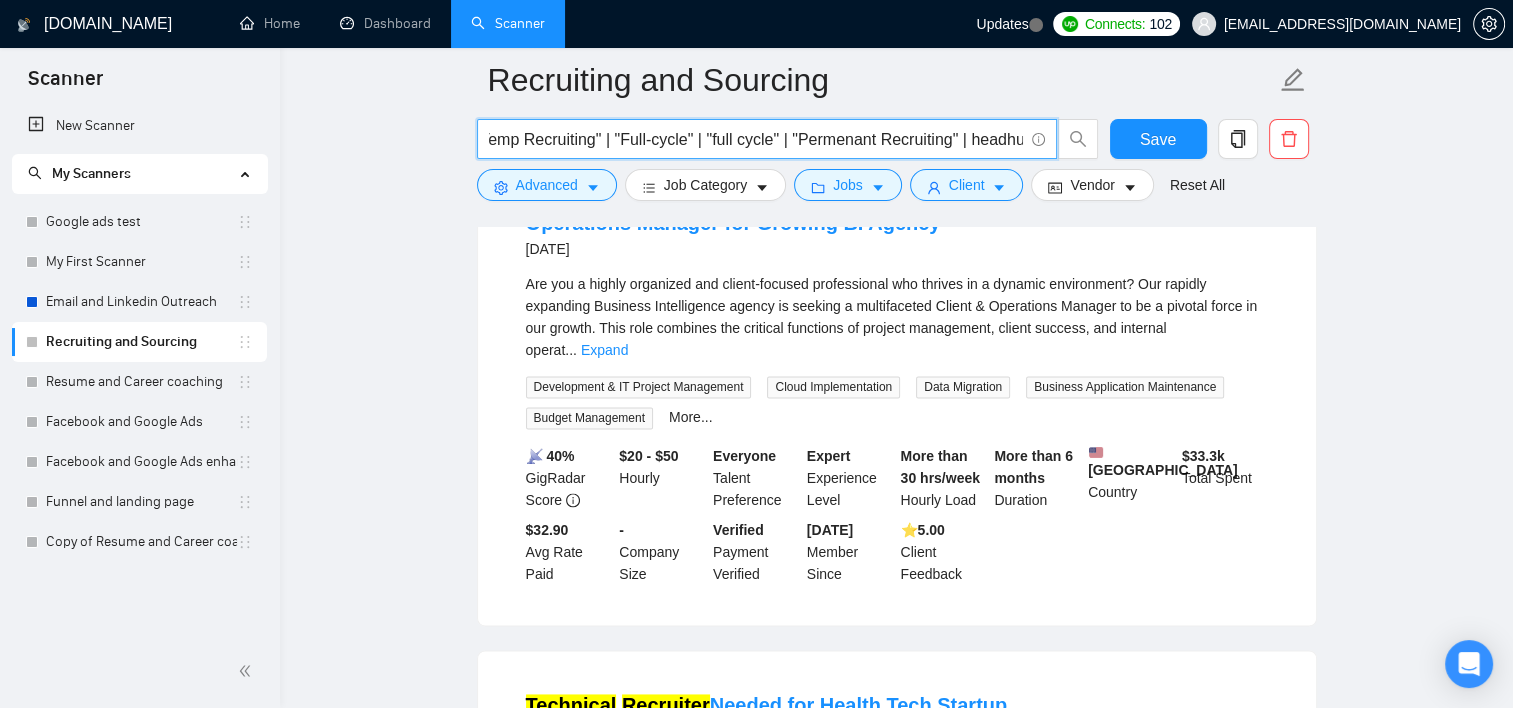 scroll, scrollTop: 0, scrollLeft: 1180, axis: horizontal 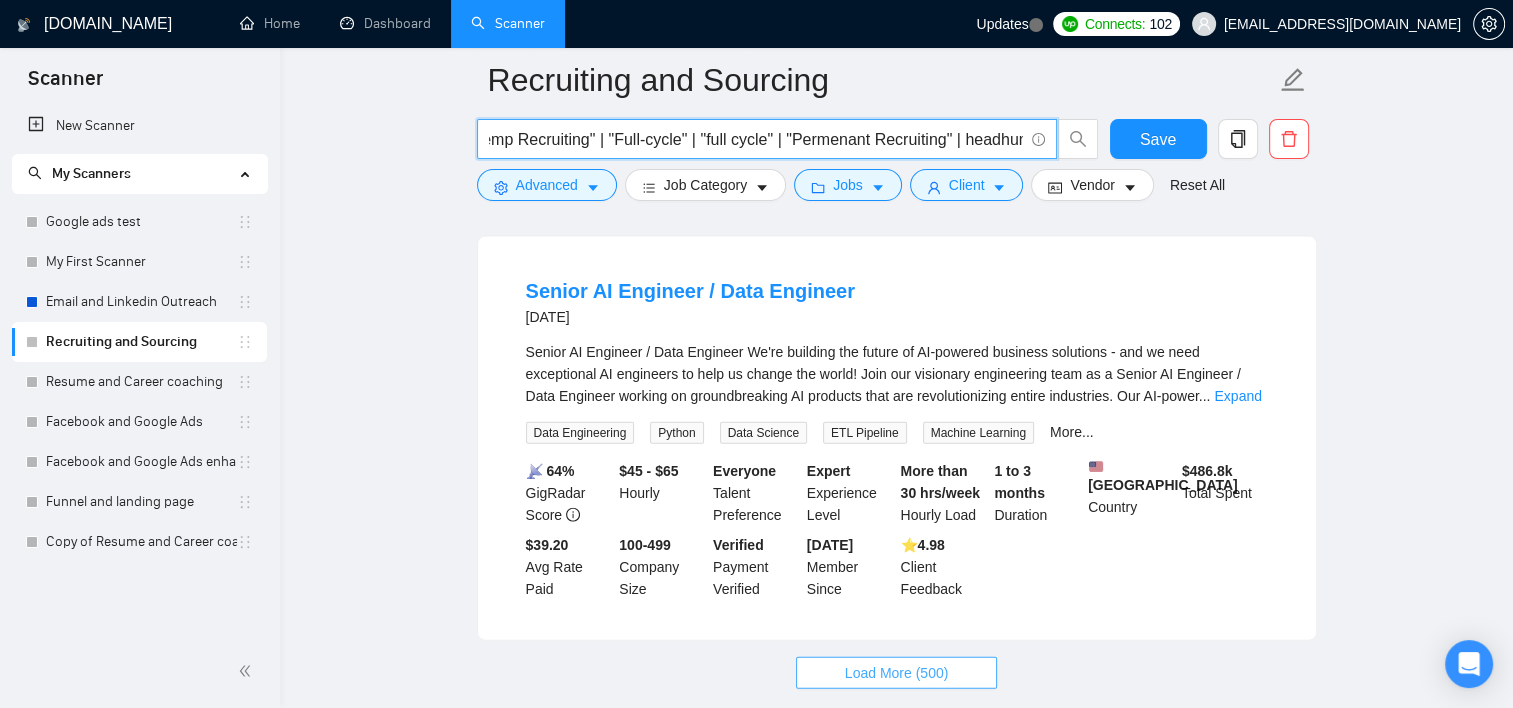 click on "Load More (500)" at bounding box center [897, 673] 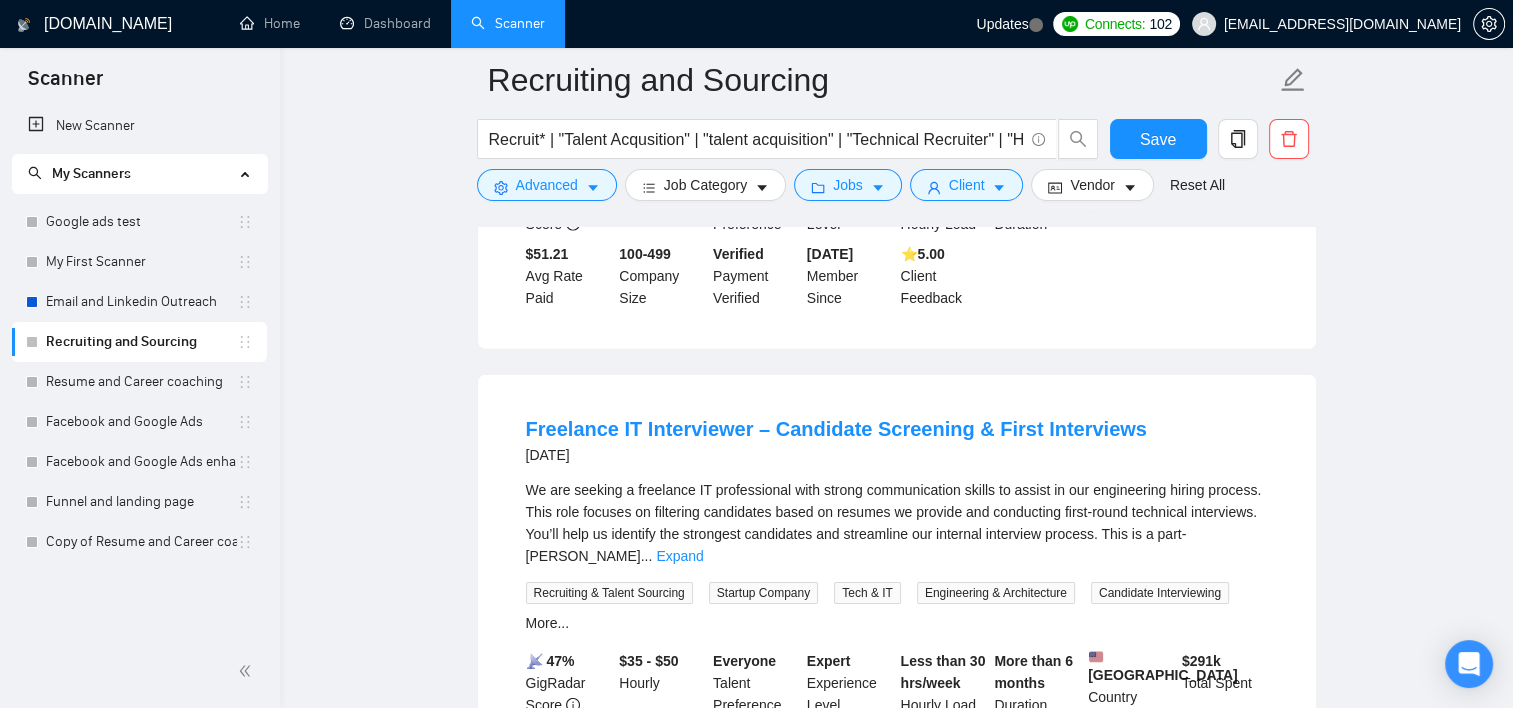 scroll, scrollTop: 6152, scrollLeft: 0, axis: vertical 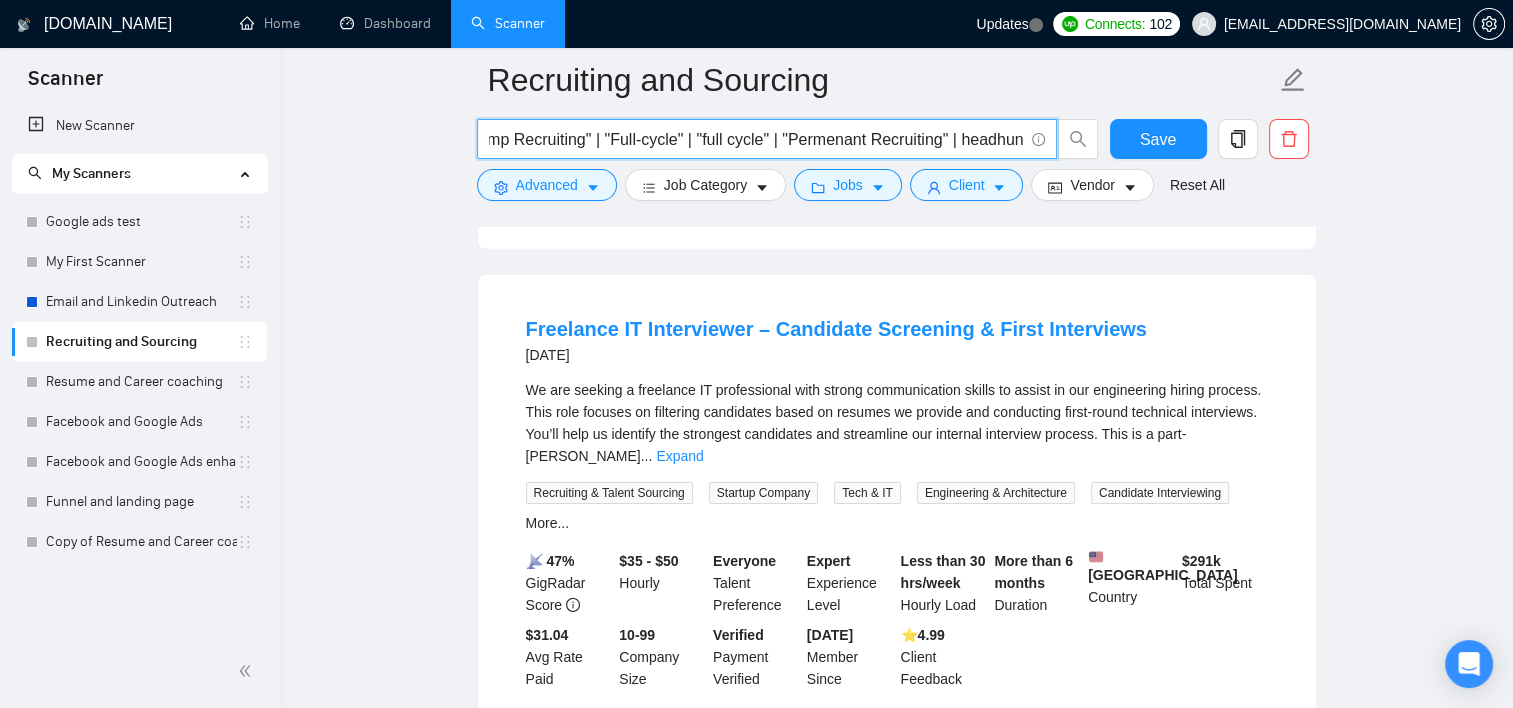 drag, startPoint x: 944, startPoint y: 144, endPoint x: 1030, endPoint y: 128, distance: 87.47571 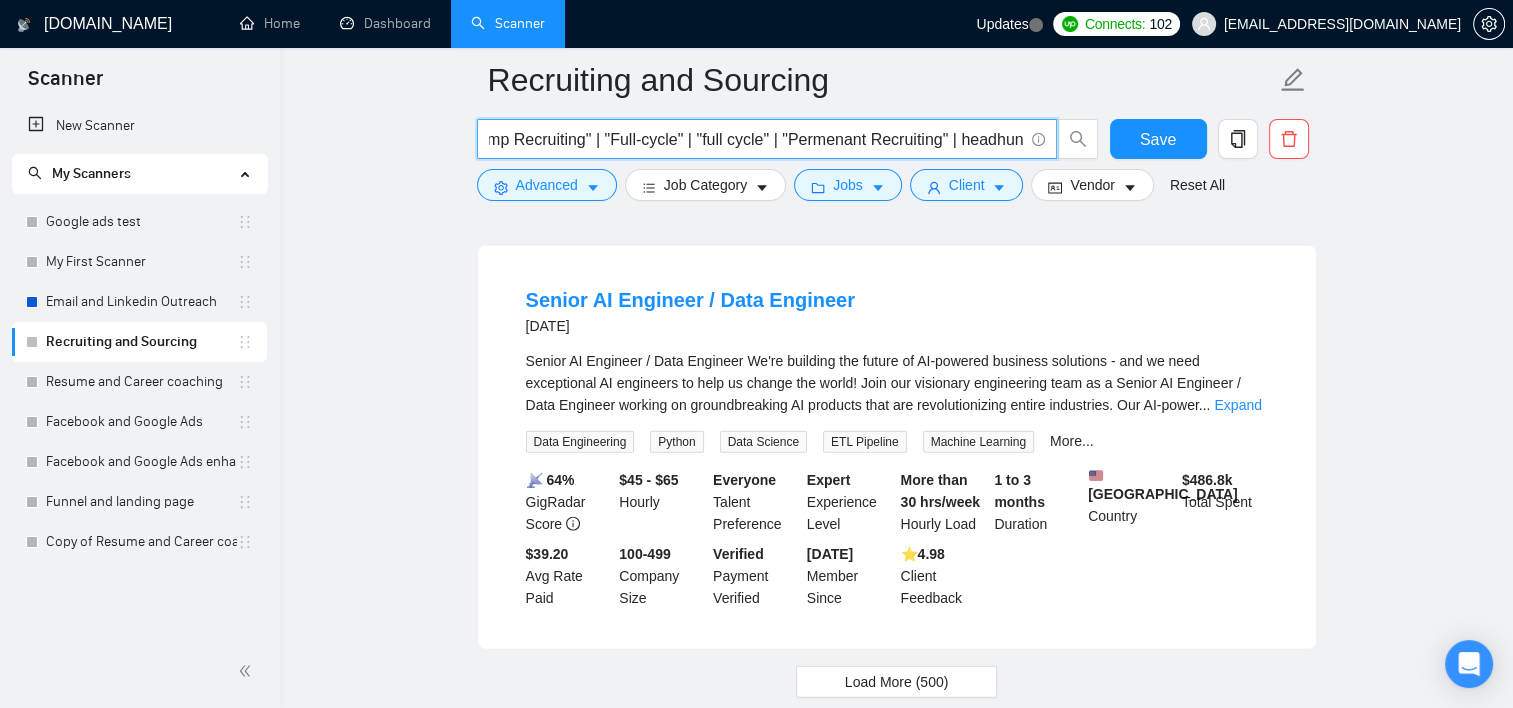 scroll, scrollTop: 4452, scrollLeft: 0, axis: vertical 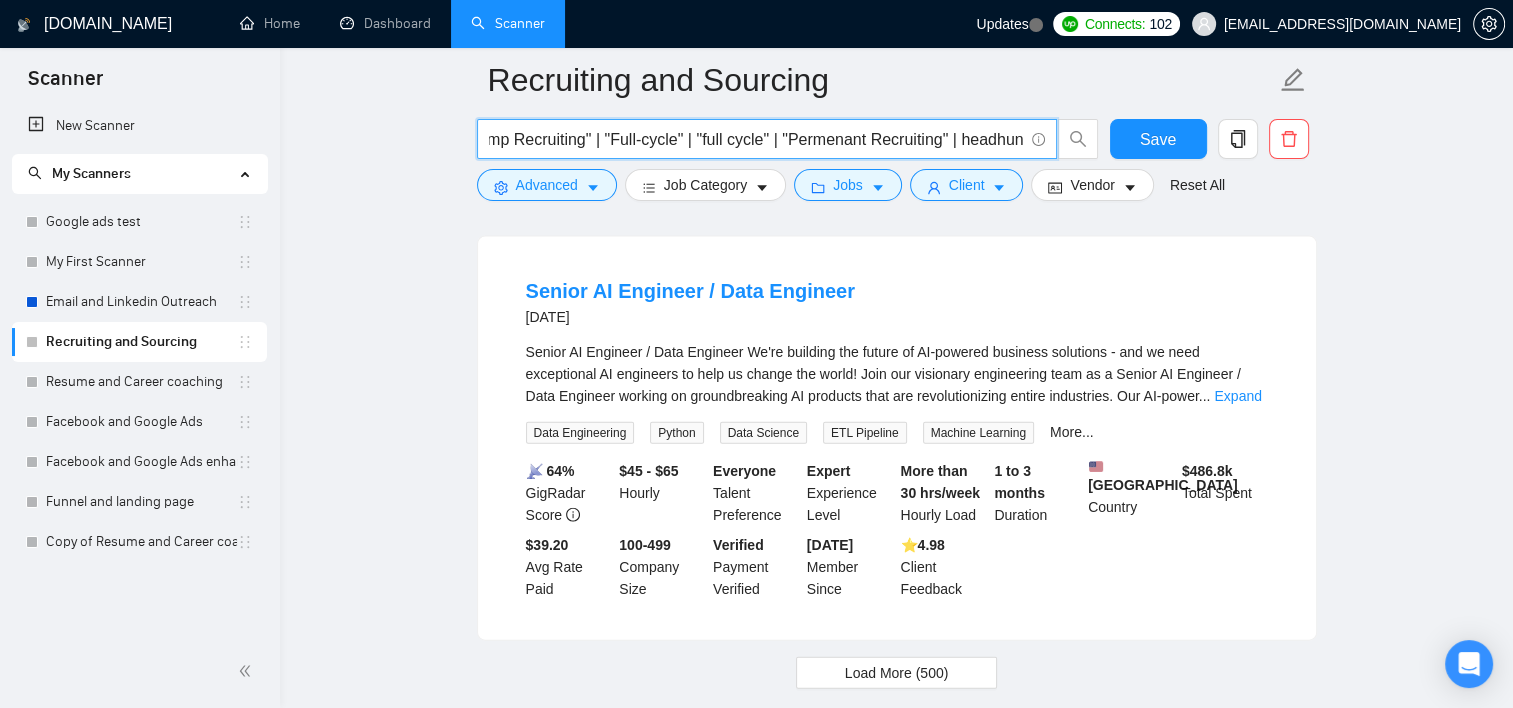 type on "Recruit* | "Talent Acqusition" | "talent acquisition" | "Technical Recruiter" | "Human Resources" | "HR Consultant" | "engineer hiring" | "Souring" | "Executive search" | "Temp Recruiting" | "Full-cycle" | "full cycle" | "Permenant Recruiting" | headhunt*" 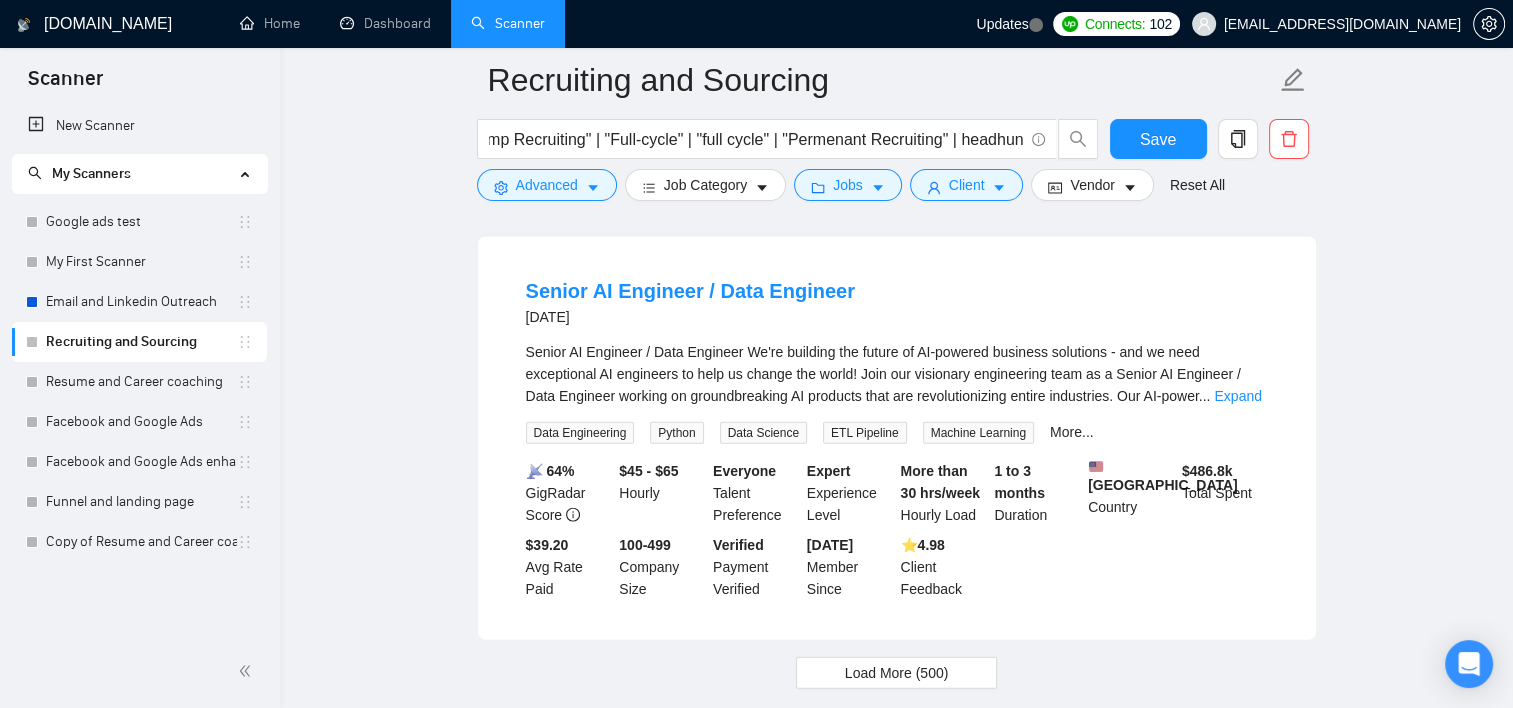 click on "Experienced Call Center Manager Needed for KPI Dashboard Development 3 days ago We are seeking an experienced call center manager to assist in the creation of a comprehensive KPI dashboard for a high powered outbound sales team. This sales team is focused on  full   cycle   recruiting  in the United States as a service.
The ideal candidate will help identify the most critical KPIs that will drive our performance and efficiency. You w ... Expand Digital Project Management Microsoft Excel Google Analytics Lead Generation Data Entry More... 📡   31% GigRadar Score   $10 - $60 Hourly Everyone Talent Preference Expert Experience Level Less than 30 hrs/week Hourly Load 1 to 3 months Duration   USA Country $ 4k Total Spent $49.02 Avg Rate Paid 1 Company Size Verified Payment Verified Aug, 2024 Member Since ⭐️  4.45 Client Feedback Community Engagement Specialist for HomeExchange in NYC 4 days ago We’re seeking a passionate NYC-based freelancer to grow and energize our local HomeExchange community by  ..." at bounding box center (897, -1673) 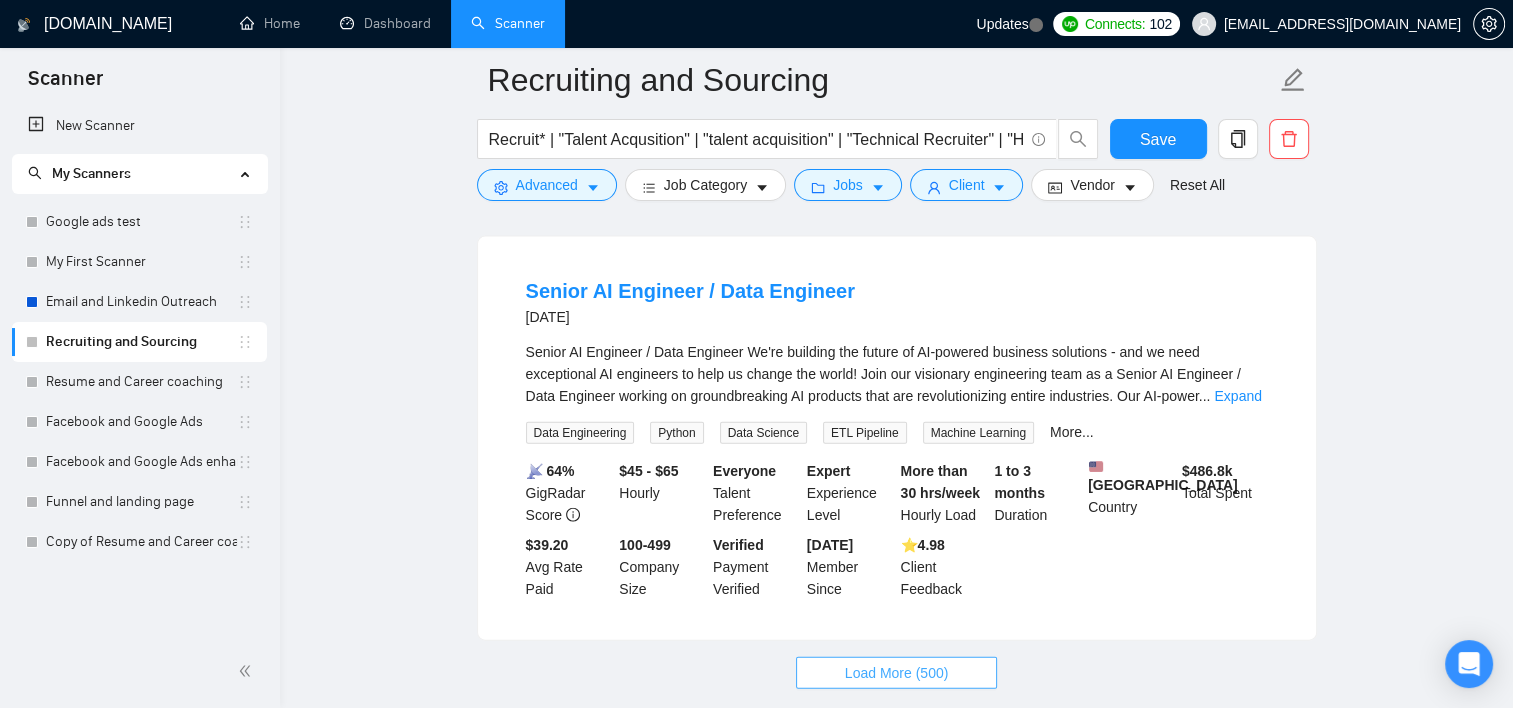 click on "Load More (500)" at bounding box center [897, 673] 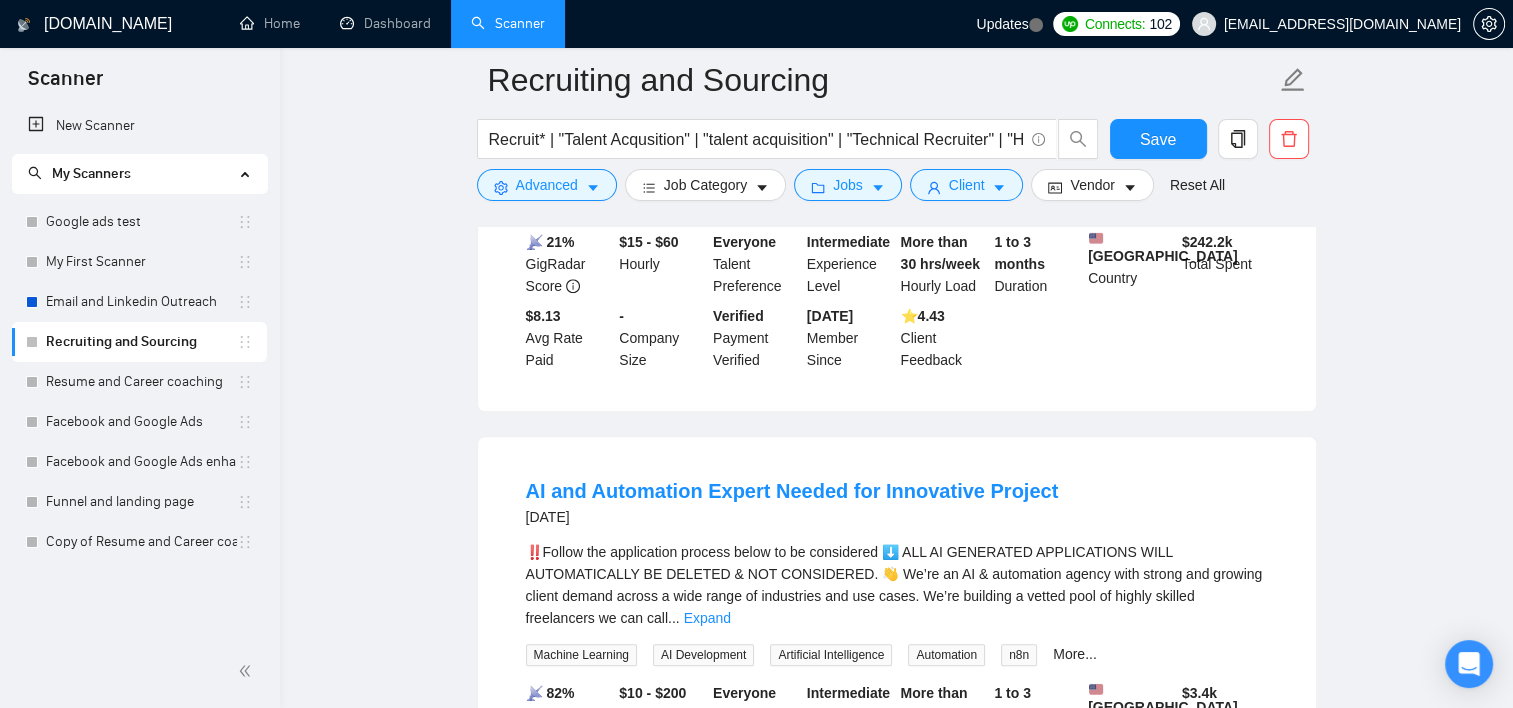 scroll, scrollTop: 8852, scrollLeft: 0, axis: vertical 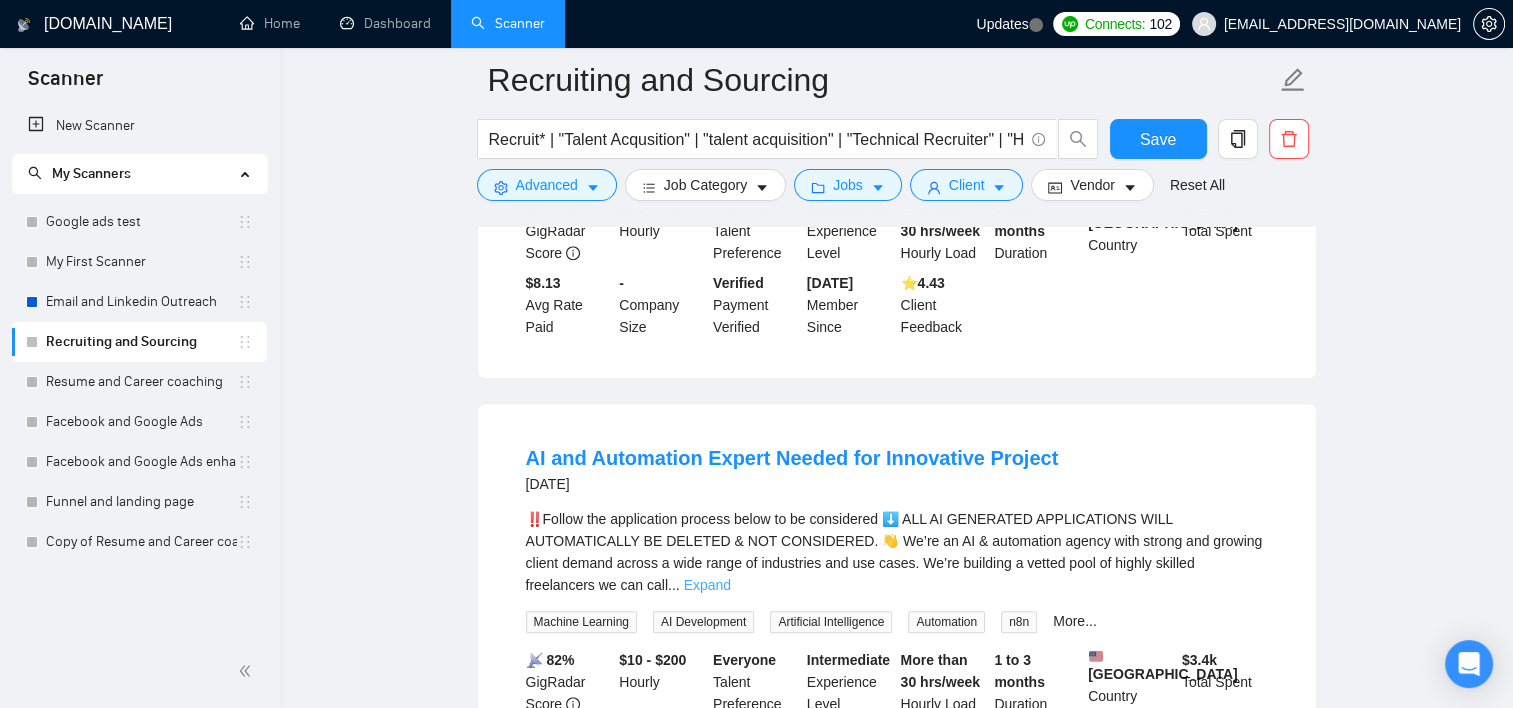 click on "Expand" at bounding box center [707, 585] 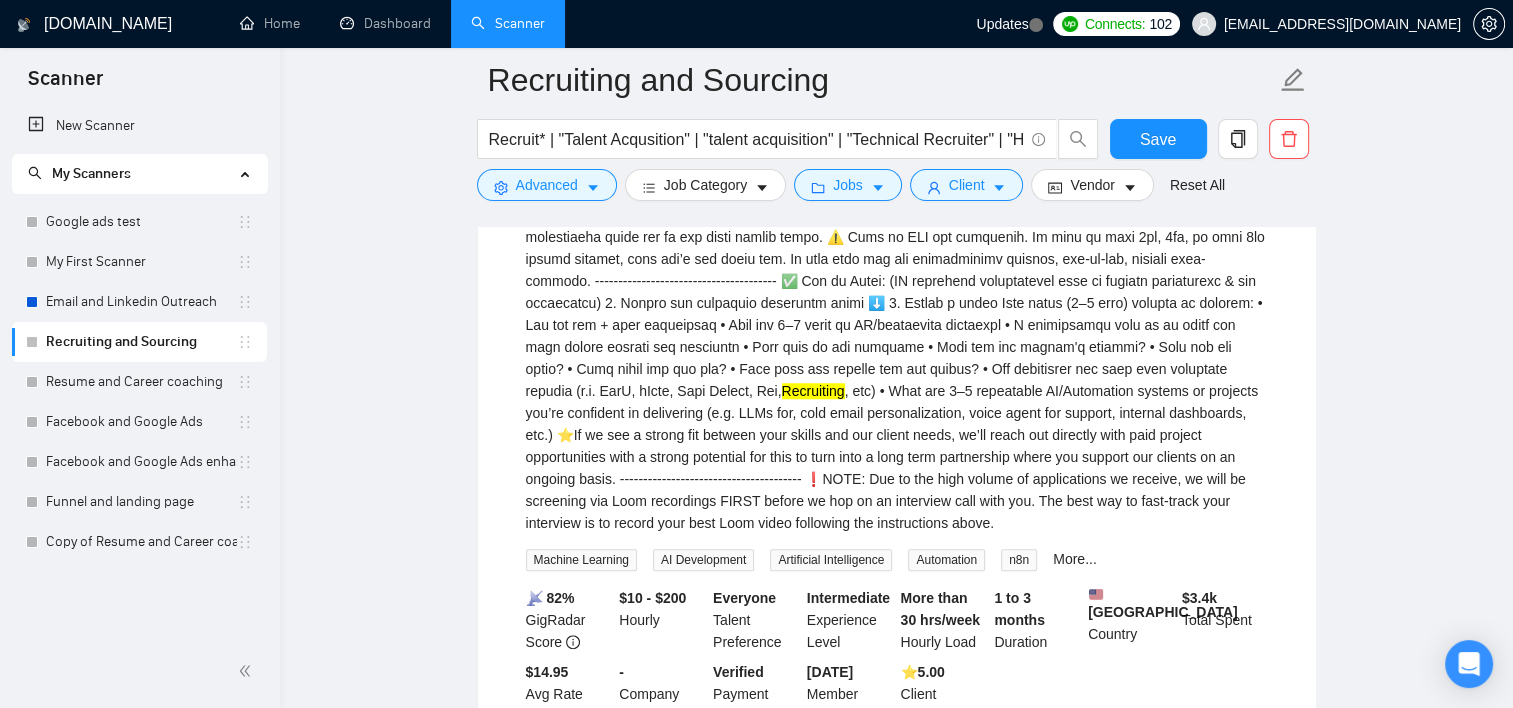 scroll, scrollTop: 9408, scrollLeft: 0, axis: vertical 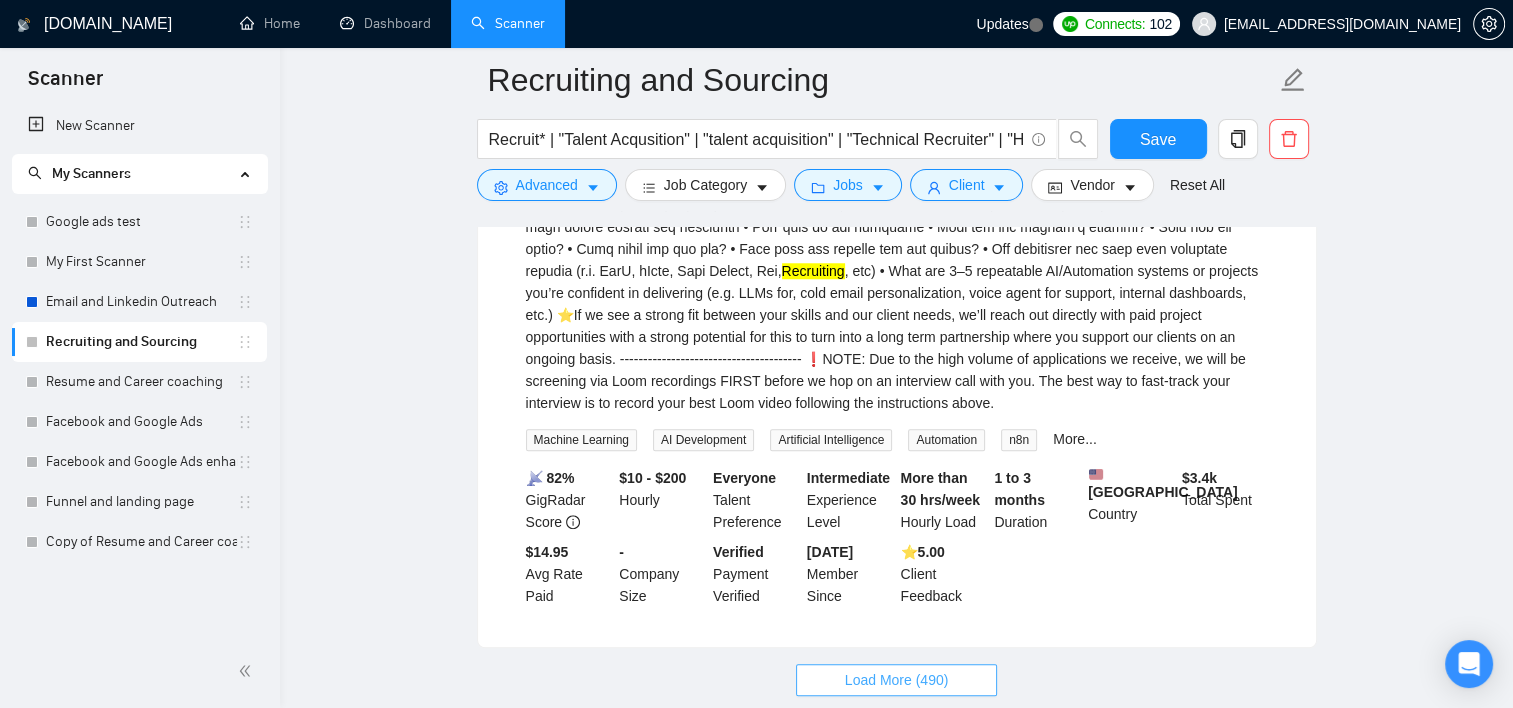 click on "Load More (490)" at bounding box center [897, 680] 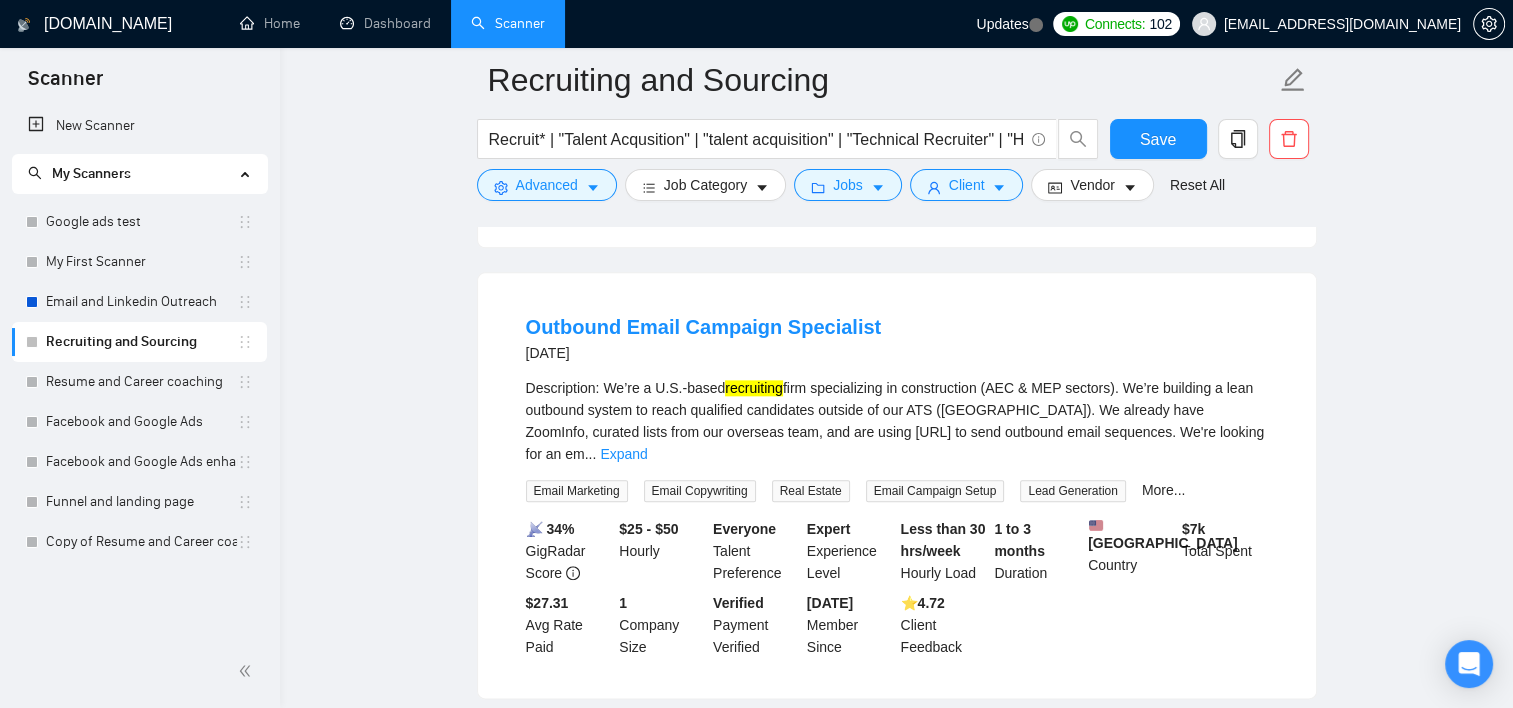 scroll, scrollTop: 9708, scrollLeft: 0, axis: vertical 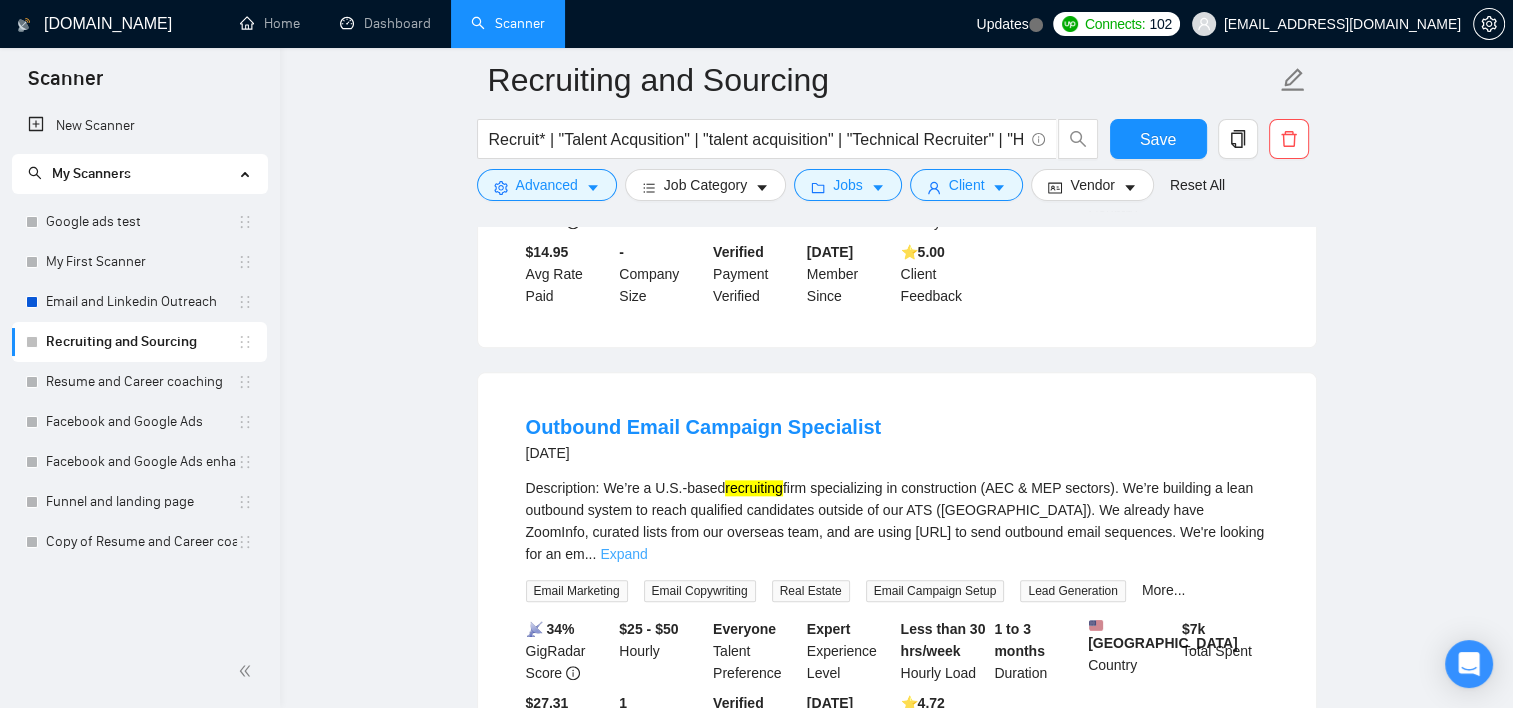 click on "Expand" at bounding box center [623, 554] 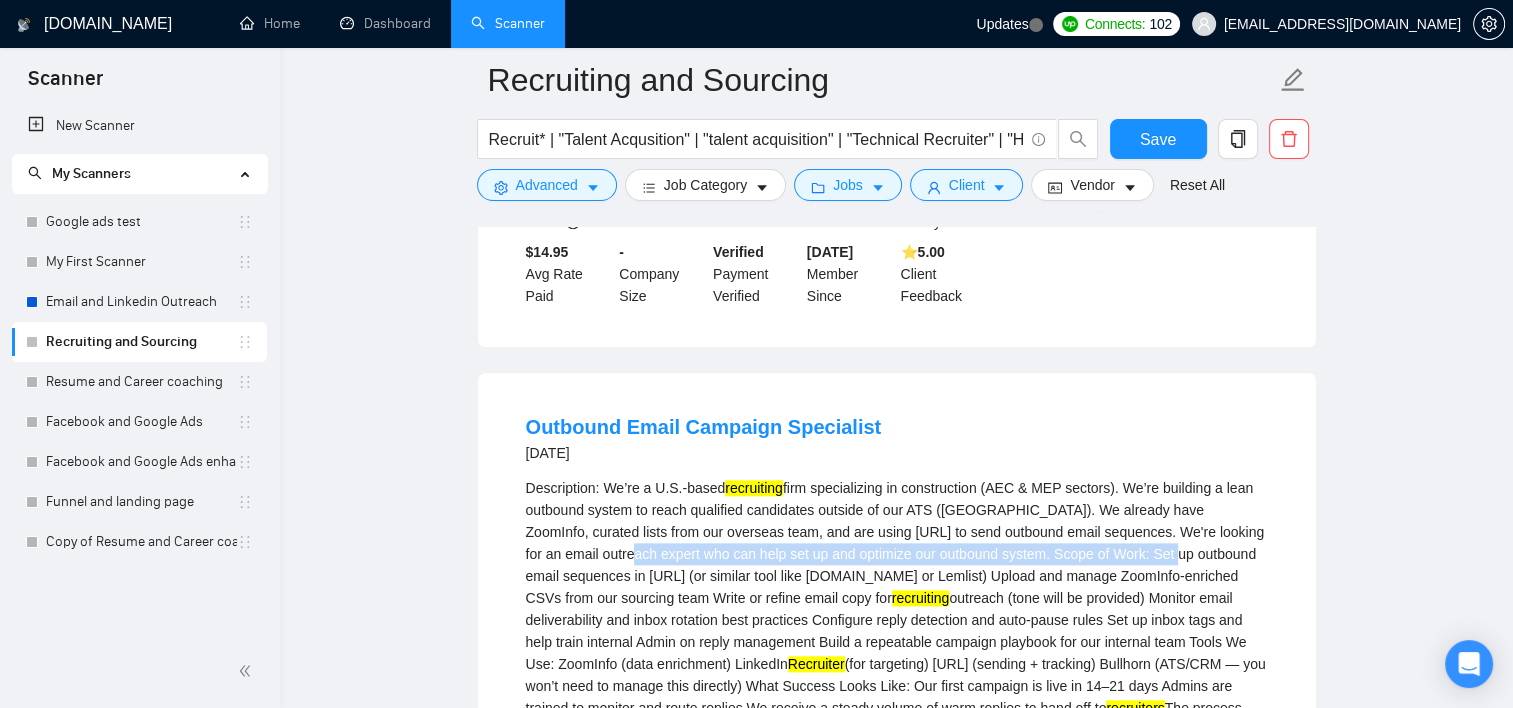 drag, startPoint x: 563, startPoint y: 416, endPoint x: 1104, endPoint y: 411, distance: 541.02313 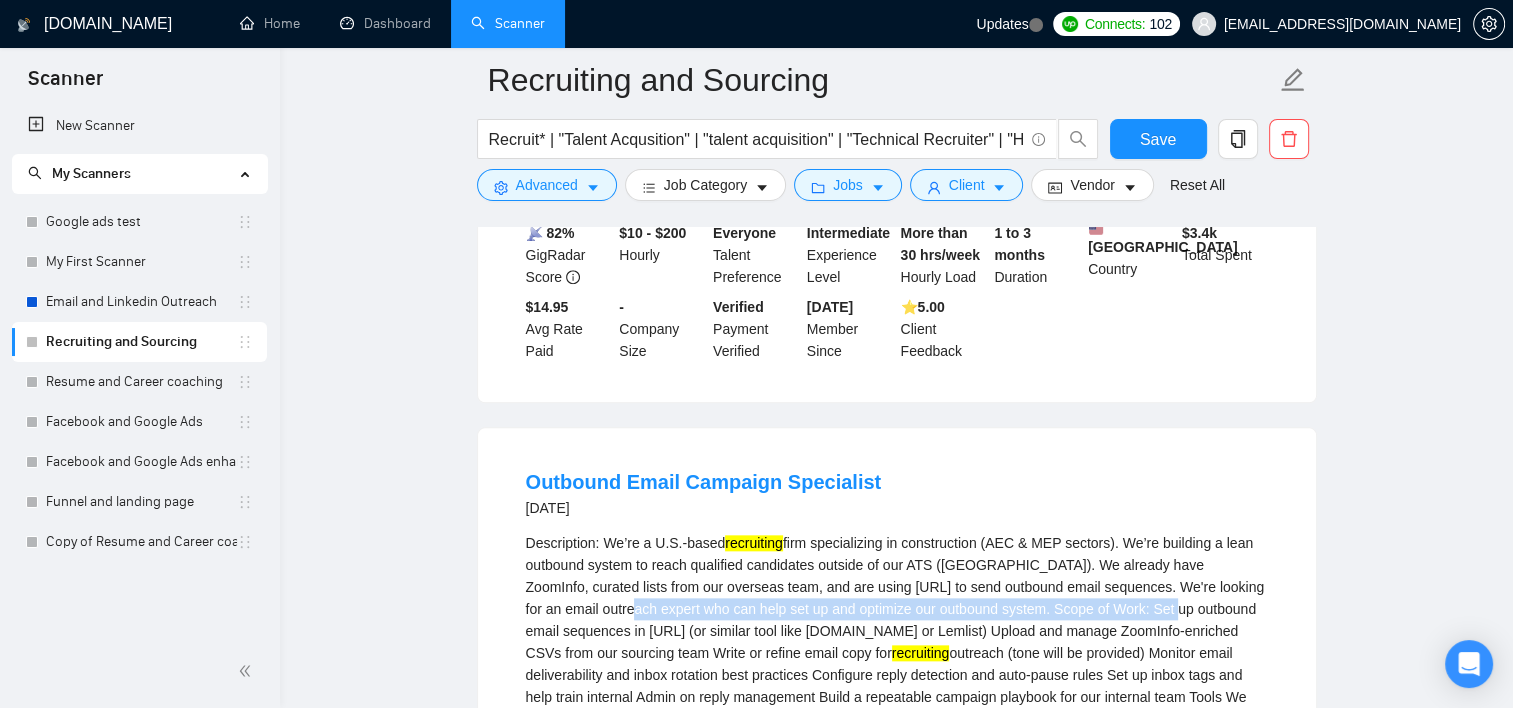 scroll, scrollTop: 9608, scrollLeft: 0, axis: vertical 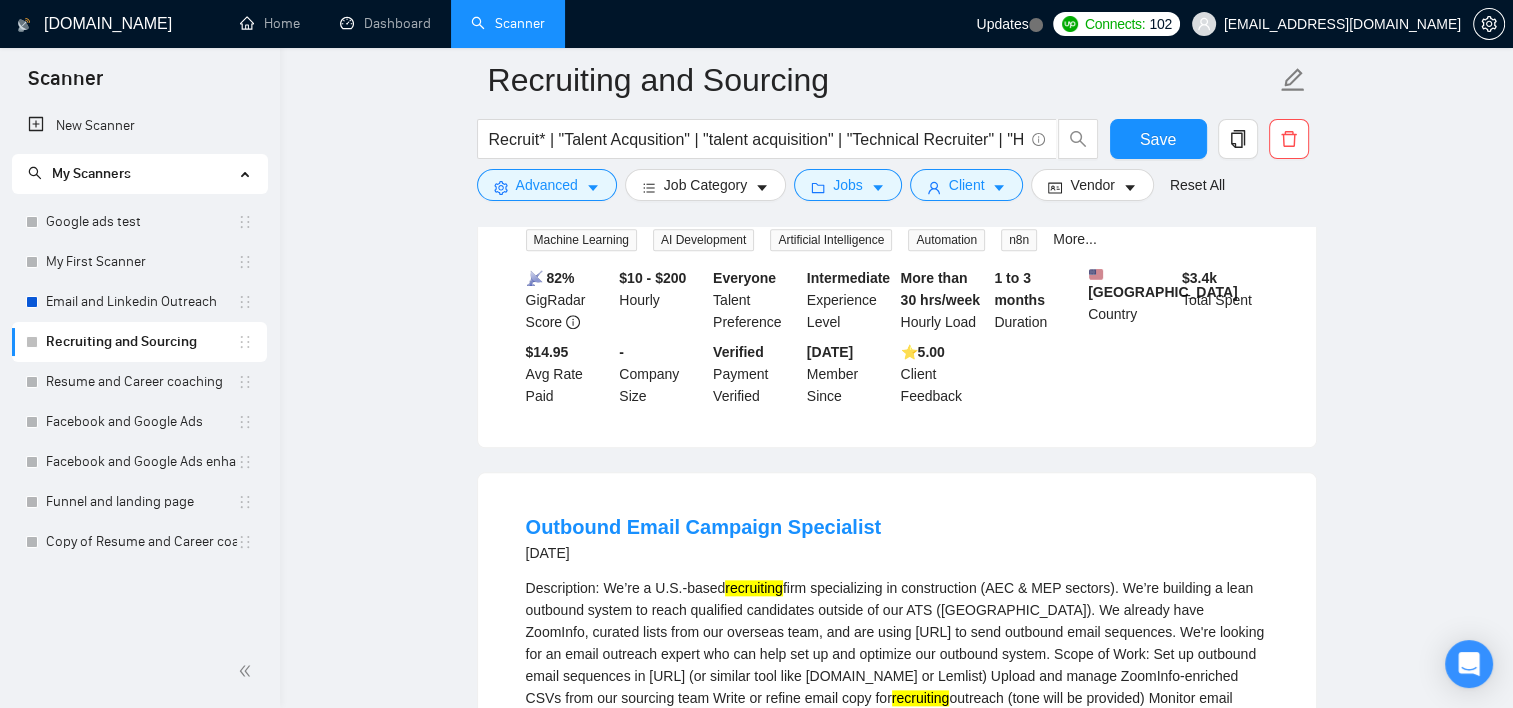 click on "Outbound Email Campaign Specialist 20 days ago Description:
We’re a U.S.-based  recruiting  firm specializing in construction (AEC & MEP sectors). We’re building a lean outbound system to reach qualified candidates outside of our ATS (Bullhorn). We already have ZoomInfo, curated lists from our overseas team, and are using Instantly.ai to send outbound email sequences.
We're looking for an email outreach expert who can help set up and optimize our outbound system.
Scope of Work:
Set up outbound email sequences in Instantly.ai (or similar tool like Reply.io or Lemlist)
Upload and manage ZoomInfo-enriched CSVs from our sourcing team
Write or refine email copy for  recruiting  outreach (tone will be provided)
Monitor email deliverability and inbox rotation best practices
Configure reply detection and auto-pause rules
Set up inbox tags and help train internal Admin on reply management
Build a repeatable campaign playbook for our internal team
Tools We Use:
ZoomInfo (data enrichment)
LinkedIn  📡" at bounding box center (897, 828) 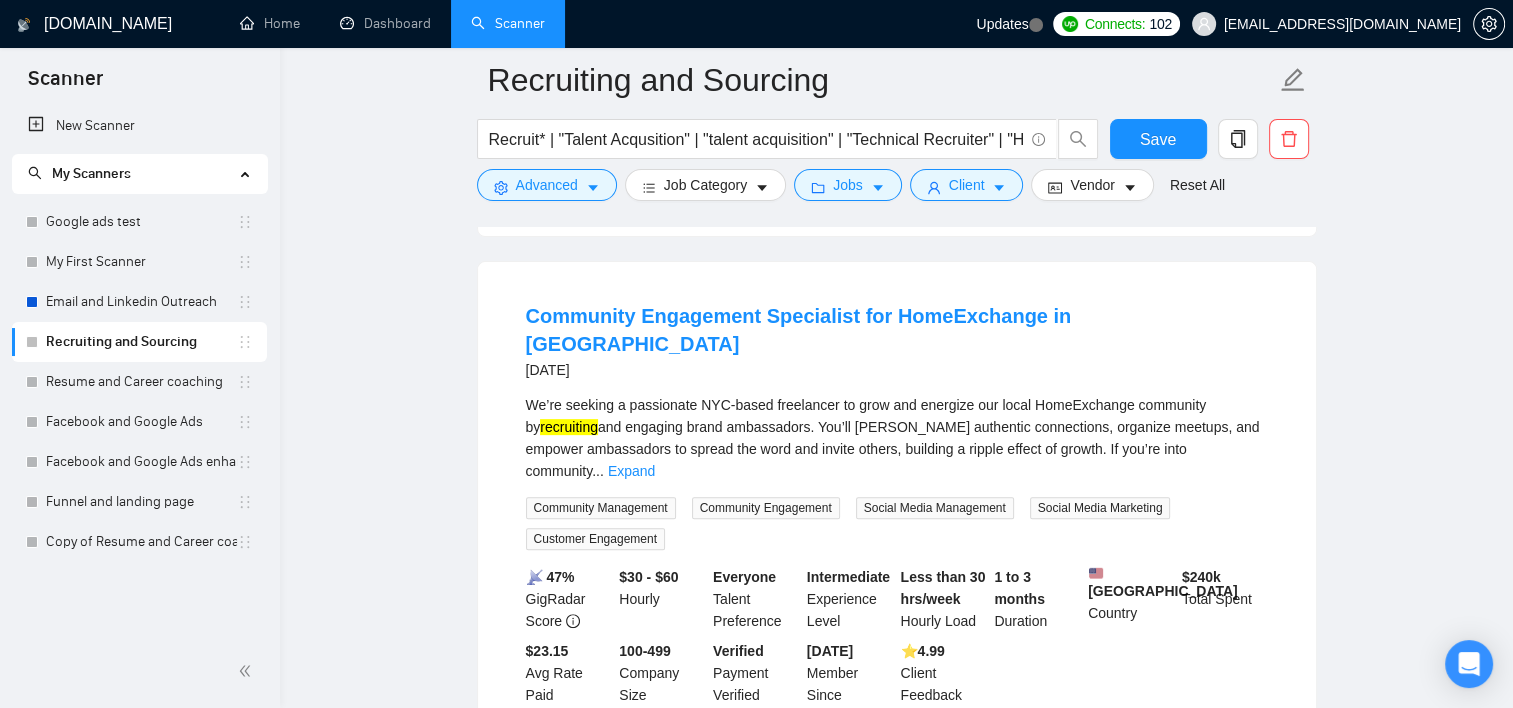 scroll, scrollTop: 308, scrollLeft: 0, axis: vertical 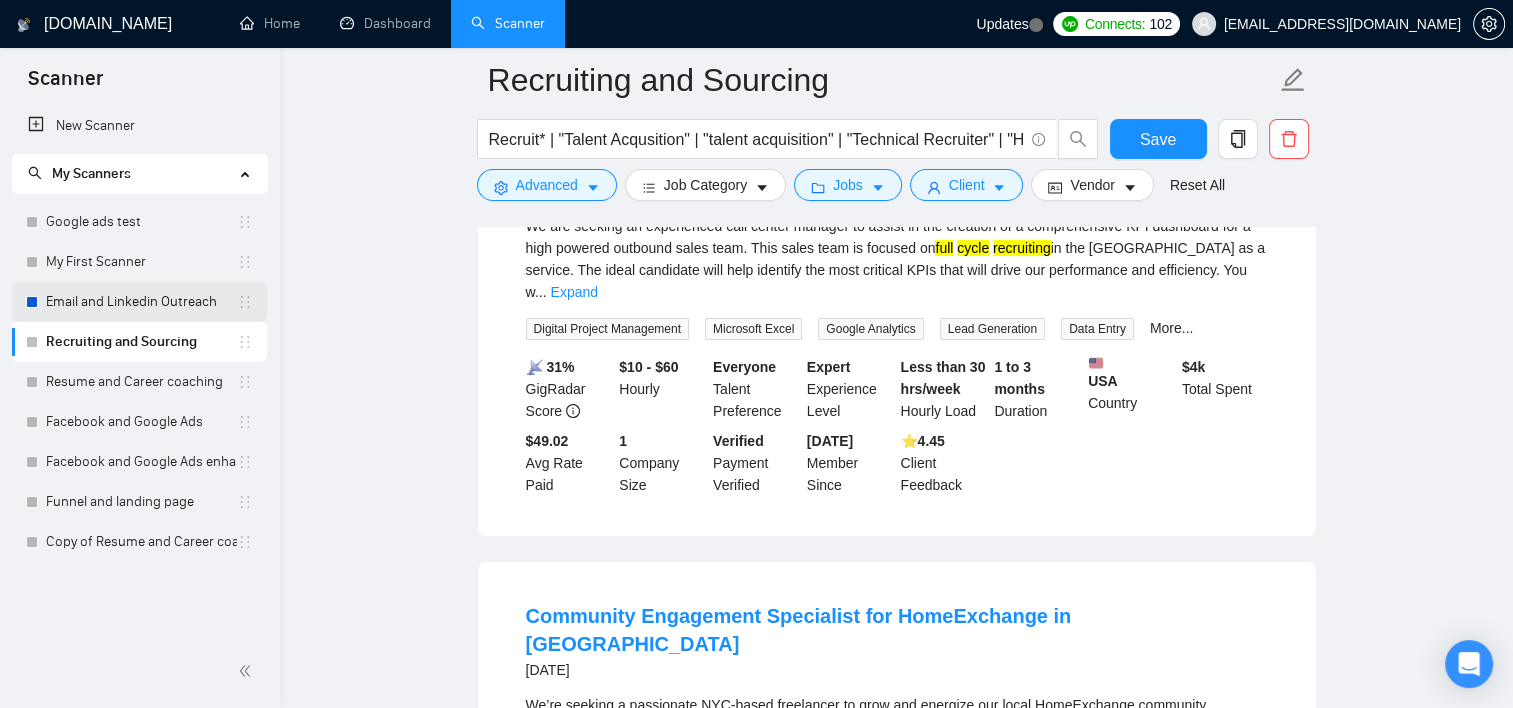 click on "Email and Linkedin Outreach" at bounding box center [141, 302] 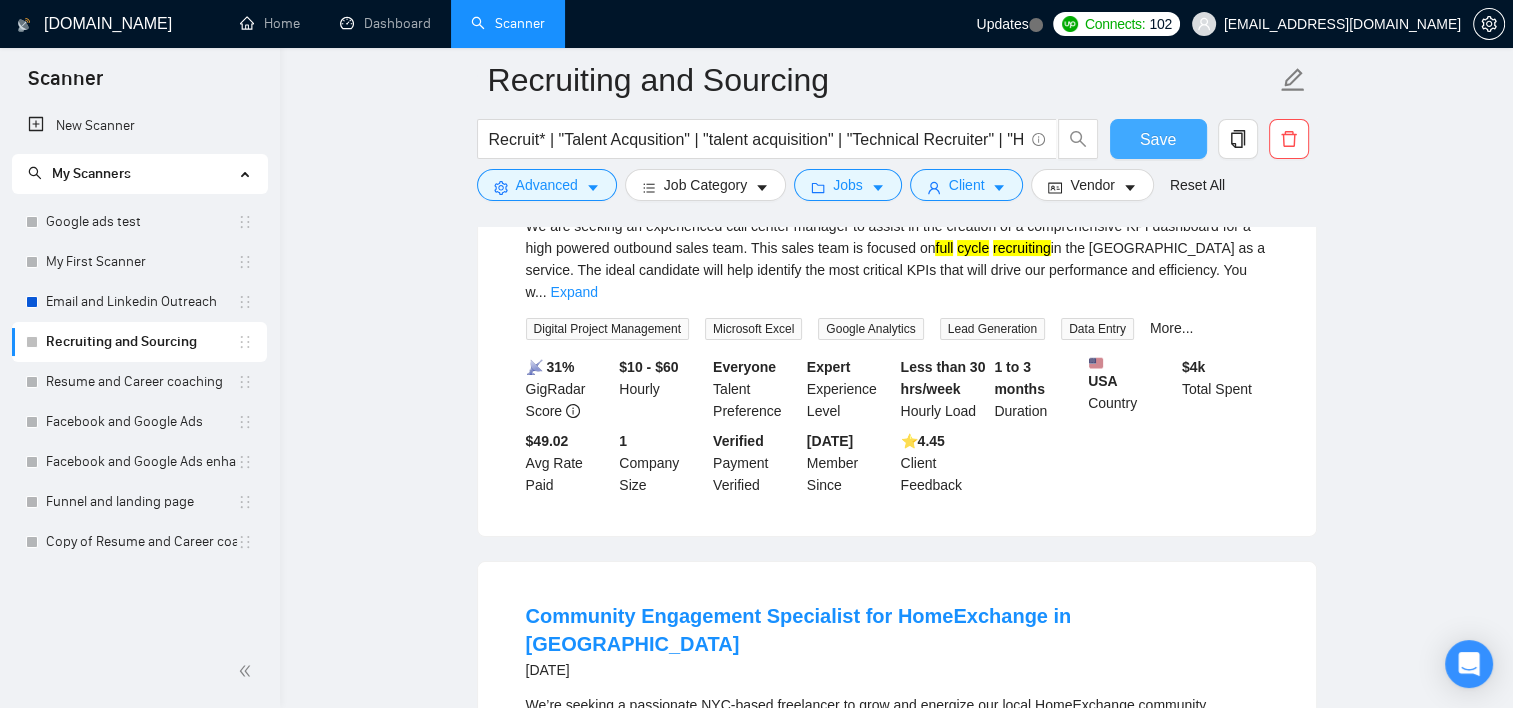 click on "Save" at bounding box center [1158, 139] 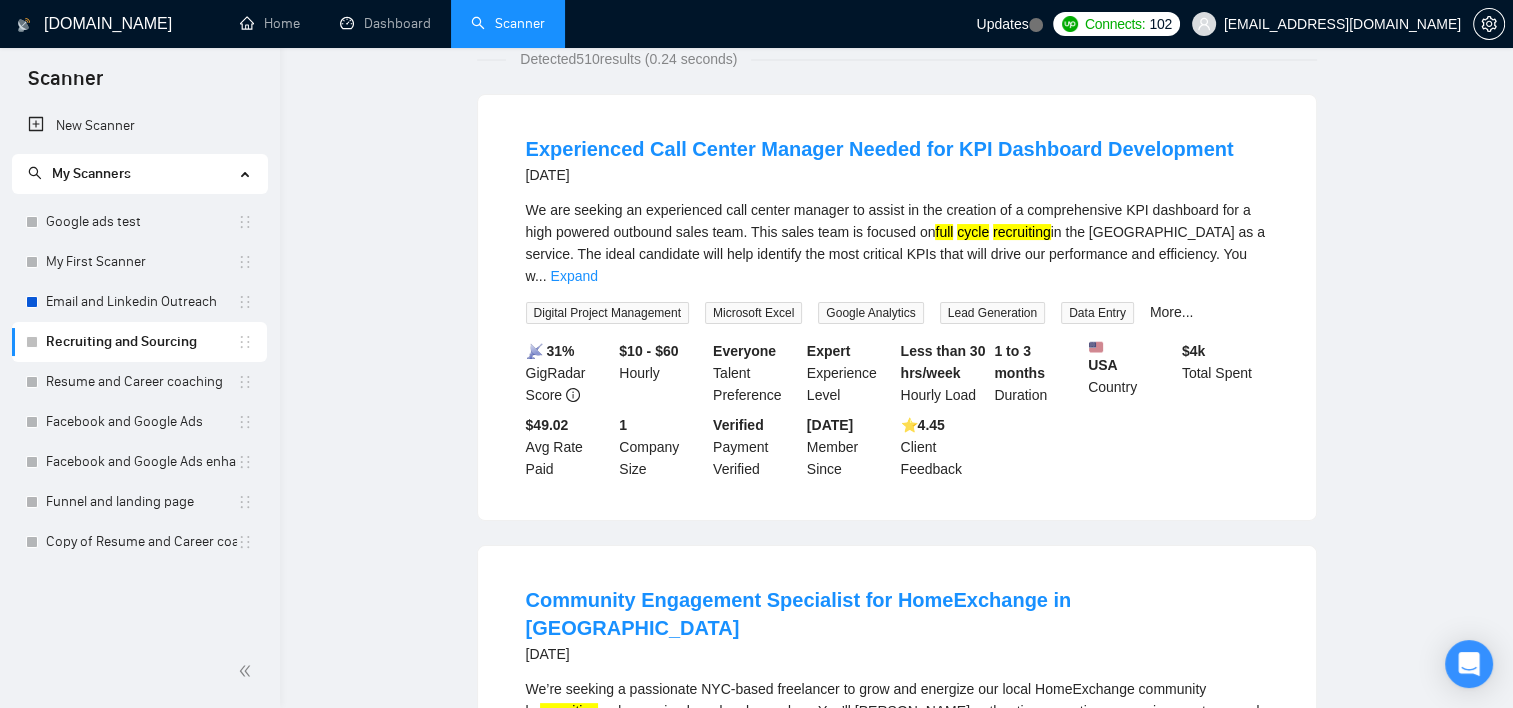 scroll, scrollTop: 0, scrollLeft: 0, axis: both 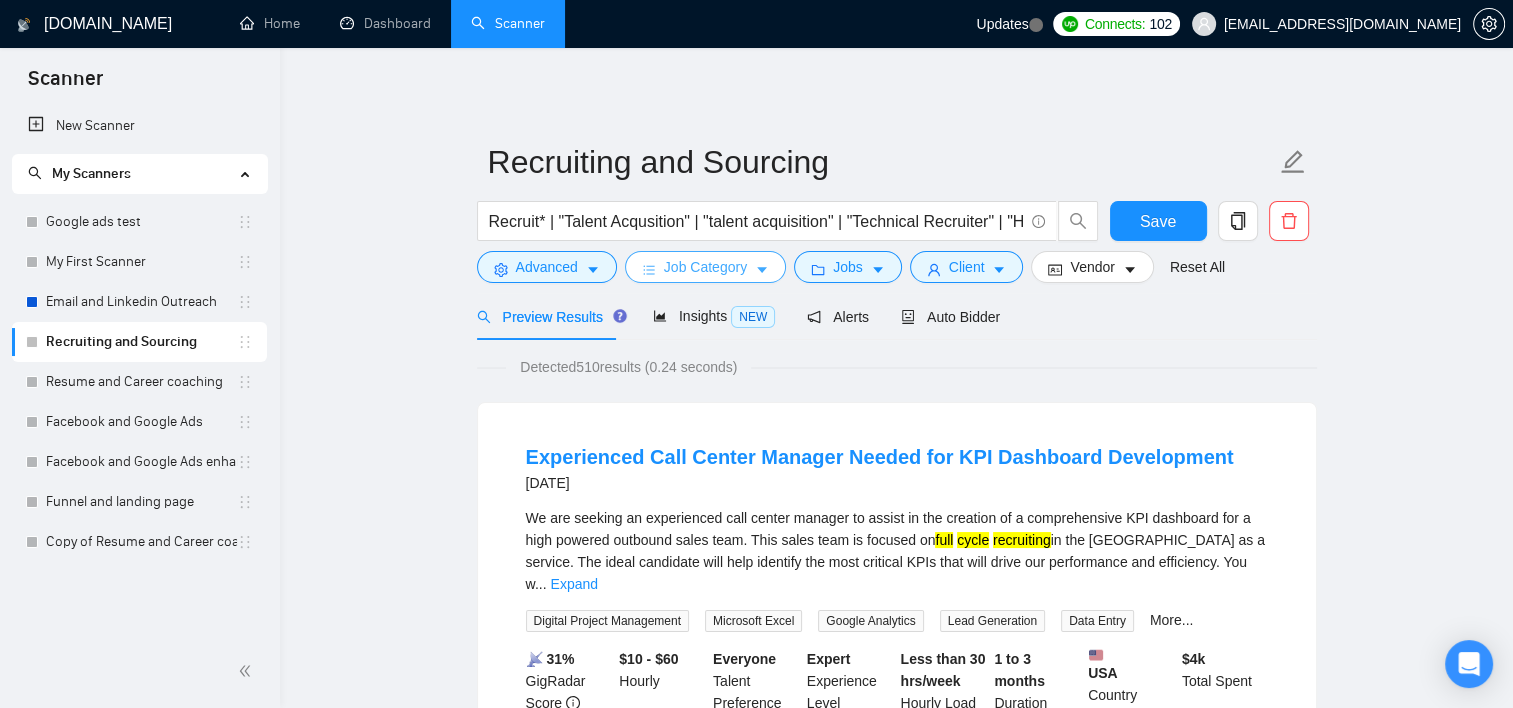 click on "Job Category" at bounding box center (705, 267) 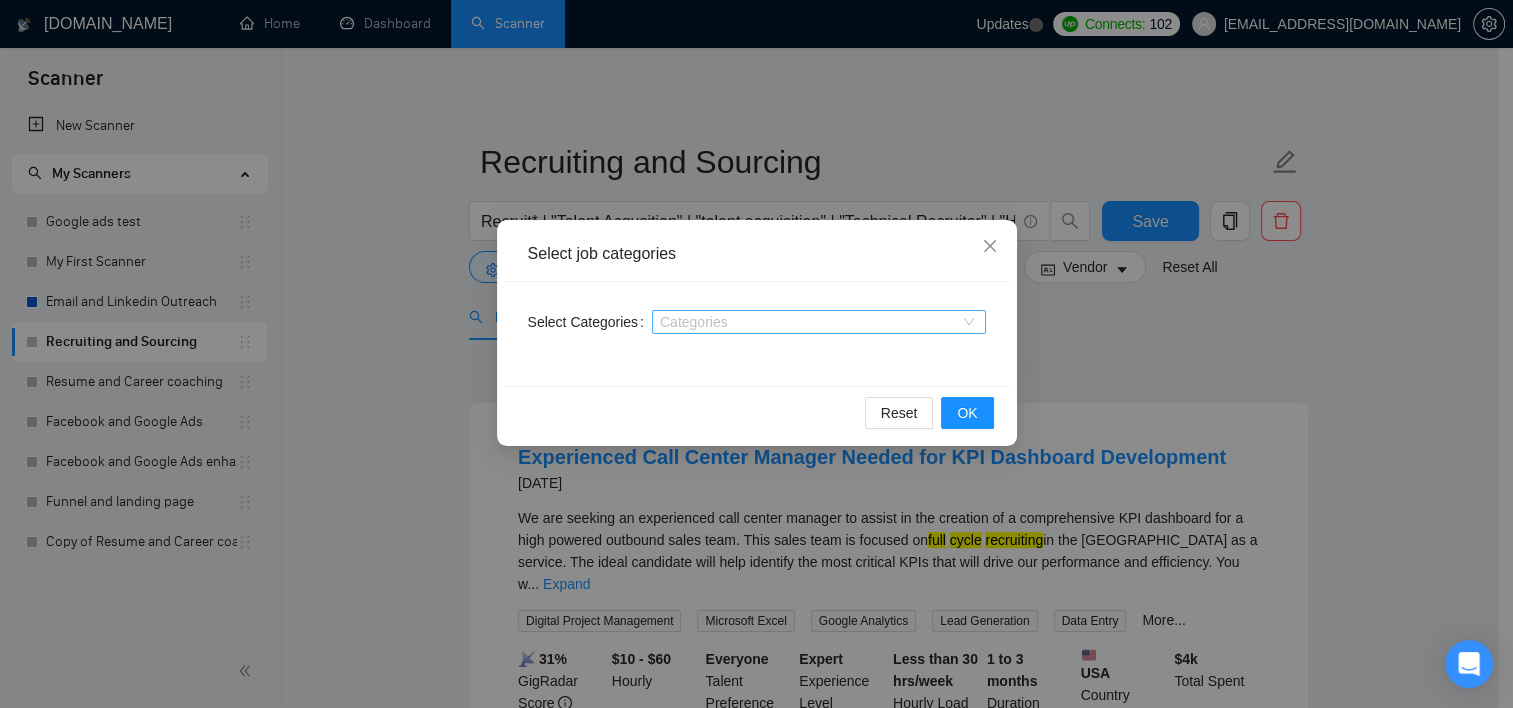 click at bounding box center [809, 322] 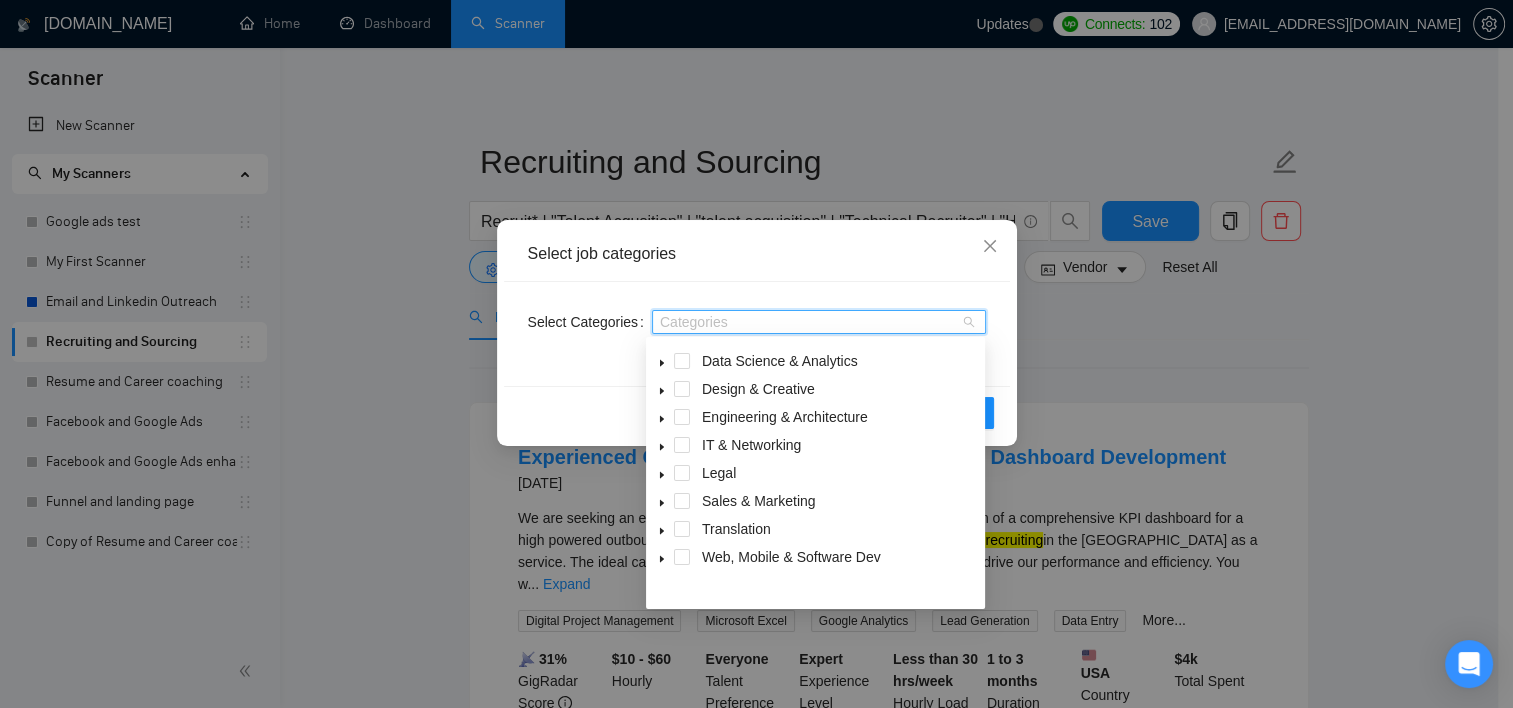 scroll, scrollTop: 0, scrollLeft: 0, axis: both 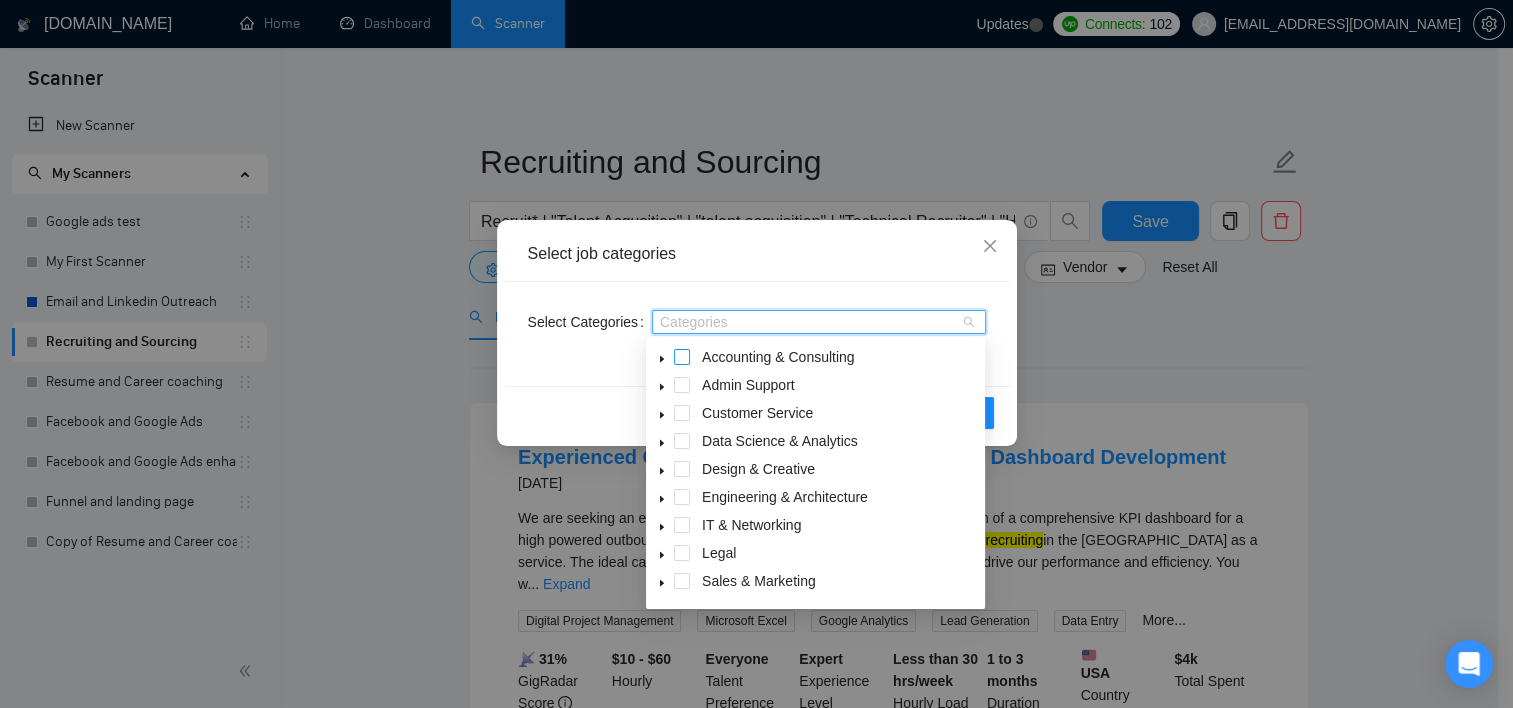 click at bounding box center (682, 357) 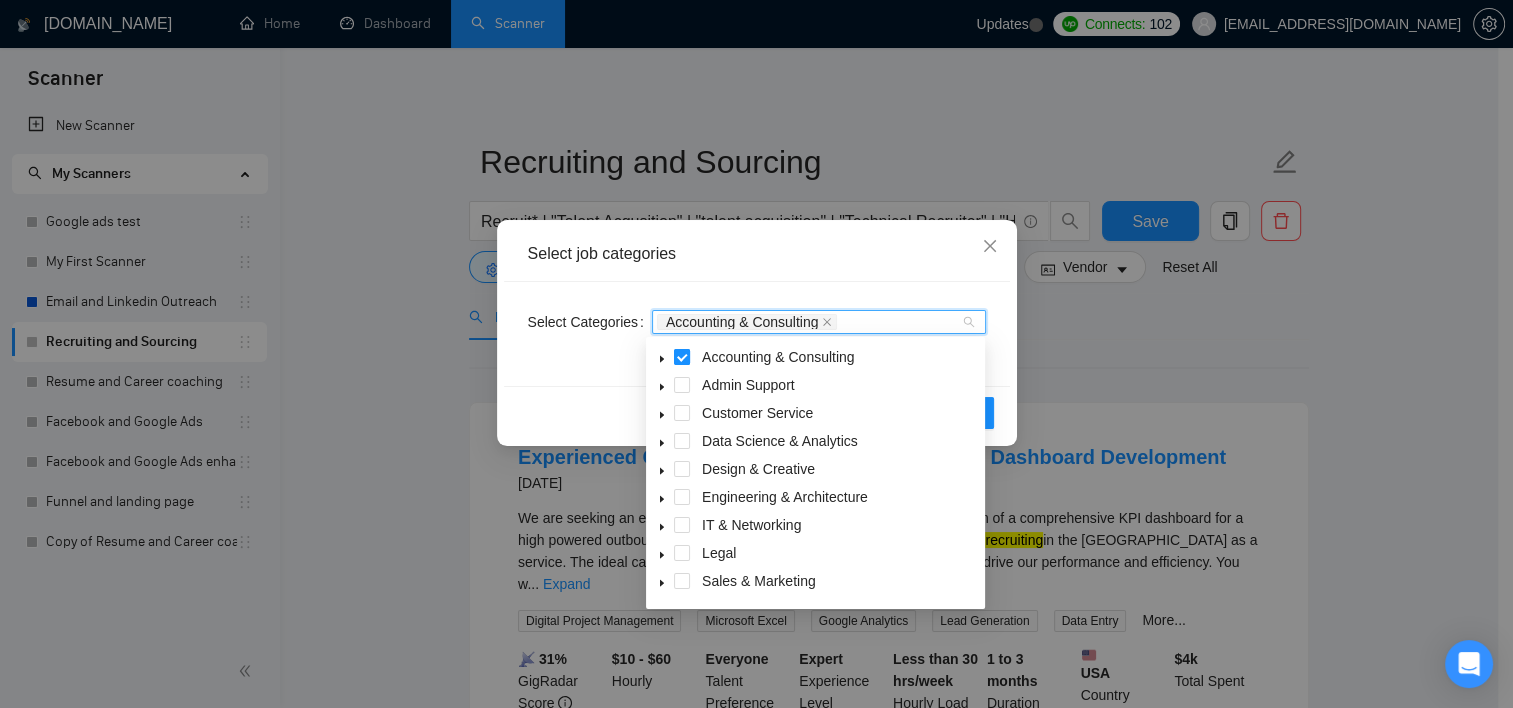 click at bounding box center (682, 357) 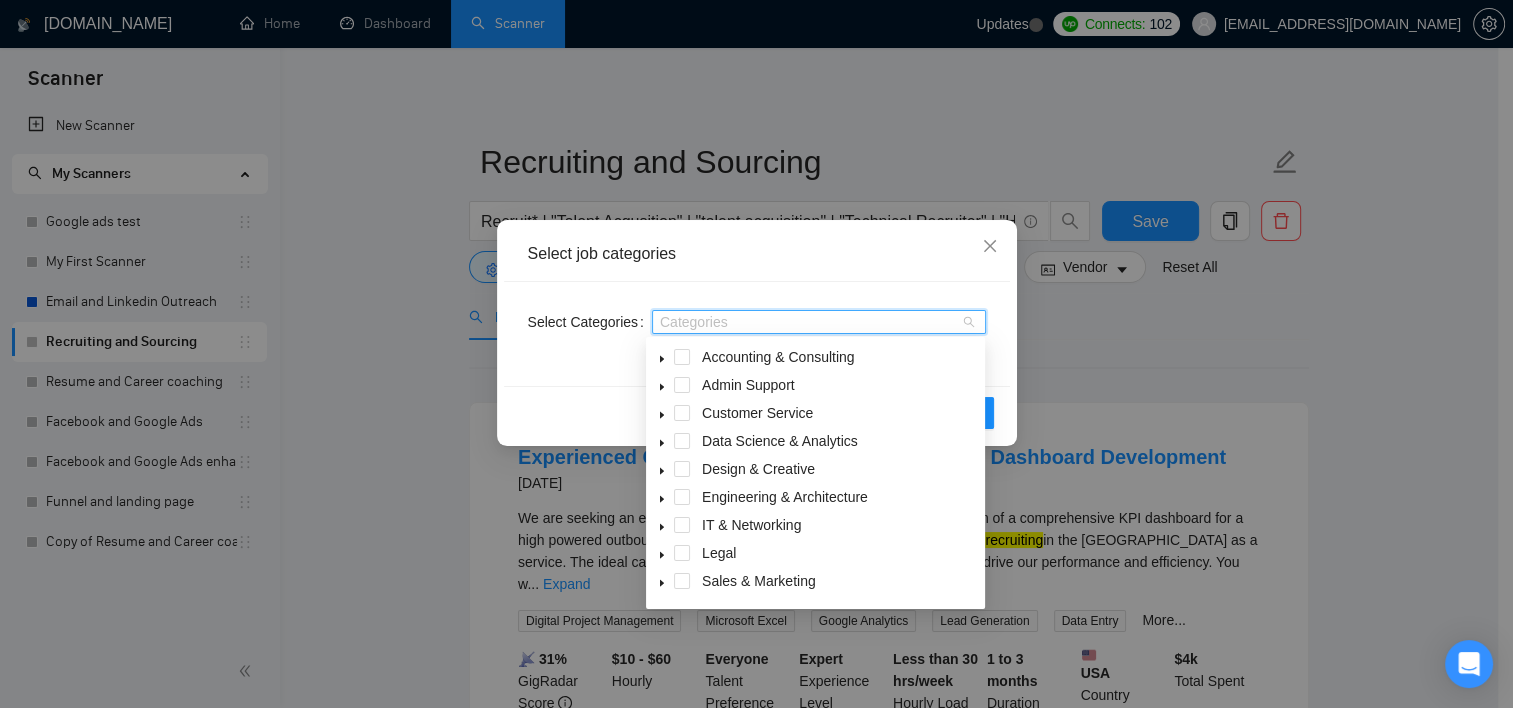 click 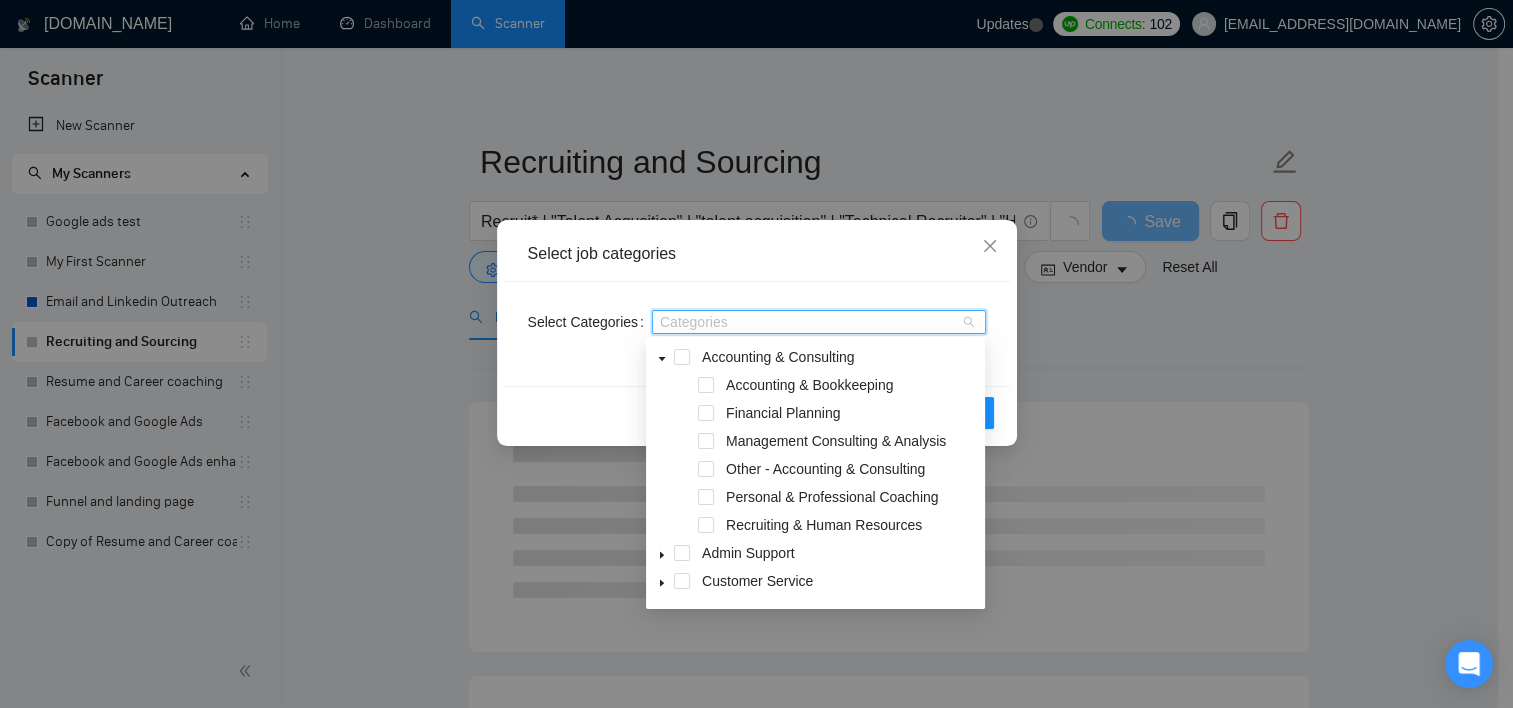 click 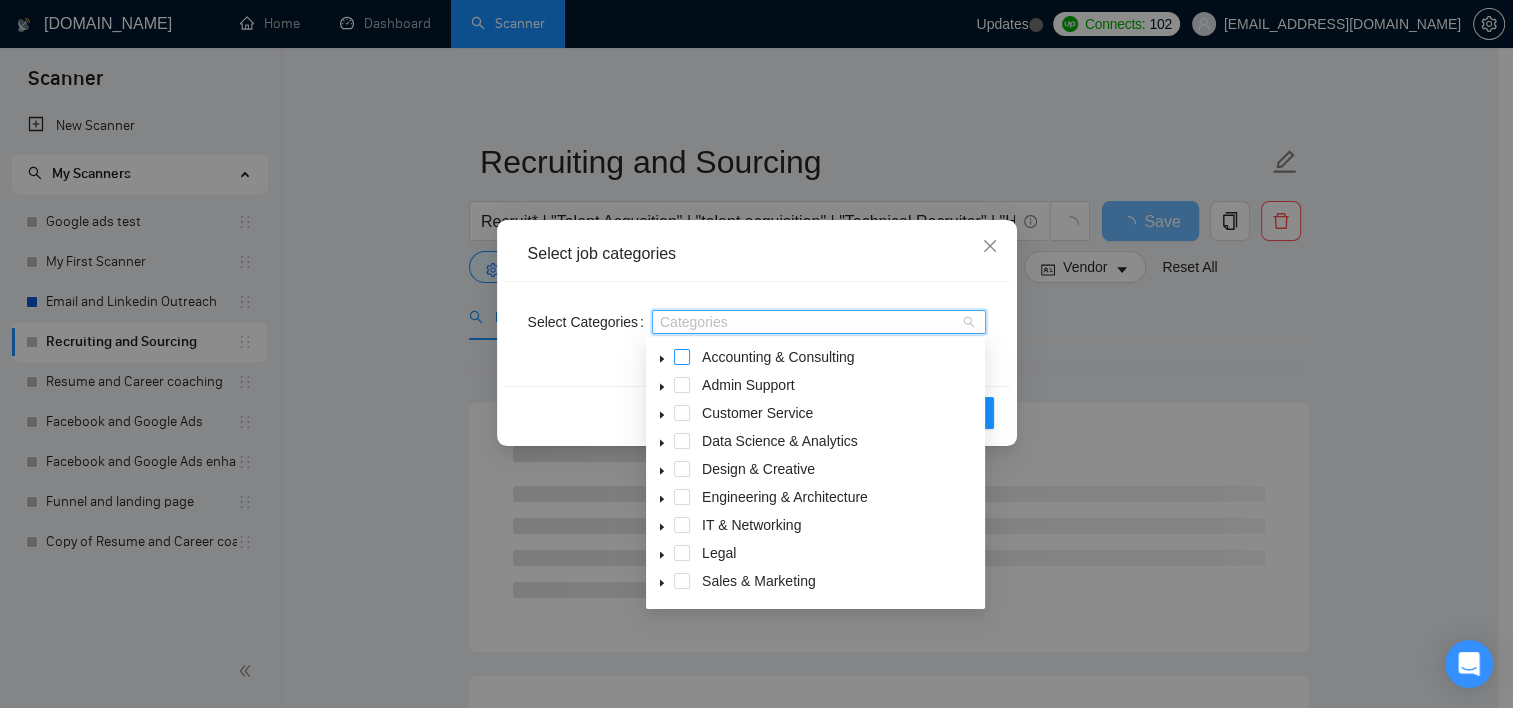 click at bounding box center [682, 357] 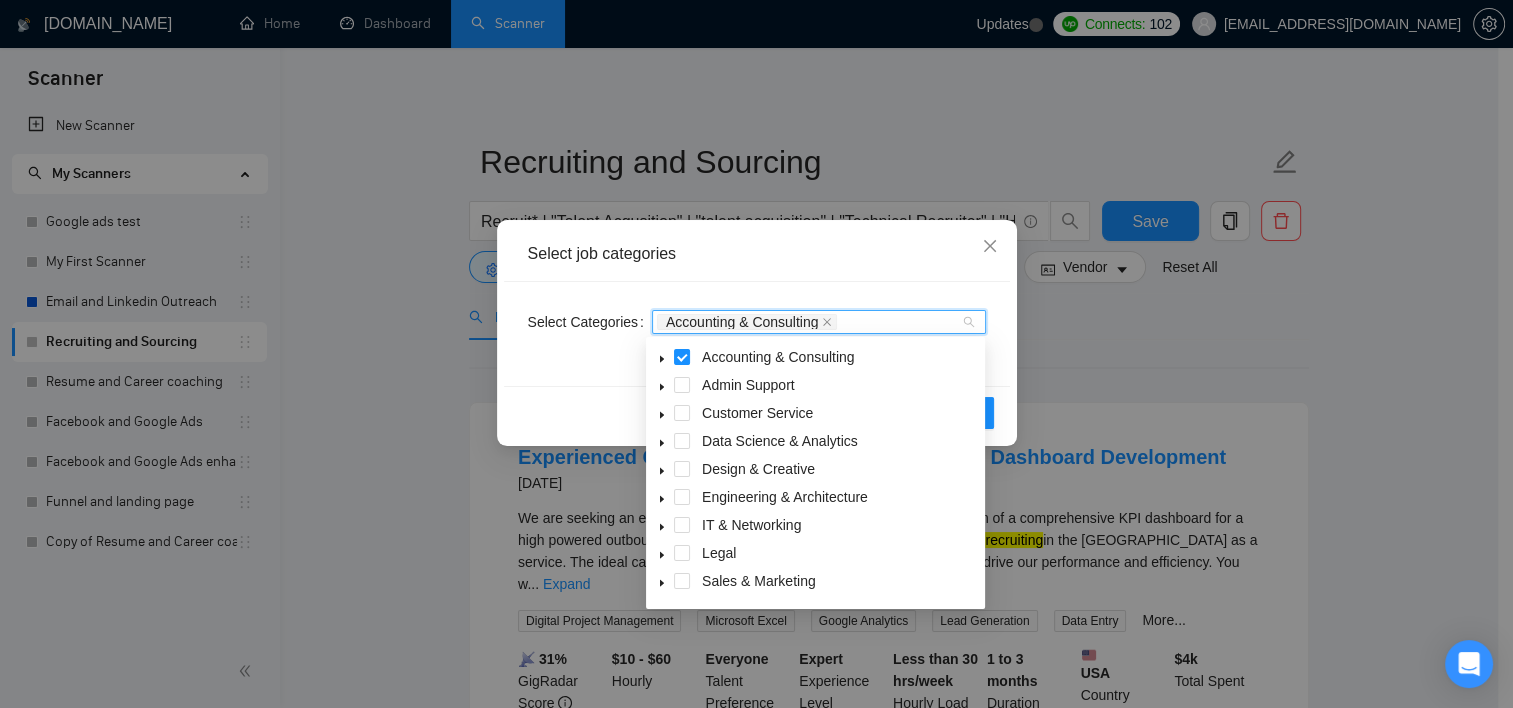 click on "Select Categories Accounting & Consulting" at bounding box center (757, 334) 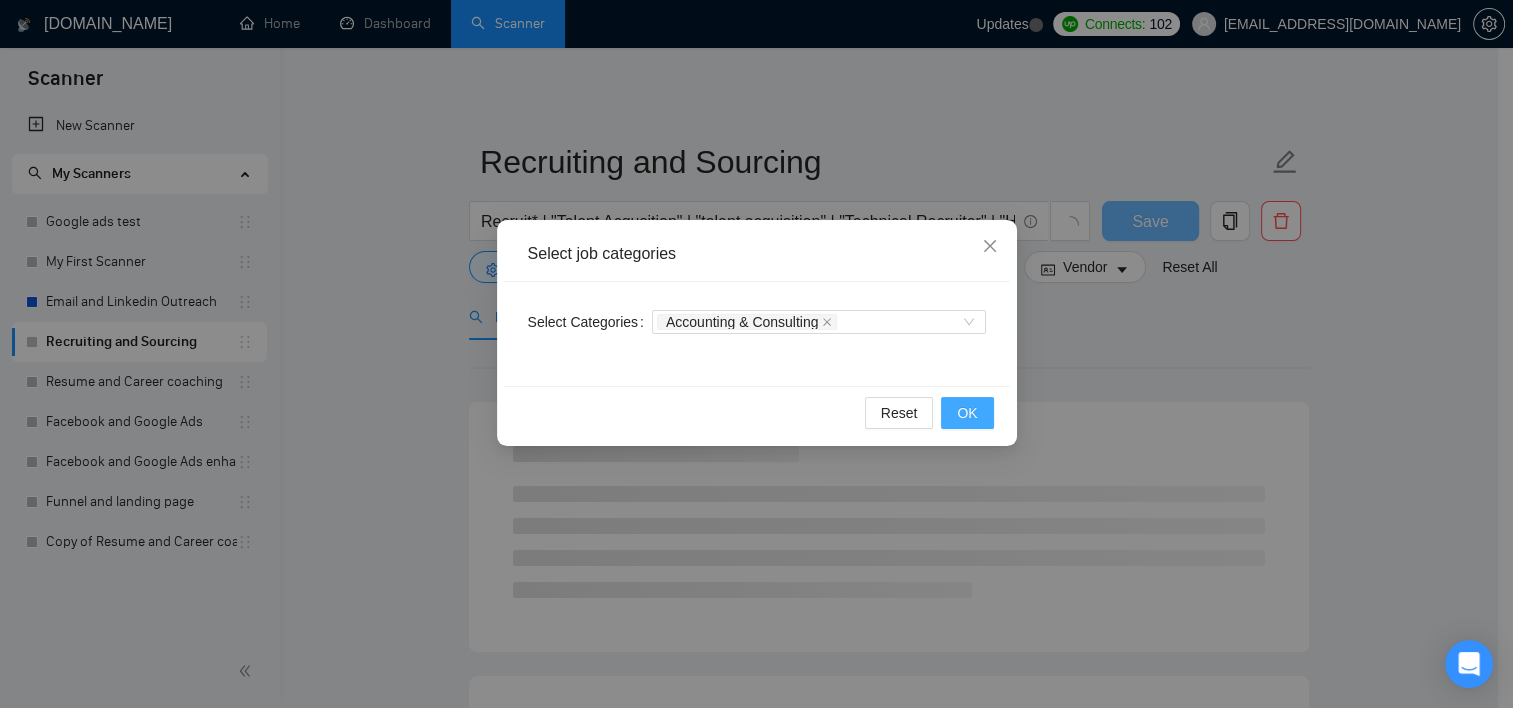click on "OK" at bounding box center [967, 413] 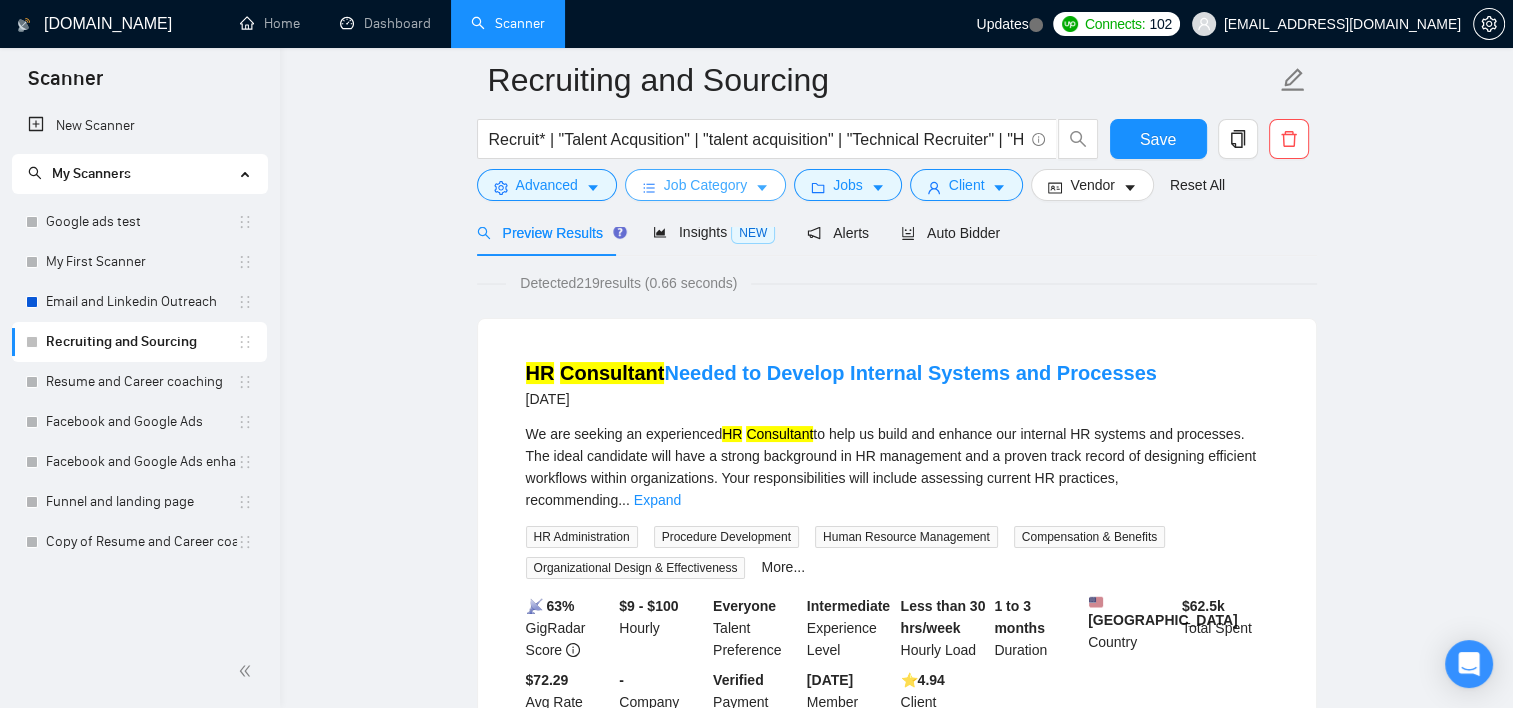 scroll, scrollTop: 200, scrollLeft: 0, axis: vertical 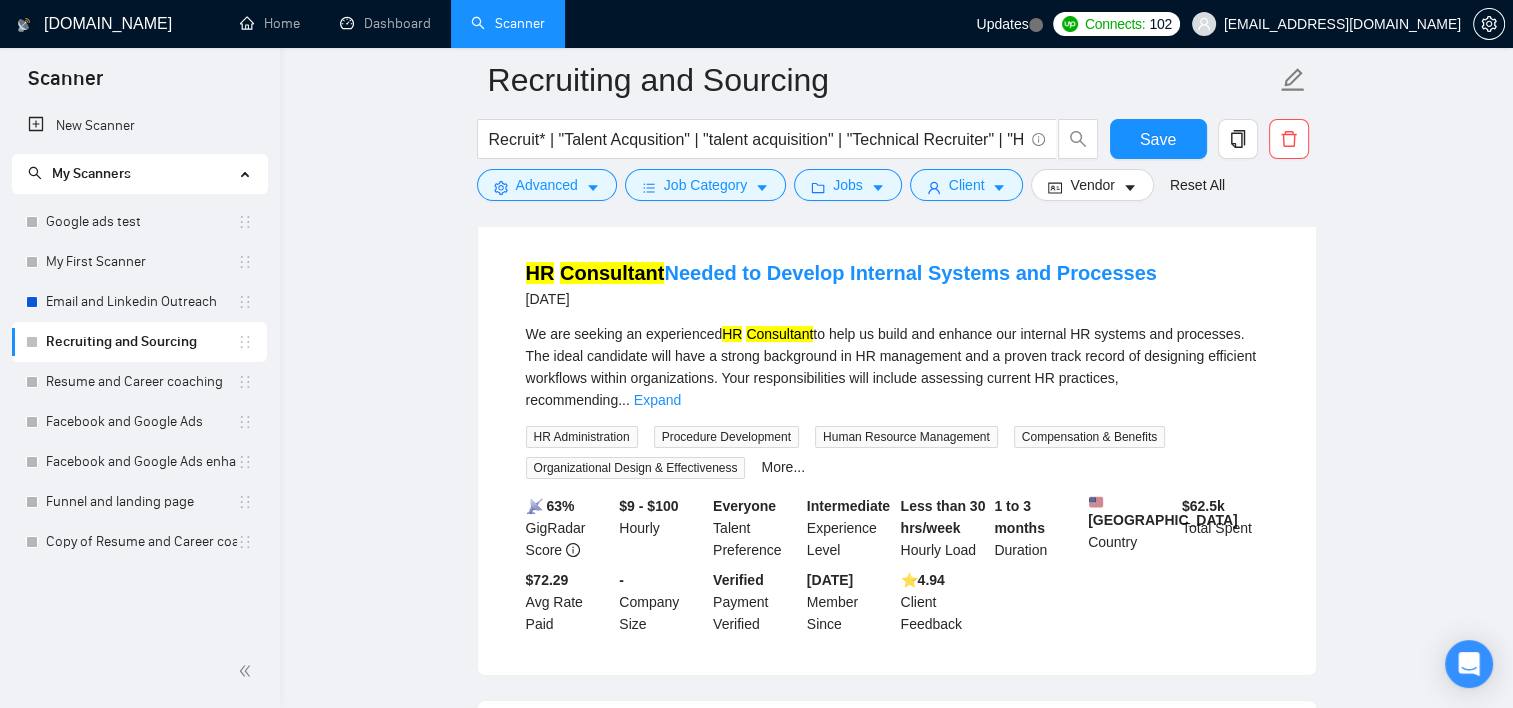 click on "Expand" at bounding box center (657, 400) 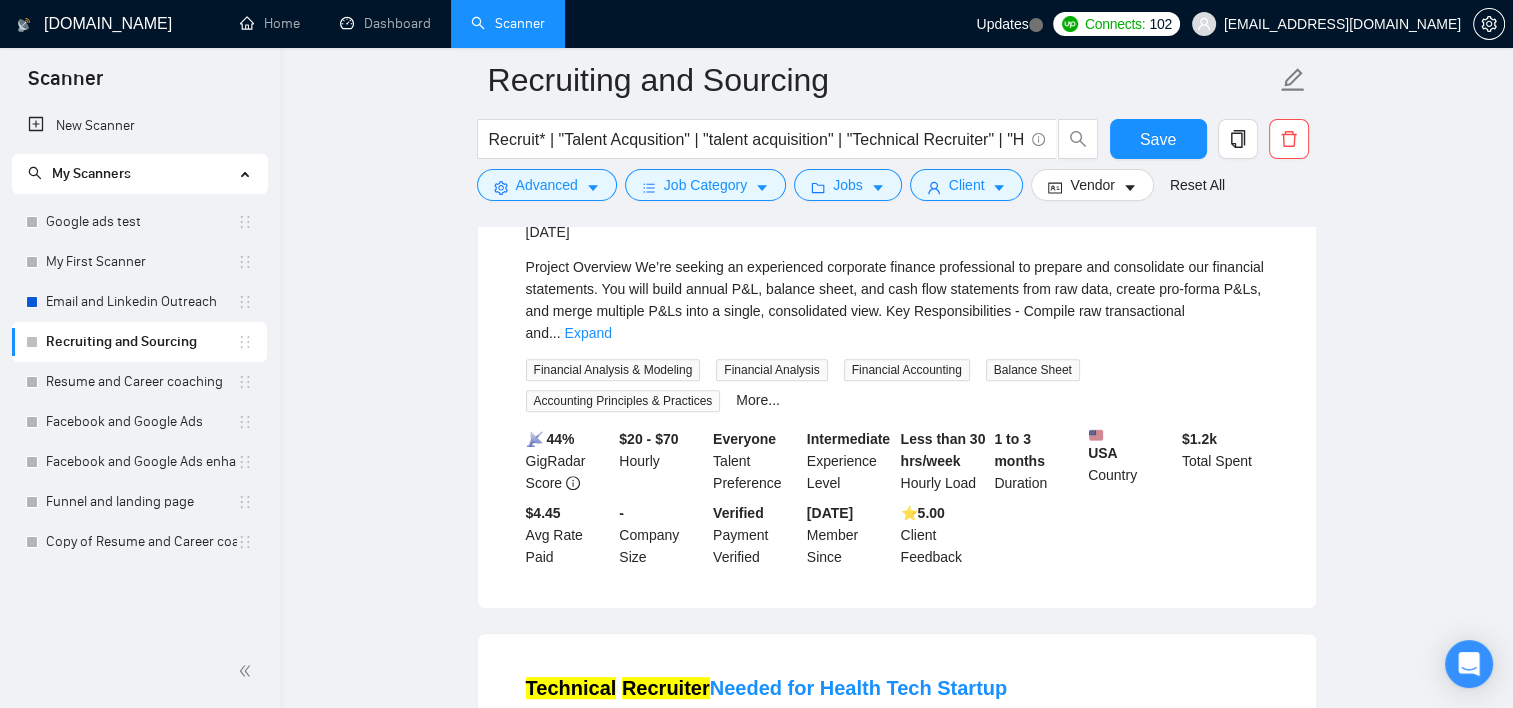 scroll, scrollTop: 600, scrollLeft: 0, axis: vertical 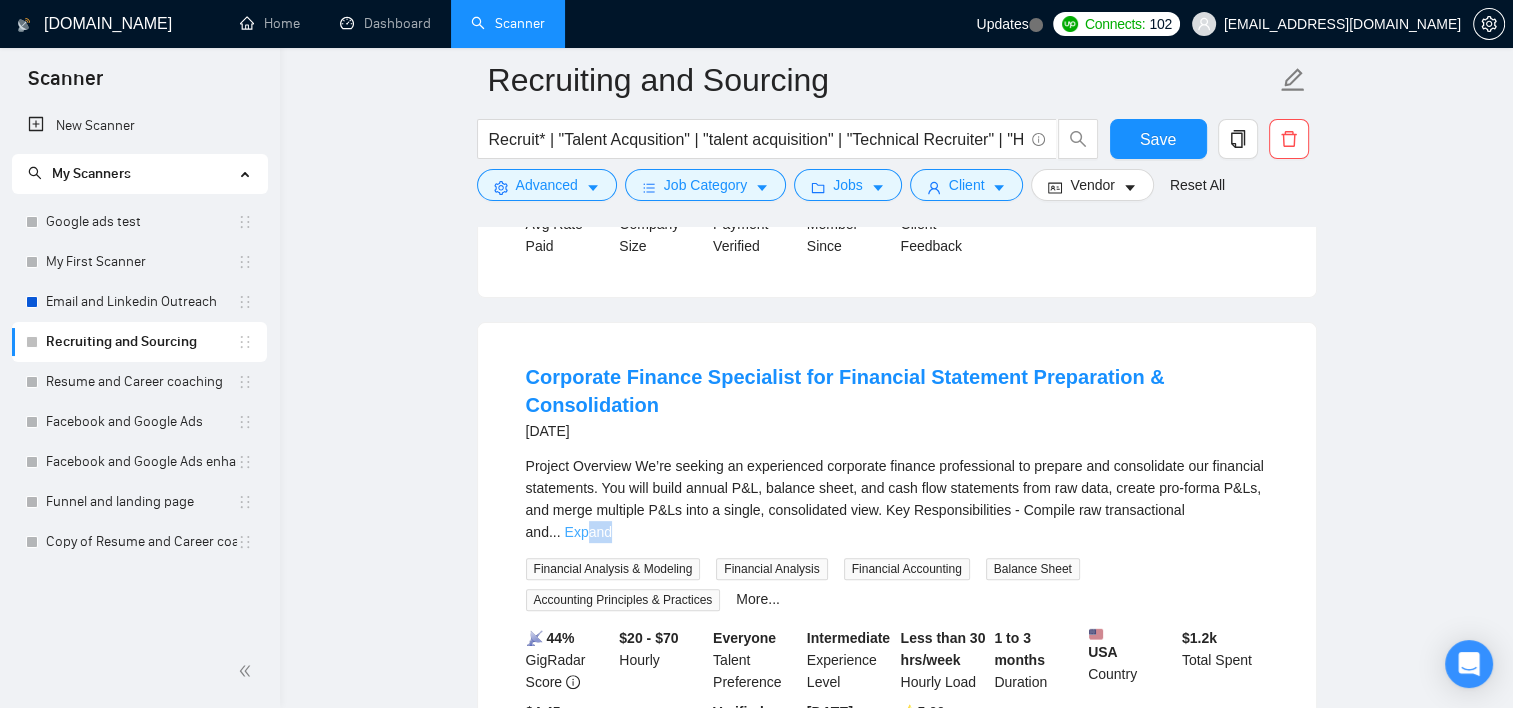 drag, startPoint x: 1243, startPoint y: 507, endPoint x: 1243, endPoint y: 493, distance: 14 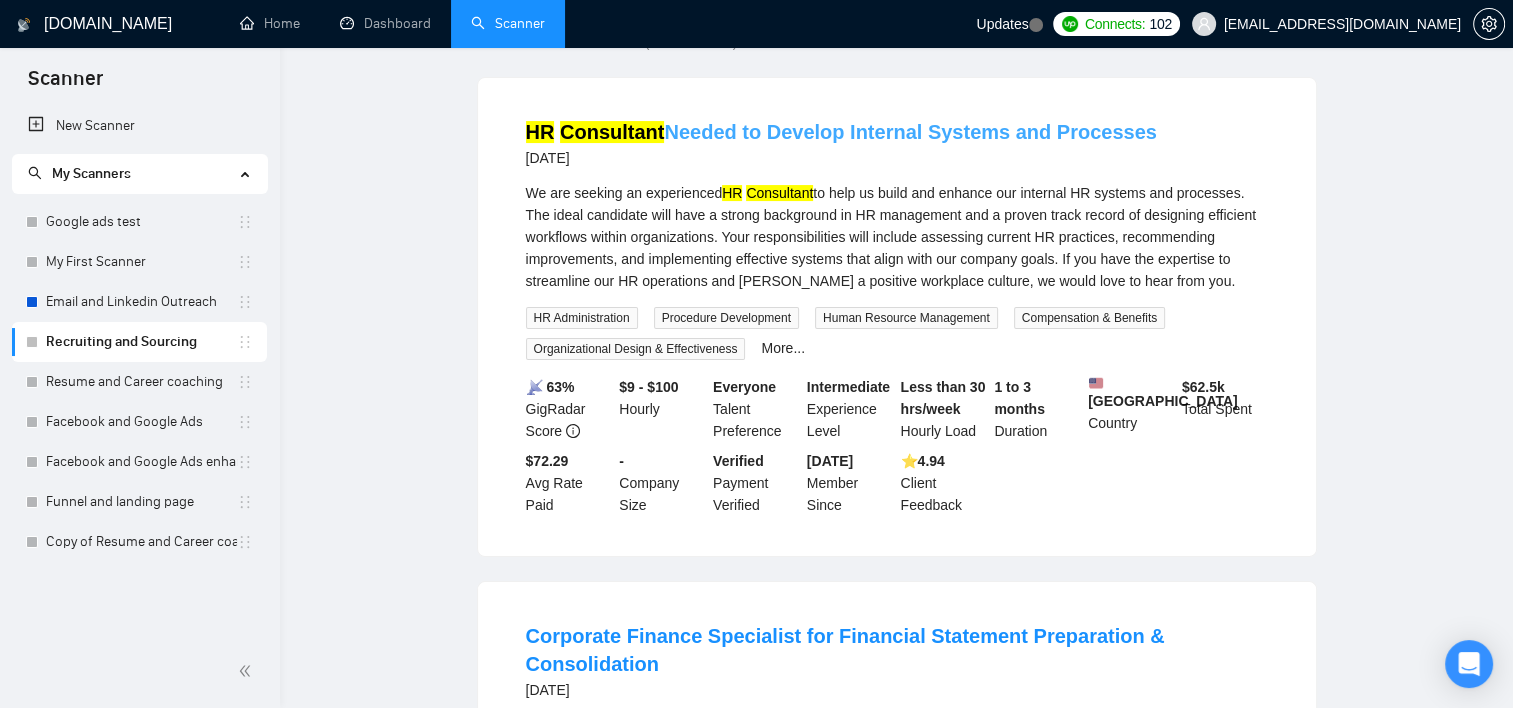 scroll, scrollTop: 0, scrollLeft: 0, axis: both 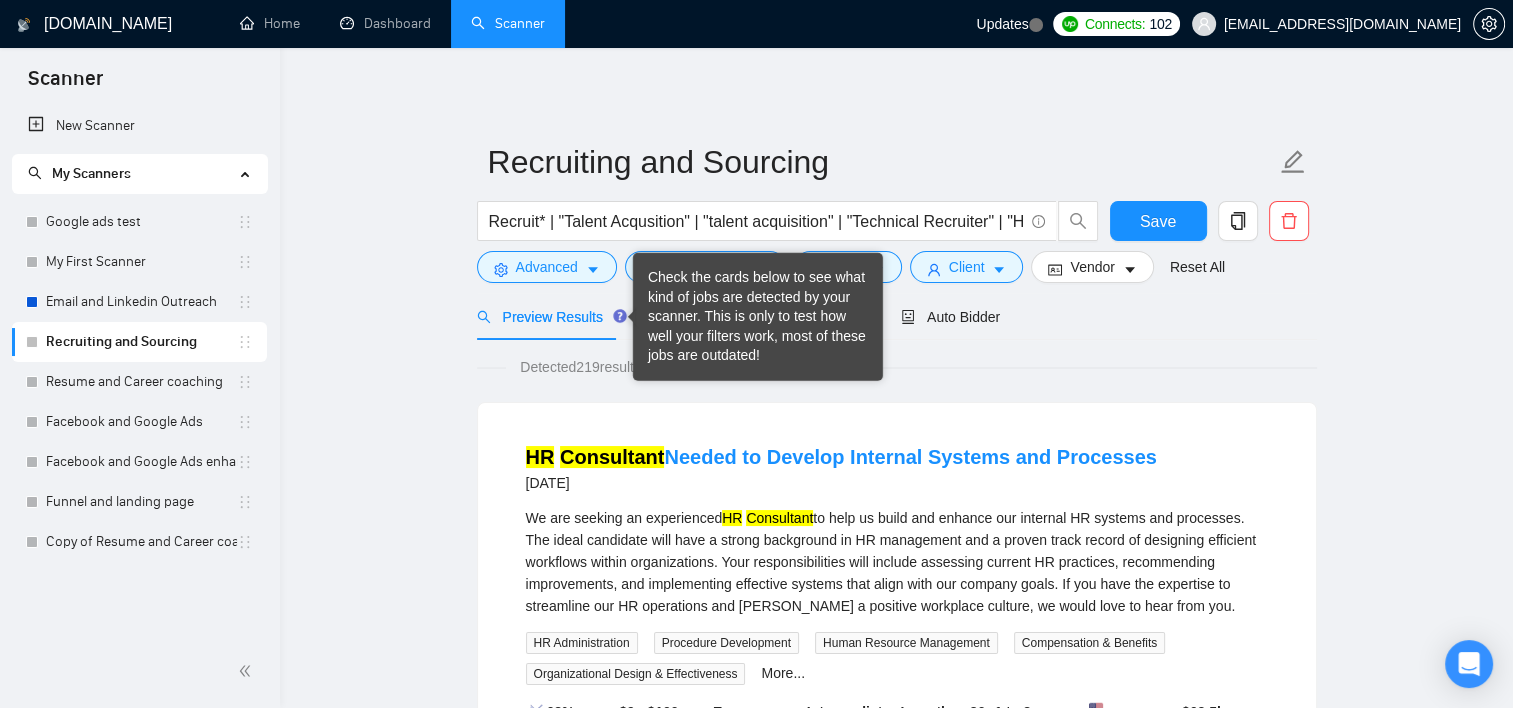 click on "HR   Consultant  Needed to Develop Internal Systems and Processes 4 days ago We are seeking an experienced  HR   Consultant  to help us build and enhance our internal HR systems and processes. The ideal candidate will have a strong background in HR management and a proven track record of designing efficient workflows within organizations. Your responsibilities will include assessing current HR practices, recommending improvements, and implementing effective systems that align with our company goals. If you have the expertise to streamline our HR operations and foster a positive workplace culture, we would love to hear from you. HR Administration Procedure Development Human Resource Management Compensation & Benefits Organizational Design & Effectiveness More... 📡   63% GigRadar Score   $9 - $100 Hourly Everyone Talent Preference Intermediate Experience Level Less than 30 hrs/week Hourly Load 1 to 3 months Duration   United States Country $ 62.5k Total Spent $72.29 Avg Rate Paid - Company Size Verified 4.94" at bounding box center [897, 642] 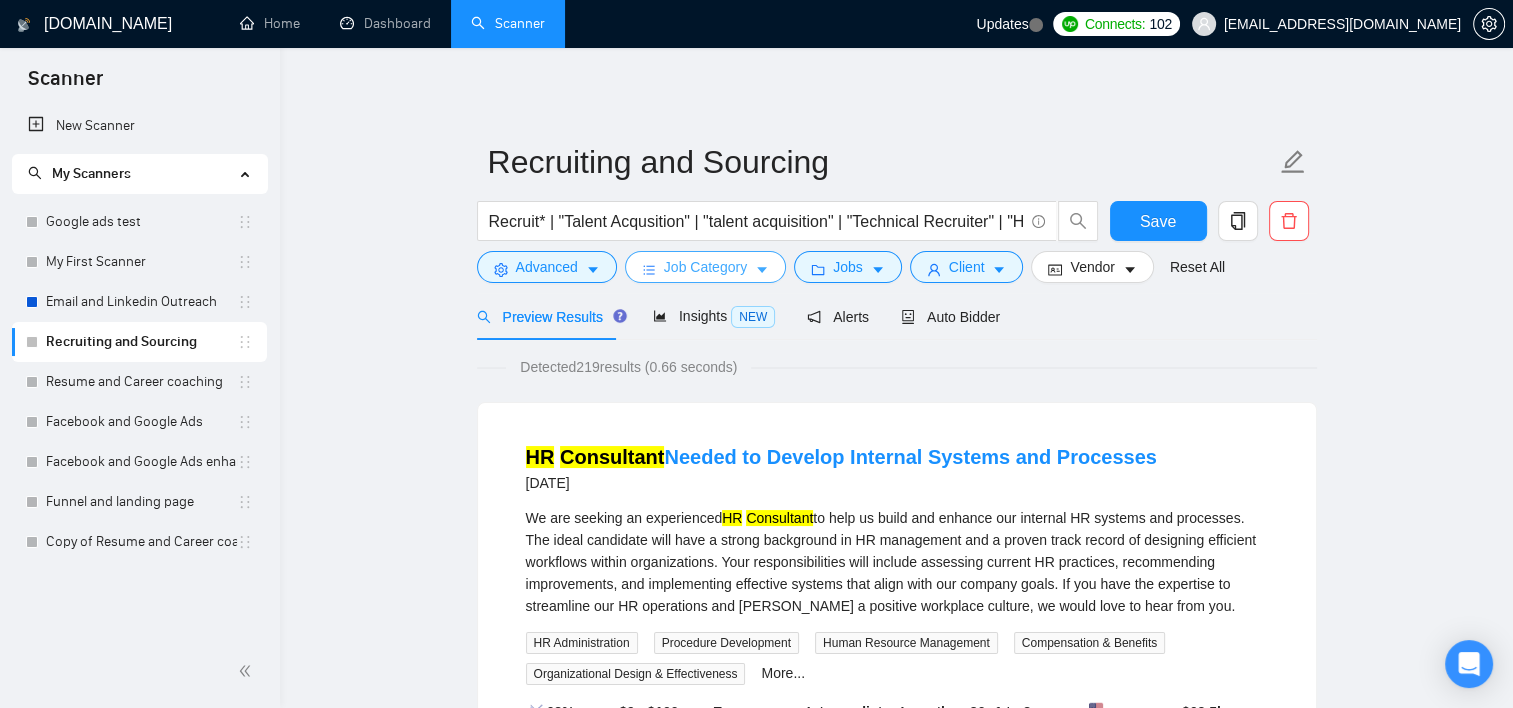 click on "Job Category" at bounding box center (705, 267) 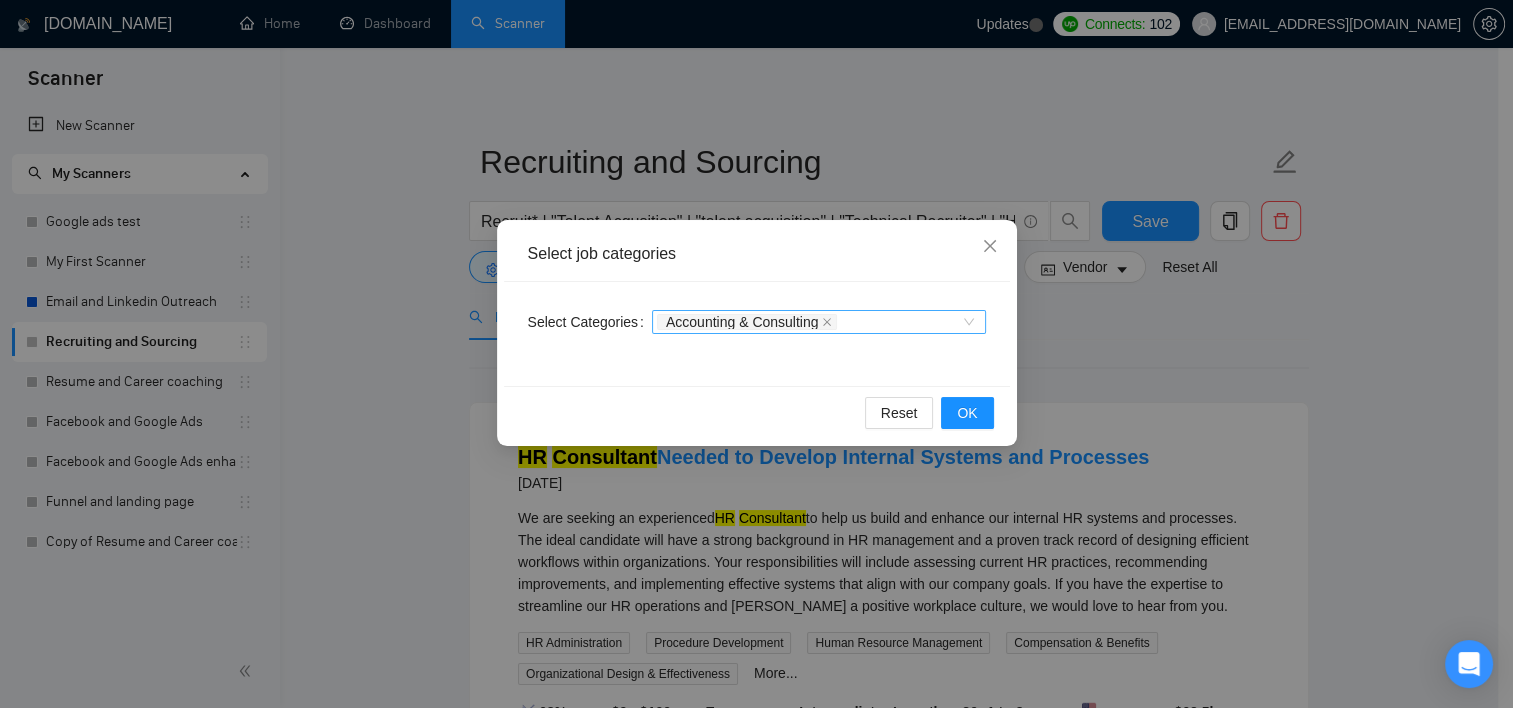 click on "Accounting & Consulting" at bounding box center (747, 322) 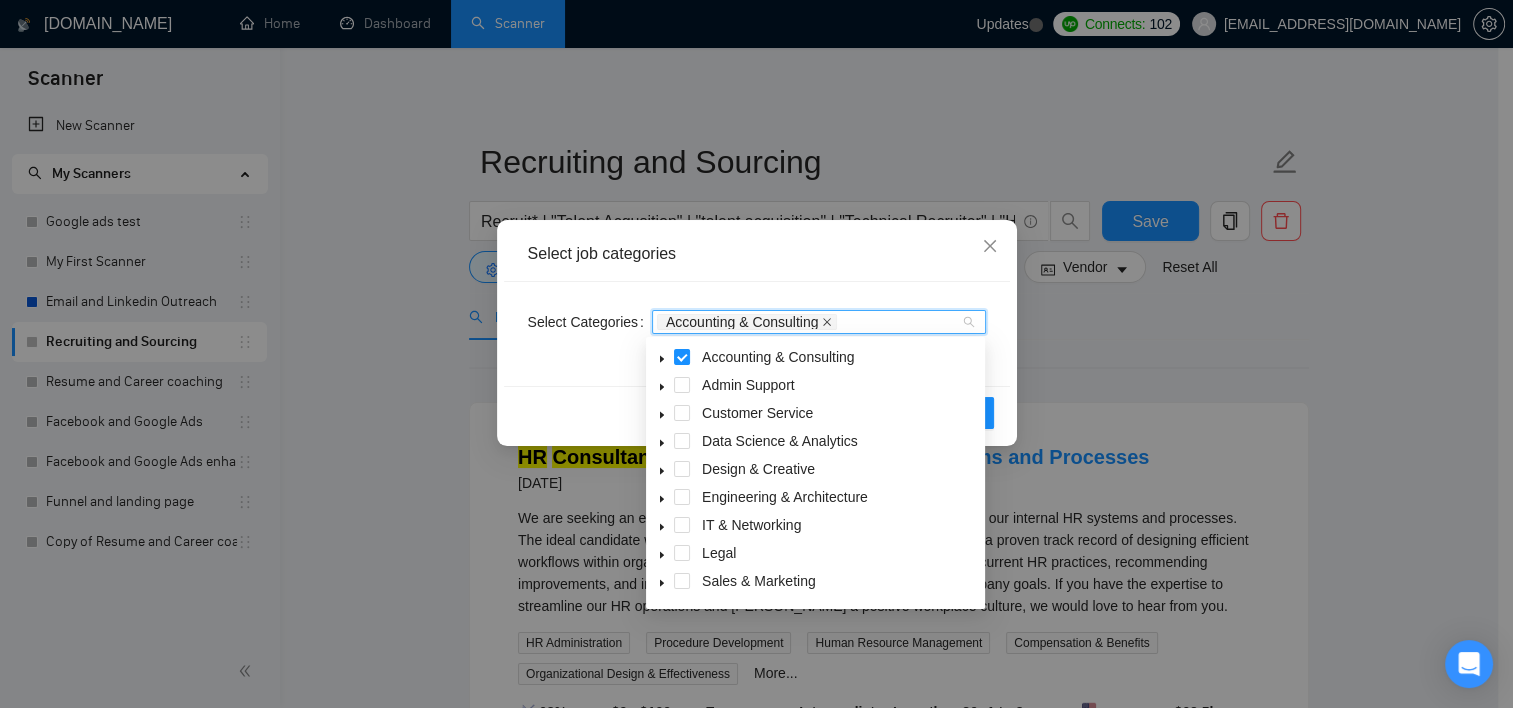click 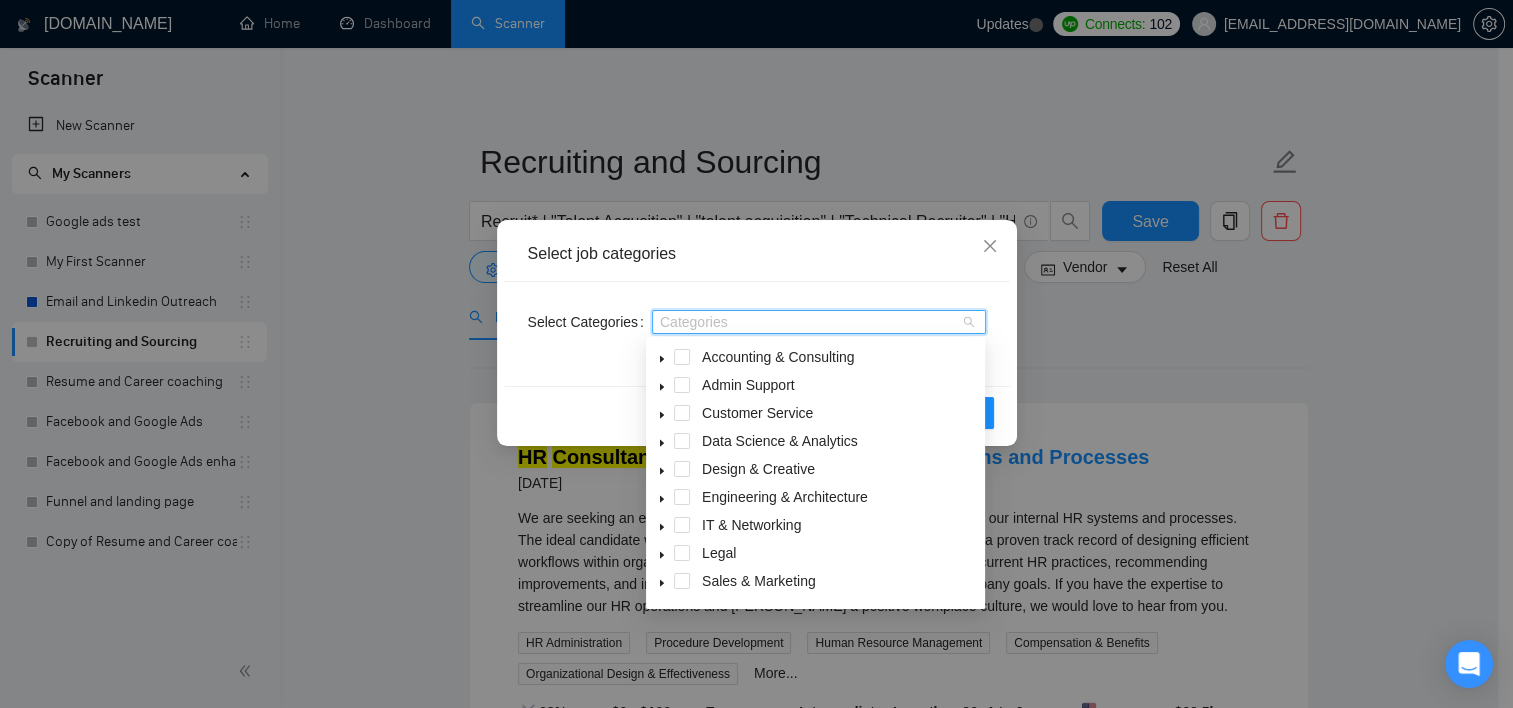 click 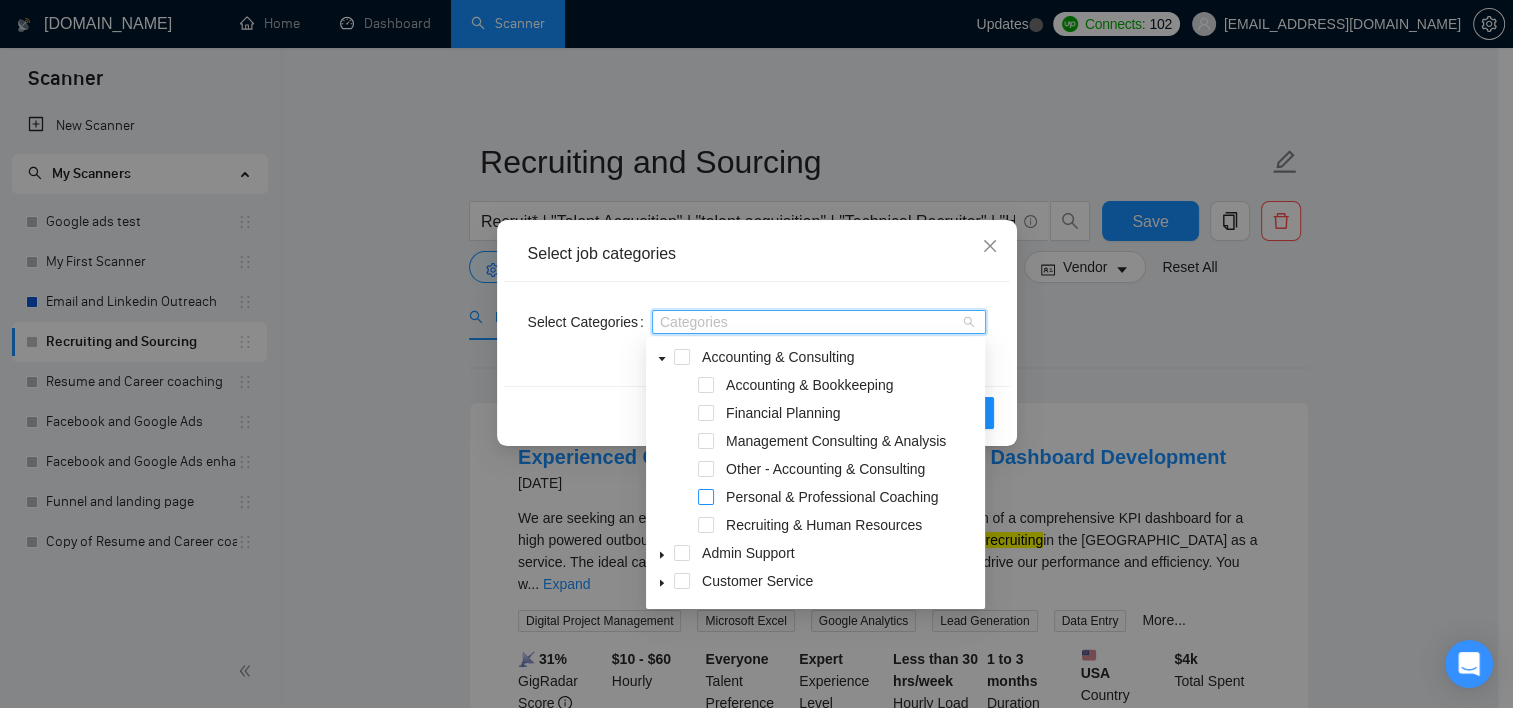 click at bounding box center (706, 497) 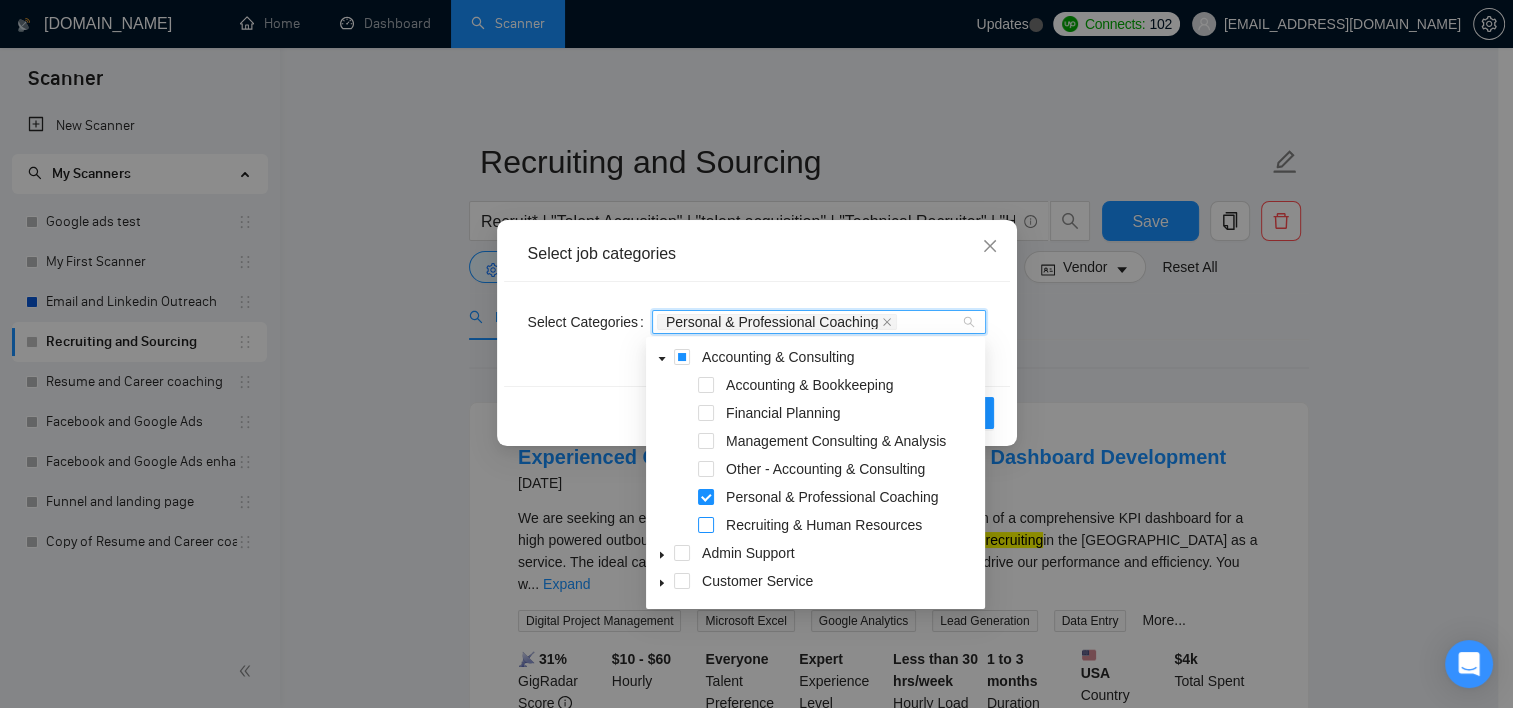 click at bounding box center [706, 525] 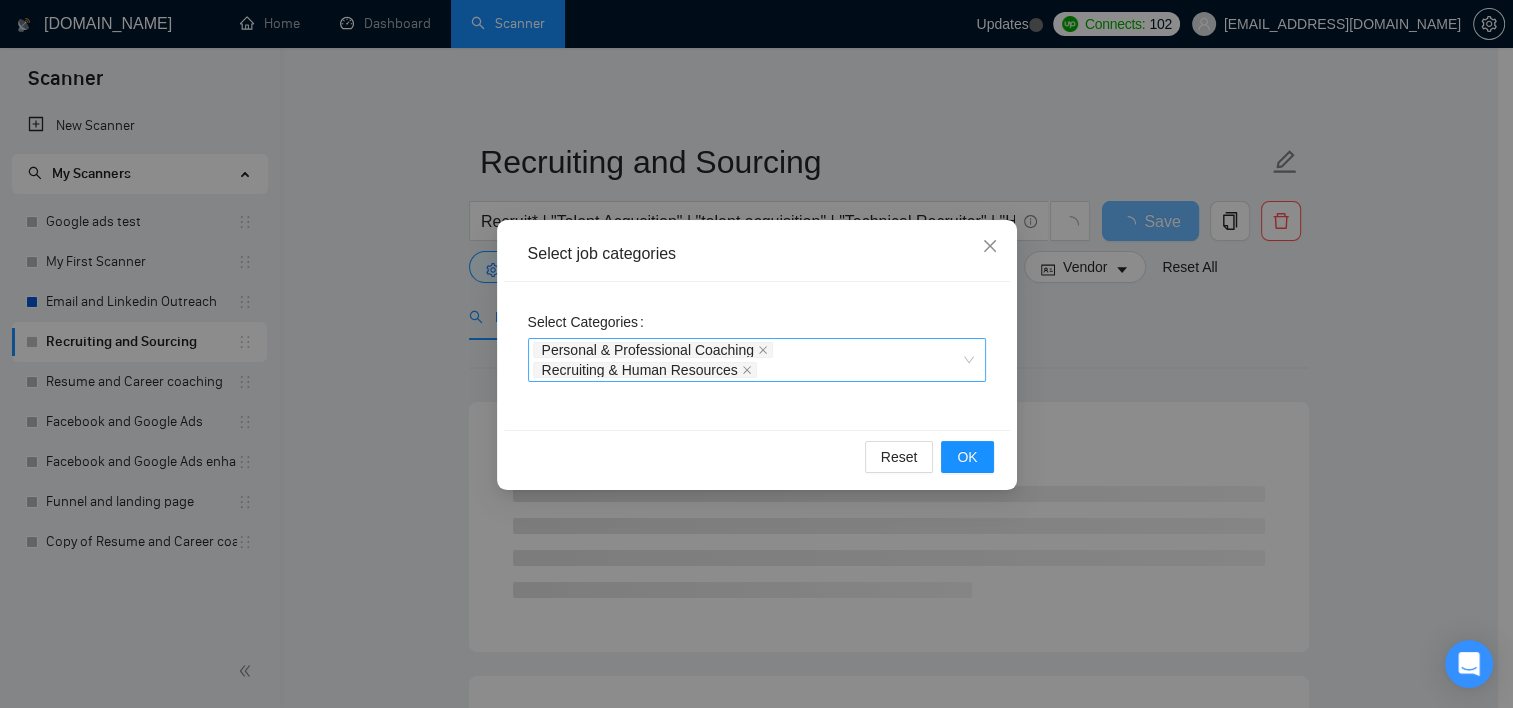 click on "Select Categories Personal & Professional Coaching Recruiting & Human Resources" at bounding box center [757, 356] 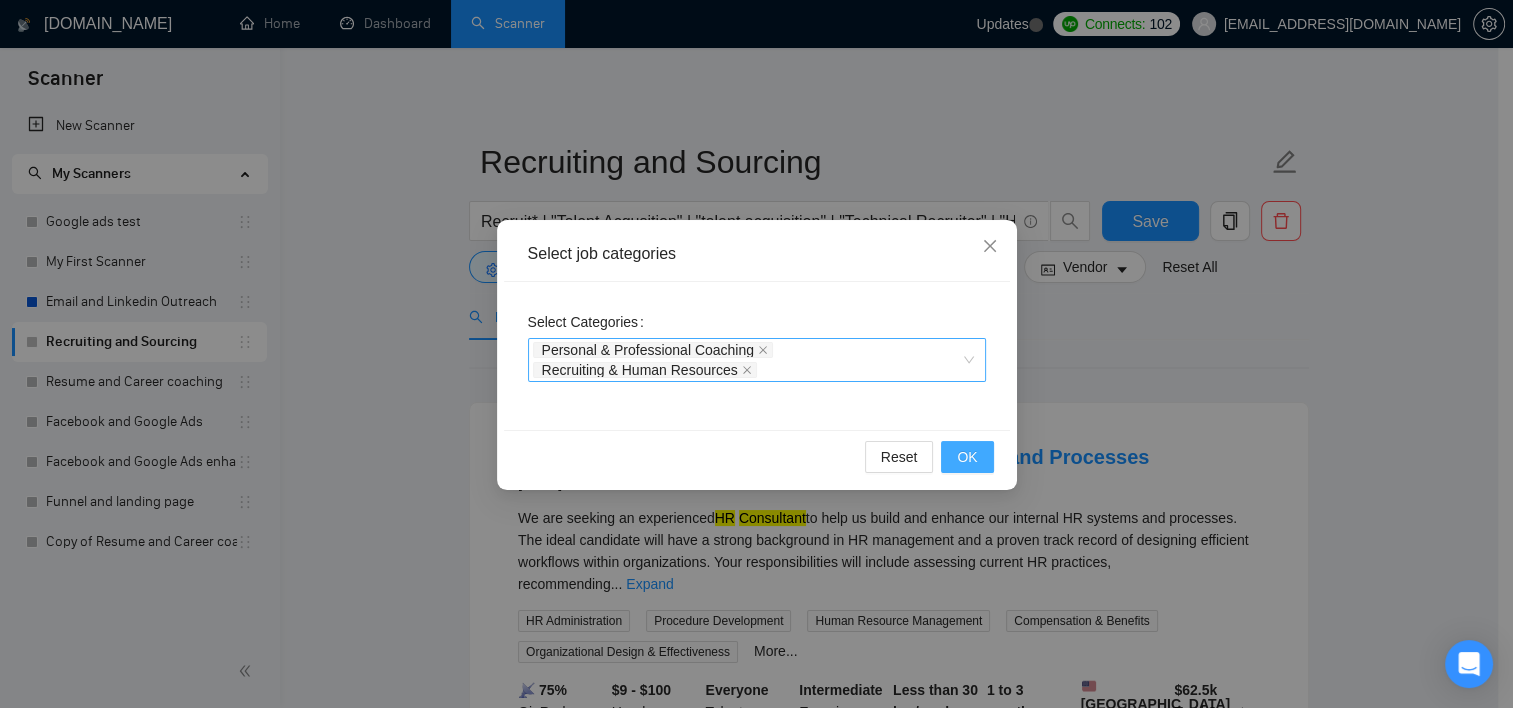 click on "OK" at bounding box center [967, 457] 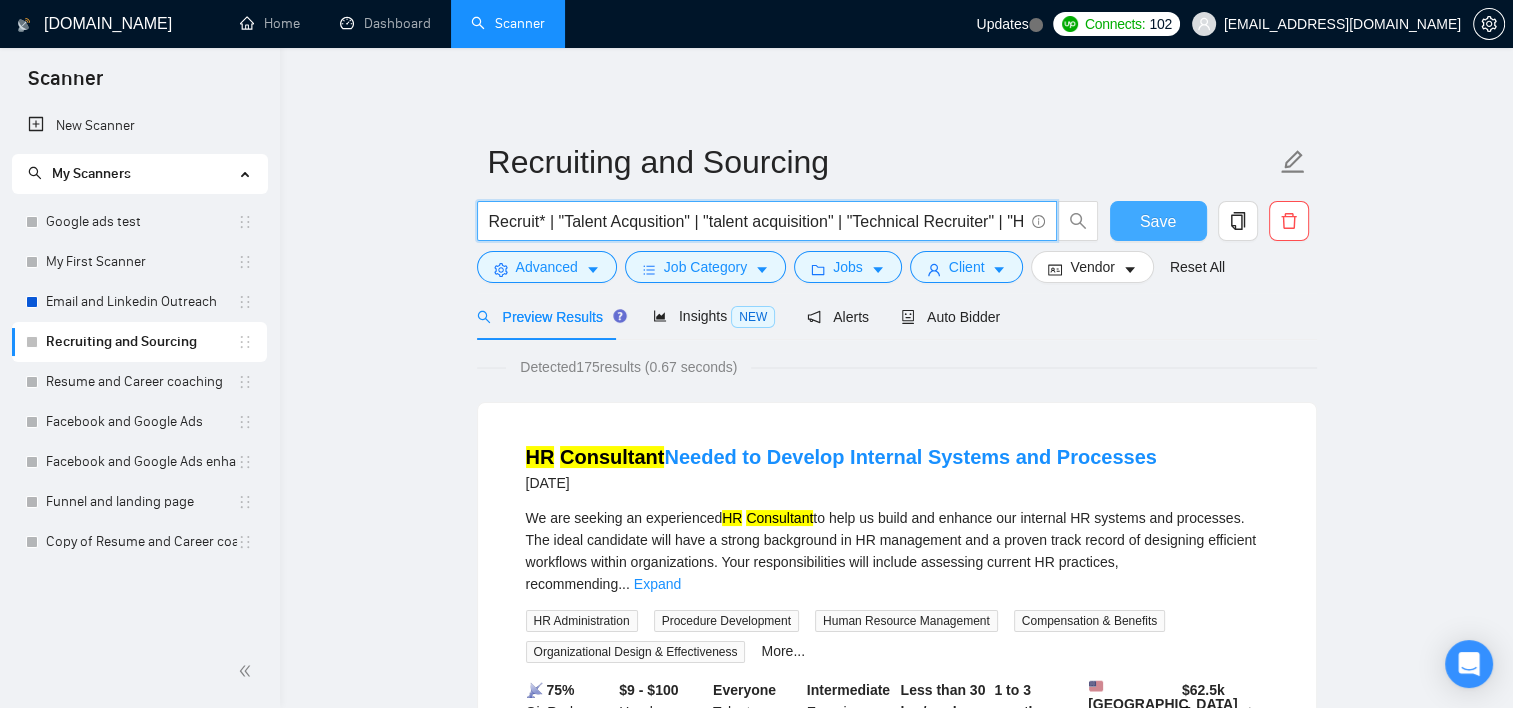 scroll, scrollTop: 0, scrollLeft: 1188, axis: horizontal 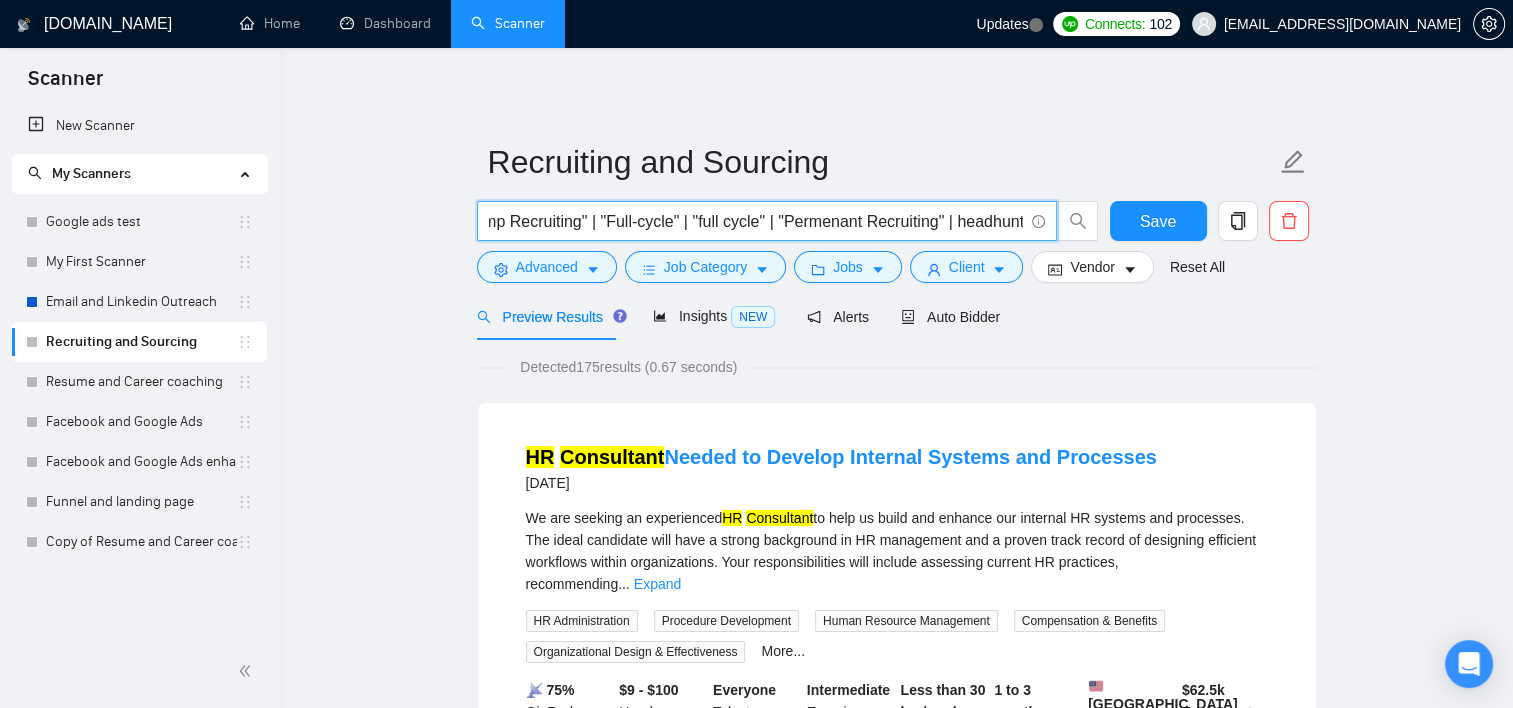 drag, startPoint x: 720, startPoint y: 223, endPoint x: 940, endPoint y: 212, distance: 220.27483 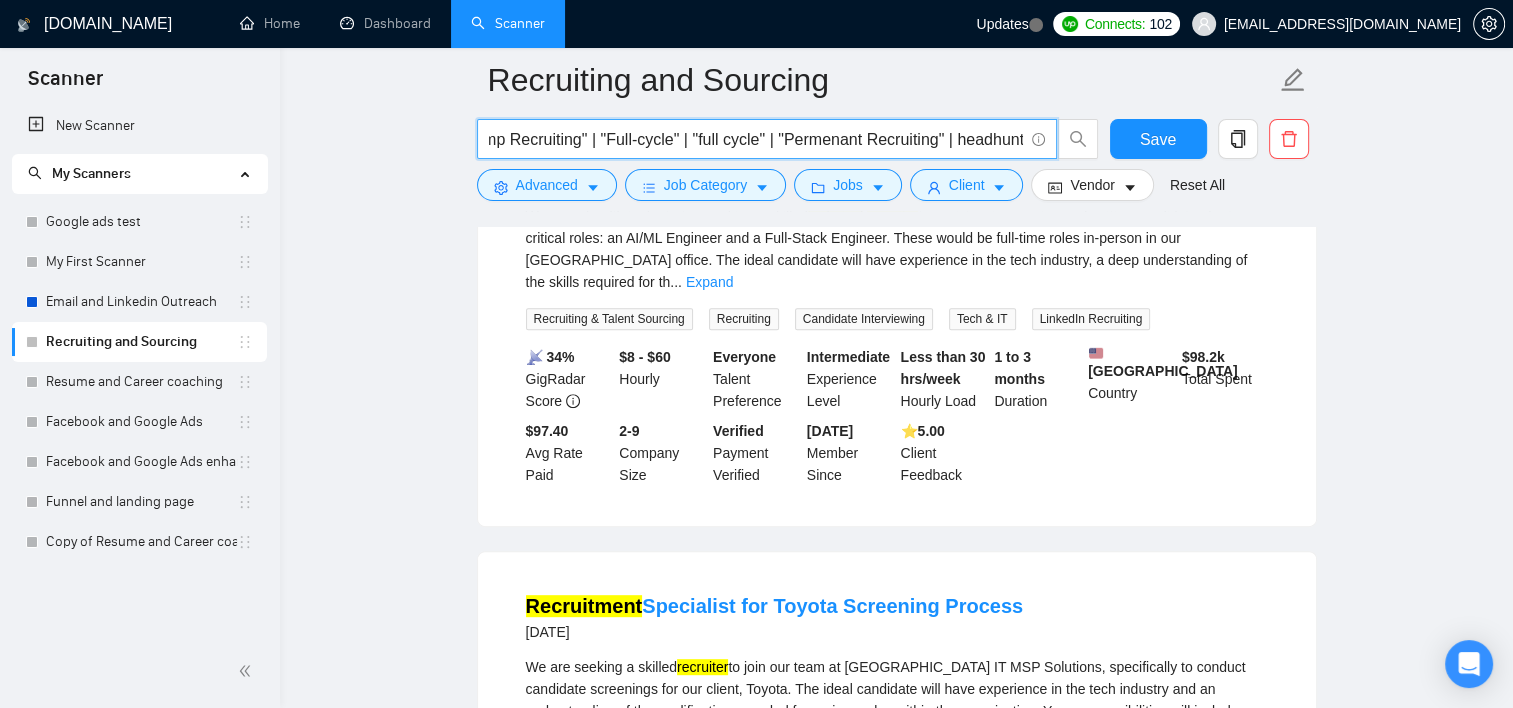 scroll, scrollTop: 575, scrollLeft: 0, axis: vertical 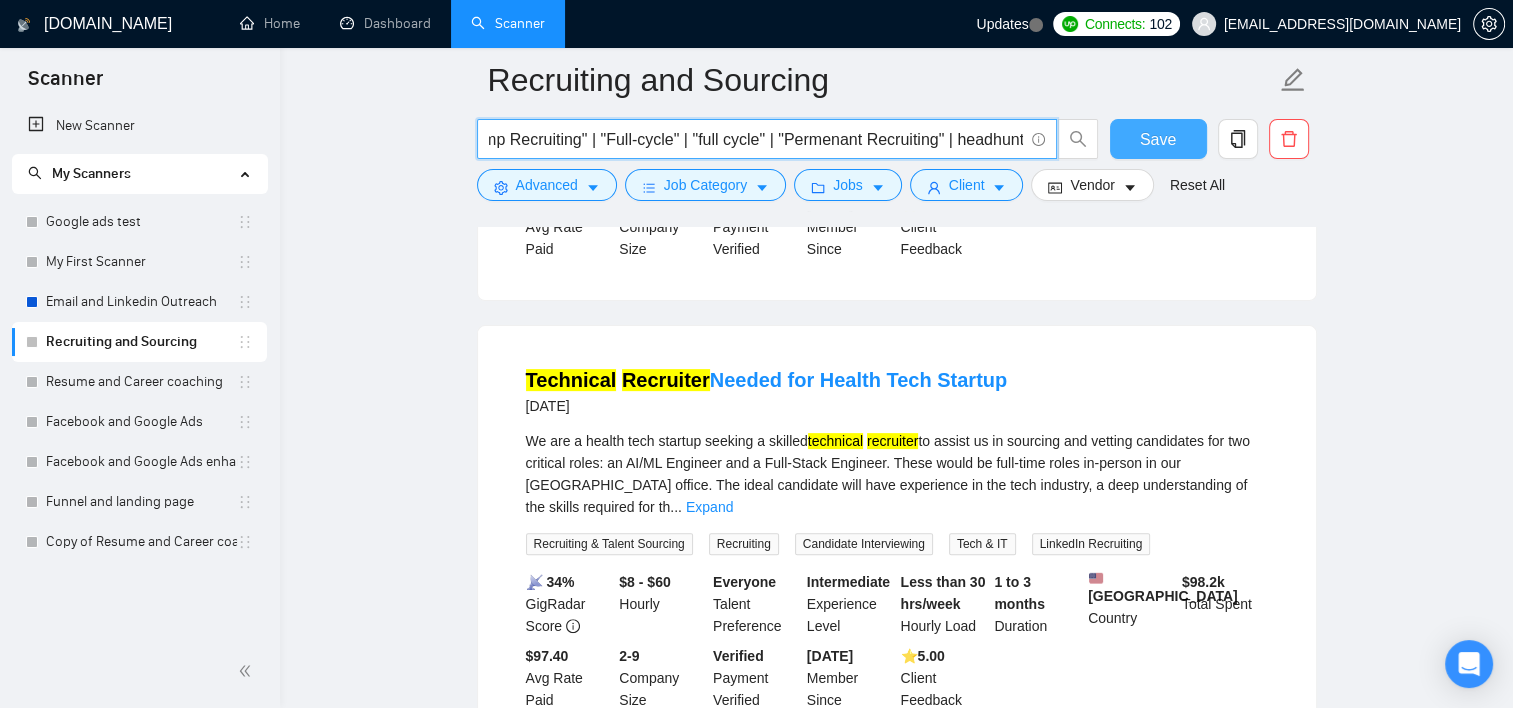 click on "Save" at bounding box center [1158, 139] 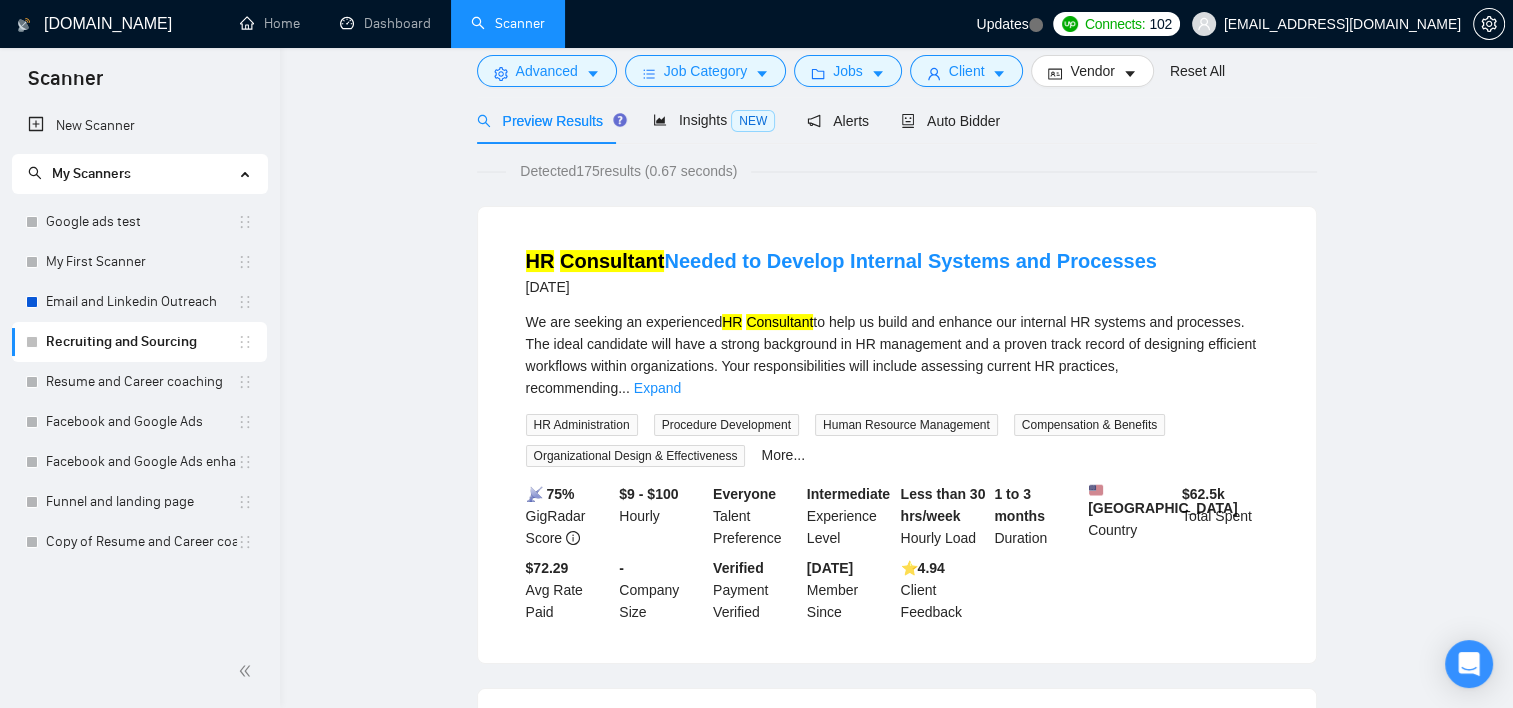 scroll, scrollTop: 0, scrollLeft: 0, axis: both 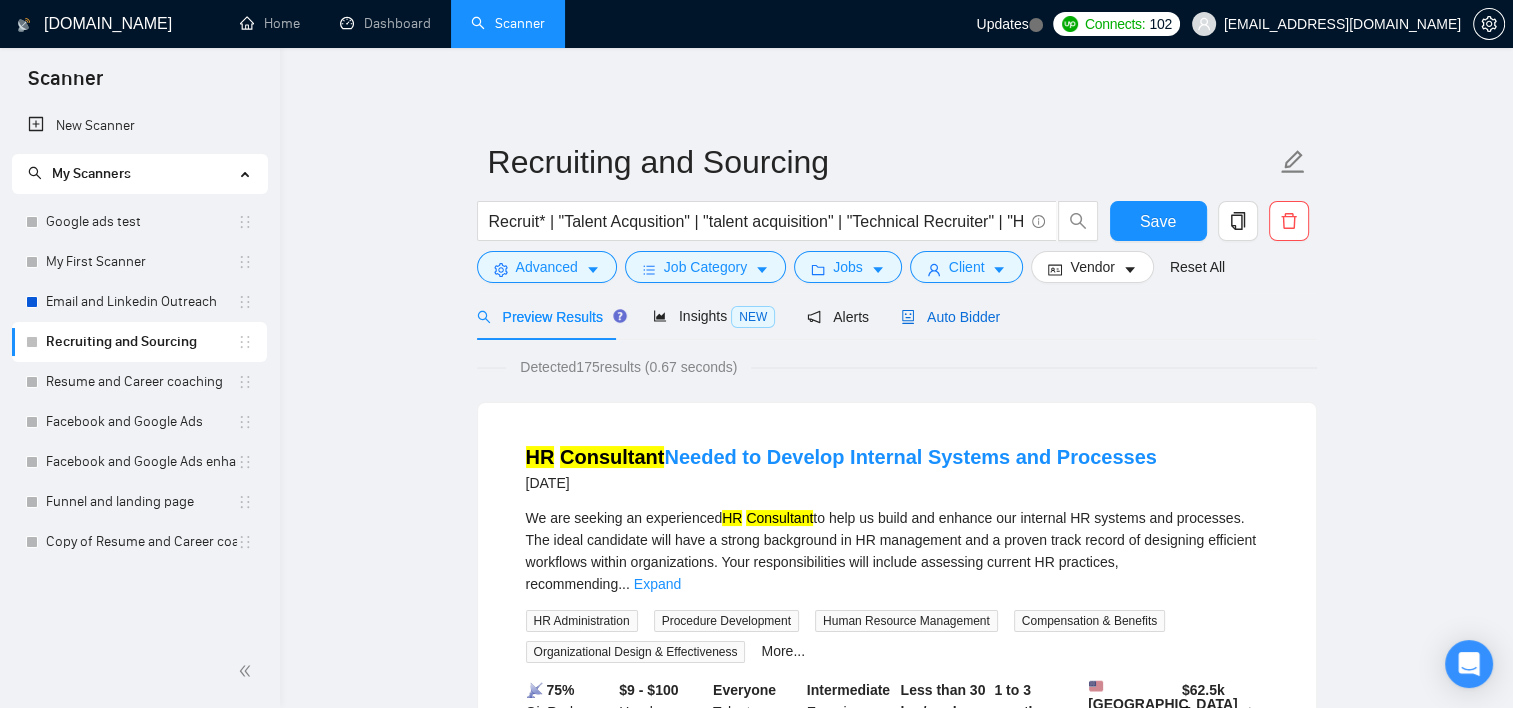 click on "Auto Bidder" at bounding box center (950, 317) 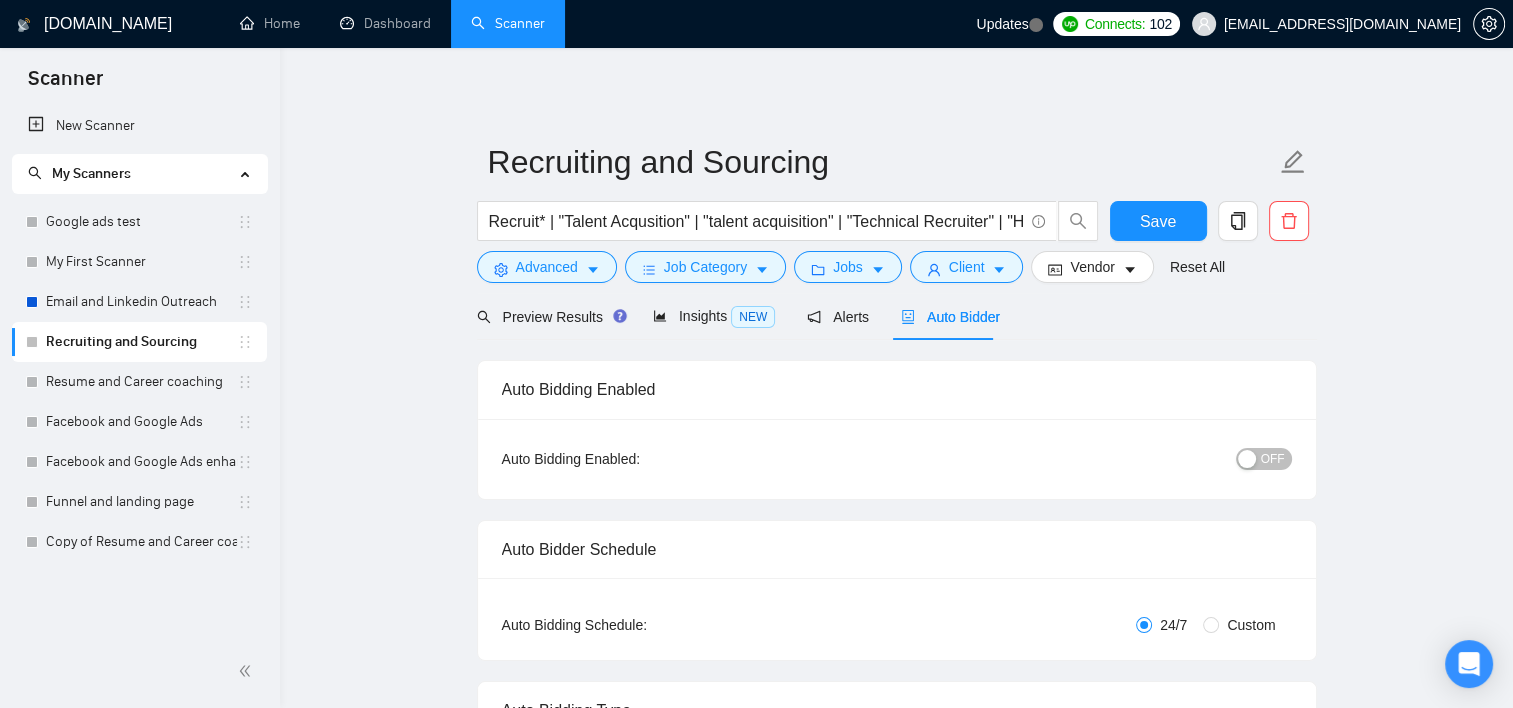 type 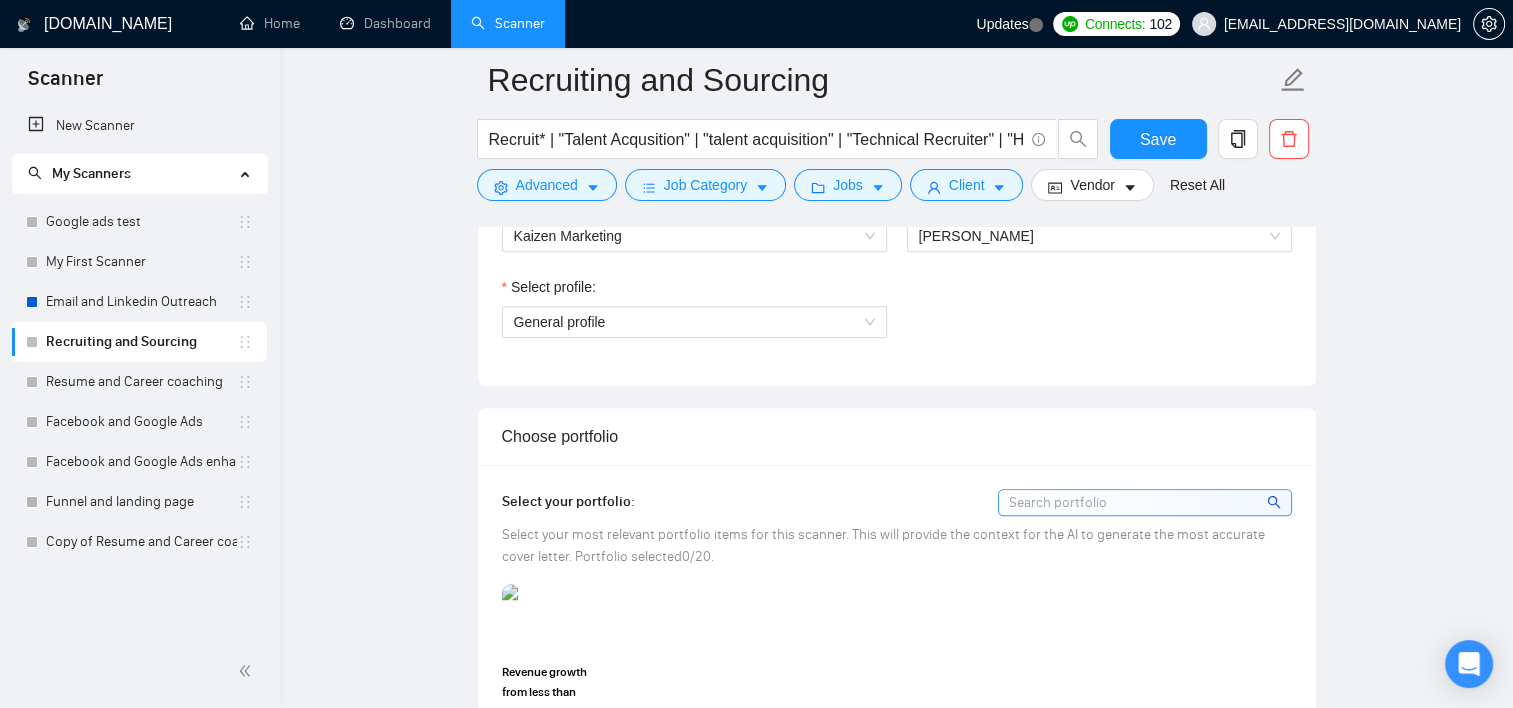 scroll, scrollTop: 1000, scrollLeft: 0, axis: vertical 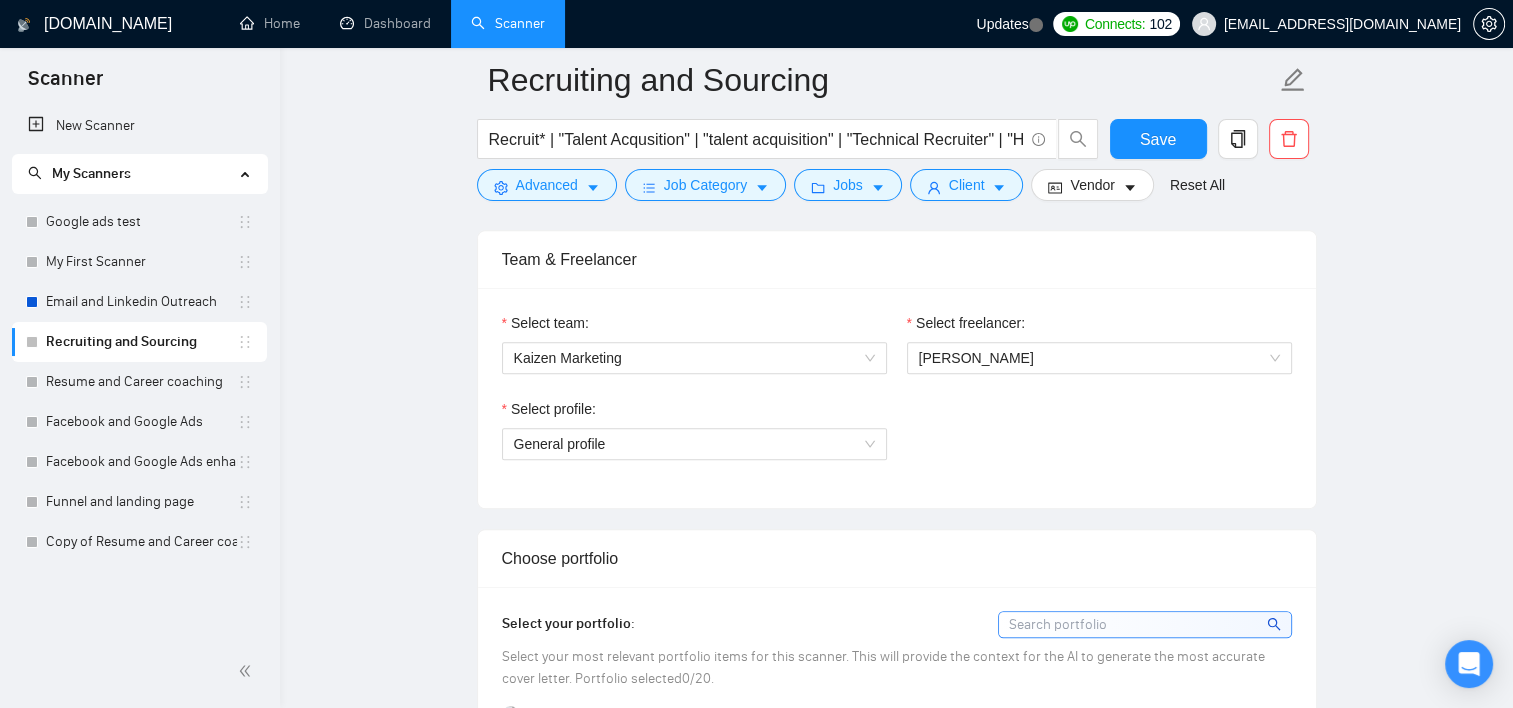click on "Select profile:" at bounding box center (694, 413) 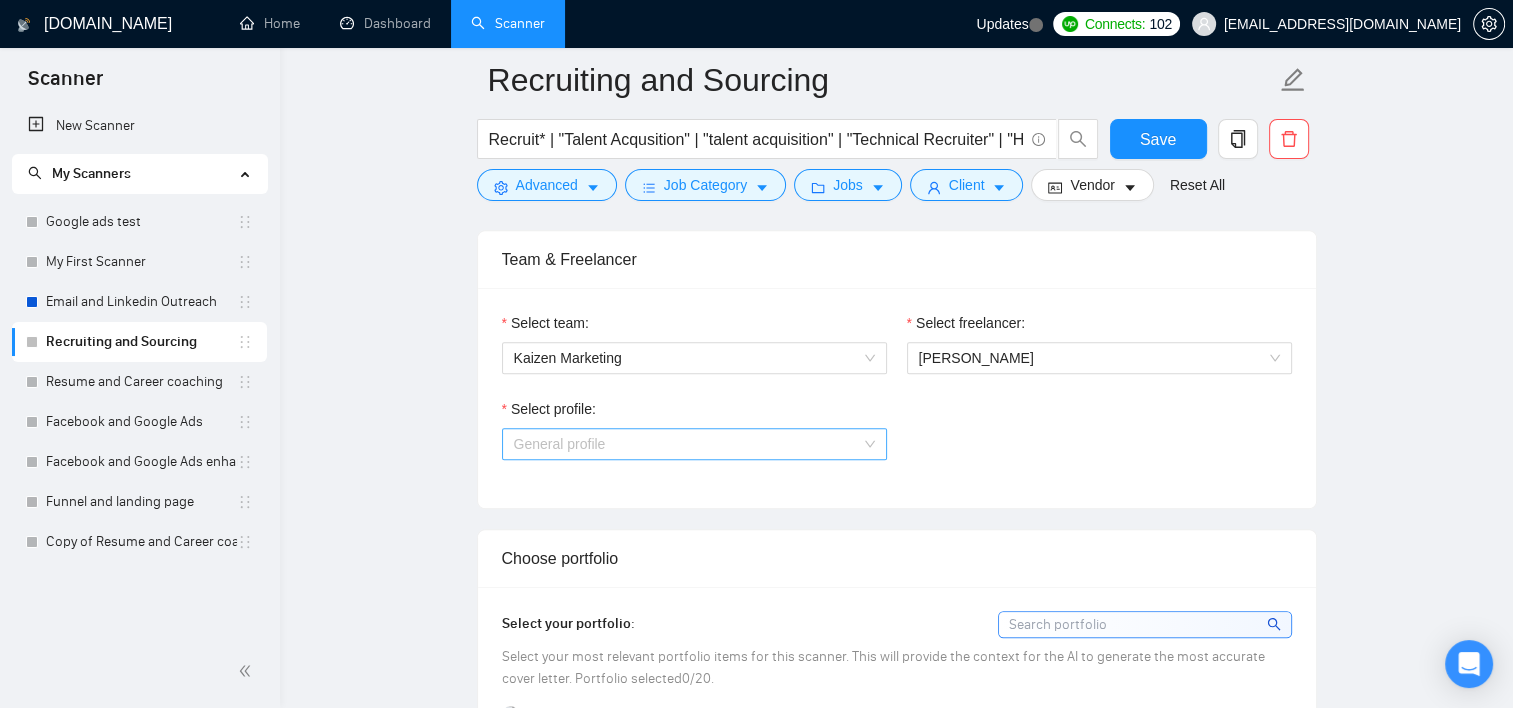 click on "General profile" at bounding box center [694, 444] 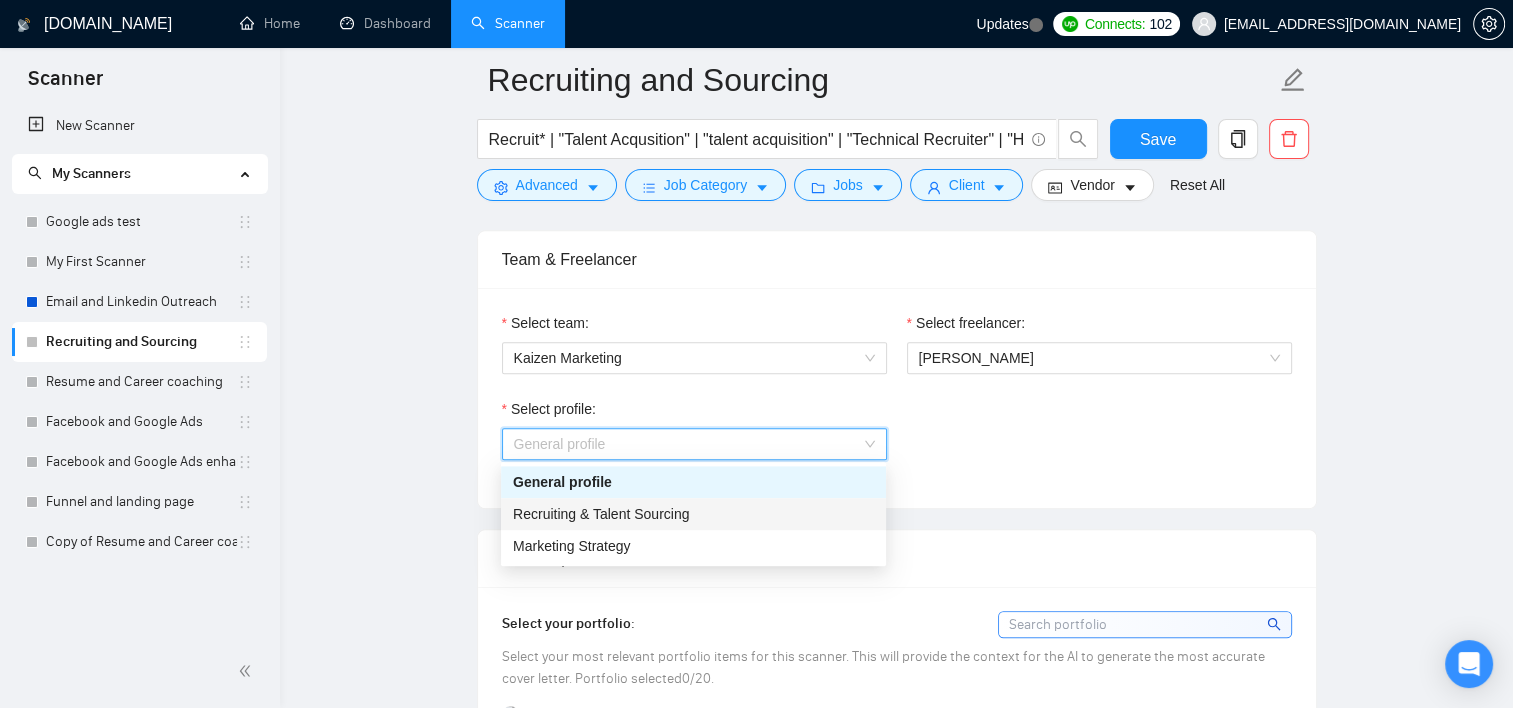 click on "Recruiting & Talent Sourcing" at bounding box center [693, 514] 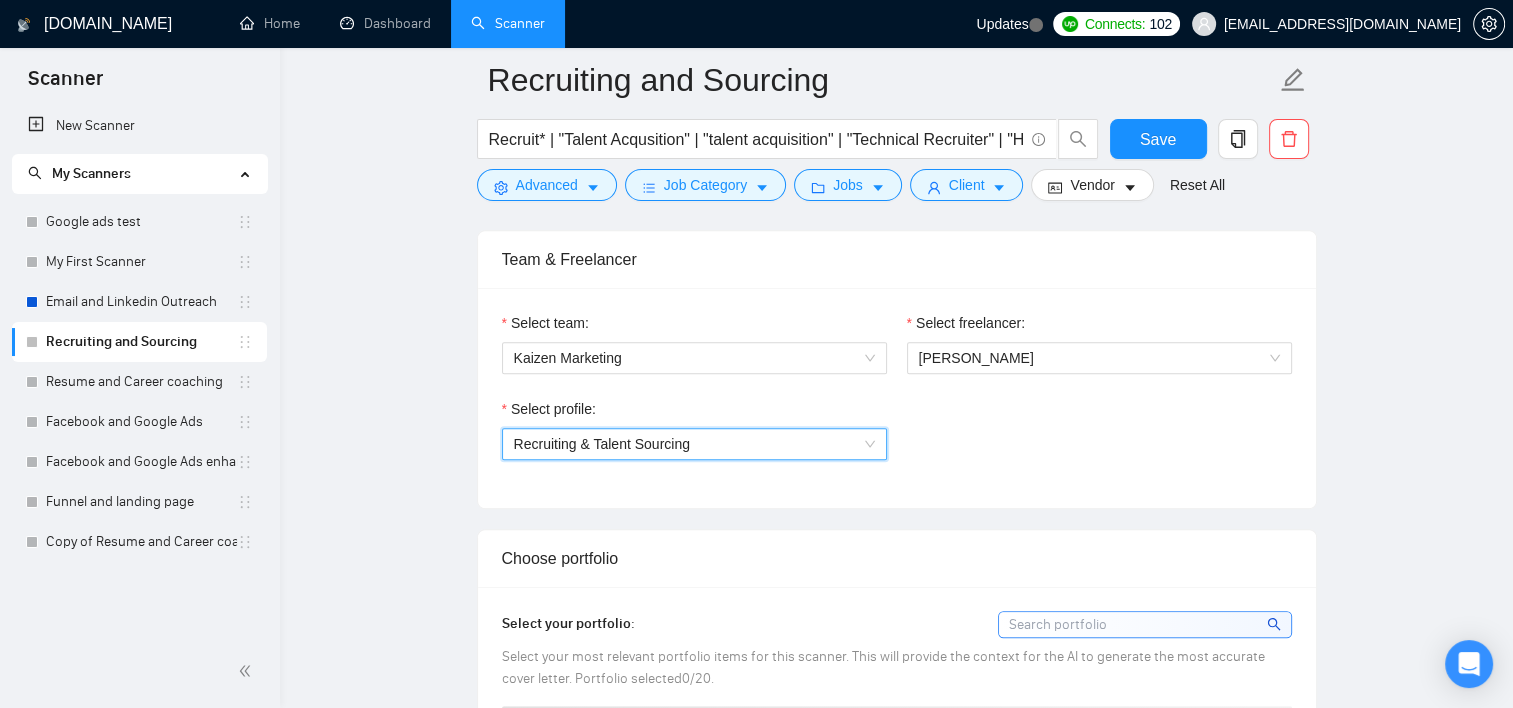 click on "Select profile: 1031626810218496000 Recruiting & Talent Sourcing" at bounding box center [897, 441] 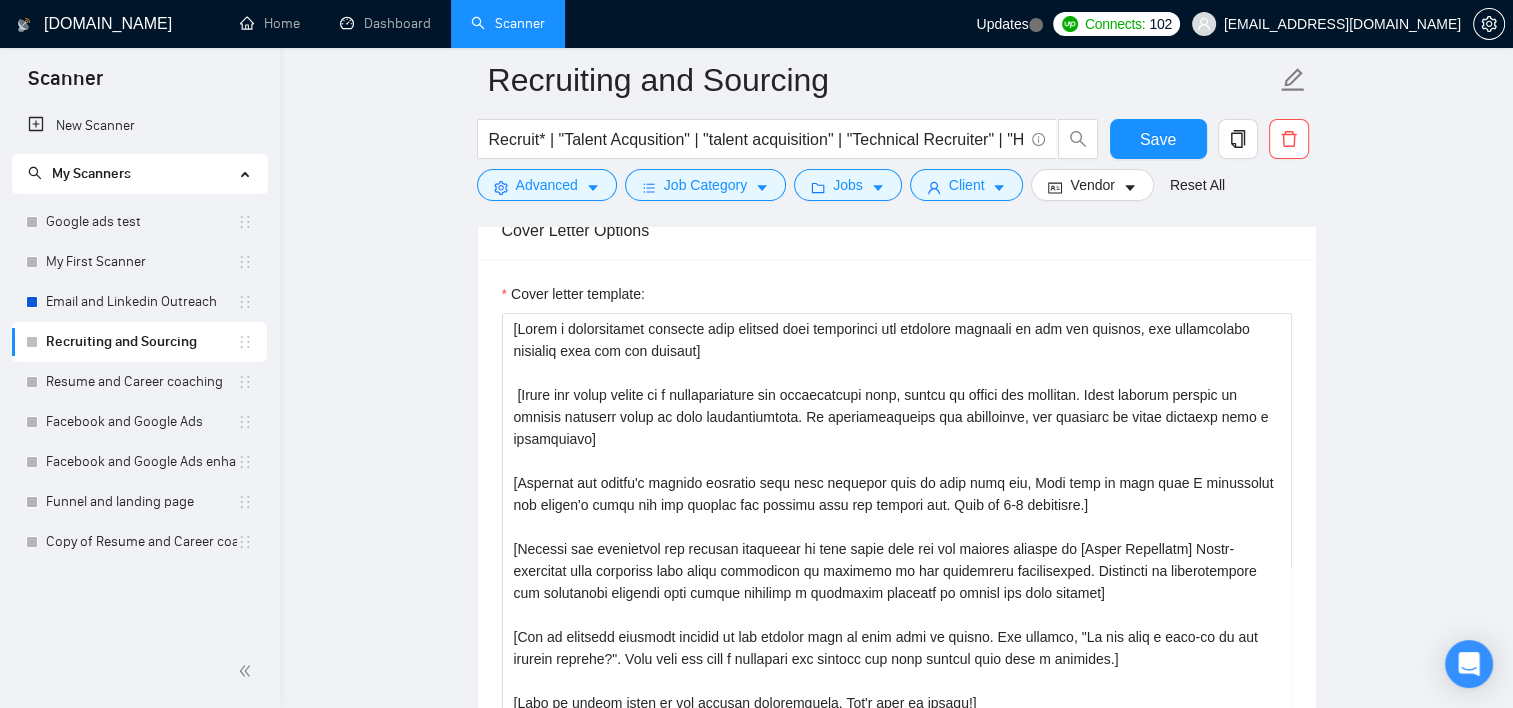 scroll, scrollTop: 1800, scrollLeft: 0, axis: vertical 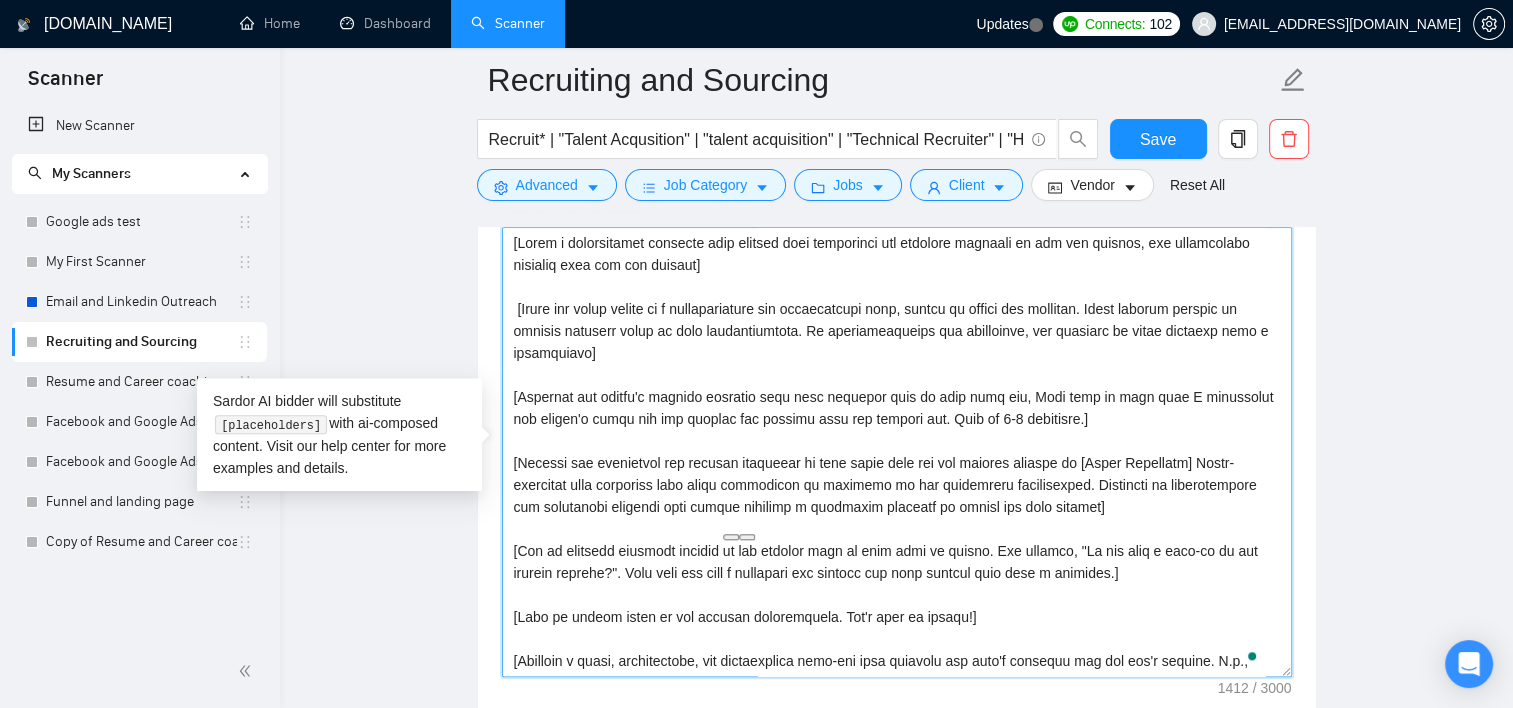 drag, startPoint x: 1068, startPoint y: 509, endPoint x: 491, endPoint y: 468, distance: 578.45483 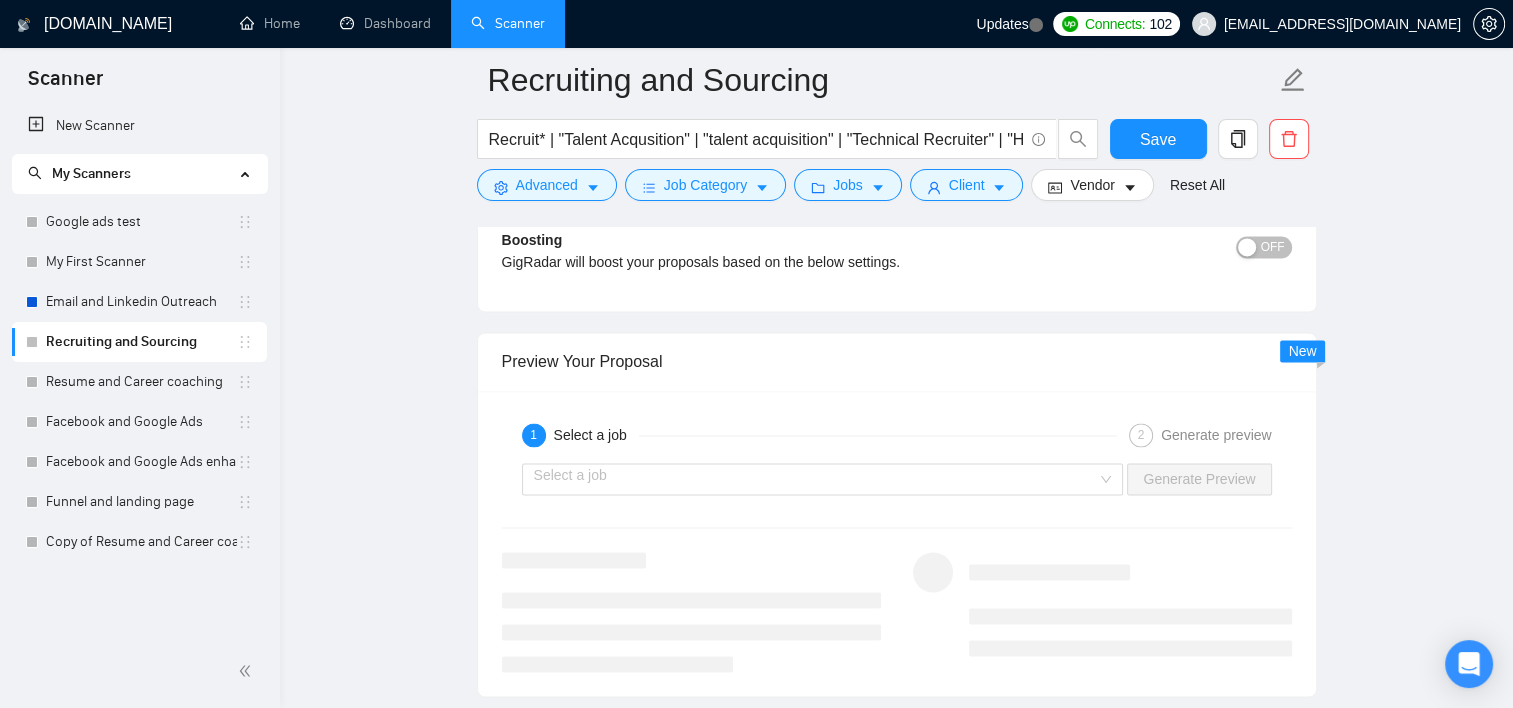 scroll, scrollTop: 3200, scrollLeft: 0, axis: vertical 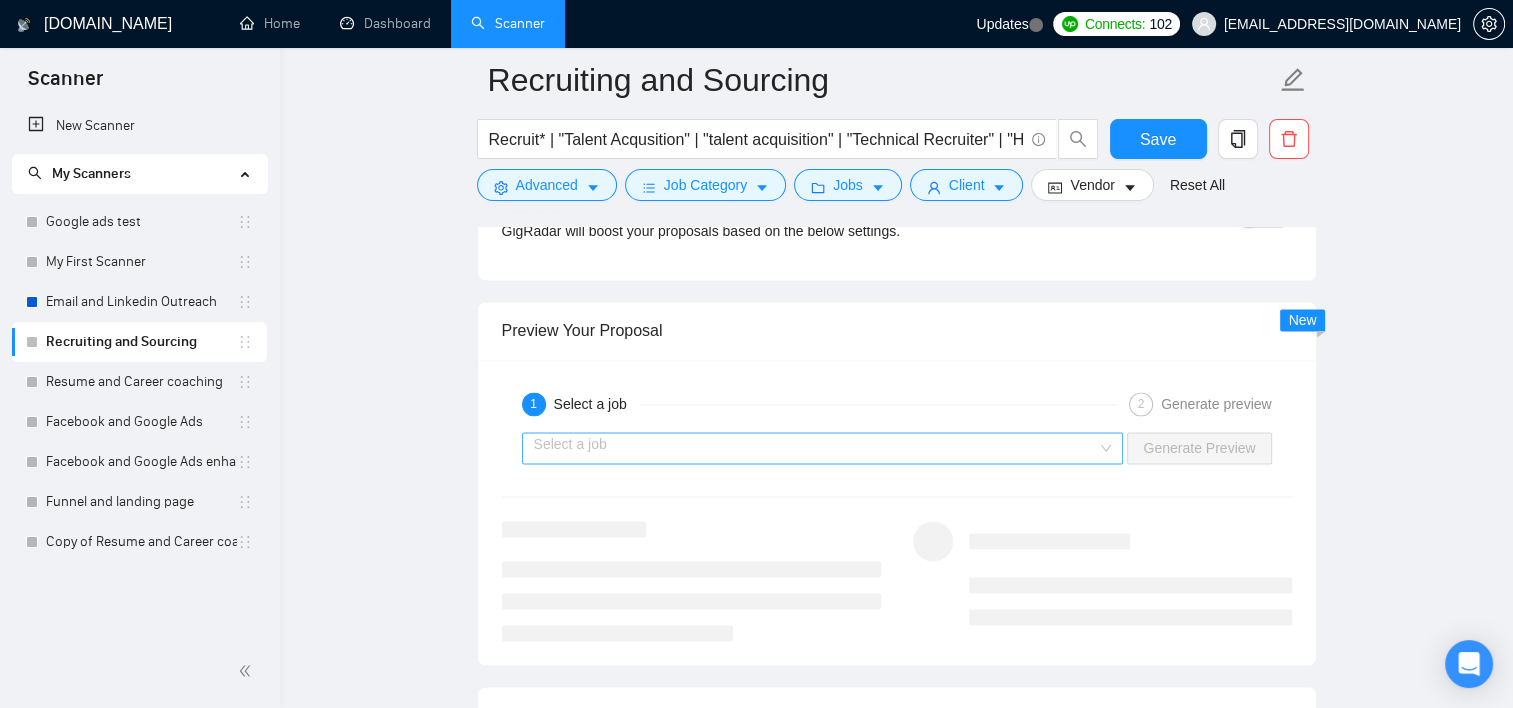click on "Select a job" at bounding box center [823, 448] 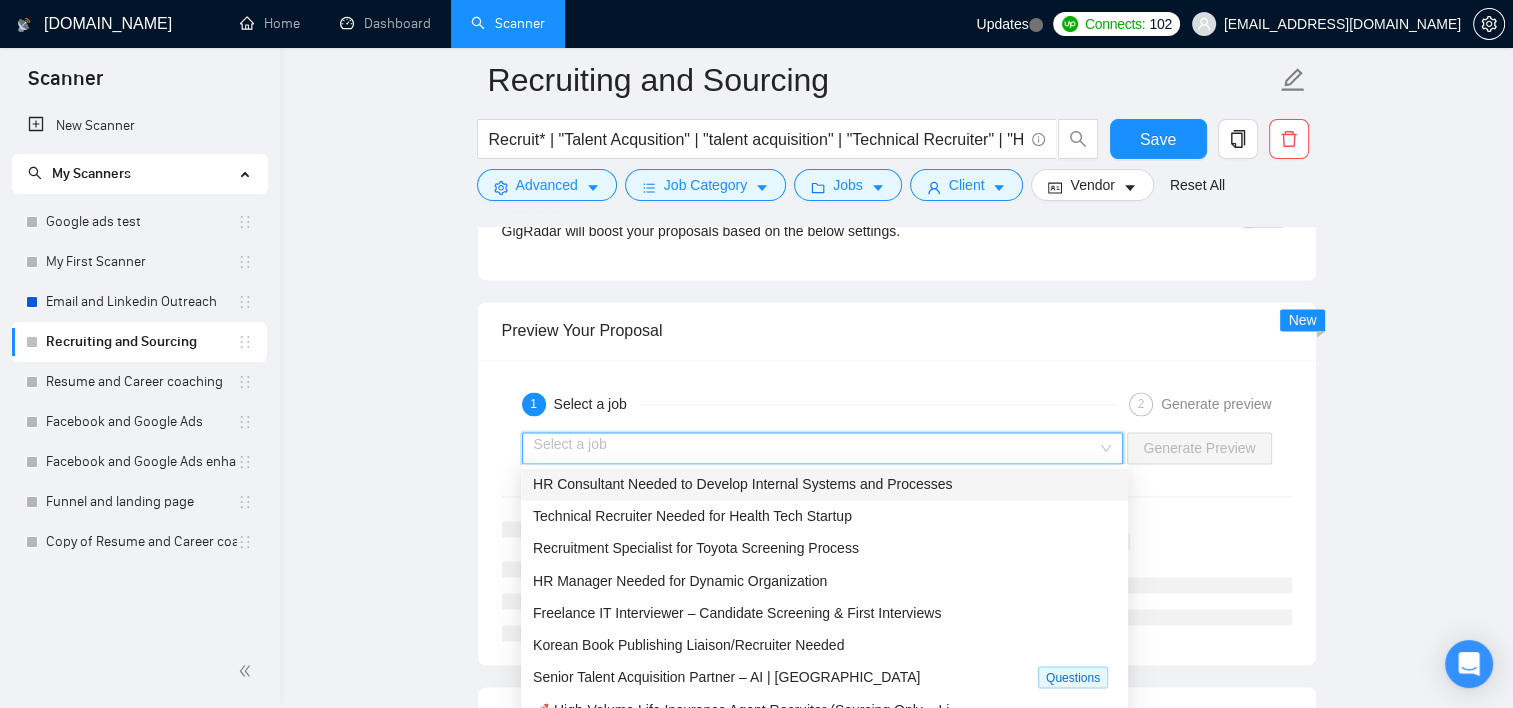 click on "HR Consultant Needed to Develop Internal Systems and Processes" at bounding box center [742, 484] 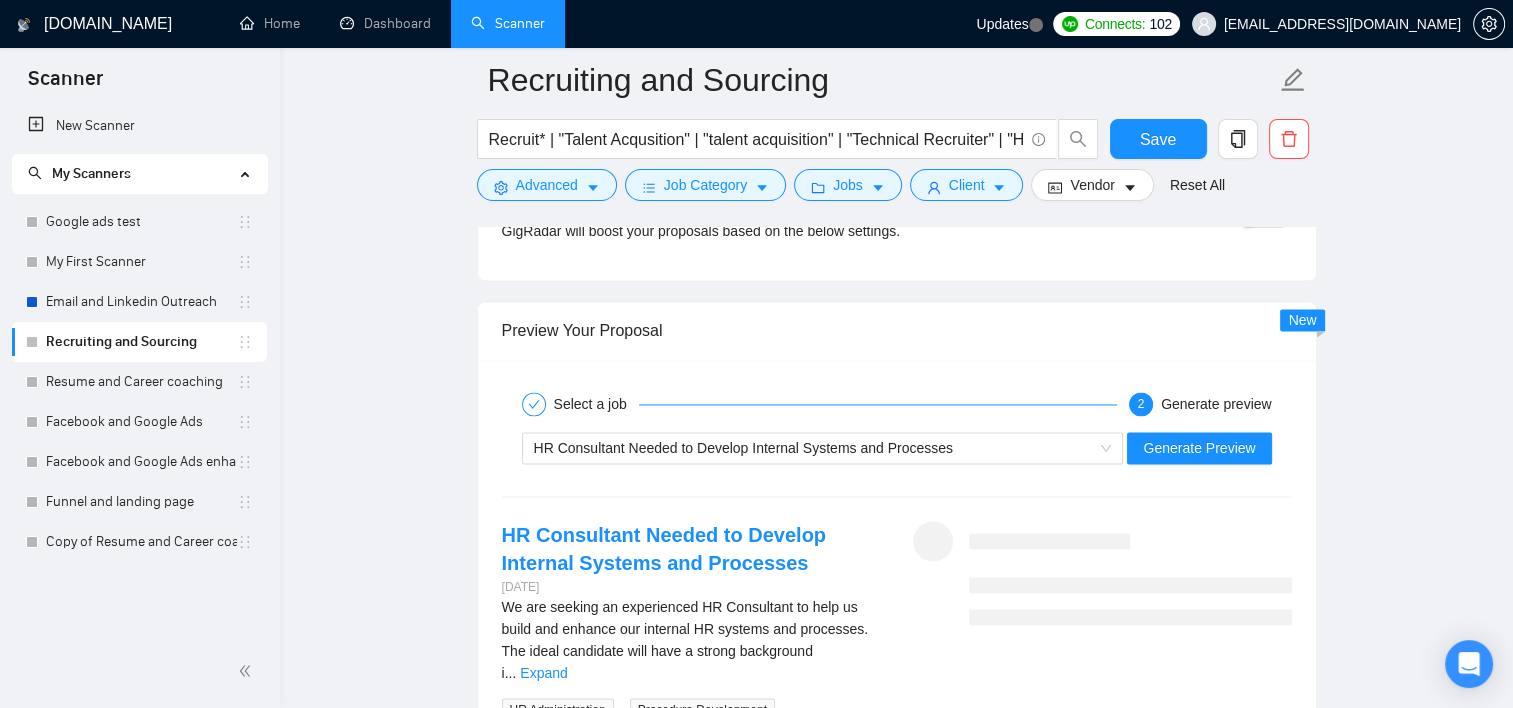 click on "HR Consultant Needed to Develop Internal Systems and Processes Generate Preview" at bounding box center (897, 448) 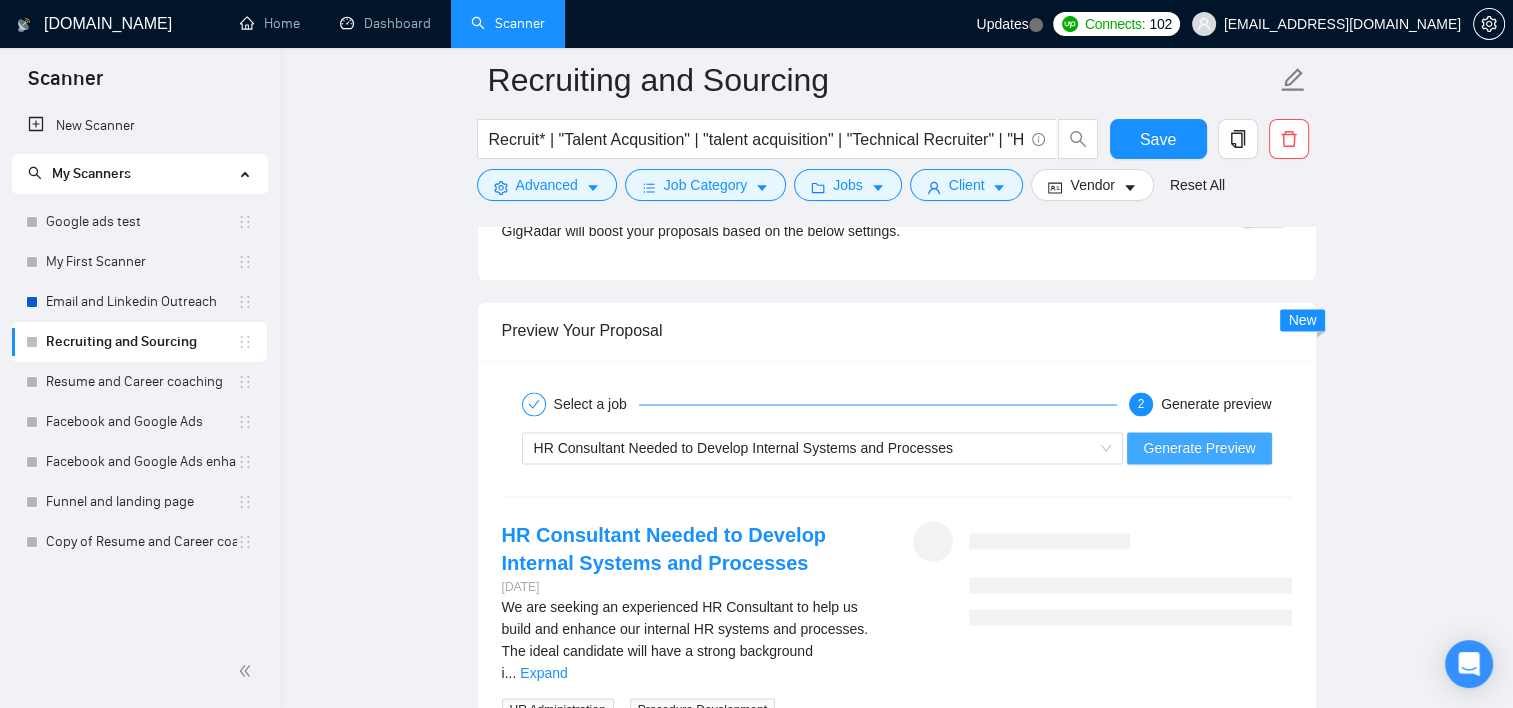 click on "Generate Preview" at bounding box center (1199, 448) 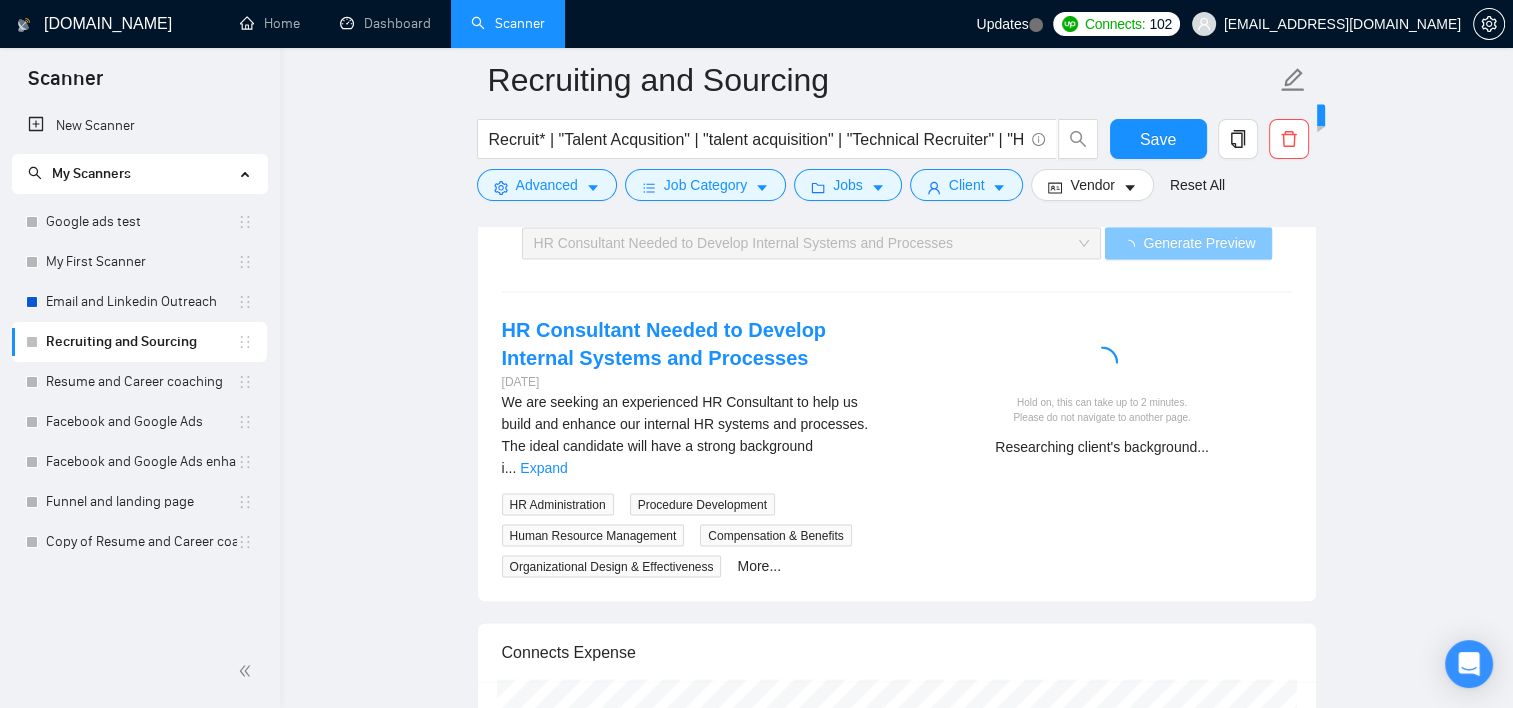 scroll, scrollTop: 3342, scrollLeft: 0, axis: vertical 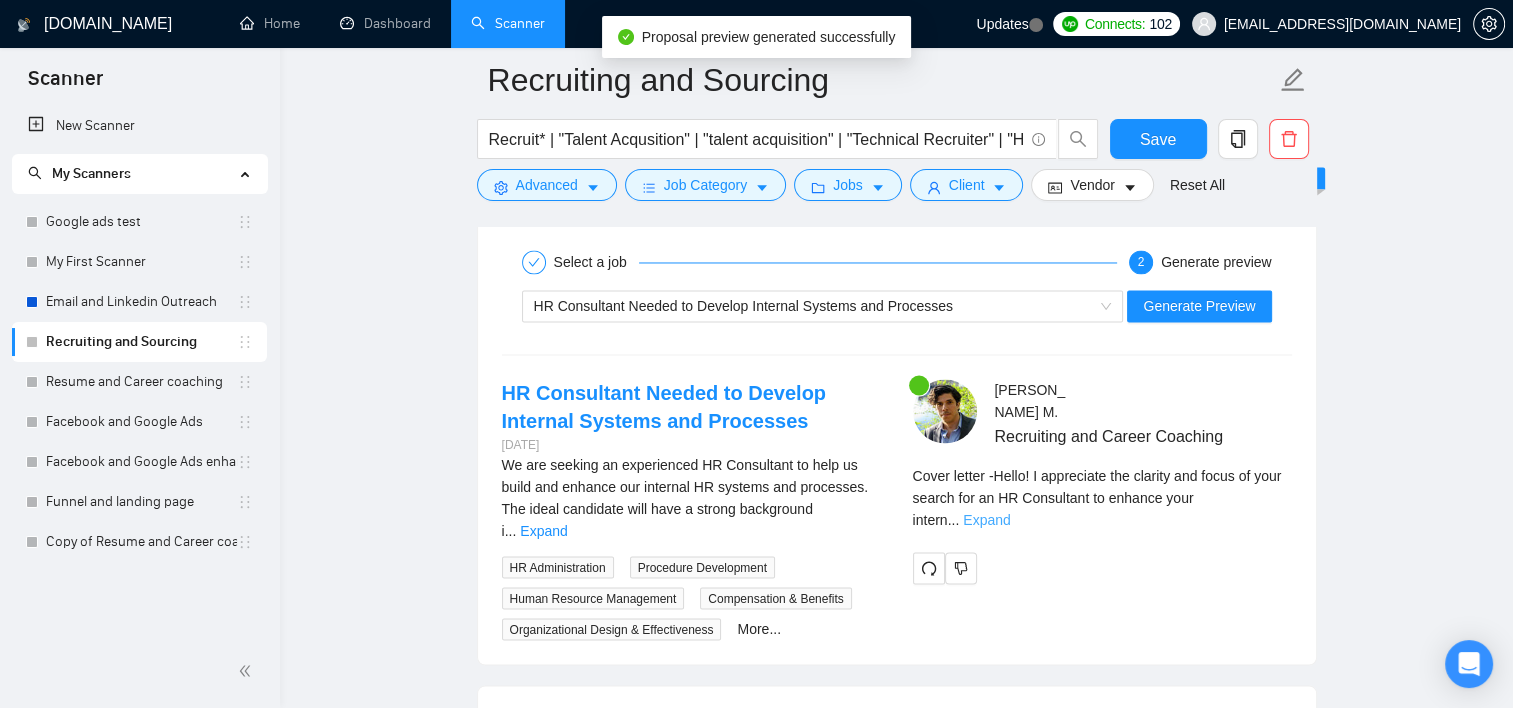 click on "Expand" at bounding box center (986, 519) 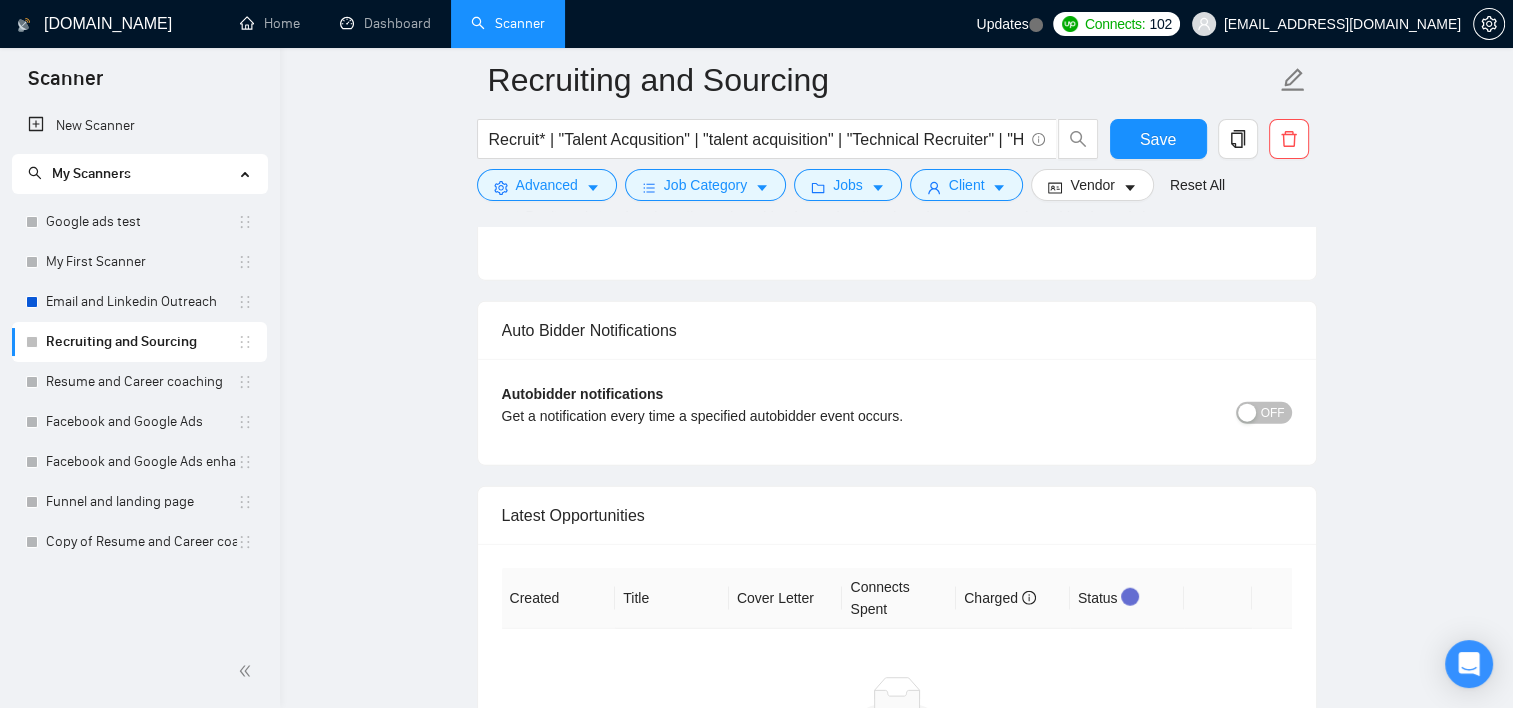 scroll, scrollTop: 4942, scrollLeft: 0, axis: vertical 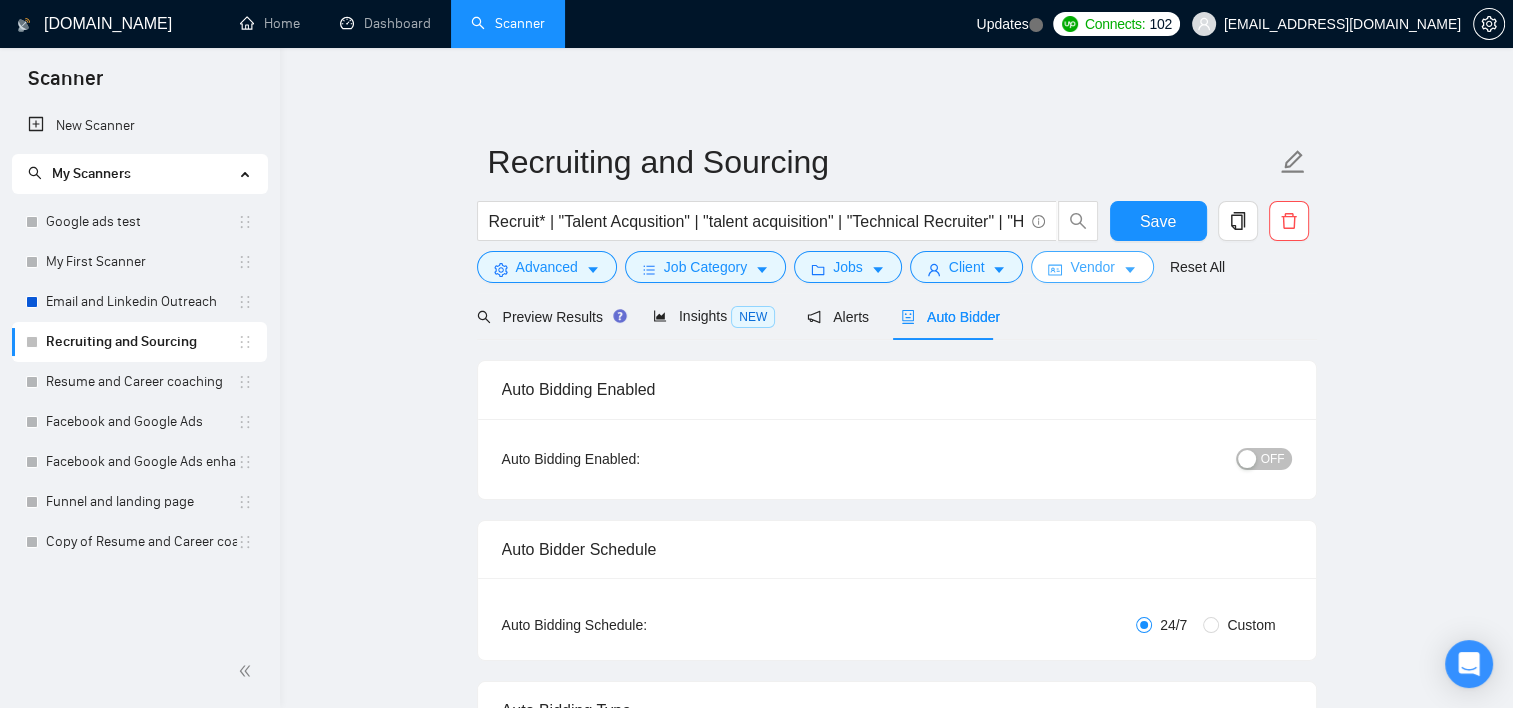 click on "Vendor" at bounding box center [1092, 267] 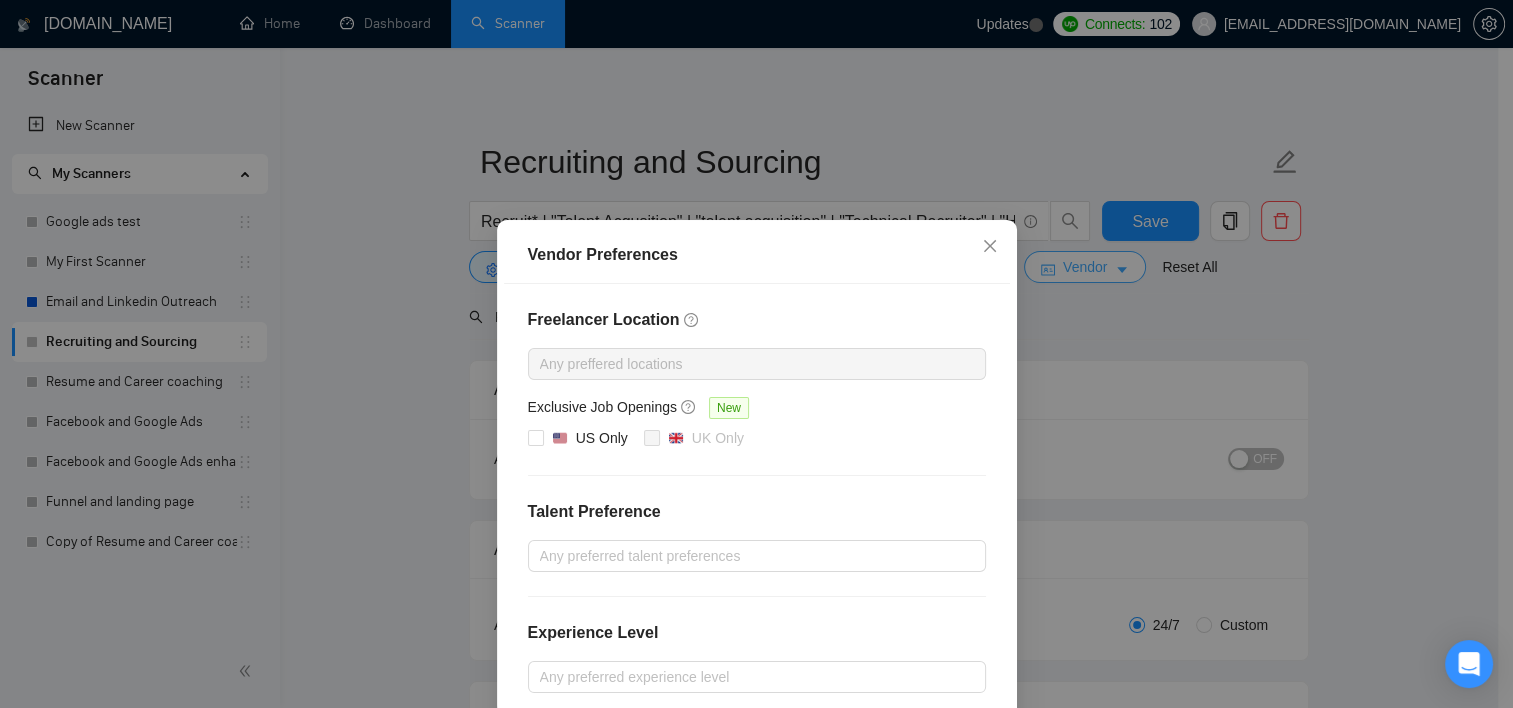 click on "Vendor Preferences Freelancer Location     Any preffered locations Exclusive Job Openings New US Only UK Only Talent Preference   Any preferred talent preferences Experience Level   Any preferred experience level Freelancer's Spoken Languages New   Any preffered languages Reset OK" at bounding box center [756, 354] 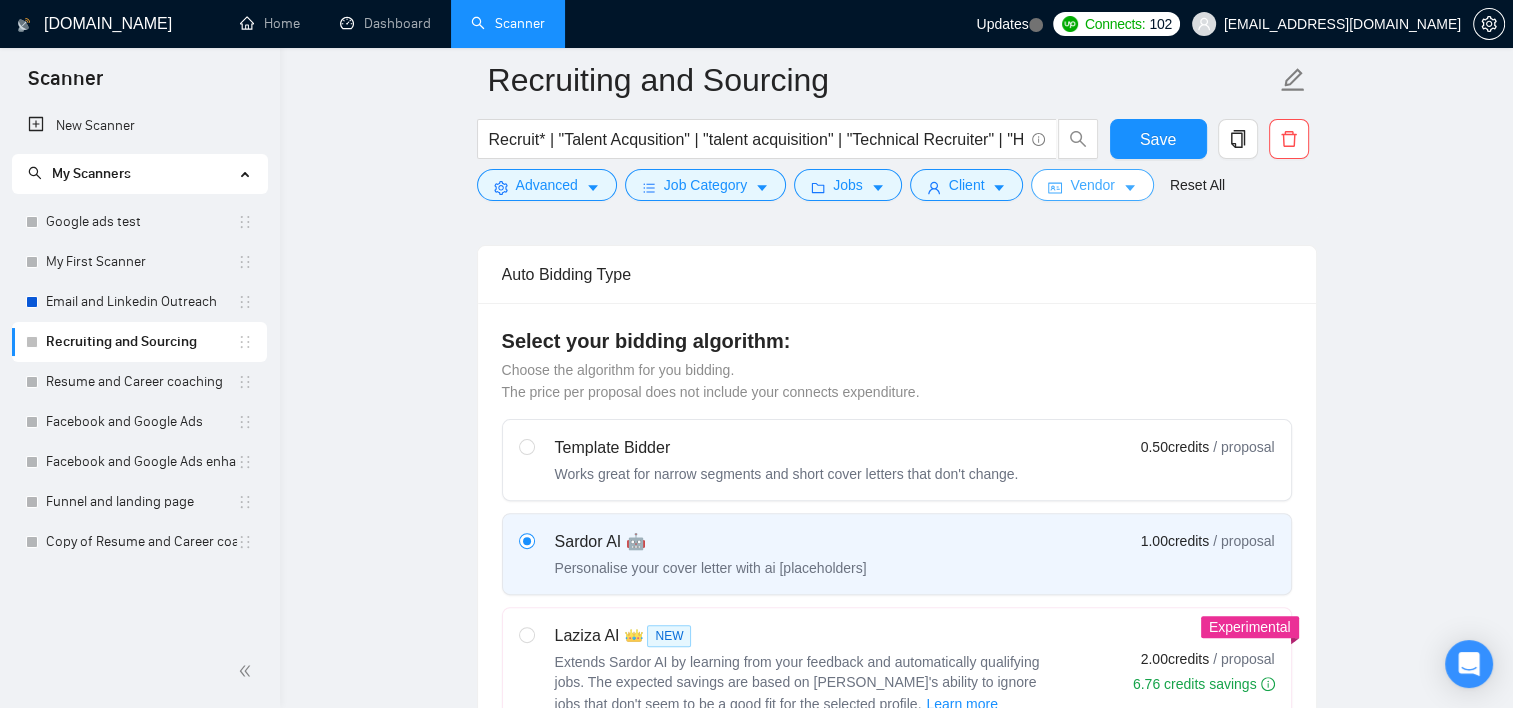 scroll, scrollTop: 200, scrollLeft: 0, axis: vertical 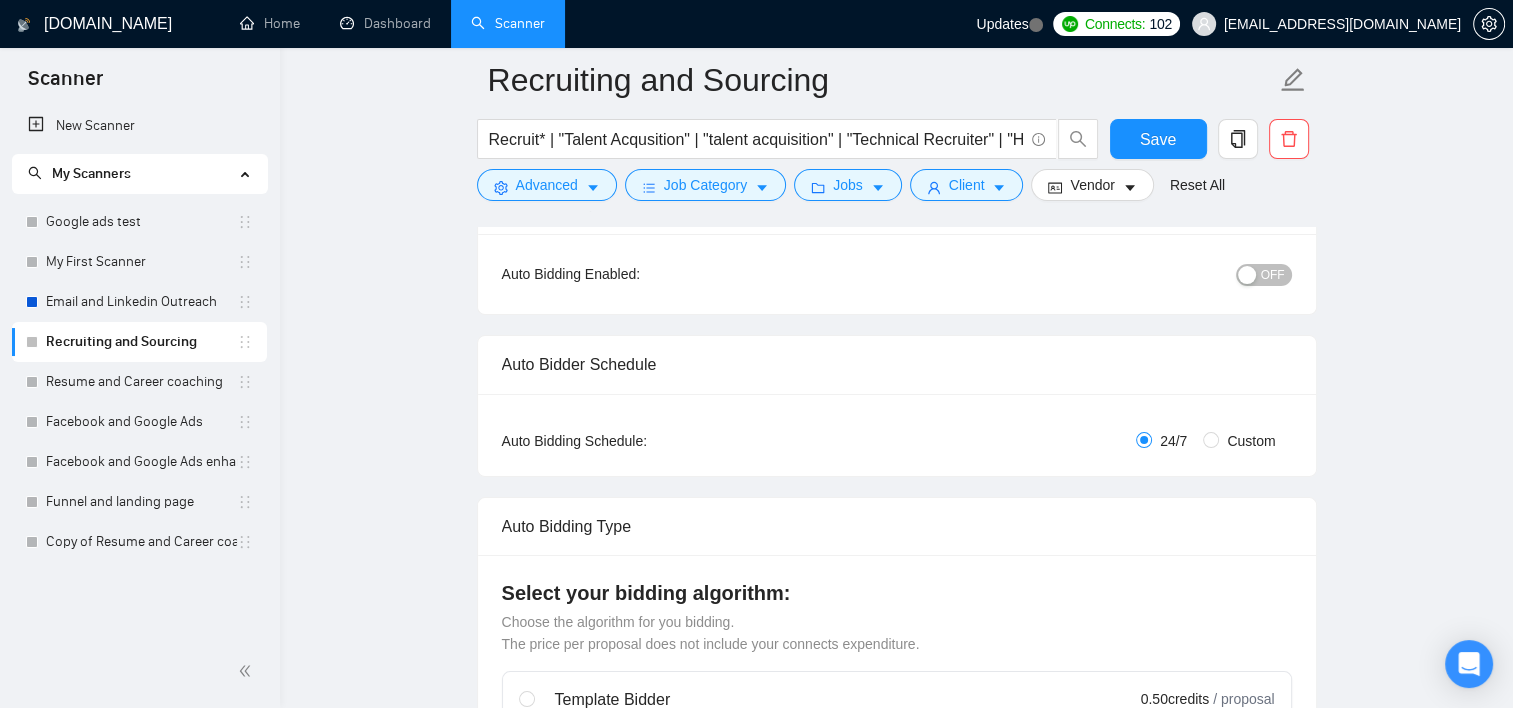 click at bounding box center [1247, 275] 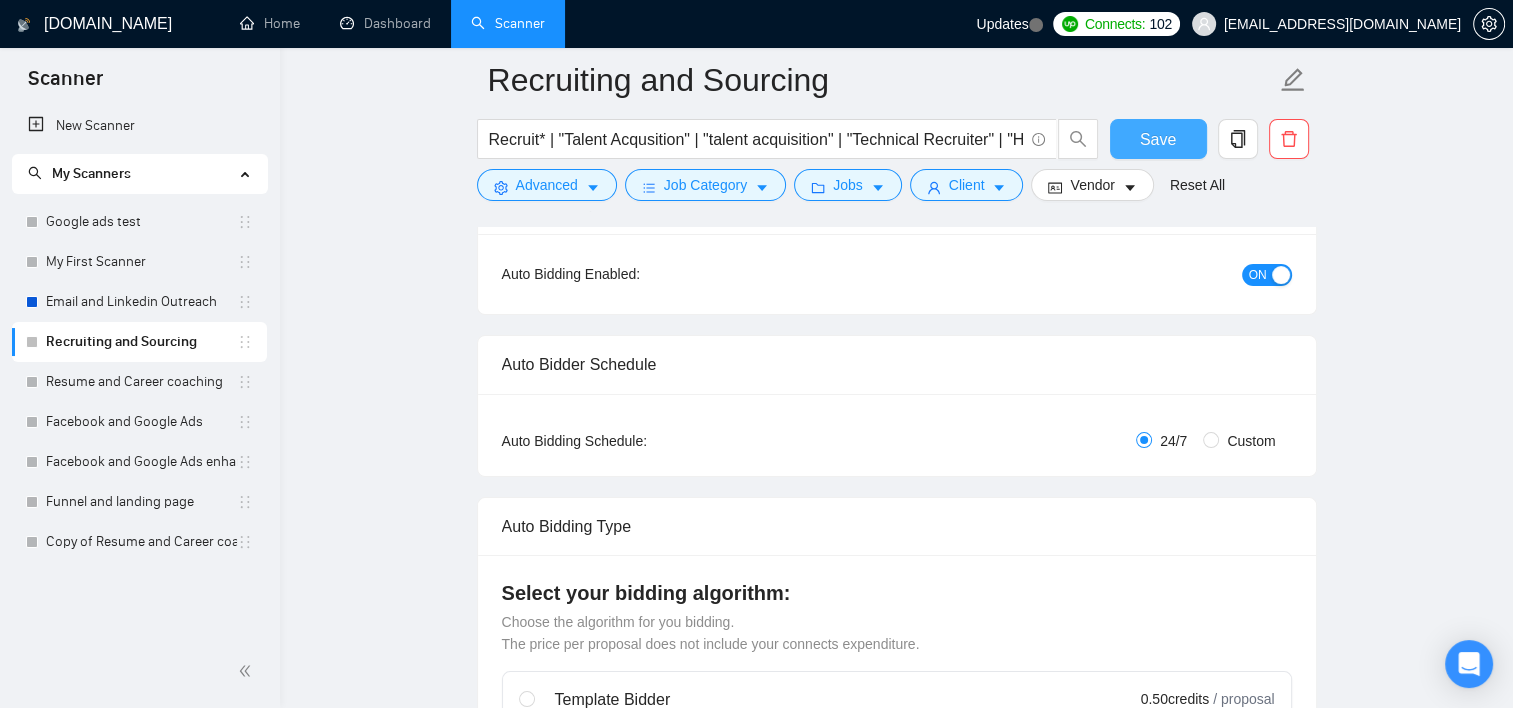 click on "Save" at bounding box center [1158, 139] 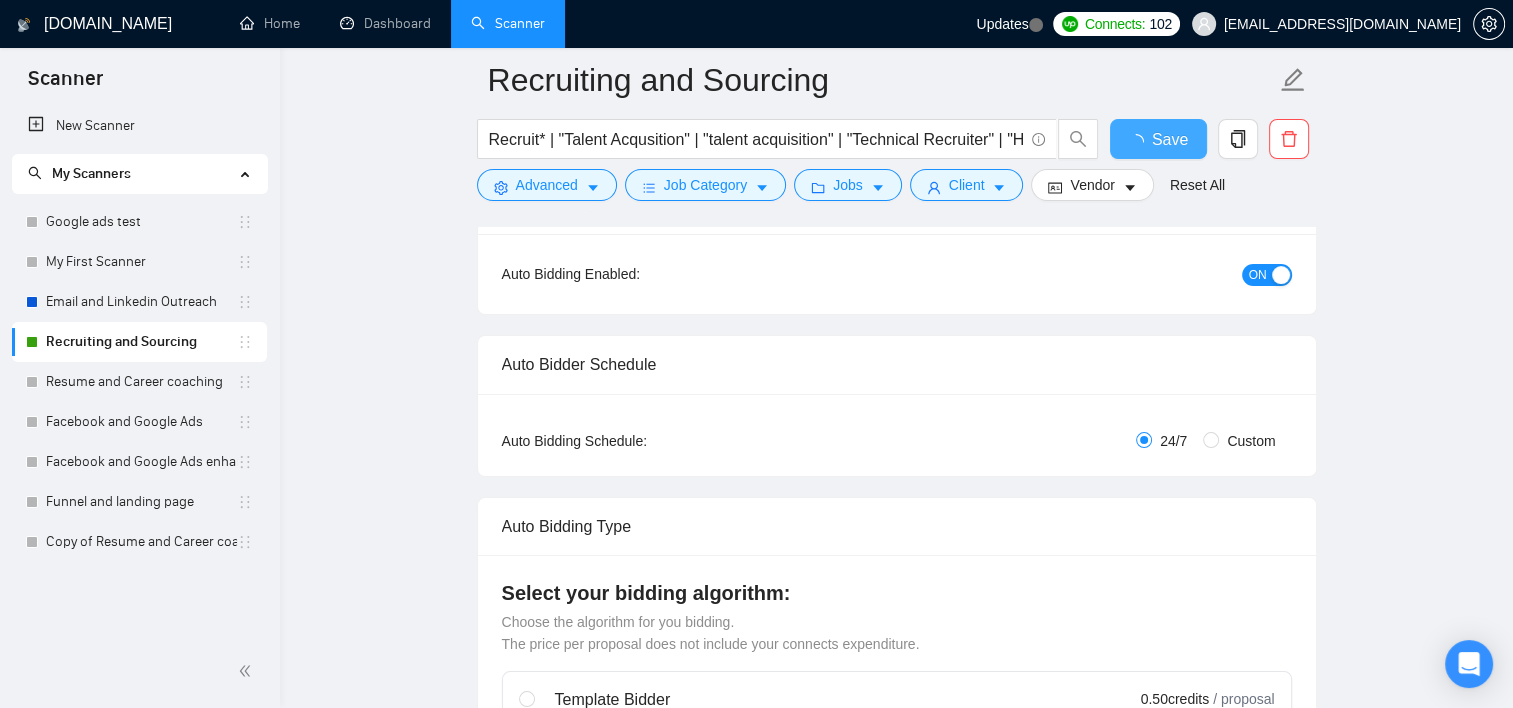 type 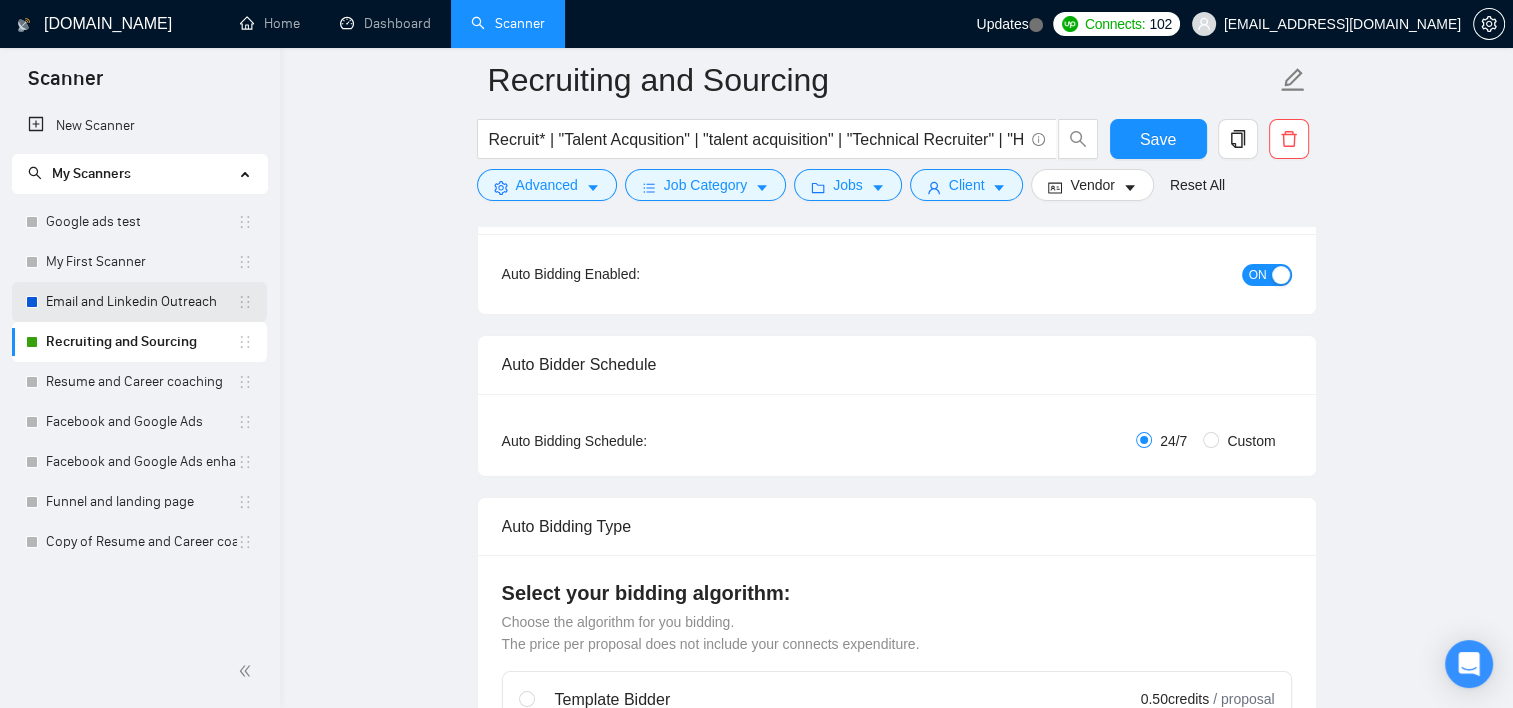click on "Email and Linkedin Outreach" at bounding box center (141, 302) 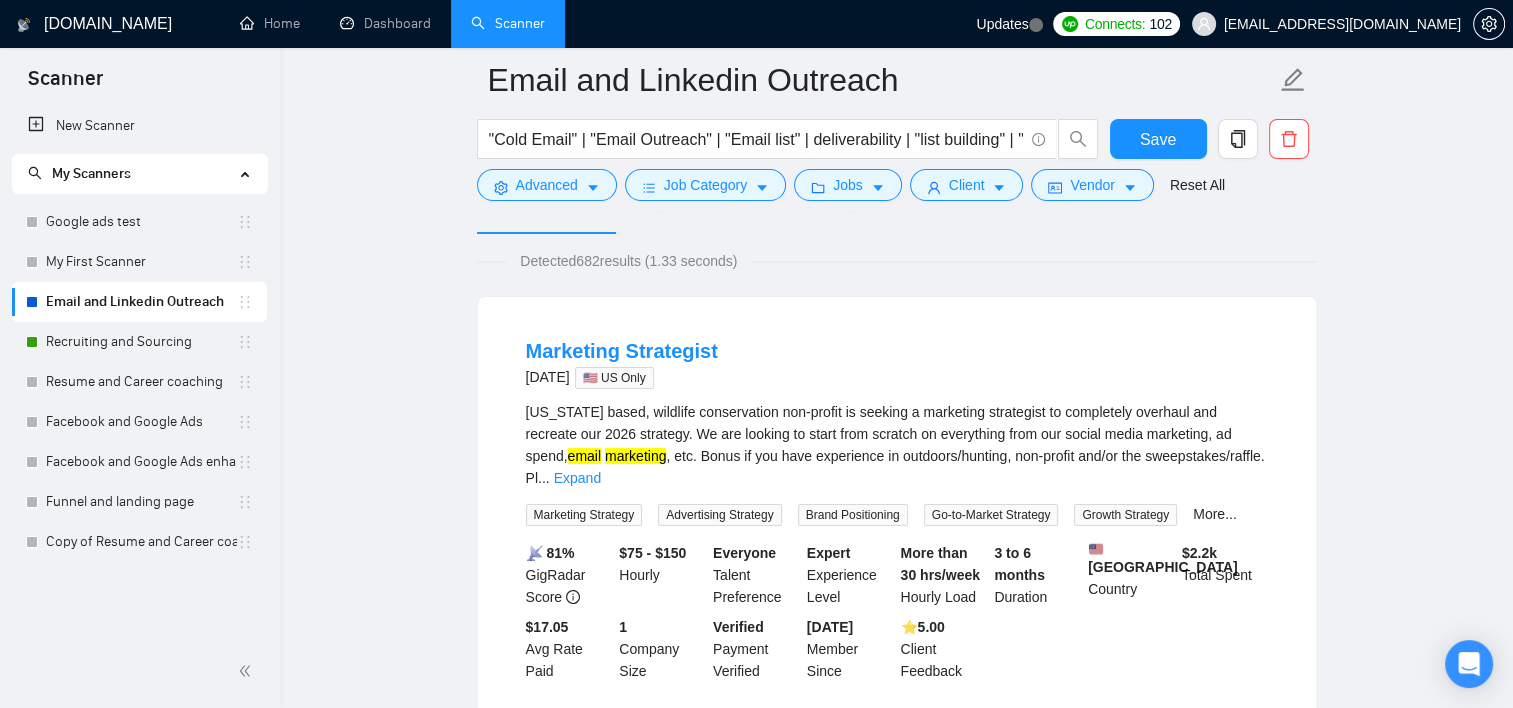 scroll, scrollTop: 22, scrollLeft: 0, axis: vertical 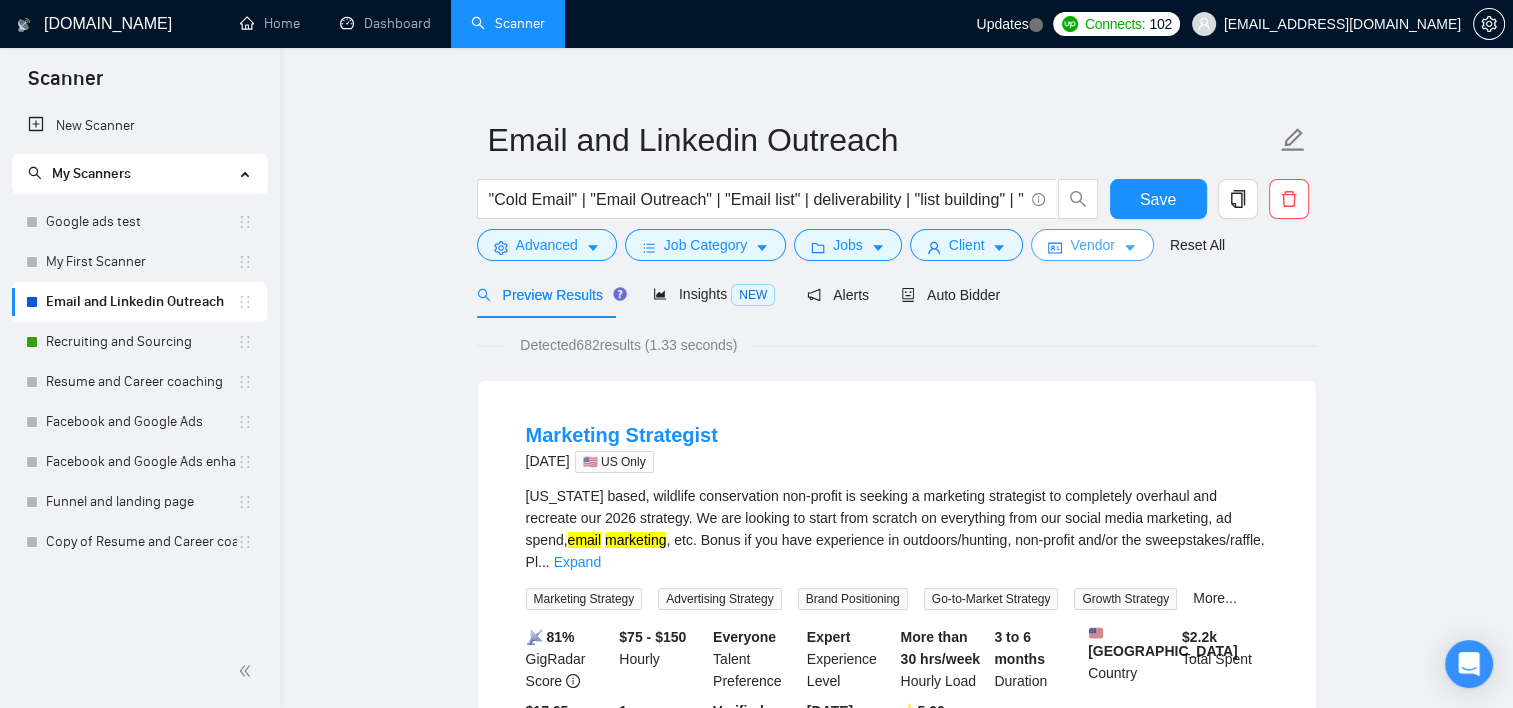 click 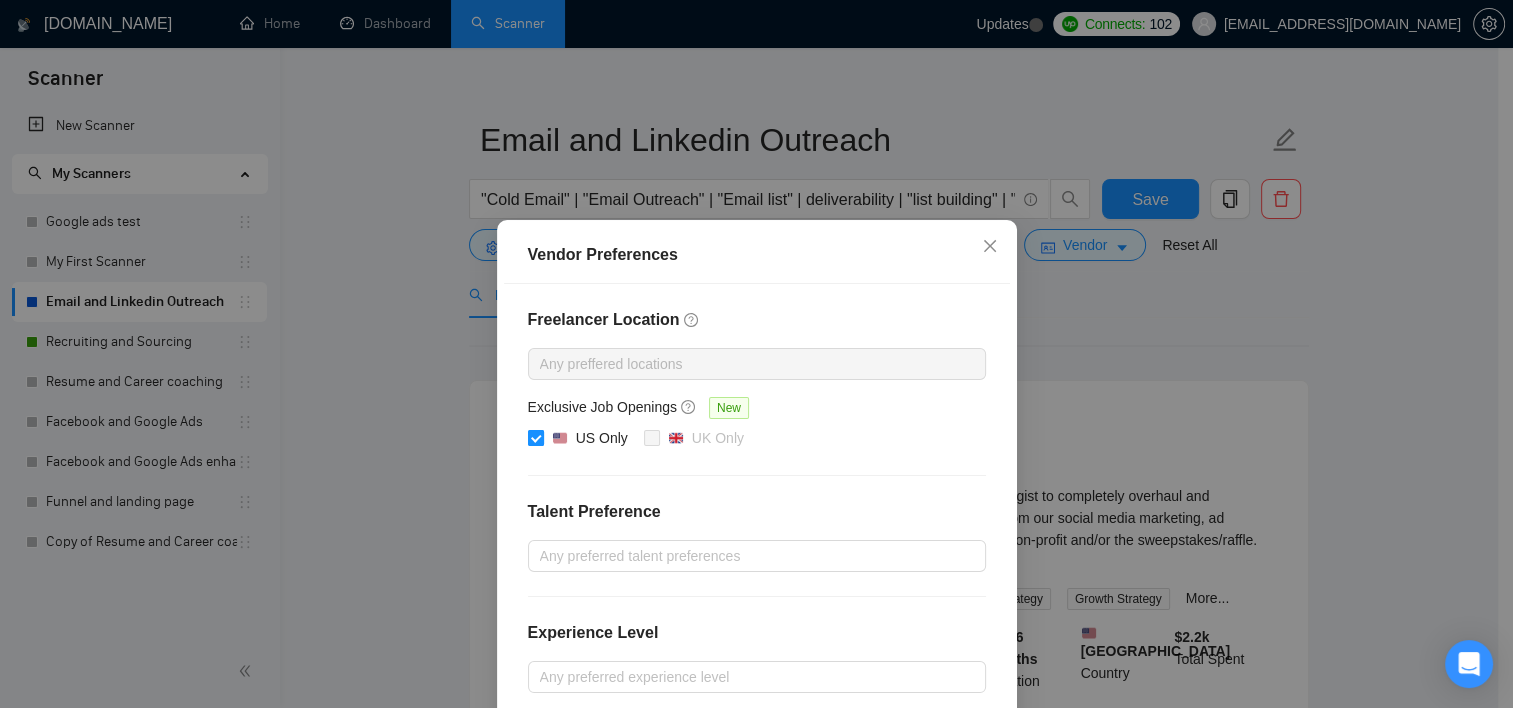 click on "US Only" at bounding box center (590, 439) 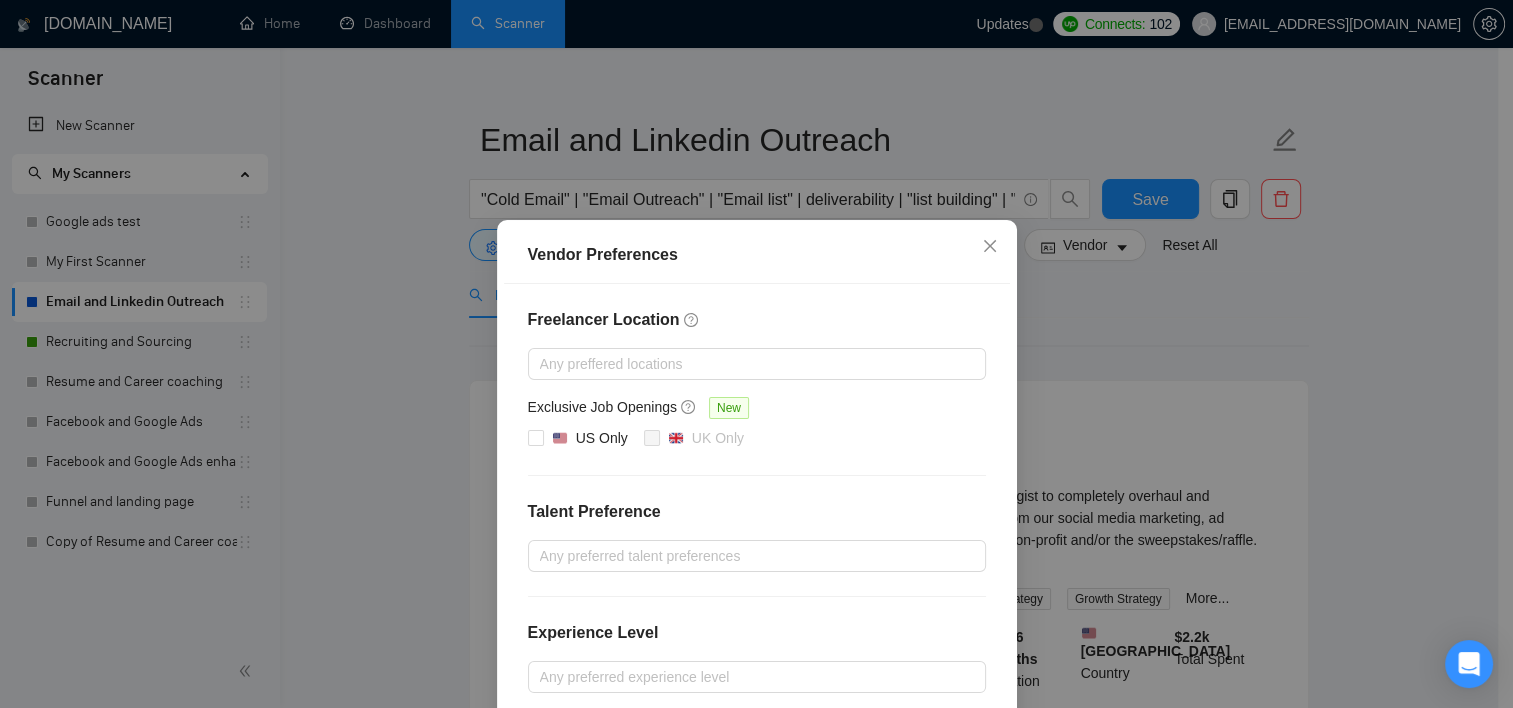click on "Vendor Preferences Freelancer Location     Any preffered locations Exclusive Job Openings New US Only UK Only Talent Preference   Any preferred talent preferences Experience Level   Any preferred experience level Freelancer's Spoken Languages New   Any preffered languages Reset OK" at bounding box center [756, 354] 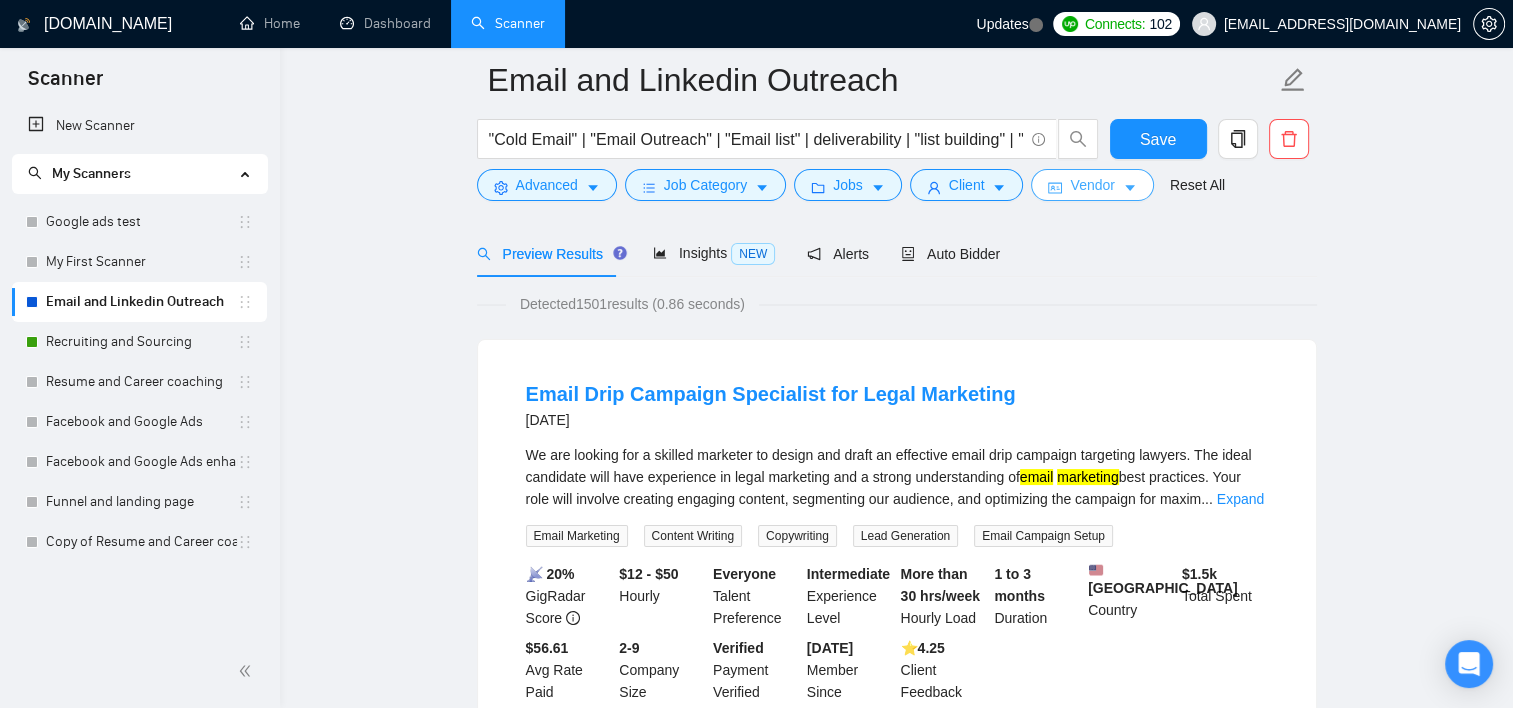 scroll, scrollTop: 122, scrollLeft: 0, axis: vertical 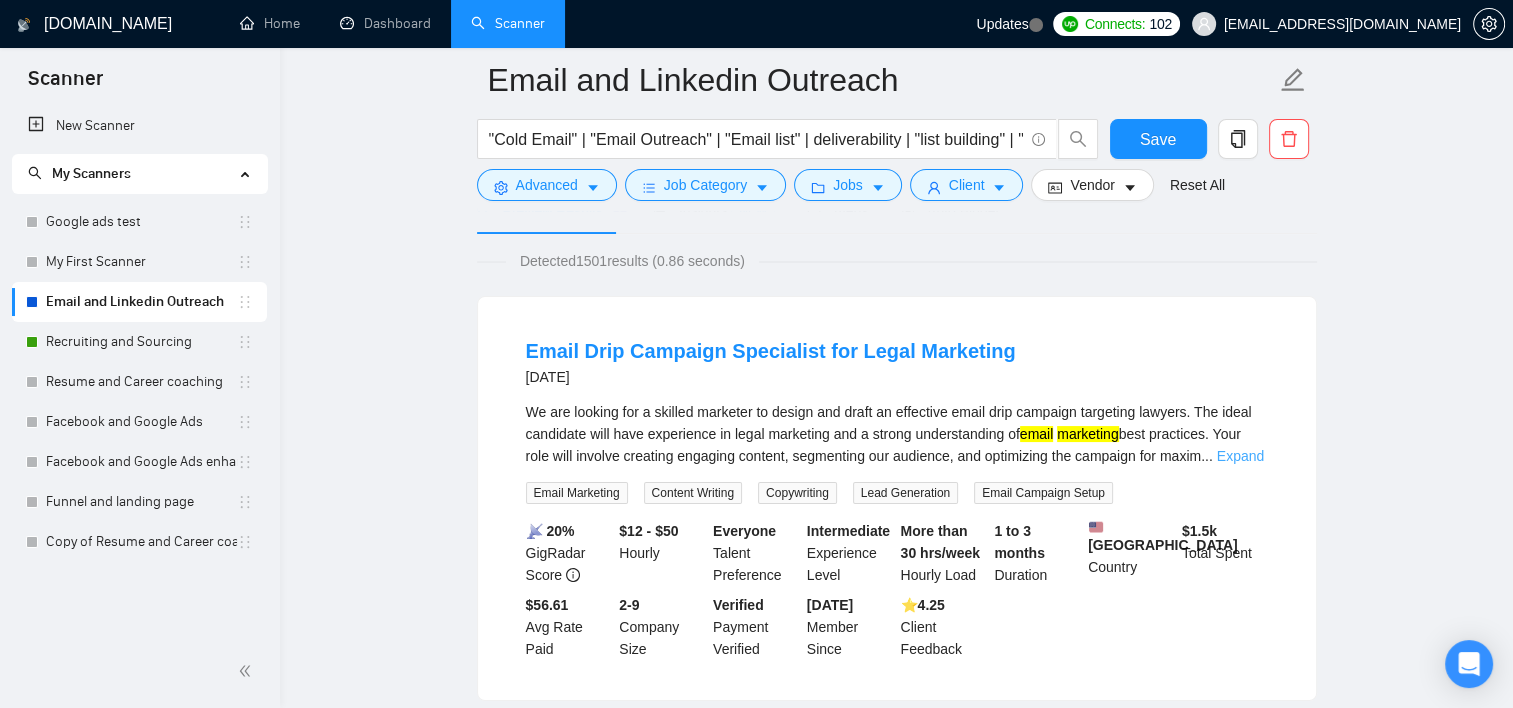 click on "Expand" at bounding box center [1240, 456] 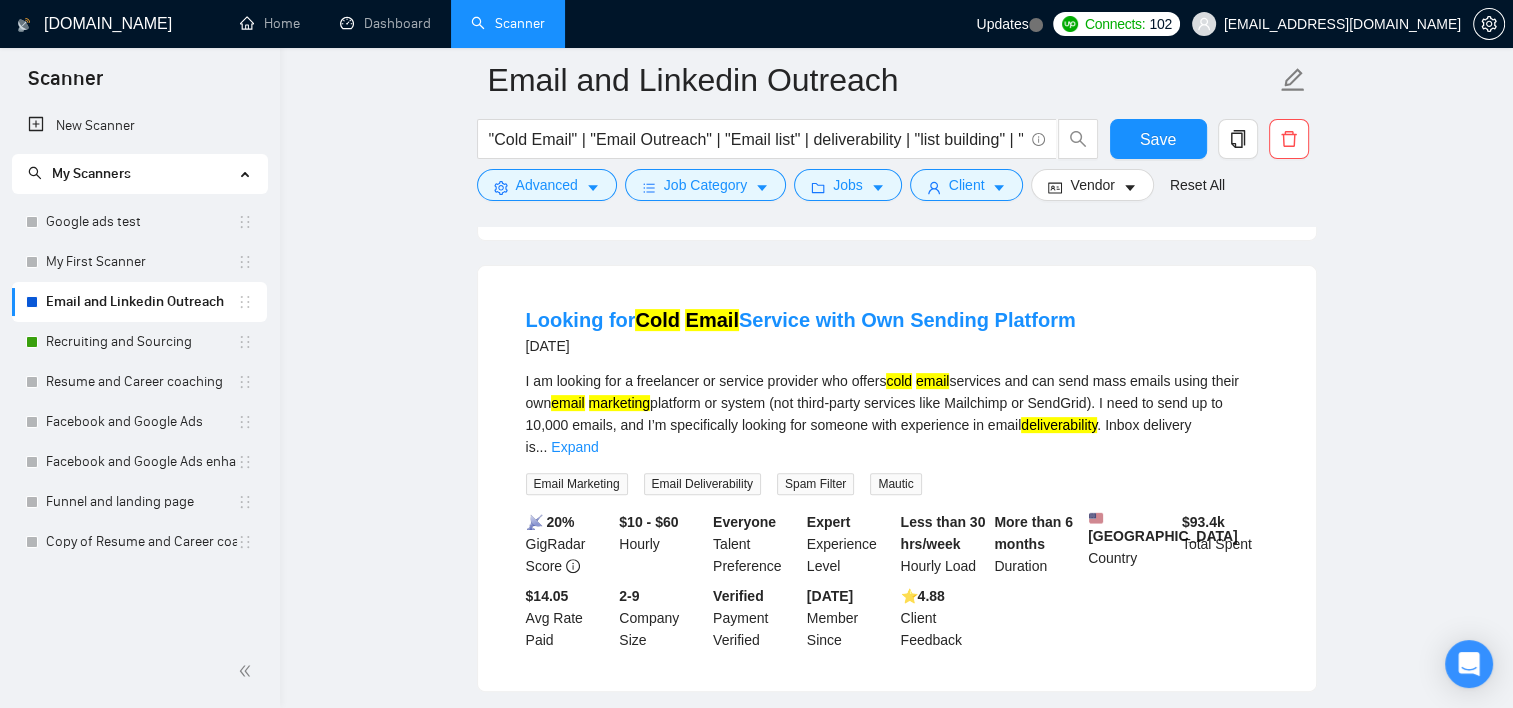 scroll, scrollTop: 522, scrollLeft: 0, axis: vertical 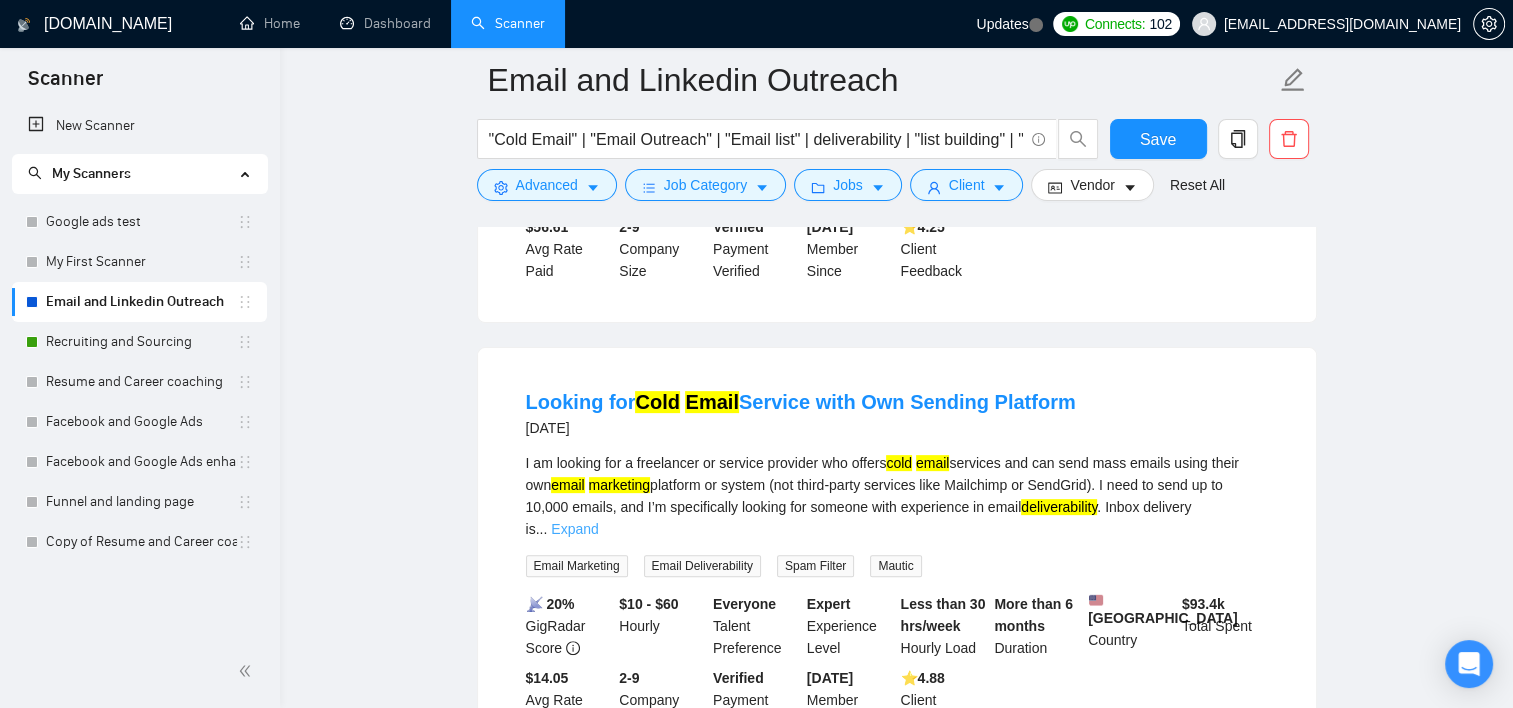 click on "Expand" at bounding box center (574, 529) 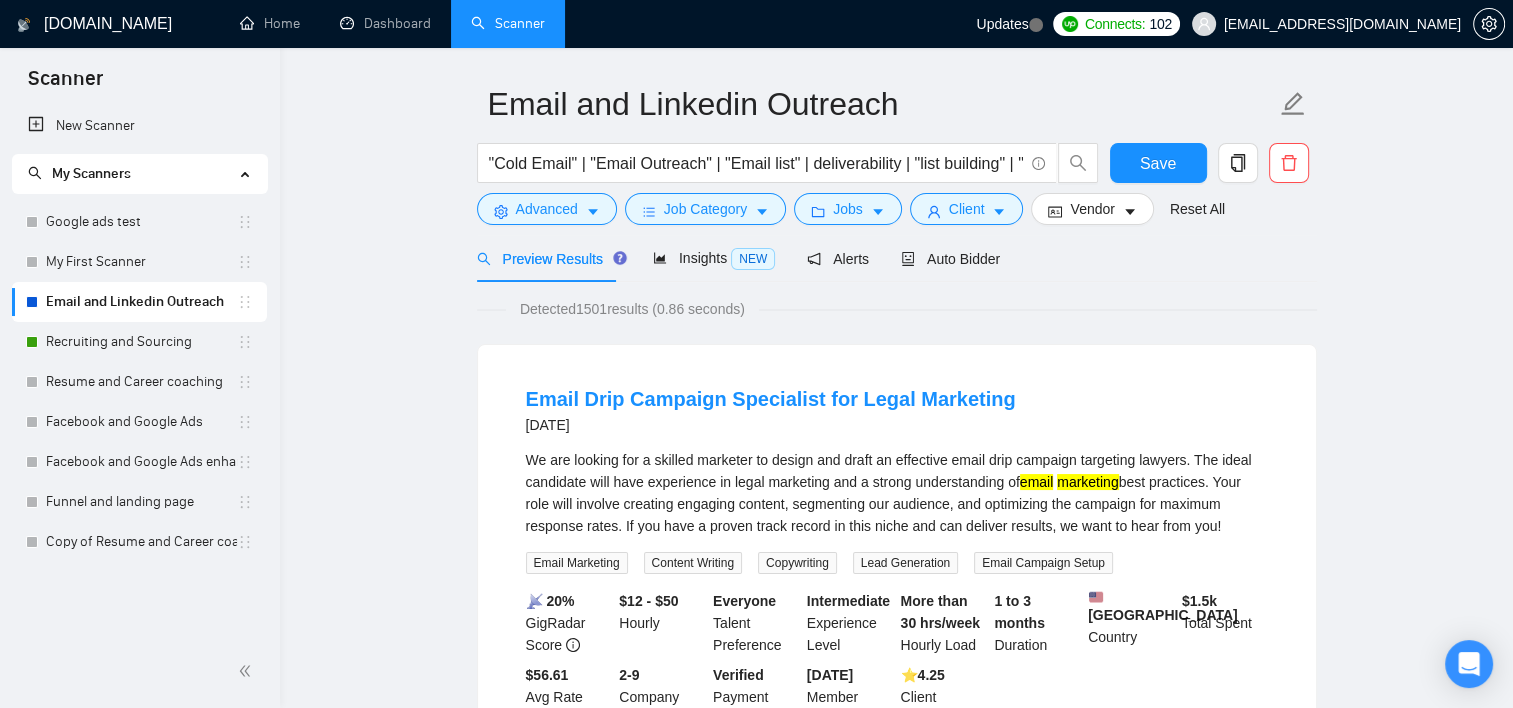scroll, scrollTop: 0, scrollLeft: 0, axis: both 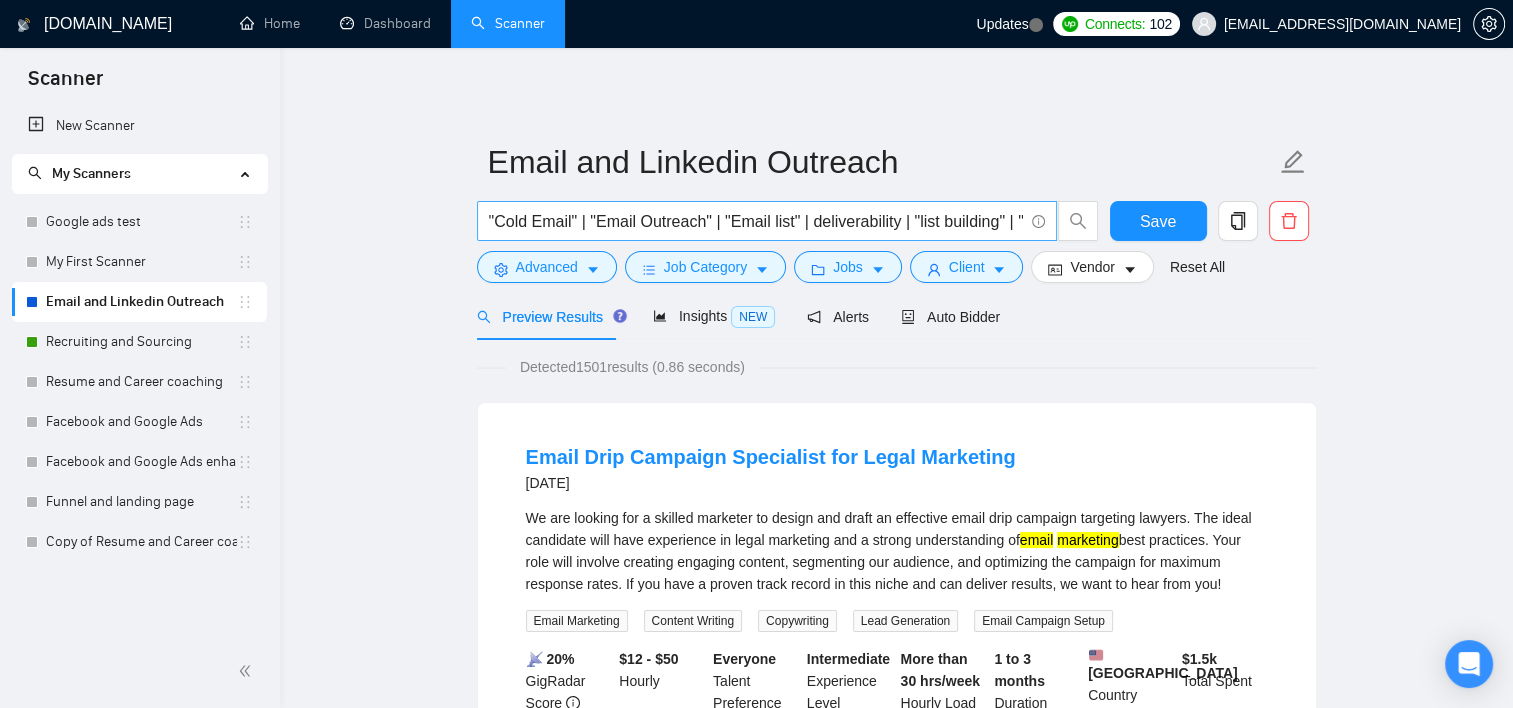 click on ""Cold Email" | "Email Outreach" | "Email list" | deliverability | "list building" | "Cold outreach" | "Outbound marketing" | "Email marketing" | "email campaign" | "linkedin outreach" | "linkedin automation" | "email automation" | GHL | "Go High Level"" at bounding box center [756, 221] 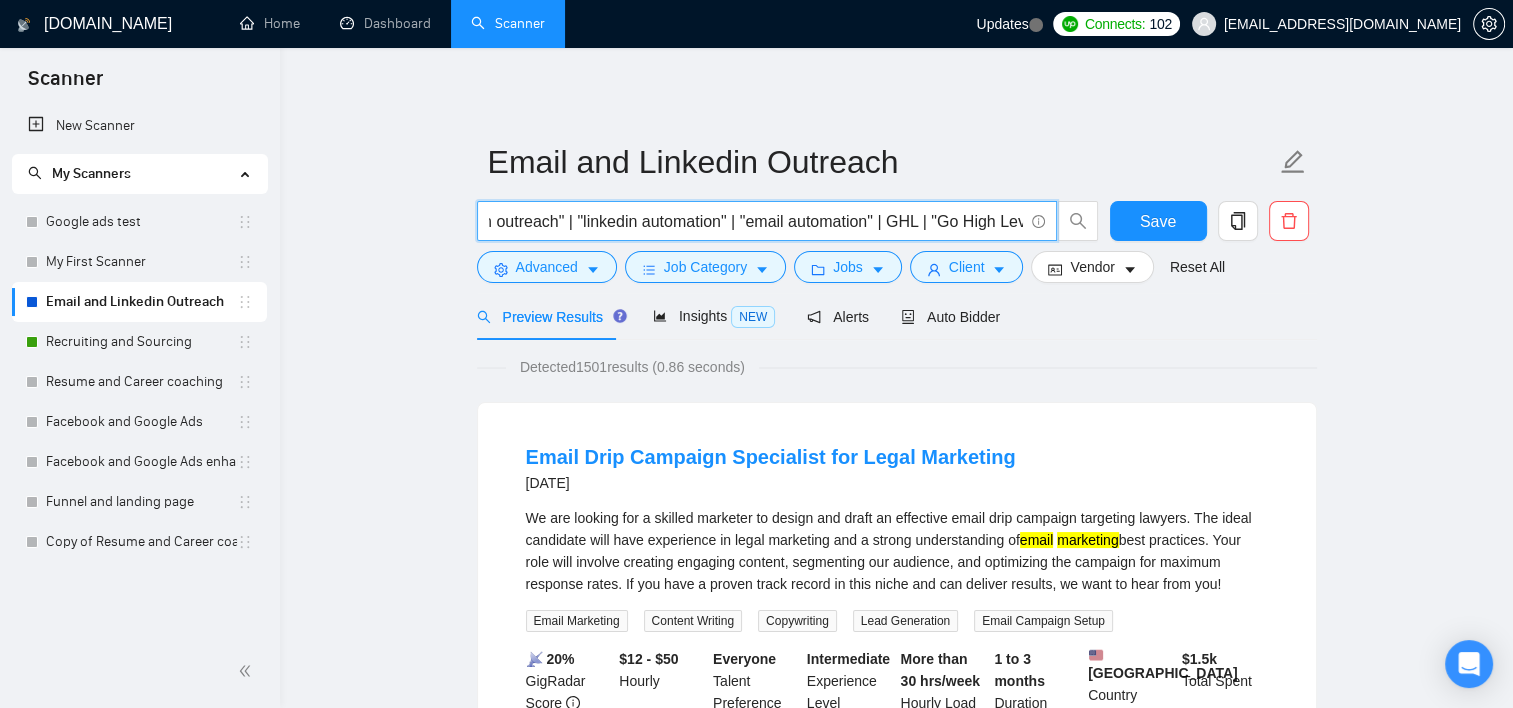 scroll, scrollTop: 0, scrollLeft: 1185, axis: horizontal 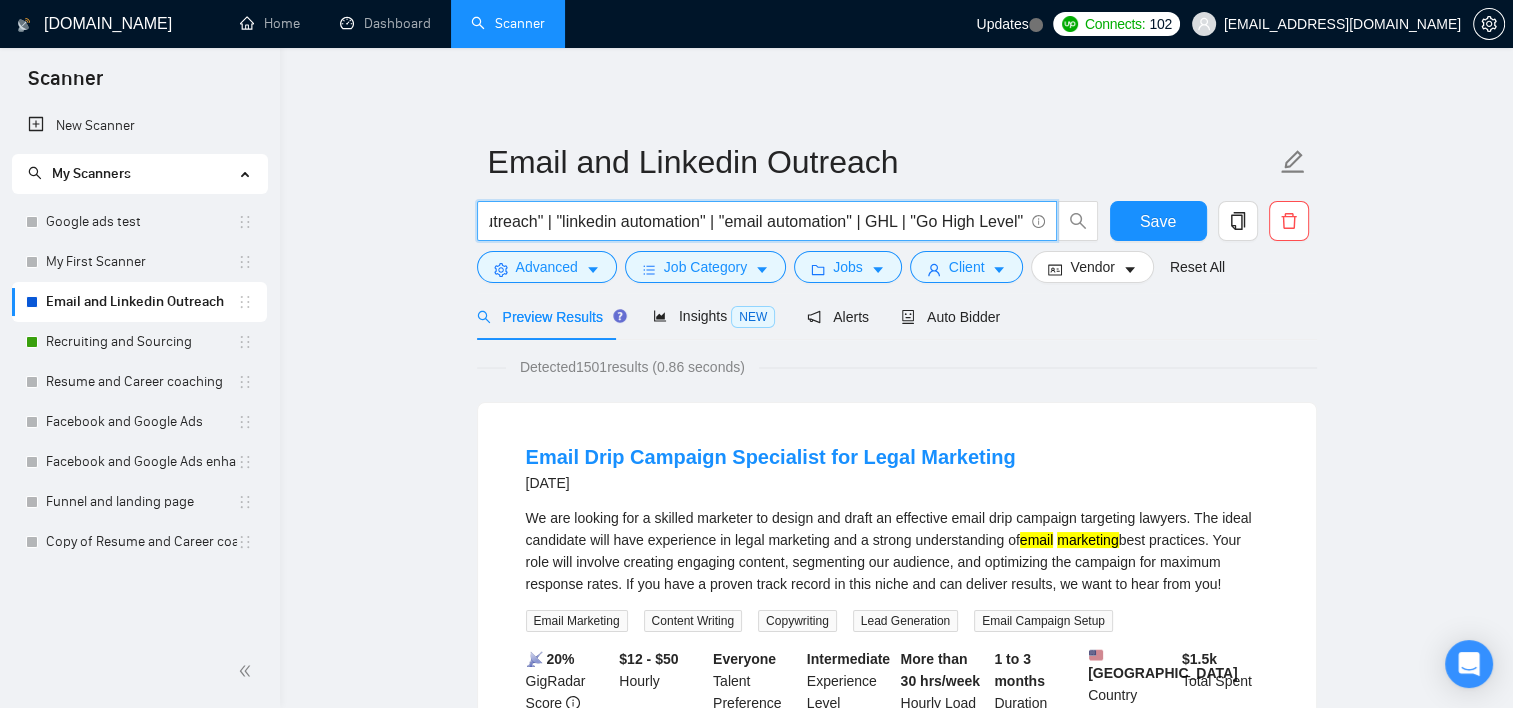 drag, startPoint x: 969, startPoint y: 218, endPoint x: 1016, endPoint y: 222, distance: 47.169907 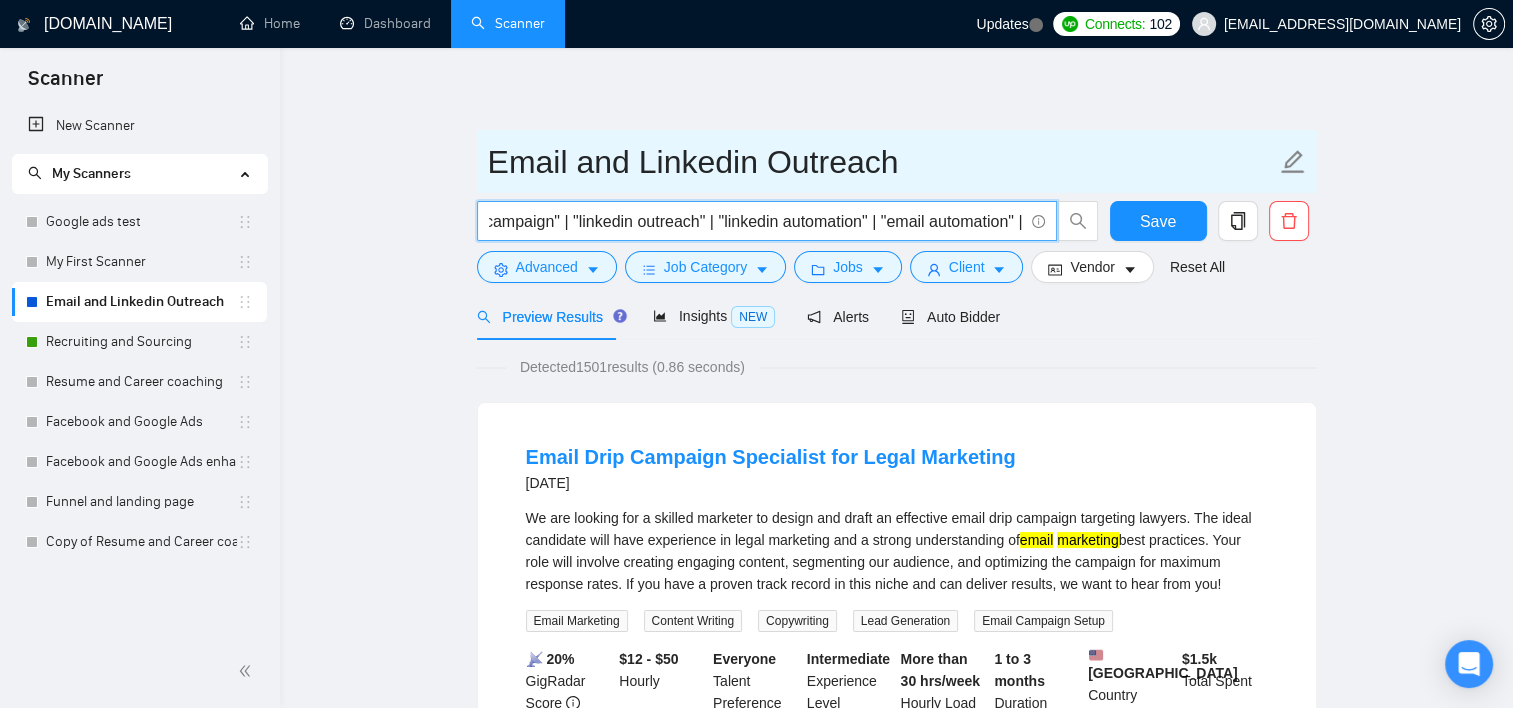 scroll, scrollTop: 0, scrollLeft: 1027, axis: horizontal 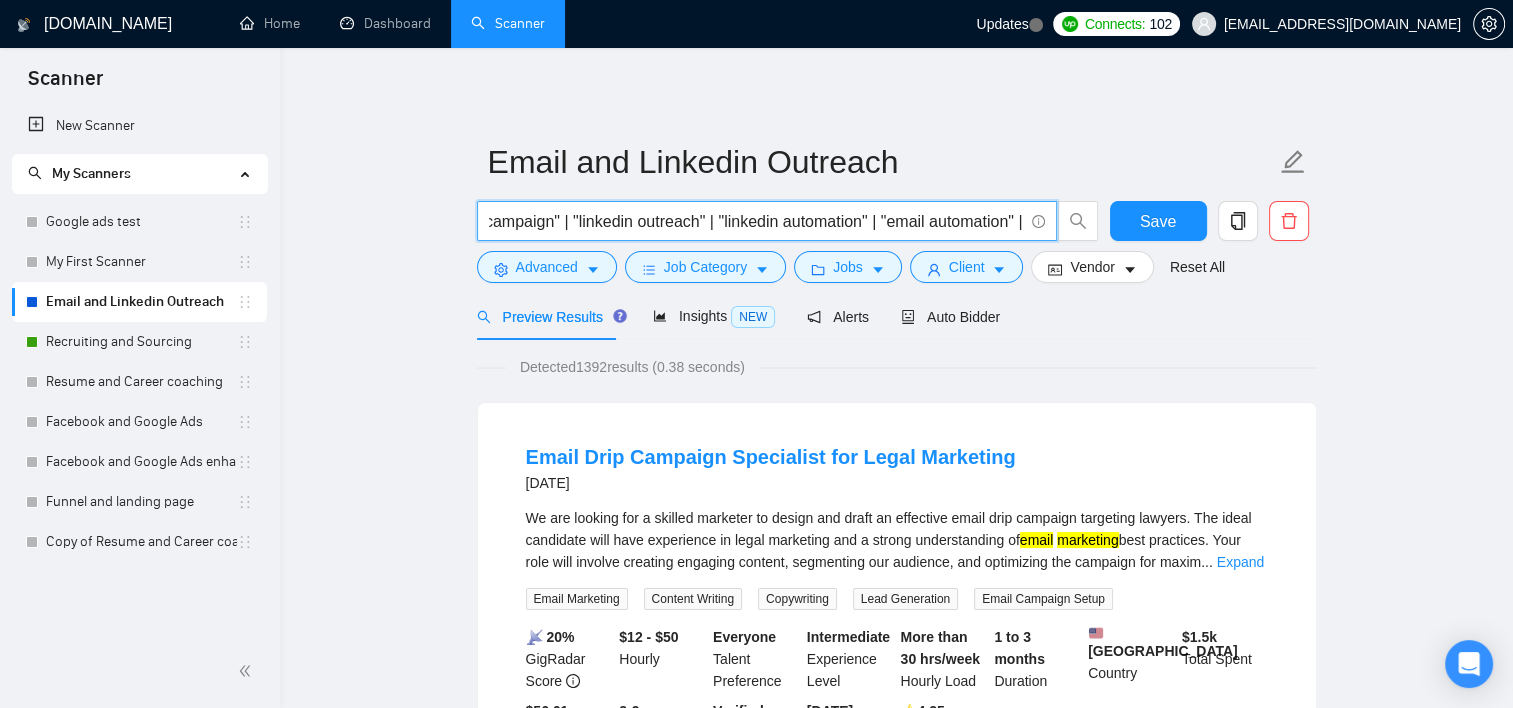 drag, startPoint x: 721, startPoint y: 226, endPoint x: 1008, endPoint y: 212, distance: 287.34125 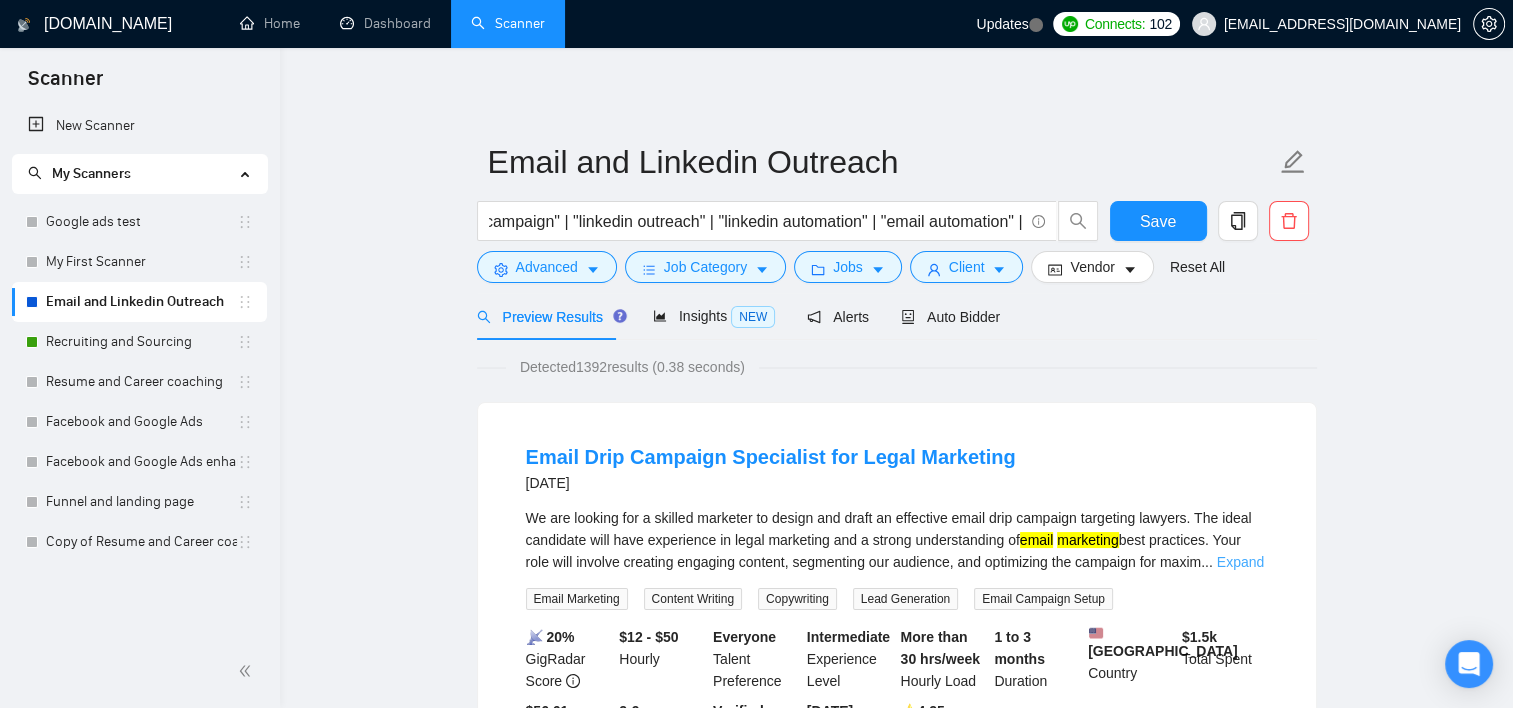 scroll, scrollTop: 0, scrollLeft: 0, axis: both 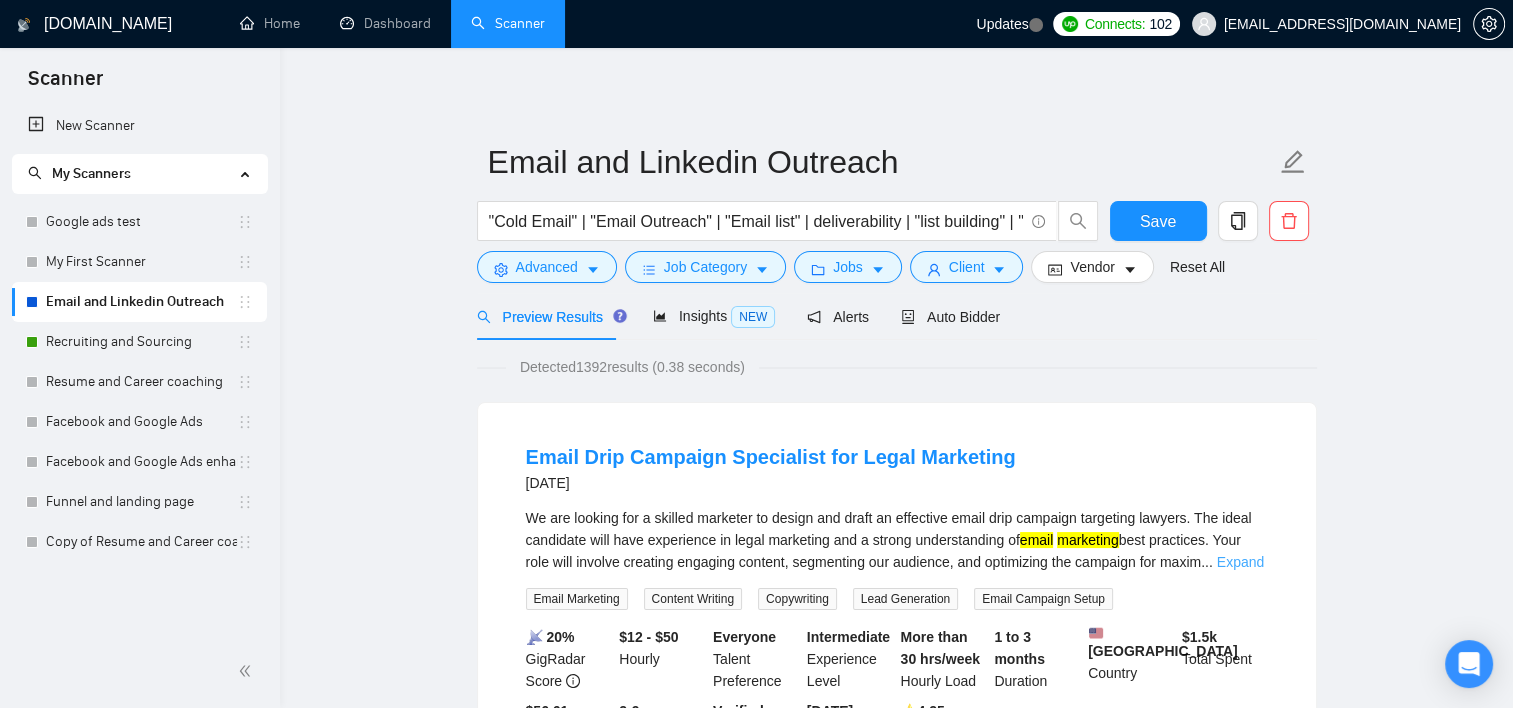 click on "Expand" at bounding box center [1240, 562] 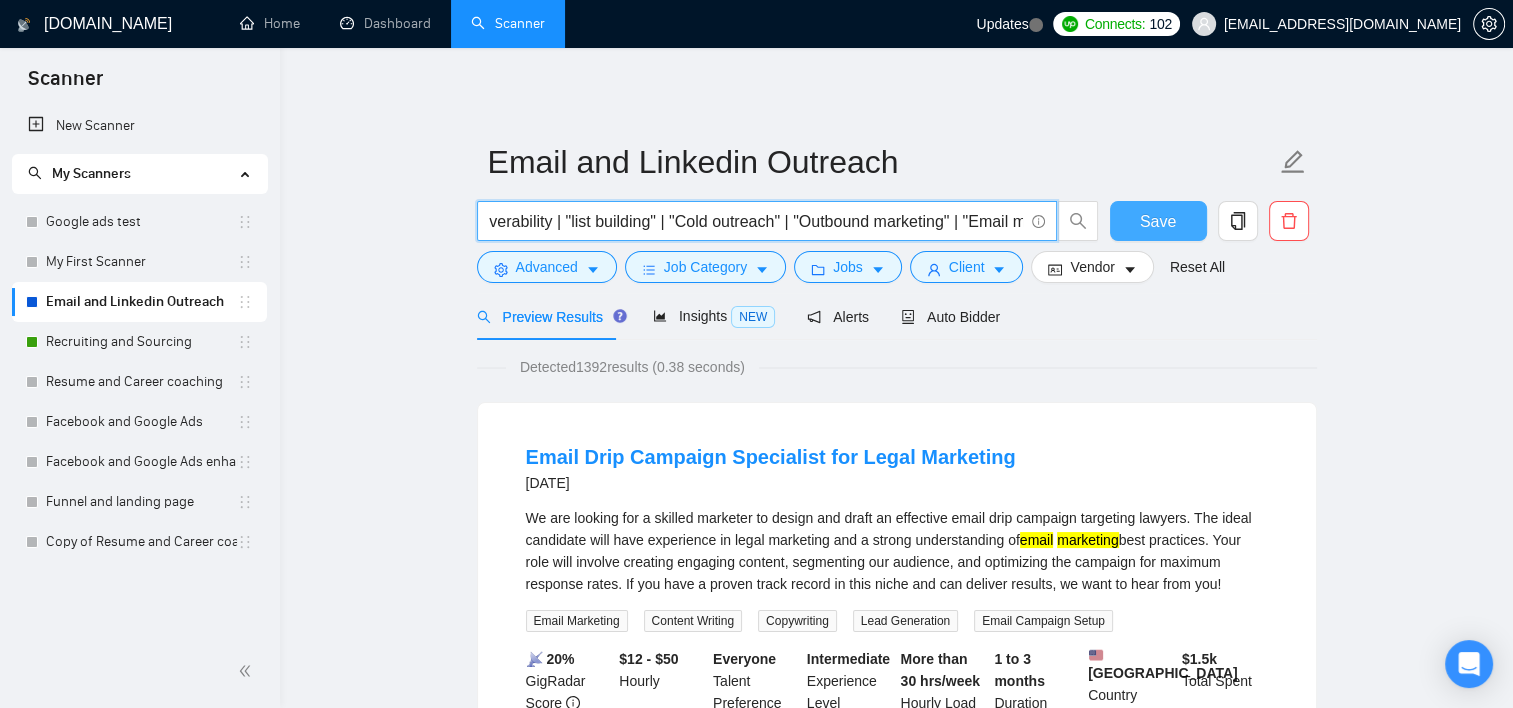scroll, scrollTop: 0, scrollLeft: 1027, axis: horizontal 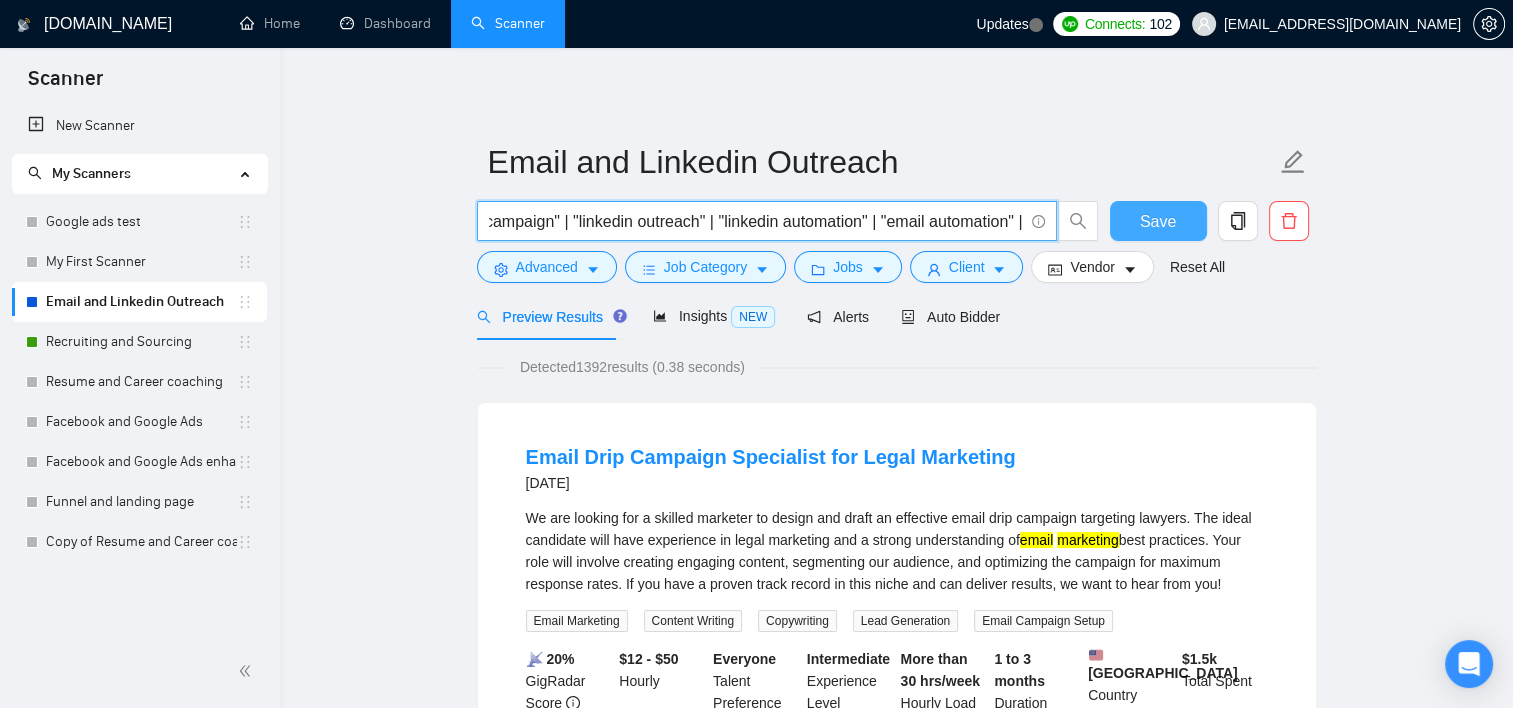 drag, startPoint x: 955, startPoint y: 228, endPoint x: 1132, endPoint y: 228, distance: 177 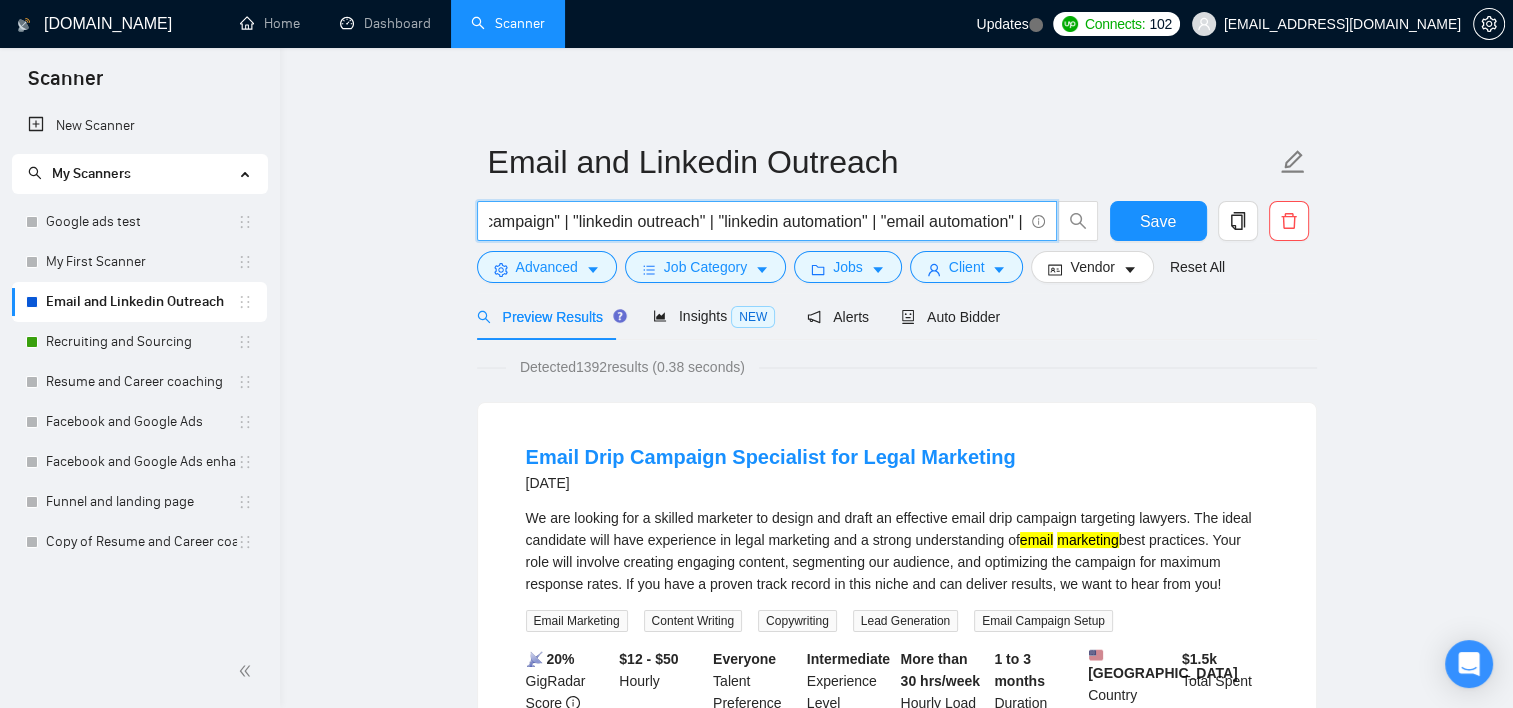 click on ""Cold Email" | "Email Outreach" | "Email list" | deliverability | "list building" | "Cold outreach" | "Outbound marketing" | "Email marketing" | "email campaign" | "linkedin outreach" | "linkedin automation" | "email automation" |" at bounding box center (756, 221) 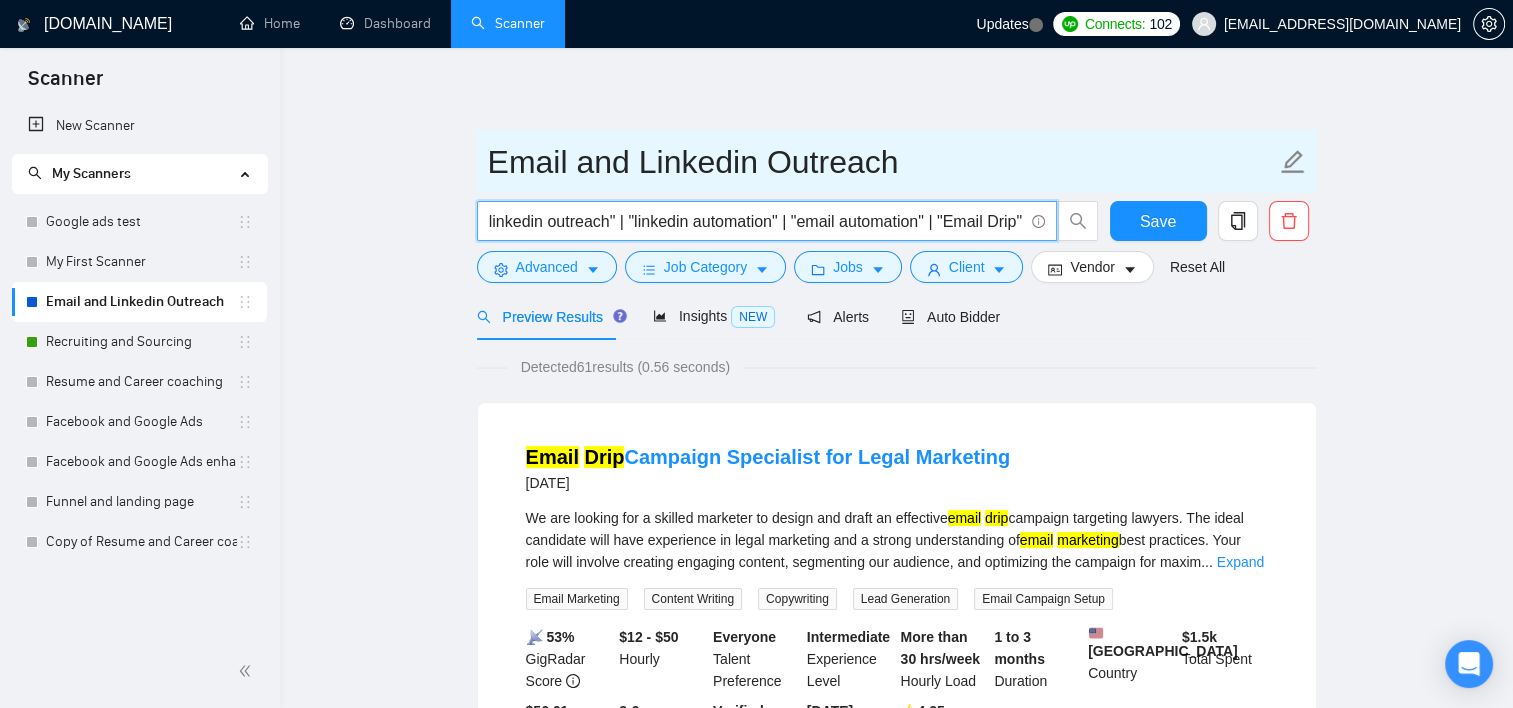 scroll, scrollTop: 0, scrollLeft: 1116, axis: horizontal 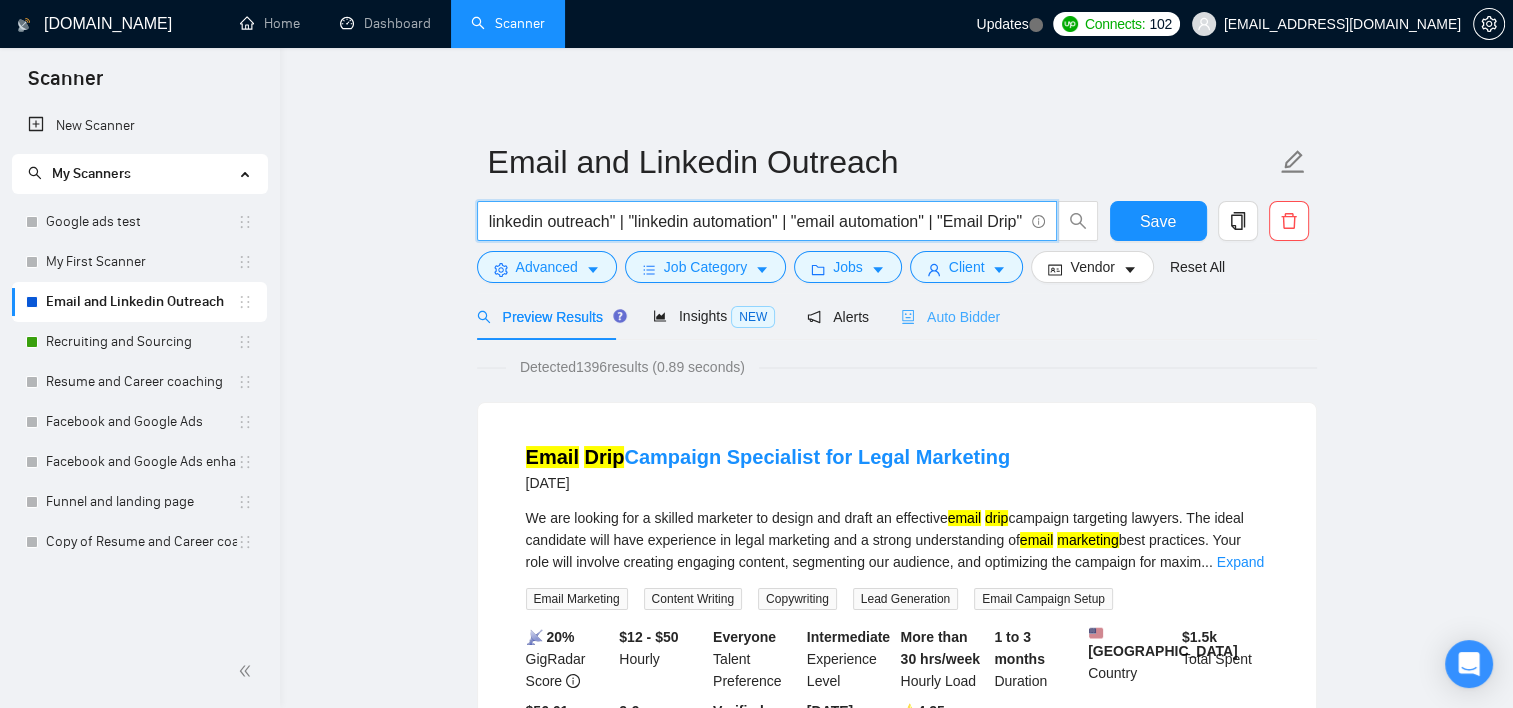 type on ""Cold Email" | "Email Outreach" | "Email list" | deliverability | "list building" | "Cold outreach" | "Outbound marketing" | "Email marketing" | "email campaign" | "linkedin outreach" | "linkedin automation" | "email automation" | "Email Drip"" 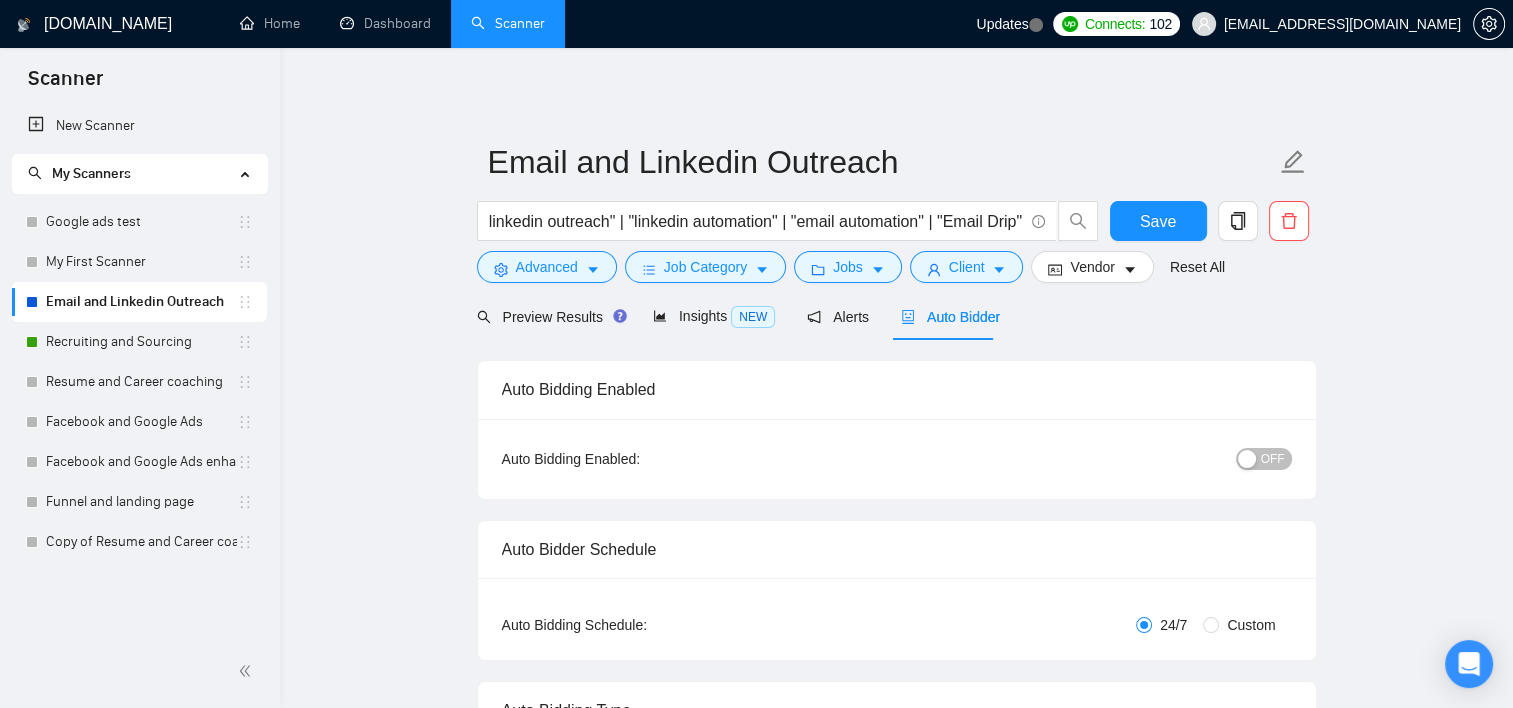 scroll, scrollTop: 0, scrollLeft: 0, axis: both 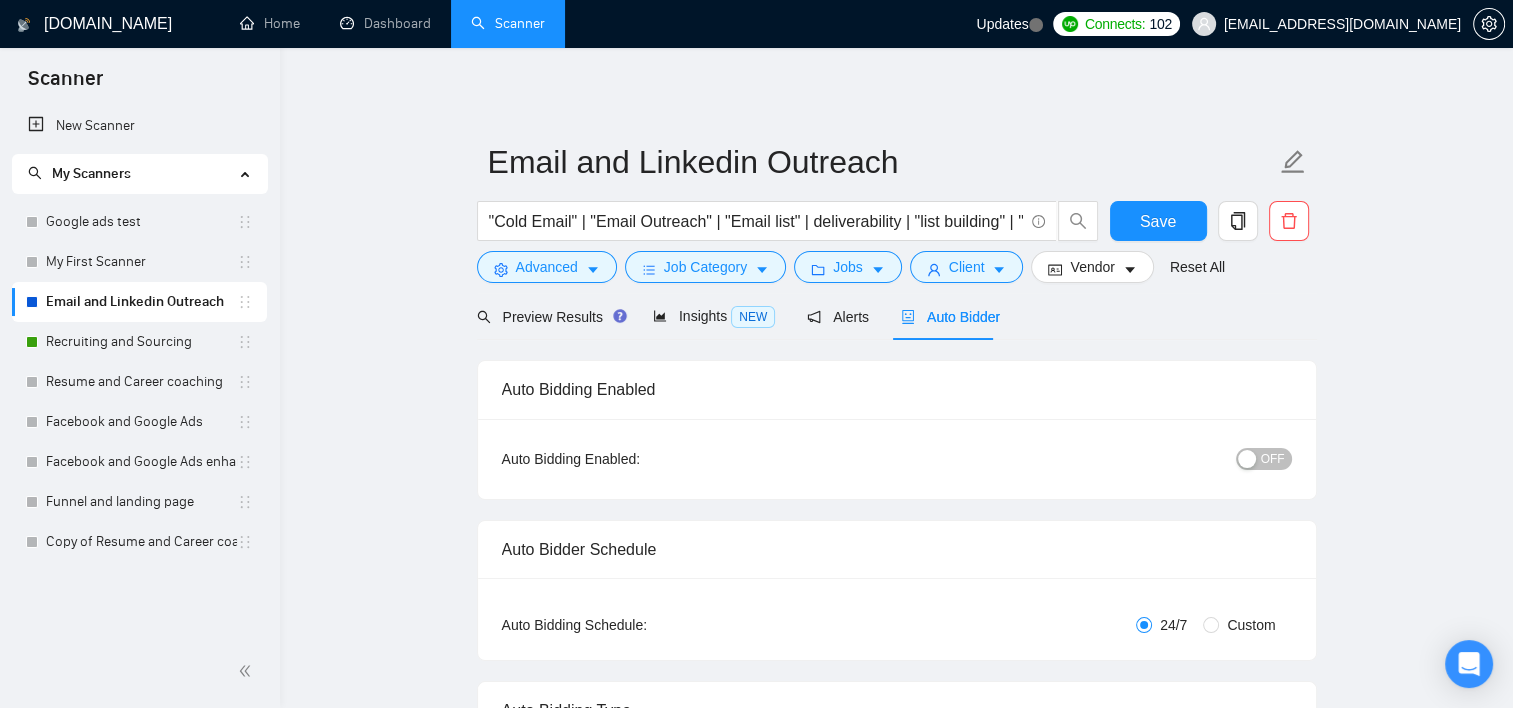 type 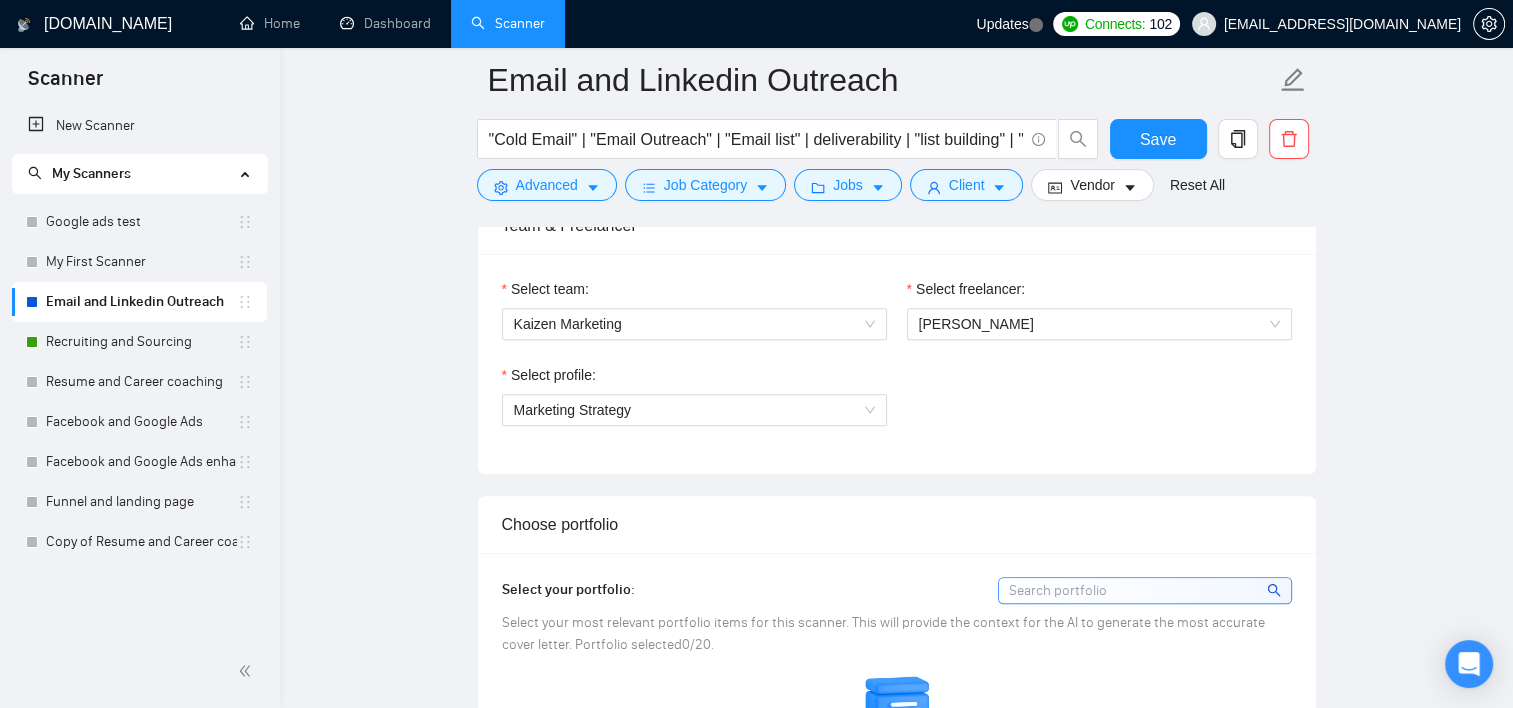 scroll, scrollTop: 1000, scrollLeft: 0, axis: vertical 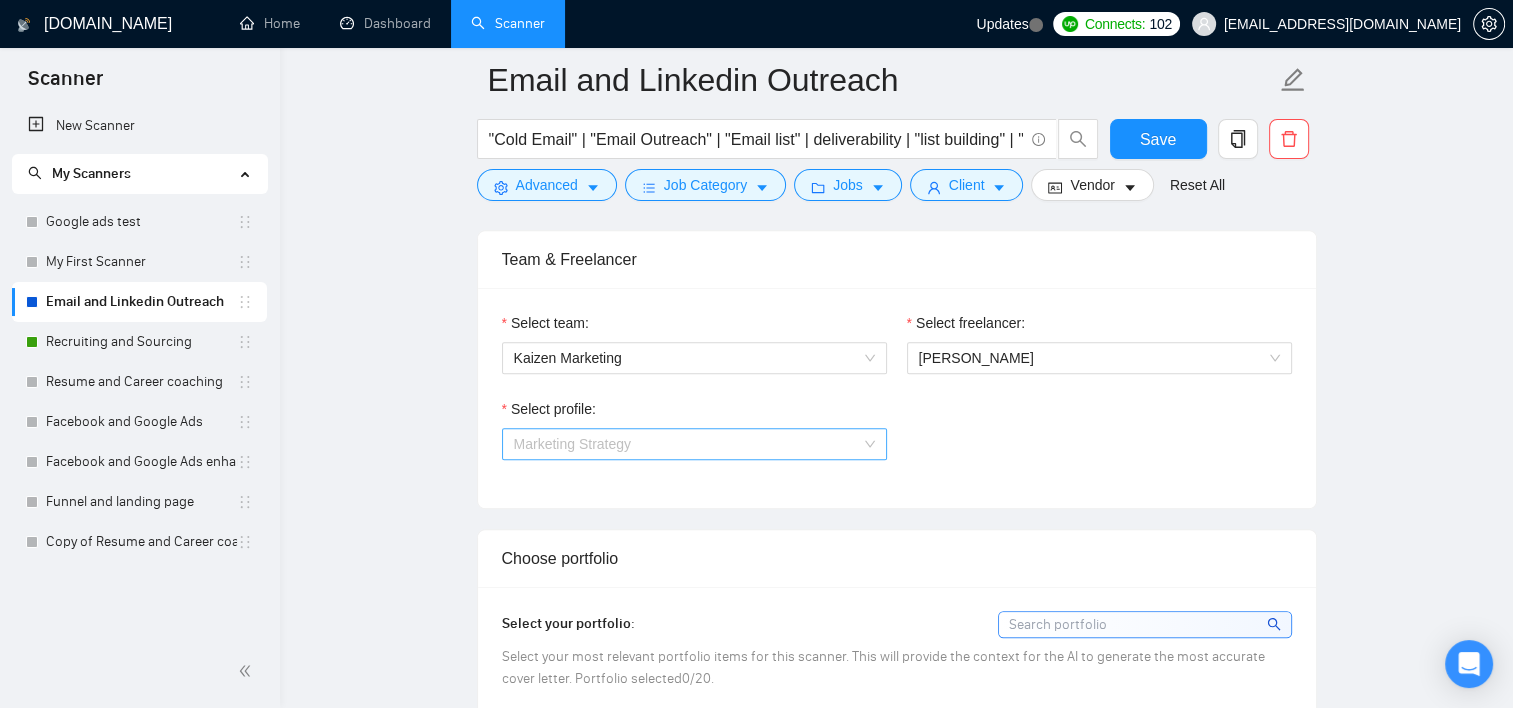 click on "Marketing Strategy" at bounding box center [694, 444] 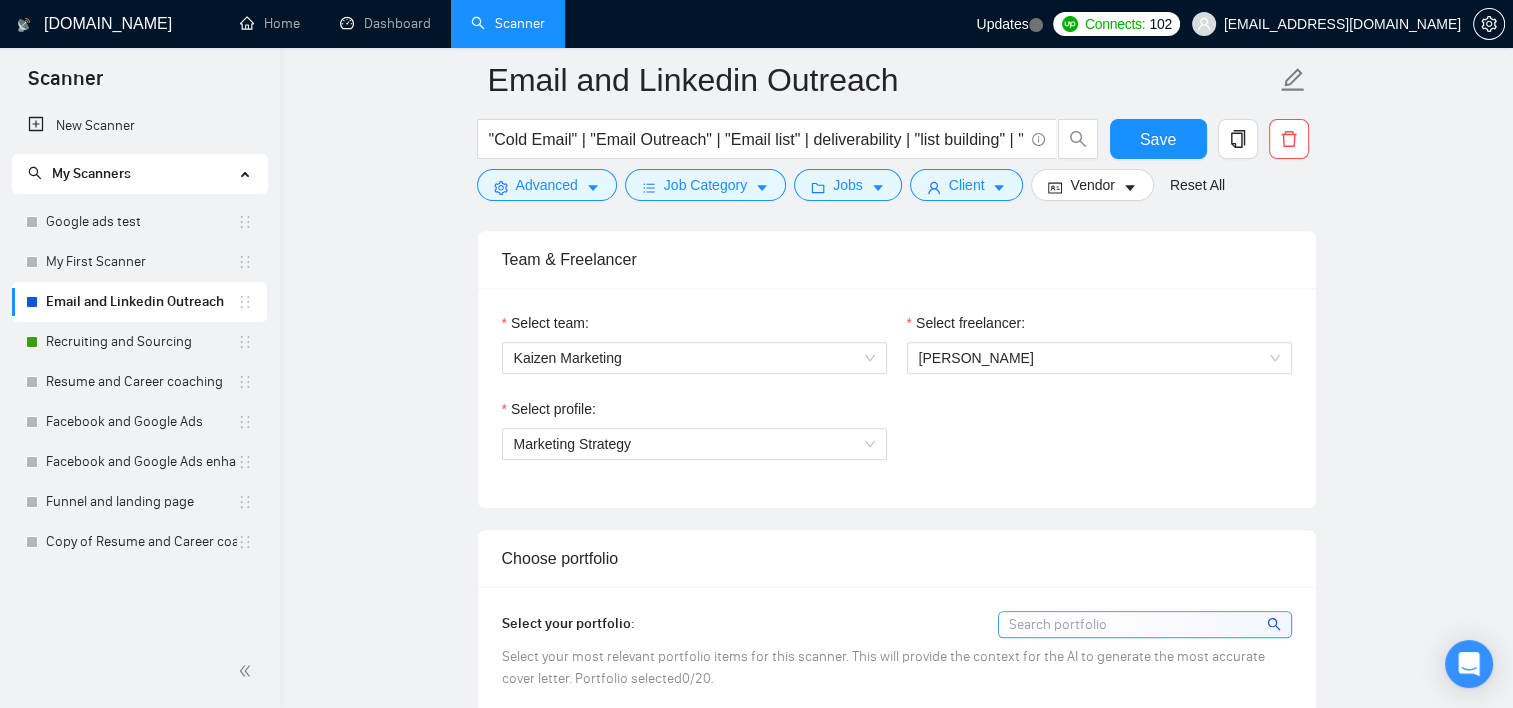 click on "Select profile: Marketing Strategy" at bounding box center (897, 441) 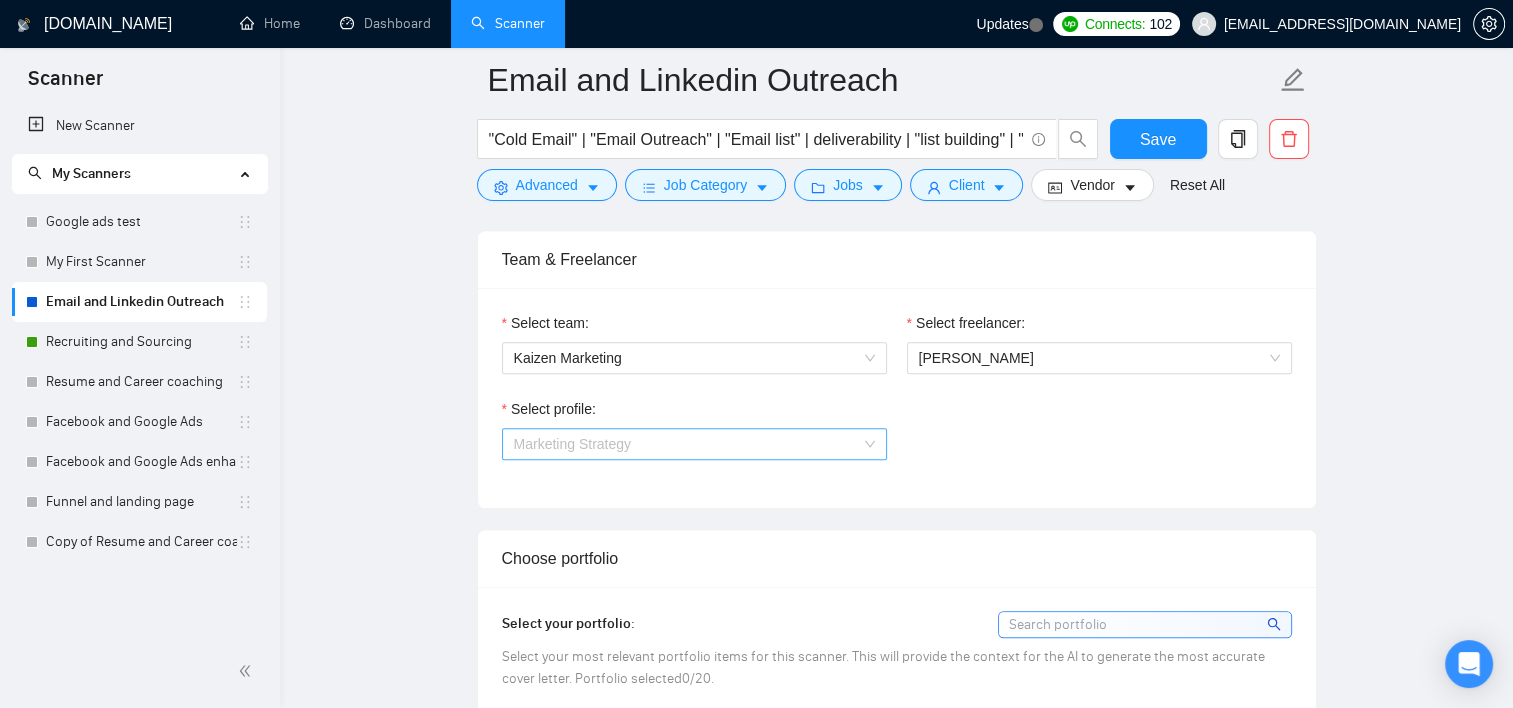 click on "Marketing Strategy" at bounding box center (694, 444) 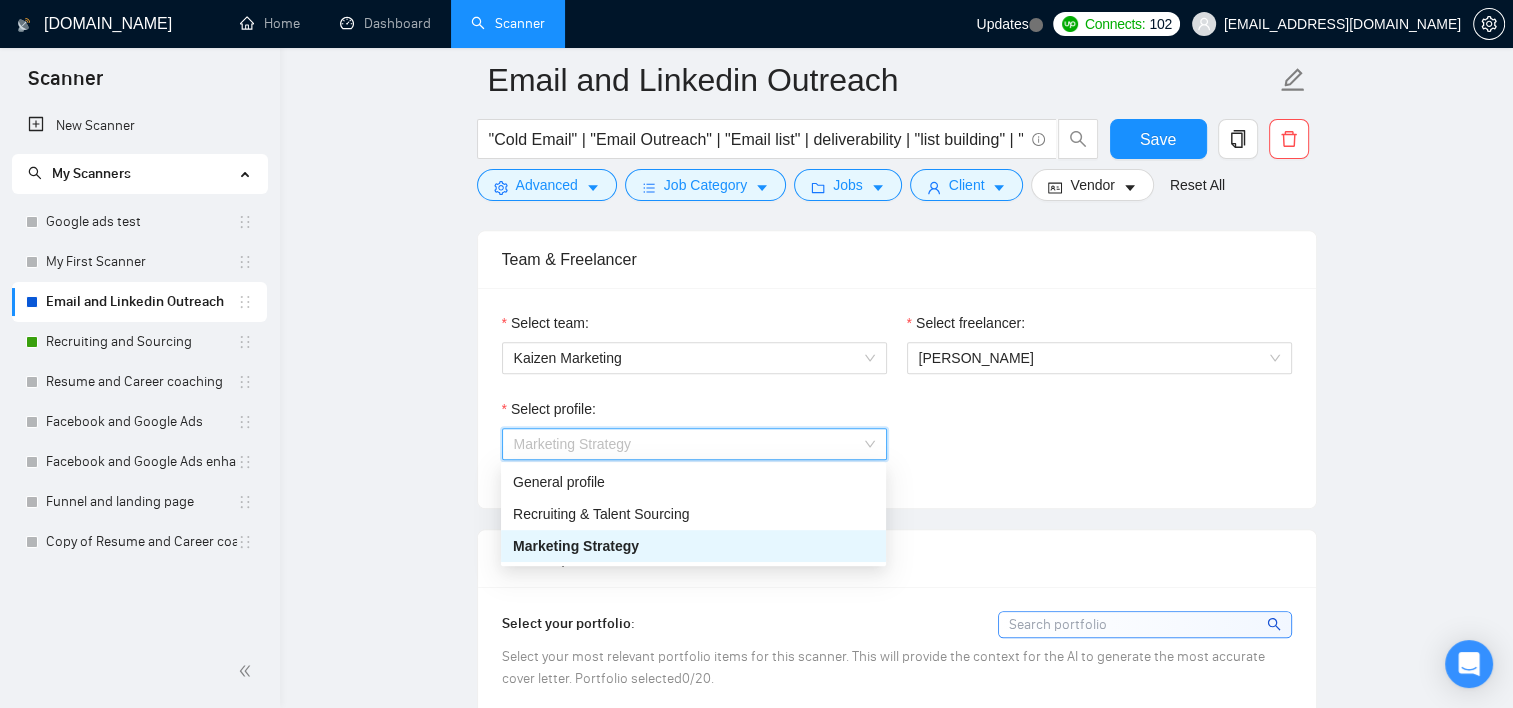 click on "Marketing Strategy" at bounding box center (693, 546) 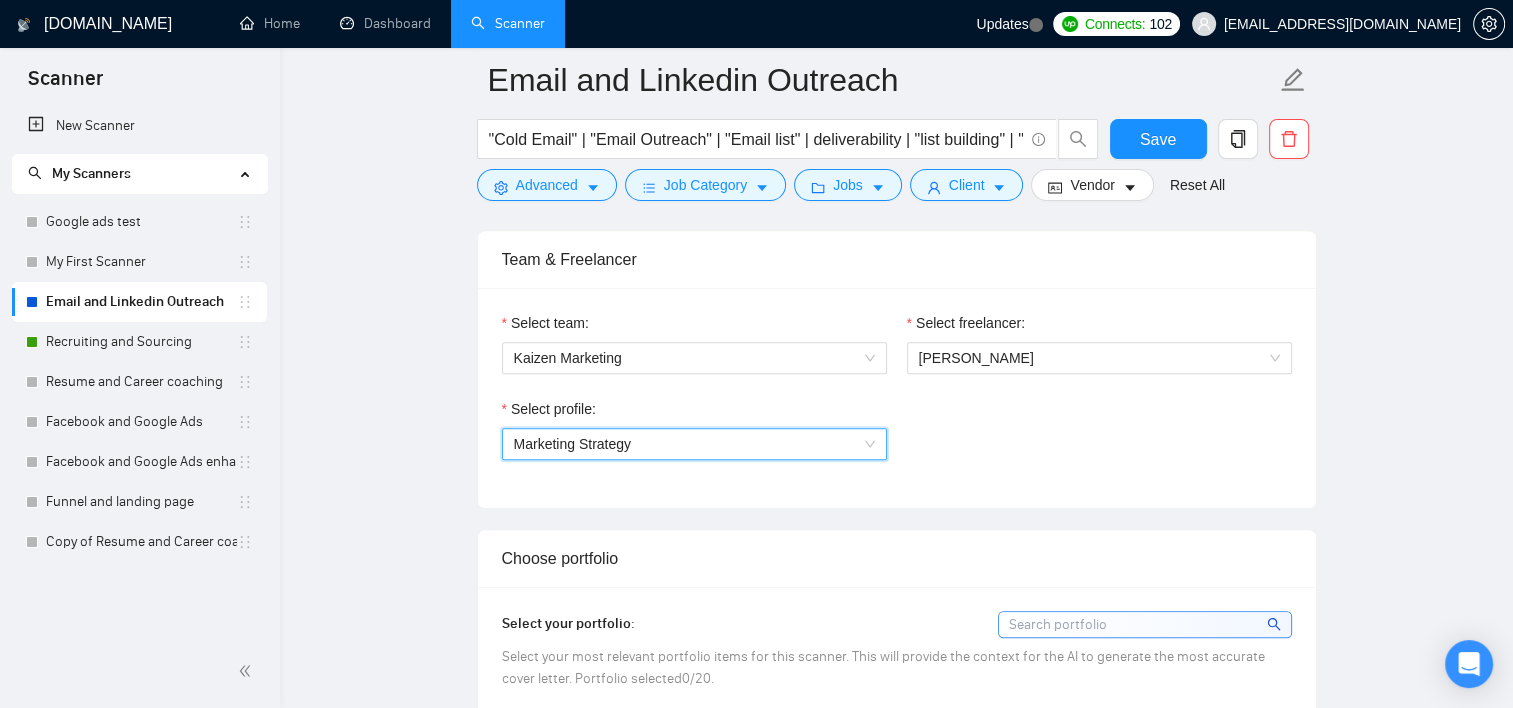 click on "Select profile: 1017484851352698974 Marketing Strategy" at bounding box center (897, 441) 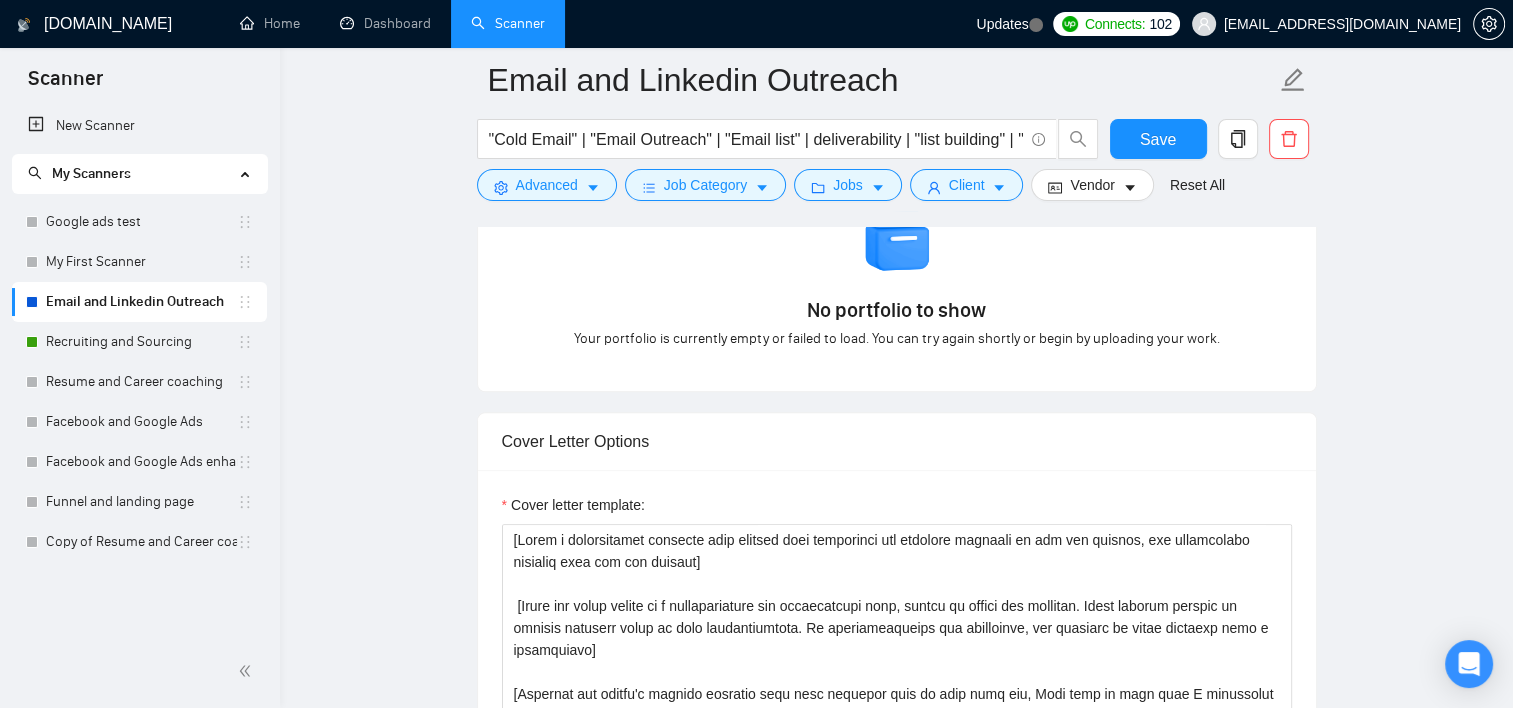 scroll, scrollTop: 1600, scrollLeft: 0, axis: vertical 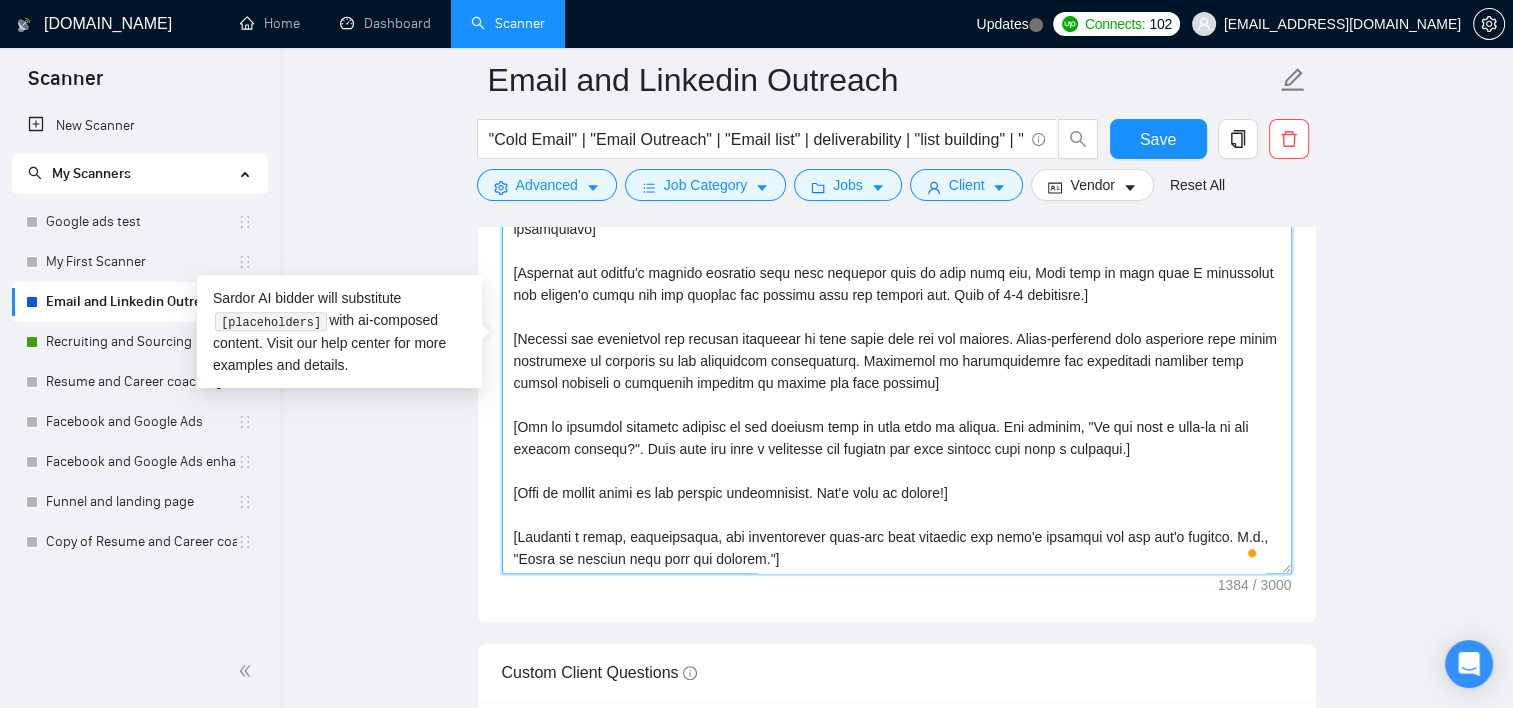 drag, startPoint x: 1160, startPoint y: 456, endPoint x: 1092, endPoint y: 451, distance: 68.18358 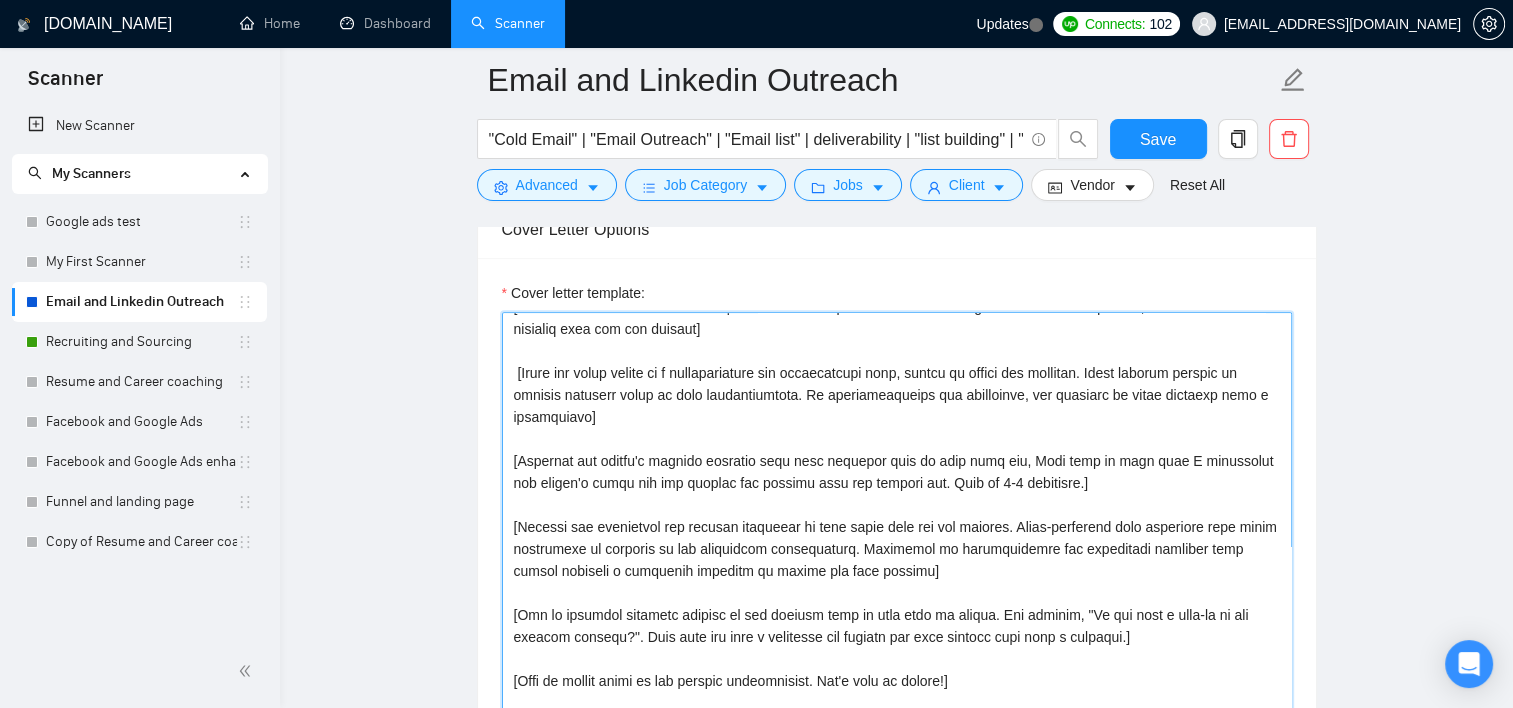 scroll, scrollTop: 1700, scrollLeft: 0, axis: vertical 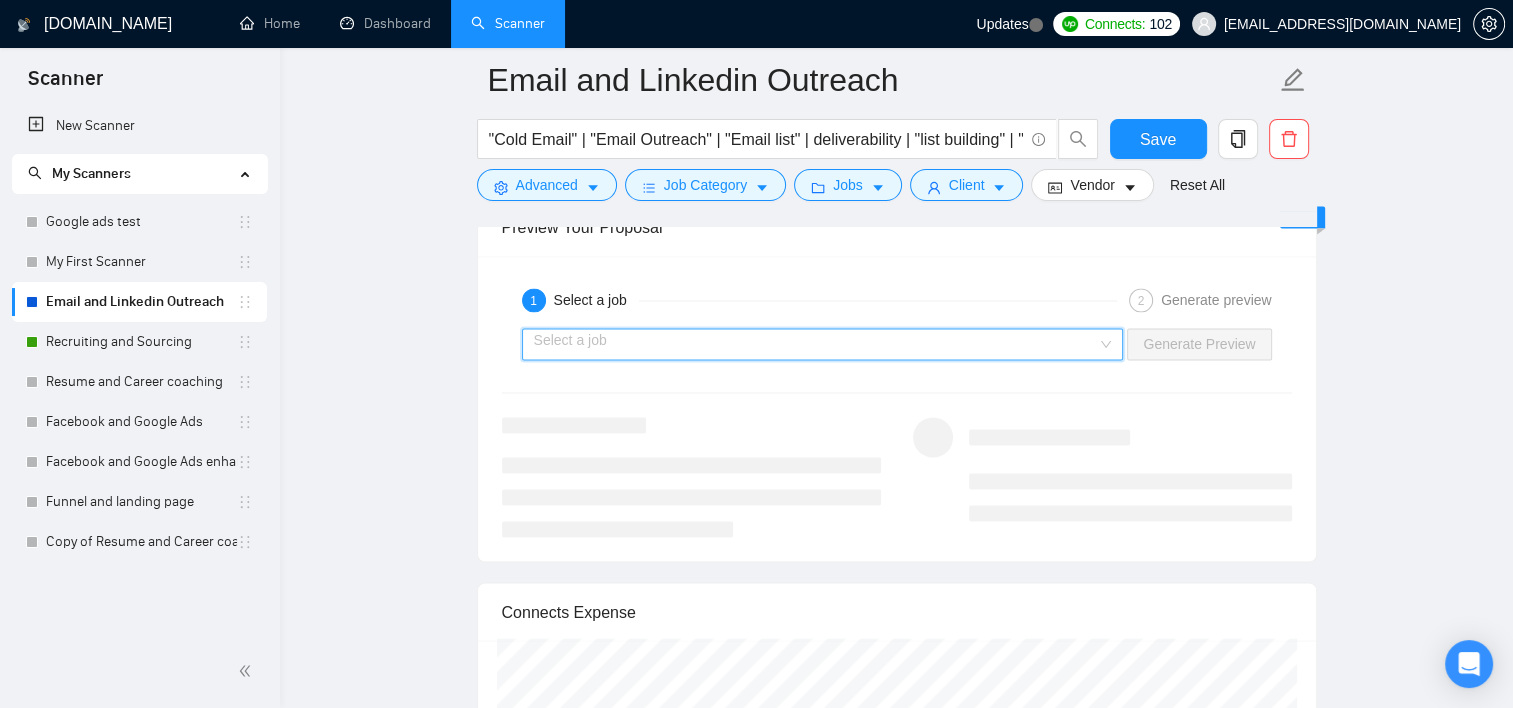 click at bounding box center (816, 344) 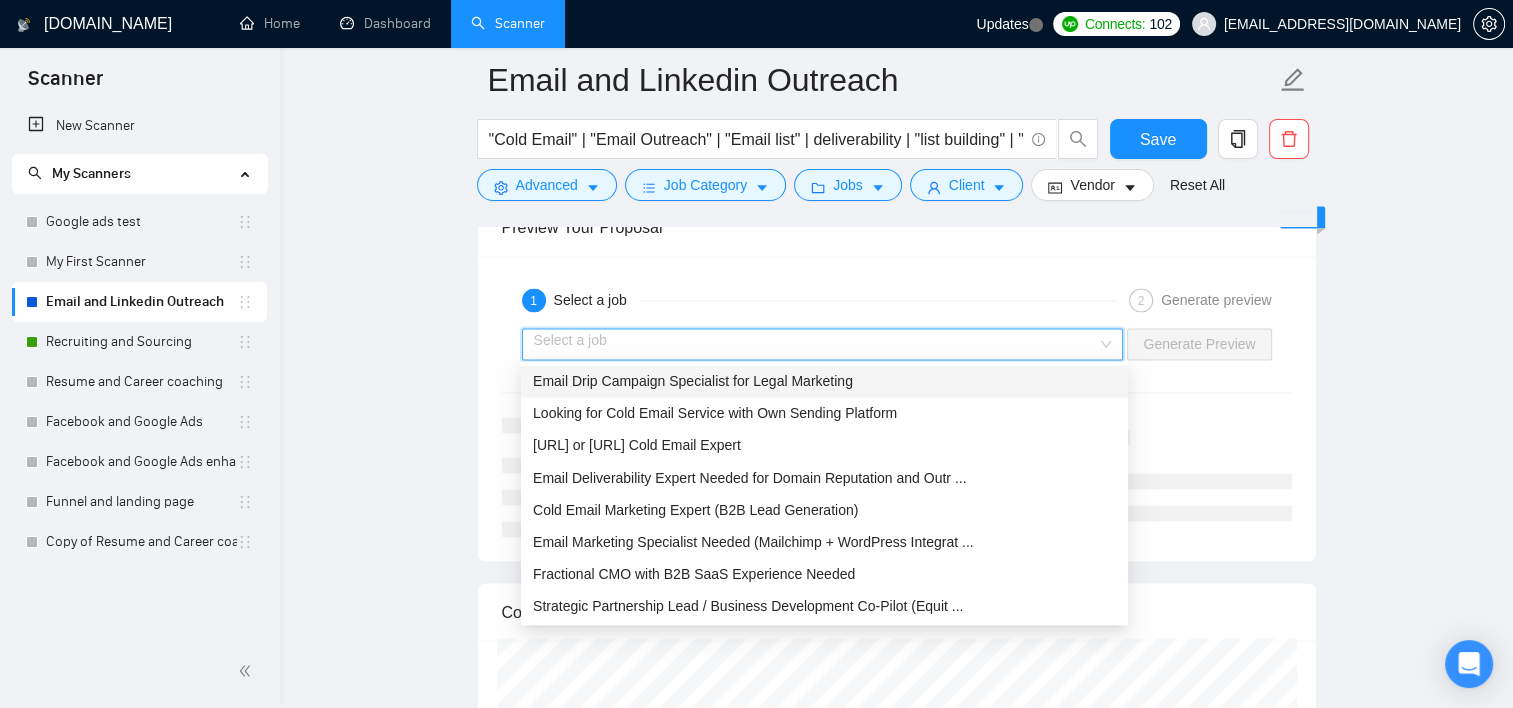 click on "Email Drip Campaign Specialist for Legal Marketing" at bounding box center [693, 381] 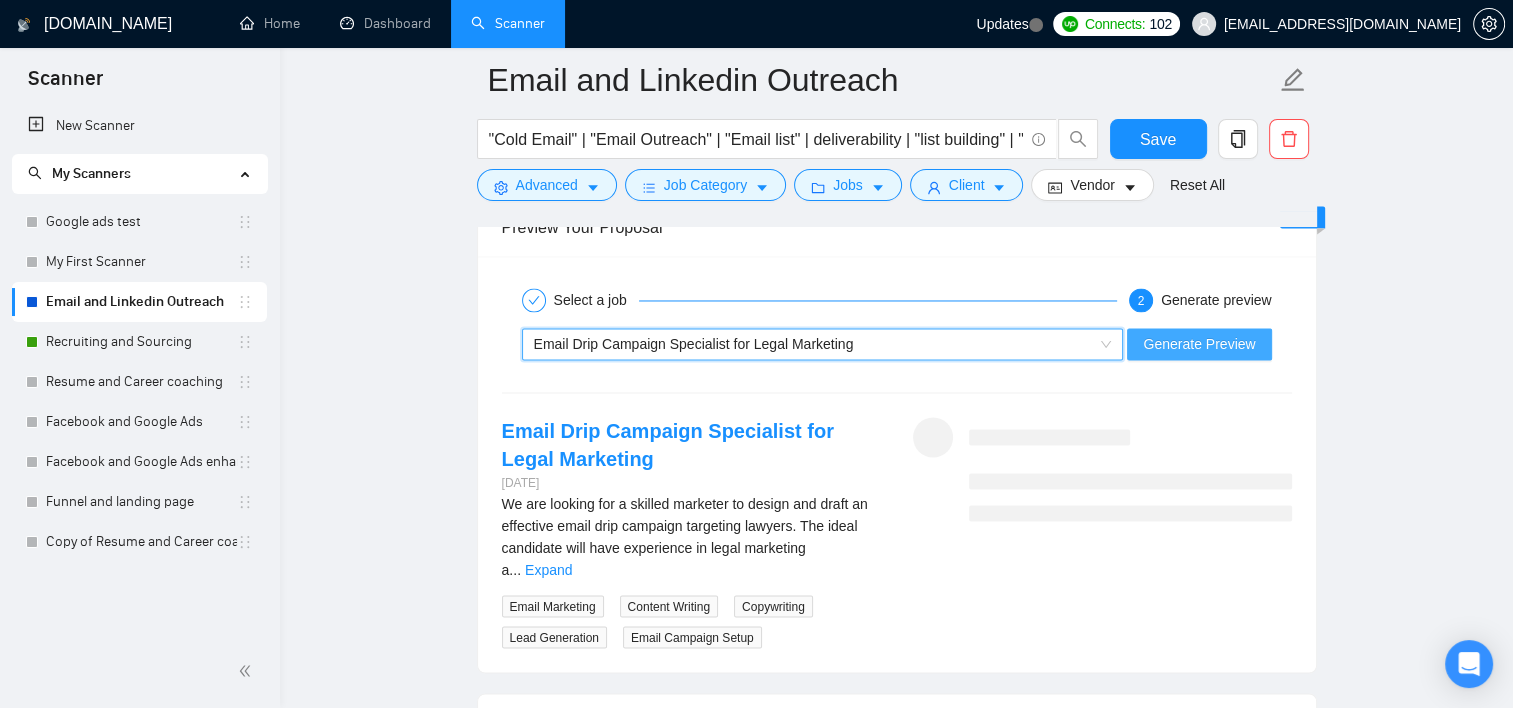 click on "Generate Preview" at bounding box center (1199, 344) 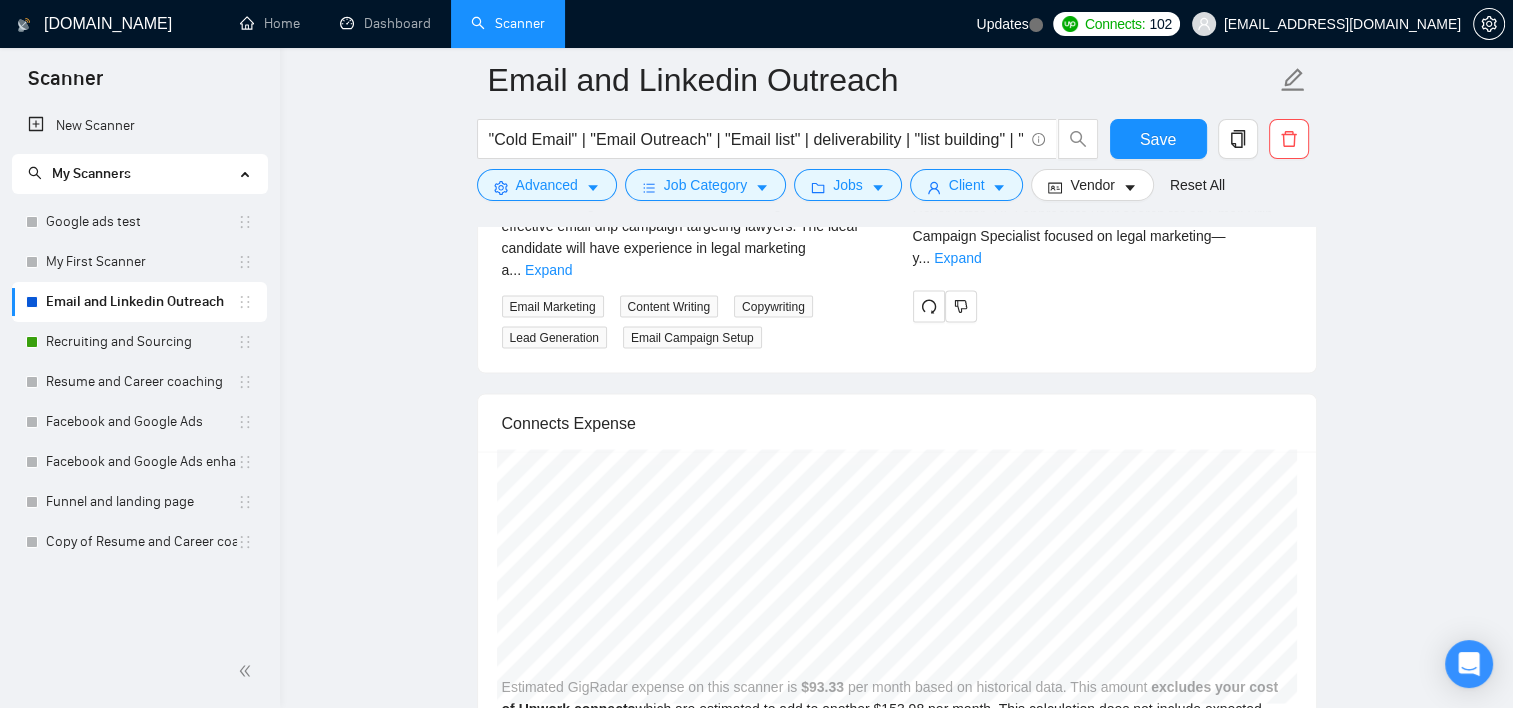 scroll, scrollTop: 3400, scrollLeft: 0, axis: vertical 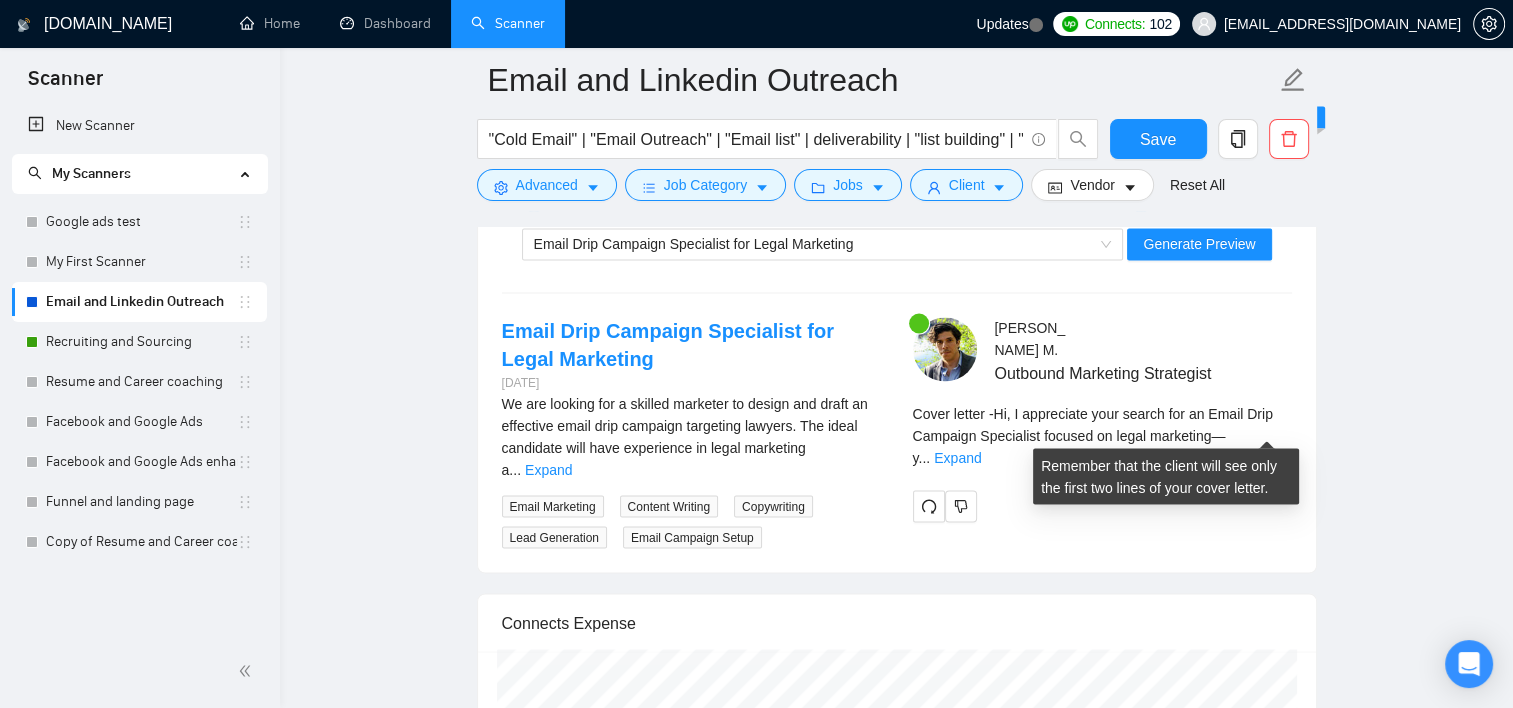 click on "Cover letter -  Hi, I appreciate your search for an Email Drip Campaign Specialist focused on legal marketing—y ... Expand" at bounding box center (1102, 435) 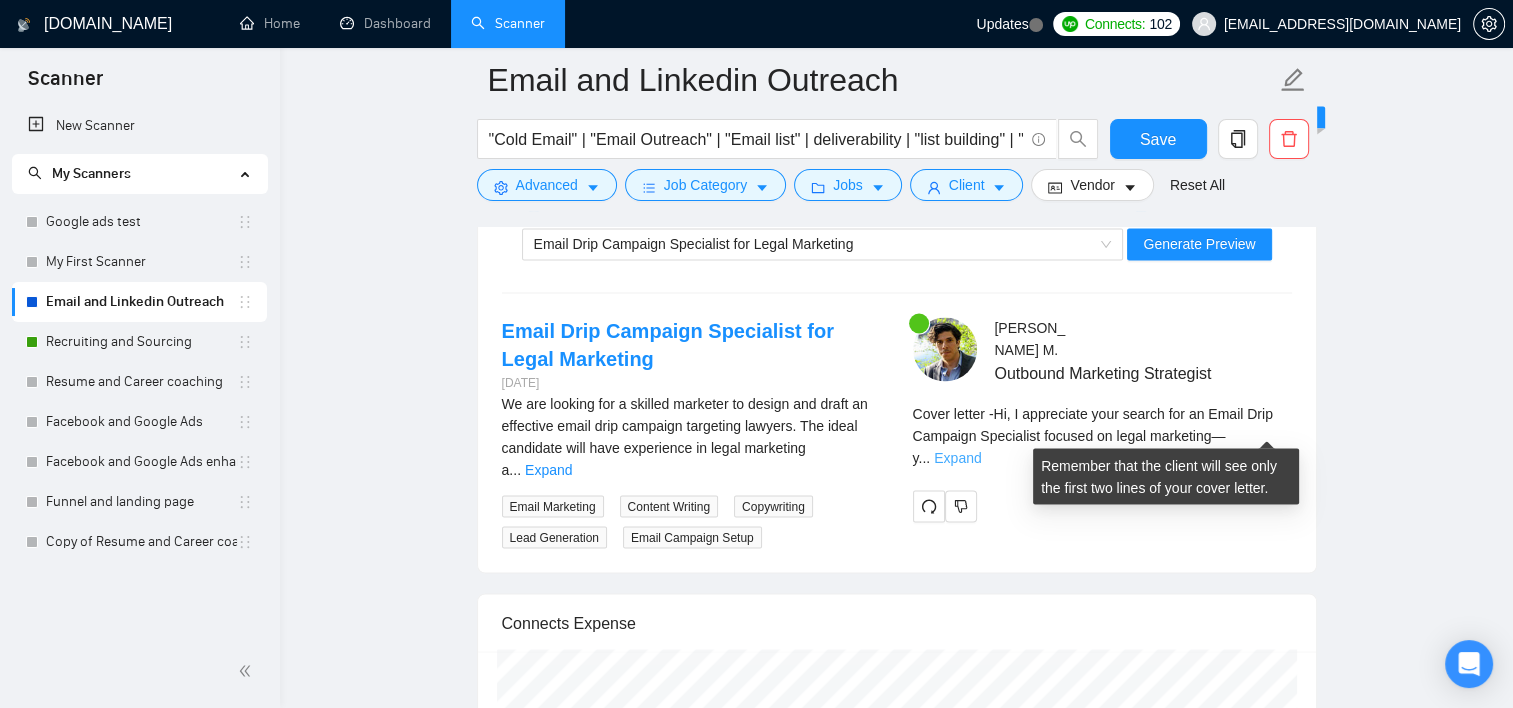 click on "Expand" at bounding box center (957, 457) 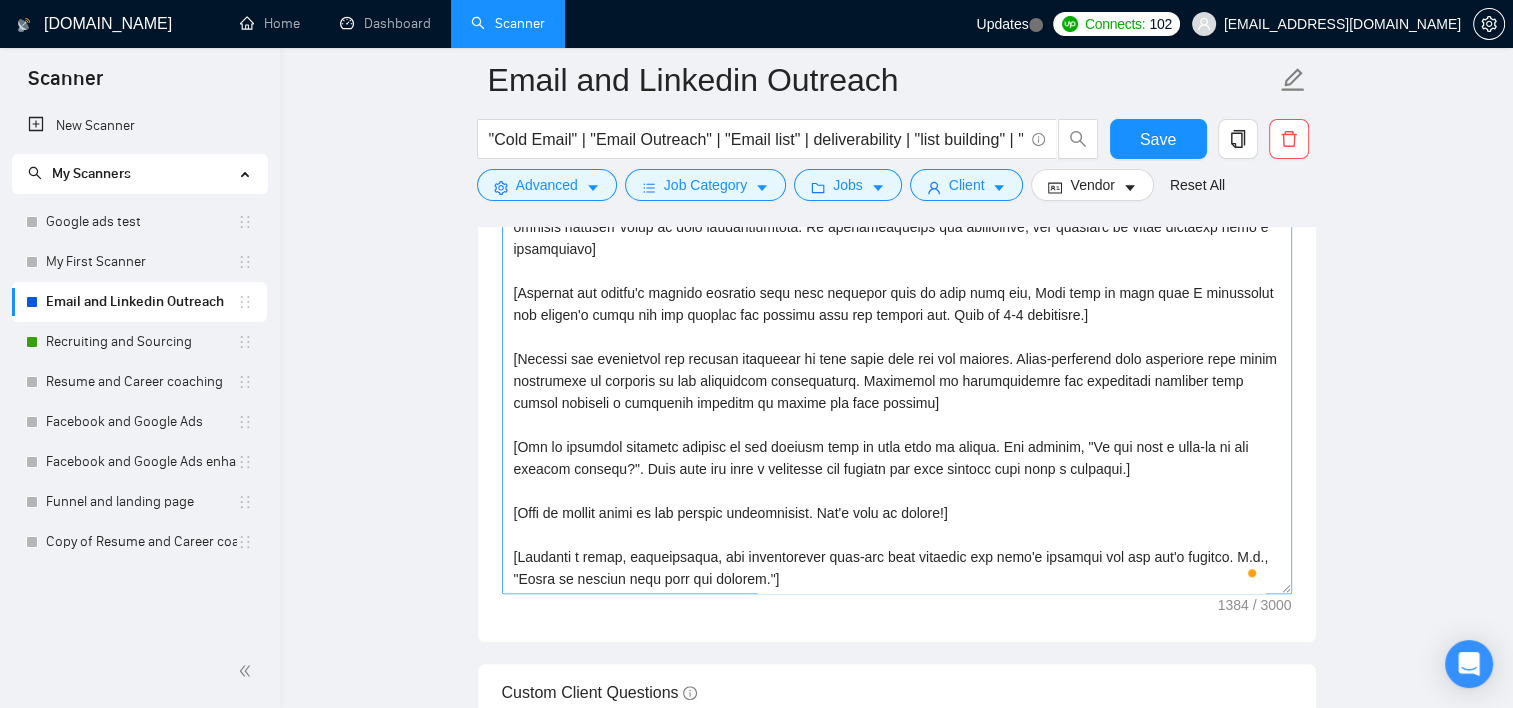 scroll, scrollTop: 1700, scrollLeft: 0, axis: vertical 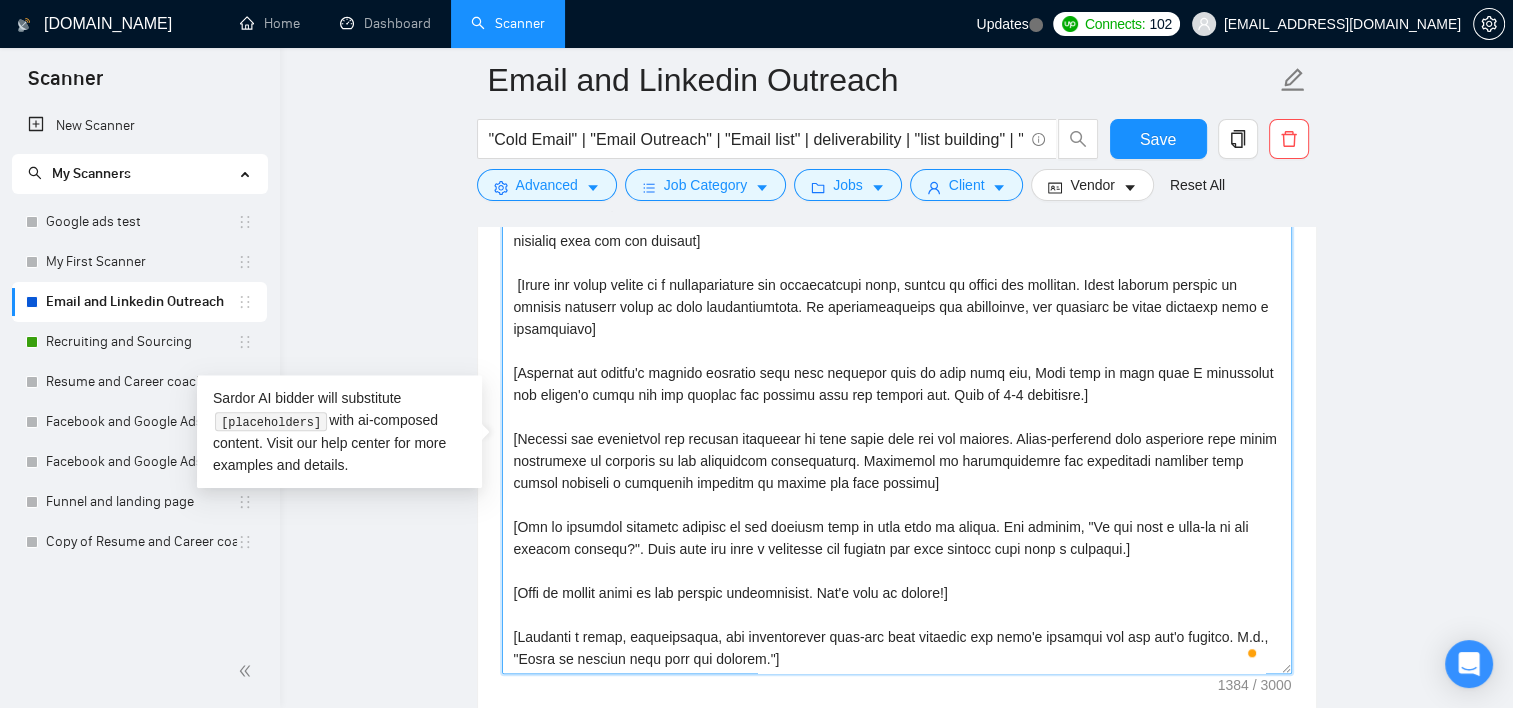 drag, startPoint x: 1143, startPoint y: 546, endPoint x: 511, endPoint y: 517, distance: 632.665 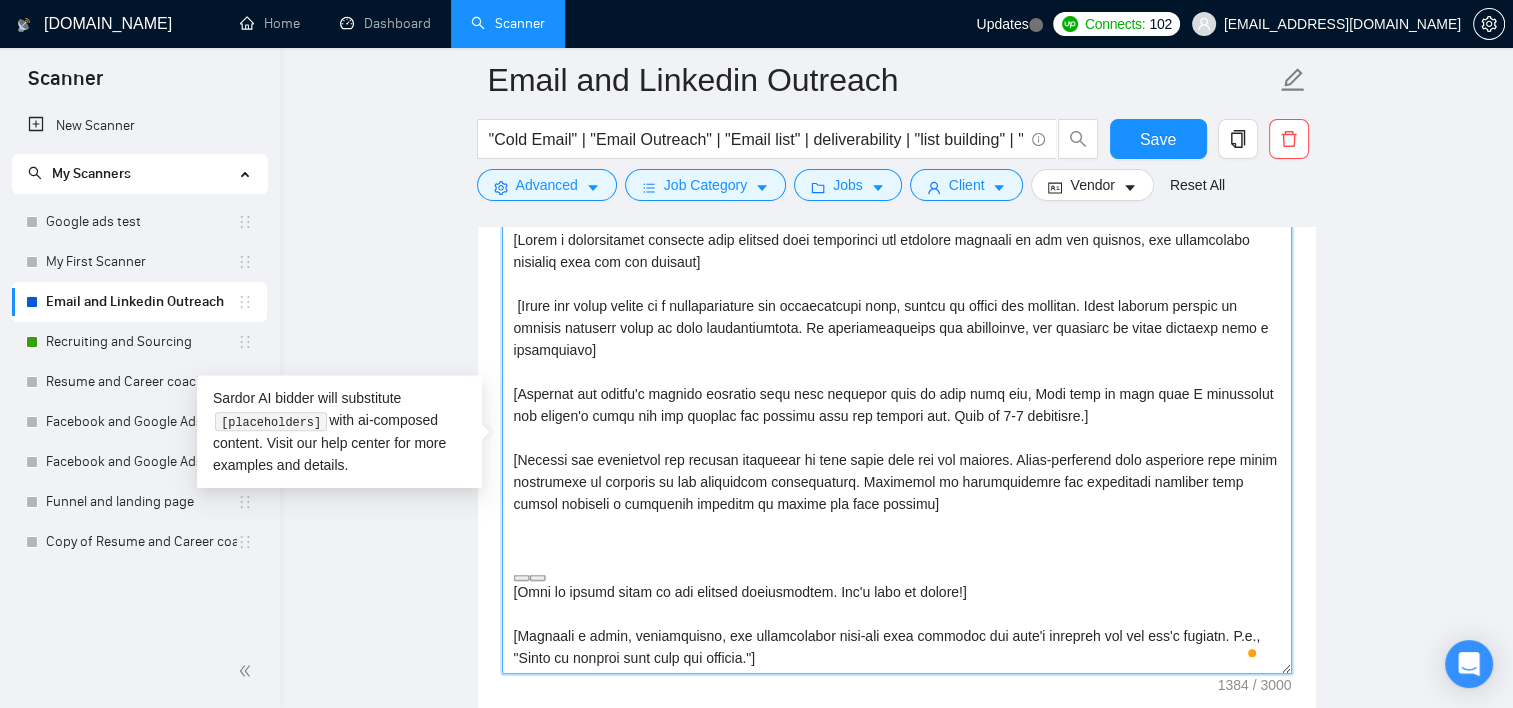 scroll, scrollTop: 0, scrollLeft: 0, axis: both 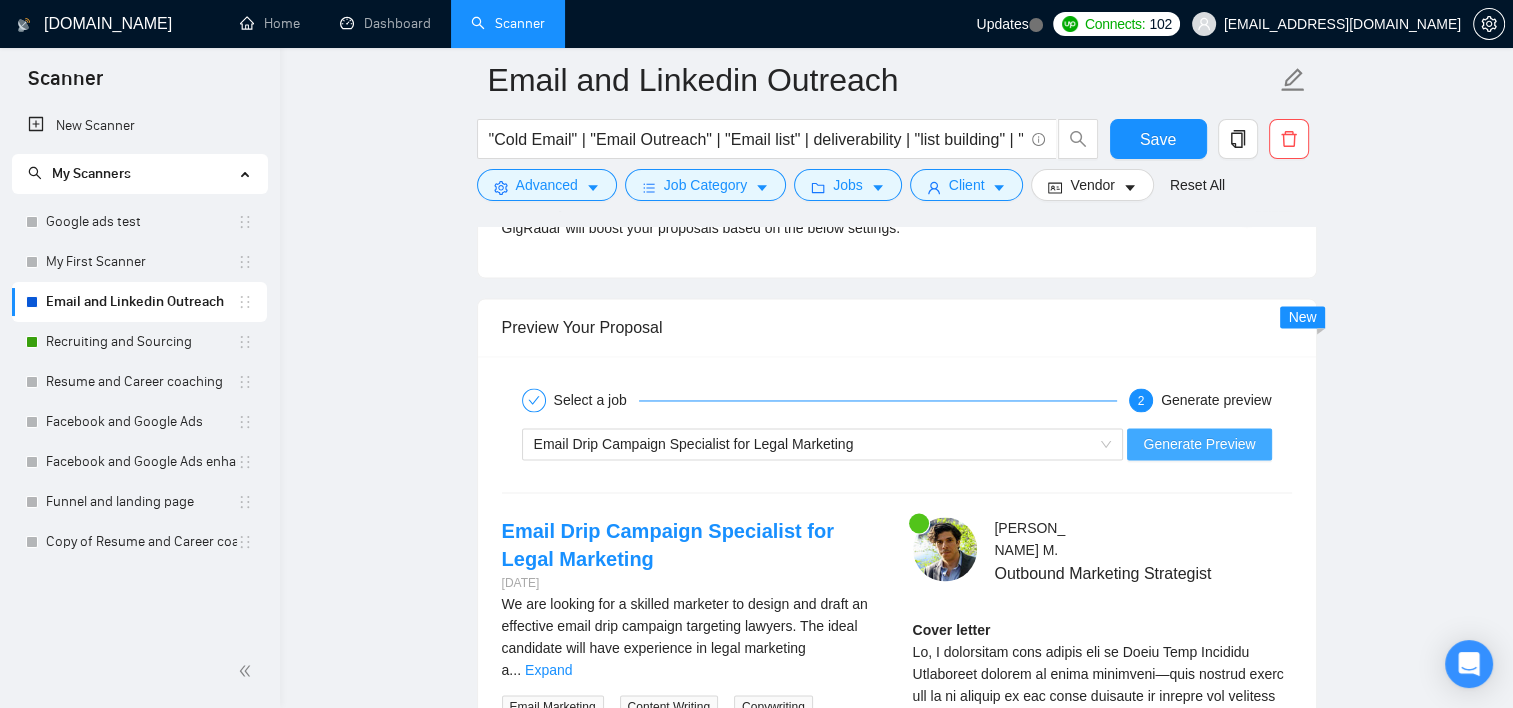 type on "[Write a personalized greeting that conveys your enthusiasm and positive reaction to the job posting, and incorporate elements from the job posting]
[Write the cover letter in a conversational yet professional tone, making it unique and personal. Avoid generic phrases or cliches commonly found in such communications. Be straightforward and respectful, and remember to avoid sounding like a salesperson]
[Identify the client's biggest business pain that provoked them to post this job, Make sure to show that I understand the client's needs and can deliver the results they are looking for. Make it 3-4 sentences.]
[Extract and comprehend the primary challenge or pain point from the job posting. Cross-reference this challenge with known advantages or features of the associated technologies. Construct an understanding and empathetic question that gently suggests a potential solution or probes for more clarity]
[Call to action based on the project deliverables. Let's make it happen!]
[Generate a brief, profes..." 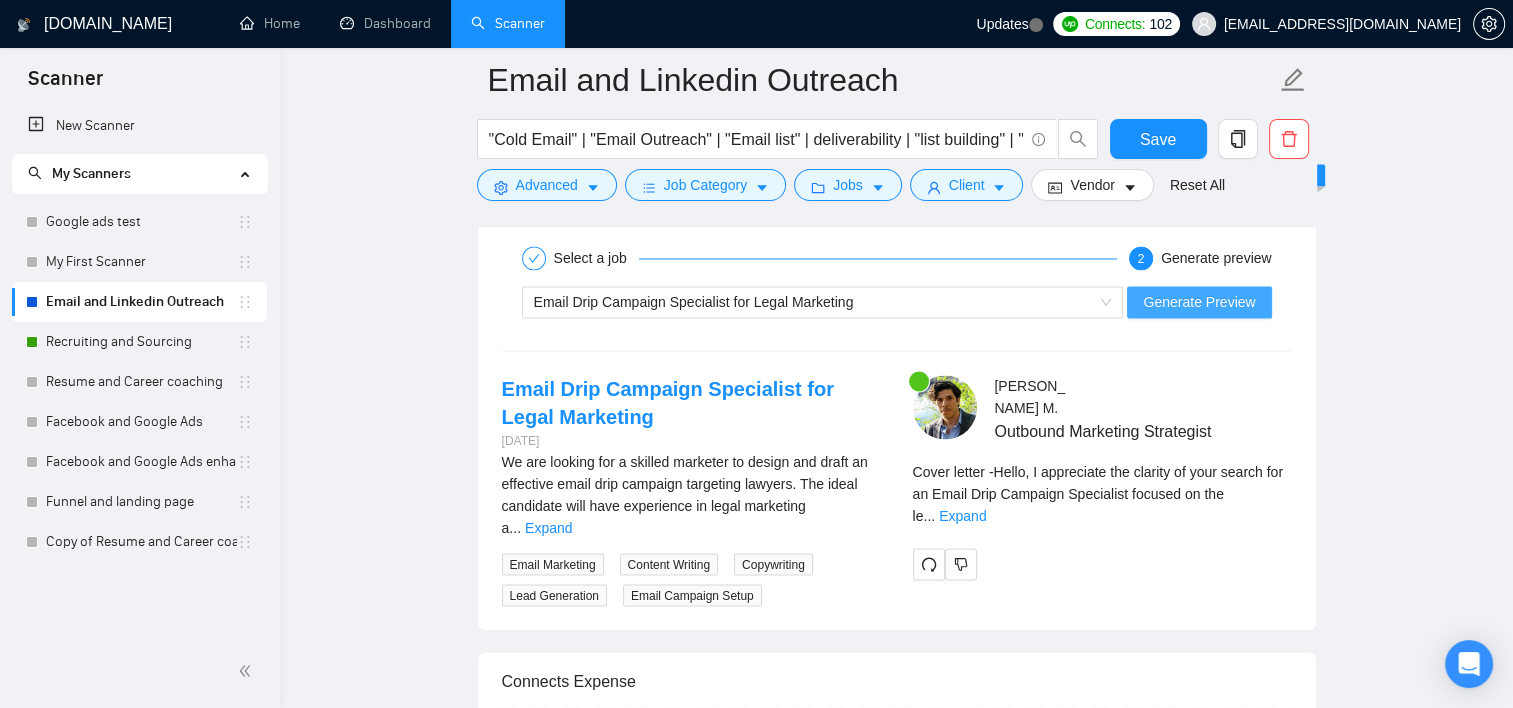 scroll, scrollTop: 3400, scrollLeft: 0, axis: vertical 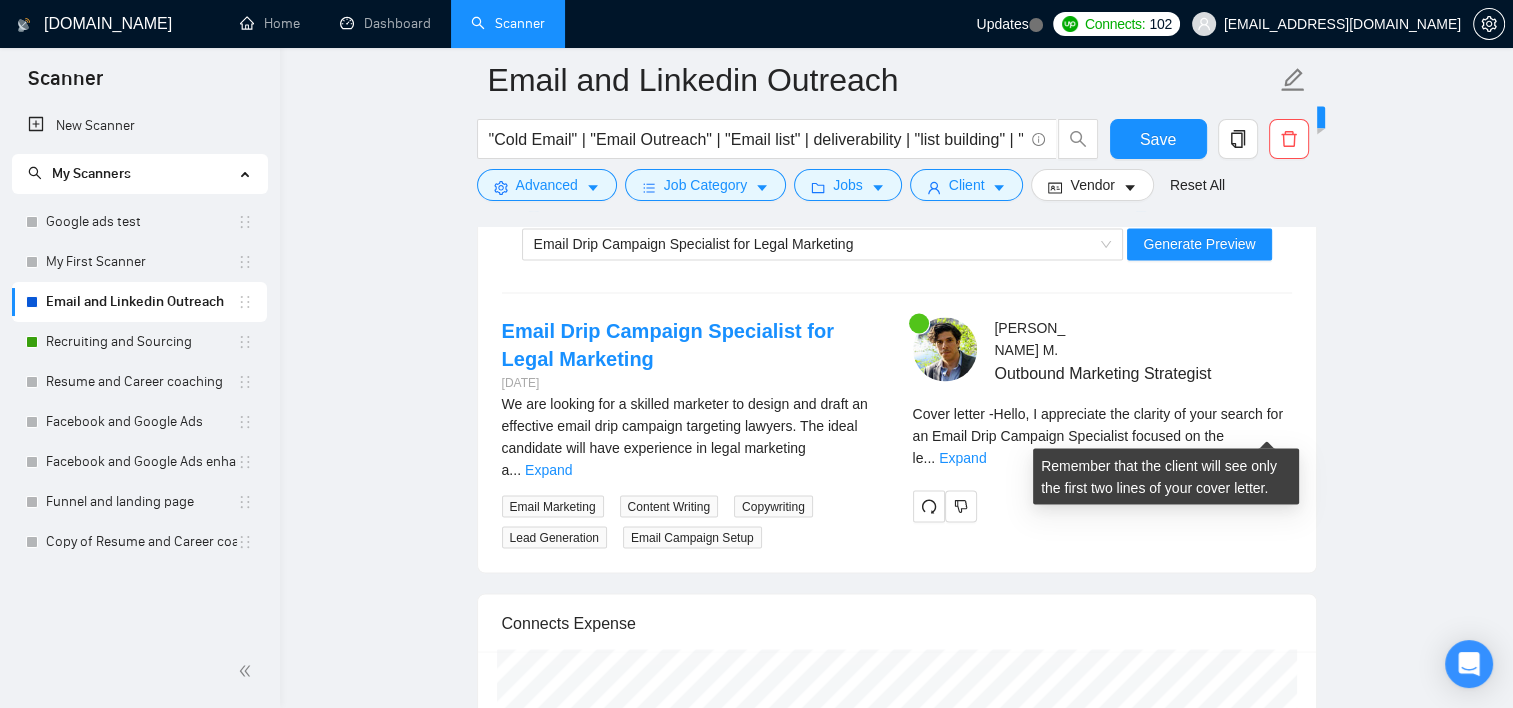 click on "..." at bounding box center [929, 457] 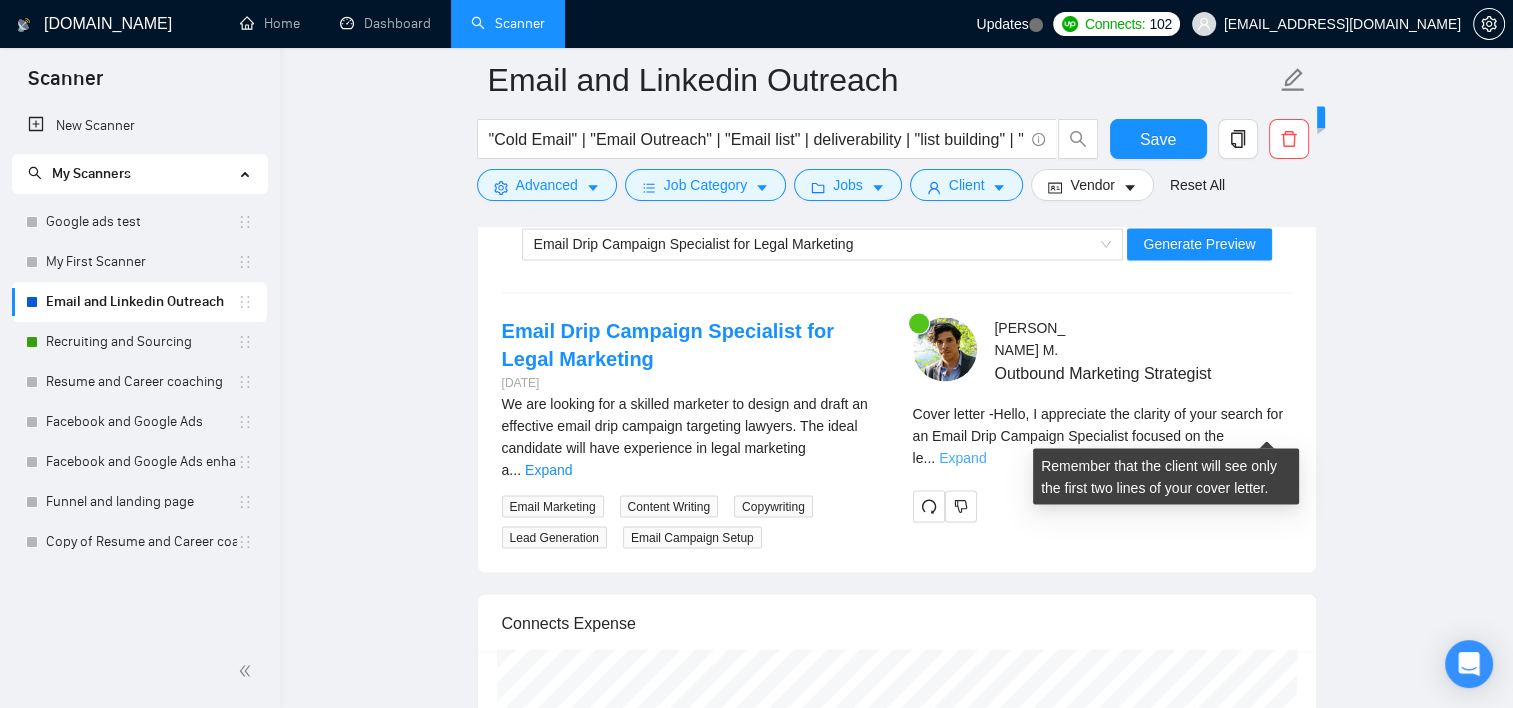 click on "Expand" at bounding box center (962, 457) 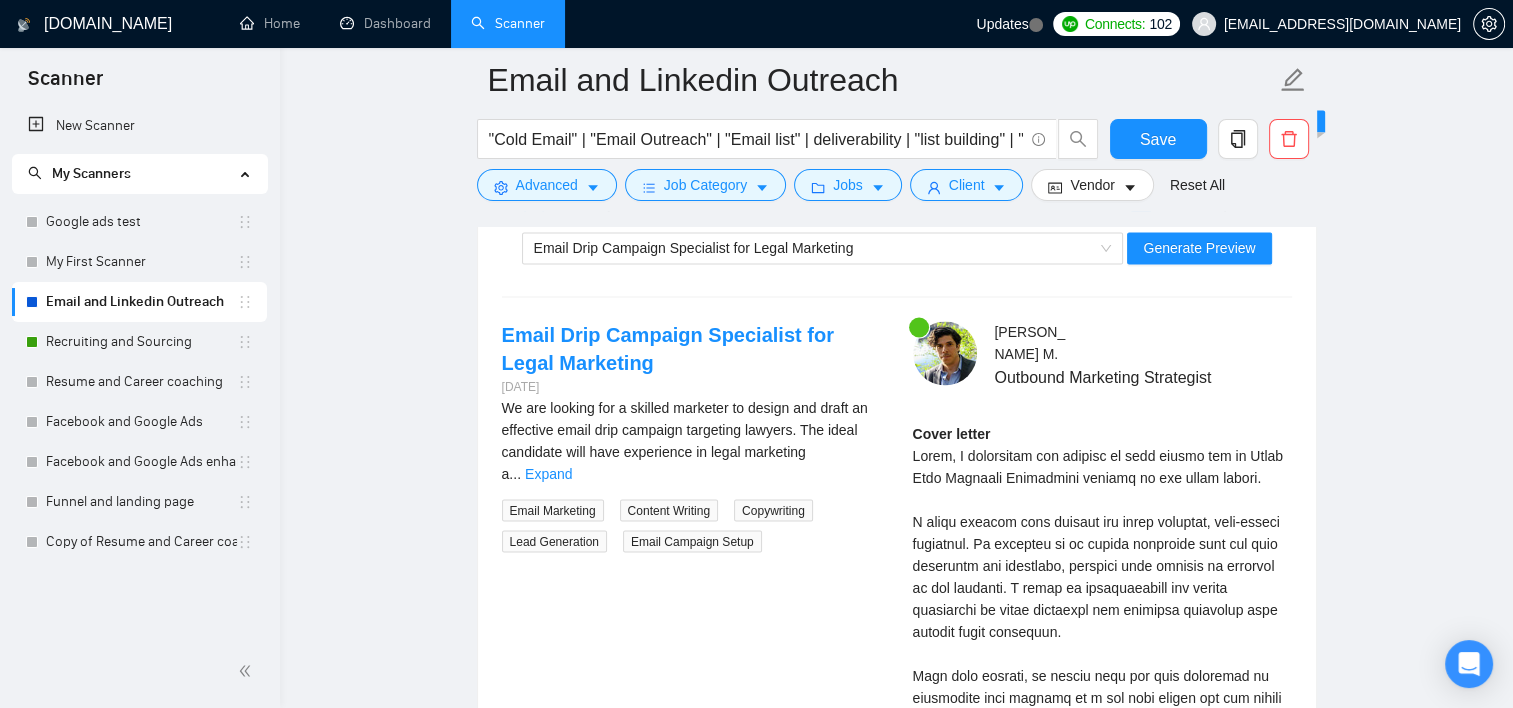 scroll, scrollTop: 3400, scrollLeft: 0, axis: vertical 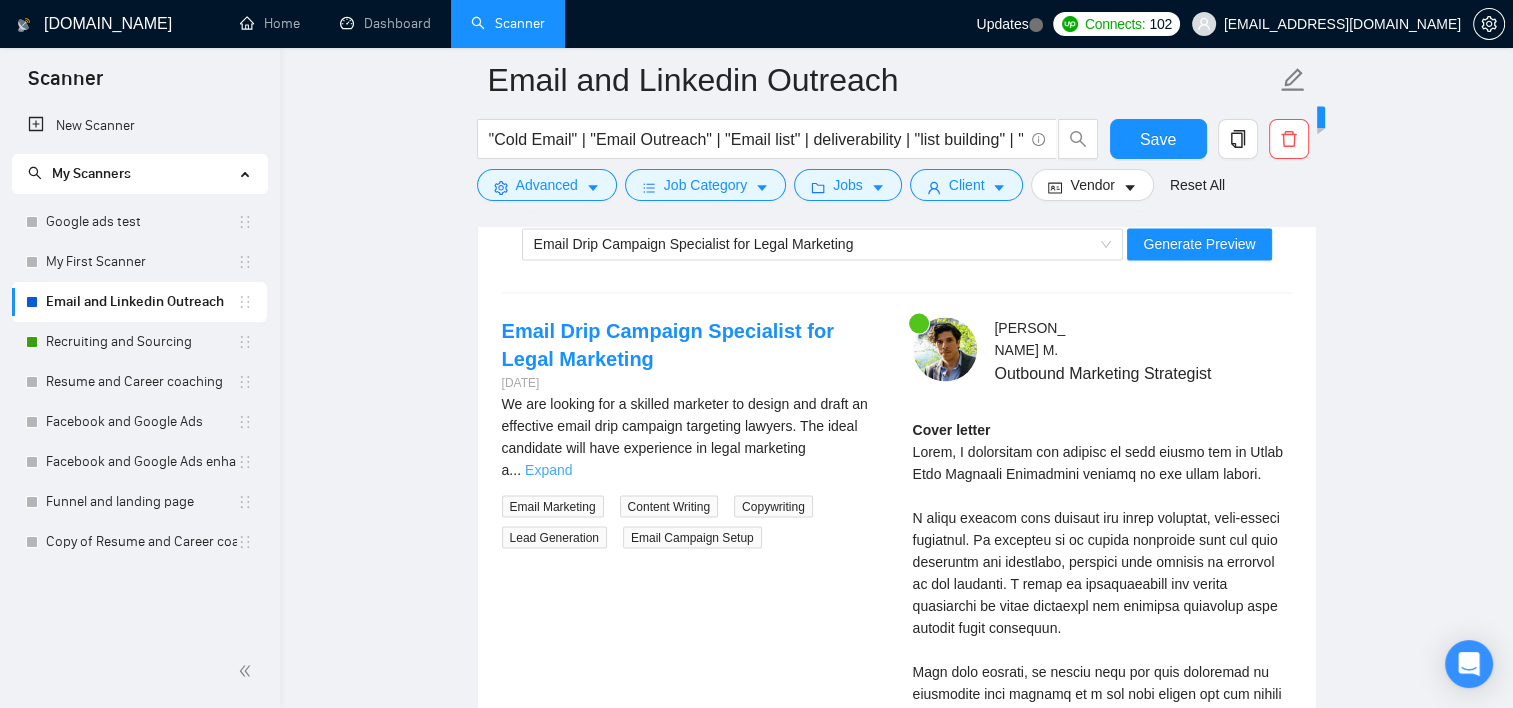 click on "Expand" at bounding box center [548, 469] 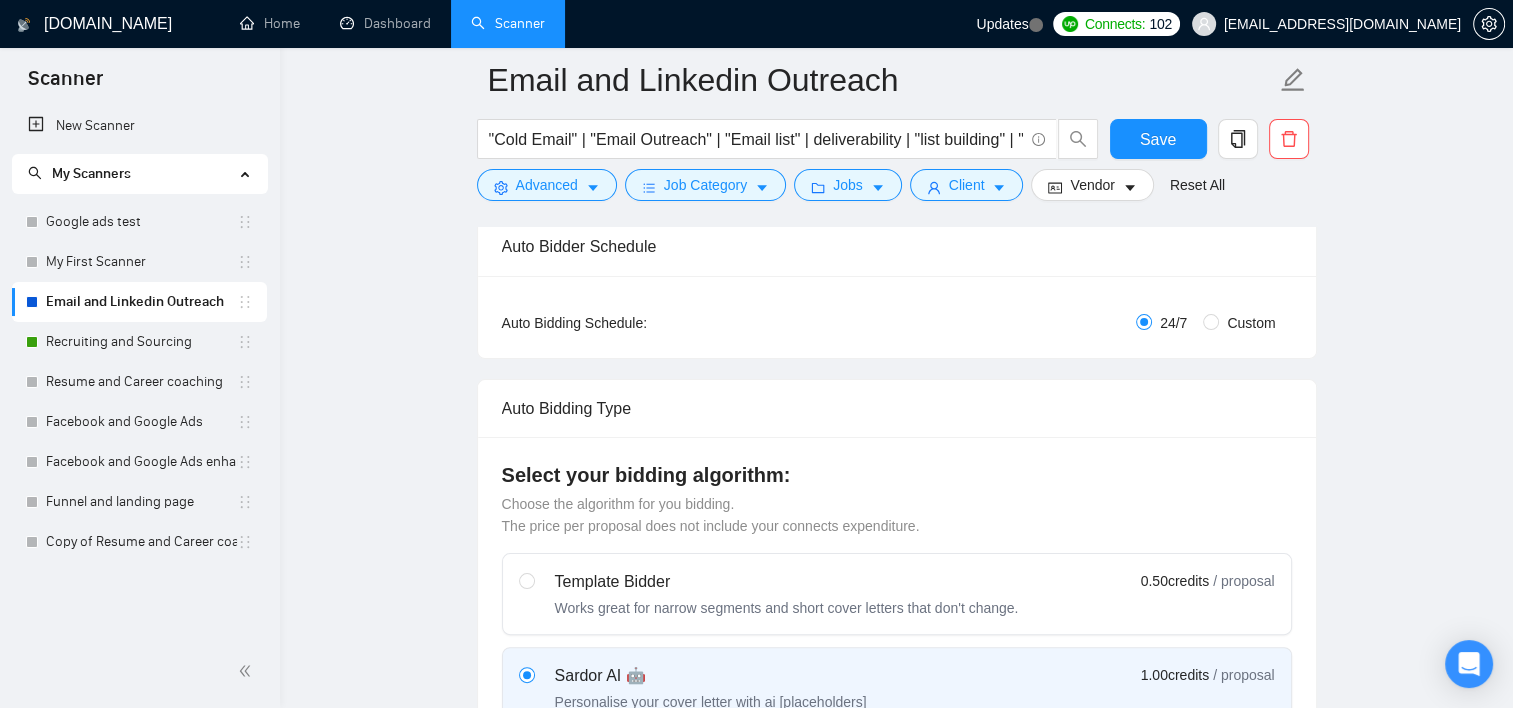 scroll, scrollTop: 0, scrollLeft: 0, axis: both 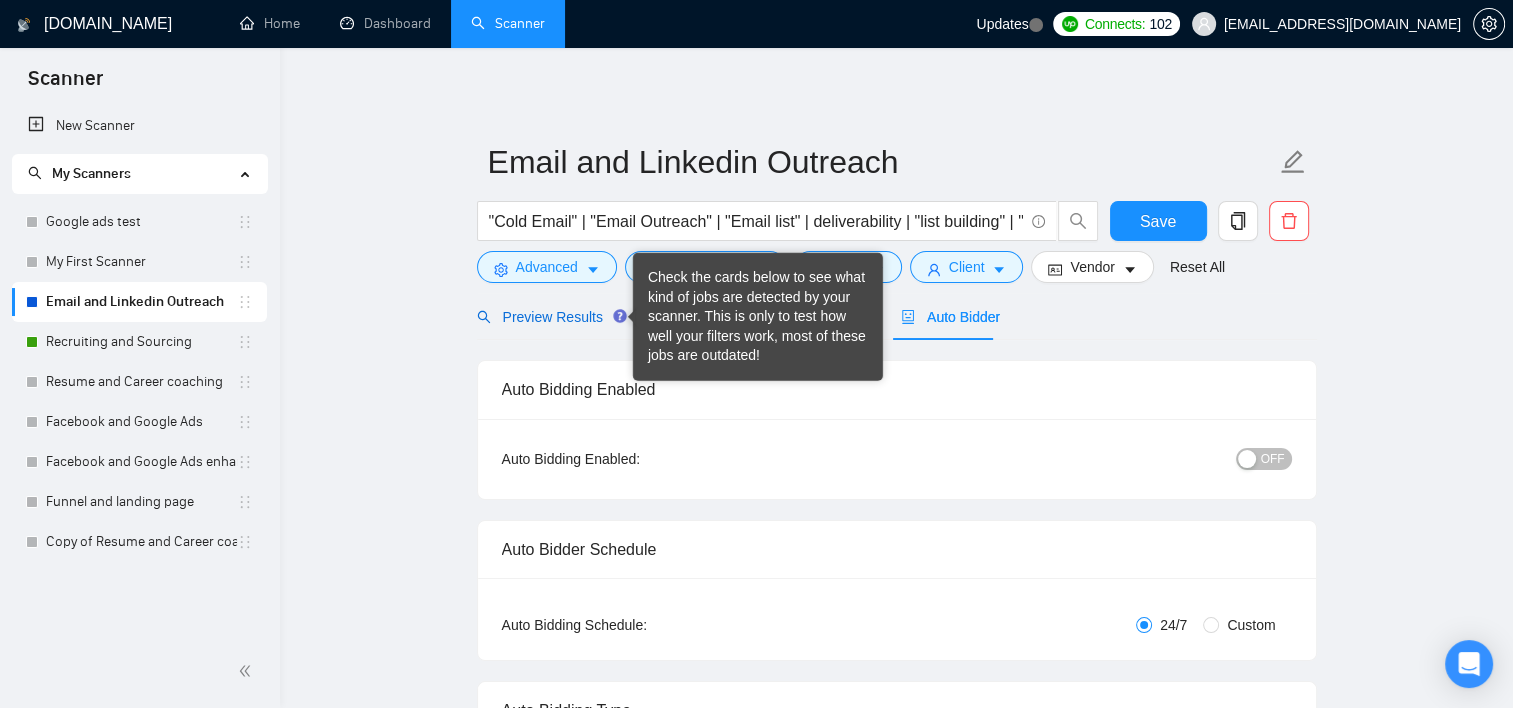 click on "Preview Results" at bounding box center [549, 317] 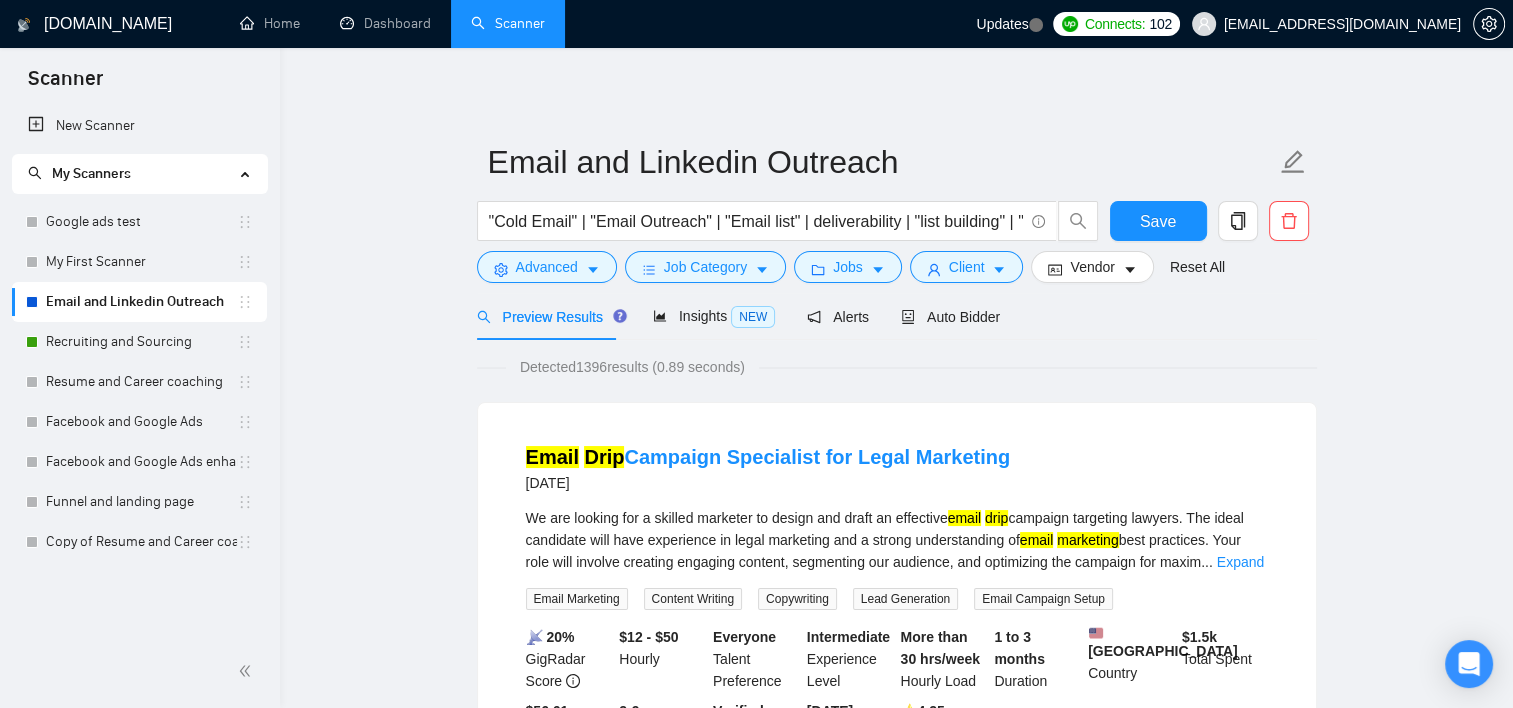 click on "Detected   1396  results   (0.89 seconds) Email   Drip  Campaign Specialist for Legal Marketing 2 days ago We are looking for a skilled marketer to design and draft an effective  email   drip  campaign targeting lawyers. The ideal candidate will have experience in legal marketing and a strong understanding of  email   marketing  best practices. Your role will involve creating engaging content, segmenting our audience, and optimizing the campaign for maxim ... Expand Email Marketing Content Writing Copywriting Lead Generation Email Campaign Setup 📡   20% GigRadar Score   $12 - $50 Hourly Everyone Talent Preference Intermediate Experience Level More than 30 hrs/week Hourly Load 1 to 3 months Duration   United States Country $ 1.5k Total Spent $56.61 Avg Rate Paid 2-9 Company Size Verified Payment Verified Sep, 2015 Member Since ⭐️  4.25 Client Feedback Looking for  Cold   Email  Service with Own Sending Platform 2 days ago I am looking for a freelancer or service provider who offers  cold   email email" at bounding box center [897, 2649] 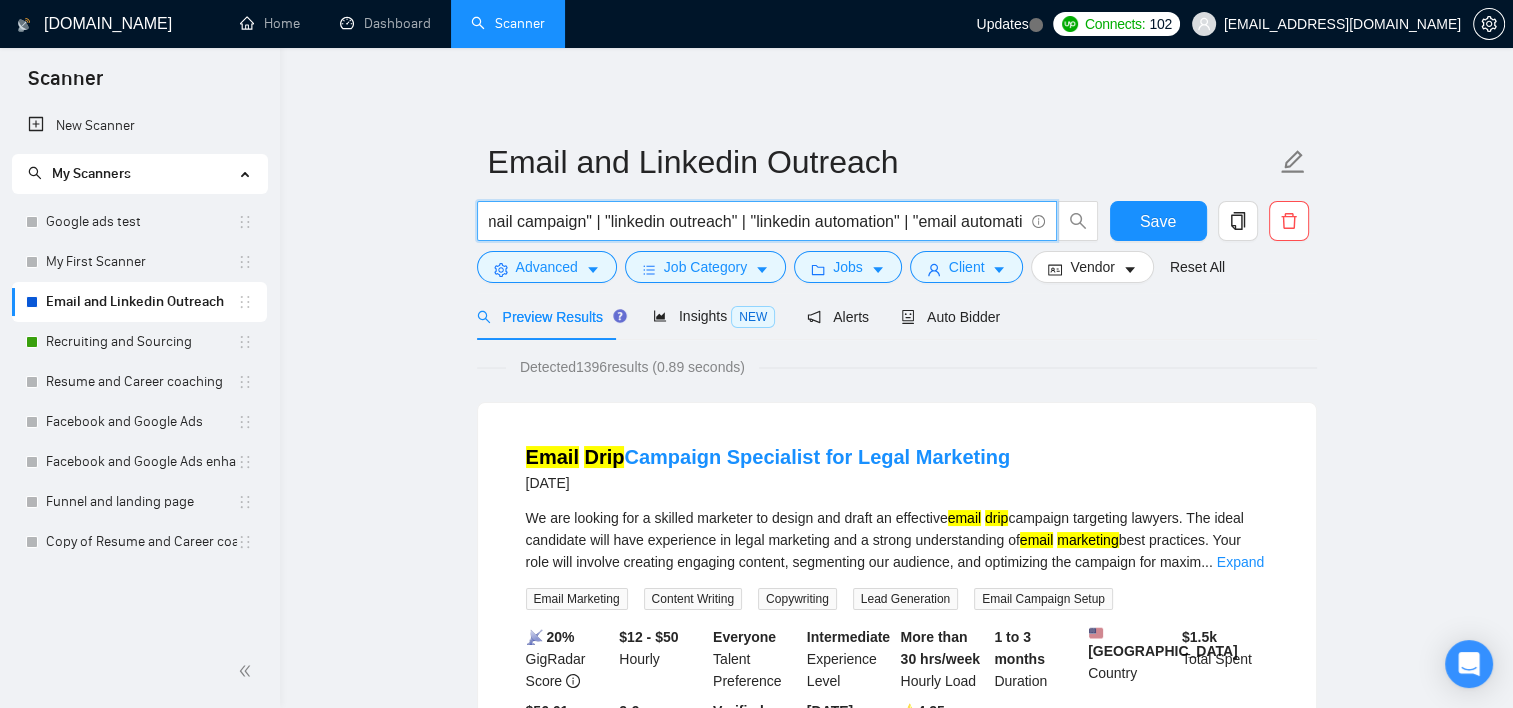 scroll, scrollTop: 0, scrollLeft: 1116, axis: horizontal 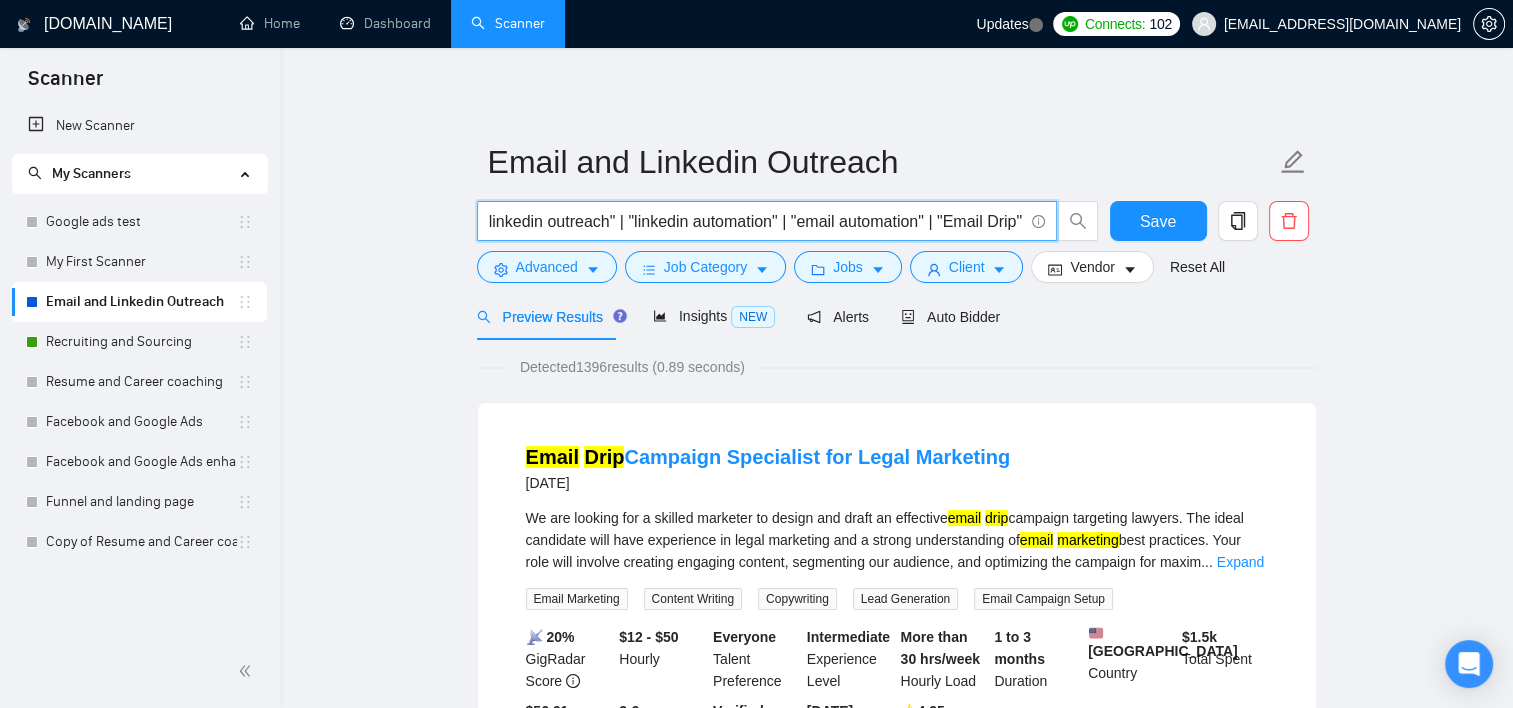 drag, startPoint x: 562, startPoint y: 214, endPoint x: 995, endPoint y: 204, distance: 433.11545 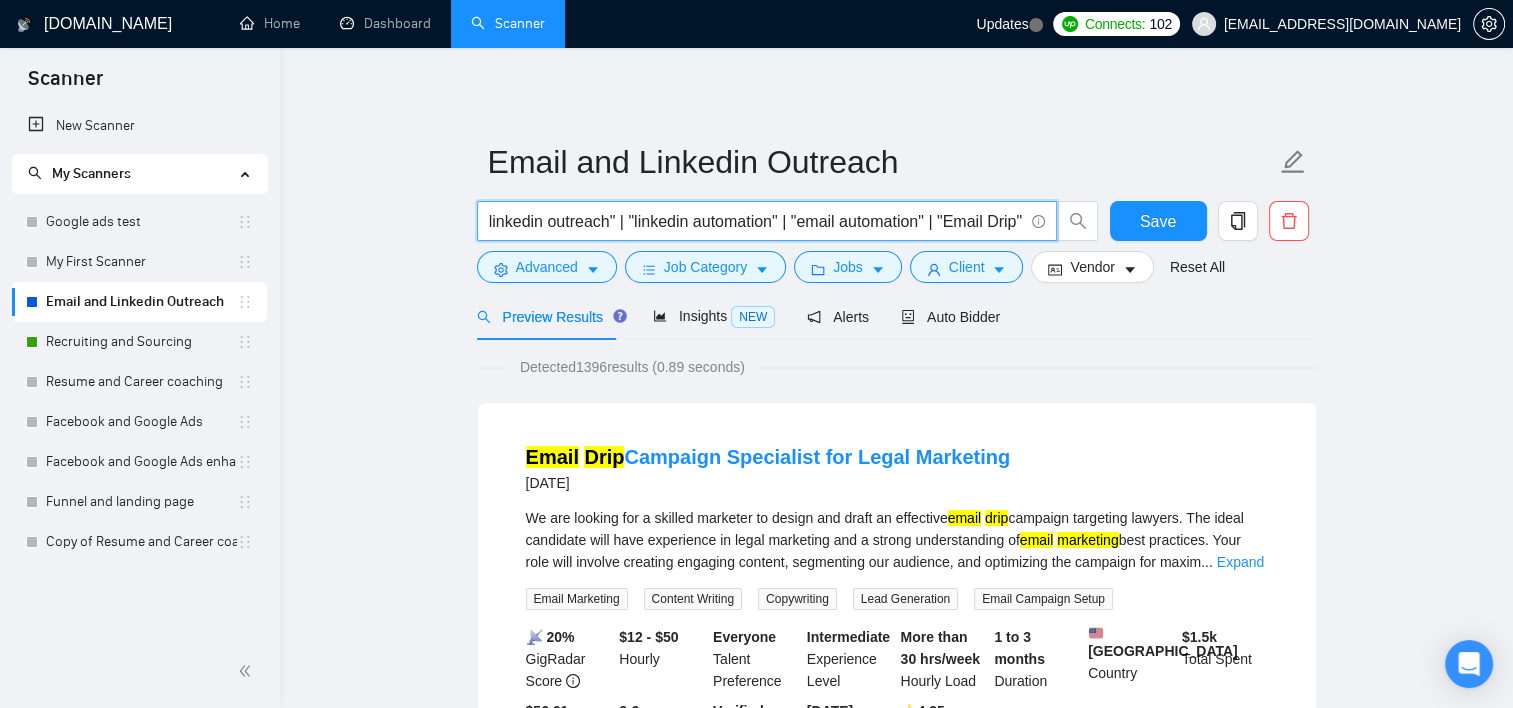 click on "Detected   1396  results   (0.89 seconds) Email   Drip  Campaign Specialist for Legal Marketing 2 days ago We are looking for a skilled marketer to design and draft an effective  email   drip  campaign targeting lawyers. The ideal candidate will have experience in legal marketing and a strong understanding of  email   marketing  best practices. Your role will involve creating engaging content, segmenting our audience, and optimizing the campaign for maxim ... Expand Email Marketing Content Writing Copywriting Lead Generation Email Campaign Setup 📡   20% GigRadar Score   $12 - $50 Hourly Everyone Talent Preference Intermediate Experience Level More than 30 hrs/week Hourly Load 1 to 3 months Duration   United States Country $ 1.5k Total Spent $56.61 Avg Rate Paid 2-9 Company Size Verified Payment Verified Sep, 2015 Member Since ⭐️  4.25 Client Feedback Looking for  Cold   Email  Service with Own Sending Platform 2 days ago I am looking for a freelancer or service provider who offers  cold   email email" at bounding box center (897, 2649) 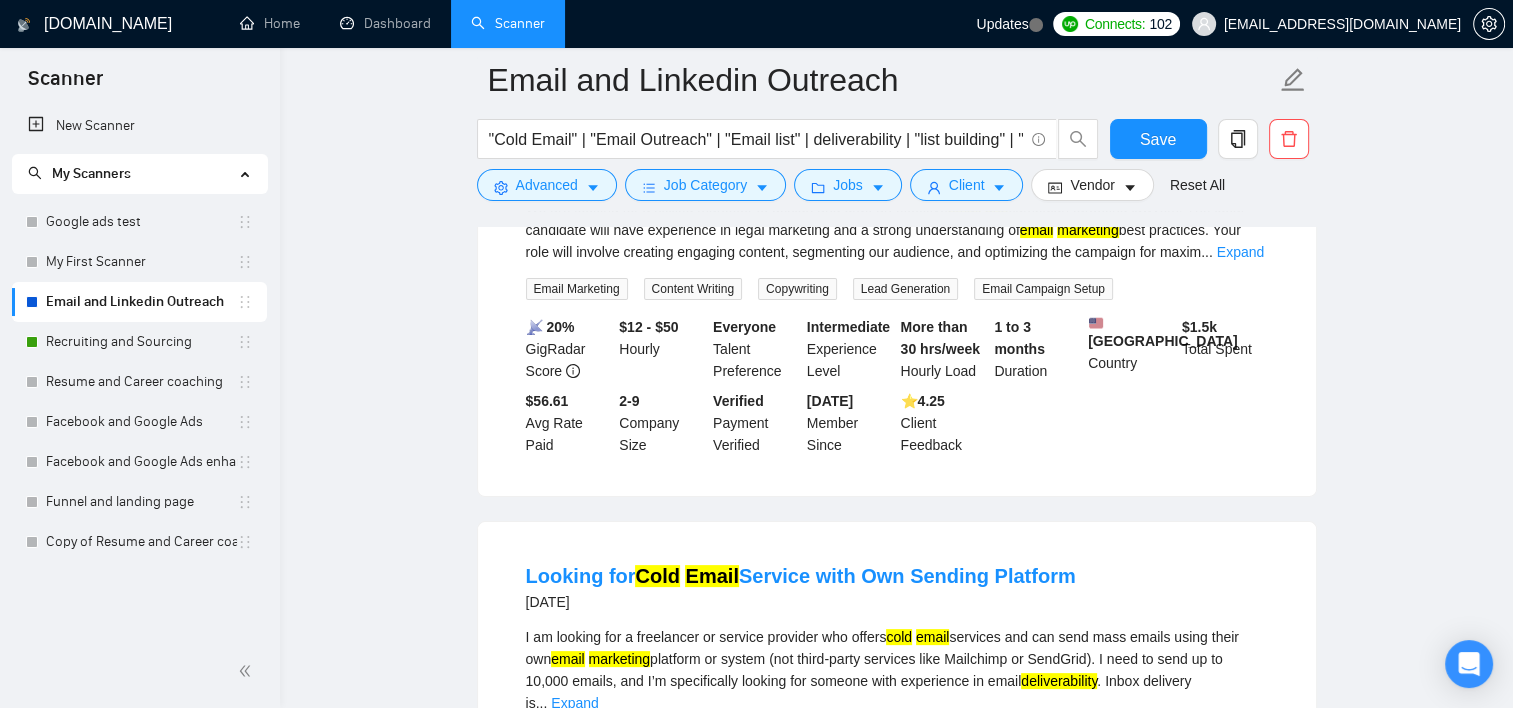 scroll, scrollTop: 0, scrollLeft: 0, axis: both 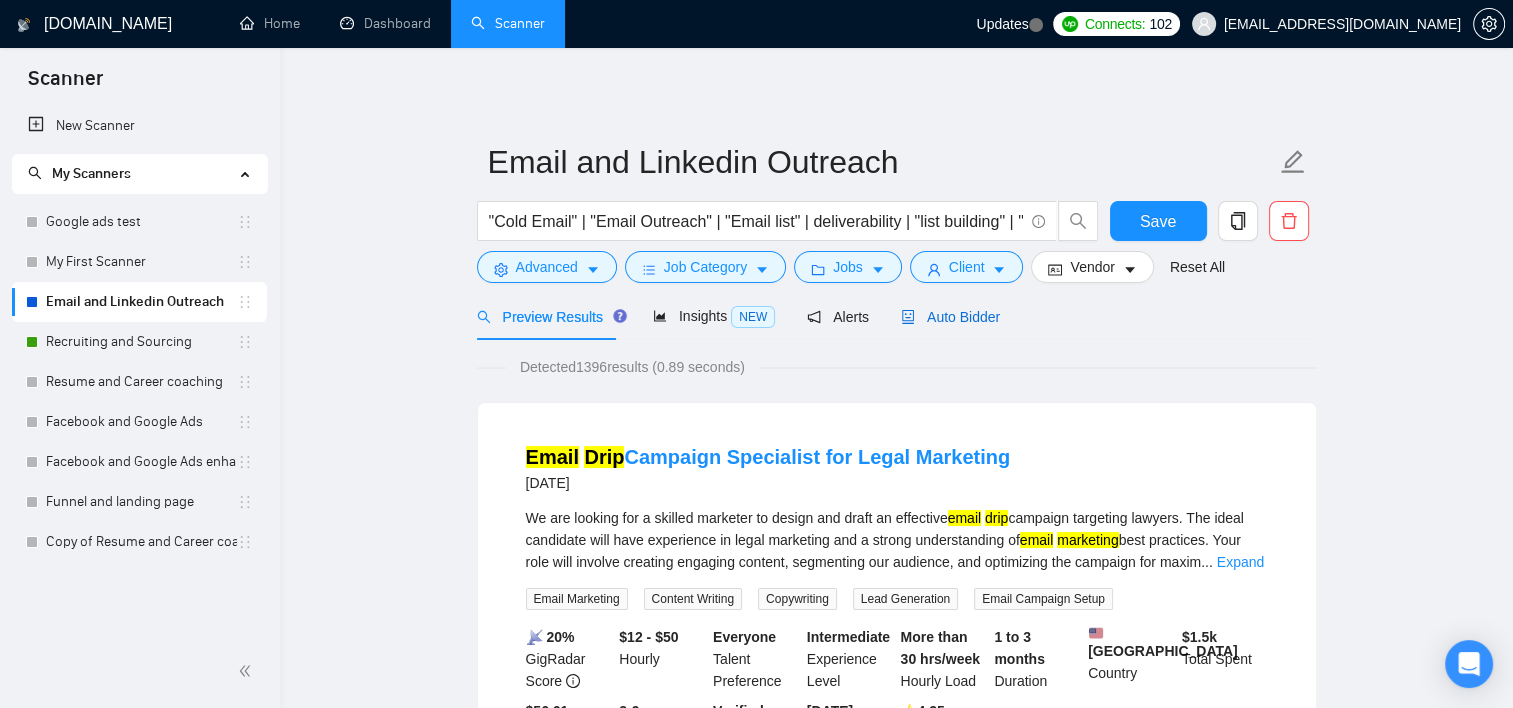 click on "Auto Bidder" at bounding box center (950, 317) 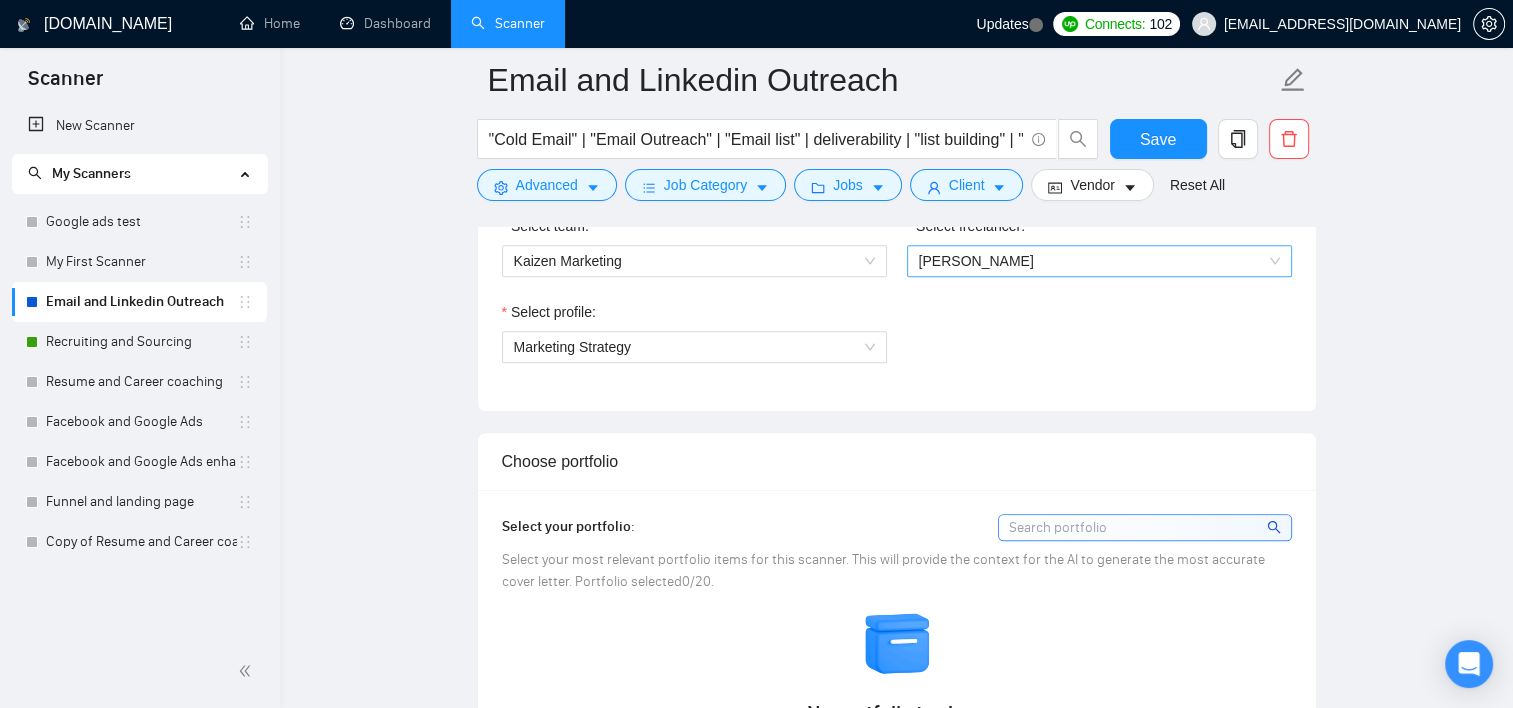 scroll, scrollTop: 1000, scrollLeft: 0, axis: vertical 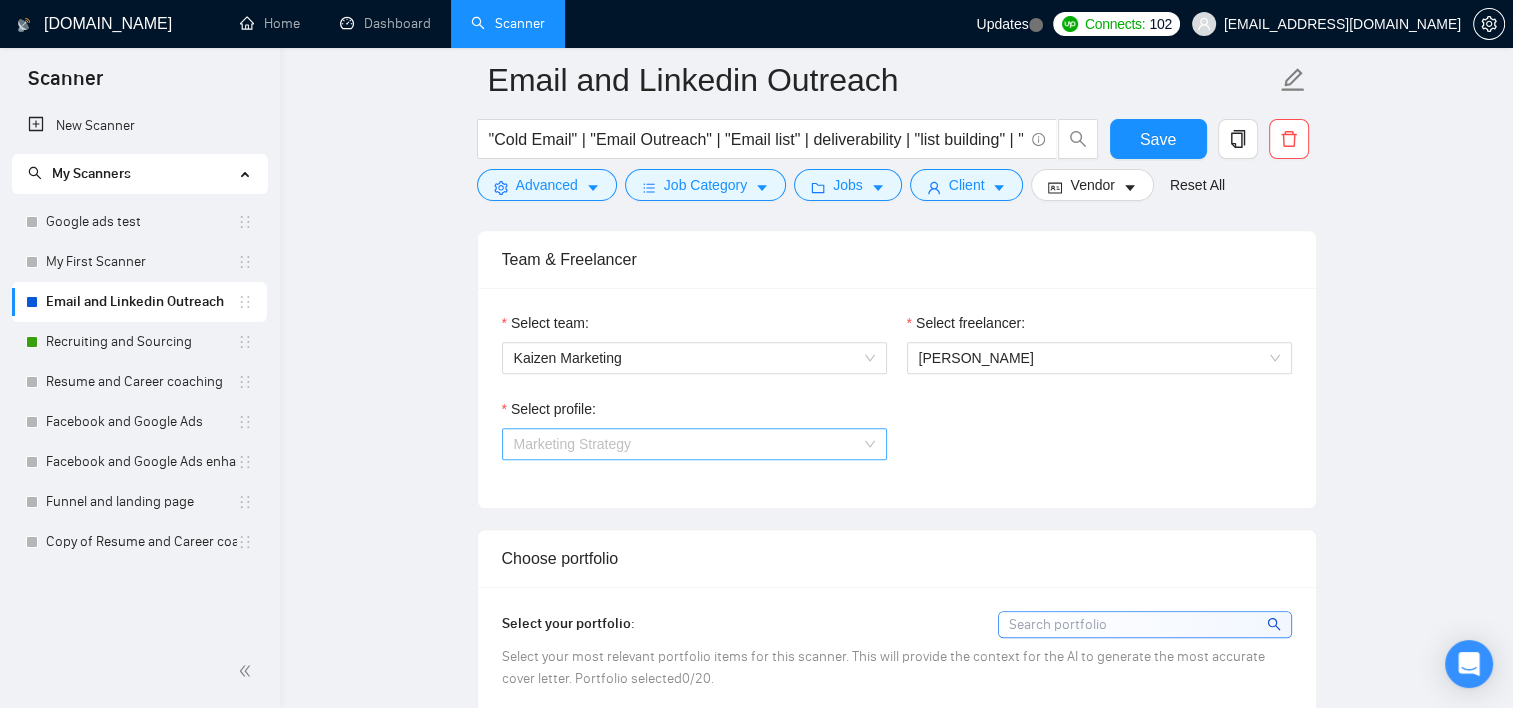 click on "Marketing Strategy" at bounding box center (694, 444) 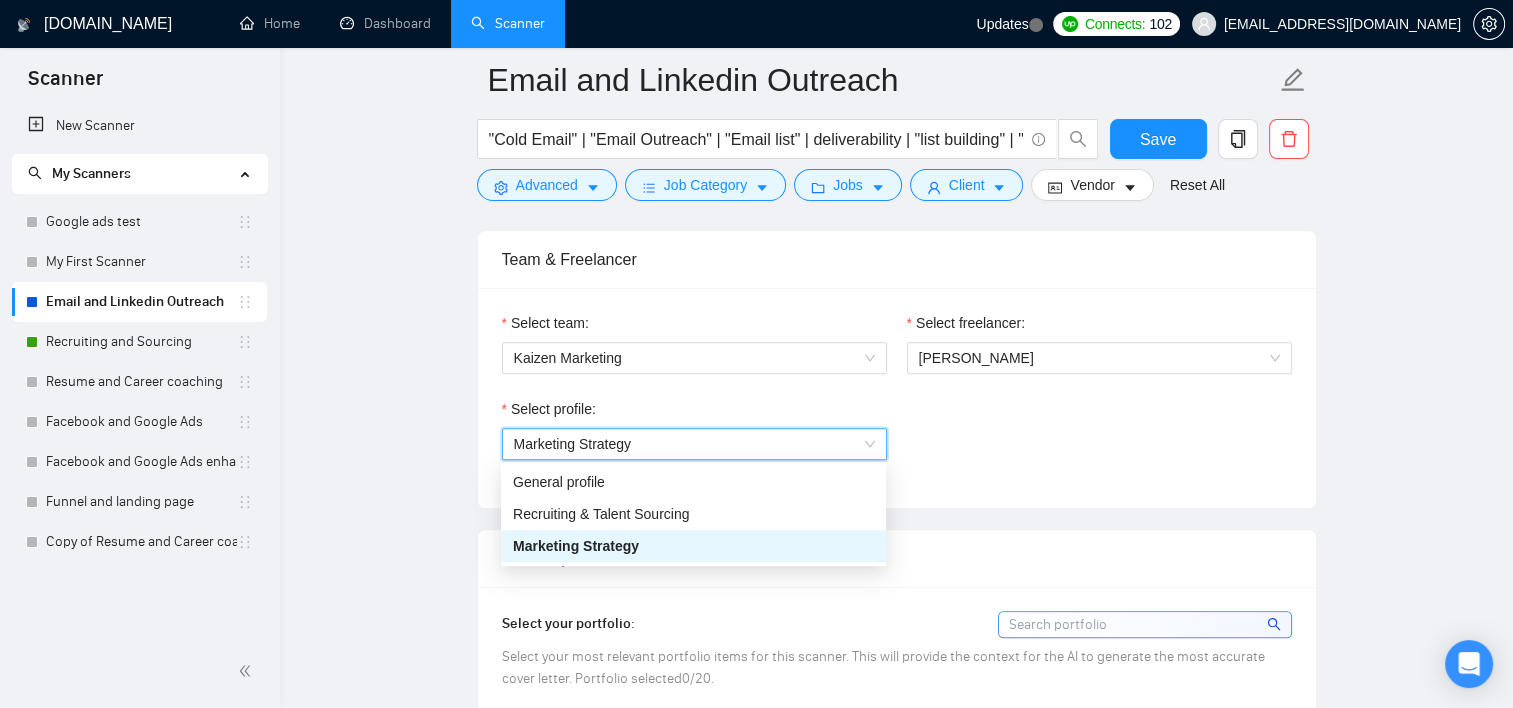 click on "Marketing Strategy" at bounding box center (694, 444) 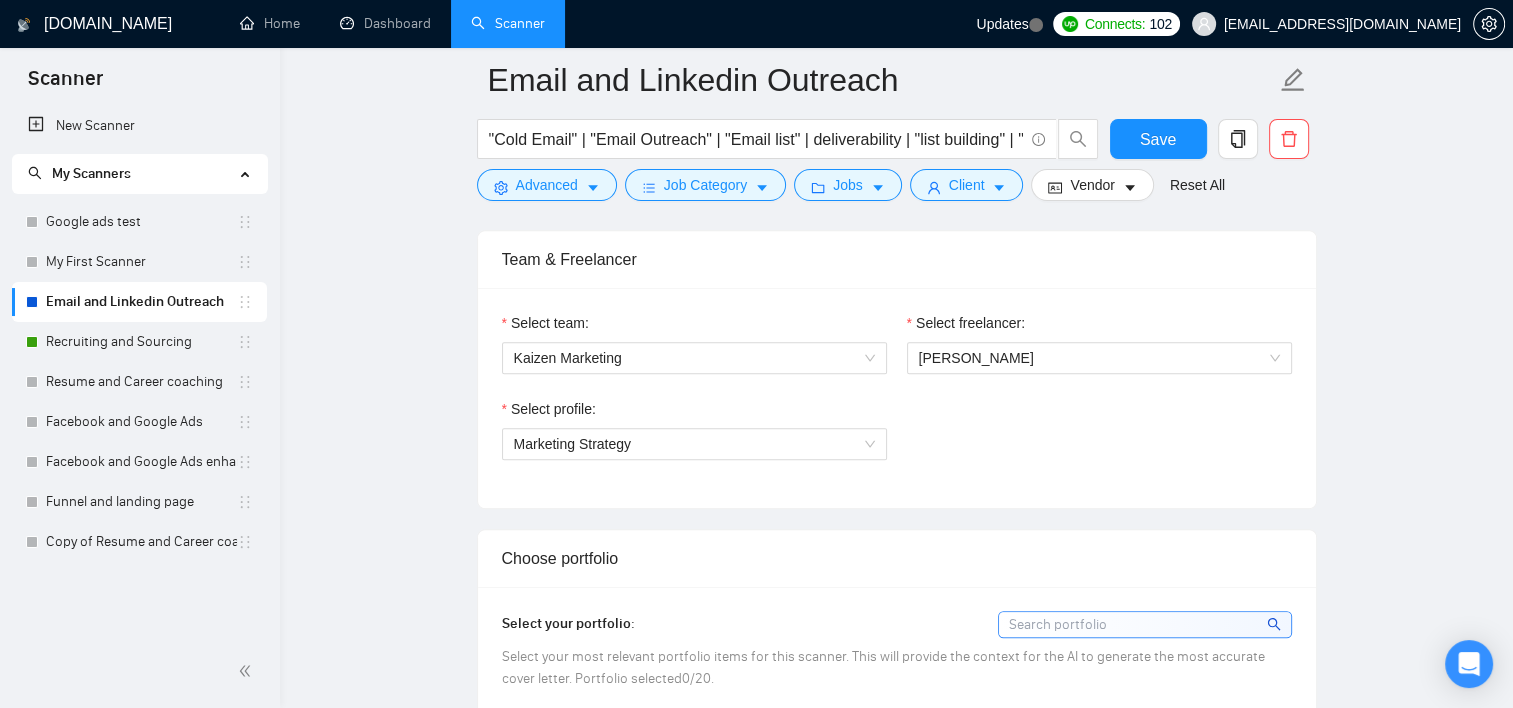 click on "Select profile: Marketing Strategy" at bounding box center [897, 441] 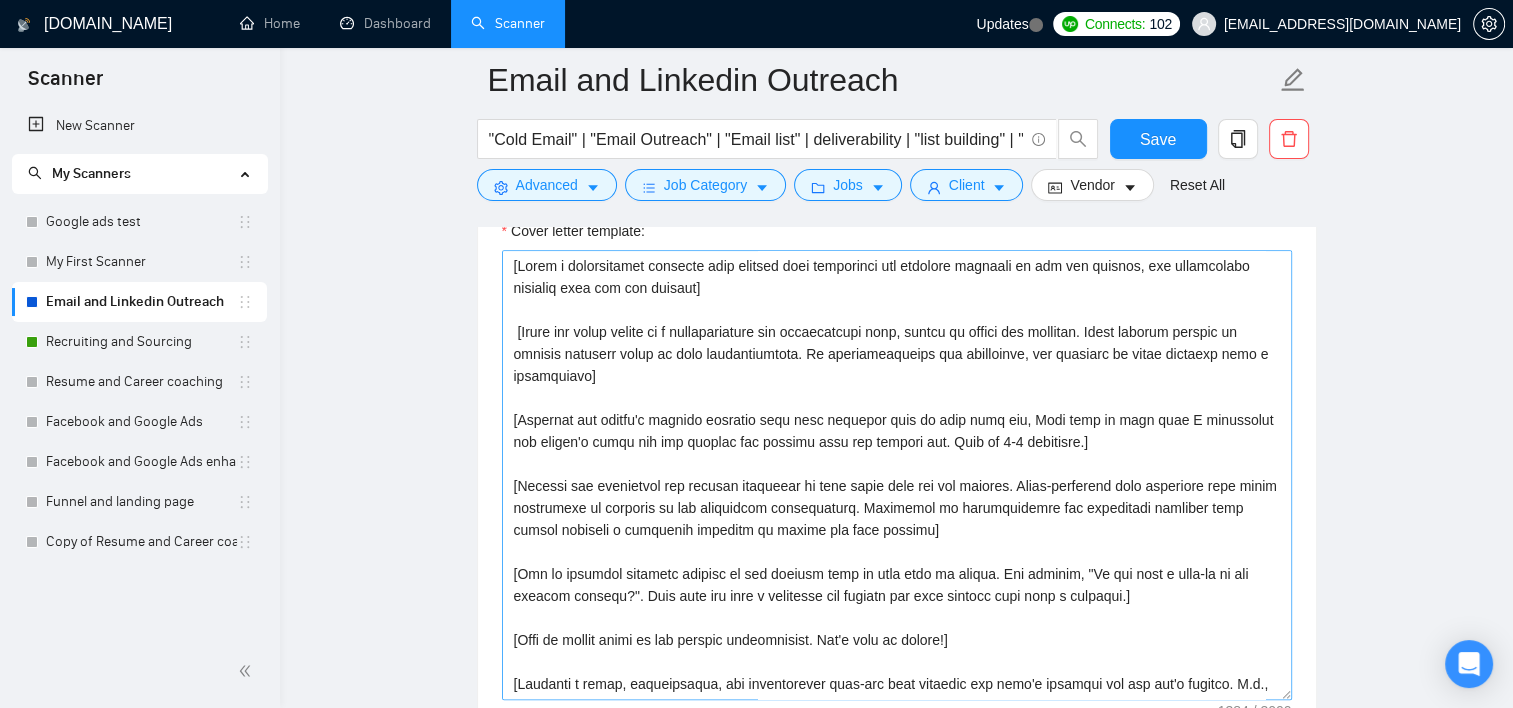 scroll, scrollTop: 2000, scrollLeft: 0, axis: vertical 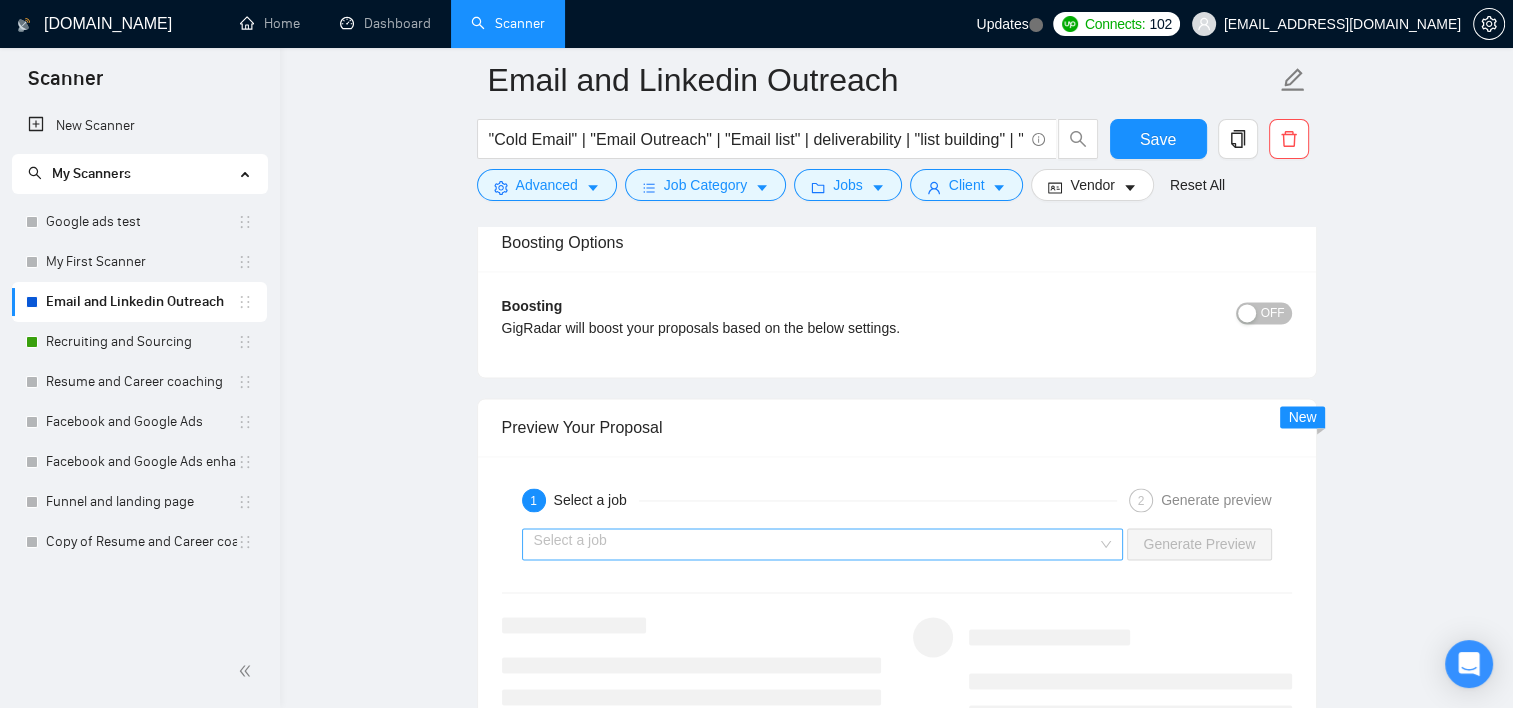 click at bounding box center [816, 544] 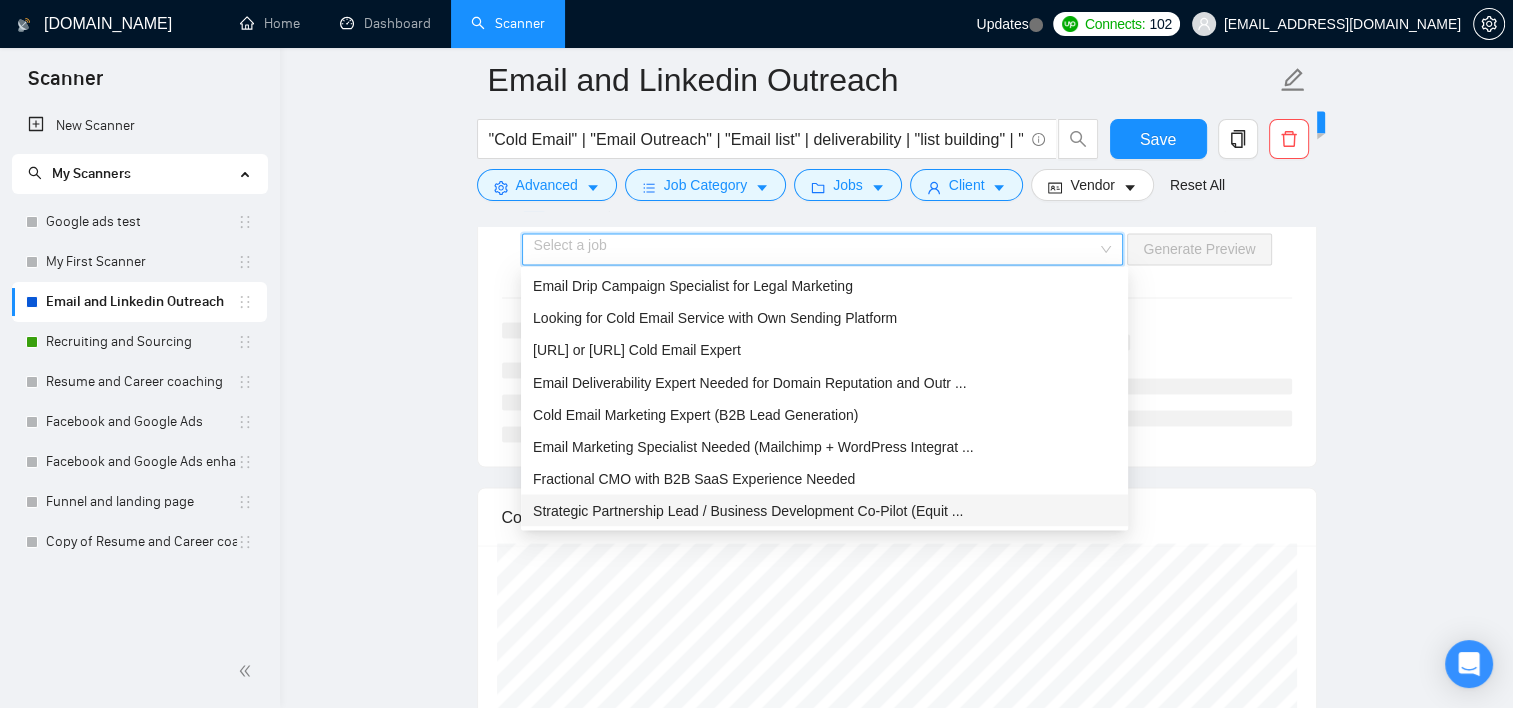 scroll, scrollTop: 3400, scrollLeft: 0, axis: vertical 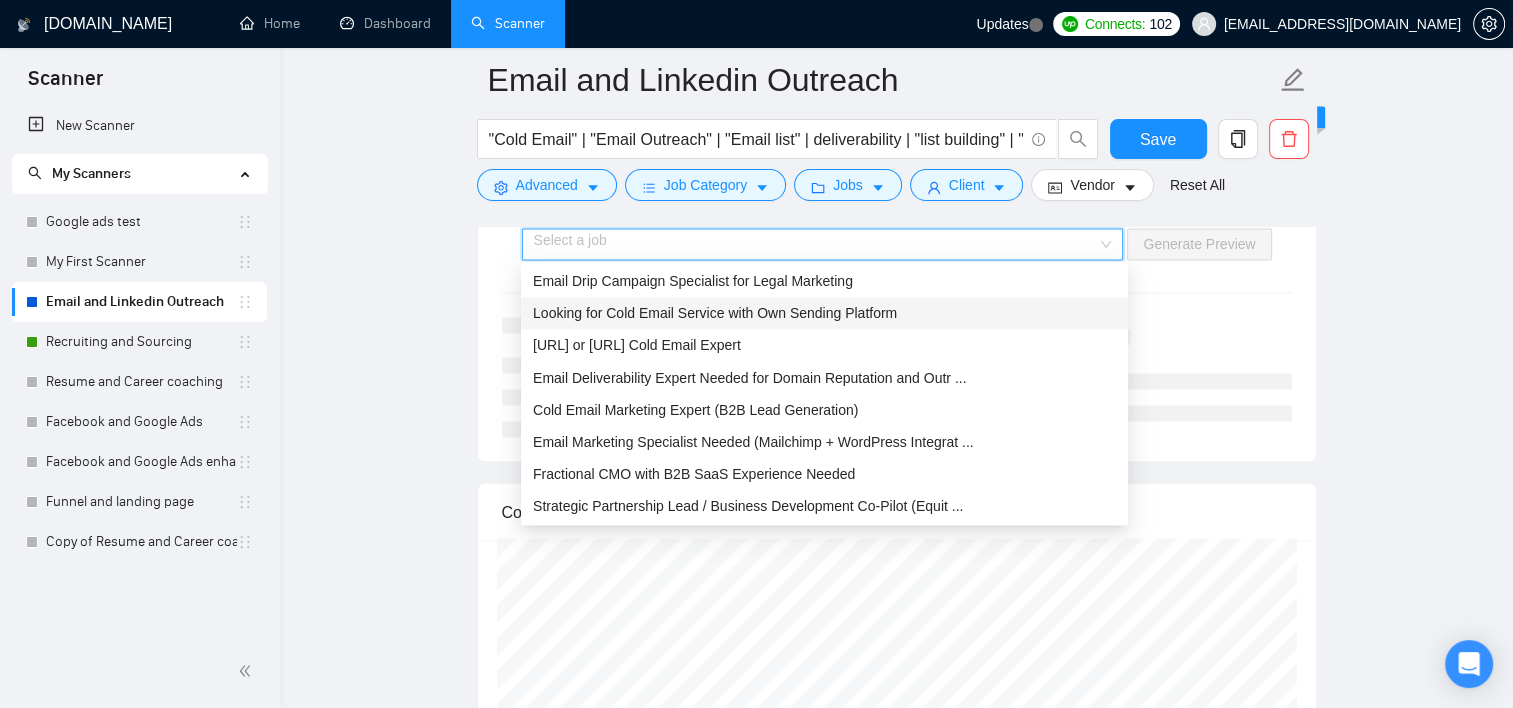 click on "Looking for Cold Email Service with Own Sending Platform" at bounding box center [715, 313] 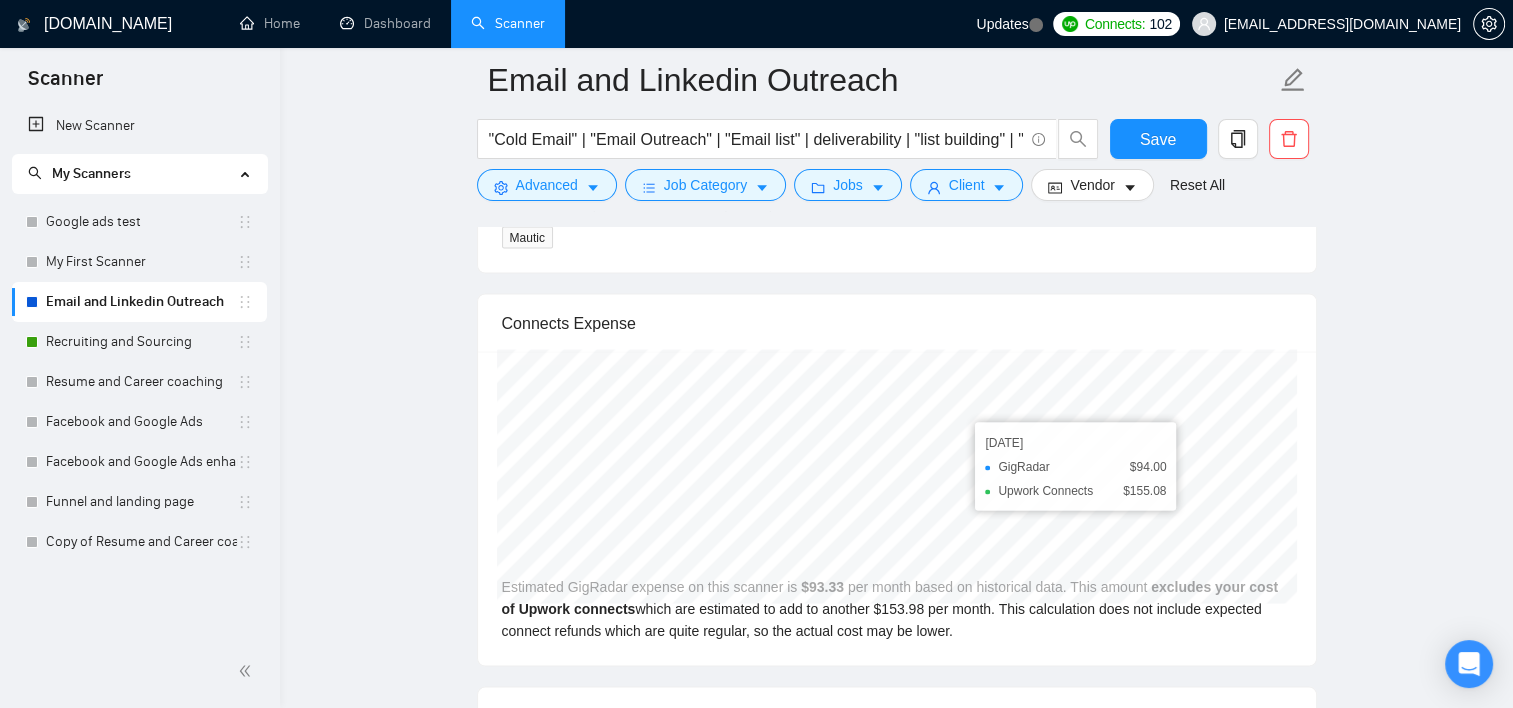 scroll, scrollTop: 3400, scrollLeft: 0, axis: vertical 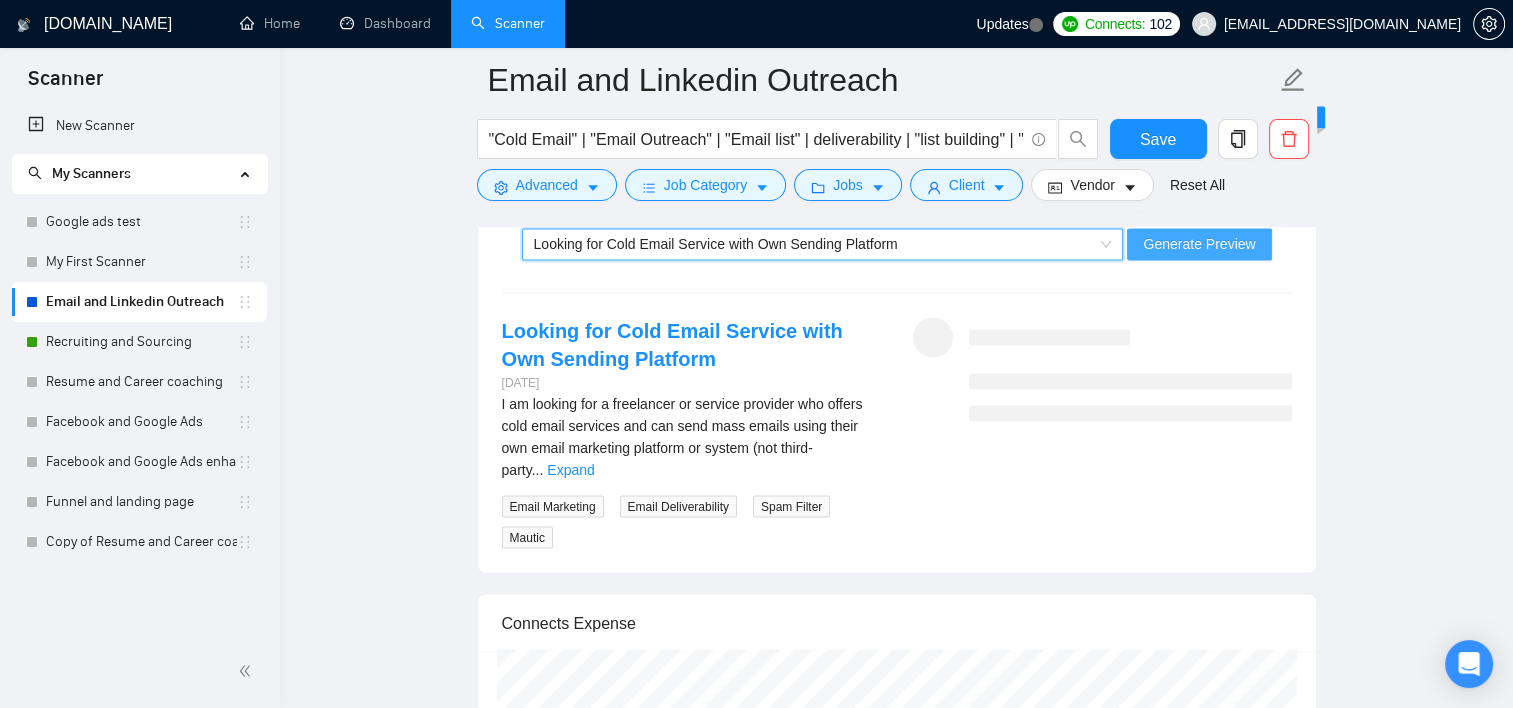 click on "Generate Preview" at bounding box center [1199, 244] 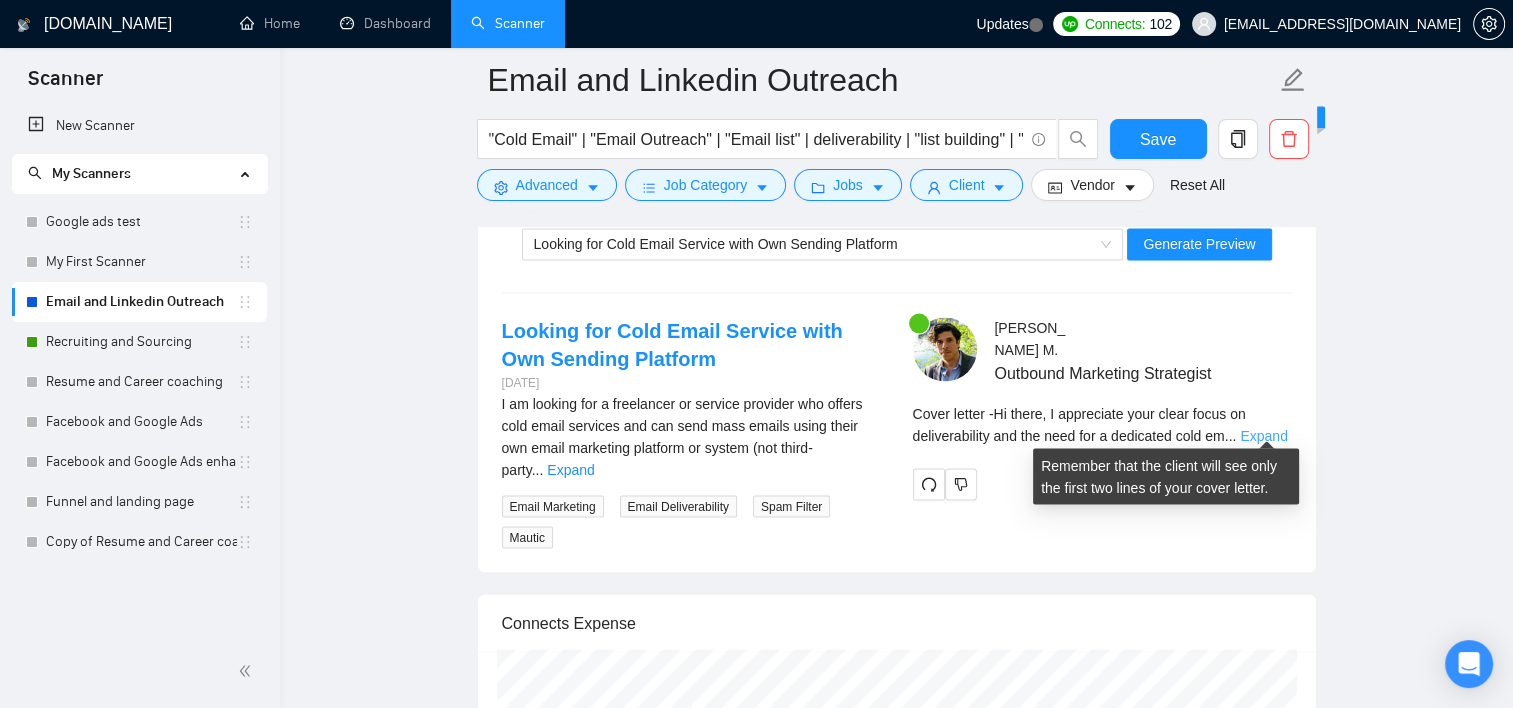 click on "Expand" at bounding box center [1263, 435] 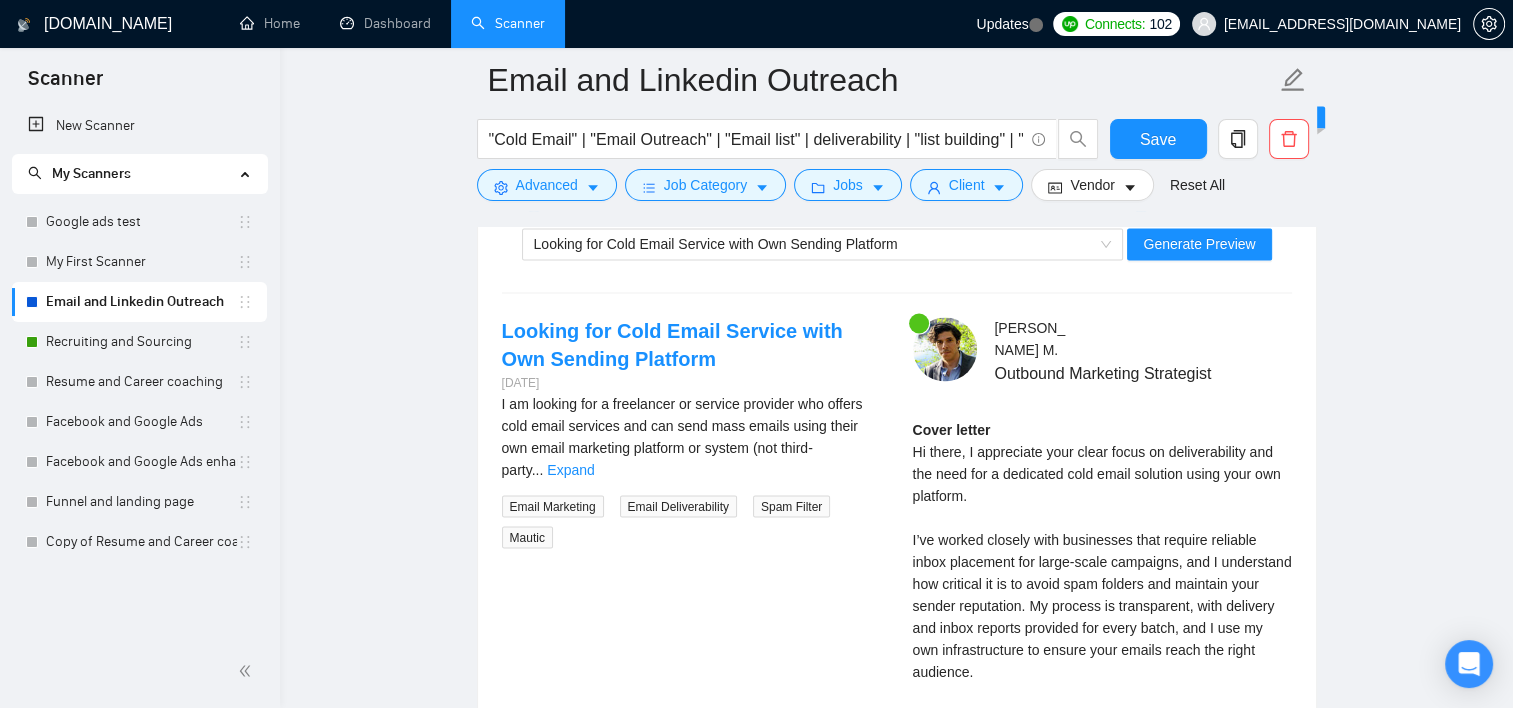 scroll, scrollTop: 3500, scrollLeft: 0, axis: vertical 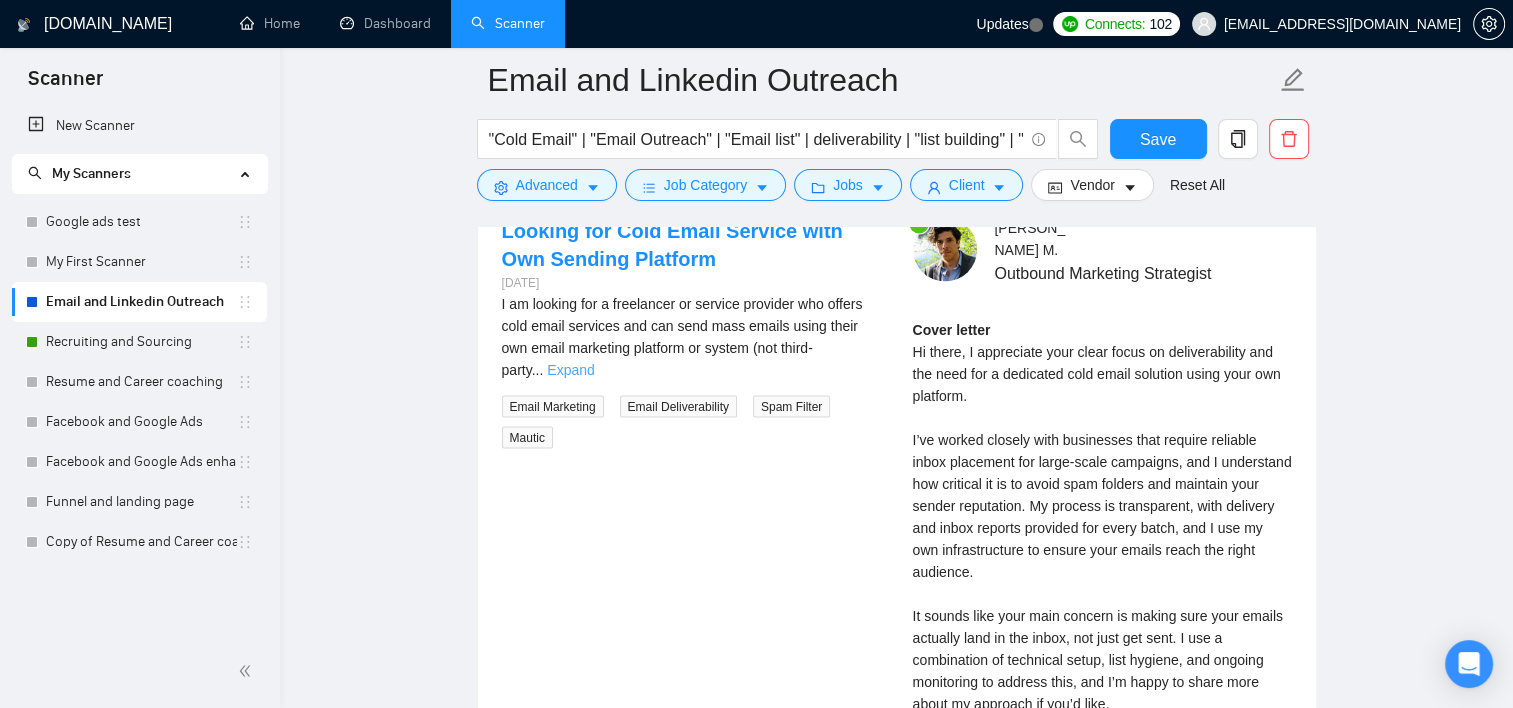 click on "Expand" at bounding box center (570, 369) 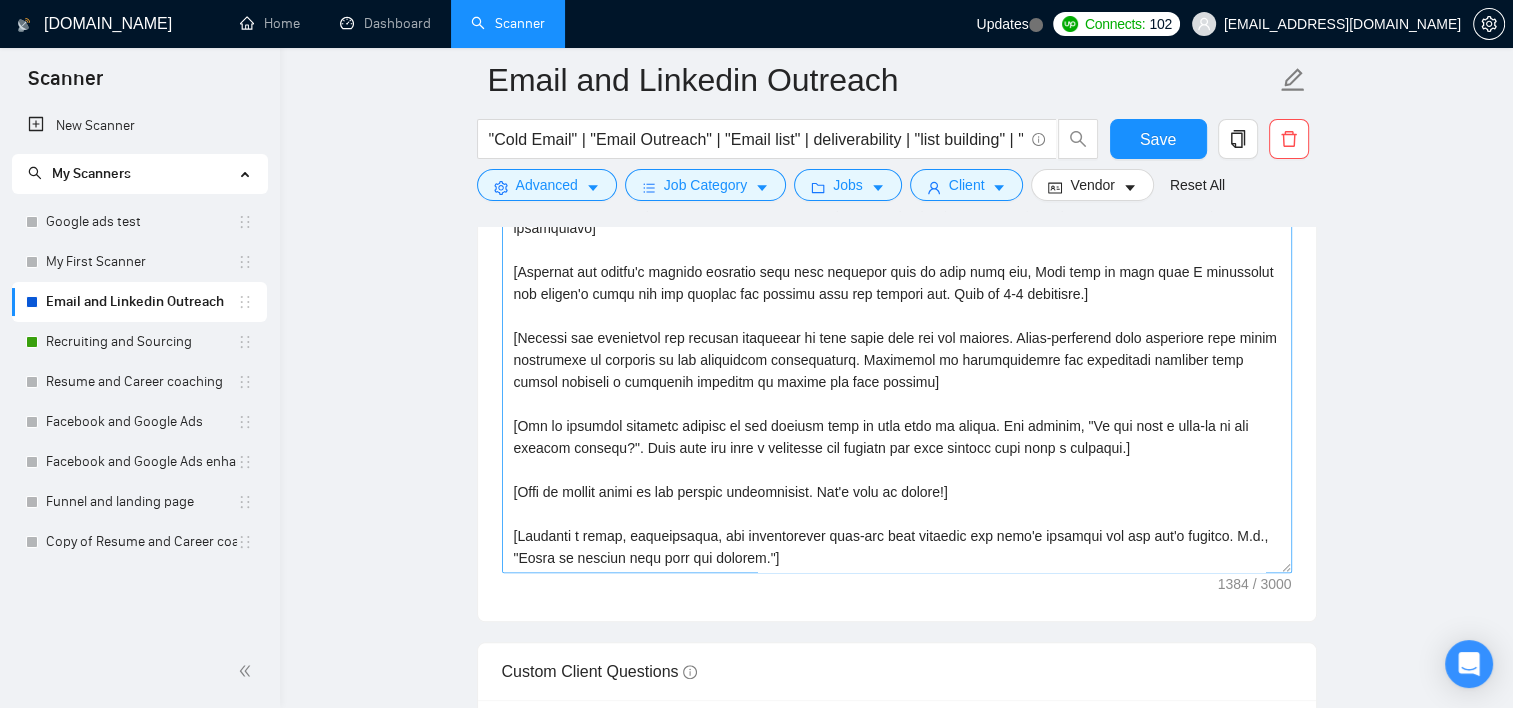 scroll, scrollTop: 1800, scrollLeft: 0, axis: vertical 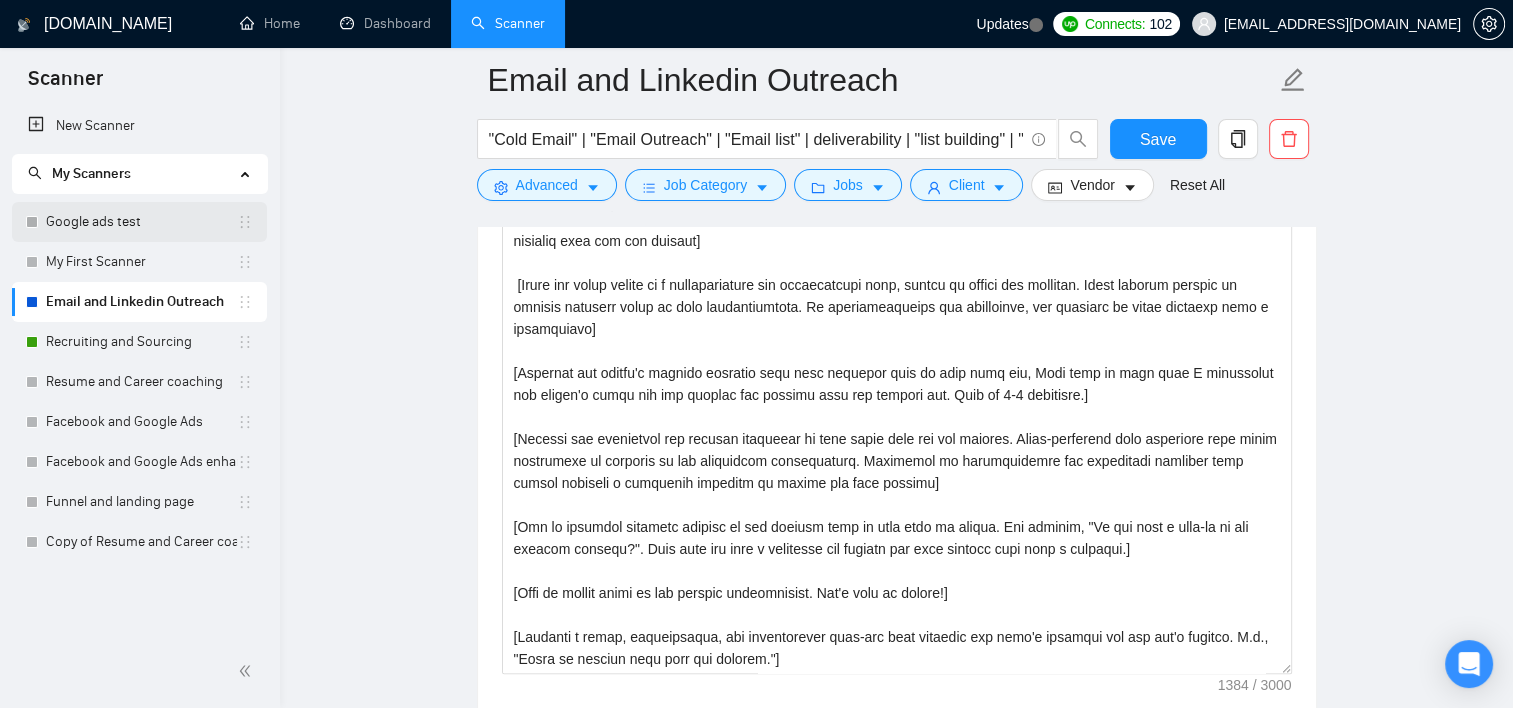 click on "Google ads test" at bounding box center [141, 222] 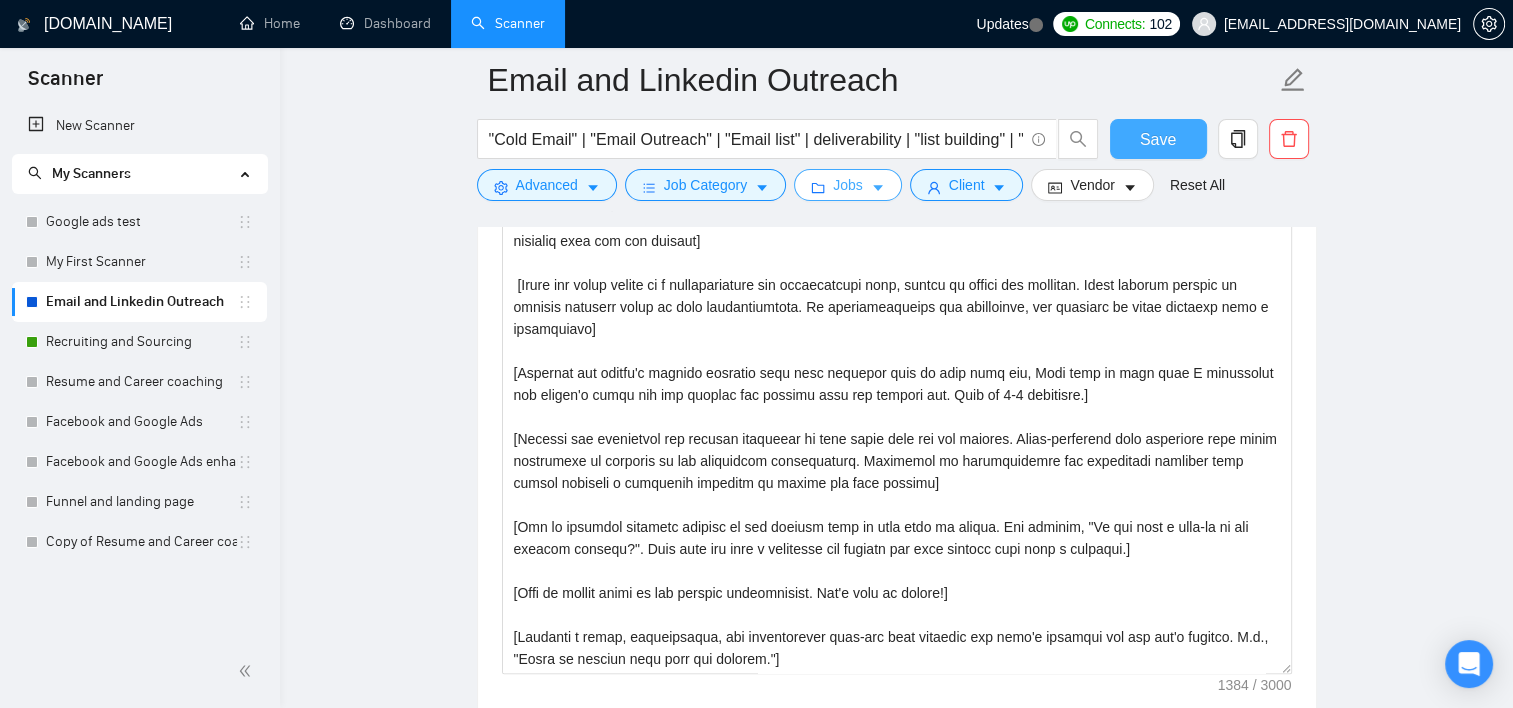 click on "Save" at bounding box center [1158, 139] 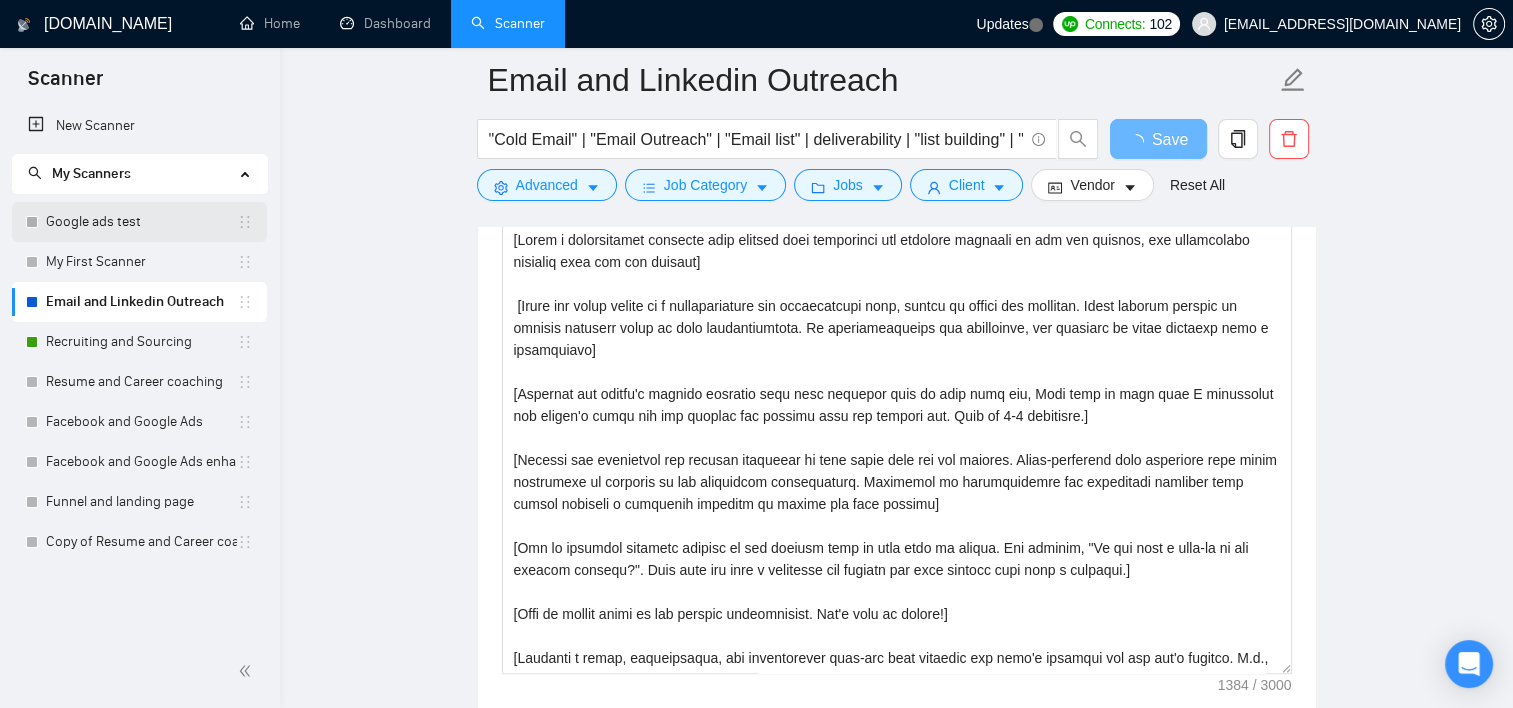 click on "Google ads test" at bounding box center (141, 222) 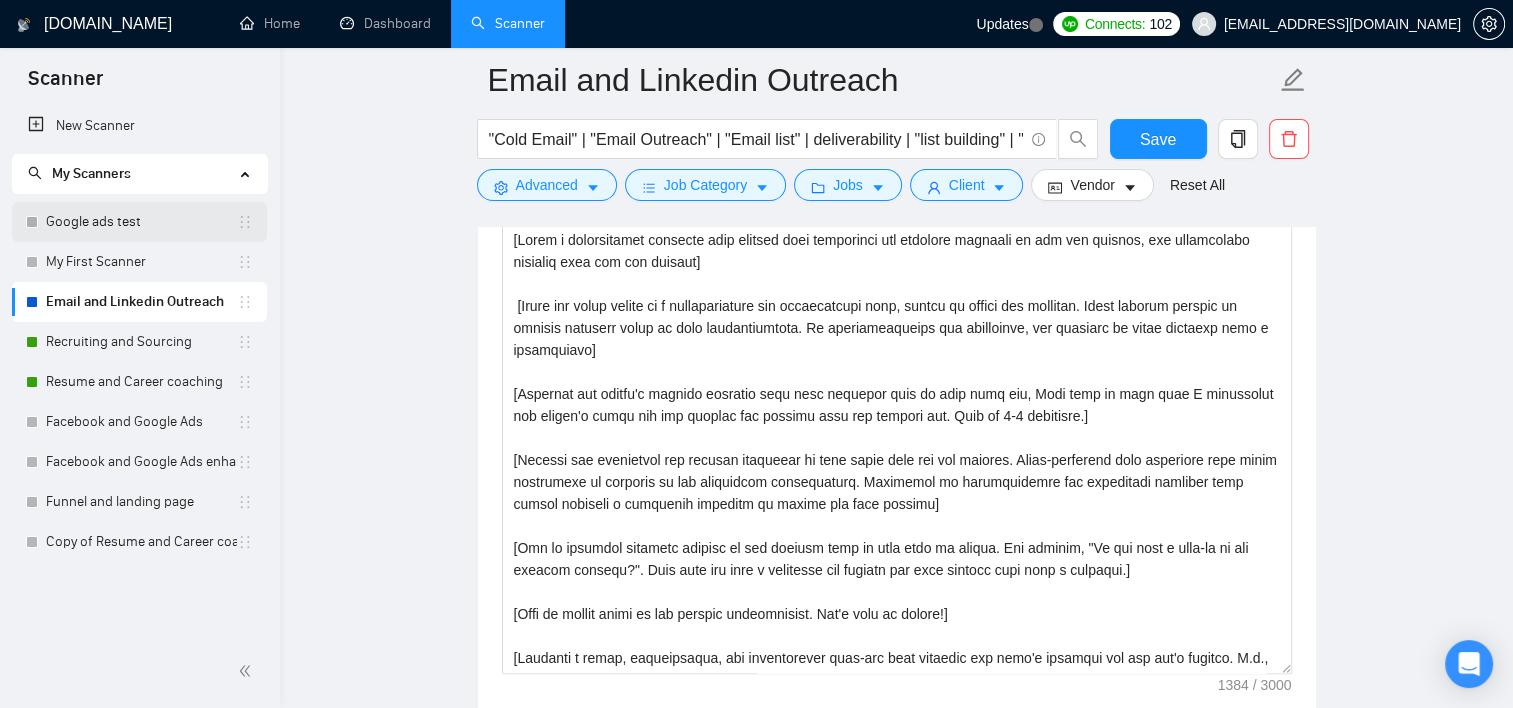 click on "Google ads test" at bounding box center (141, 222) 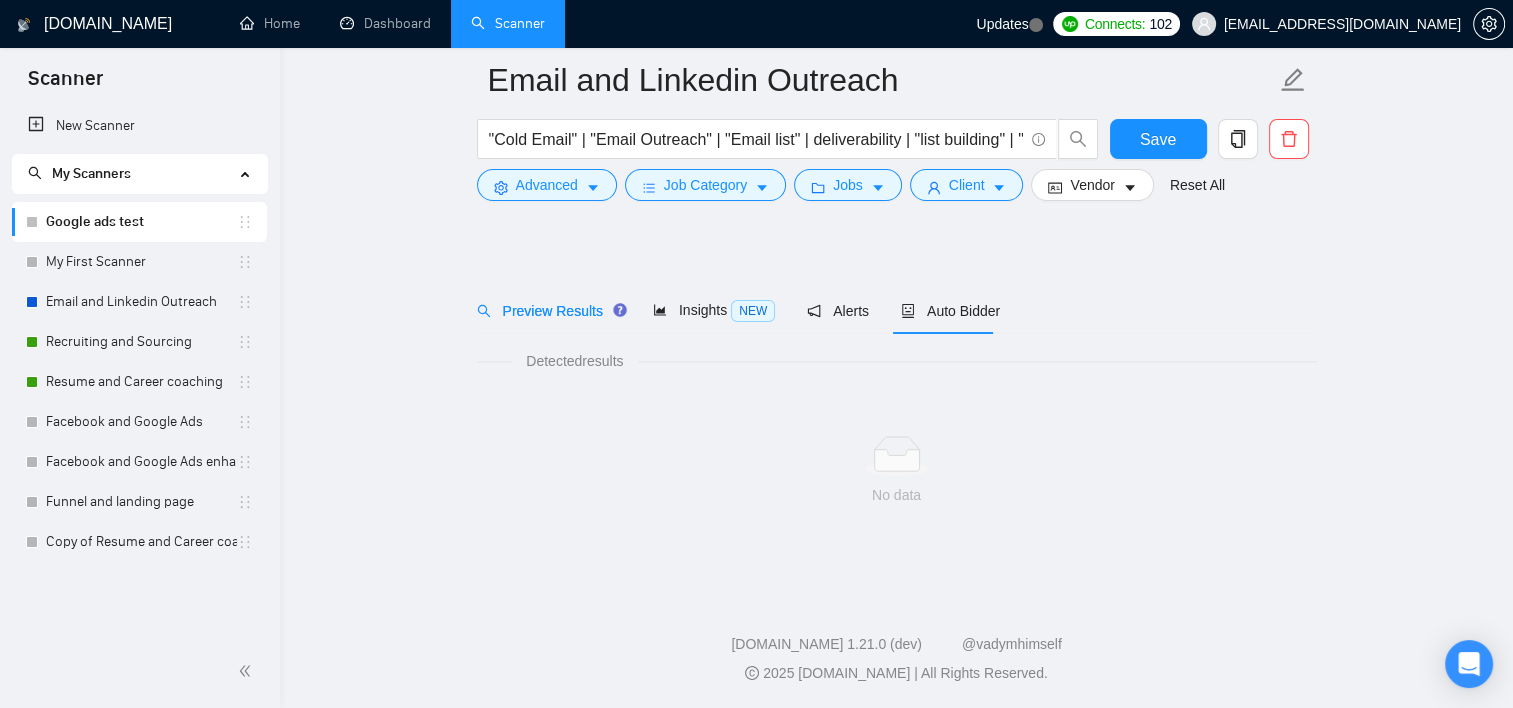 scroll, scrollTop: 22, scrollLeft: 0, axis: vertical 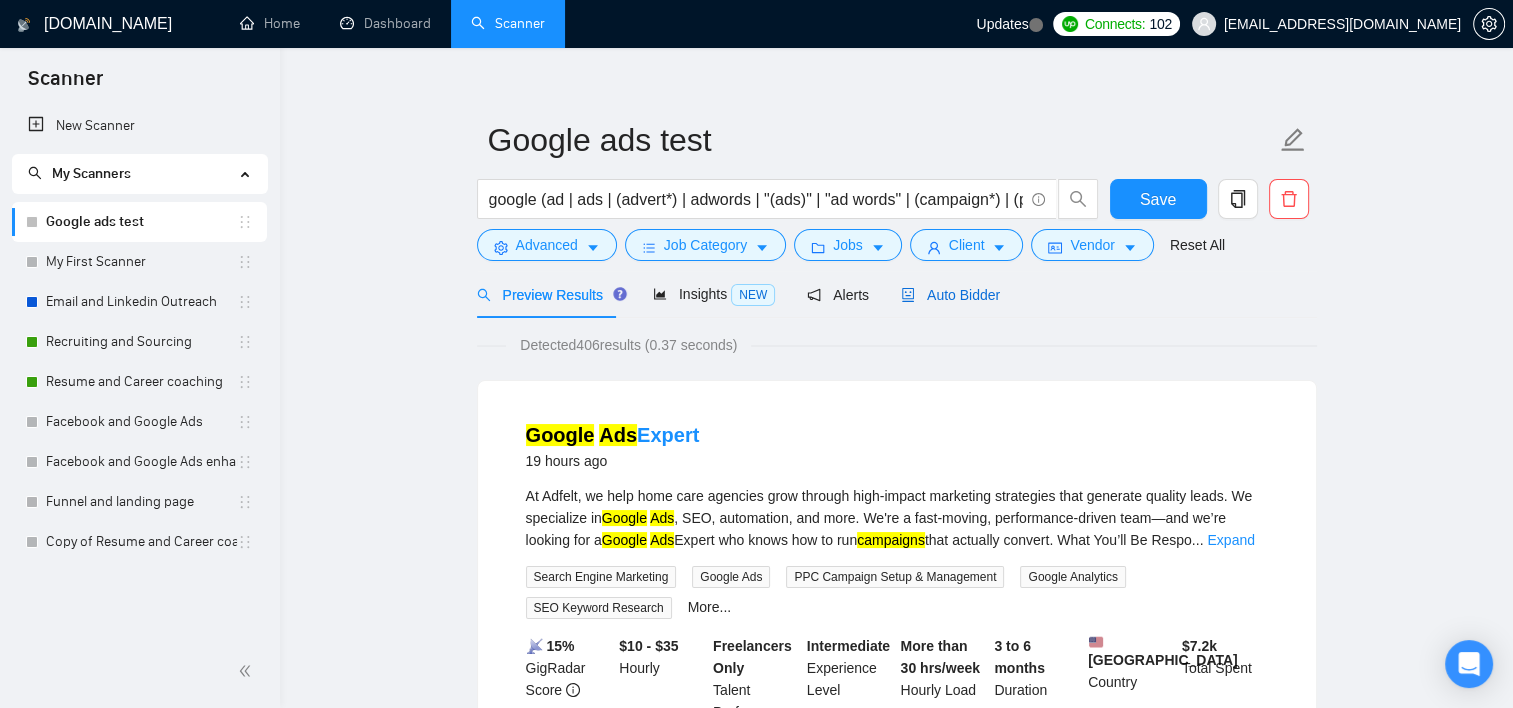 click on "Auto Bidder" at bounding box center [950, 295] 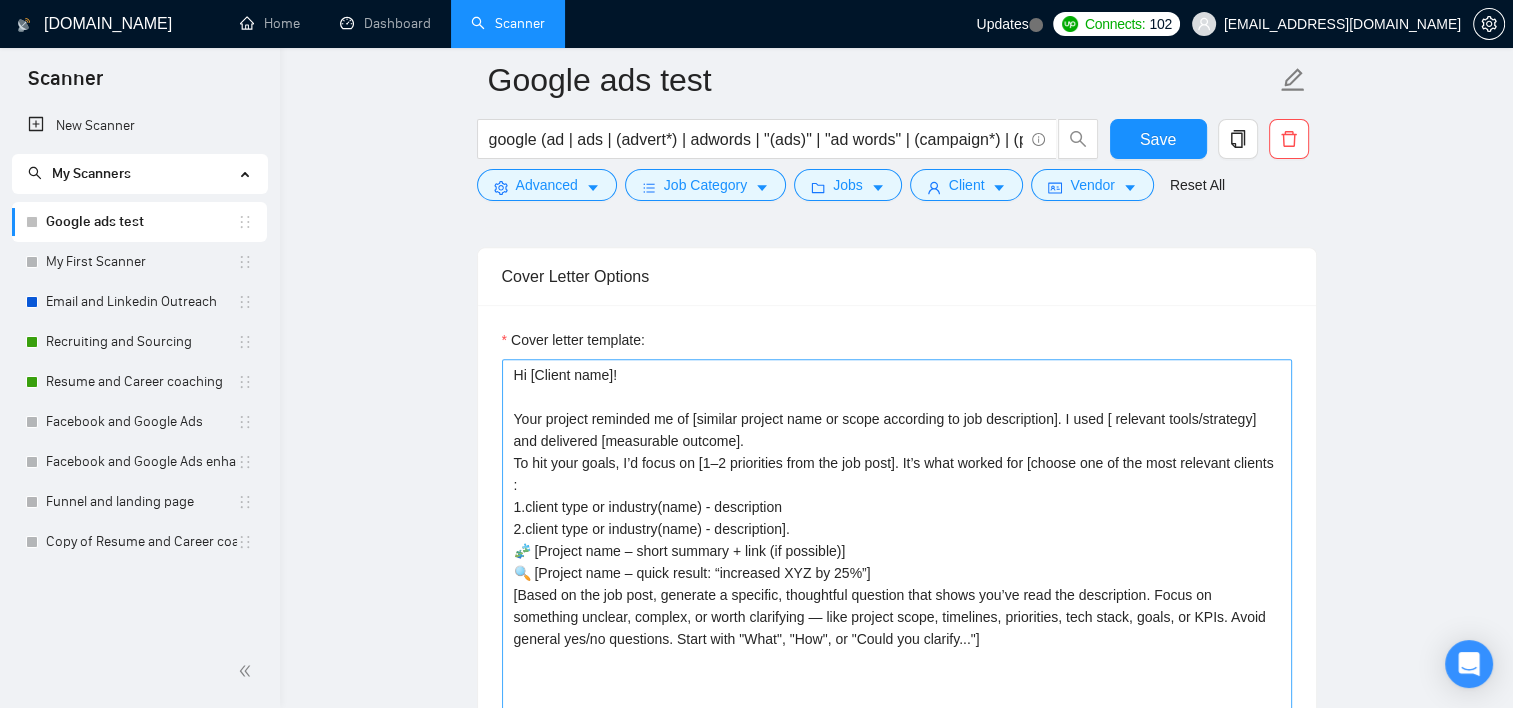 scroll, scrollTop: 1700, scrollLeft: 0, axis: vertical 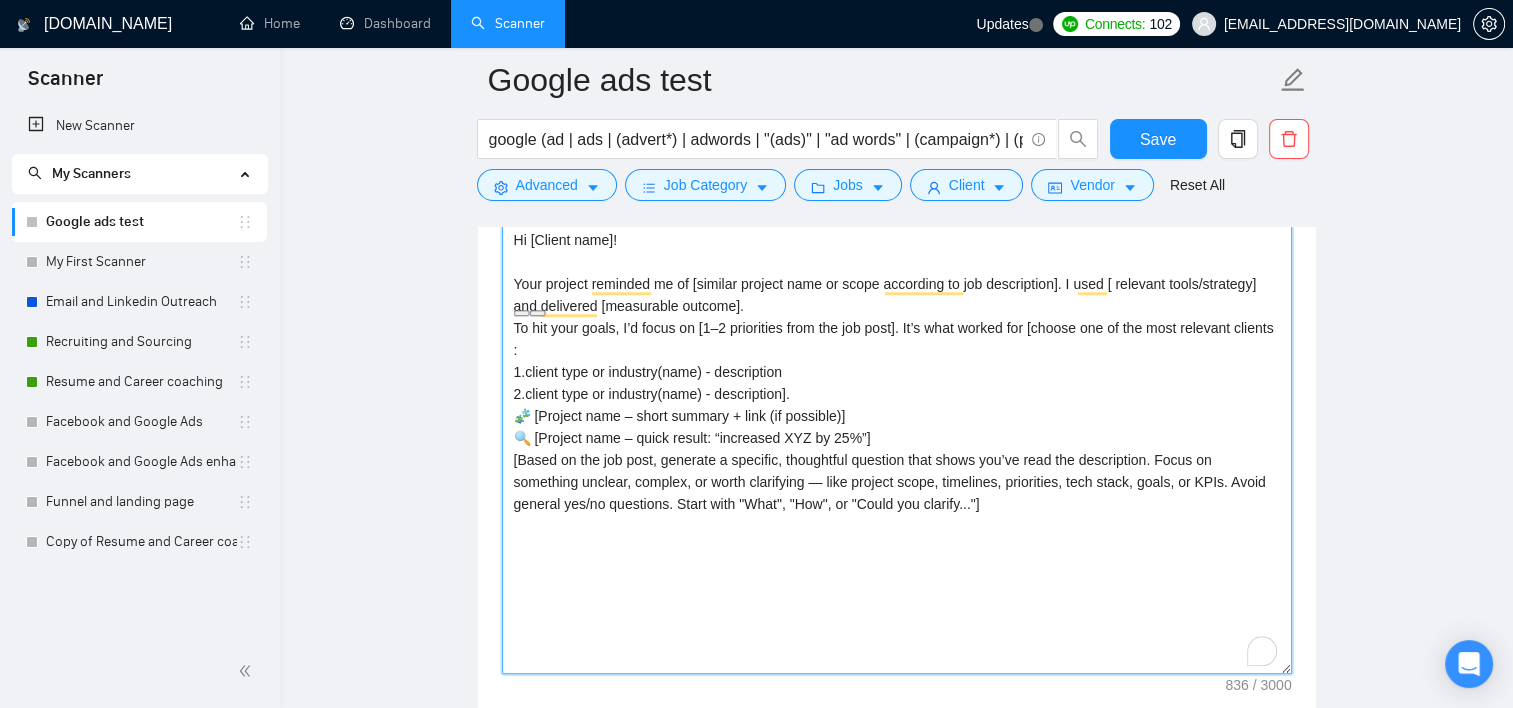 drag, startPoint x: 510, startPoint y: 335, endPoint x: 1051, endPoint y: 504, distance: 566.78217 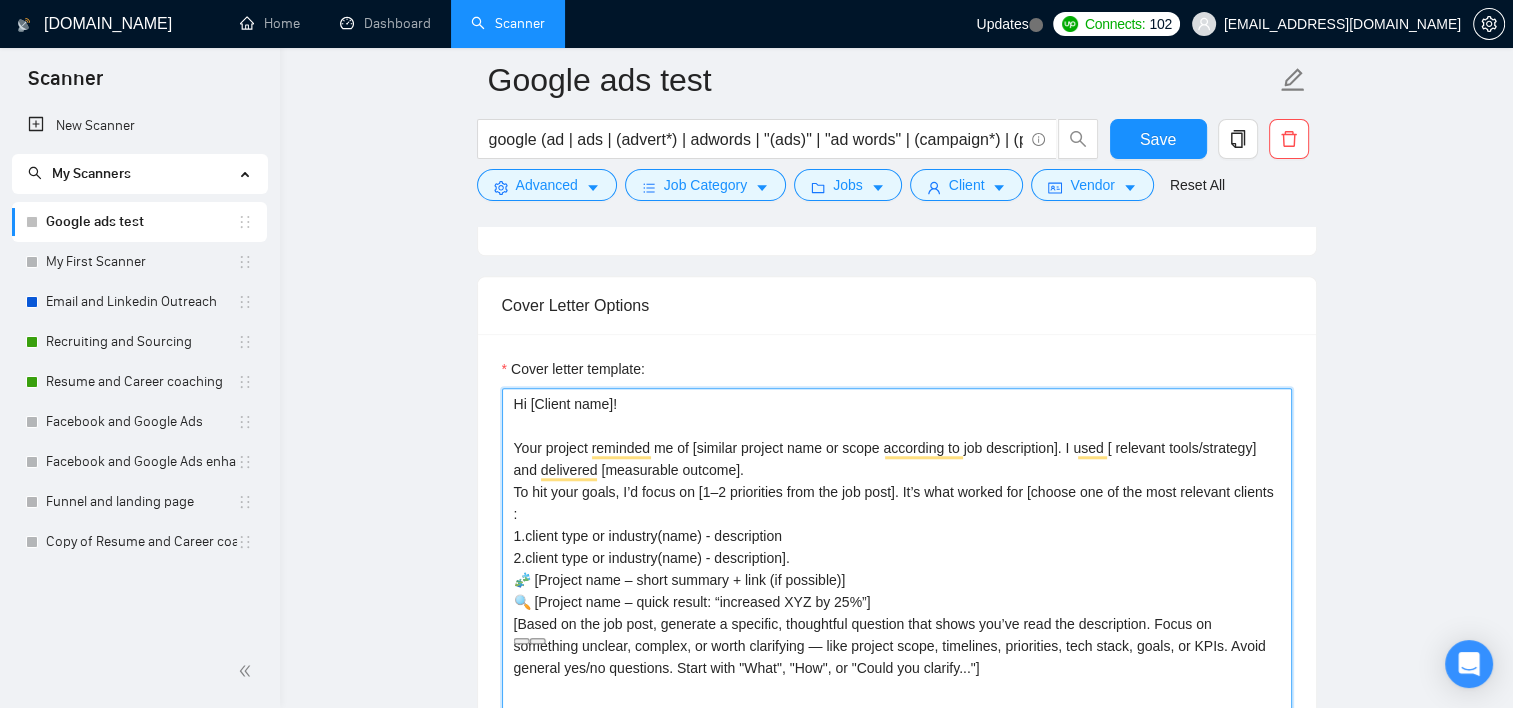 scroll, scrollTop: 1500, scrollLeft: 0, axis: vertical 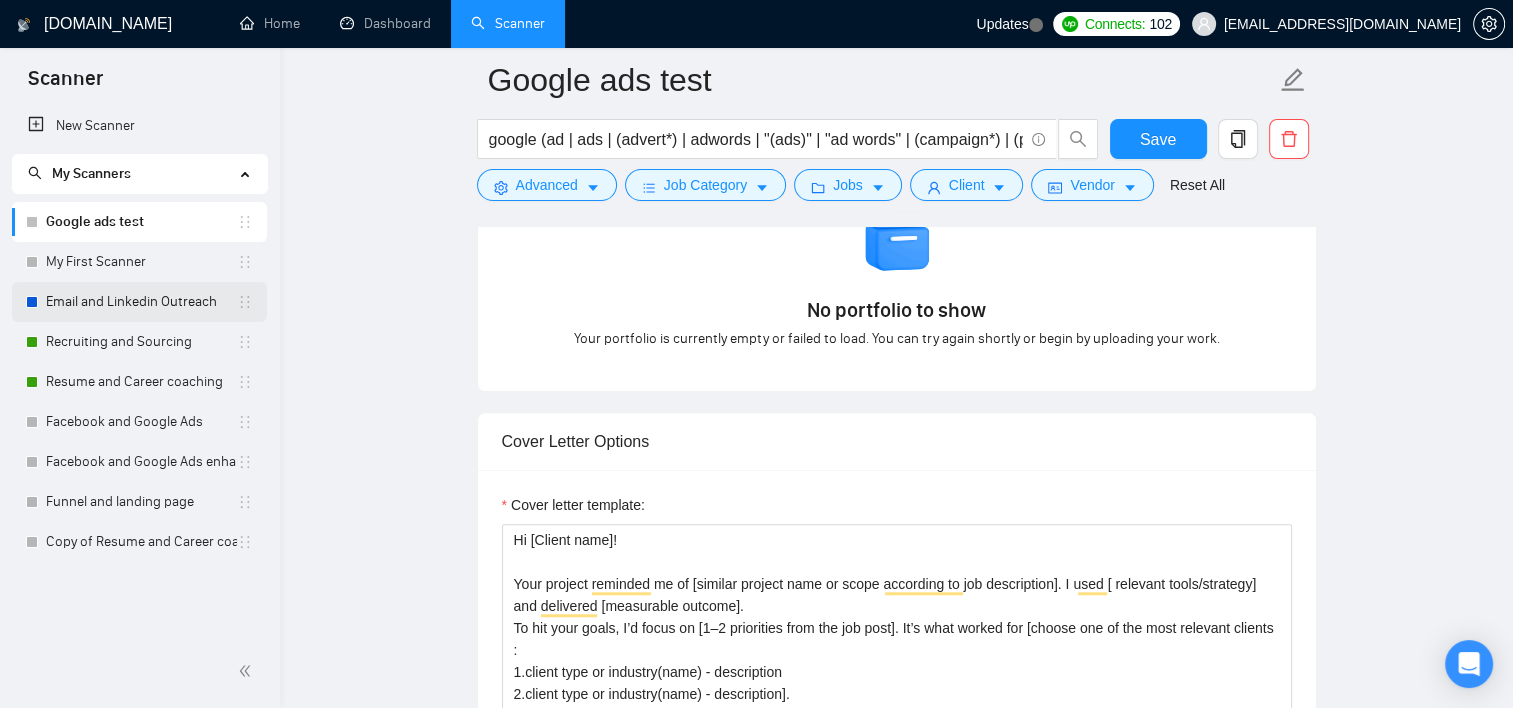 click on "Email and Linkedin Outreach" at bounding box center [141, 302] 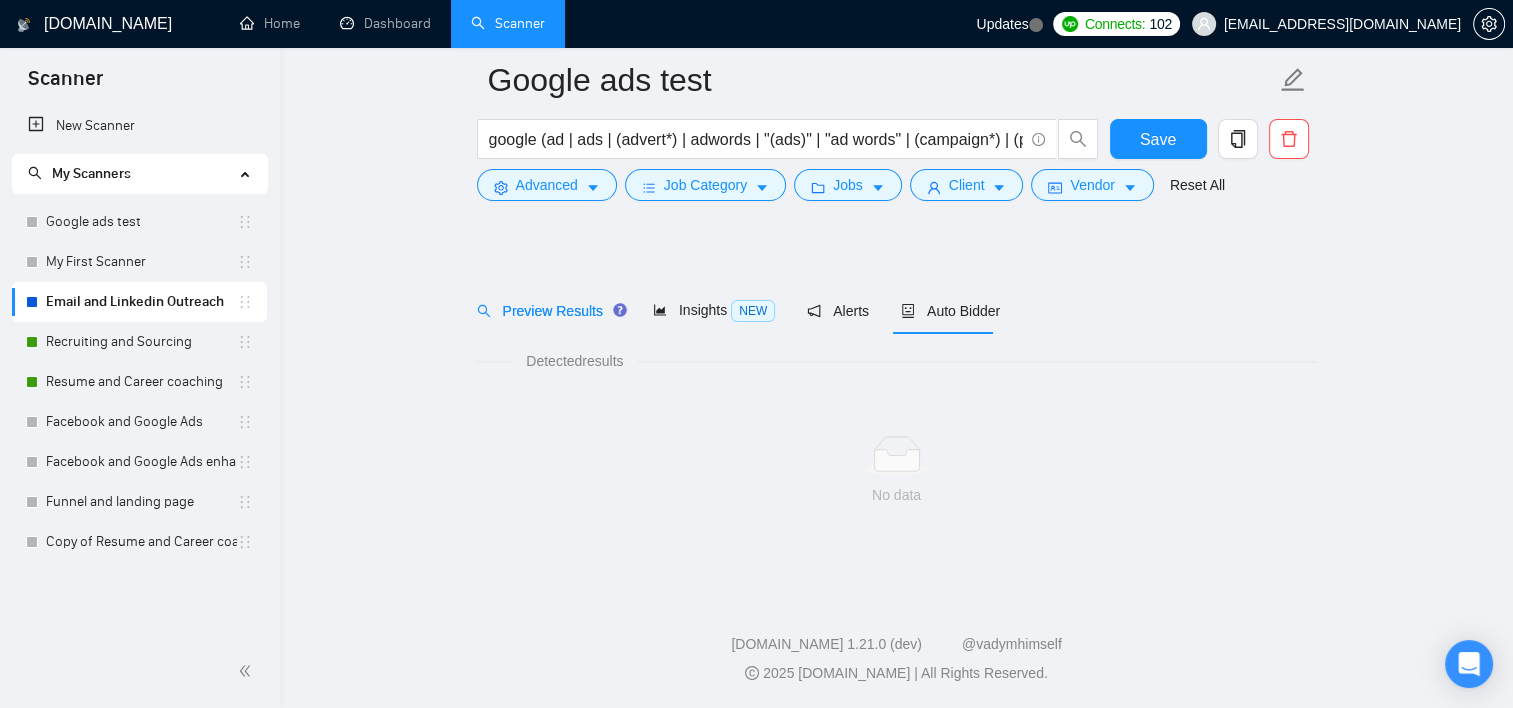 scroll, scrollTop: 22, scrollLeft: 0, axis: vertical 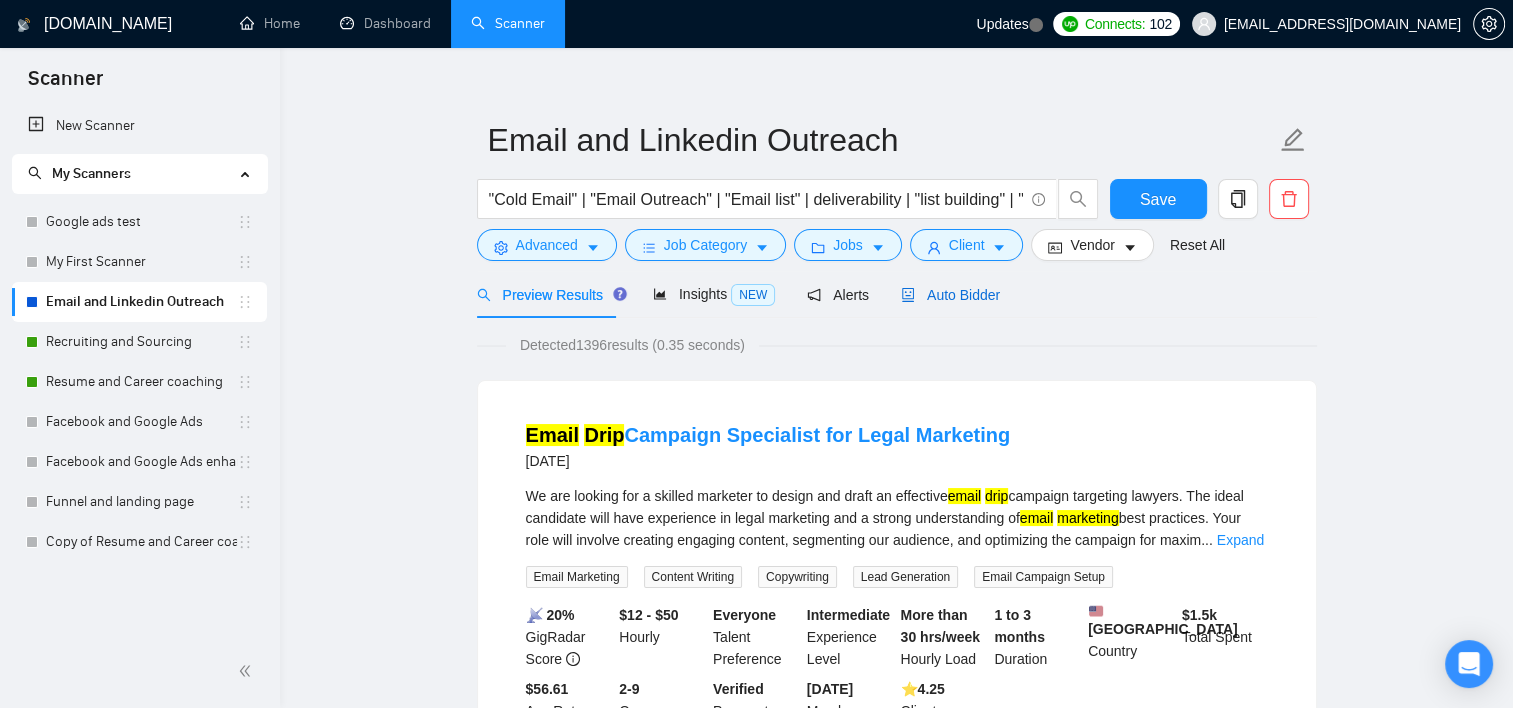 click on "Auto Bidder" at bounding box center [950, 295] 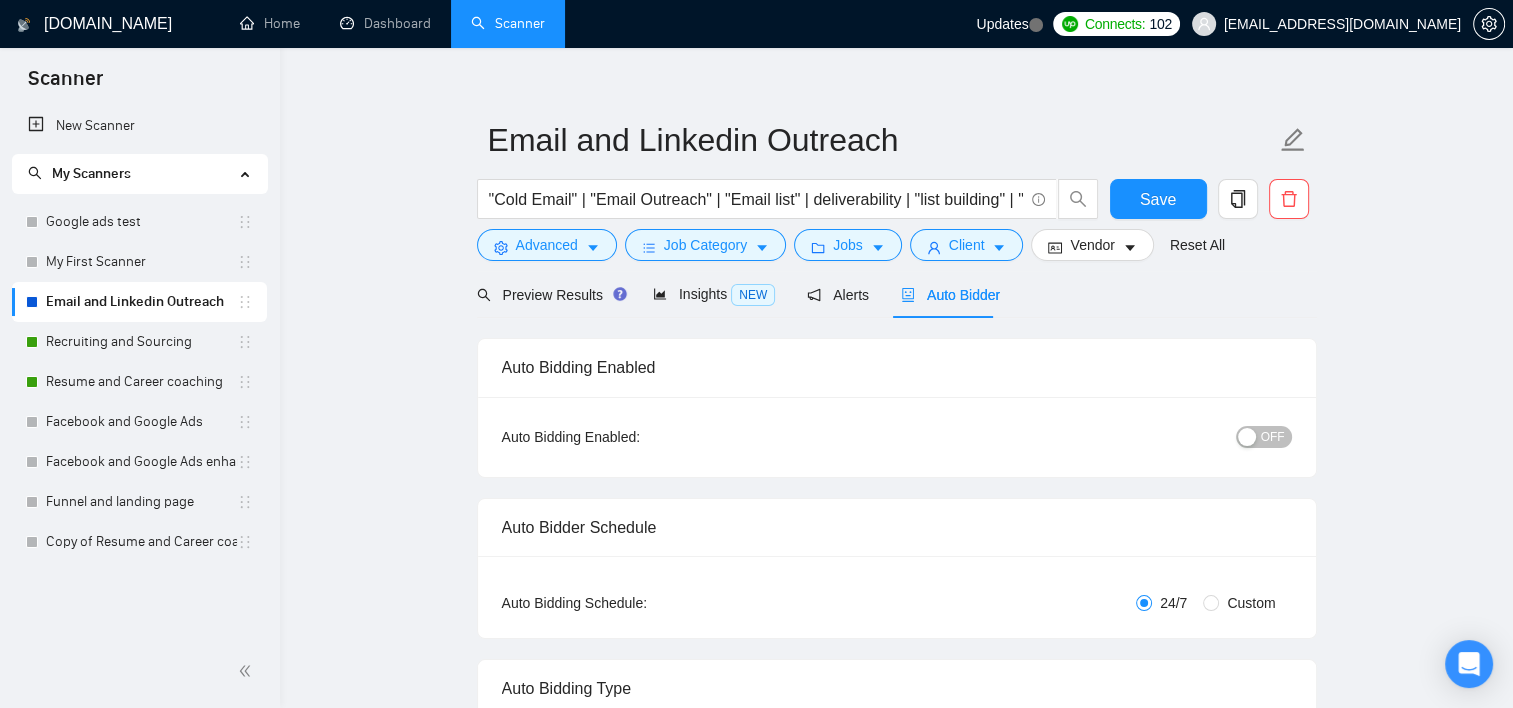 type 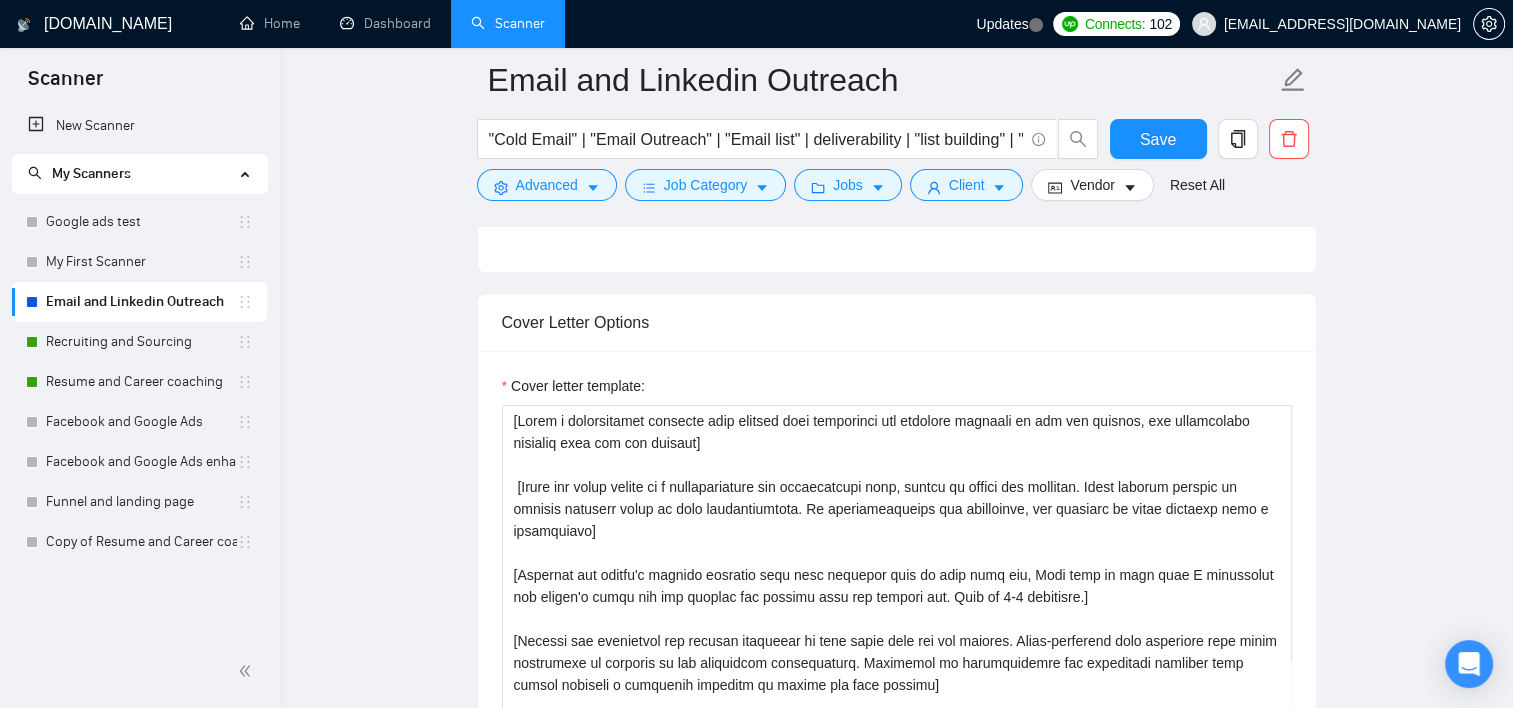 scroll, scrollTop: 1622, scrollLeft: 0, axis: vertical 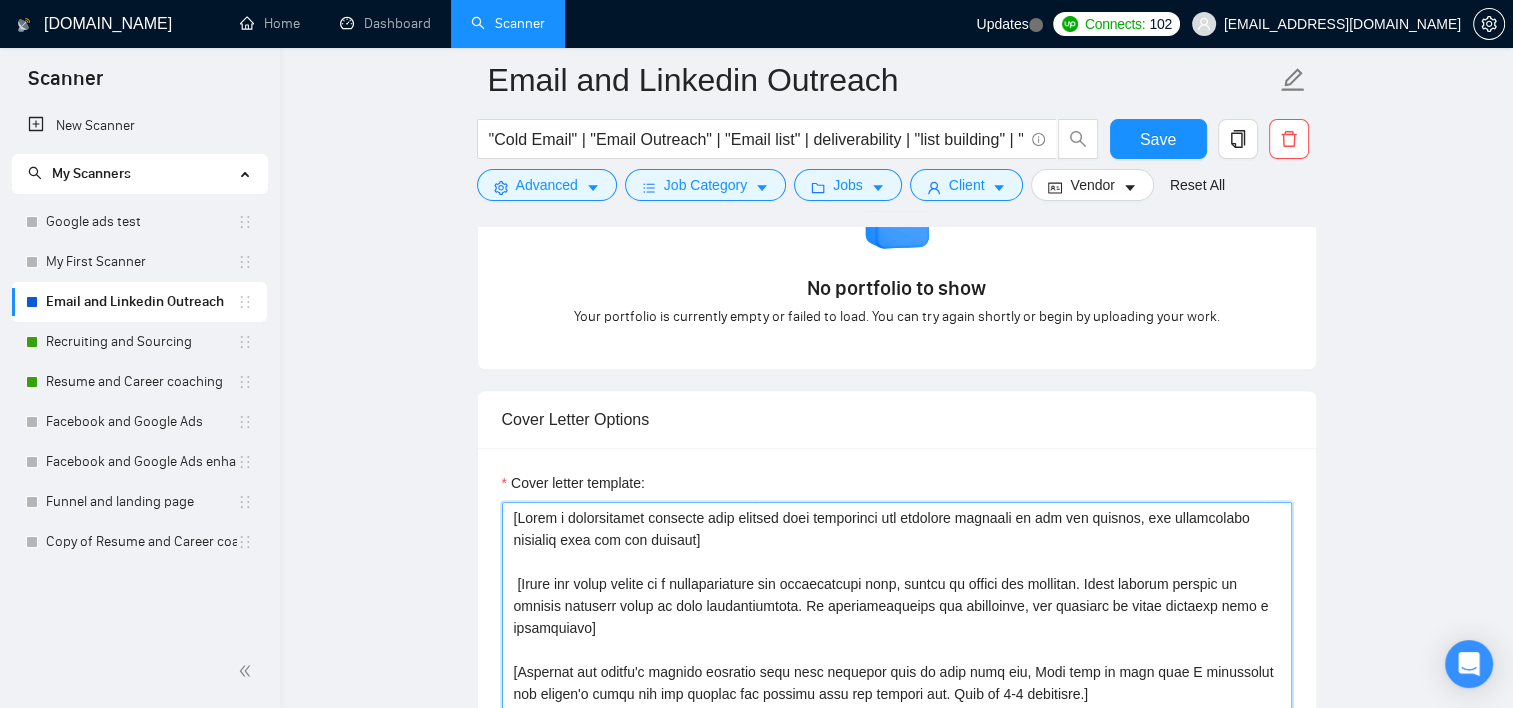 drag, startPoint x: 764, startPoint y: 538, endPoint x: 449, endPoint y: 491, distance: 318.48706 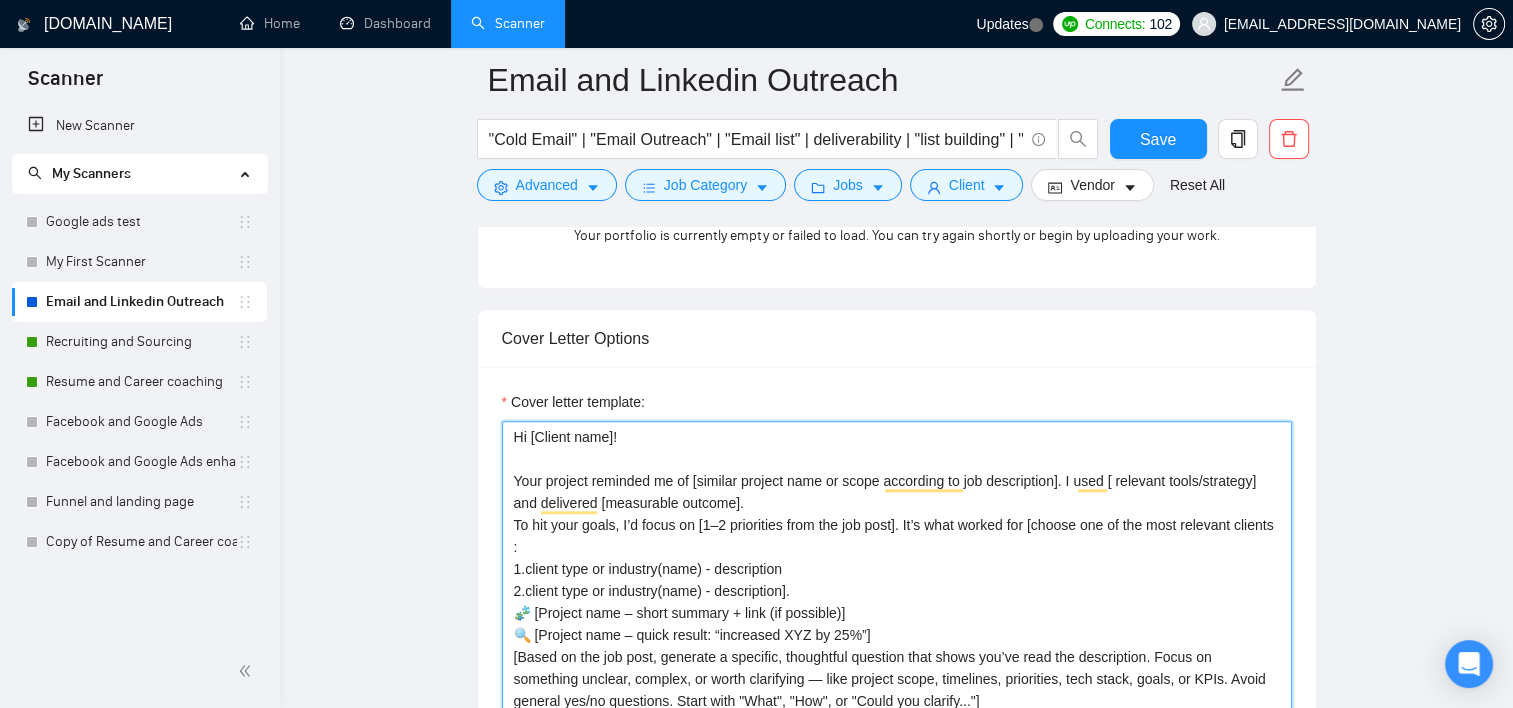 scroll, scrollTop: 1703, scrollLeft: 0, axis: vertical 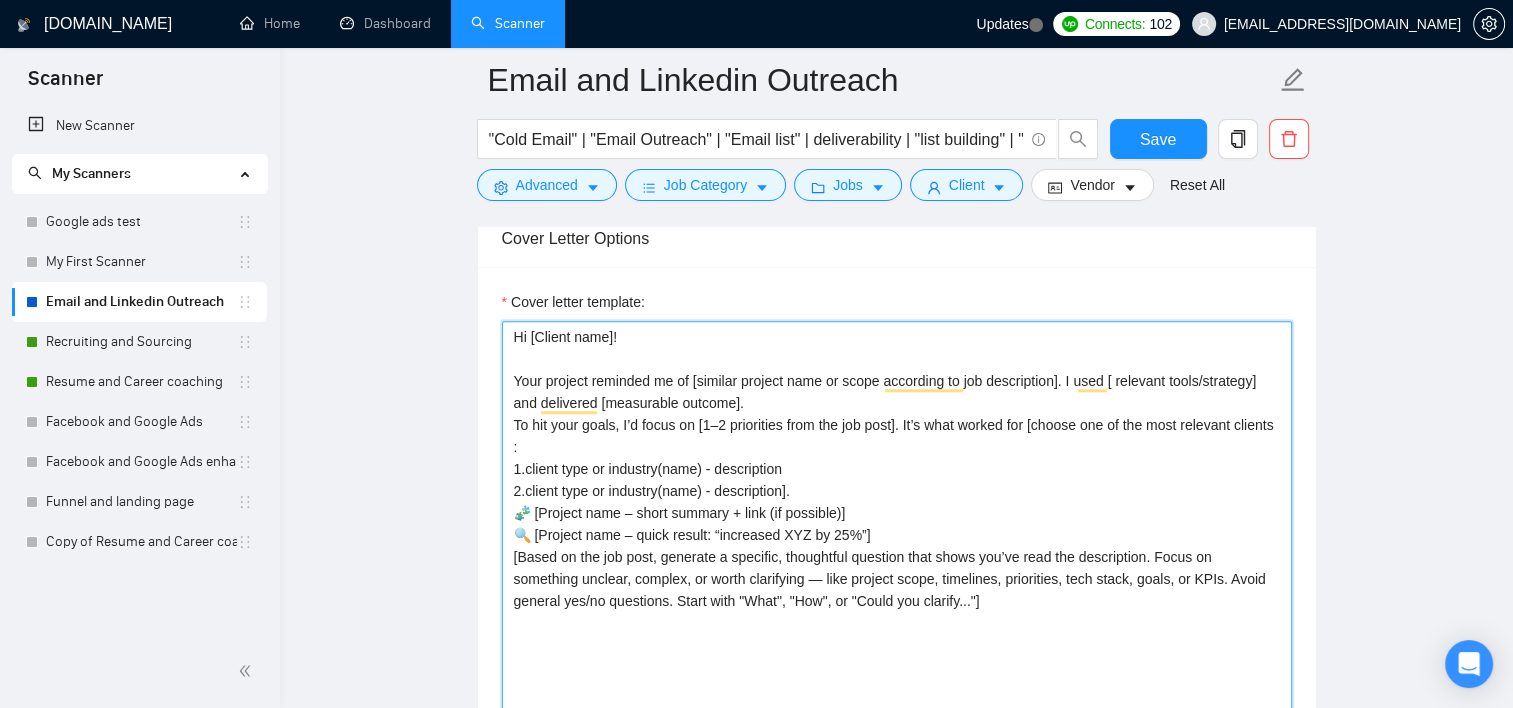 click on "Hi [Client name]!
Your project reminded me of [similar project name or scope according to job description]. I used [ relevant tools/strategy] and delivered [measurable outcome].
To hit your goals, I’d focus on [1–2 priorities from the job post]. It’s what worked for [choose one of the most relevant clients :
1.client type or industry(name) - description
2.client type or industry(name) - description].
🧩 [Project name – short summary + link (if possible)]
🔍 [Project name – quick result: “increased XYZ by 25%”]
[Based on the job post, generate a specific, thoughtful question that shows you’ve read the description. Focus on something unclear, complex, or worth clarifying — like project scope, timelines, priorities, tech stack, goals, or KPIs. Avoid general yes/no questions. Start with "What", "How", or "Could you clarify..."]" at bounding box center [897, 546] 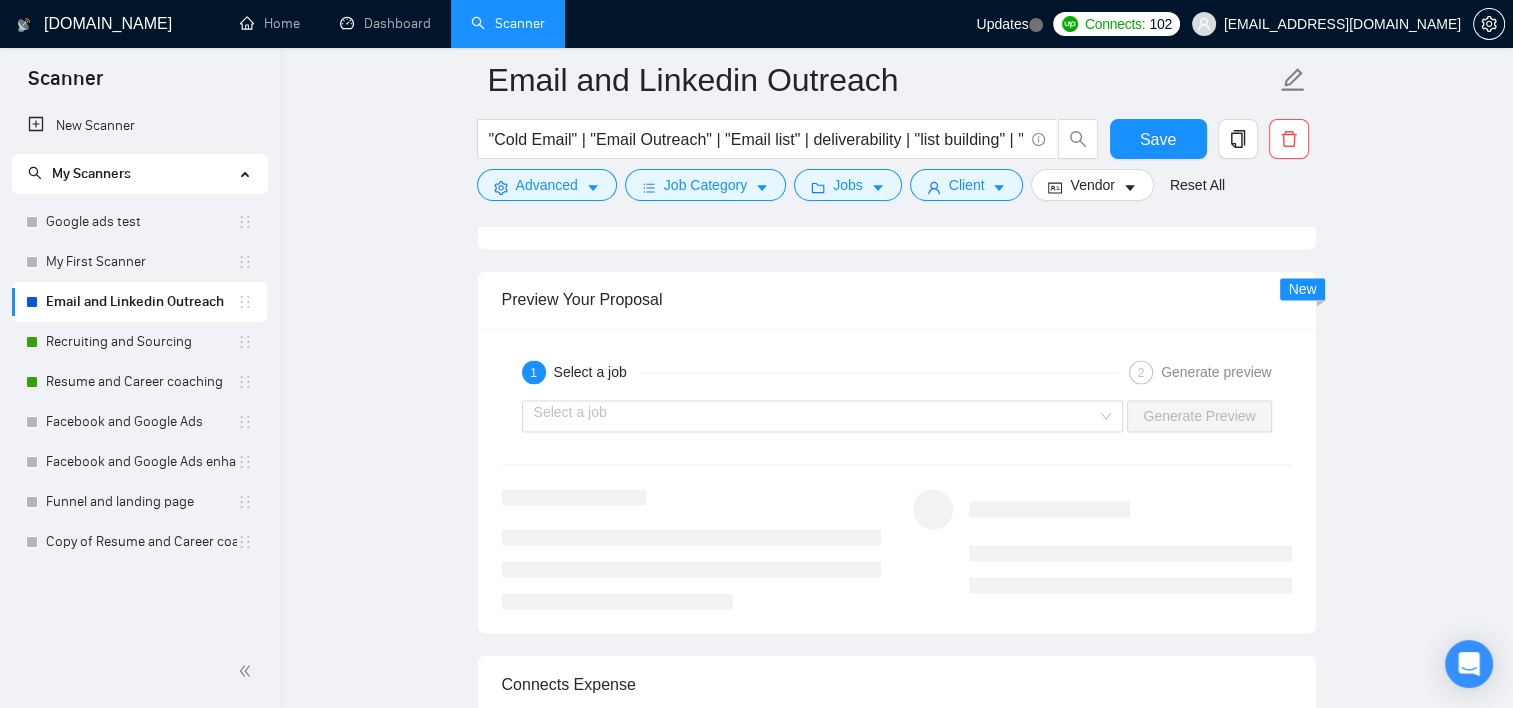 scroll, scrollTop: 3303, scrollLeft: 0, axis: vertical 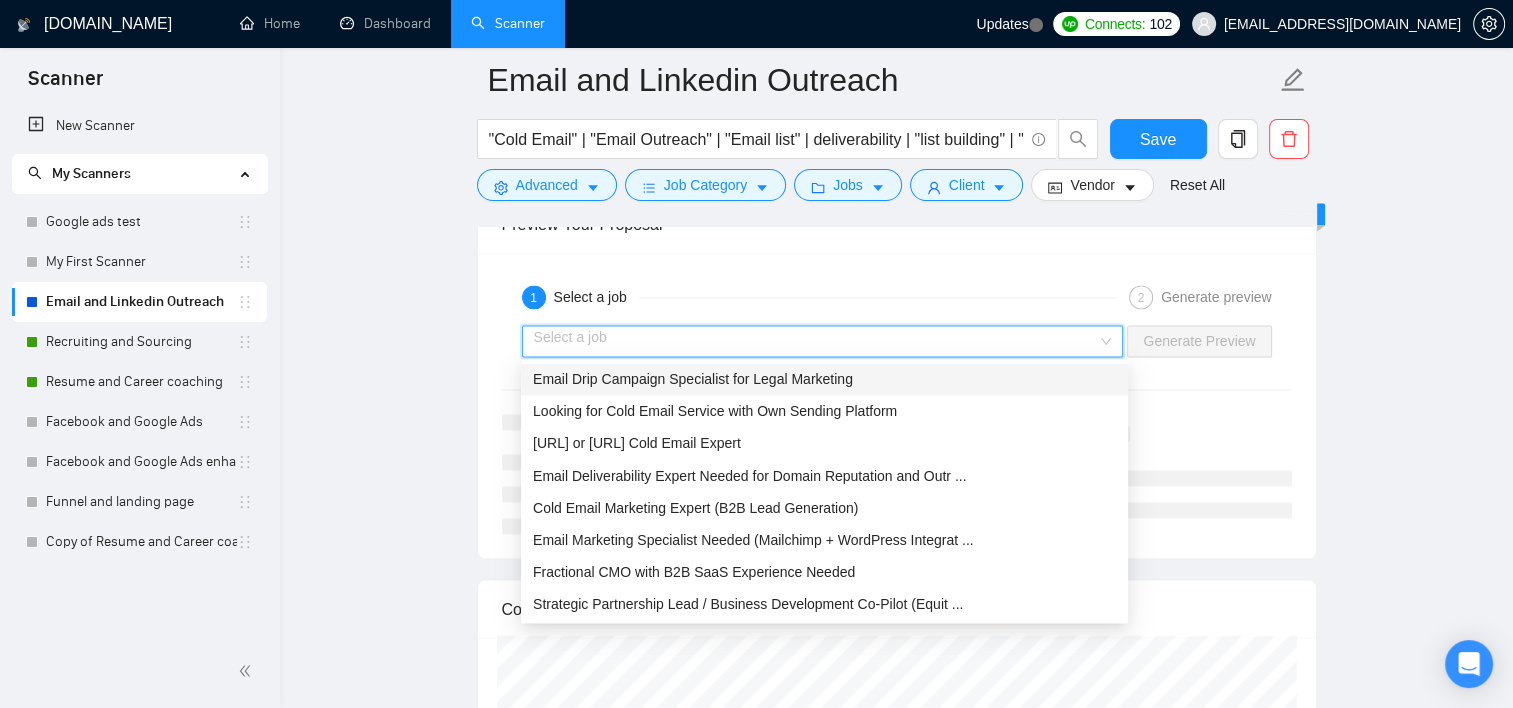 click at bounding box center (816, 341) 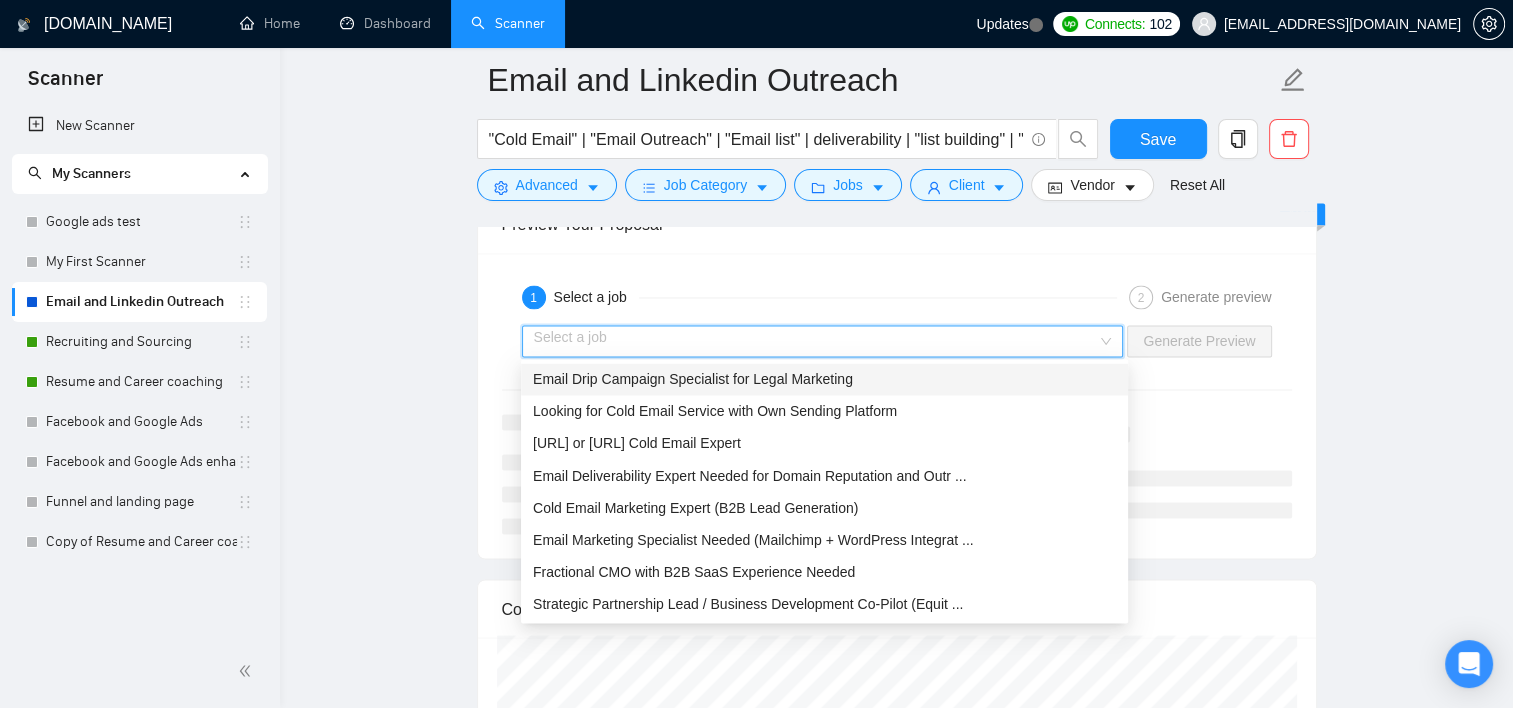 click on "Email Drip Campaign Specialist for Legal Marketing" at bounding box center [693, 379] 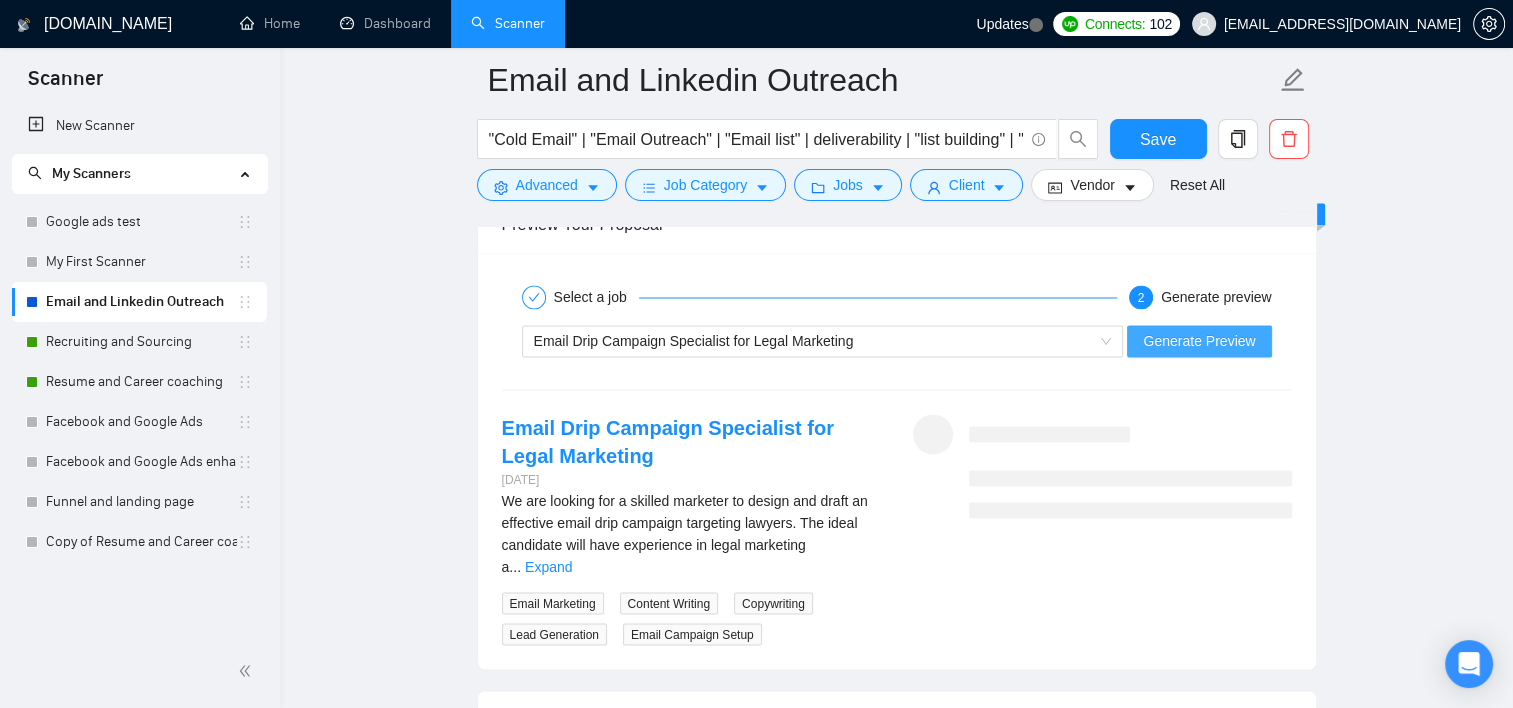 click on "Generate Preview" at bounding box center (1199, 341) 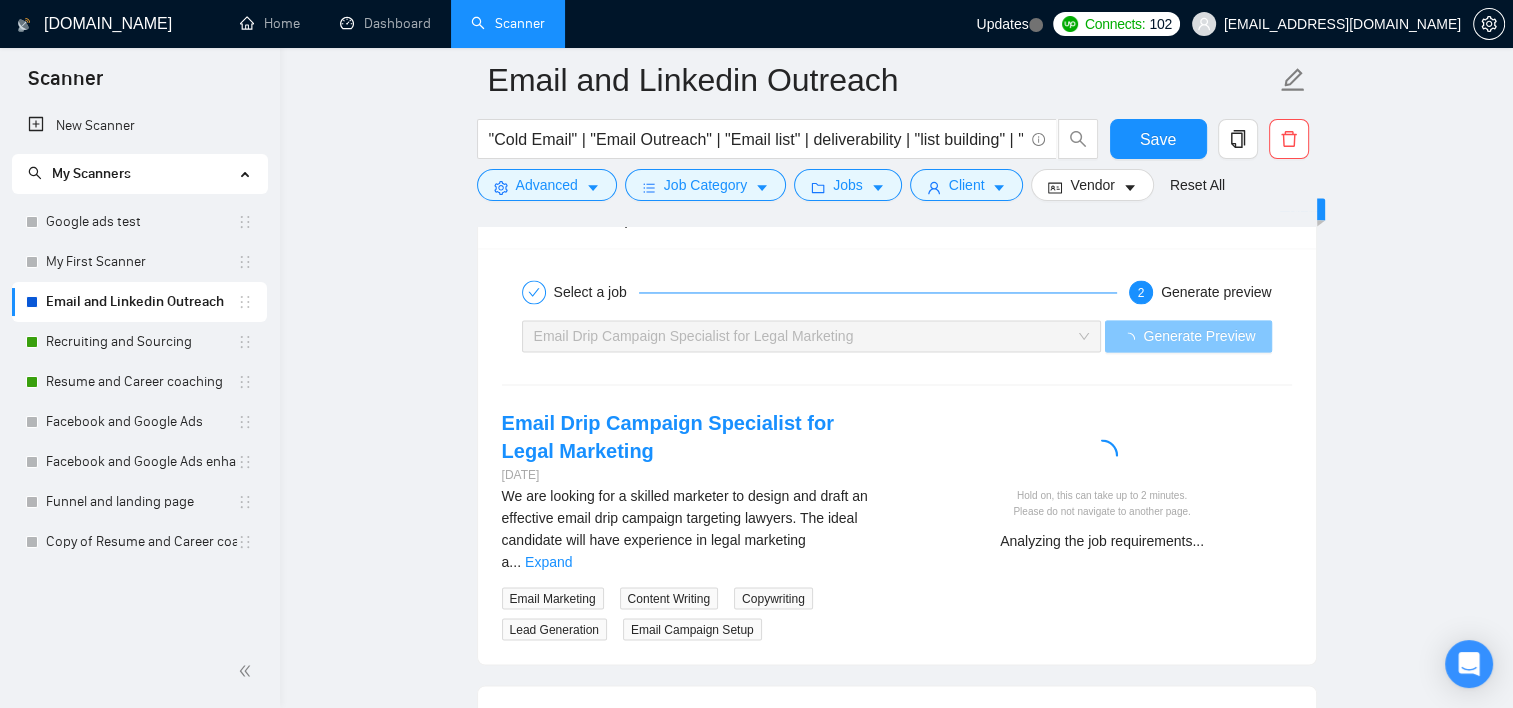 scroll, scrollTop: 3403, scrollLeft: 0, axis: vertical 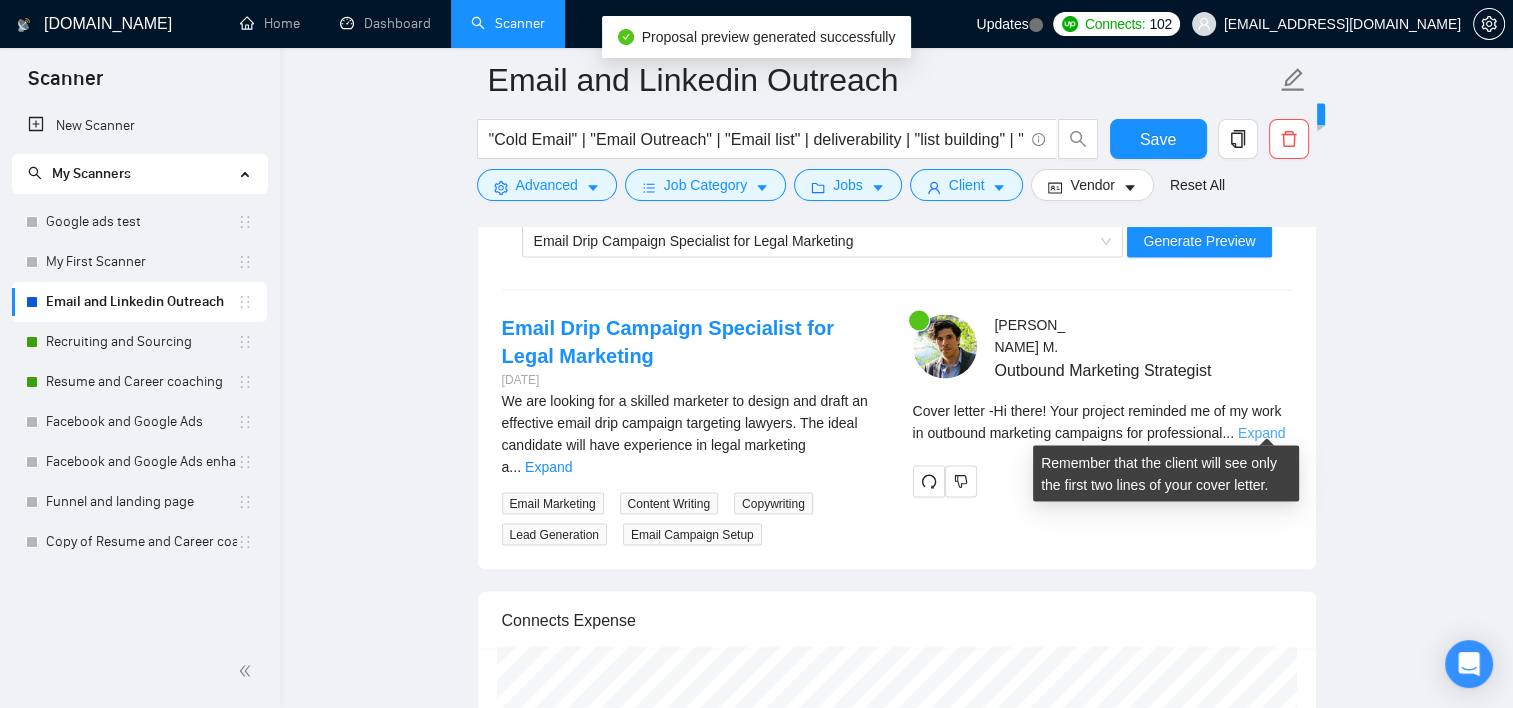 click on "Expand" at bounding box center [1261, 432] 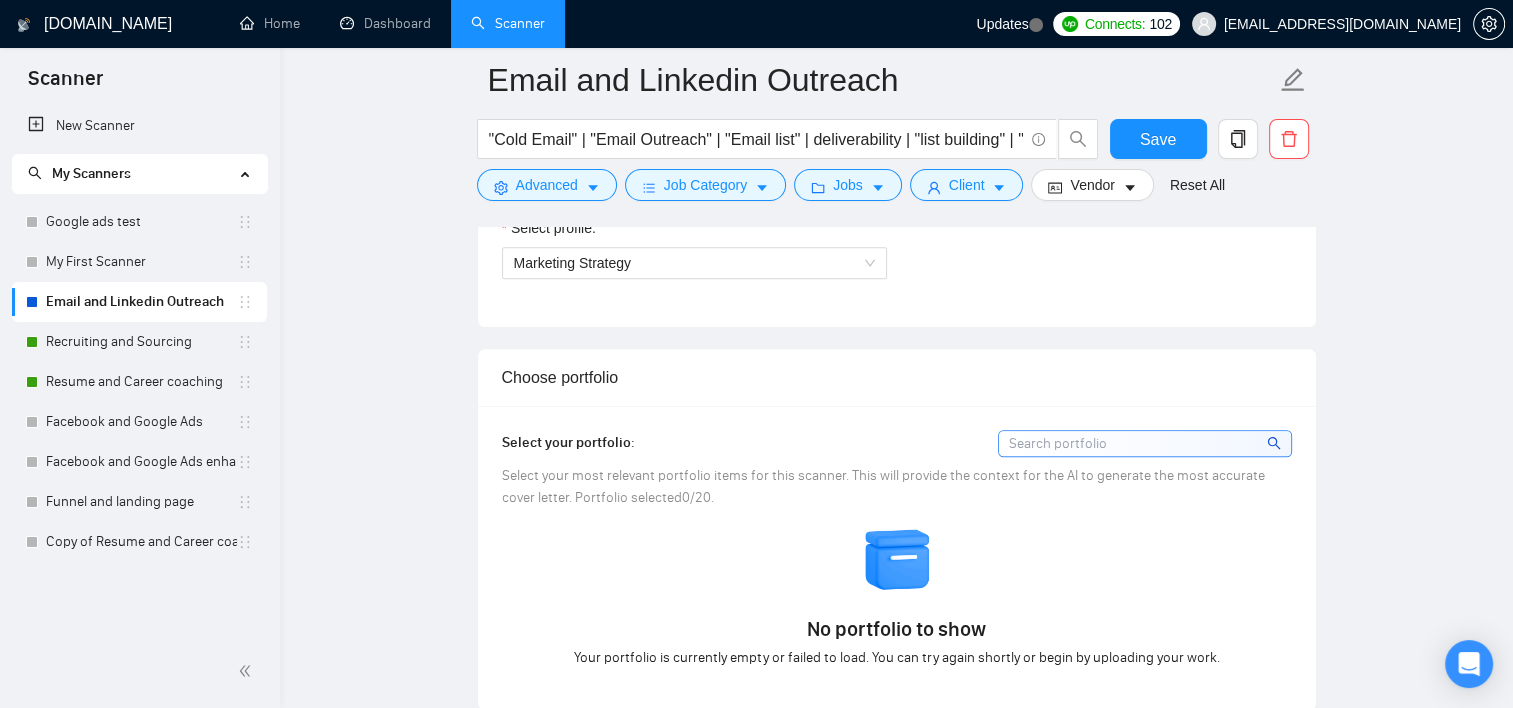 scroll, scrollTop: 903, scrollLeft: 0, axis: vertical 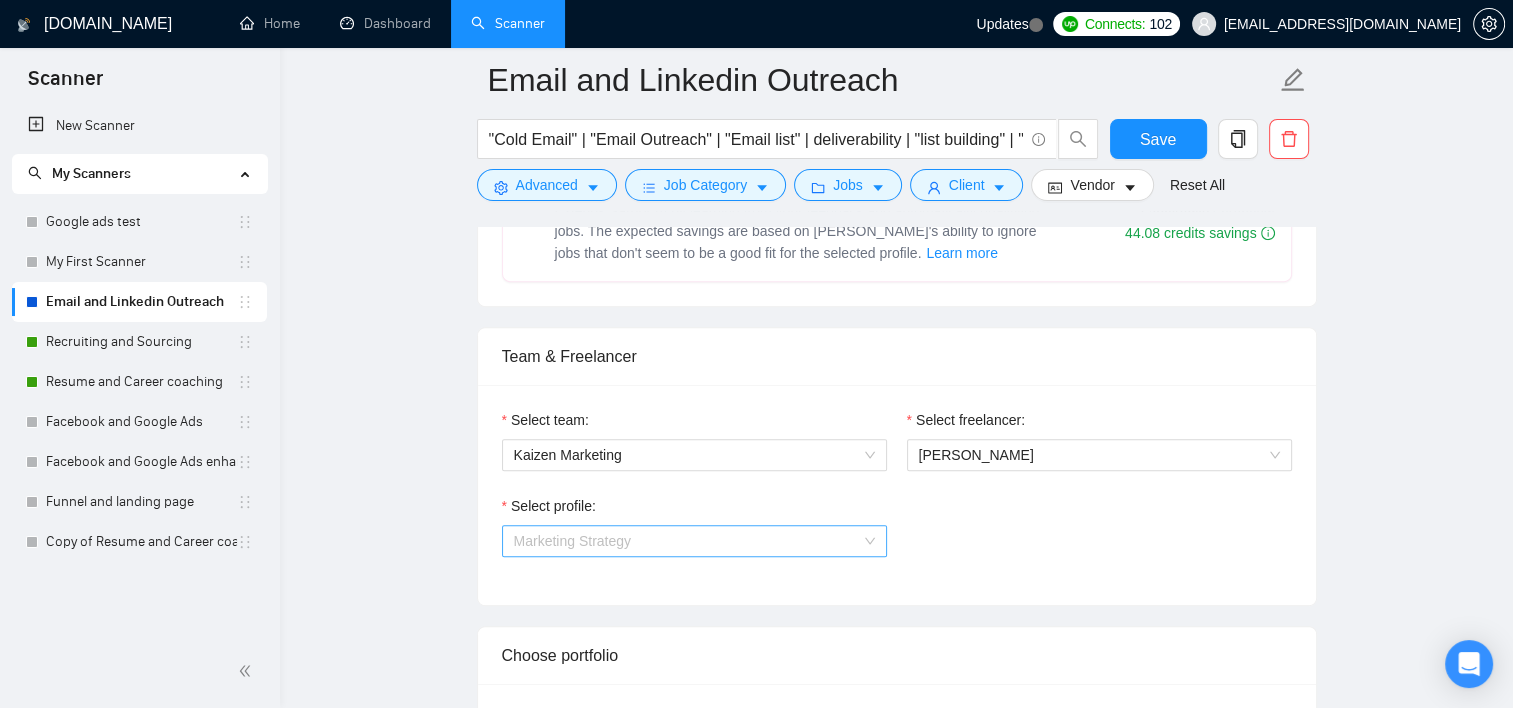 click on "Marketing Strategy" at bounding box center (694, 541) 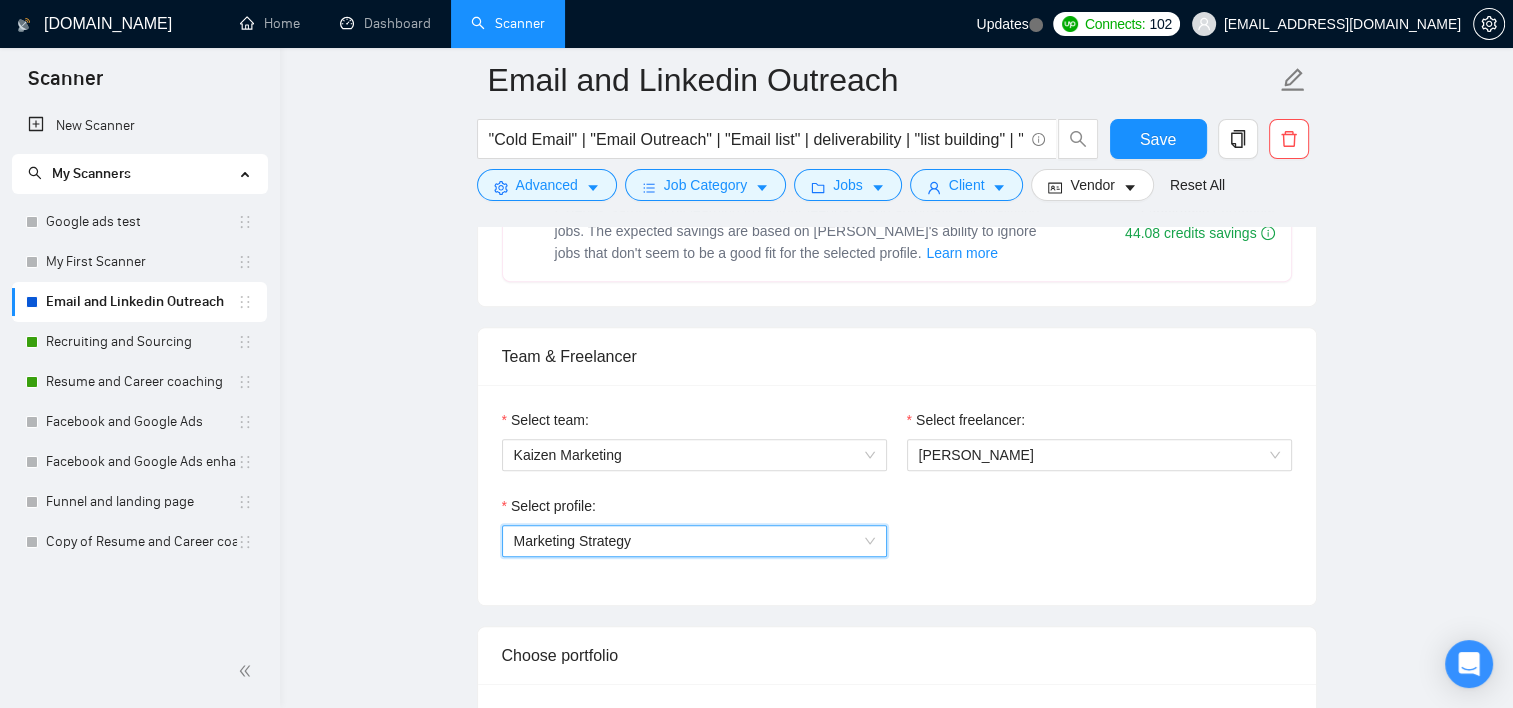 click on "Marketing Strategy" at bounding box center (694, 541) 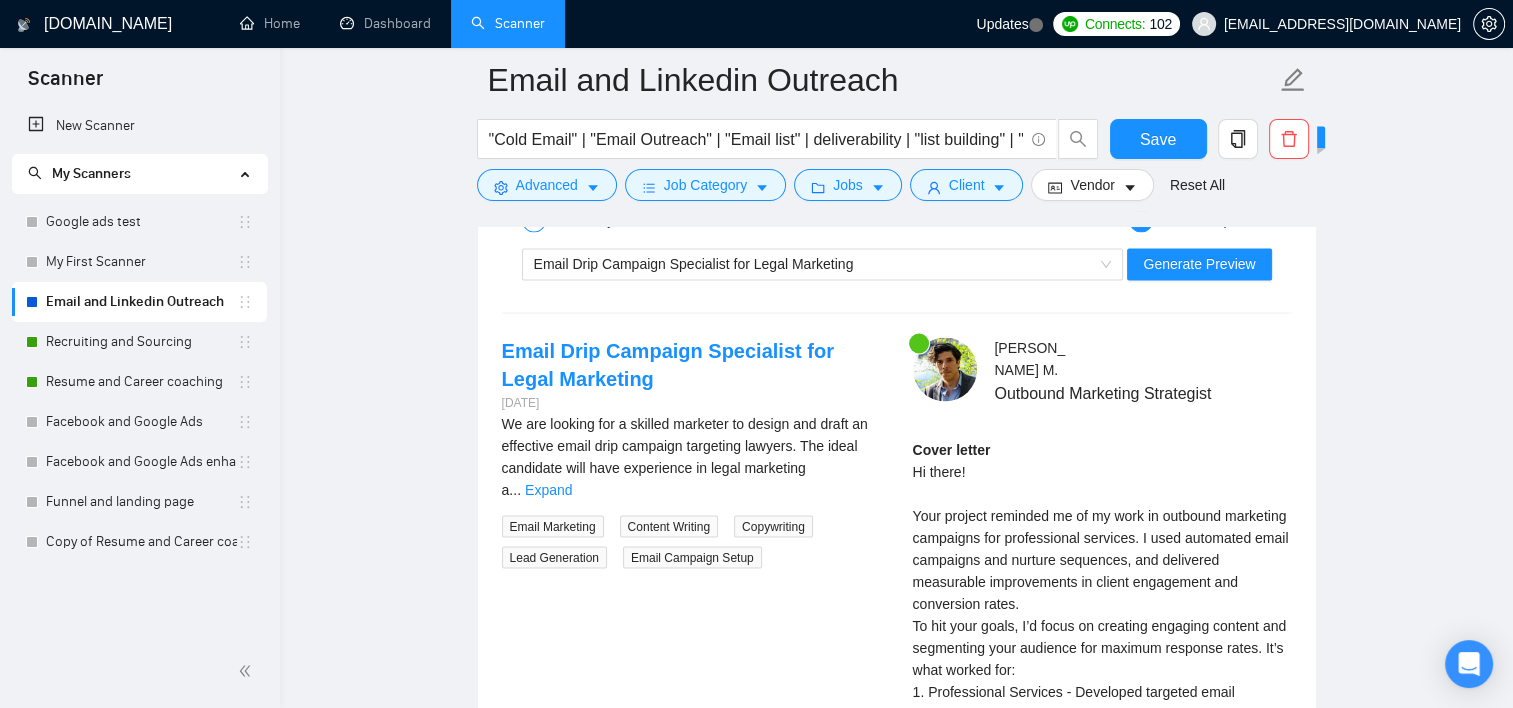 scroll, scrollTop: 3603, scrollLeft: 0, axis: vertical 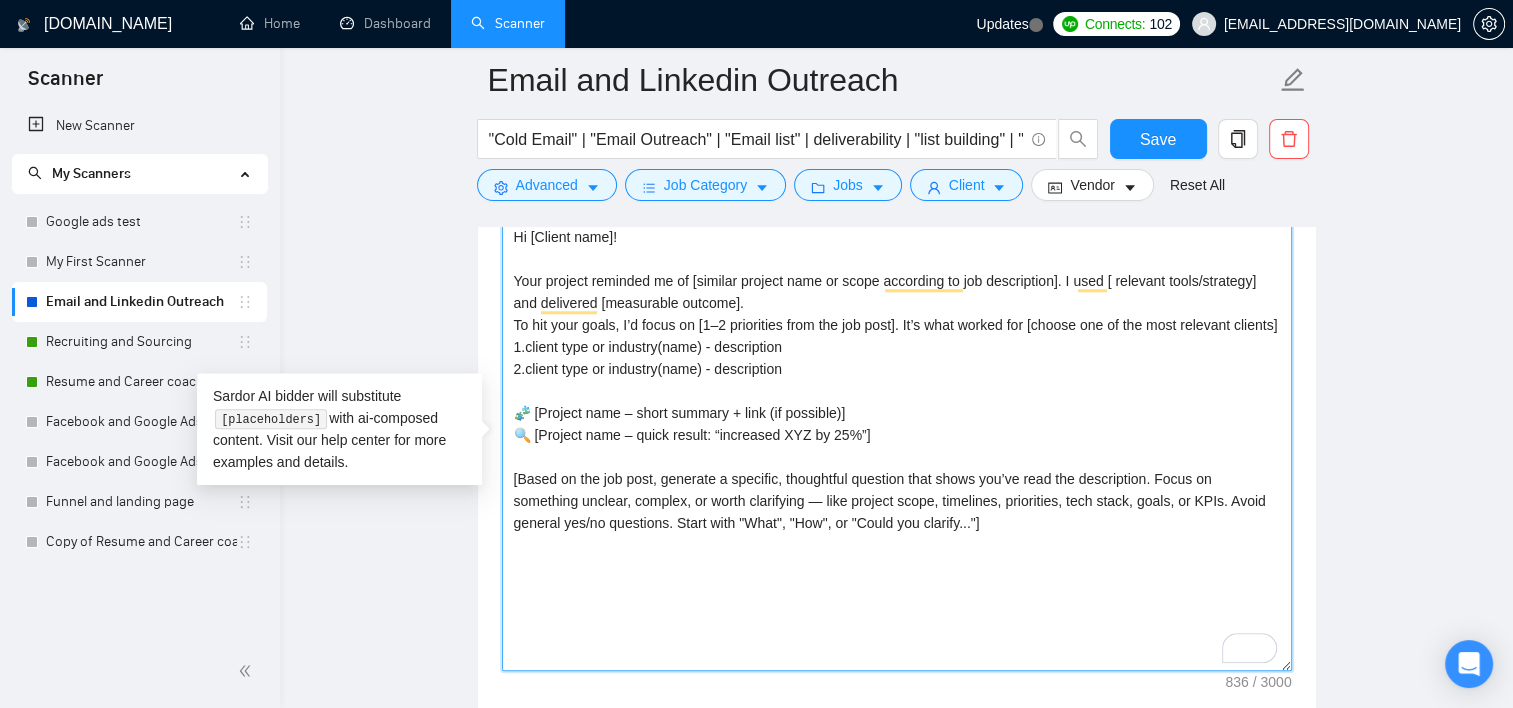 drag, startPoint x: 963, startPoint y: 558, endPoint x: 688, endPoint y: 314, distance: 367.6425 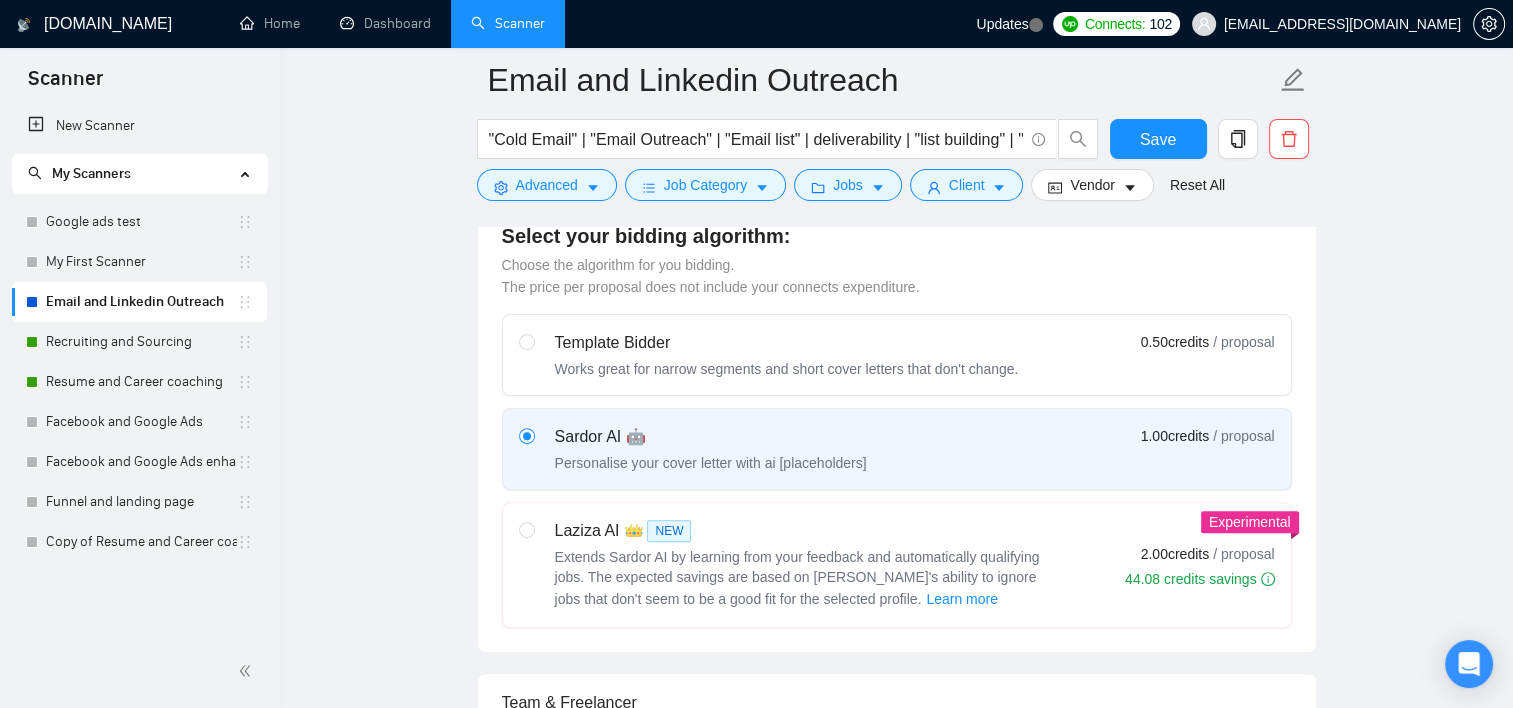 scroll, scrollTop: 600, scrollLeft: 0, axis: vertical 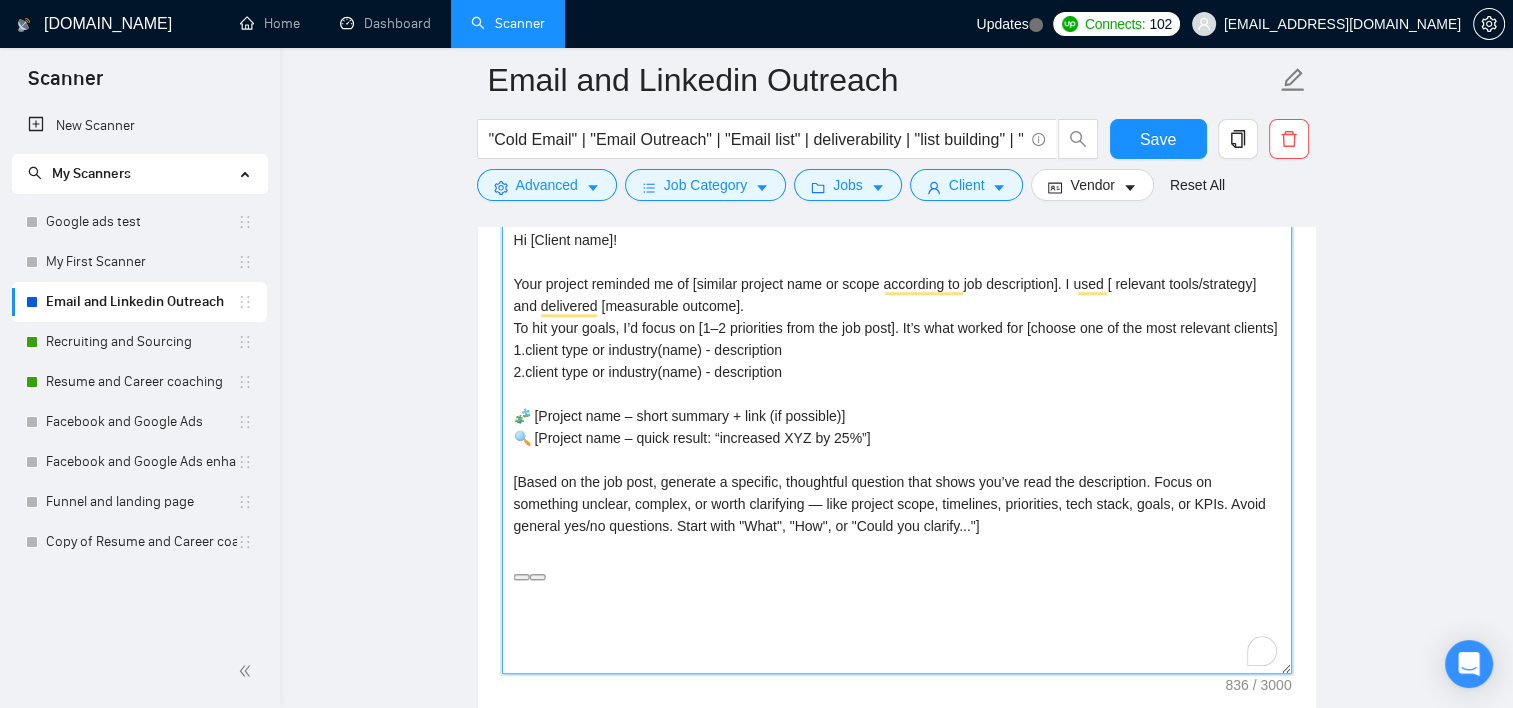 click on "Hi [Client name]!
Your project reminded me of [similar project name or scope according to job description]. I used [ relevant tools/strategy] and delivered [measurable outcome].
To hit your goals, I’d focus on [1–2 priorities from the job post]. It’s what worked for [choose one of the most relevant clients]
1.client type or industry(name) - description
2.client type or industry(name) - description
🧩 [Project name – short summary + link (if possible)]
🔍 [Project name – quick result: “increased XYZ by 25%”]
[Based on the job post, generate a specific, thoughtful question that shows you’ve read the description. Focus on something unclear, complex, or worth clarifying — like project scope, timelines, priorities, tech stack, goals, or KPIs. Avoid general yes/no questions. Start with "What", "How", or "Could you clarify..."]" at bounding box center (897, 449) 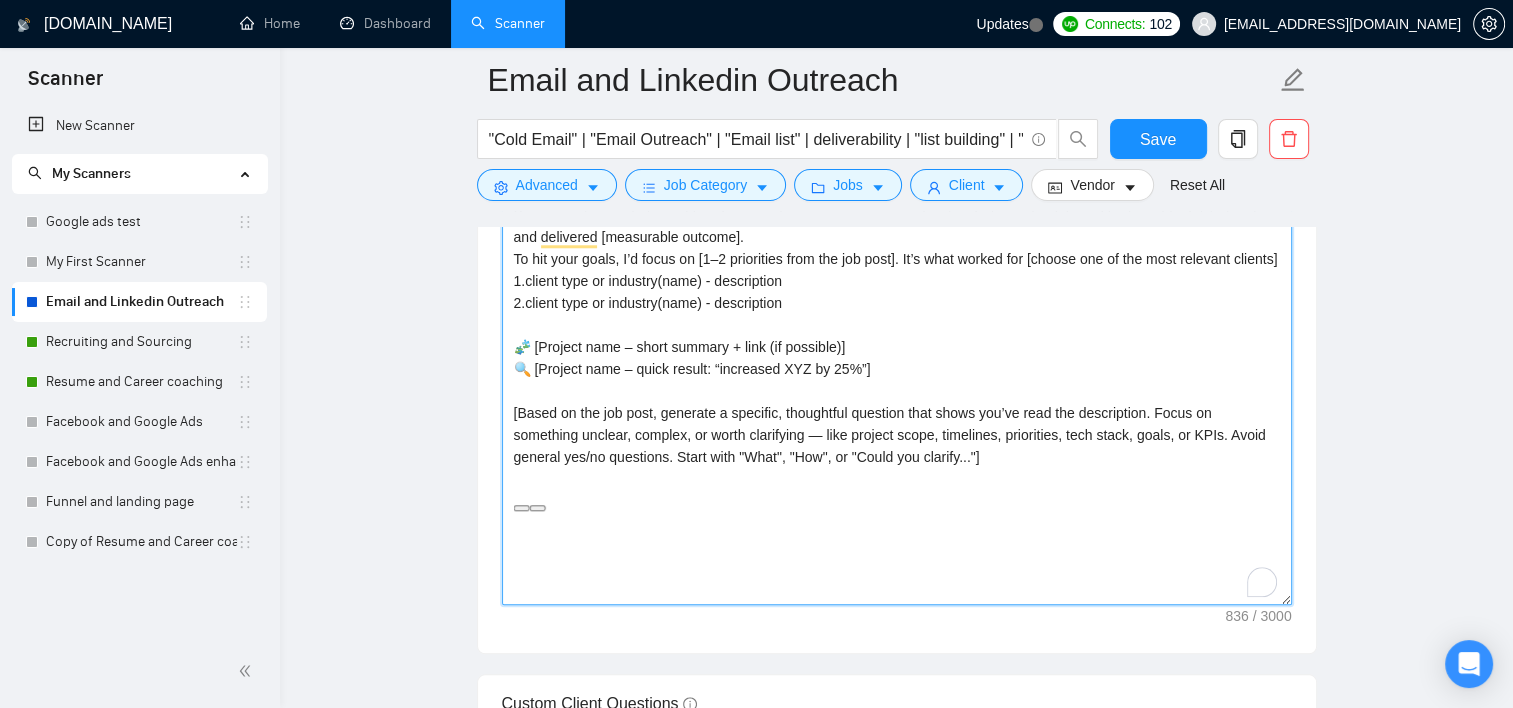 scroll, scrollTop: 1900, scrollLeft: 0, axis: vertical 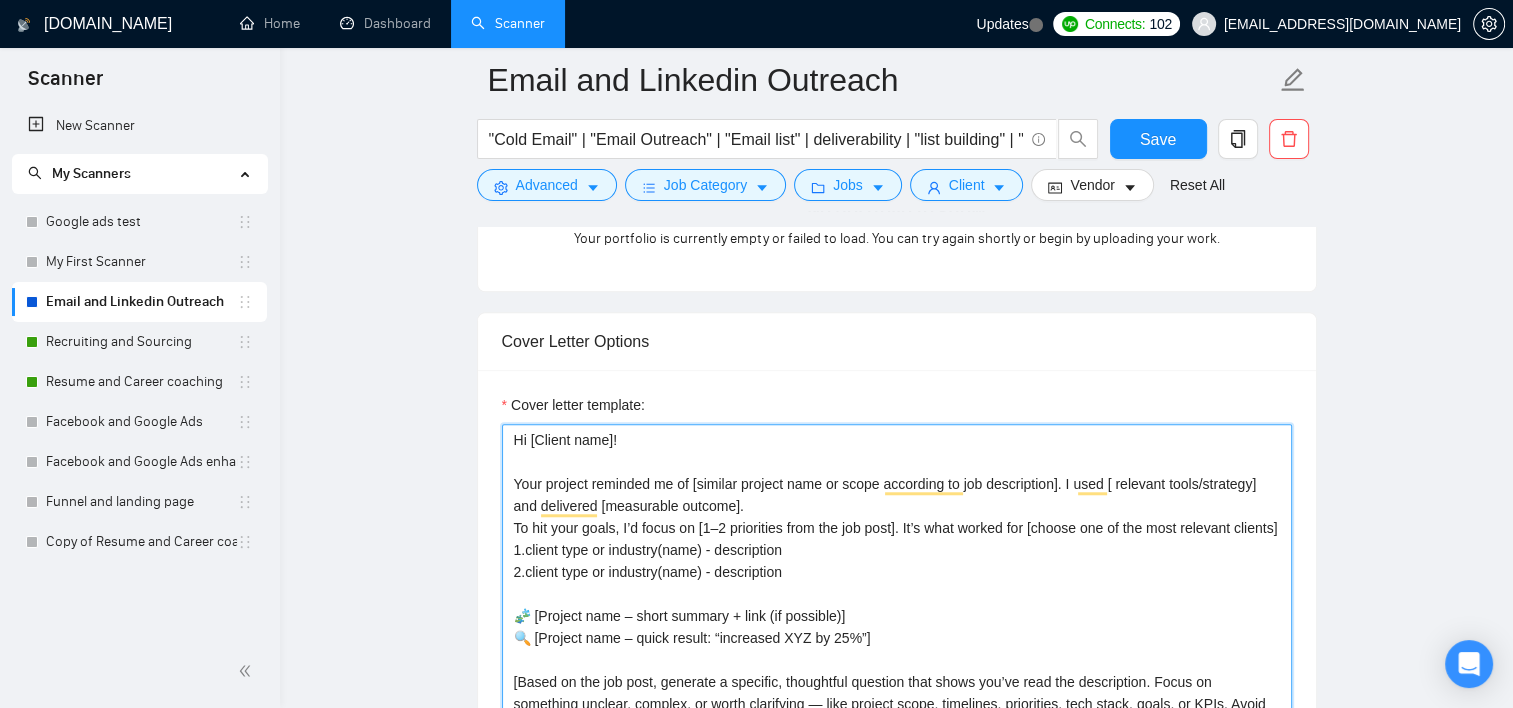 drag, startPoint x: 956, startPoint y: 467, endPoint x: 513, endPoint y: 488, distance: 443.49747 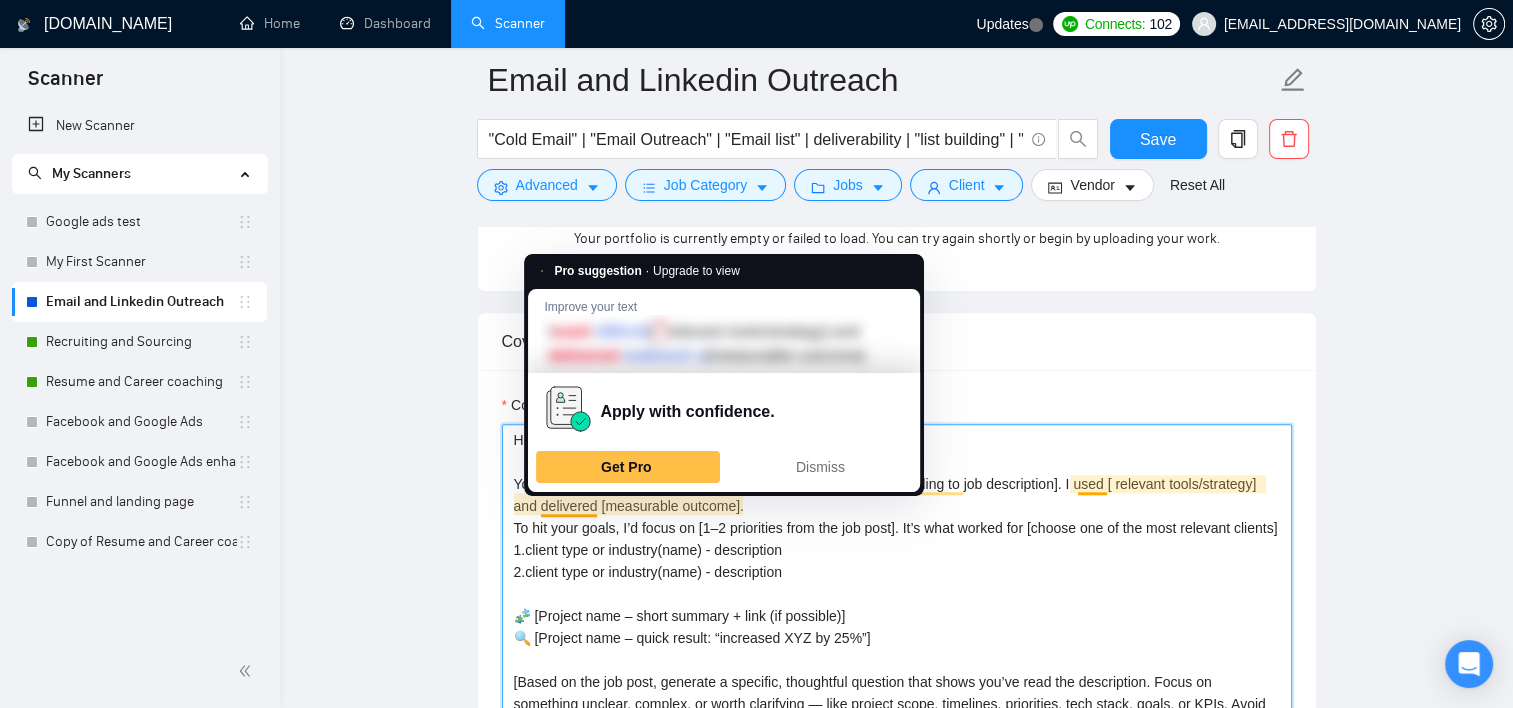 paste on "Hi [Client Name],
I’m Dave March — a Cold Email Marketing Expert with over a decade of experience helping founders, SaaS startups, and growth-stage companies turn outbound messaging into real pipeline.
If you’re looking to land more clients, schedule more demos, or generate press and awareness for your product or leadership brand — I’m your guy. I specialize in crafting cold email sequences and LinkedIn outreach that actually get responses, start conversations, and move the needle.
Most campaigns fail because they either sound robotic or fall flat emotionally. My approach blends performance marketing, human psychology, and brand storytelling to create messages people want to respond to — even if they don’t know you yet.
Here’s how I help clients like you:
✔ Cold Email Strategy & Copywriting – Personalized, emotionally intelligent messaging that opens doors. No templates. No fluff.
✔ List Building & Deliverability Optimization – Using tools like Apollo and deliverability best practices so your emails l..." 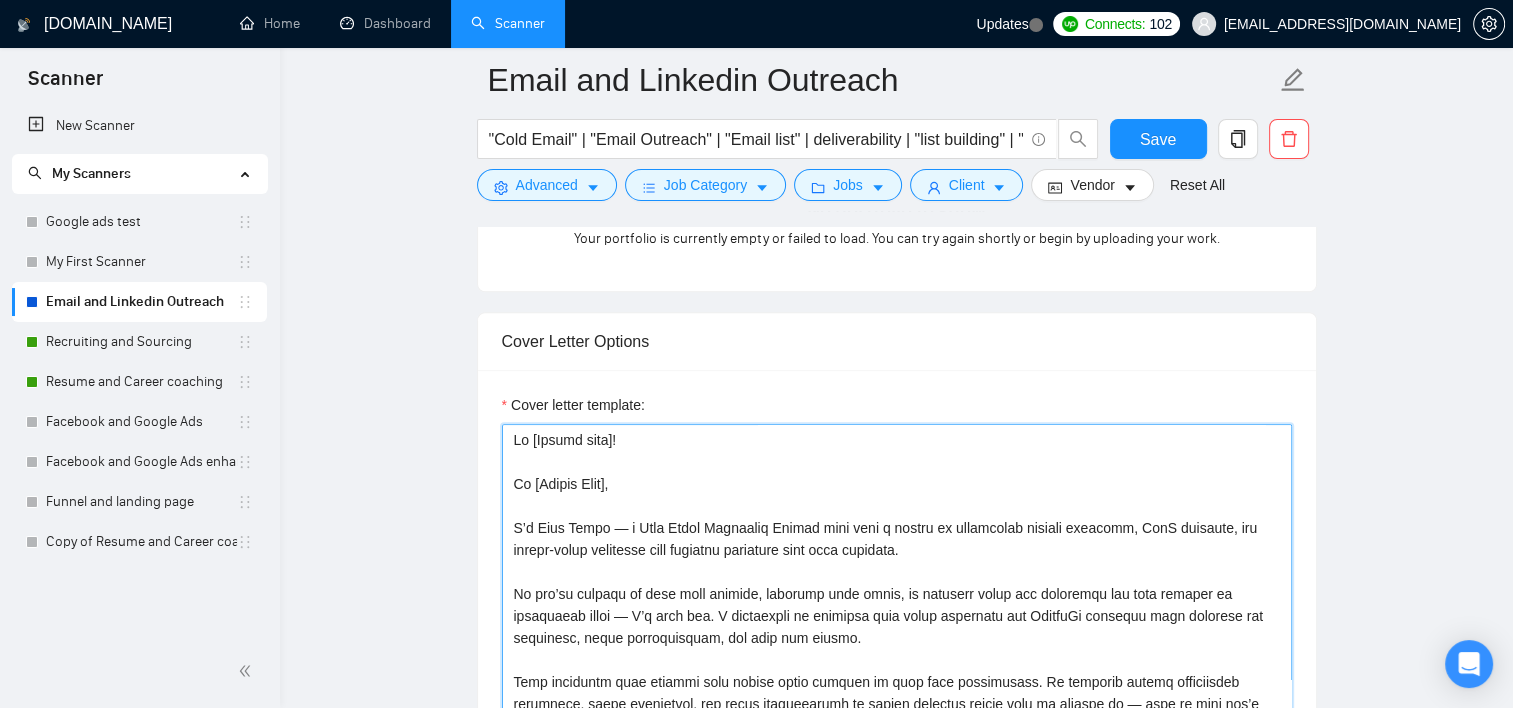 scroll, scrollTop: 1763, scrollLeft: 0, axis: vertical 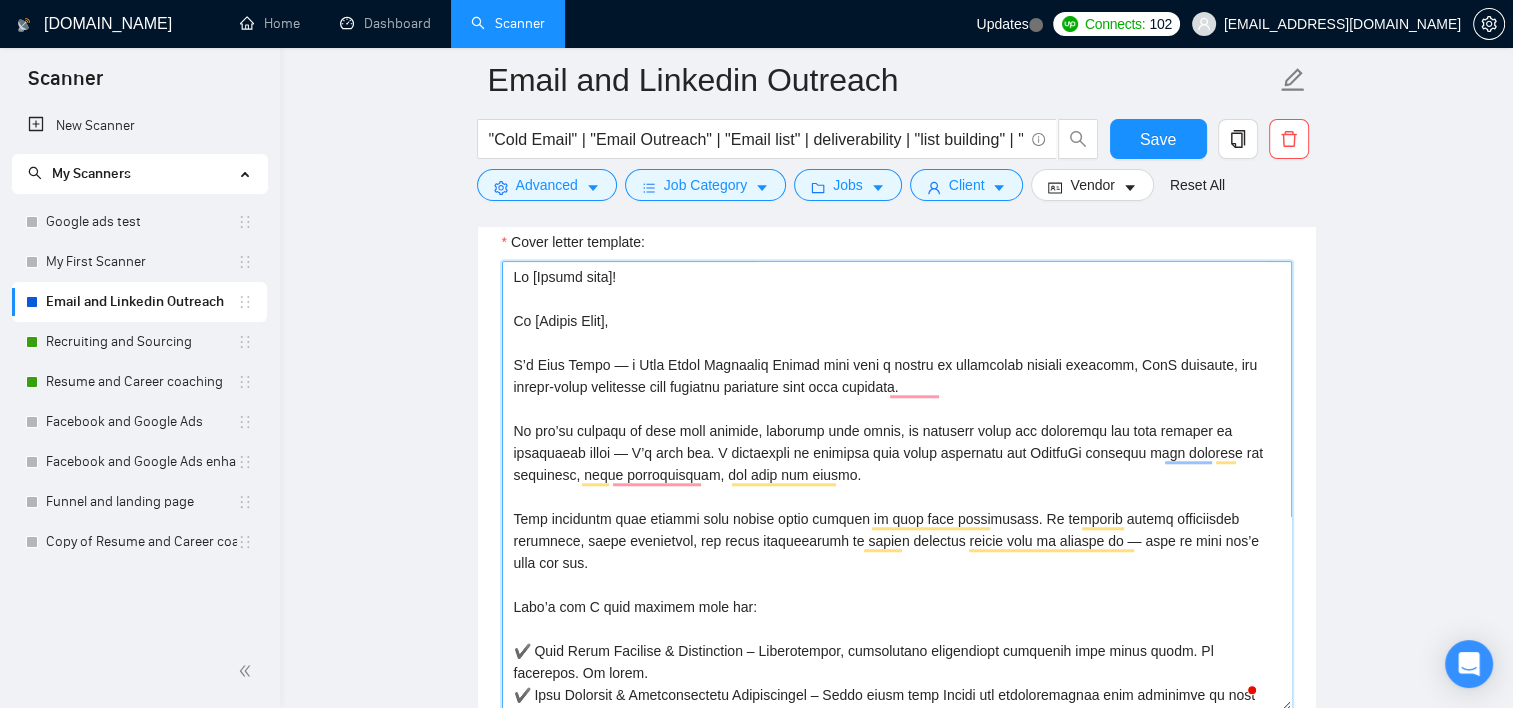drag, startPoint x: 648, startPoint y: 313, endPoint x: 493, endPoint y: 313, distance: 155 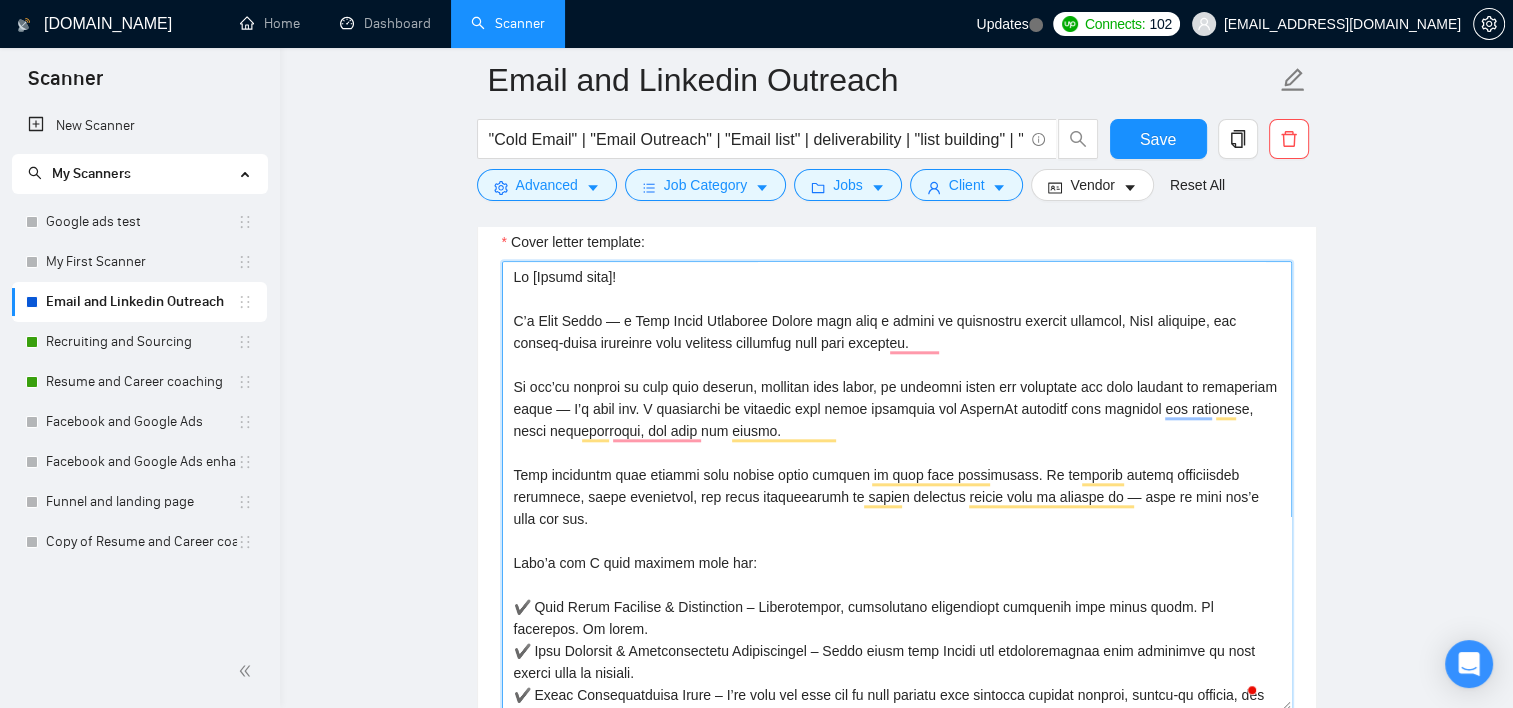 click on "Cover letter template:" at bounding box center [897, 486] 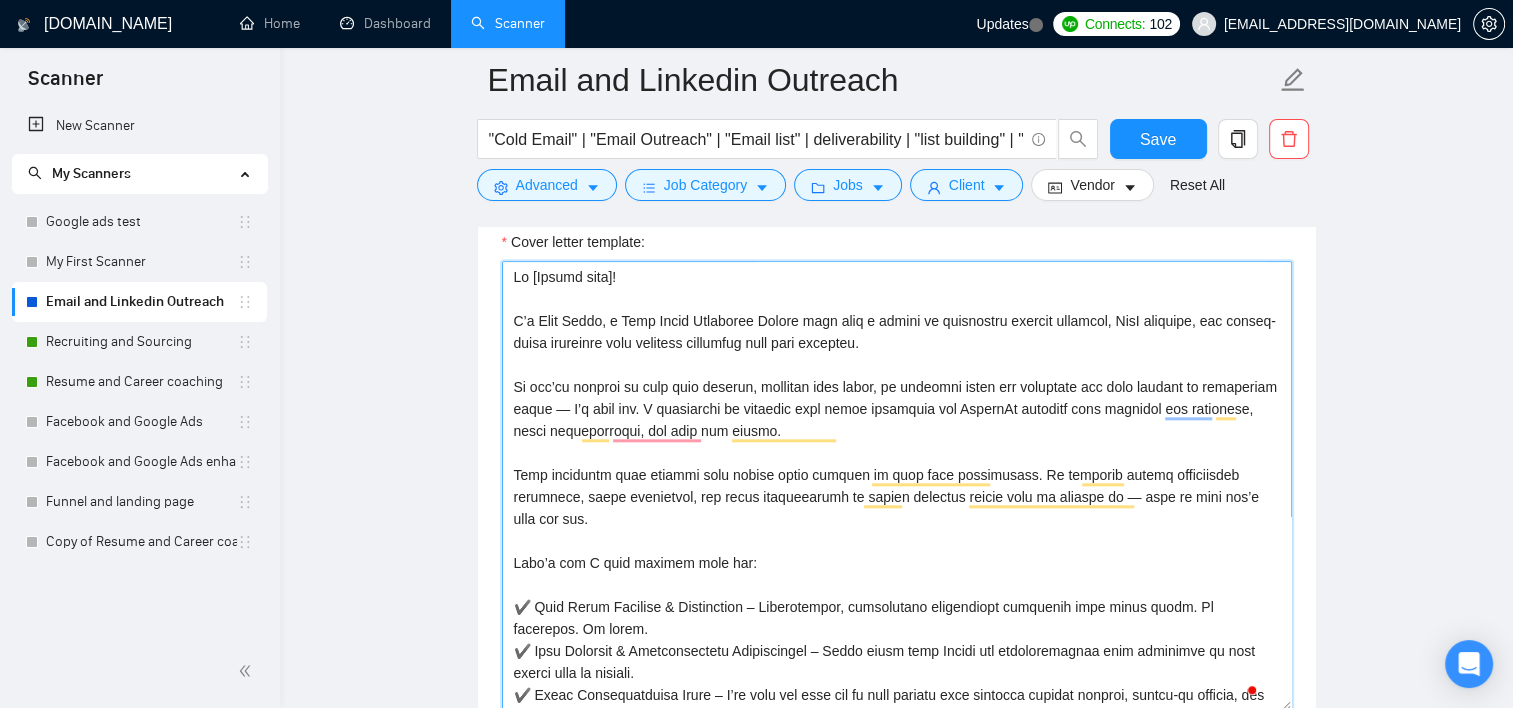 click on "Cover letter template:" at bounding box center [897, 486] 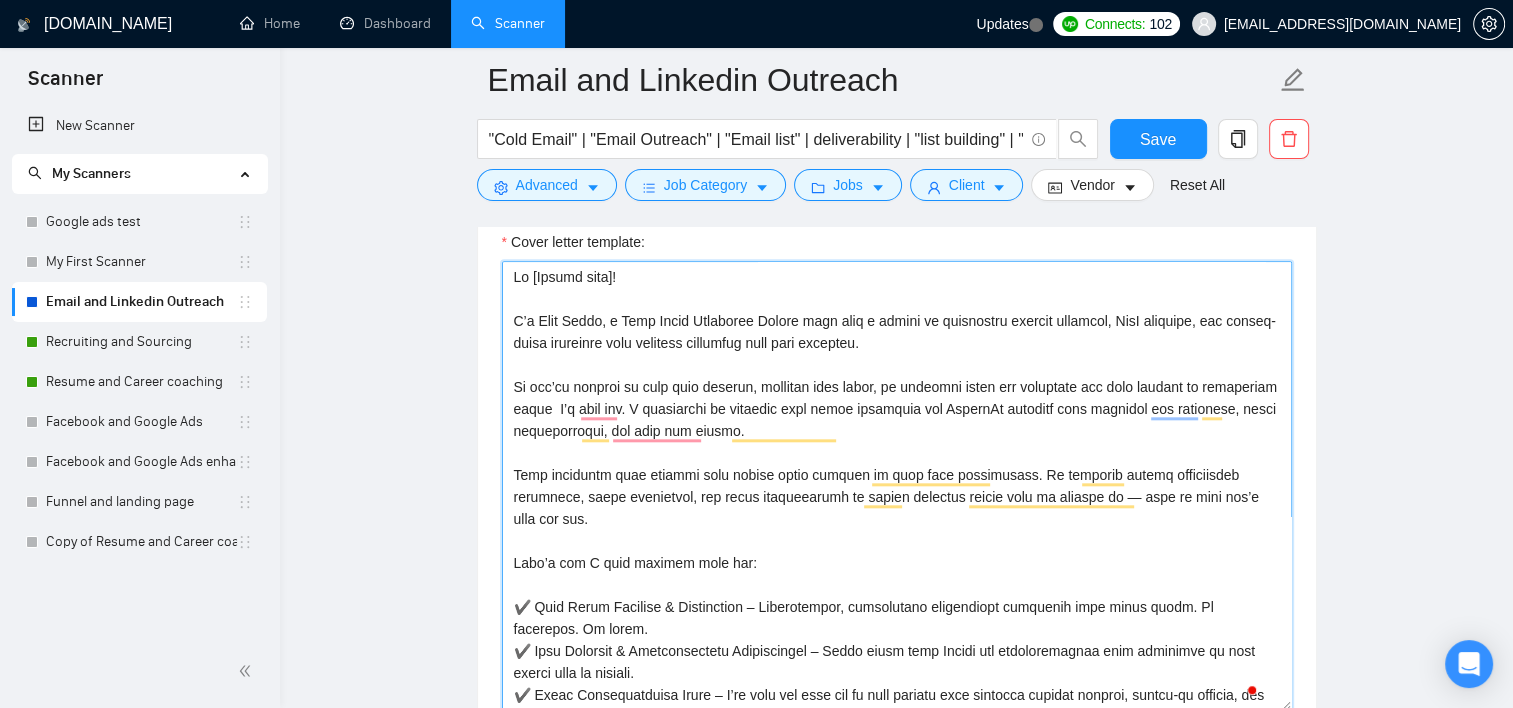 click on "Cover letter template:" at bounding box center [897, 486] 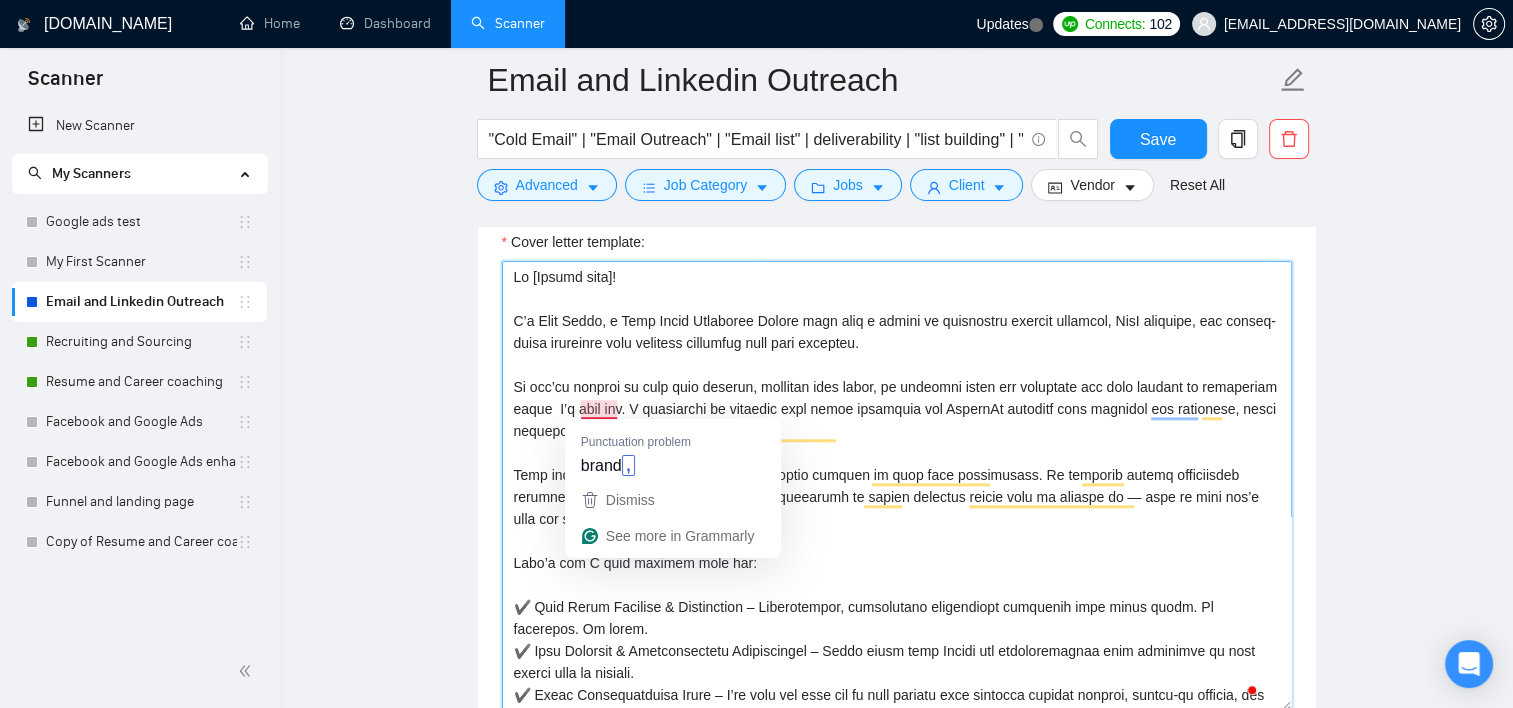 click on "Cover letter template:" at bounding box center [897, 486] 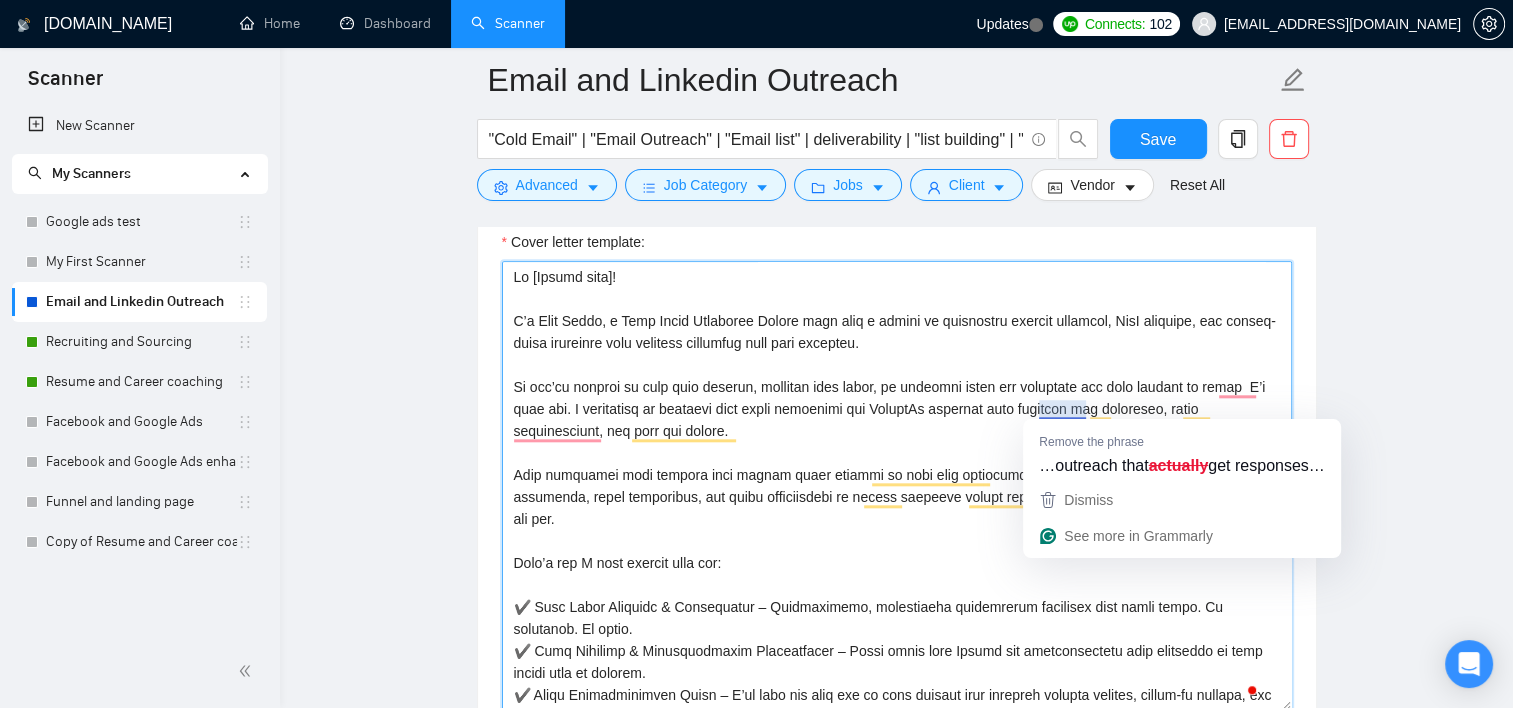 click on "Cover letter template:" at bounding box center (897, 486) 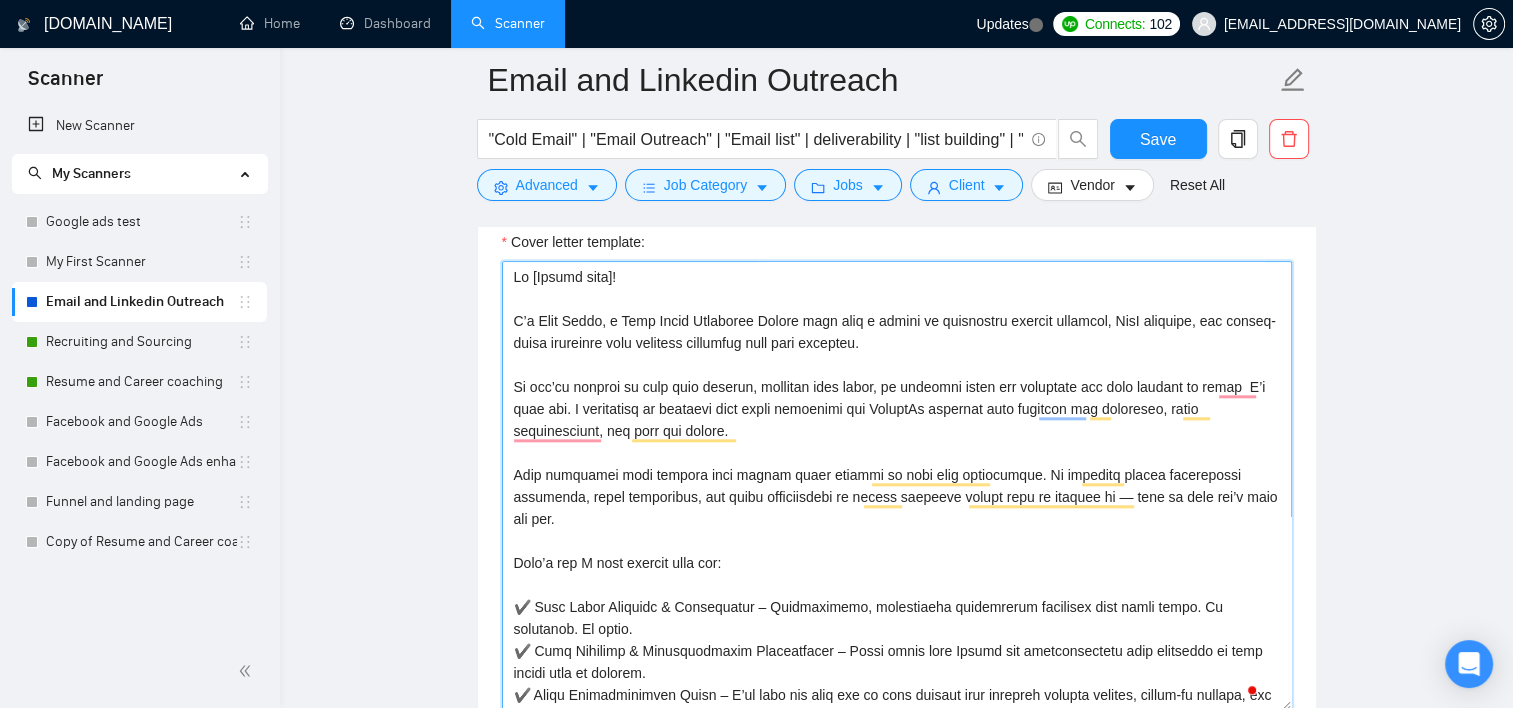 type on "Hi [Client name]!
I’m Dave March, a Cold Email Marketing Expert with over a decade of experience helping founders, SaaS startups, and growth-stage companies turn outbound messaging into real pipeline.
If you’re looking to land more clients, schedule more demos, or generate press and awareness for your product or brand  I’m your guy. I specialize in crafting cold email sequences and LinkedIn outreach that actually get responses, start conversations, and move the needle.
Most campaigns fail because they either sound robotic or fall flat emotionally. My approach blends performance marketing, human psychology, and brand storytelling to create messages people want to respond to — even if they don’t know you yet.
Here’s how I help clients like you:
✔ Cold Email Strategy & Copywriting – Personalized, emotionally intelligent messaging that opens doors. No templates. No fluff.
✔ List Building & Deliverability Optimization – Using tools like Apollo and deliverability best practices so your emails land in inboxe..." 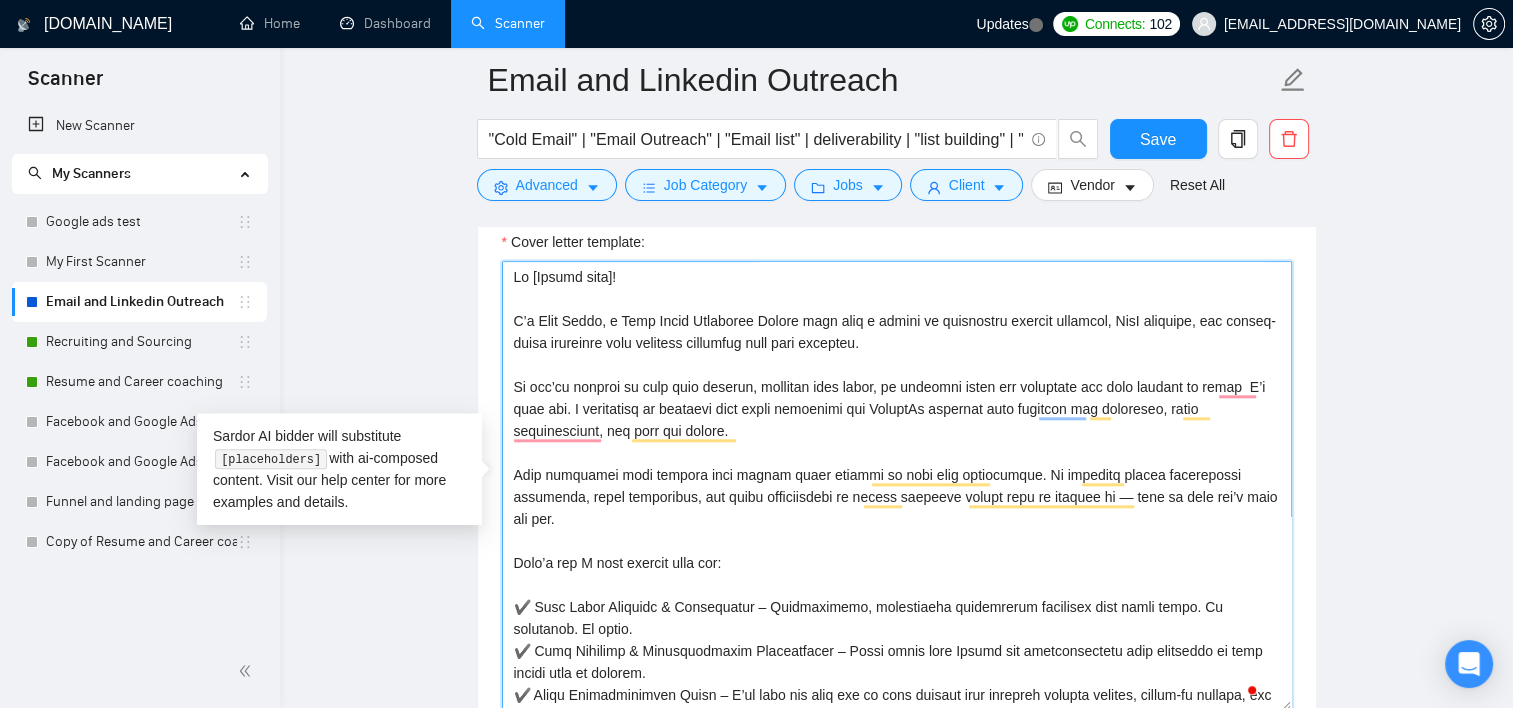 scroll, scrollTop: 71, scrollLeft: 0, axis: vertical 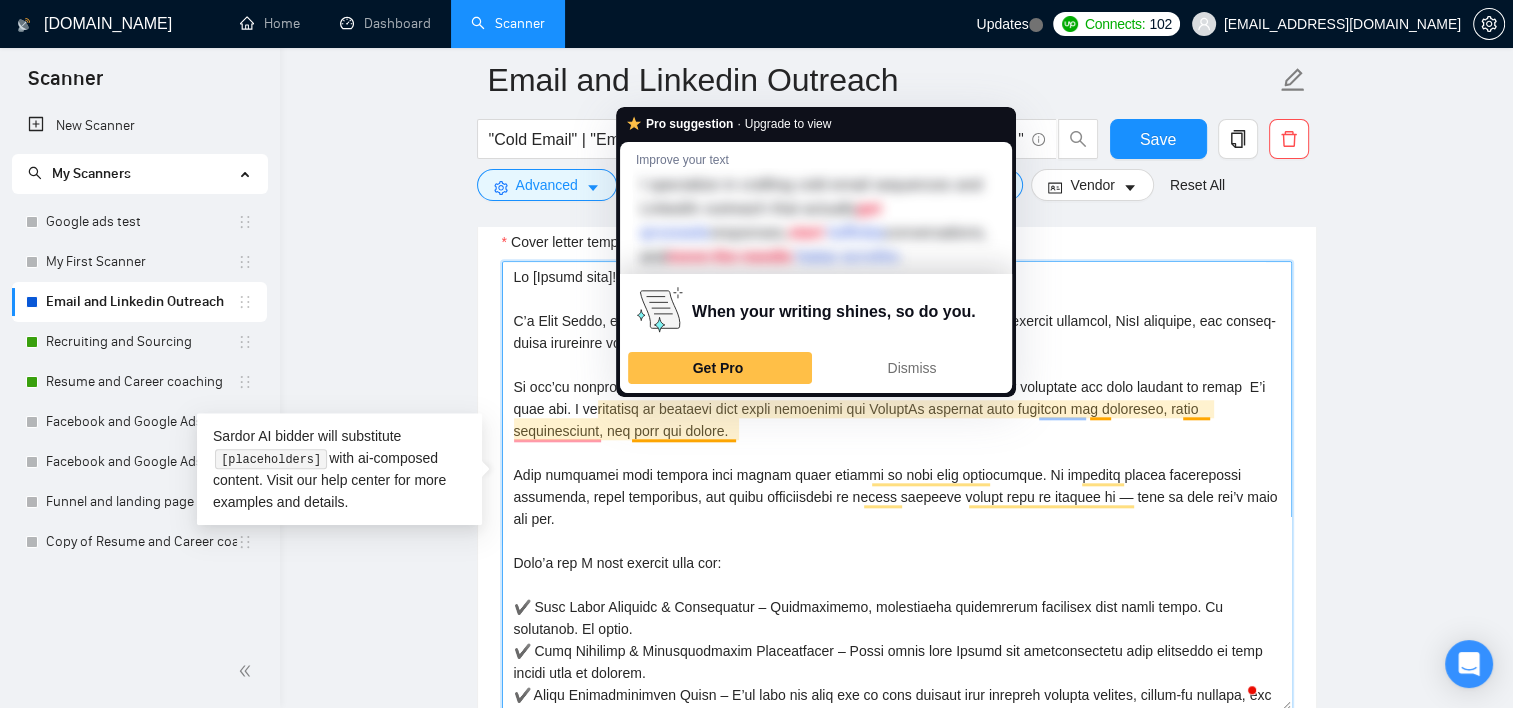 click on "Cover letter template:" at bounding box center [897, 486] 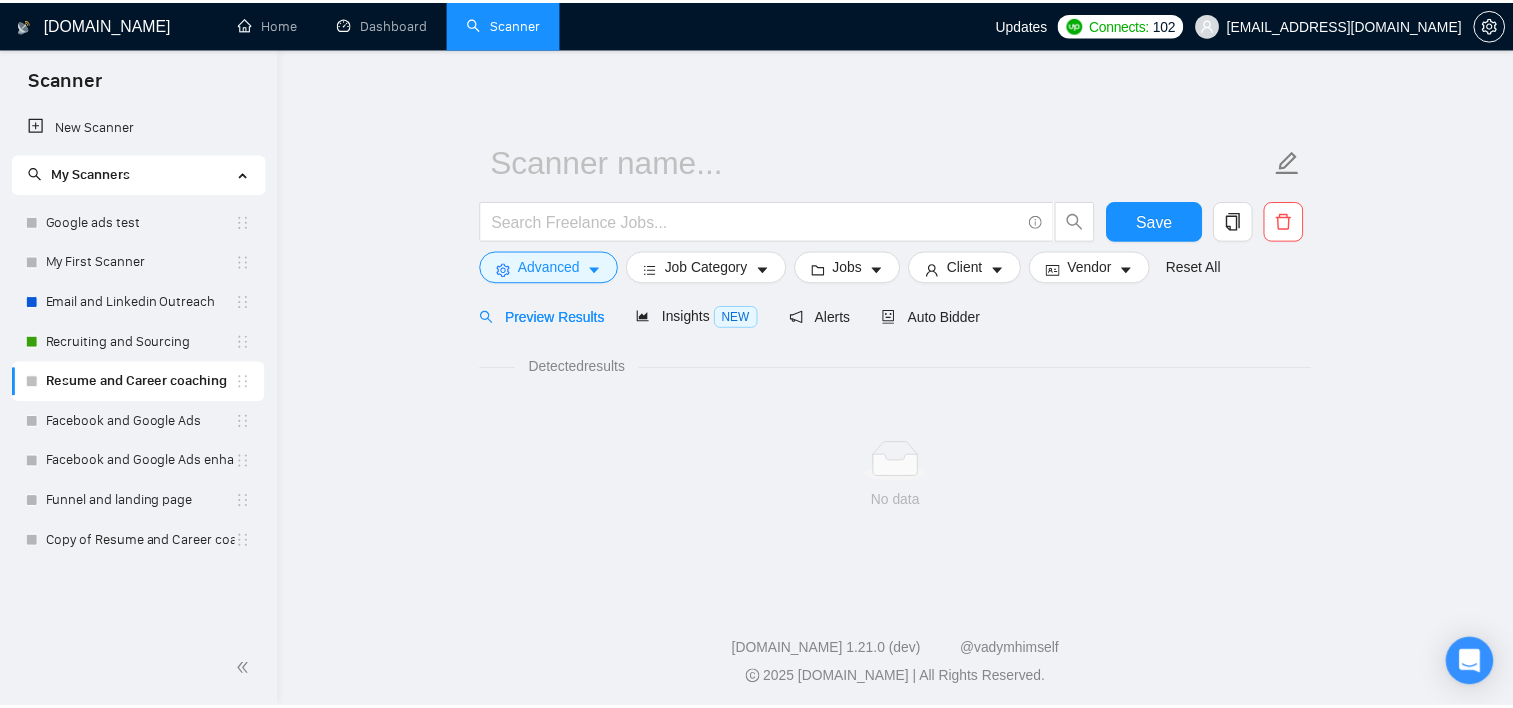 scroll, scrollTop: 0, scrollLeft: 0, axis: both 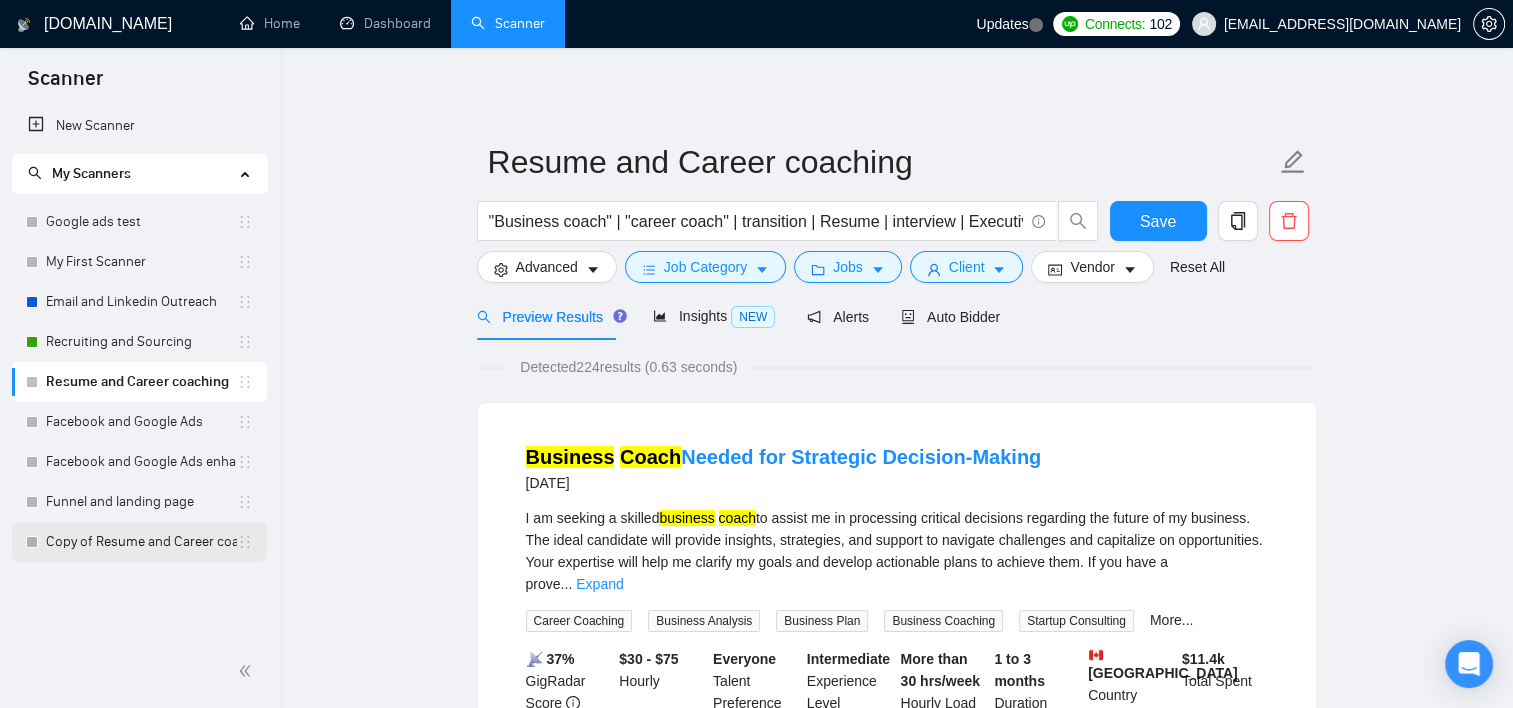 click on "Copy of Resume and Career coaching" at bounding box center (141, 542) 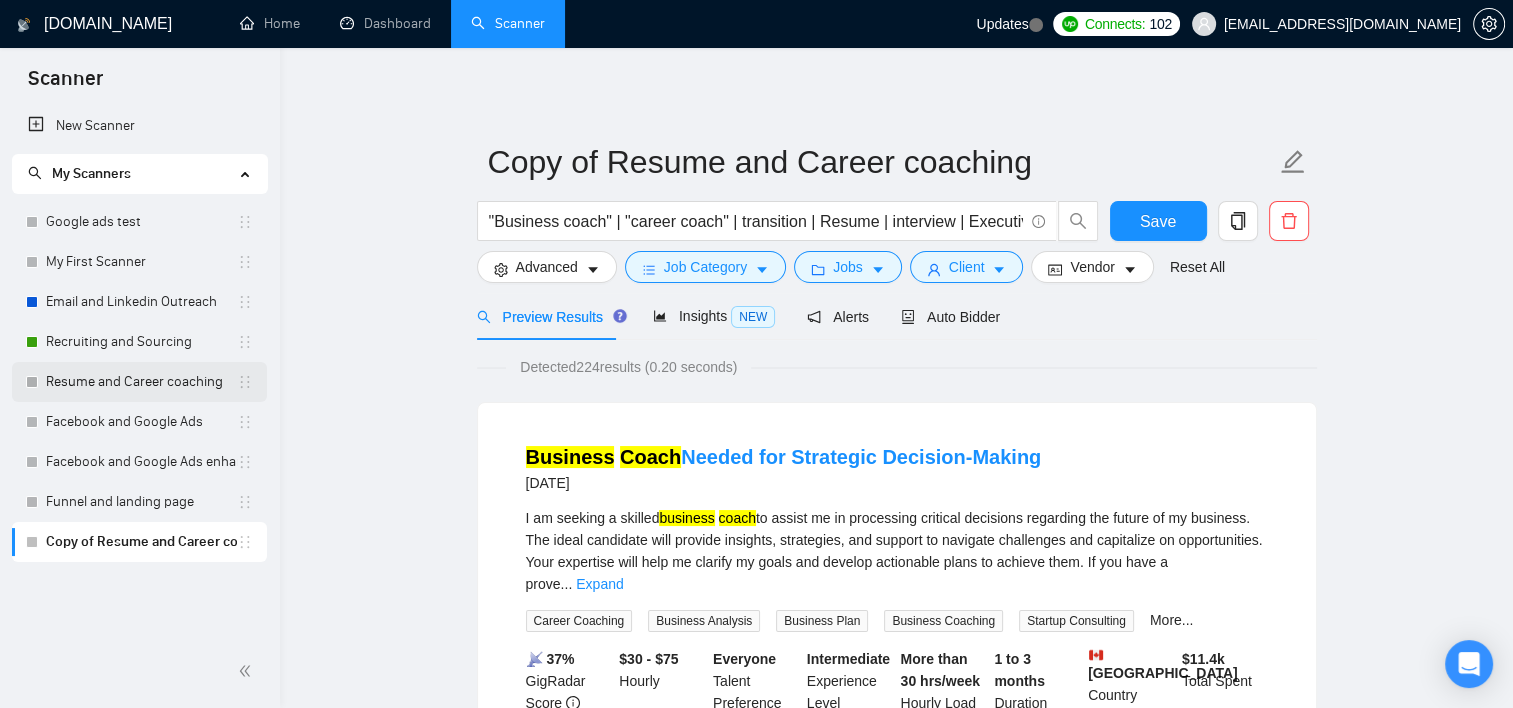click on "Resume and Career coaching" at bounding box center [141, 382] 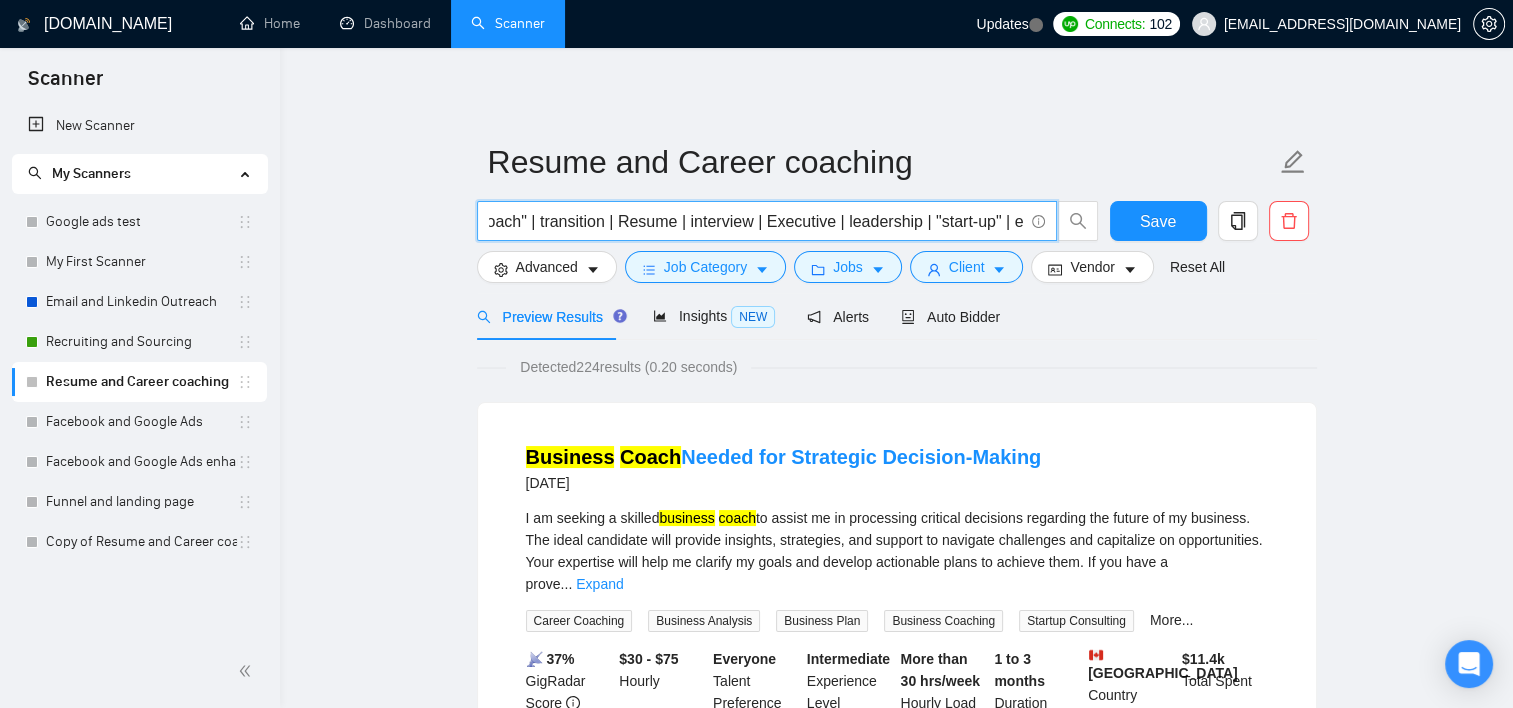 scroll, scrollTop: 0, scrollLeft: 271, axis: horizontal 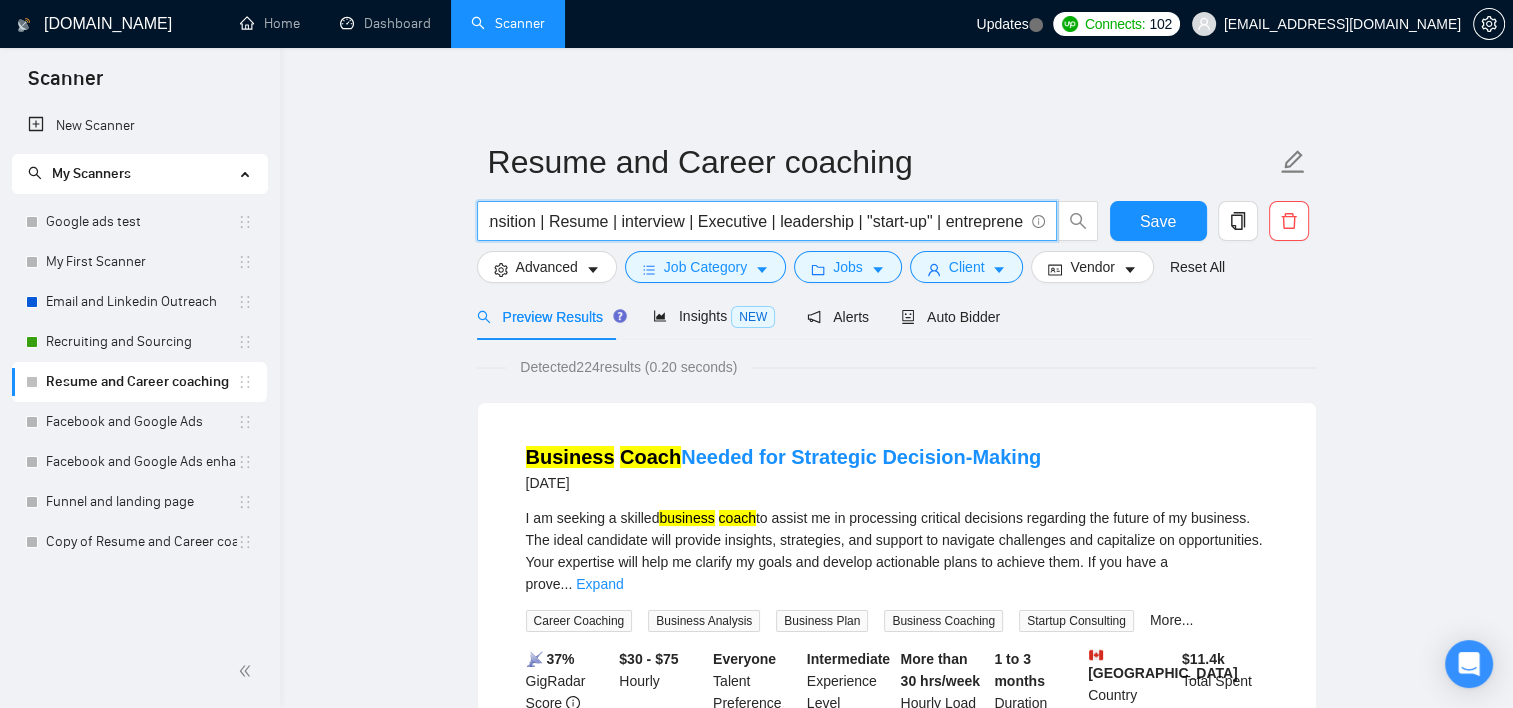 drag, startPoint x: 676, startPoint y: 213, endPoint x: 1016, endPoint y: 195, distance: 340.47614 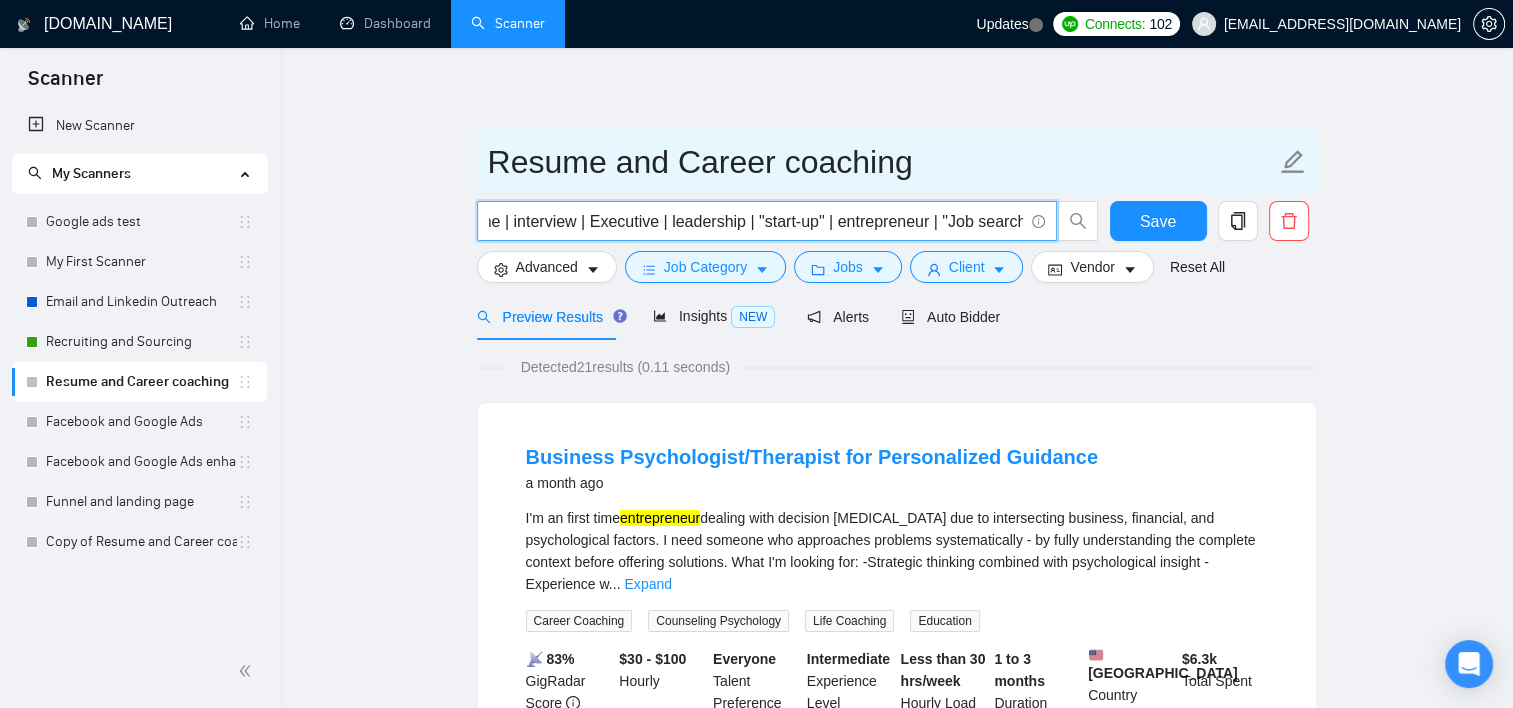 scroll, scrollTop: 0, scrollLeft: 380, axis: horizontal 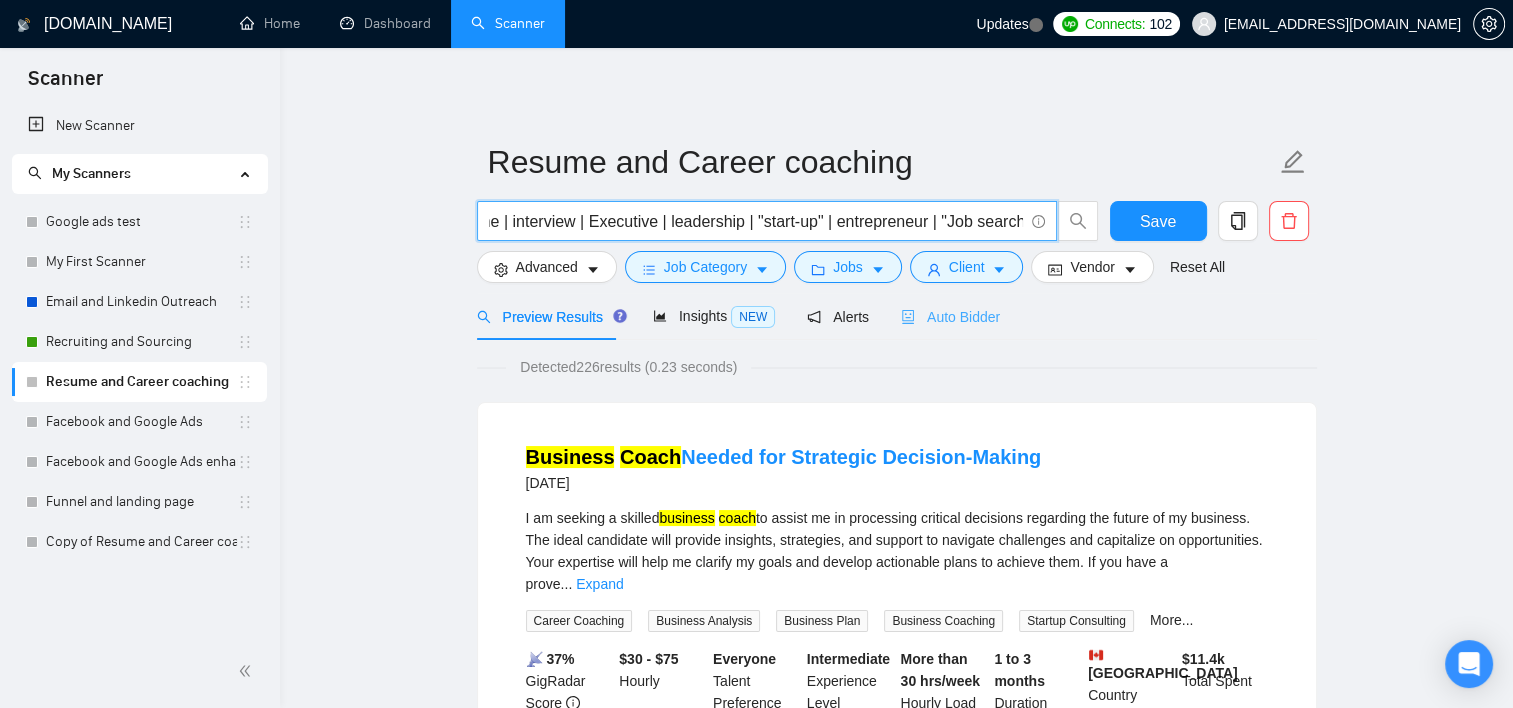 type on ""Business coach" | "career coach" | transition | Resume | interview | Executive | leadership | "start-up" | entrepreneur | "Job search" |" 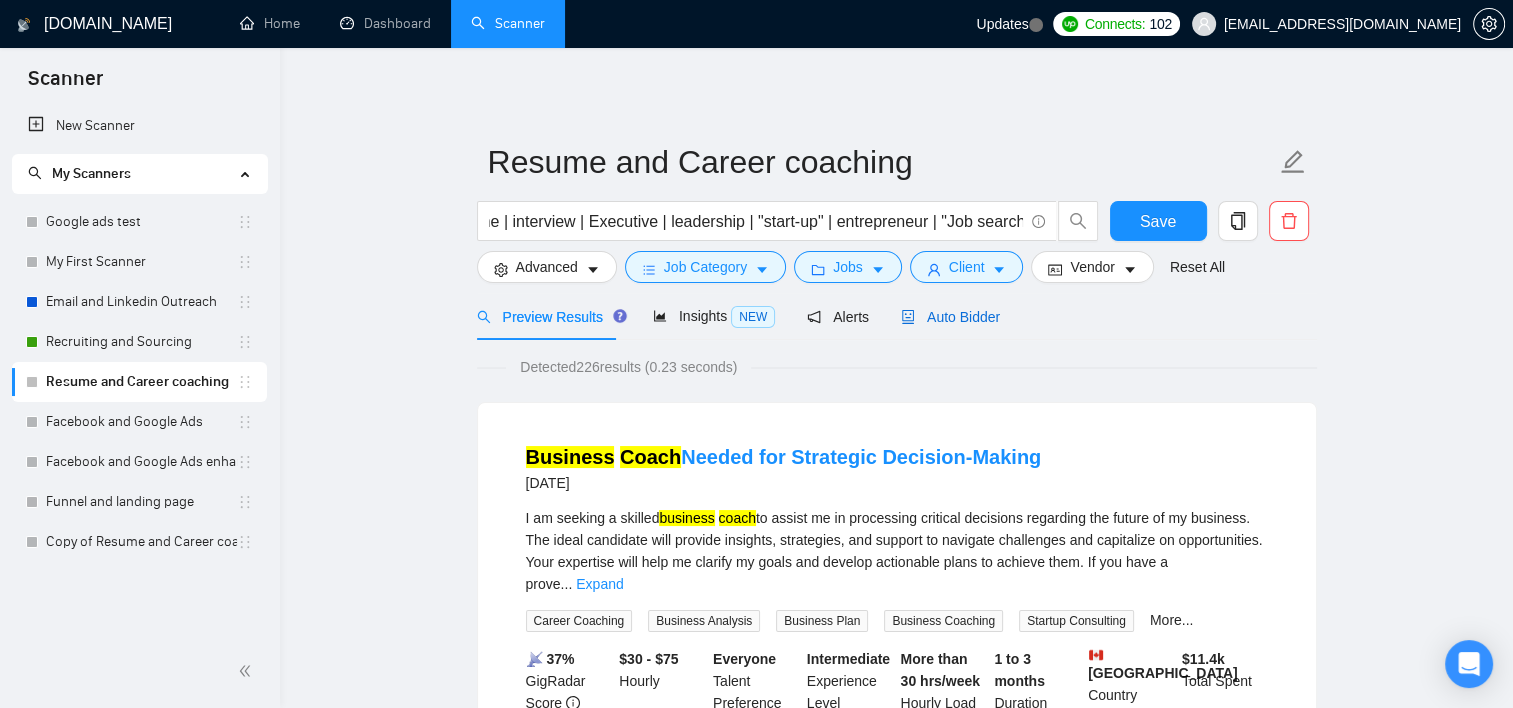 click on "Auto Bidder" at bounding box center (950, 317) 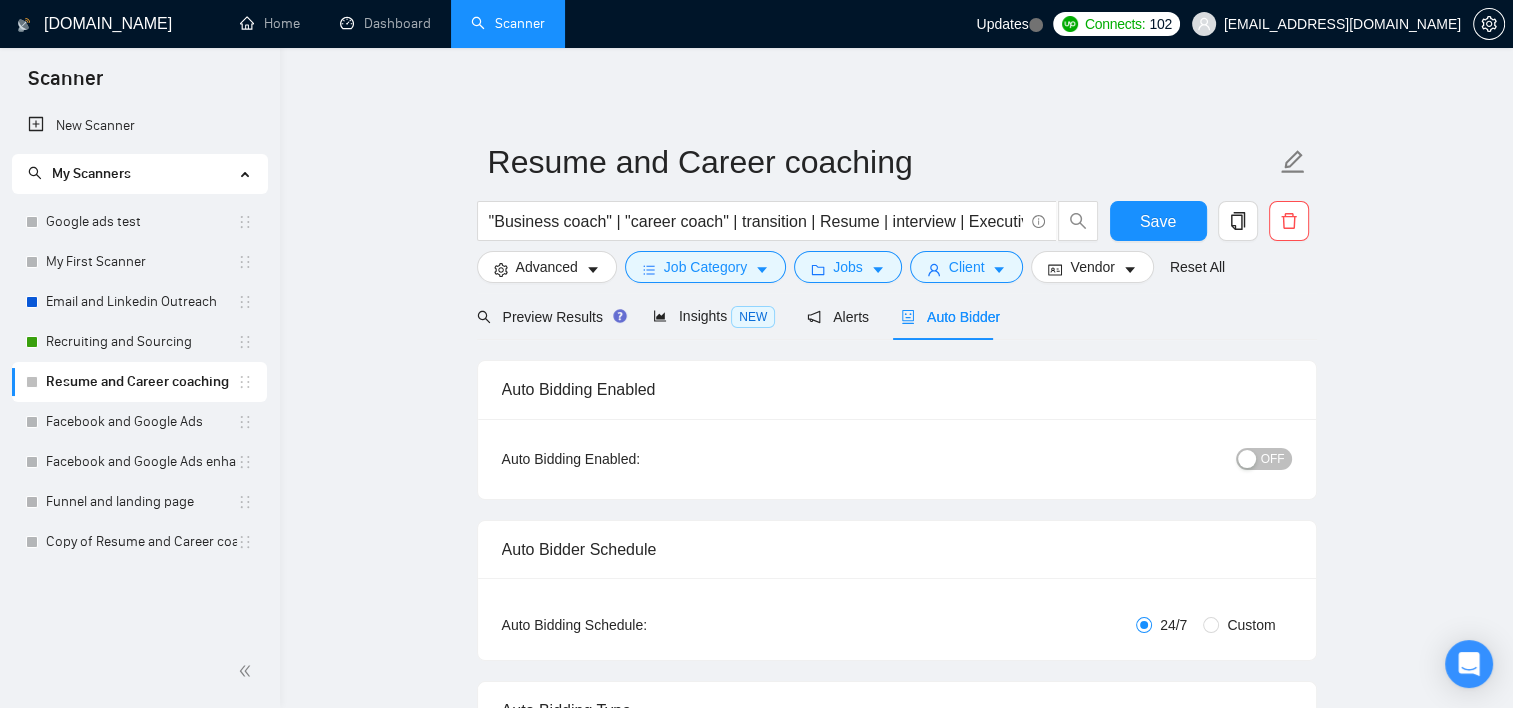 type 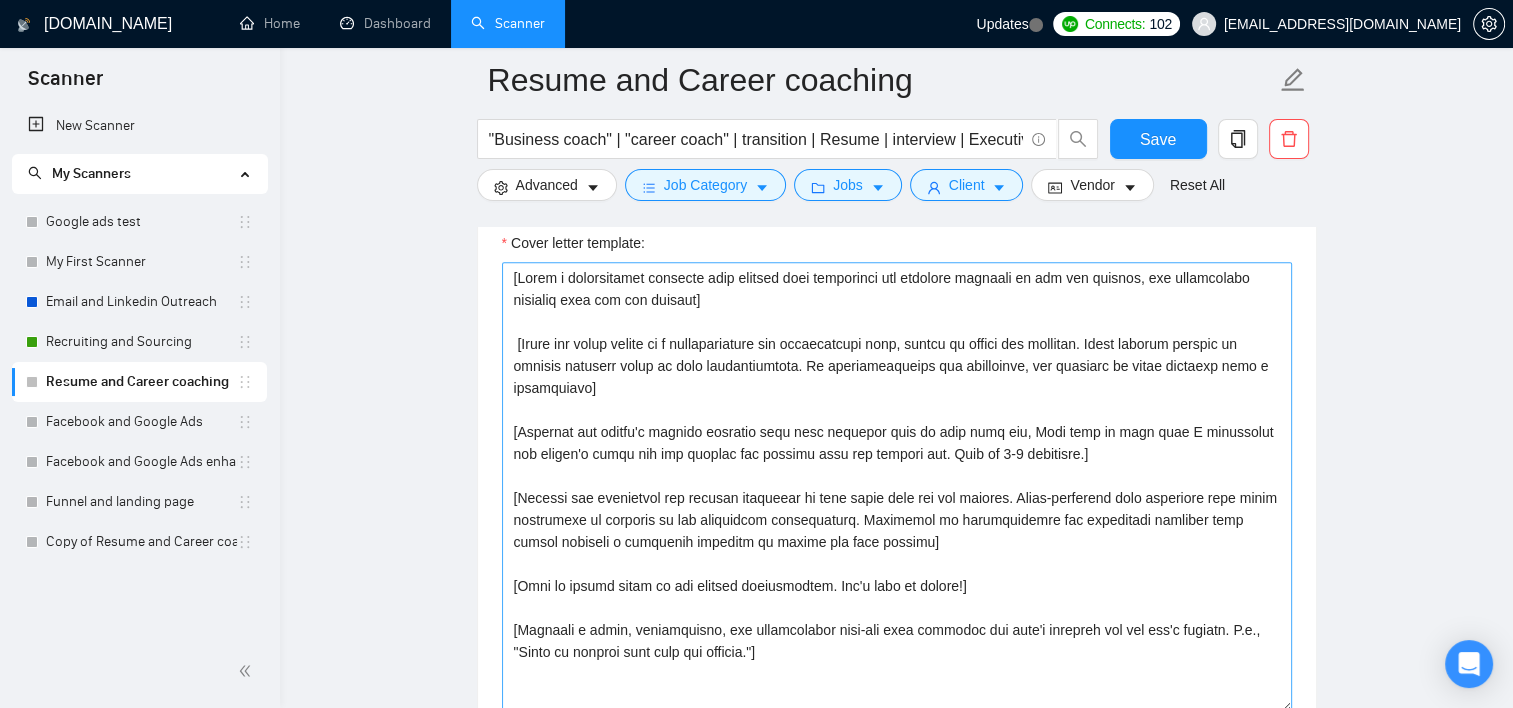 scroll, scrollTop: 1800, scrollLeft: 0, axis: vertical 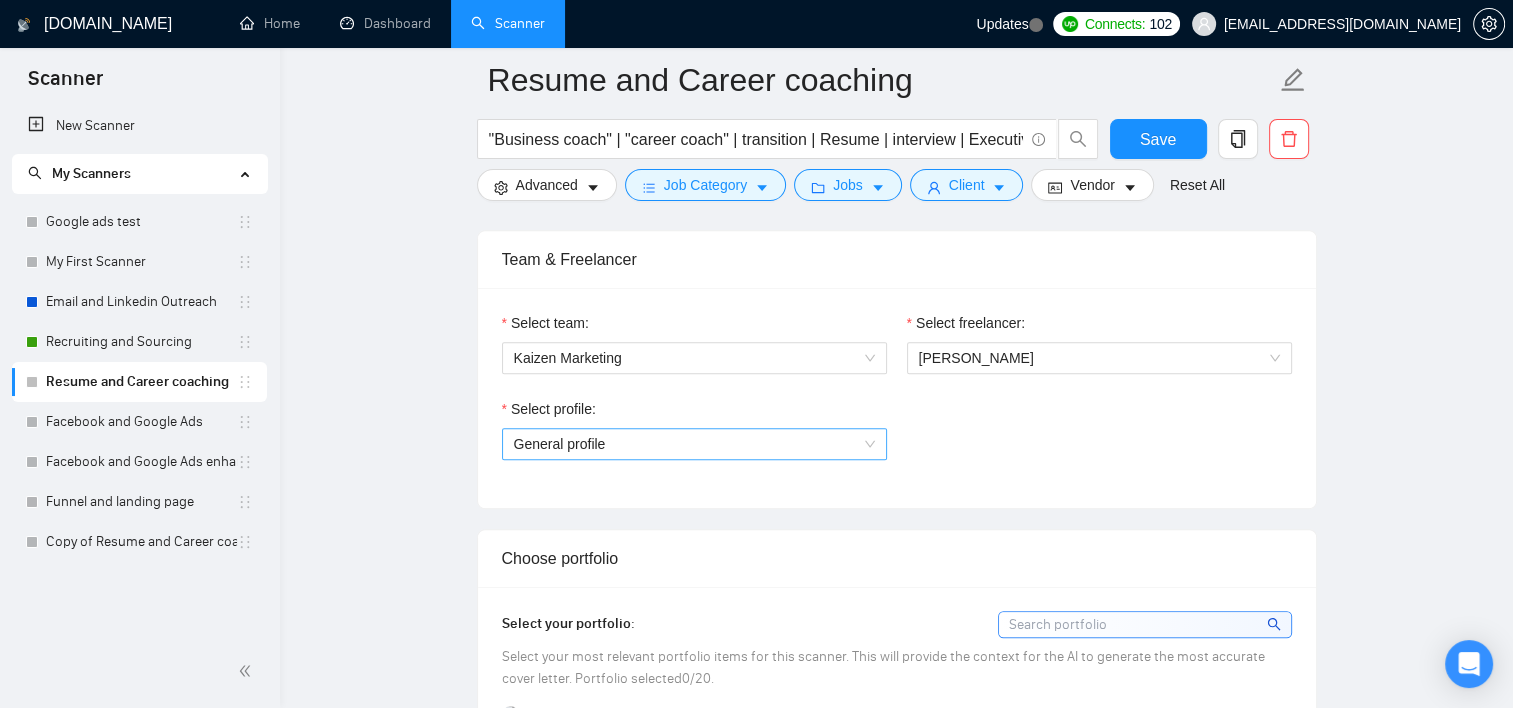click on "General profile" at bounding box center (694, 444) 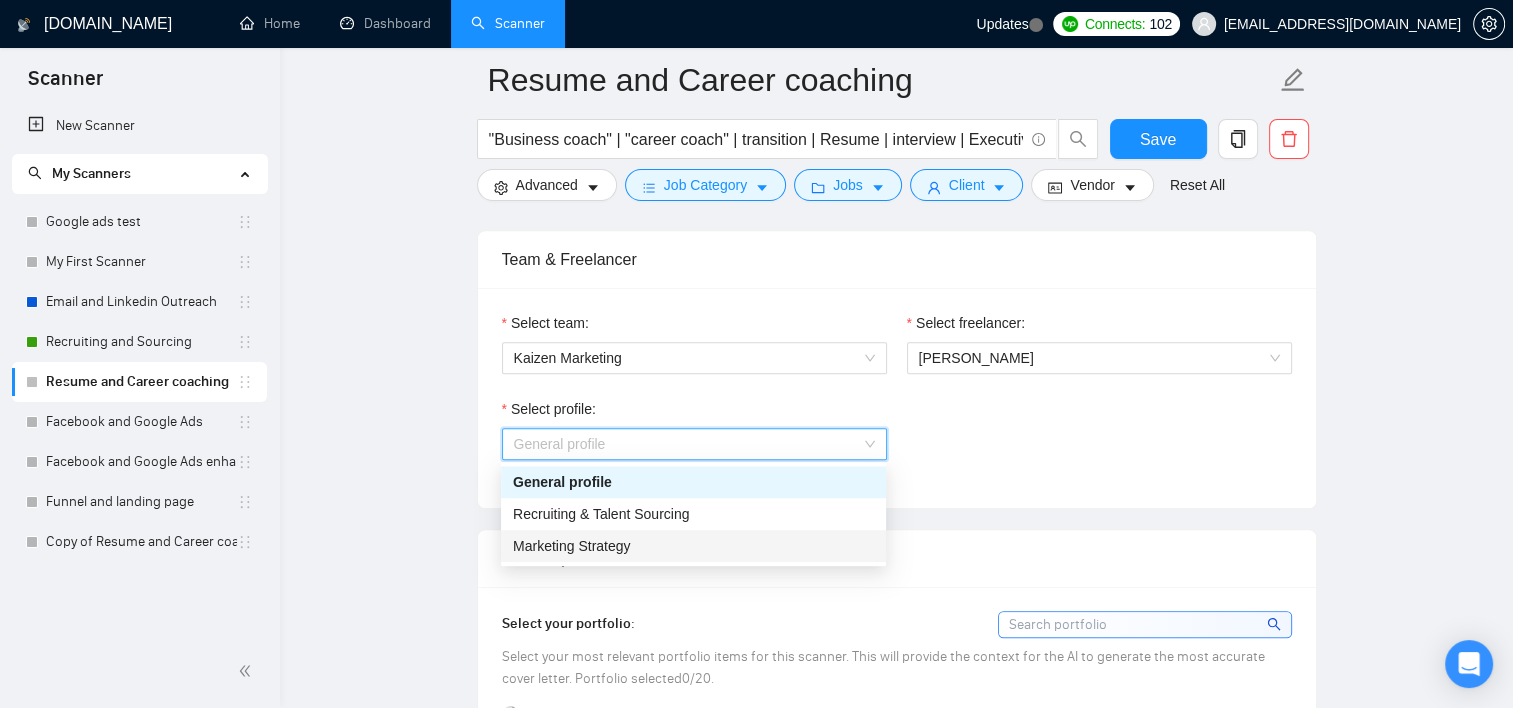 click on "Marketing Strategy" at bounding box center (693, 546) 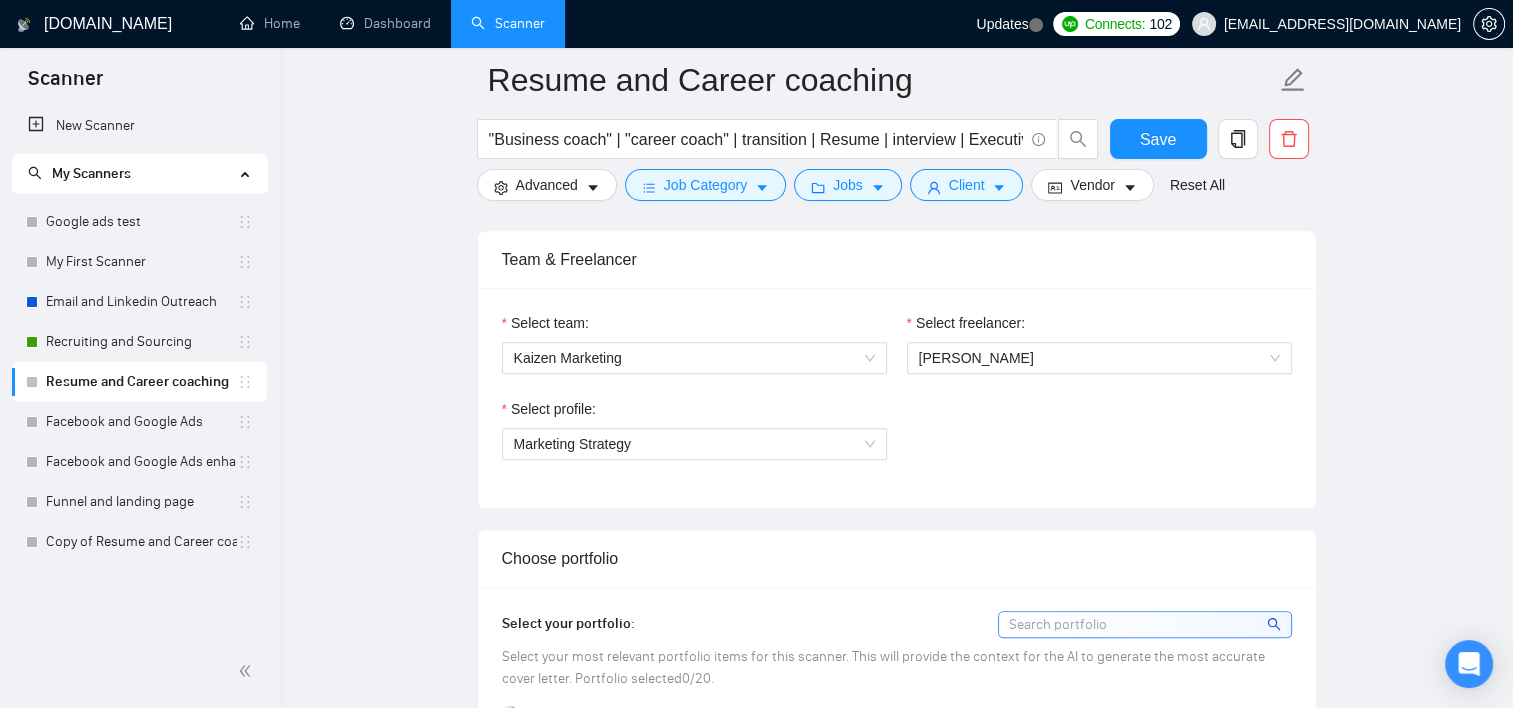 click on "Select profile: Marketing Strategy" at bounding box center [897, 441] 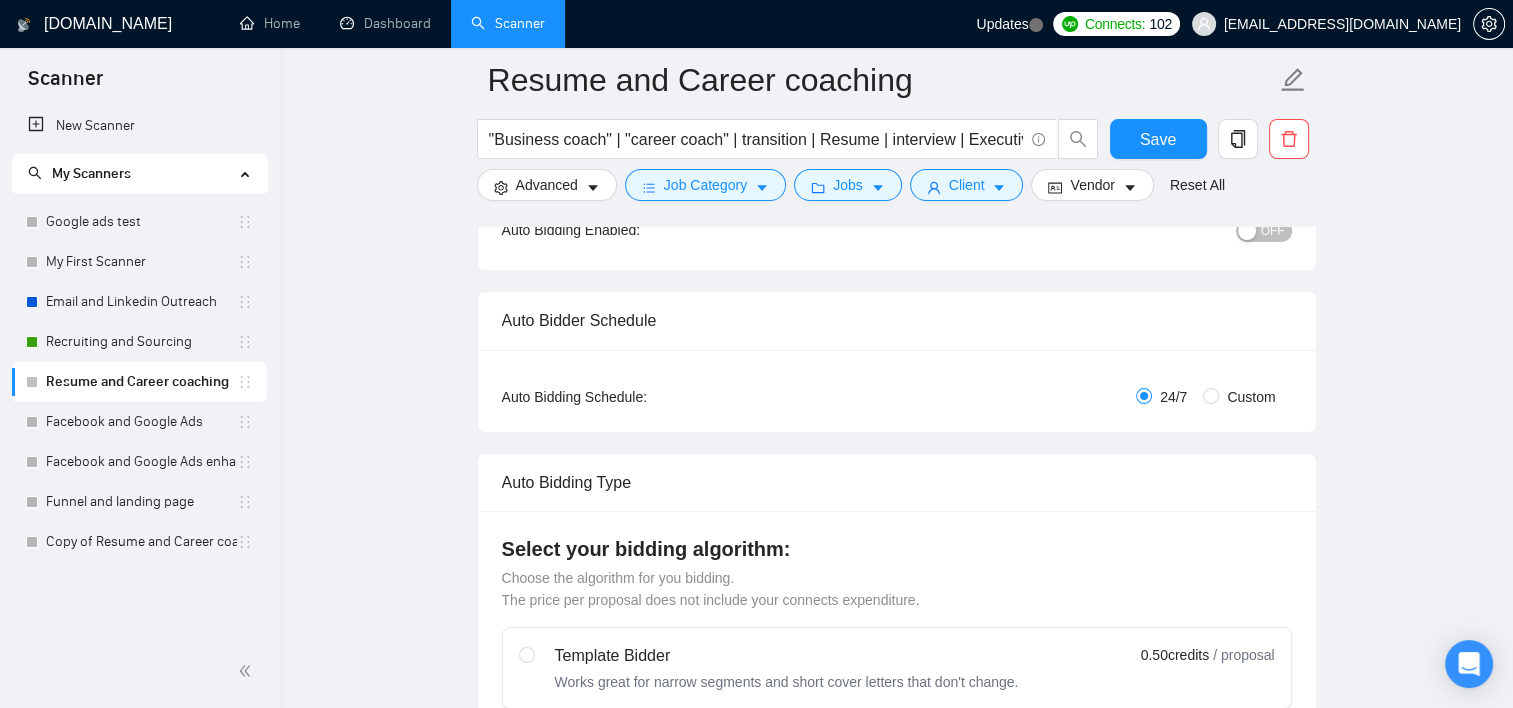 scroll, scrollTop: 0, scrollLeft: 0, axis: both 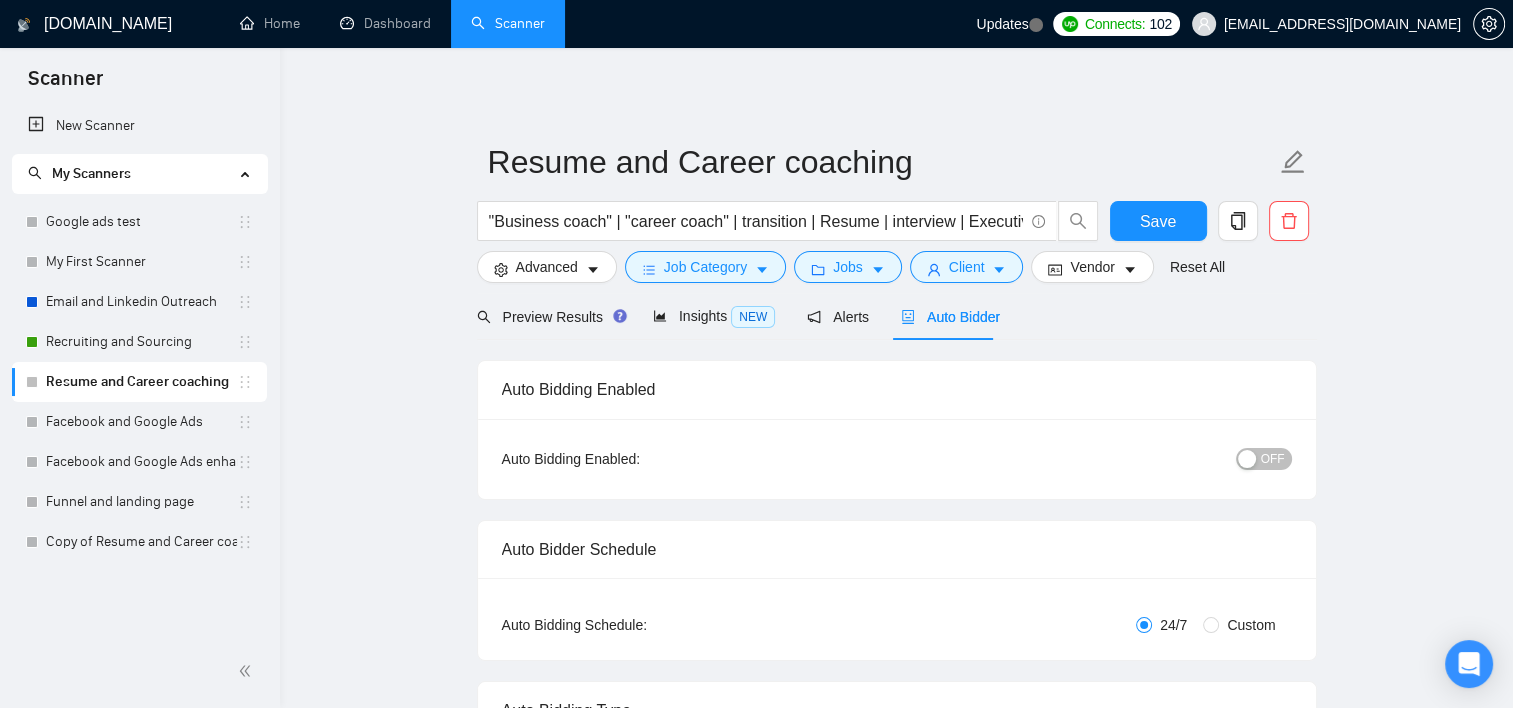 click on "Preview Results Insights NEW Alerts Auto Bidder" at bounding box center [897, 316] 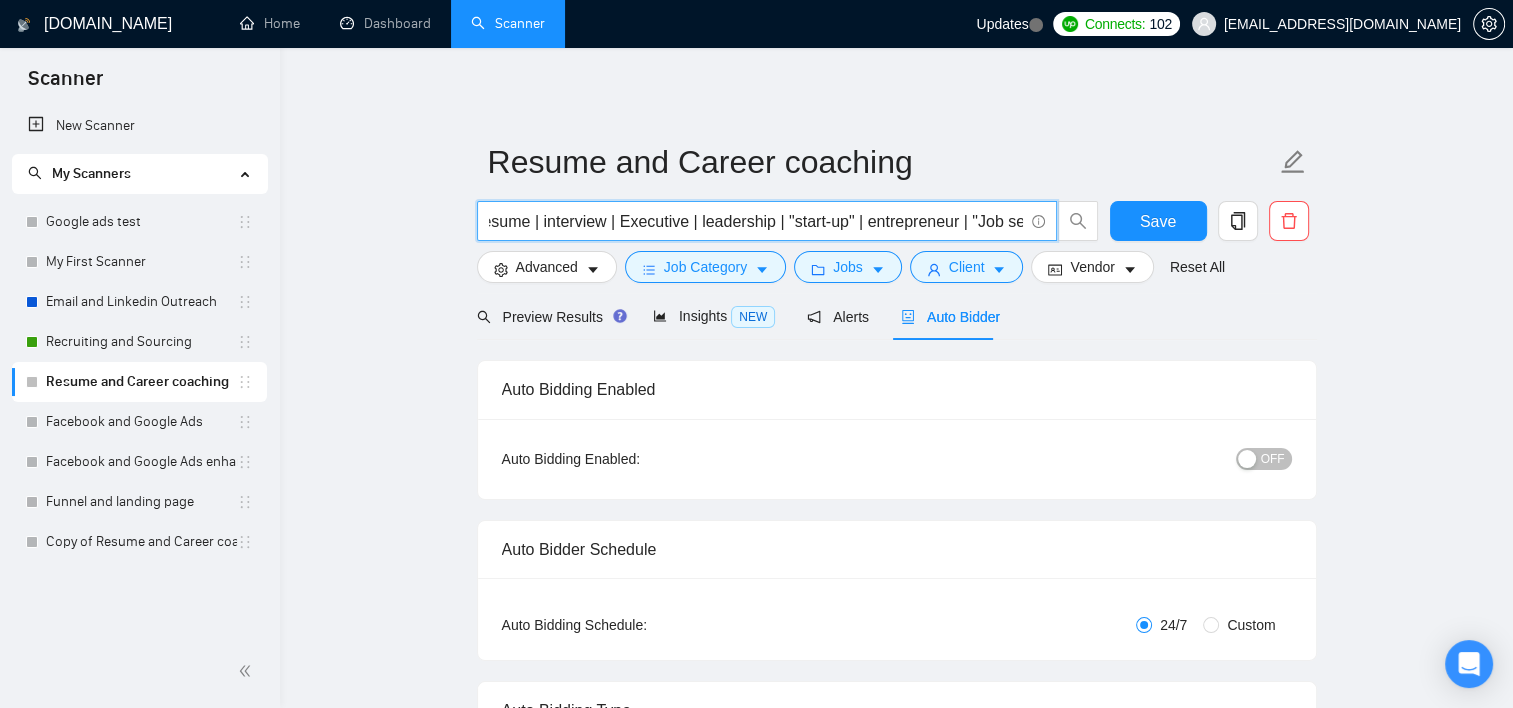 scroll, scrollTop: 0, scrollLeft: 383, axis: horizontal 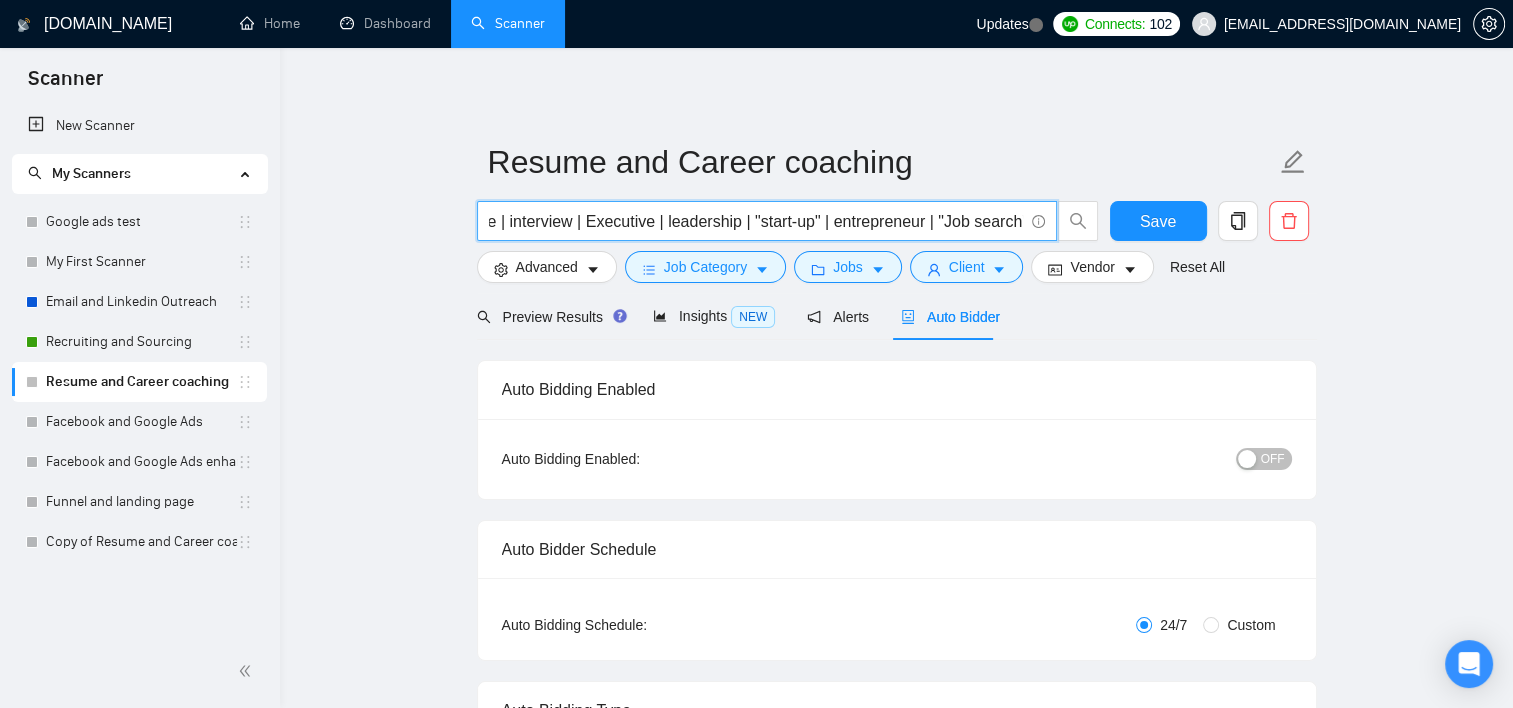 drag, startPoint x: 786, startPoint y: 219, endPoint x: 1008, endPoint y: 204, distance: 222.50618 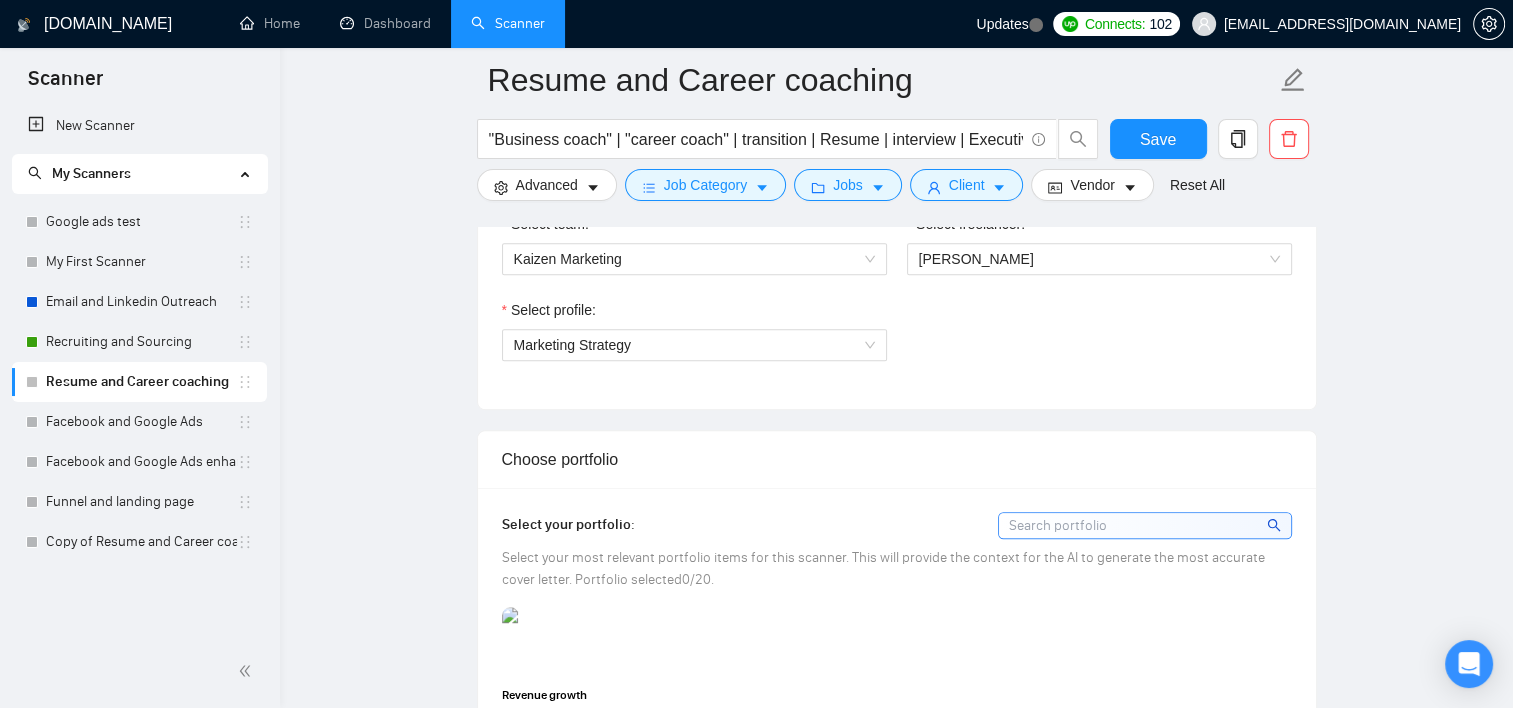 scroll, scrollTop: 1100, scrollLeft: 0, axis: vertical 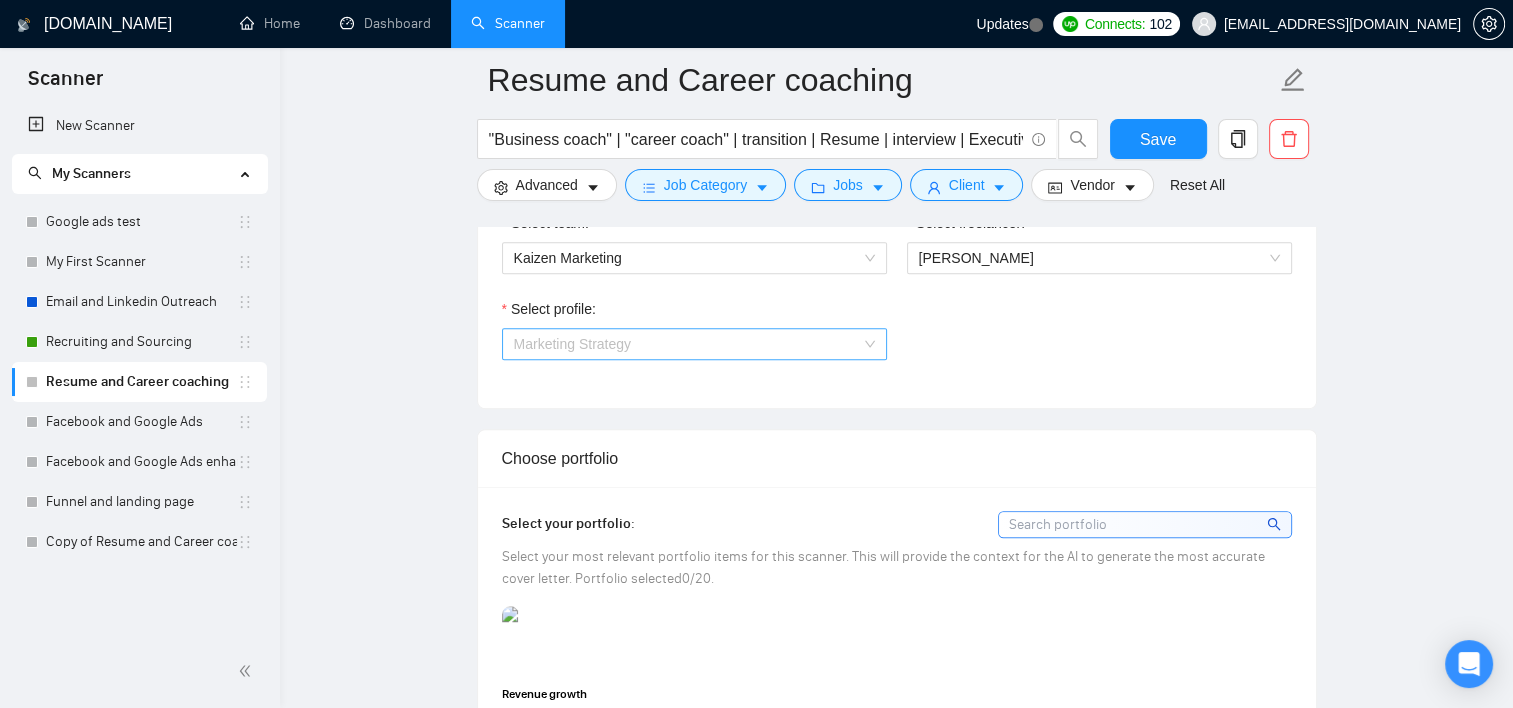 click on "Marketing Strategy" at bounding box center [694, 344] 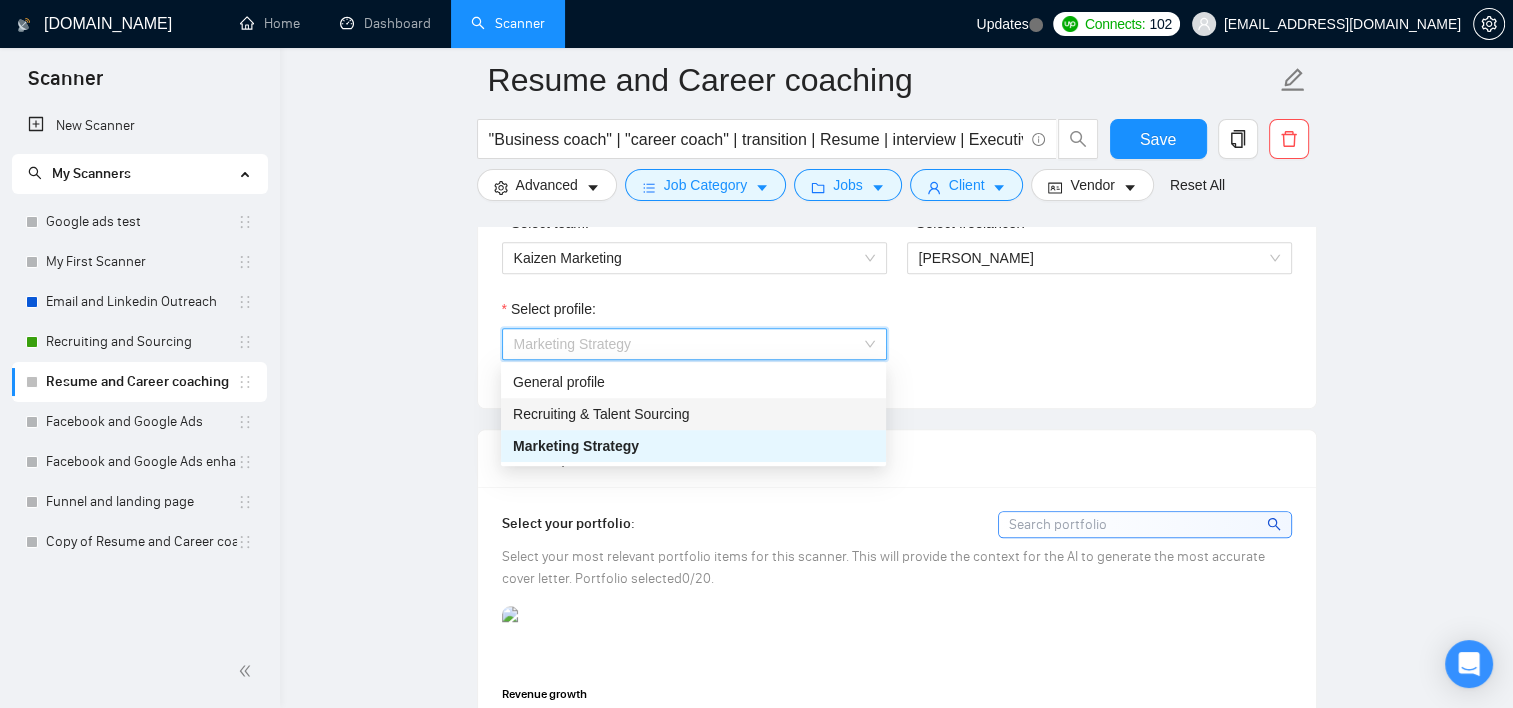 click on "Recruiting & Talent Sourcing" at bounding box center (693, 414) 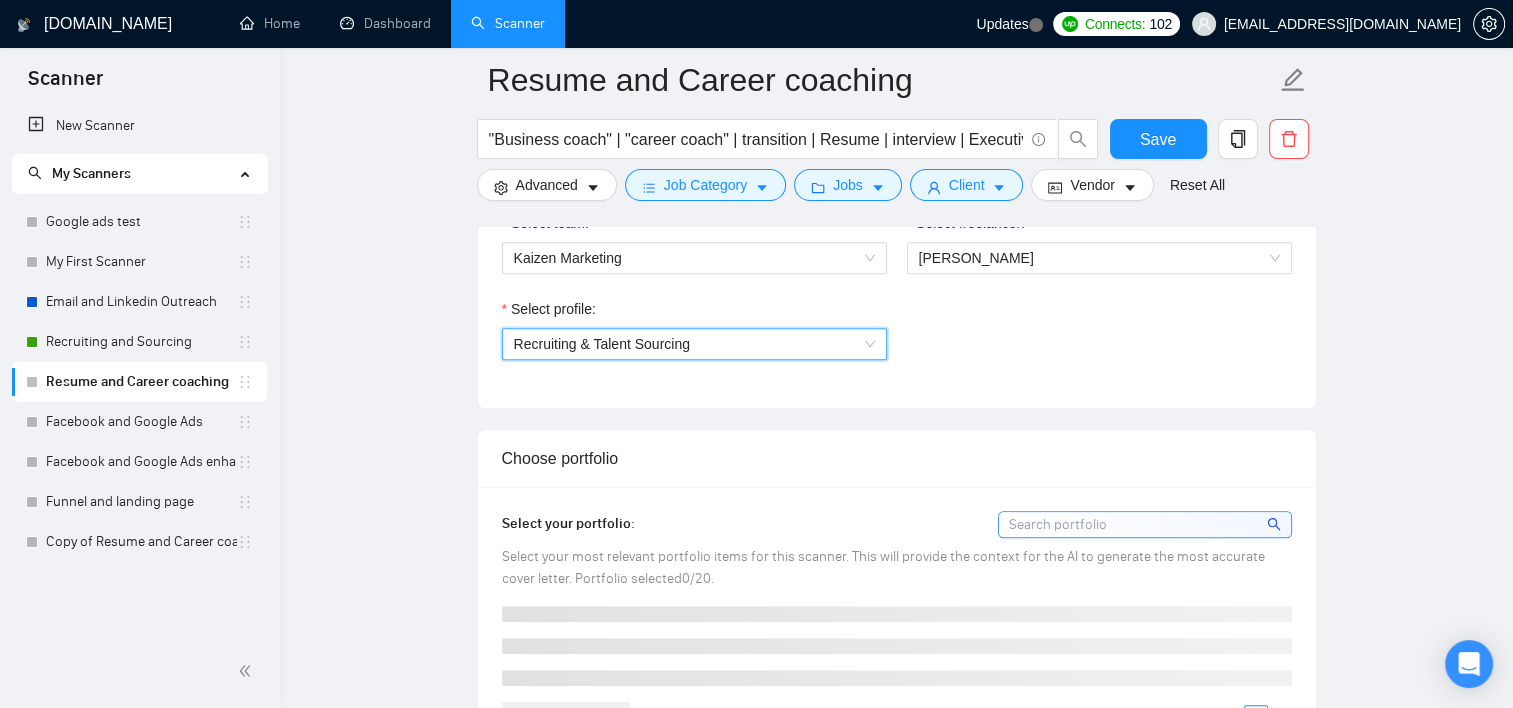 click on "Select team: Kaizen Marketing Select freelancer: David March Select profile: 1031626810218496000 Recruiting & Talent Sourcing" at bounding box center [897, 298] 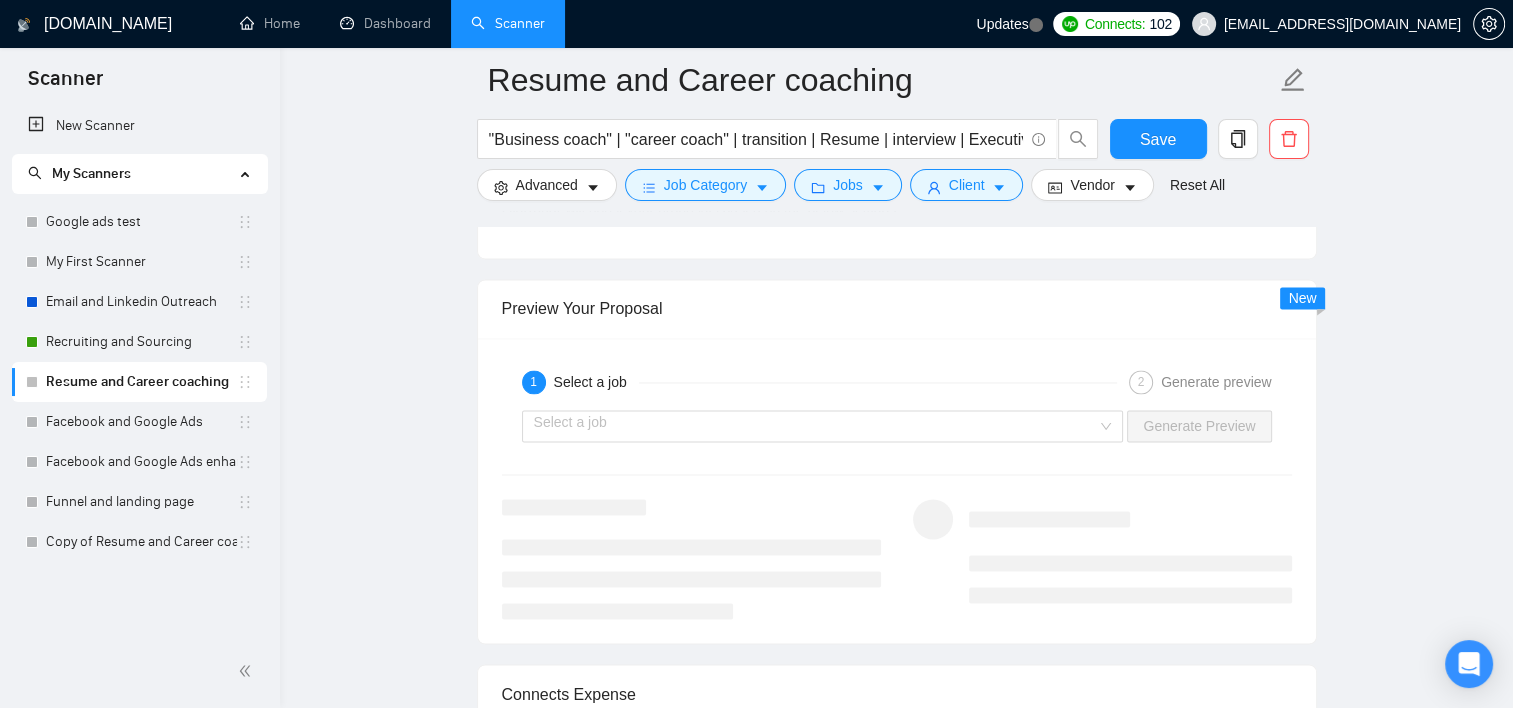 scroll, scrollTop: 3300, scrollLeft: 0, axis: vertical 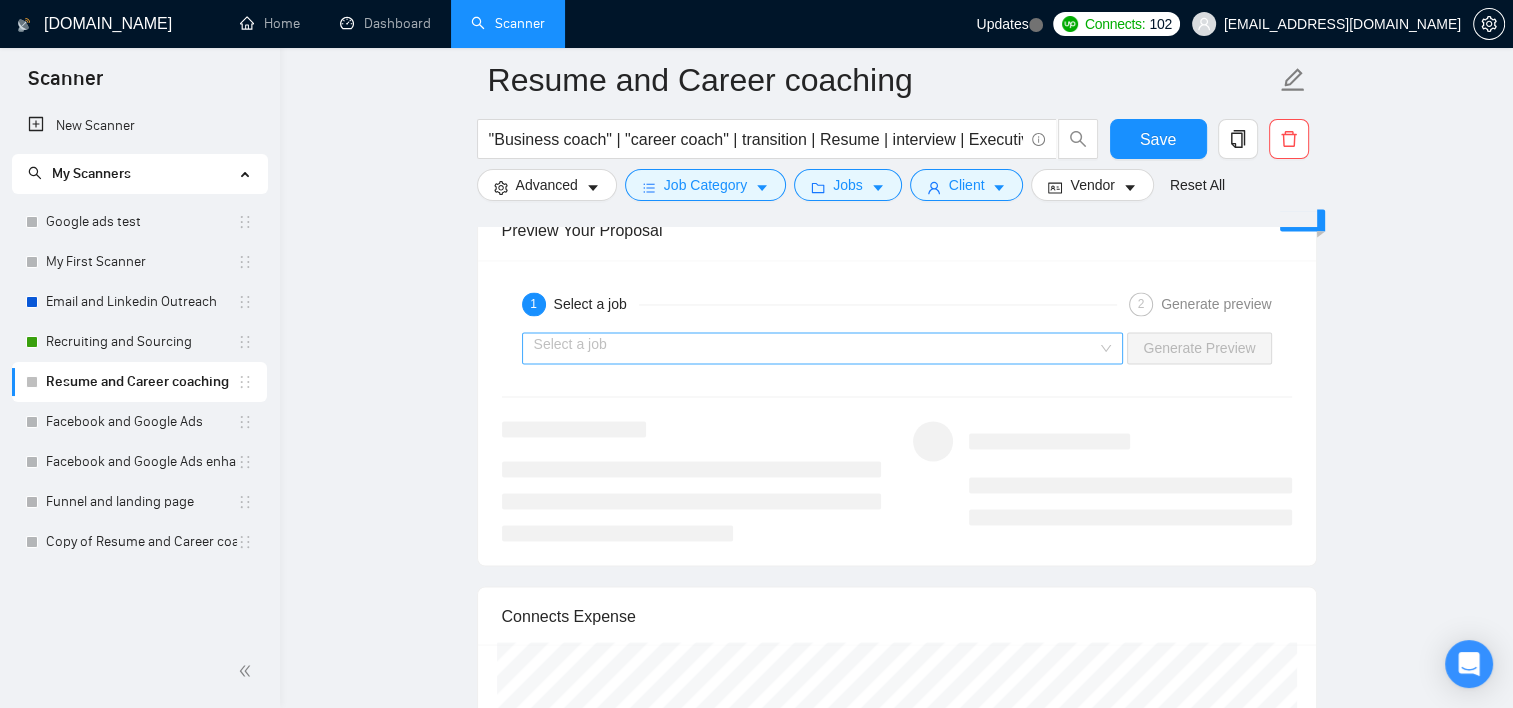 click at bounding box center (816, 348) 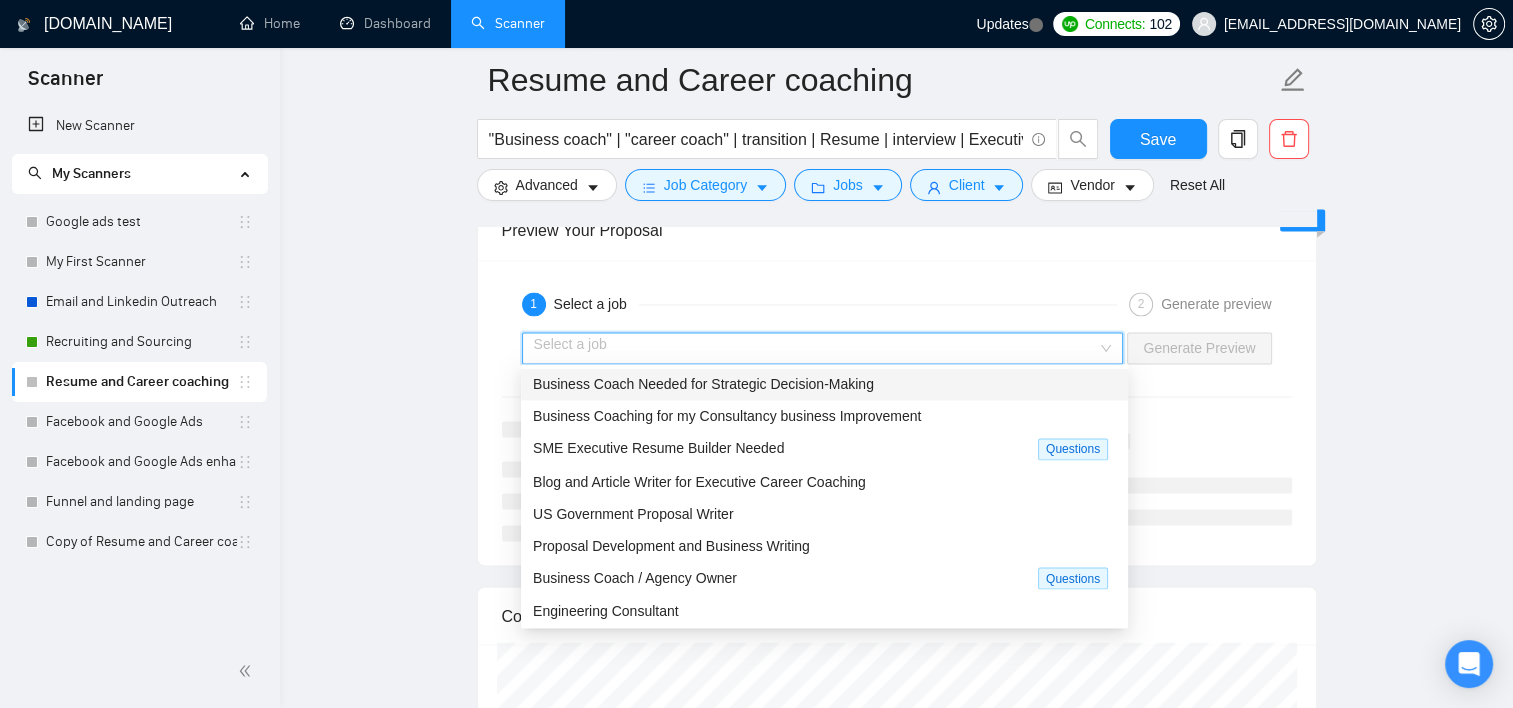 click on "Business Coach Needed for Strategic Decision-Making" at bounding box center (824, 384) 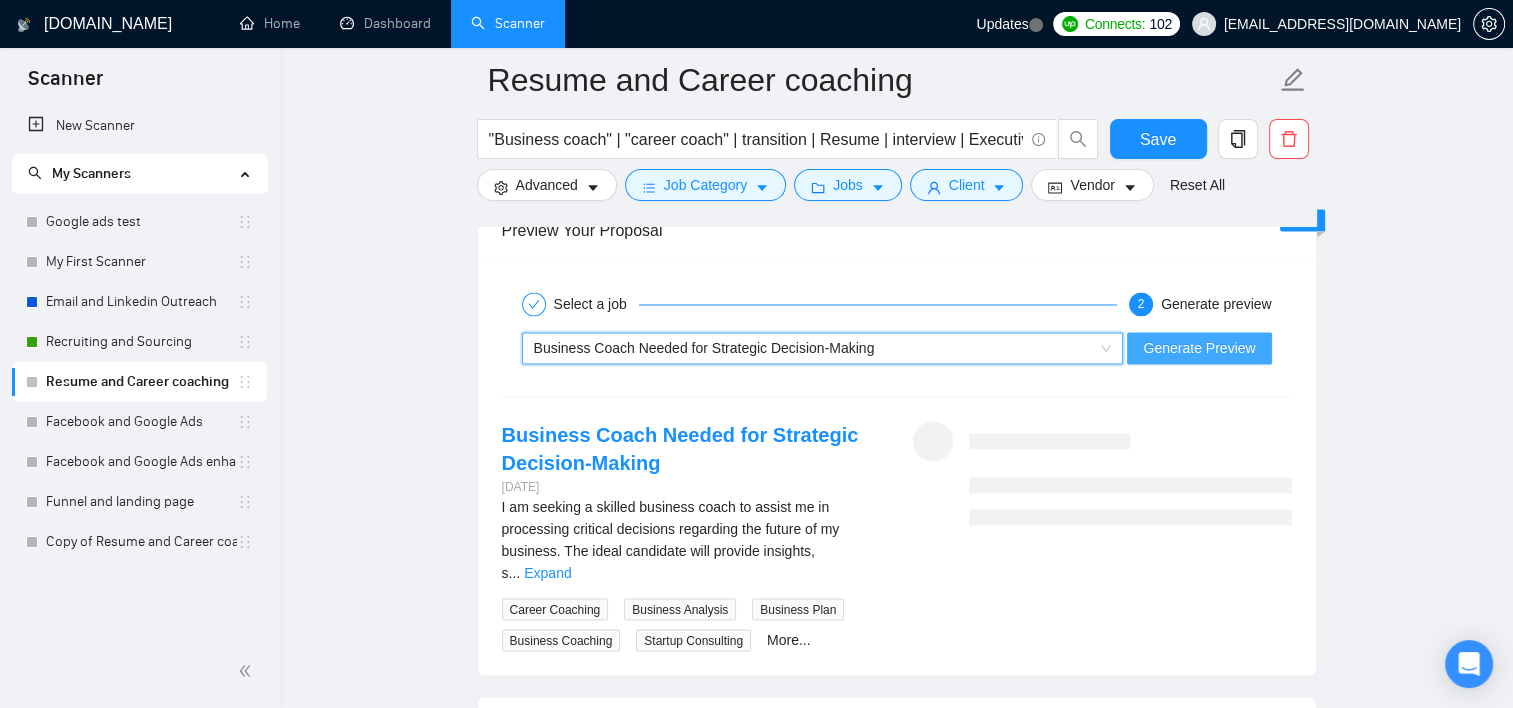 click on "Generate Preview" at bounding box center (1199, 348) 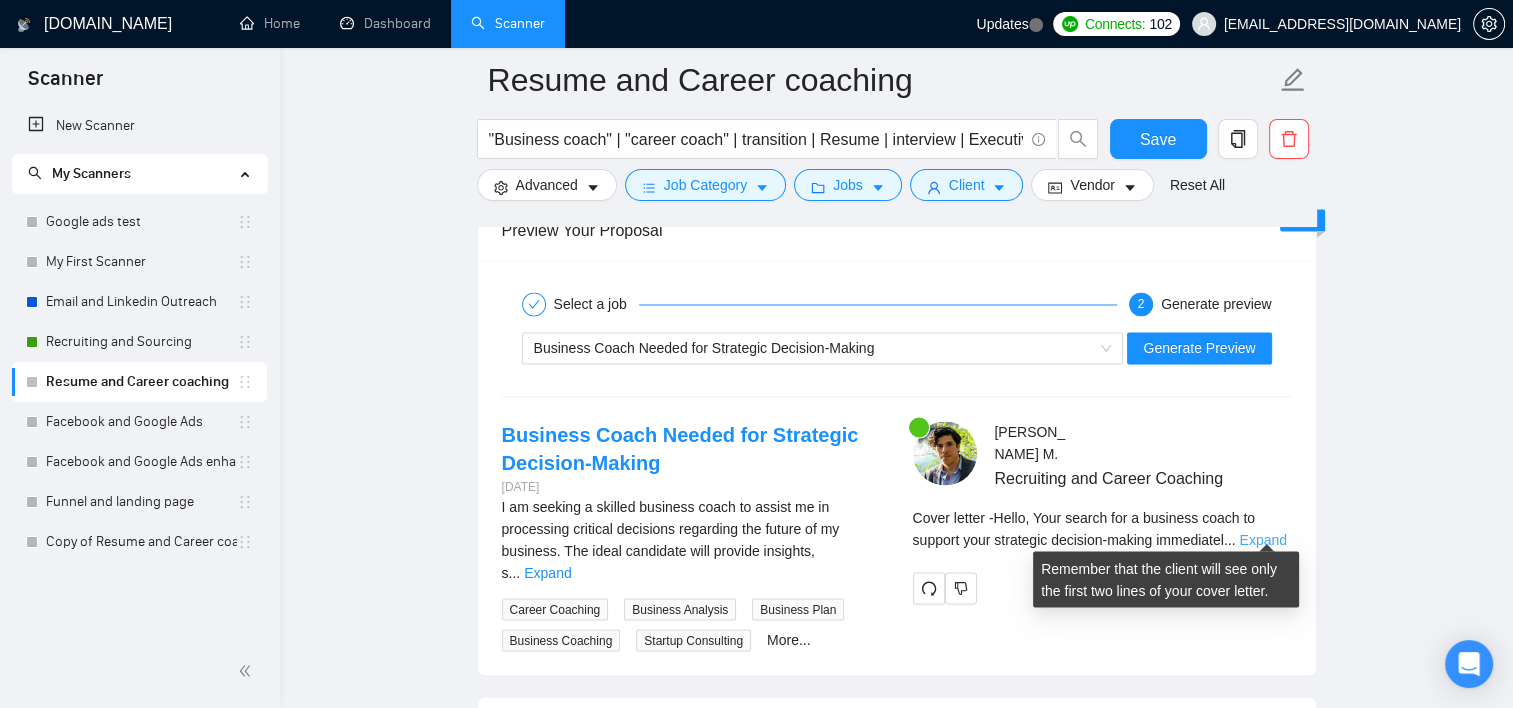 click on "Expand" at bounding box center [1262, 539] 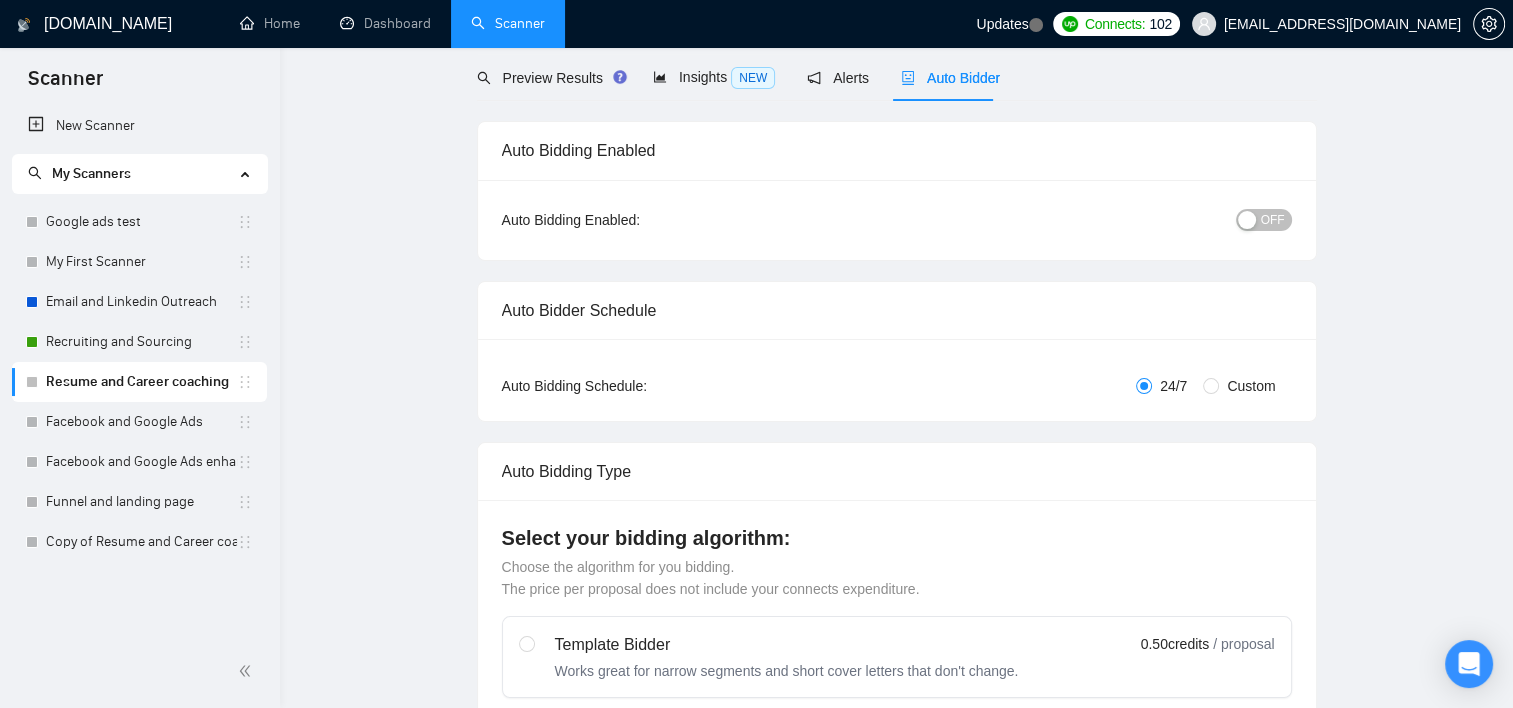 scroll, scrollTop: 0, scrollLeft: 0, axis: both 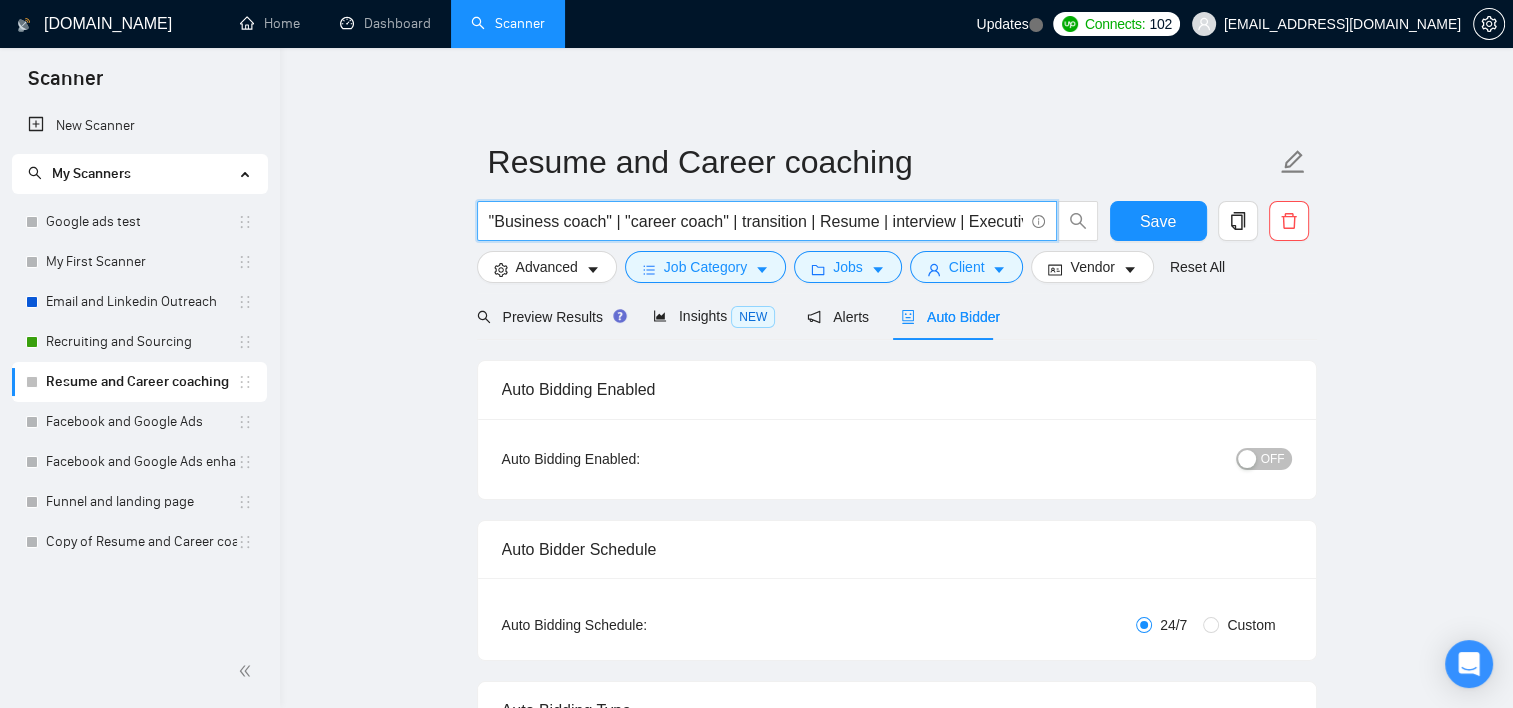 drag, startPoint x: 606, startPoint y: 217, endPoint x: 419, endPoint y: 219, distance: 187.0107 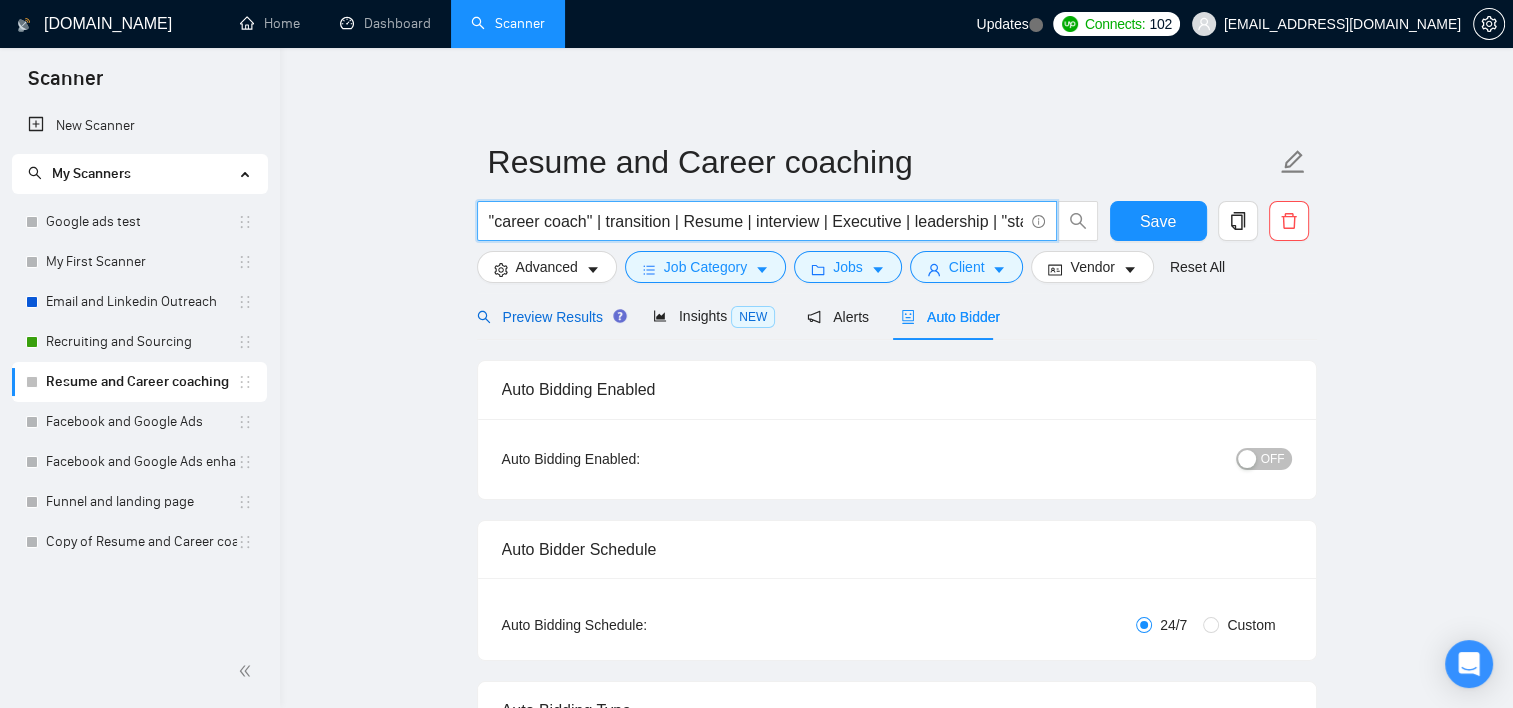 click on "Preview Results" at bounding box center (549, 317) 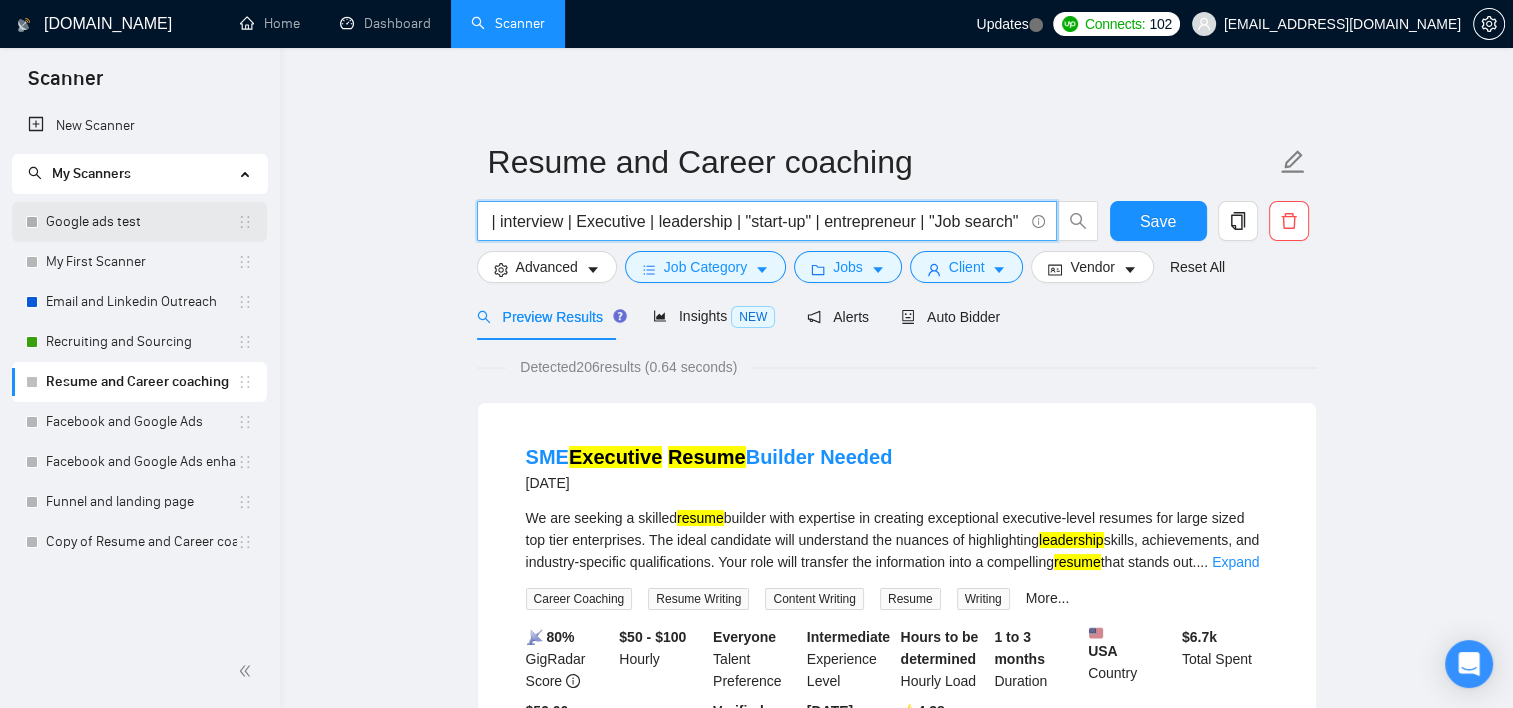 scroll, scrollTop: 0, scrollLeft: 0, axis: both 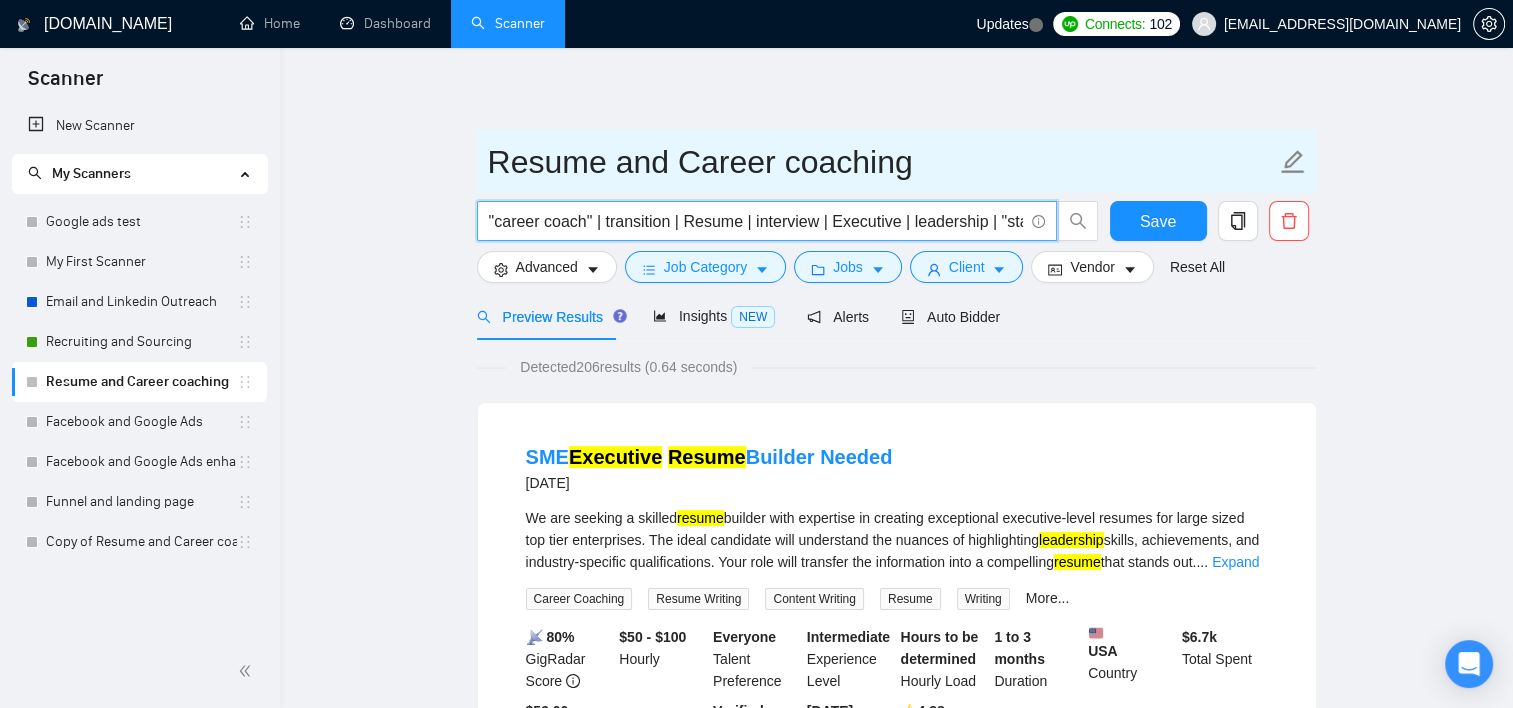 drag, startPoint x: 596, startPoint y: 218, endPoint x: 656, endPoint y: 183, distance: 69.46222 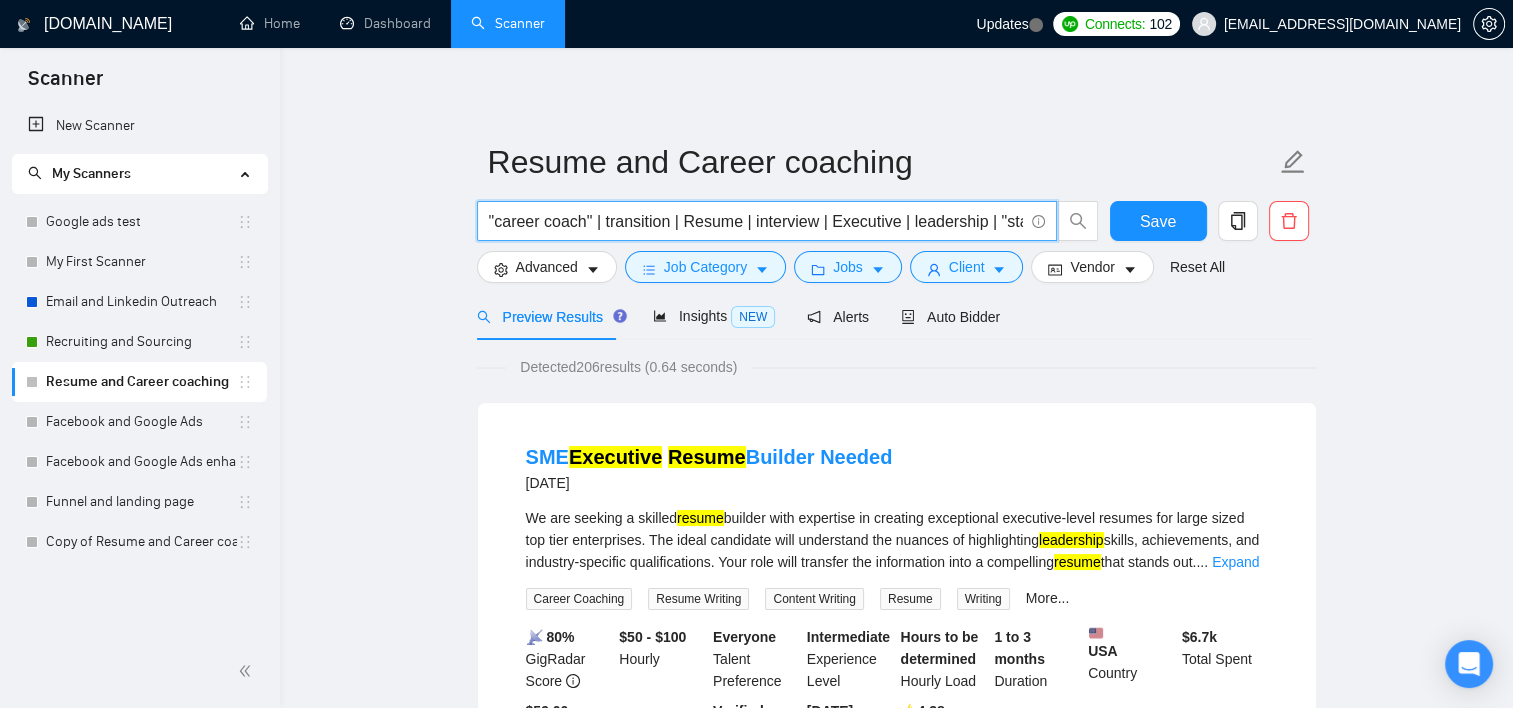 click on ""career coach" | transition | Resume | interview | Executive | leadership | "start-up" | entrepreneur | "Job search" |" at bounding box center [756, 221] 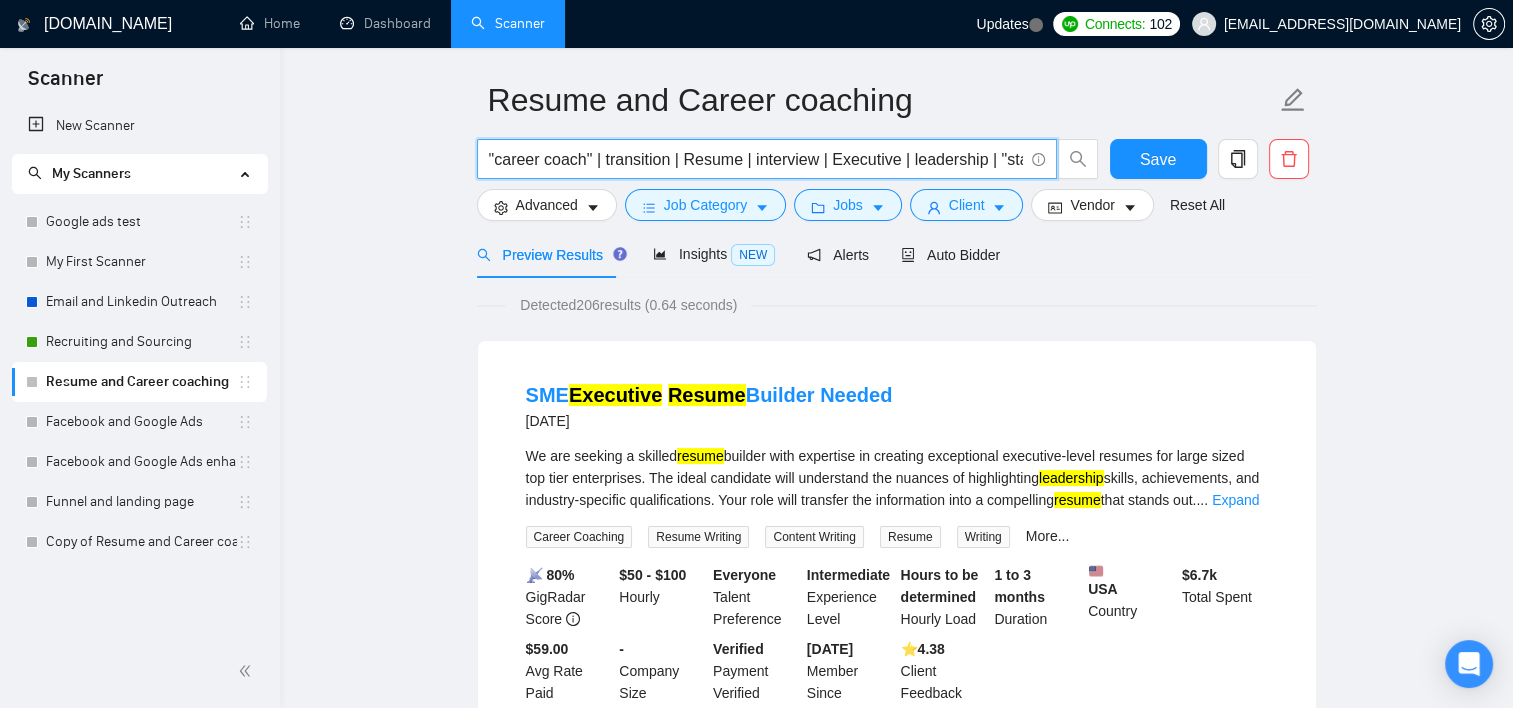 scroll, scrollTop: 0, scrollLeft: 0, axis: both 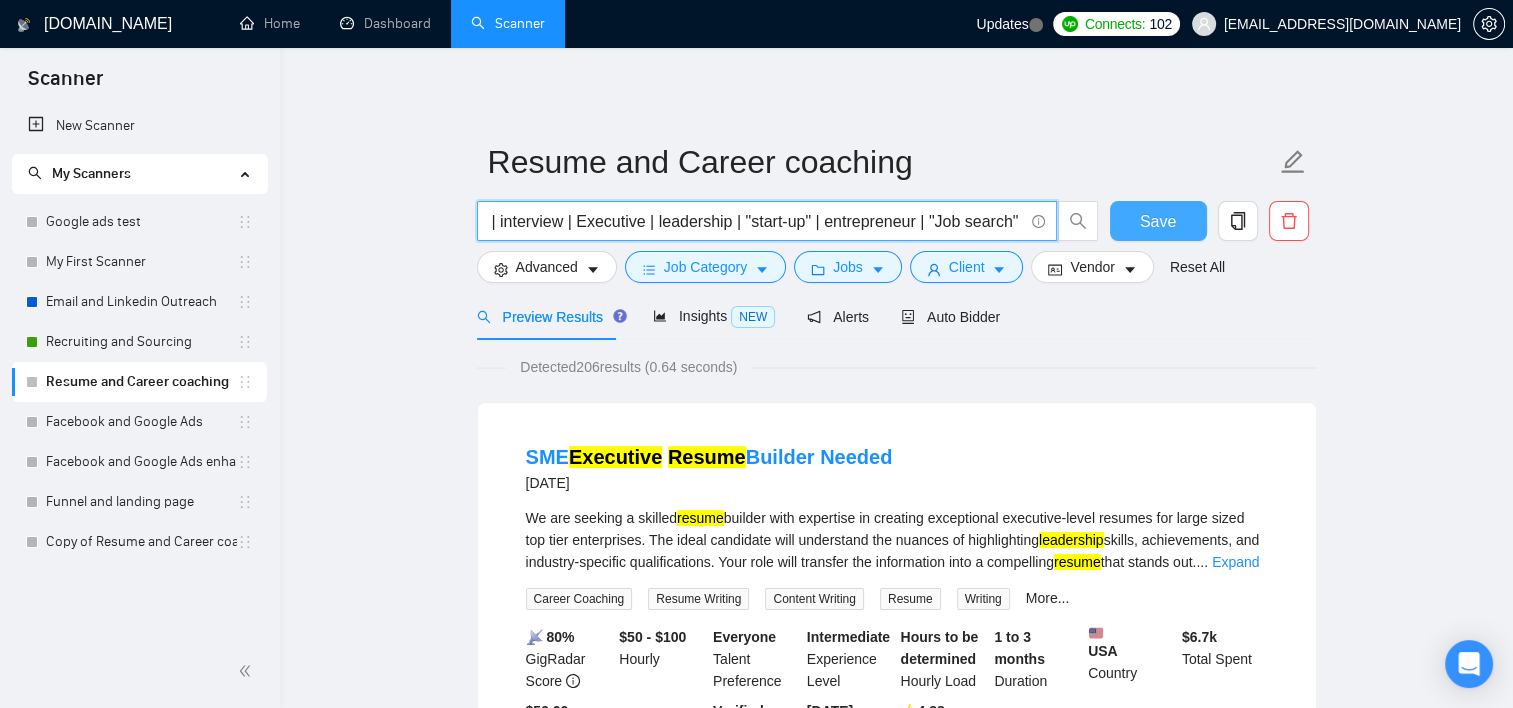 drag, startPoint x: 860, startPoint y: 217, endPoint x: 1136, endPoint y: 216, distance: 276.0018 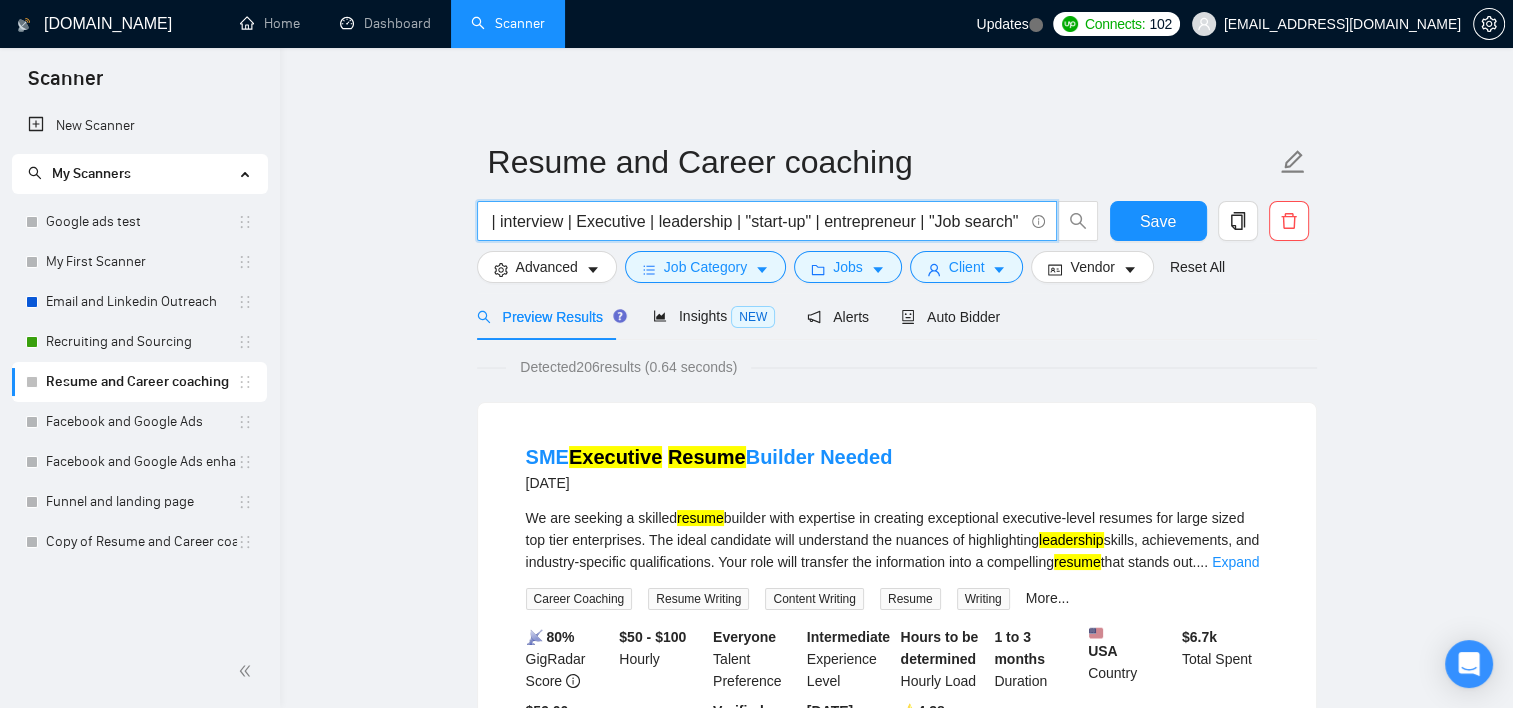 click on ""career coach" | transition | Resume | interview | Executive | leadership | "start-up" | entrepreneur | "Job search" |" at bounding box center [756, 221] 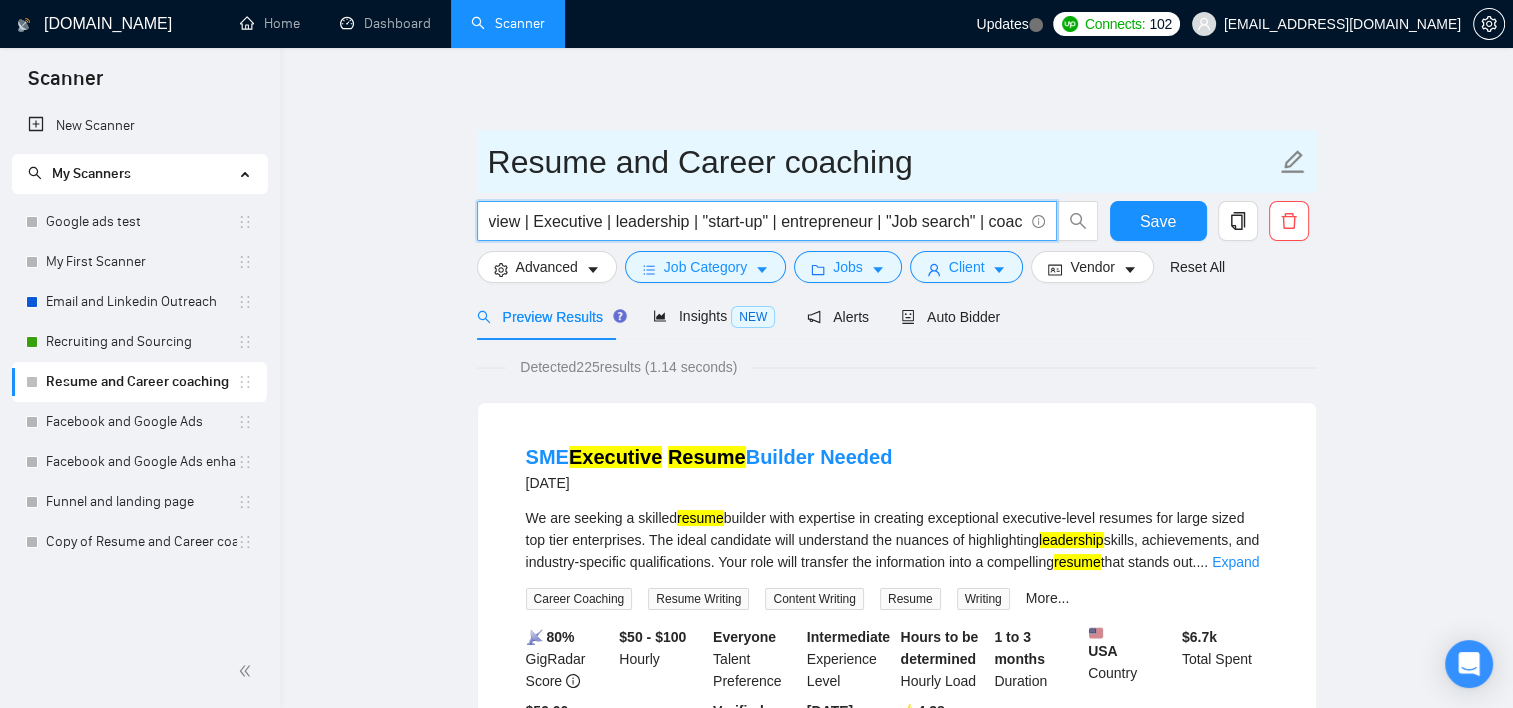 scroll, scrollTop: 0, scrollLeft: 305, axis: horizontal 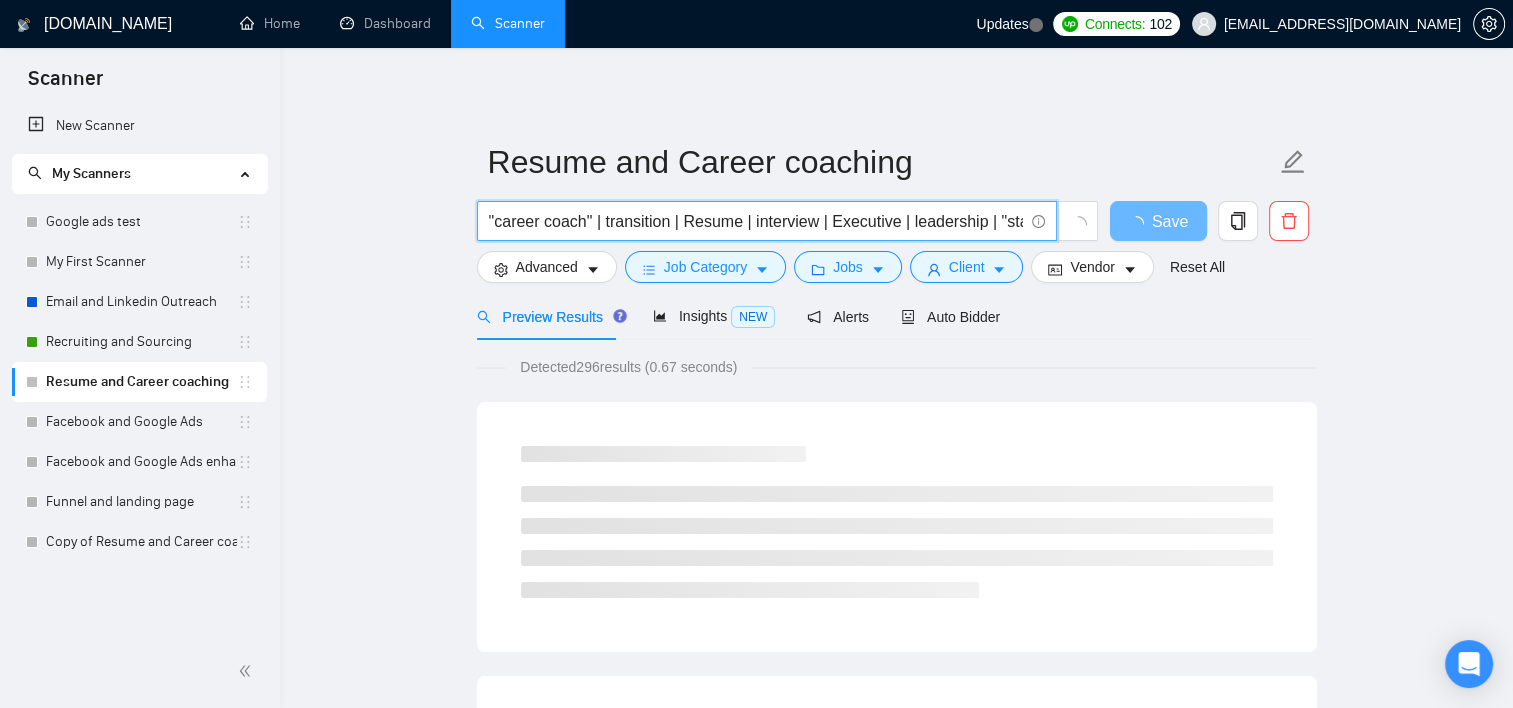 drag, startPoint x: 1005, startPoint y: 226, endPoint x: 537, endPoint y: 234, distance: 468.06836 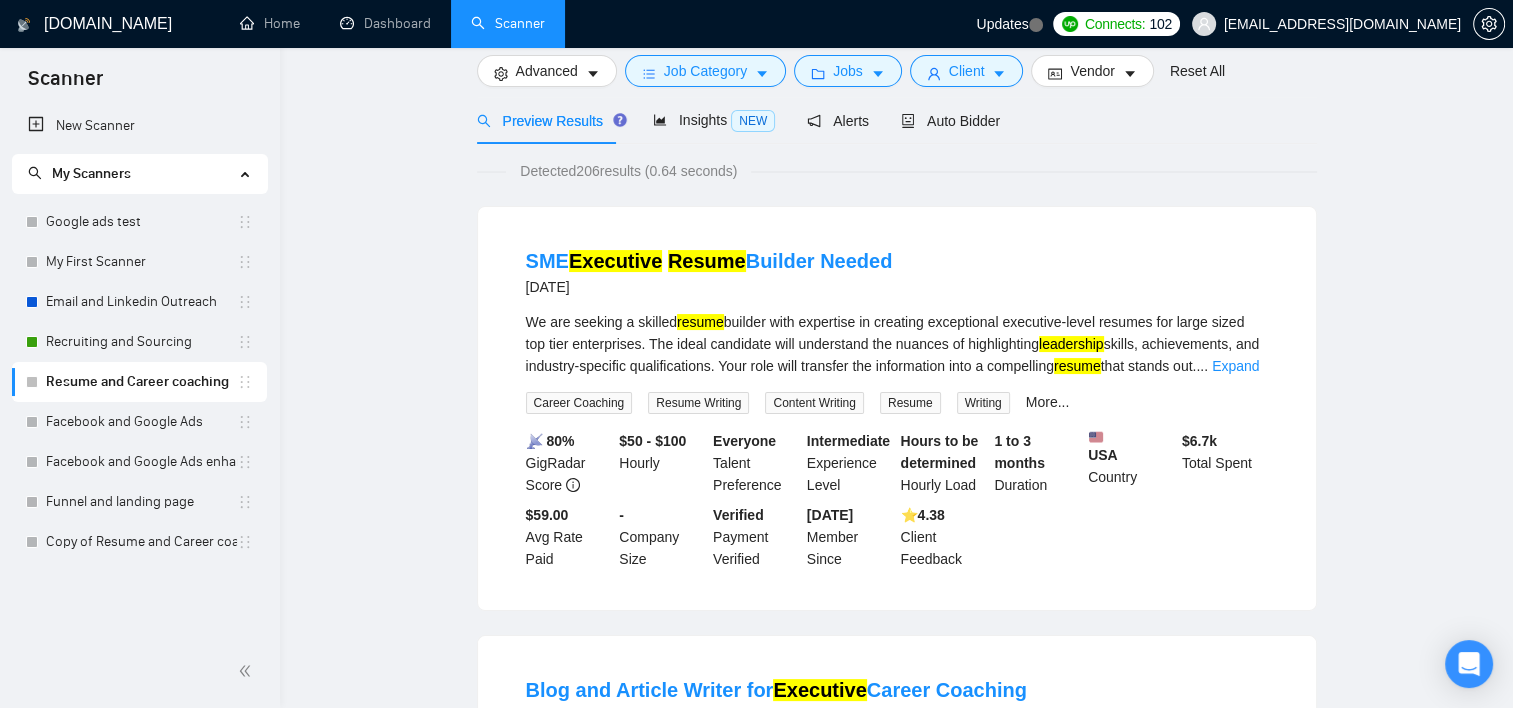 scroll, scrollTop: 0, scrollLeft: 0, axis: both 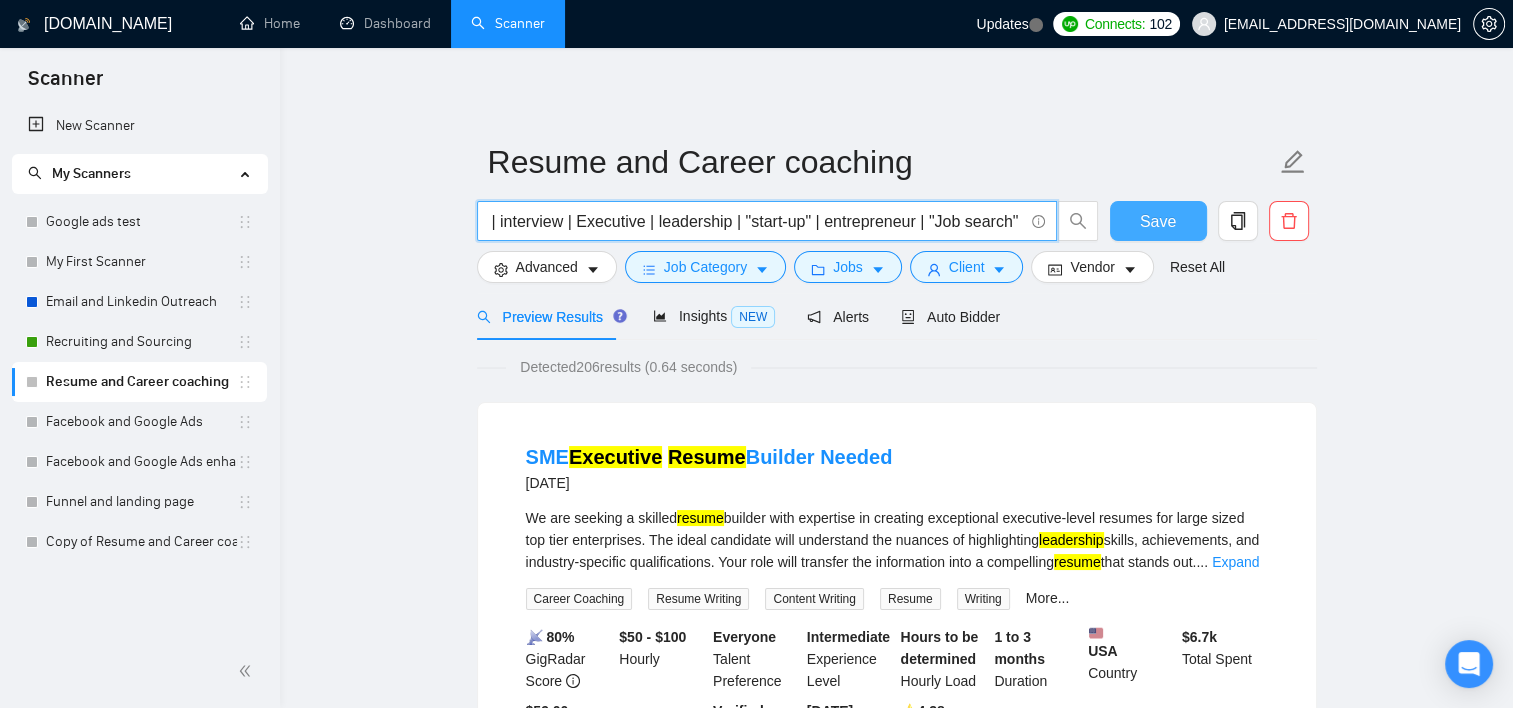 drag, startPoint x: 950, startPoint y: 228, endPoint x: 1111, endPoint y: 206, distance: 162.49615 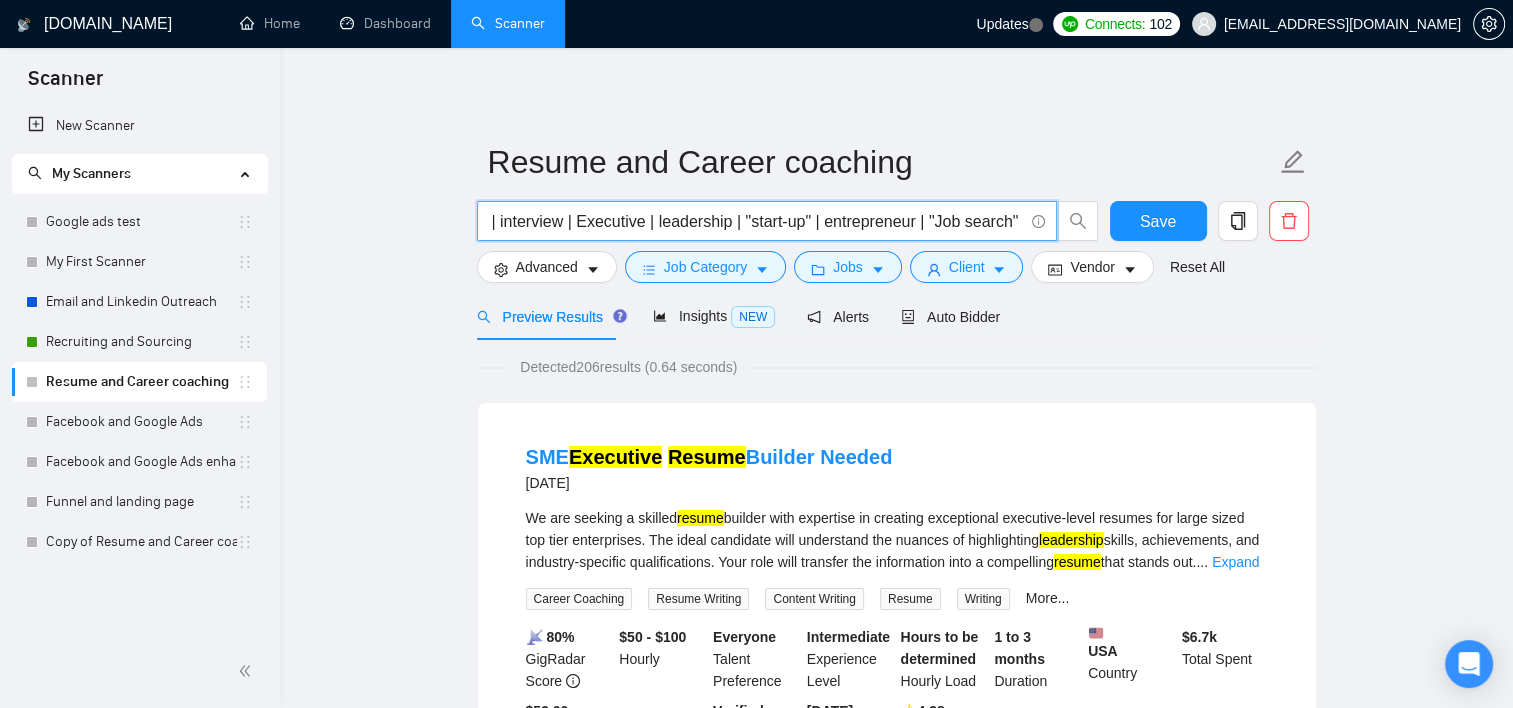 click on ""career coach" | transition | Resume | interview | Executive | leadership | "start-up" | entrepreneur | "Job search" |" at bounding box center [756, 221] 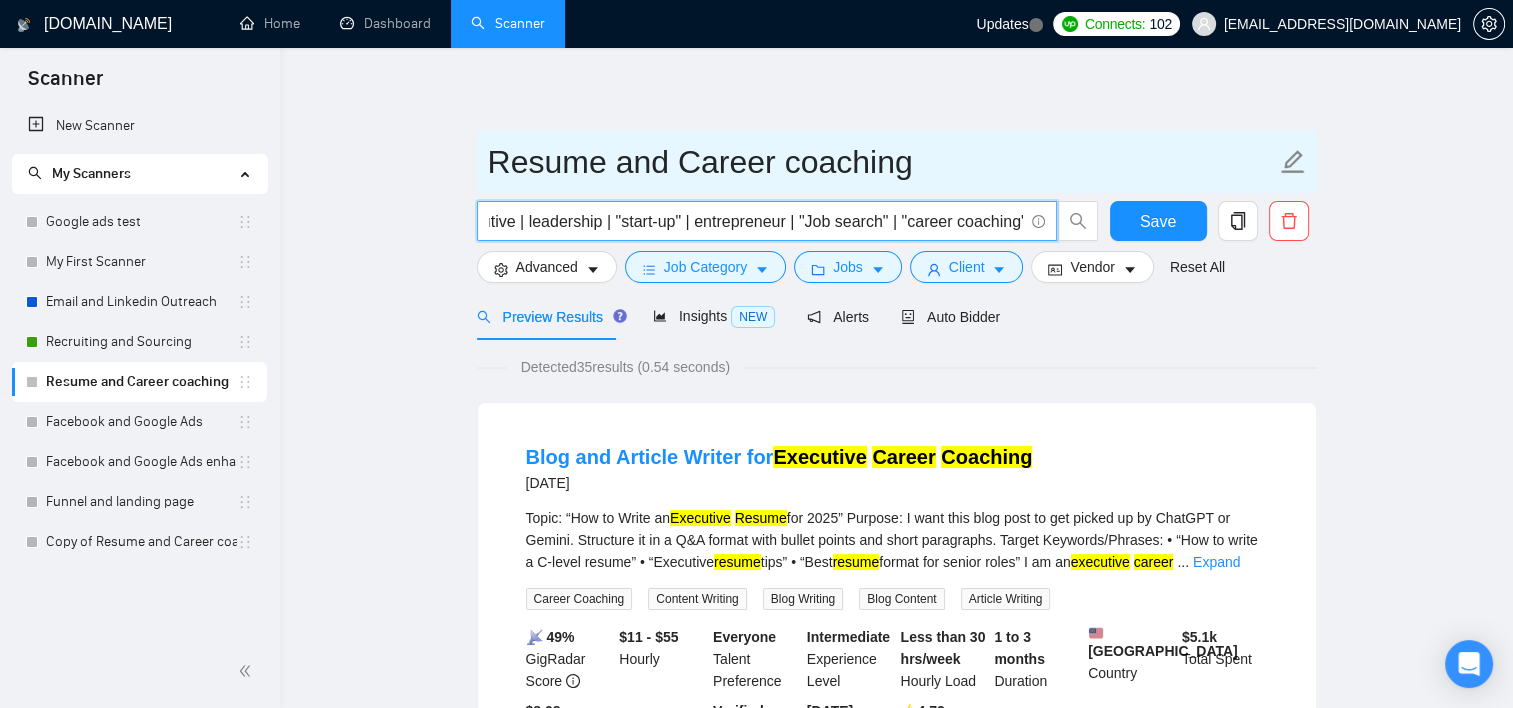 scroll, scrollTop: 0, scrollLeft: 390, axis: horizontal 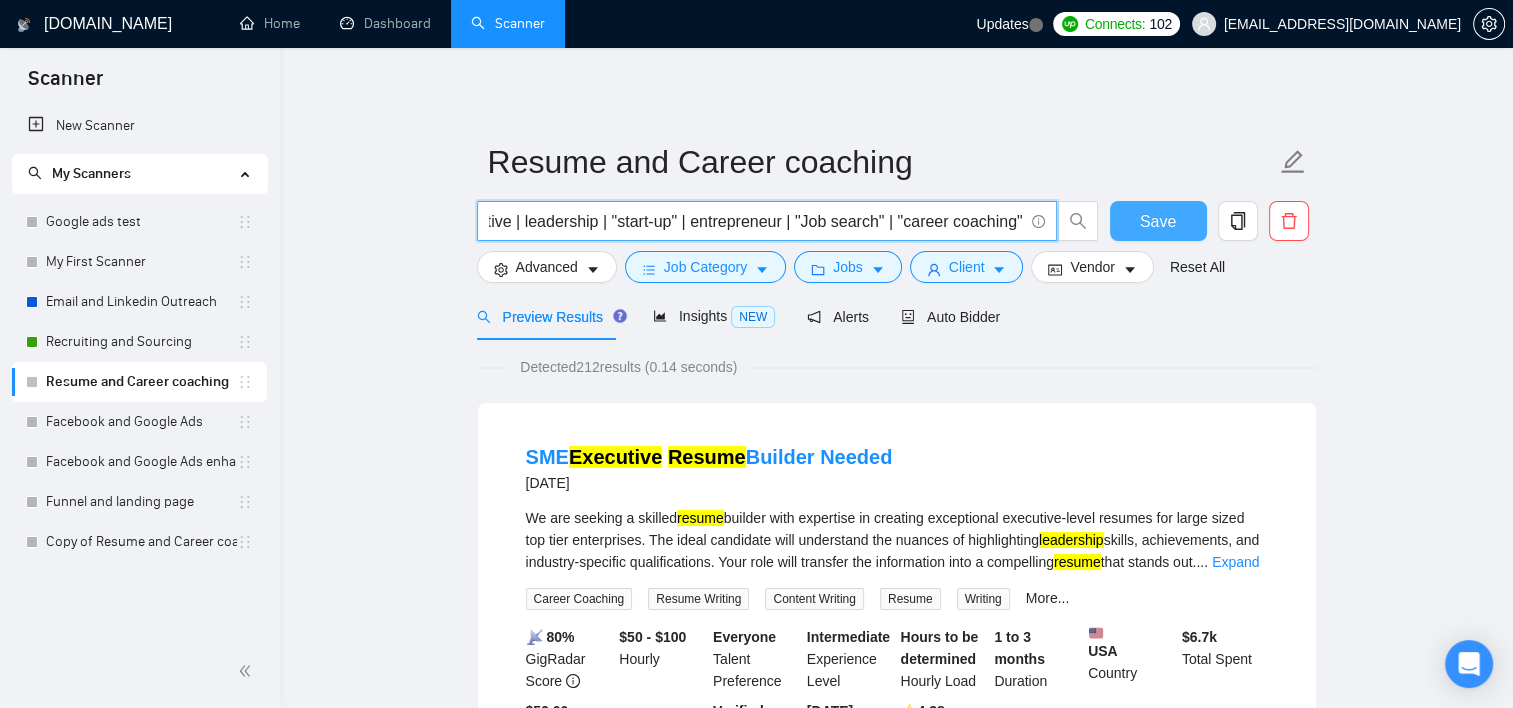 type on ""career coach" | transition | Resume | interview | Executive | leadership | "start-up" | entrepreneur | "Job search" | "career coaching" |" 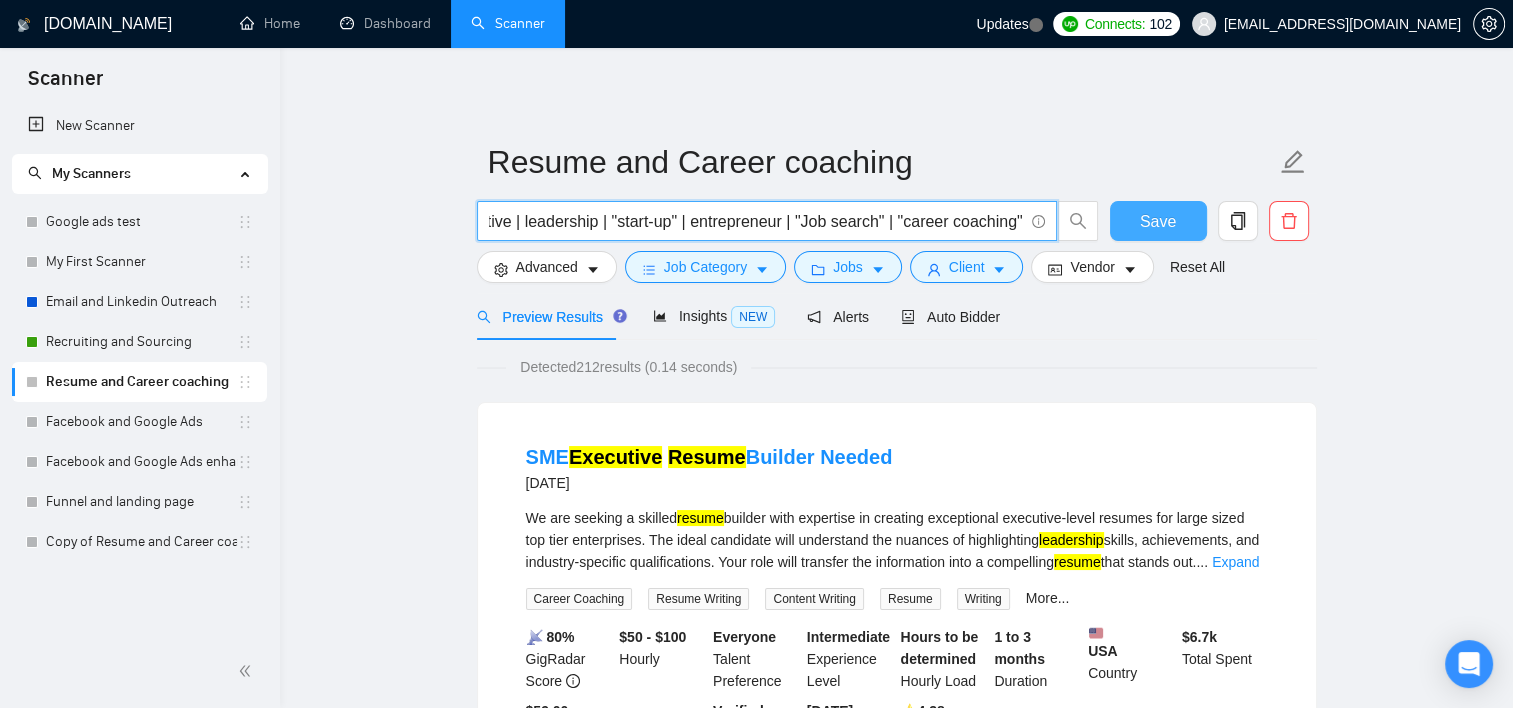 click on "Save" at bounding box center (1158, 221) 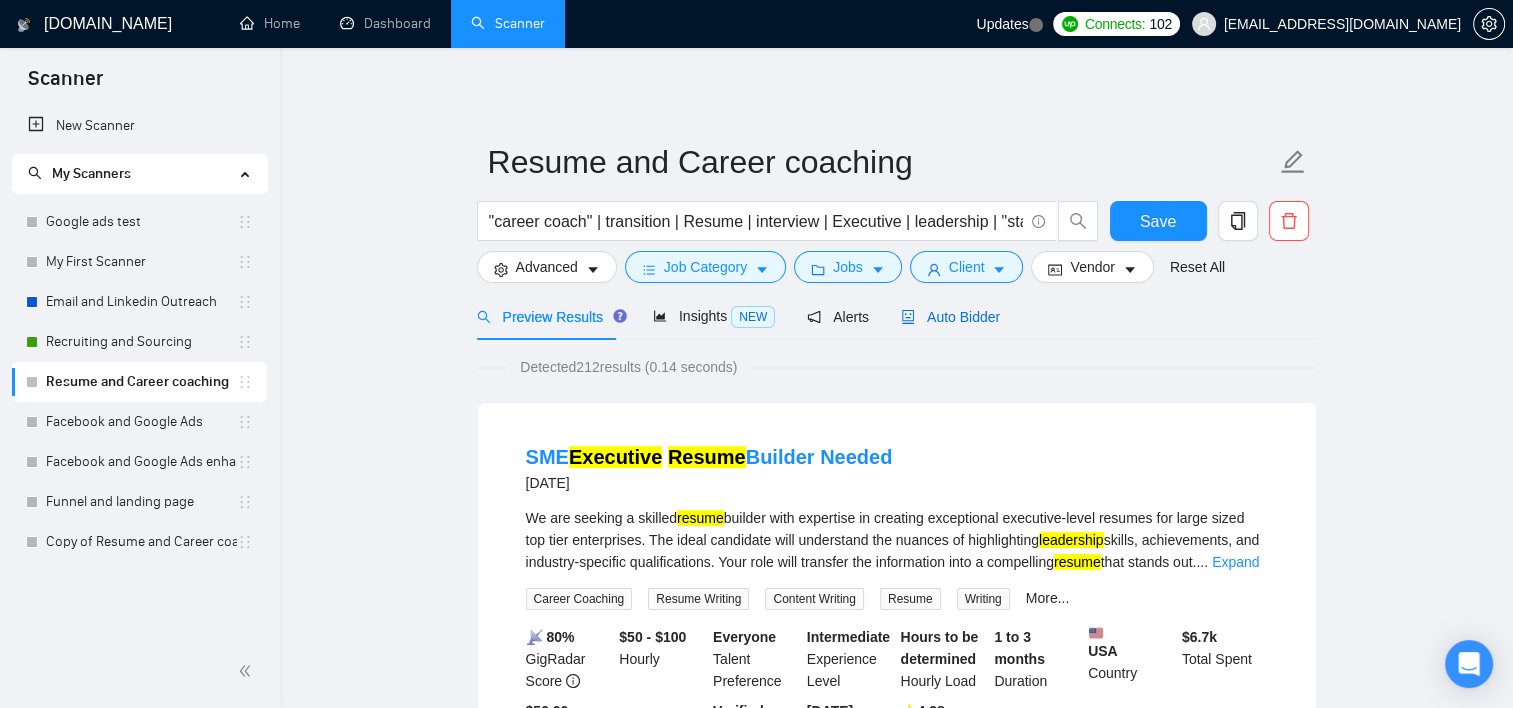 click on "Auto Bidder" at bounding box center (950, 317) 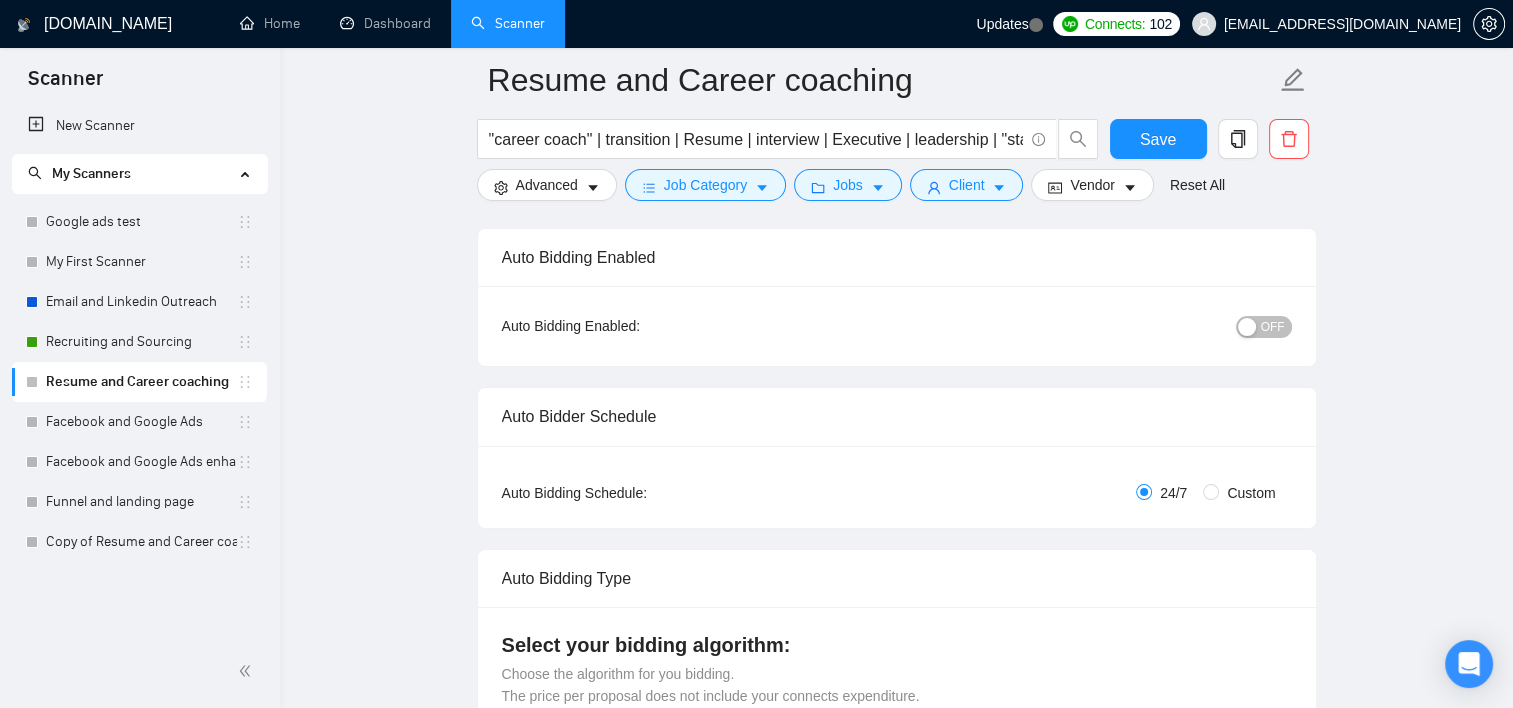 scroll, scrollTop: 100, scrollLeft: 0, axis: vertical 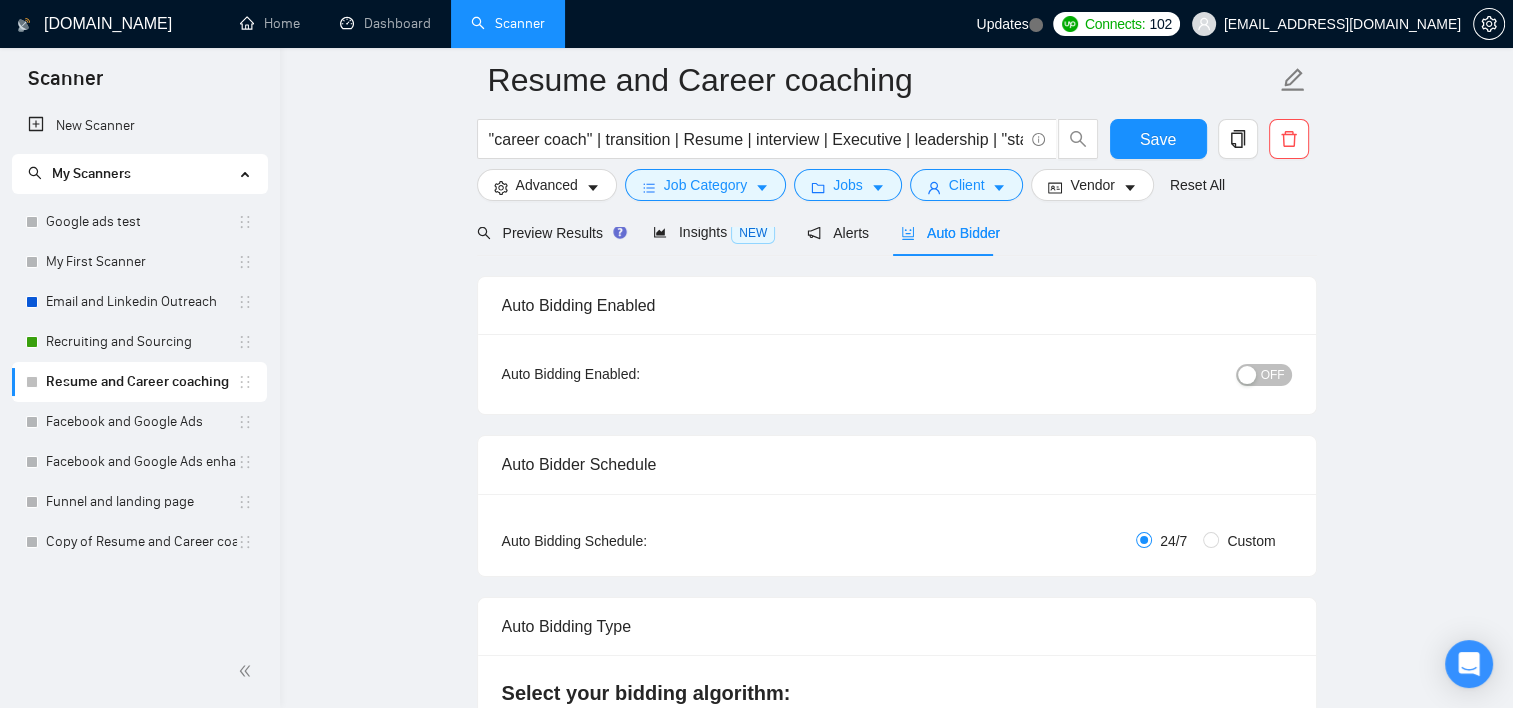 click on "OFF" at bounding box center [1273, 375] 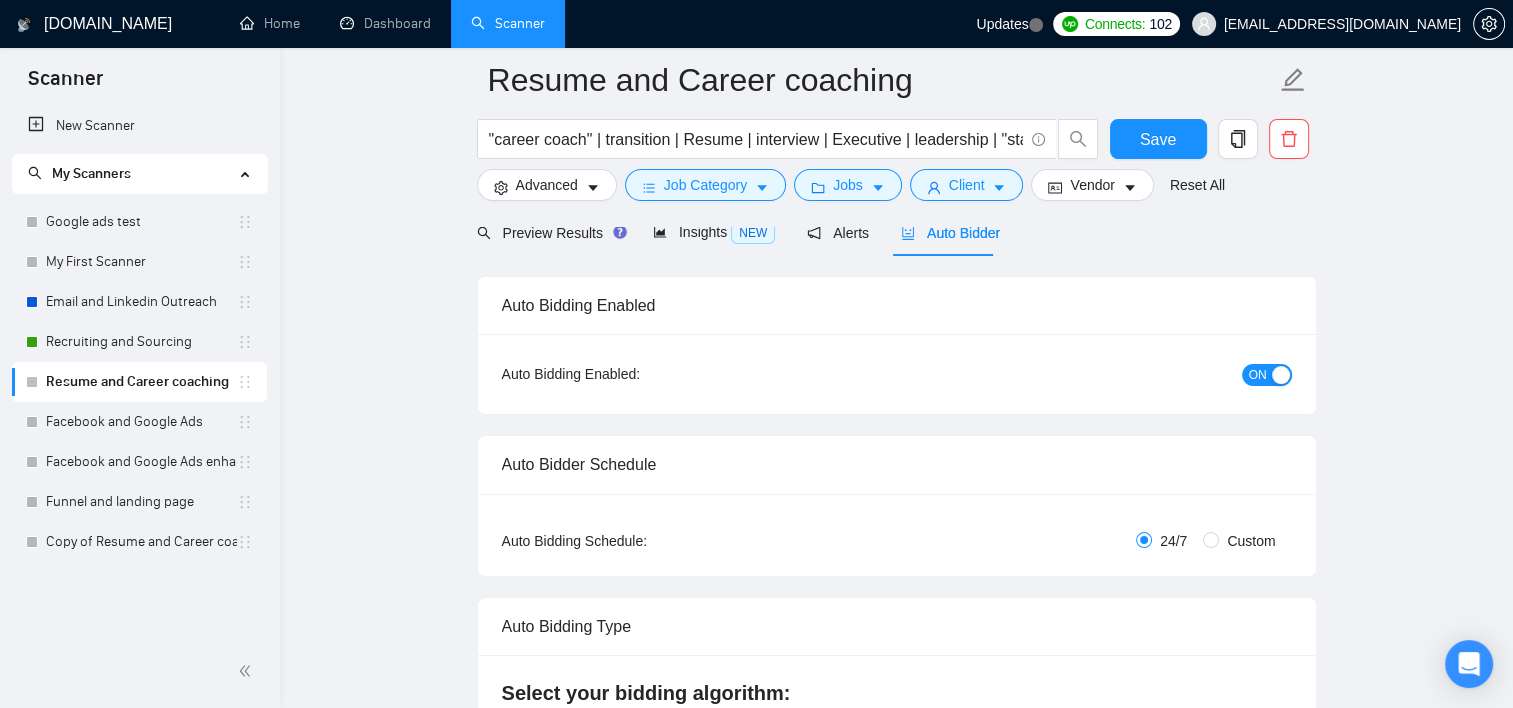 click on "Resume and Career coaching "career coach" | transition | Resume | interview | Executive | leadership | "start-up" | entrepreneur | "Job search" | "career coaching" | Save Advanced   Job Category   Jobs   Client   Vendor   Reset All Preview Results Insights NEW Alerts Auto Bidder Auto Bidding Enabled Auto Bidding Enabled: ON Auto Bidder Schedule Auto Bidding Type: Automated (recommended) Semi-automated Auto Bidding Schedule: 24/7 Custom Custom Auto Bidder Schedule Repeat every week on Monday Tuesday Wednesday Thursday Friday Saturday Sunday Active Hours ( America/New_York ): From: To: ( 24  hours) America/New_York Auto Bidding Type Select your bidding algorithm: Choose the algorithm for you bidding. The price per proposal does not include your connects expenditure. Template Bidder Works great for narrow segments and short cover letters that don't change. 0.50  credits / proposal Sardor AI 🤖 Personalise your cover letter with ai [placeholders] 1.00  credits / proposal Experimental Laziza AI  👑   NEW   0 1" at bounding box center [896, 2431] 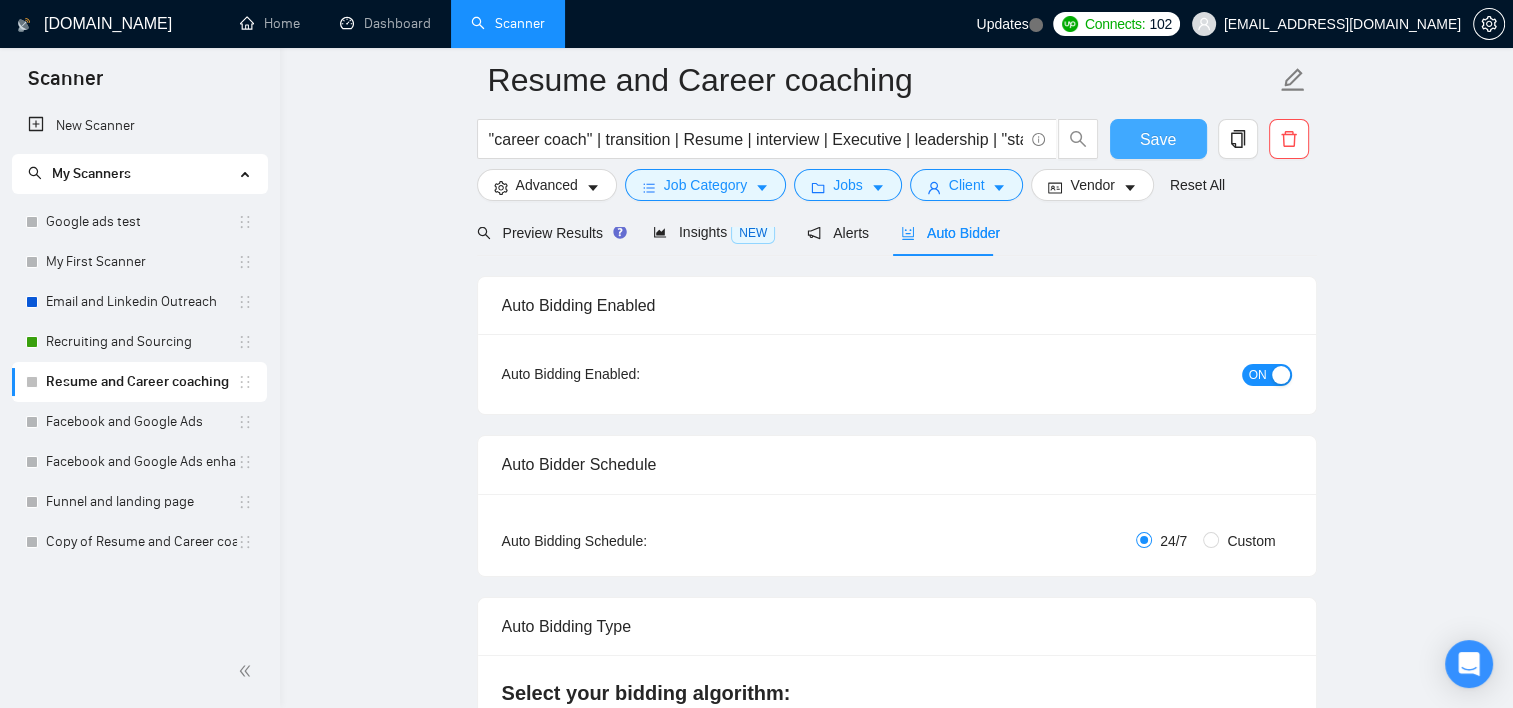 click on "Save" at bounding box center (1158, 139) 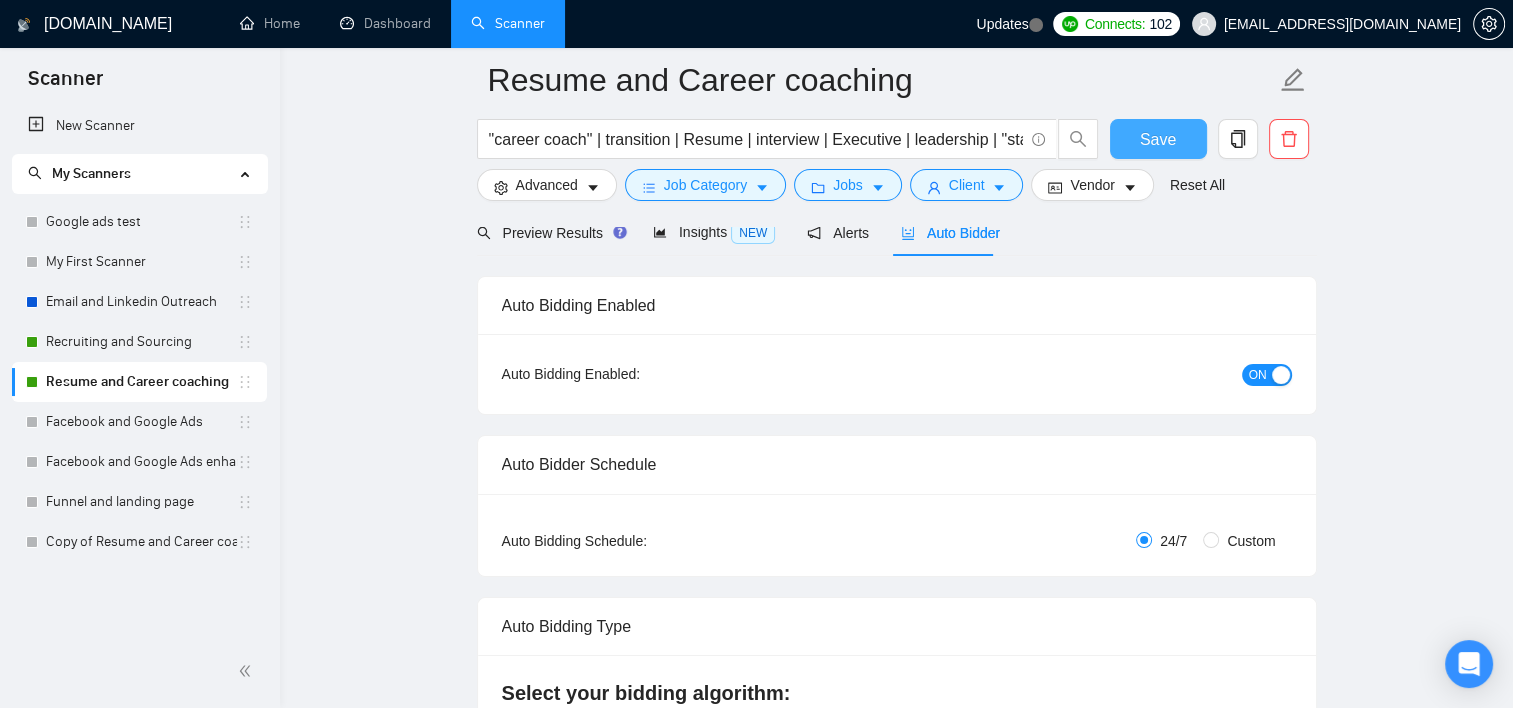 type 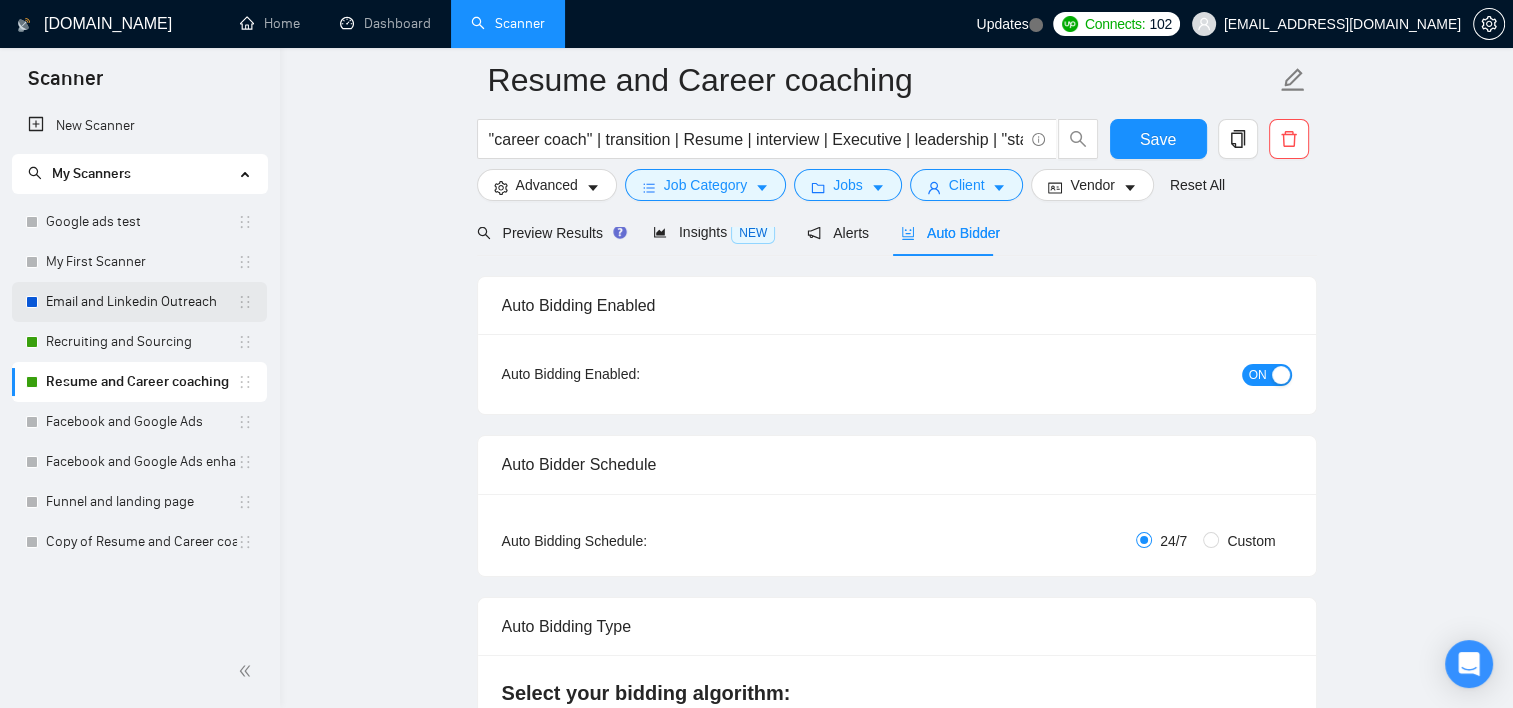 click on "Email and Linkedin Outreach" at bounding box center (141, 302) 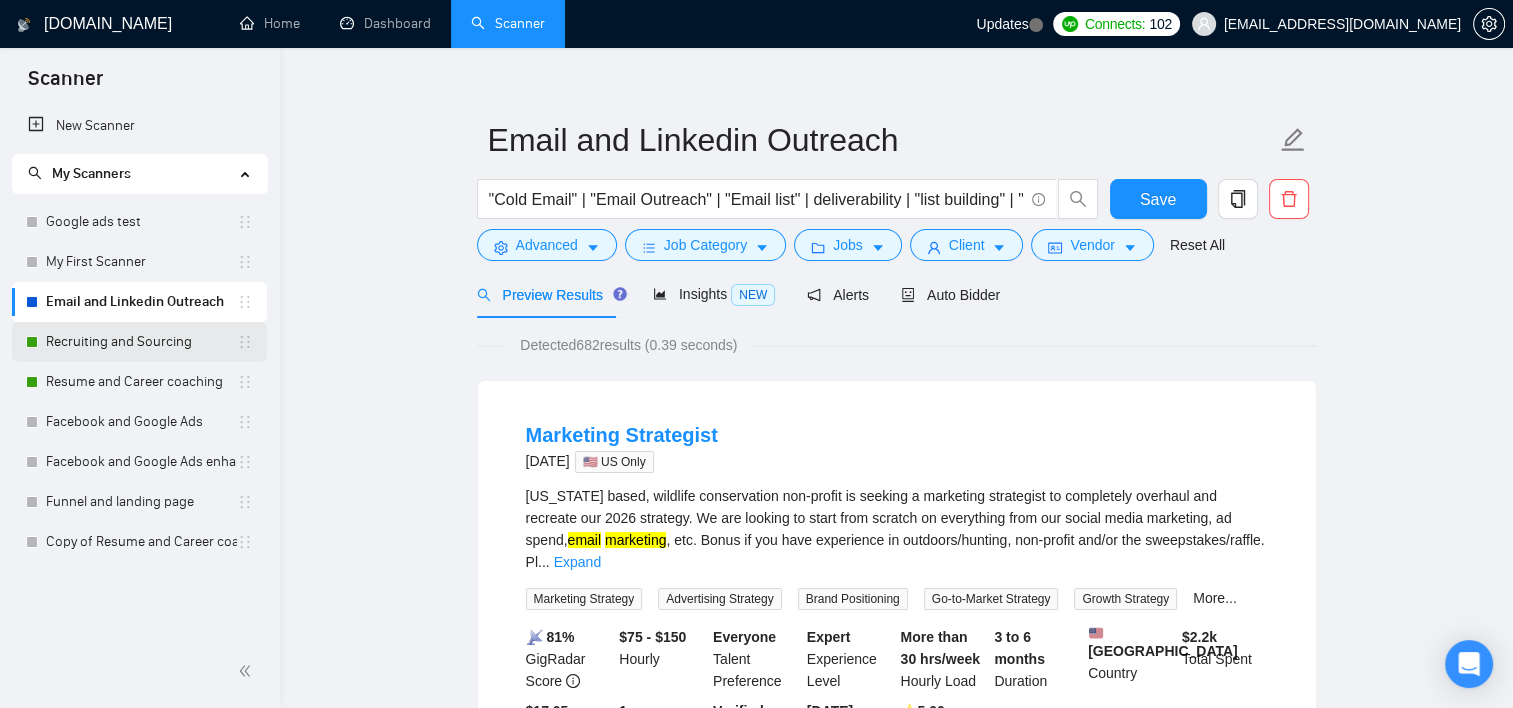 click on "Recruiting and Sourcing" at bounding box center [141, 342] 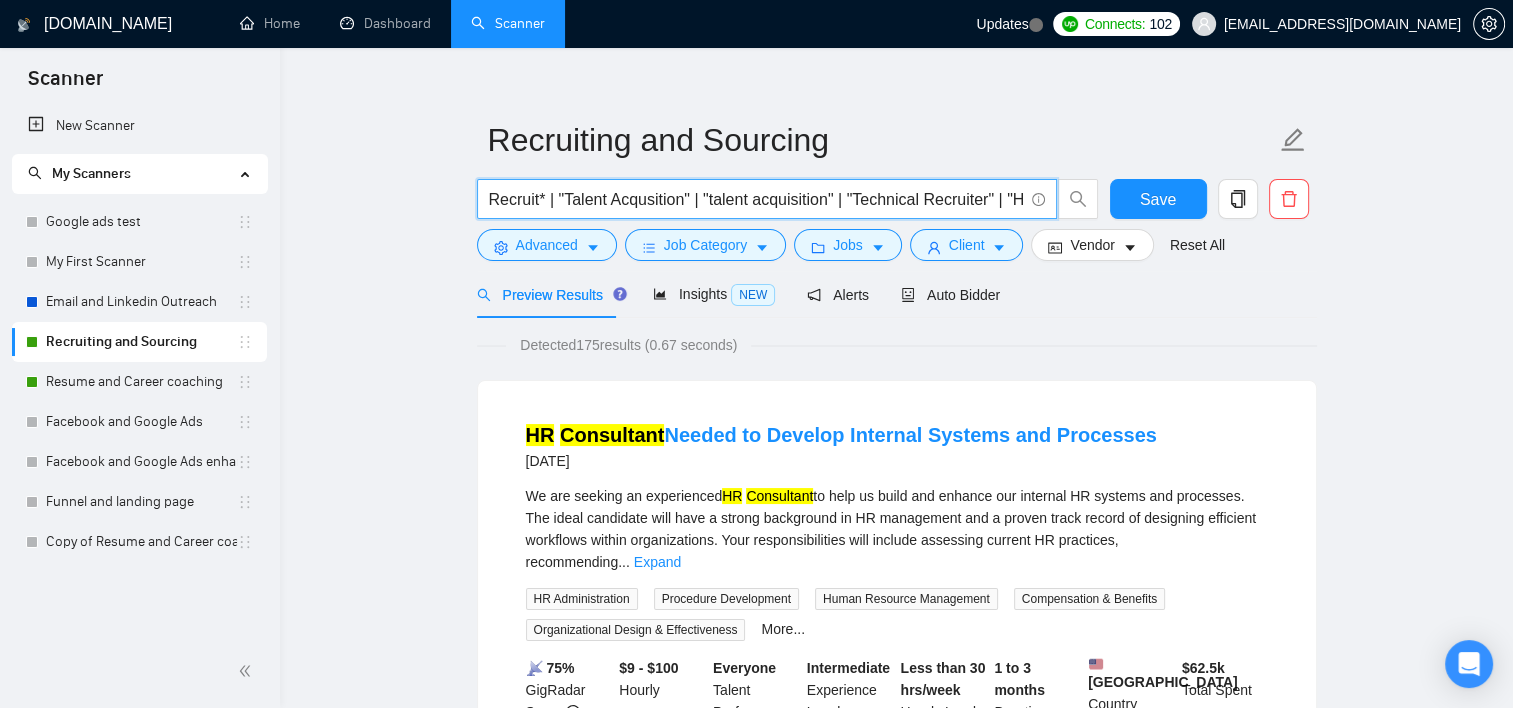 click on "Recruit* | "Talent Acqusition" | "talent acquisition" | "Technical Recruiter" | "Human Resources" | "HR Consultant" | "engineer hiring" | "Souring" | "Executive search" | "Temp Recruiting" | "Full-cycle" | "full cycle" | "Permenant Recruiting" | headhunt*" at bounding box center [756, 199] 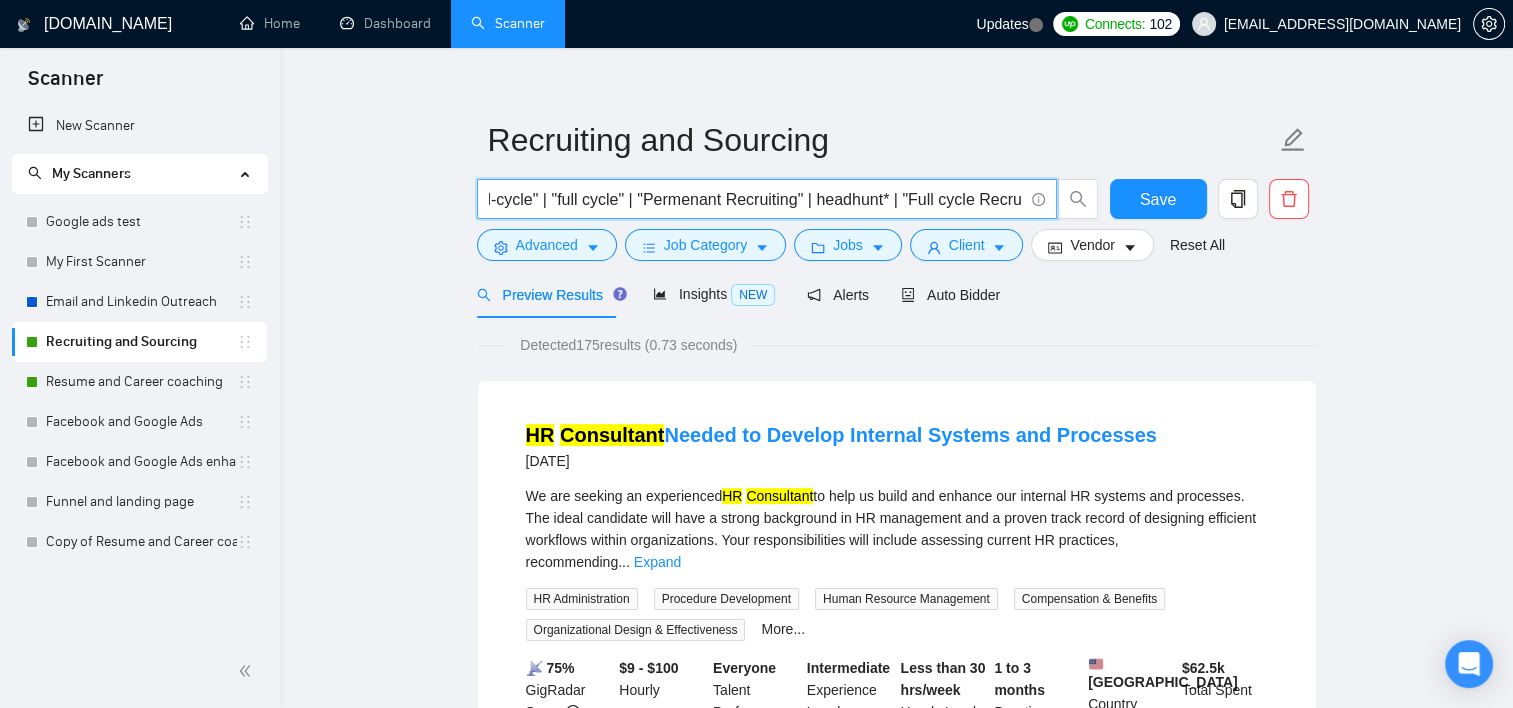 scroll, scrollTop: 0, scrollLeft: 1336, axis: horizontal 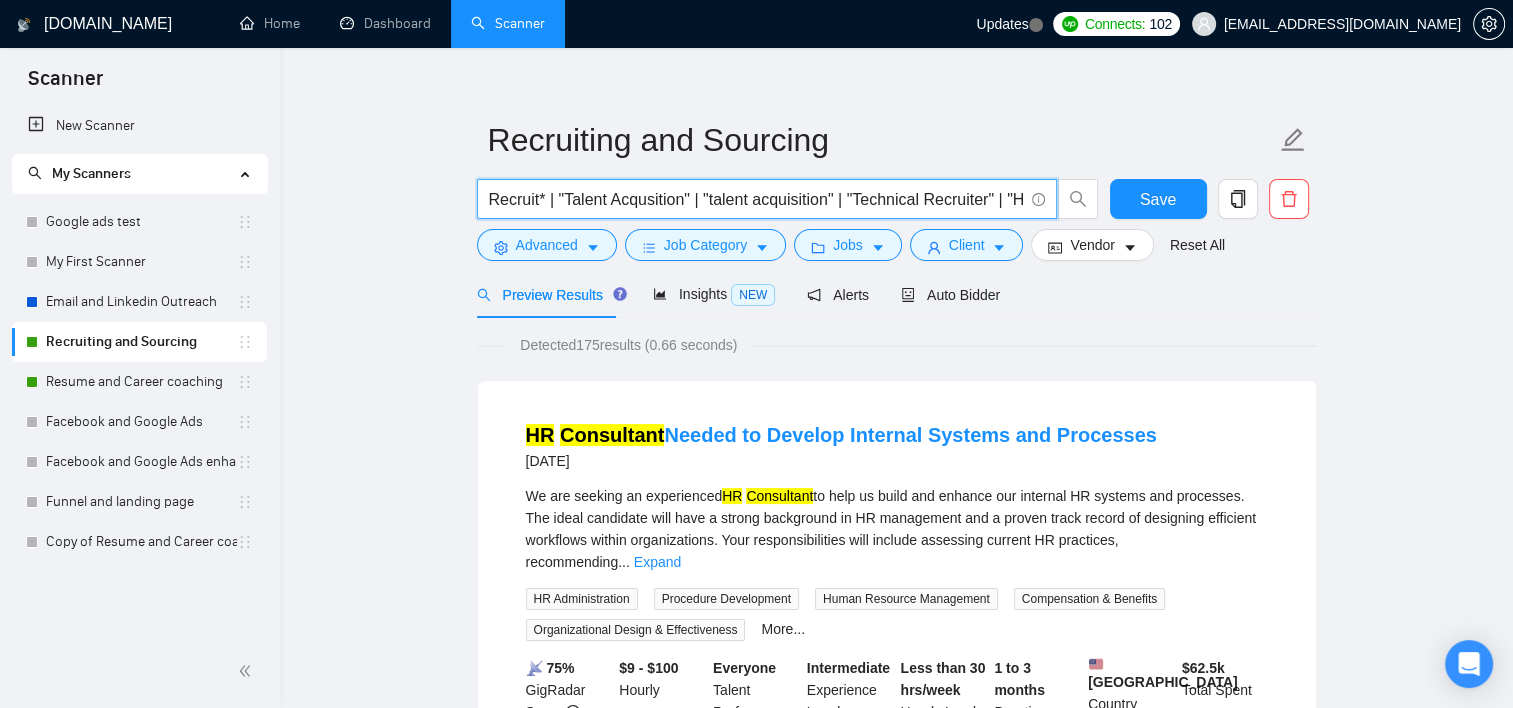 drag, startPoint x: 778, startPoint y: 189, endPoint x: 353, endPoint y: 197, distance: 425.0753 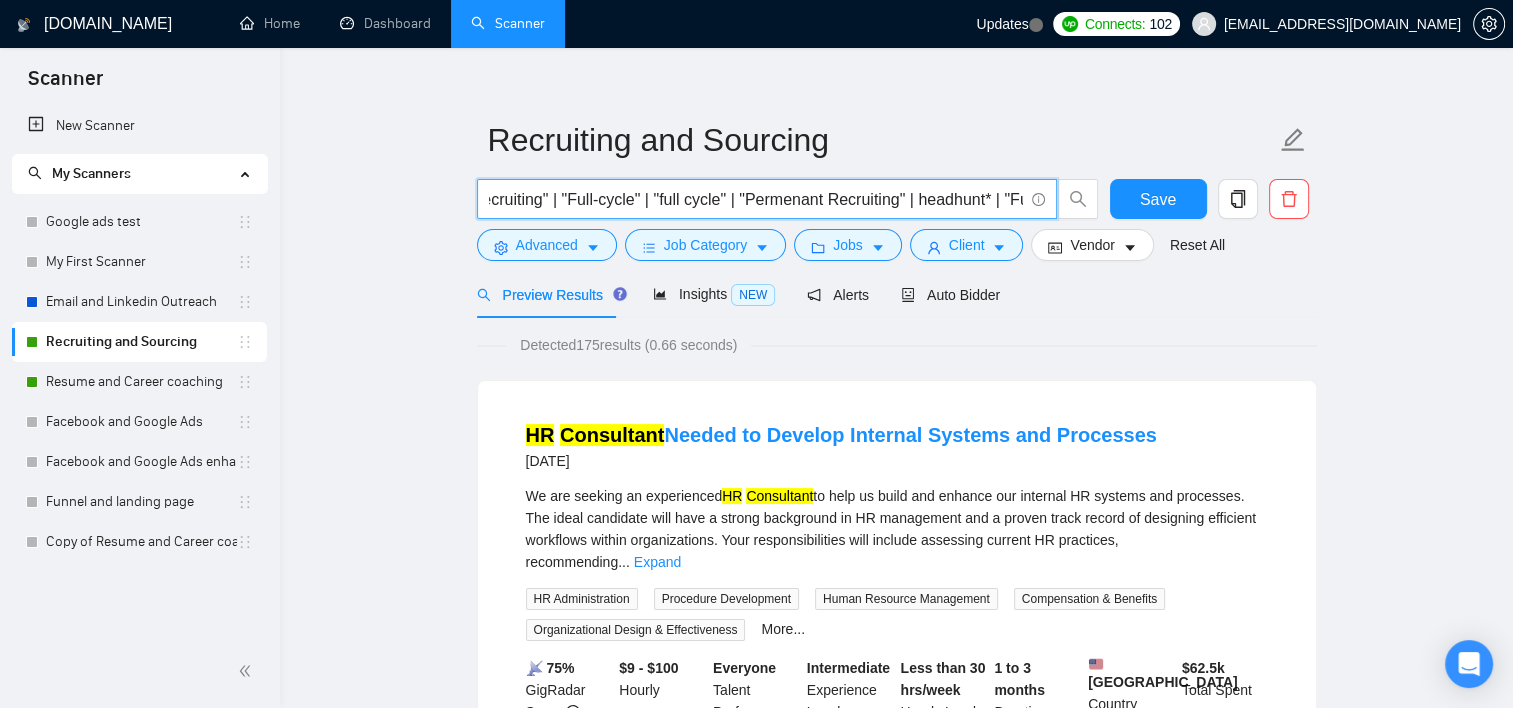 scroll, scrollTop: 0, scrollLeft: 1336, axis: horizontal 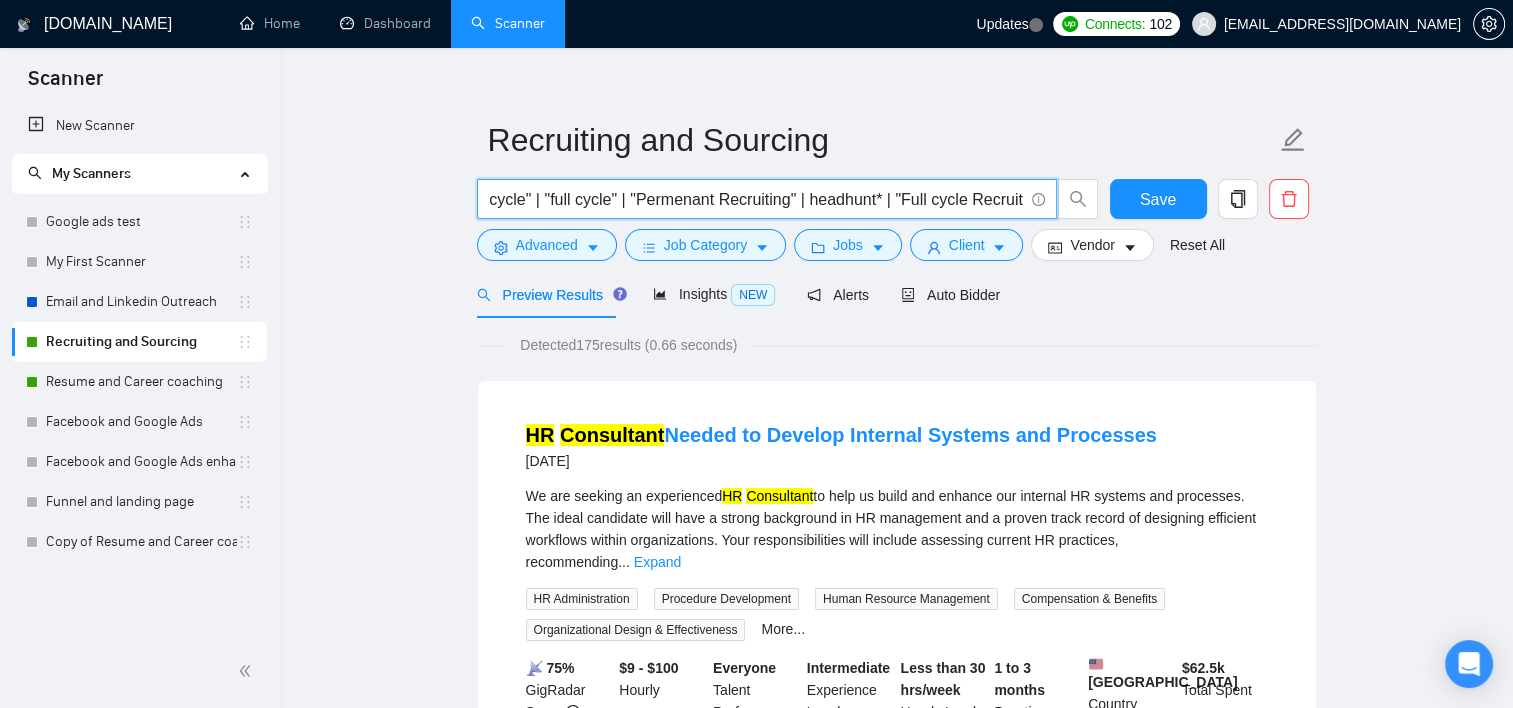 drag, startPoint x: 722, startPoint y: 199, endPoint x: 1023, endPoint y: 174, distance: 302.0364 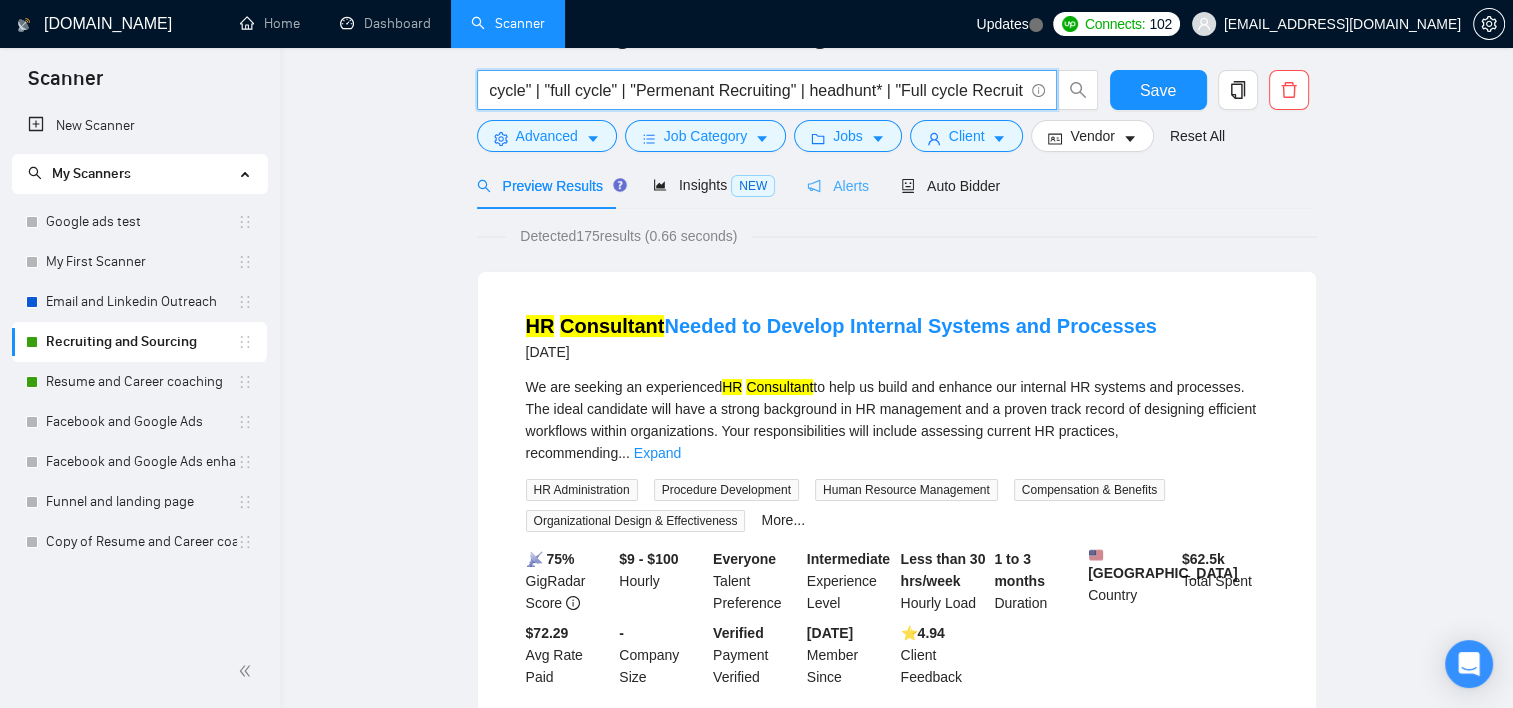 scroll, scrollTop: 0, scrollLeft: 0, axis: both 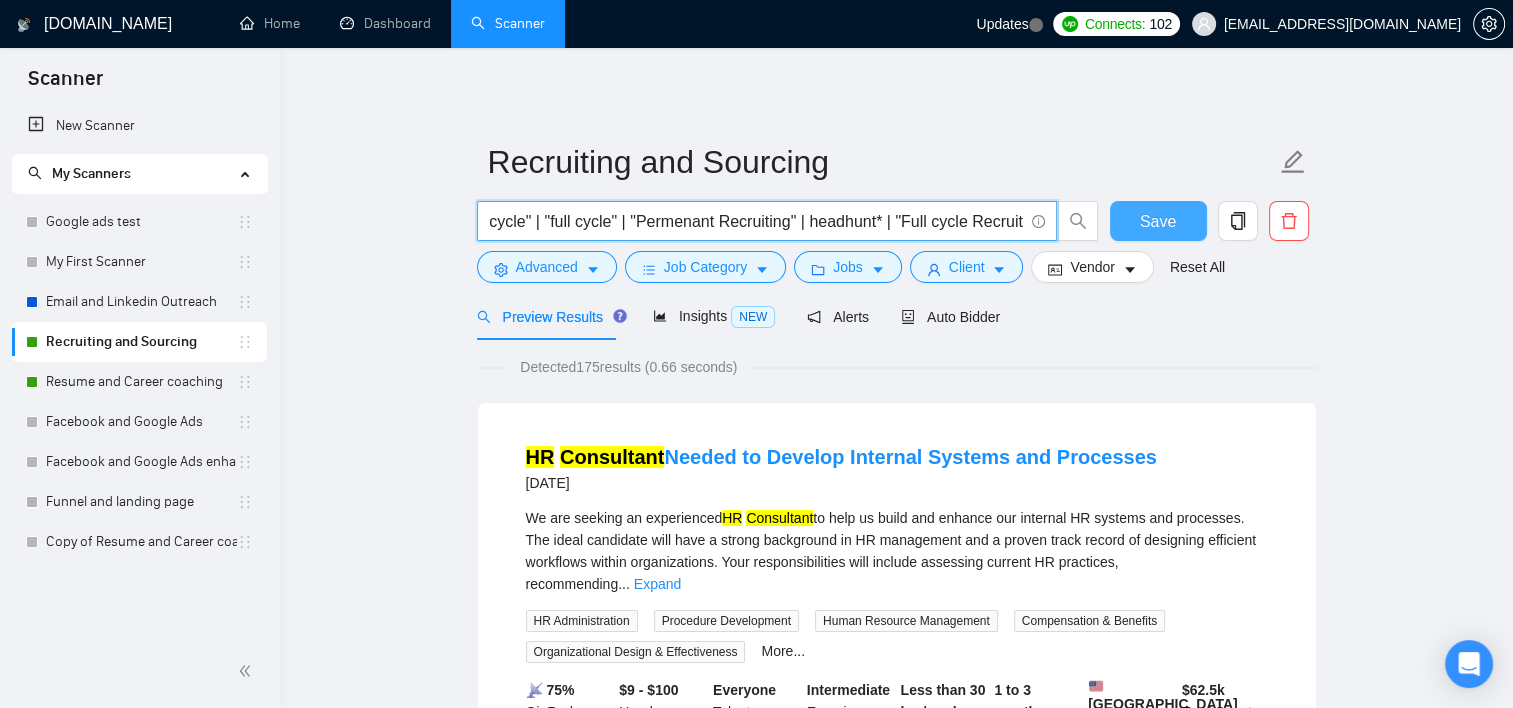 type on "Recruit* | "Talent Acqusition" | "talent acquisition" | "Technical Recruiter" | "Human Resources" | "HR Consultant" | "engineer hiring" | "Souring" | "Executive search" | "Temp Recruiting" | "Full-cycle" | "full cycle" | "Permenant Recruiting" | headhunt* | "Full cycle Recruiter"" 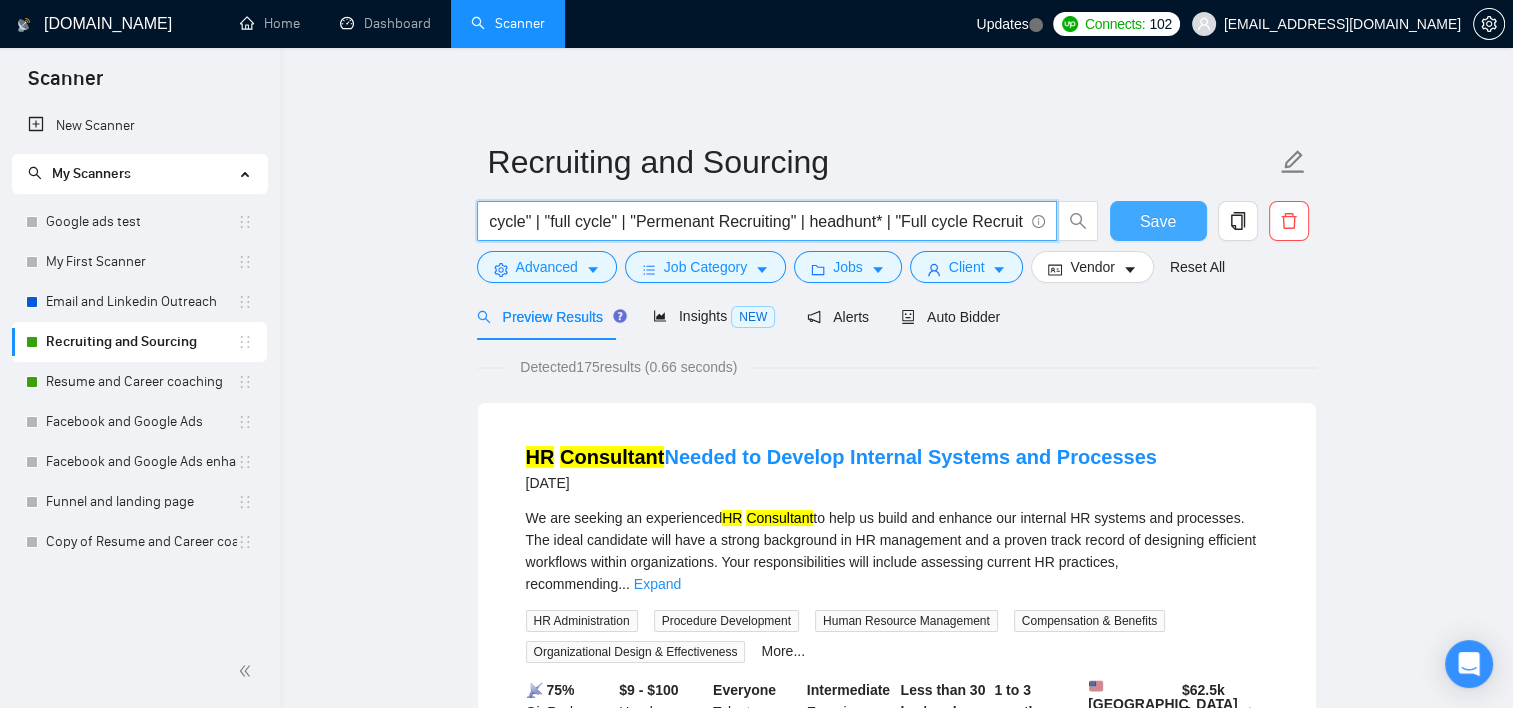 click on "Save" at bounding box center (1158, 221) 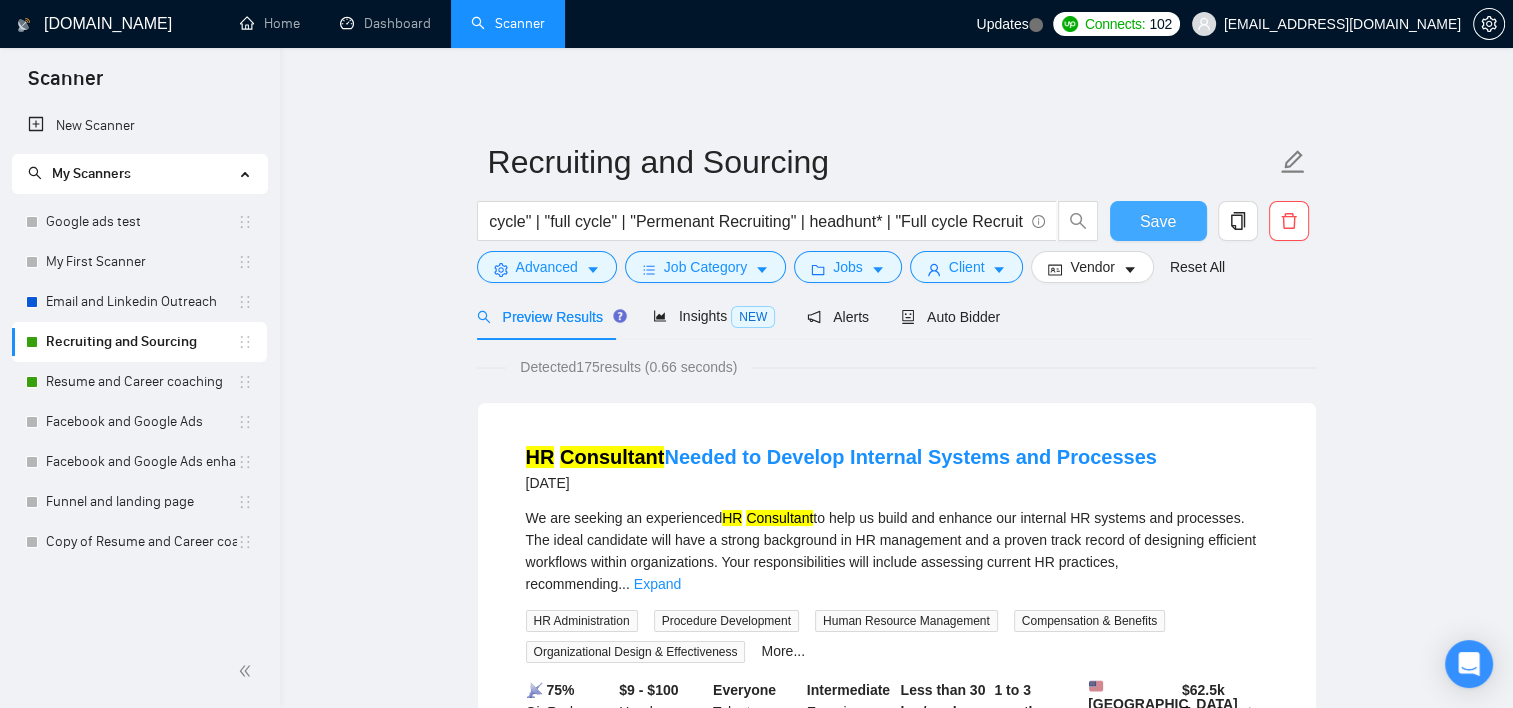 scroll, scrollTop: 0, scrollLeft: 0, axis: both 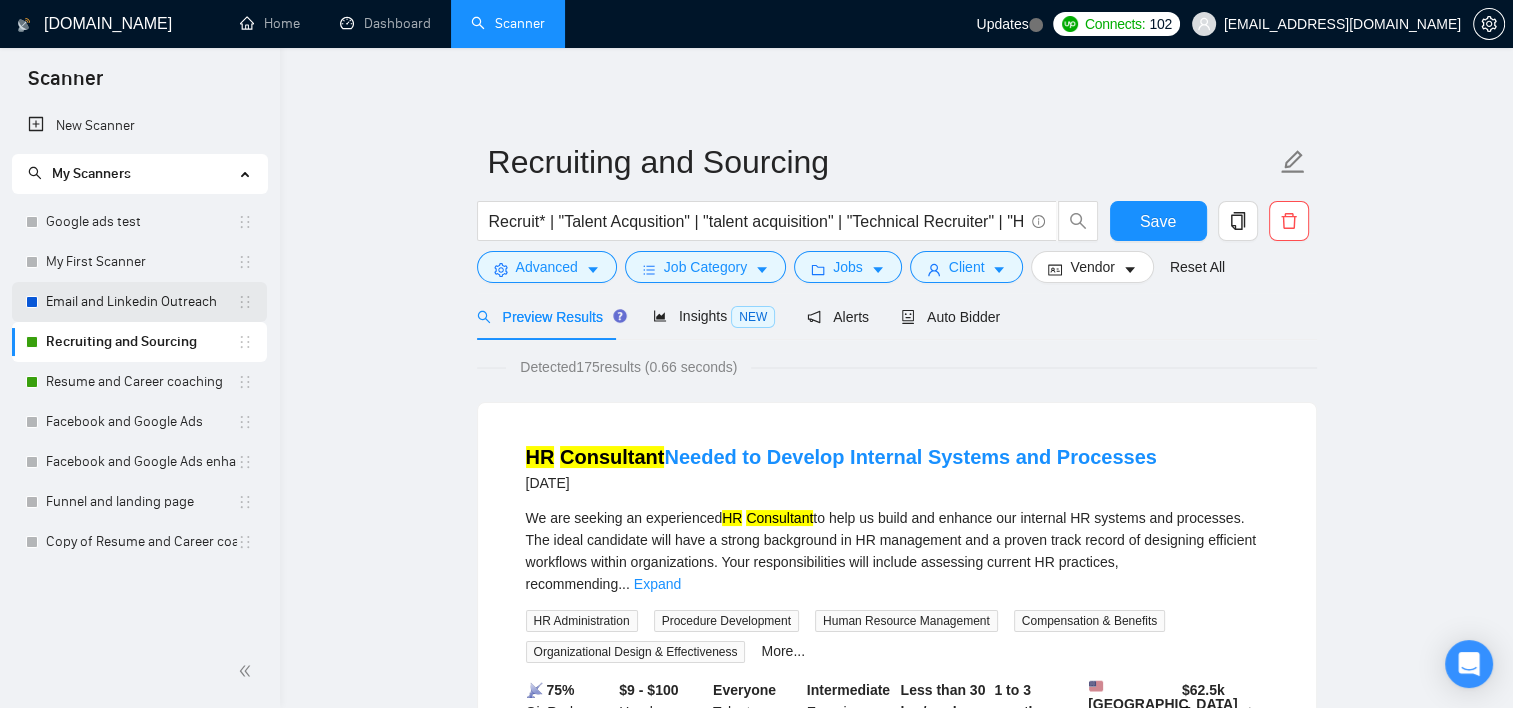 click on "Email and Linkedin Outreach" at bounding box center (141, 302) 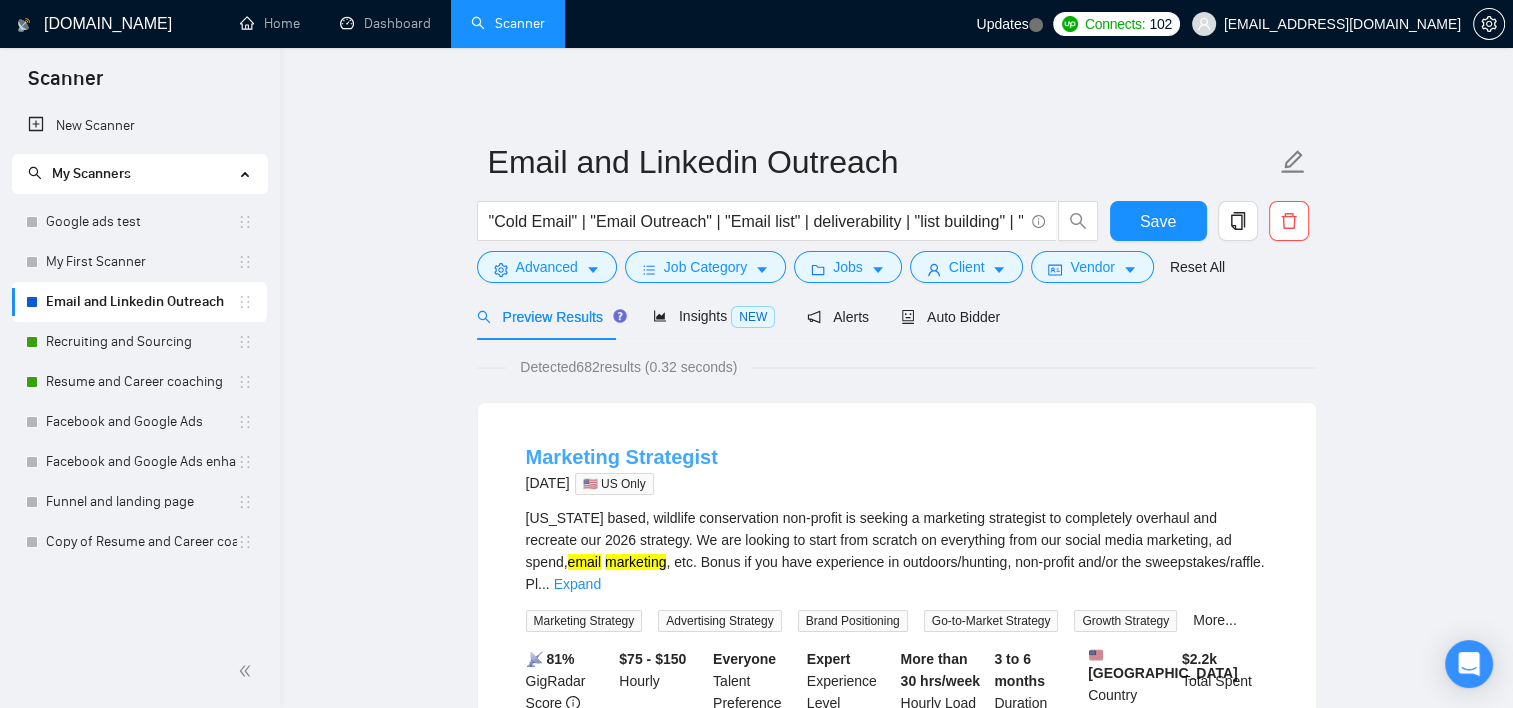 click on "Marketing Strategist" at bounding box center [622, 457] 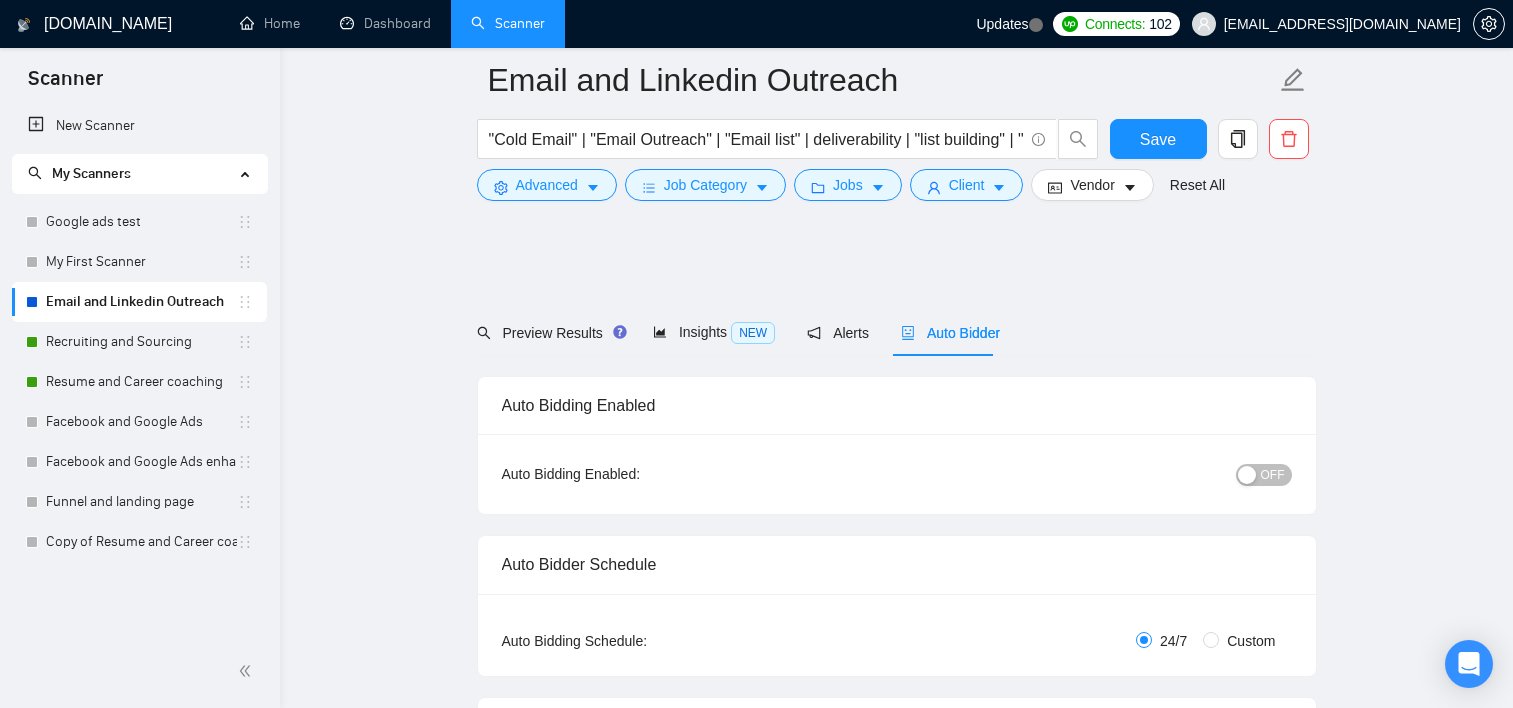 scroll, scrollTop: 1763, scrollLeft: 0, axis: vertical 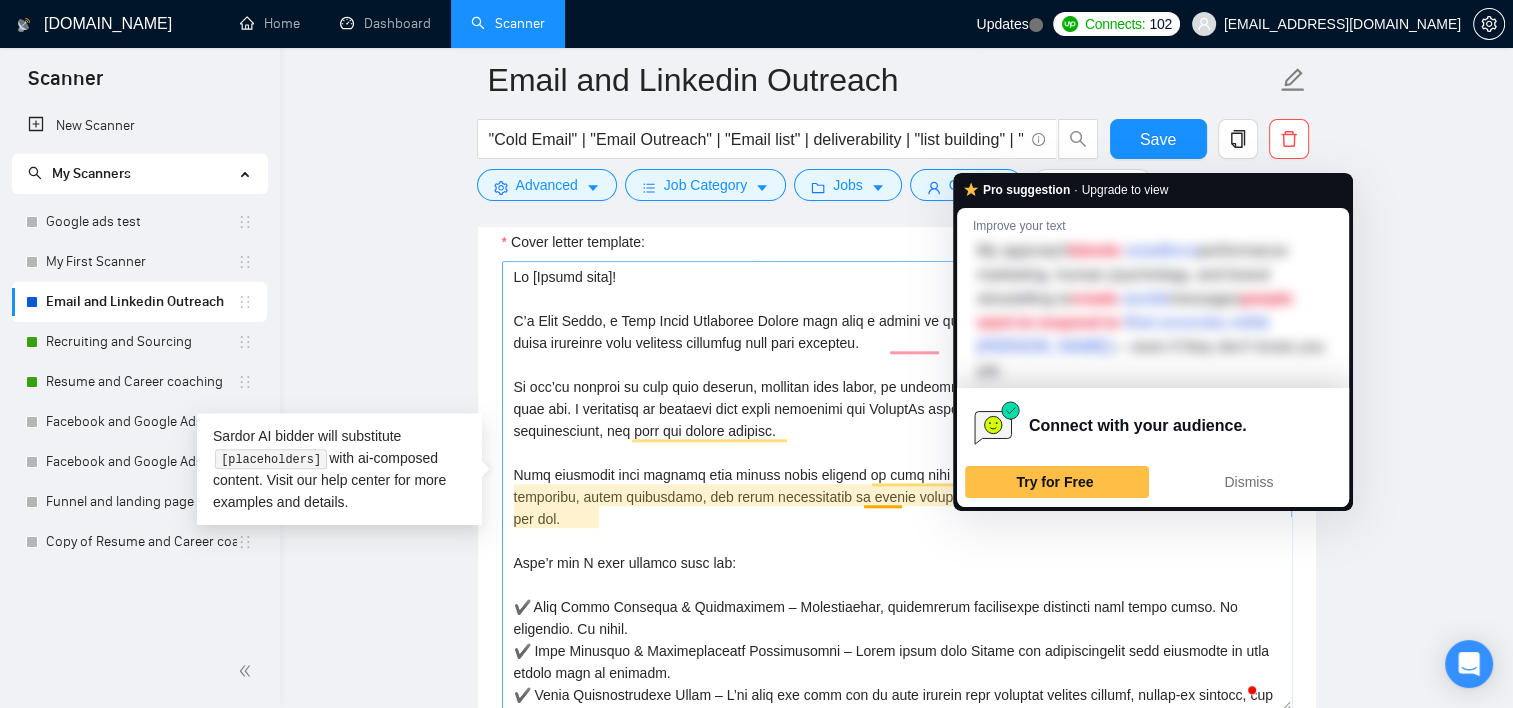 click on "Cover letter template:" at bounding box center [897, 486] 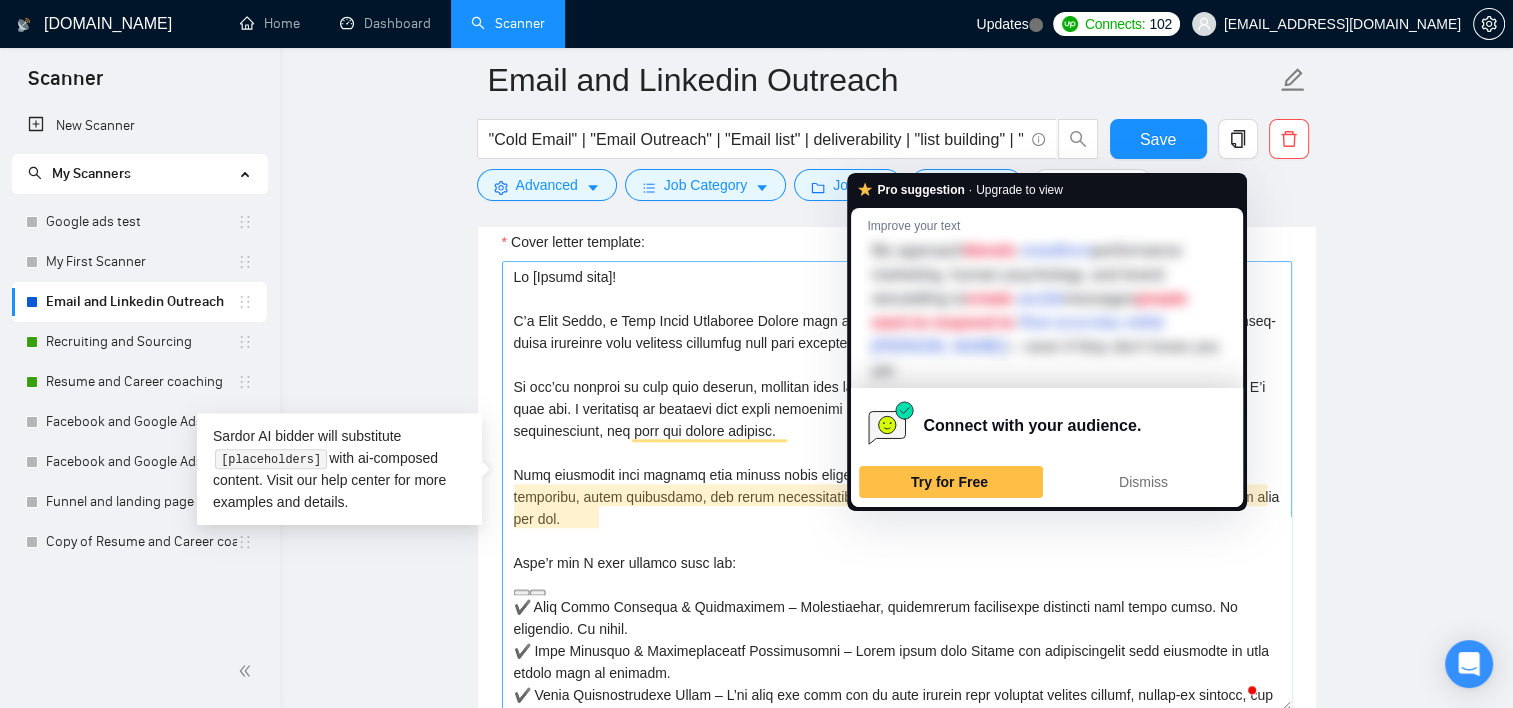 click on "Cover letter template:" at bounding box center (897, 486) 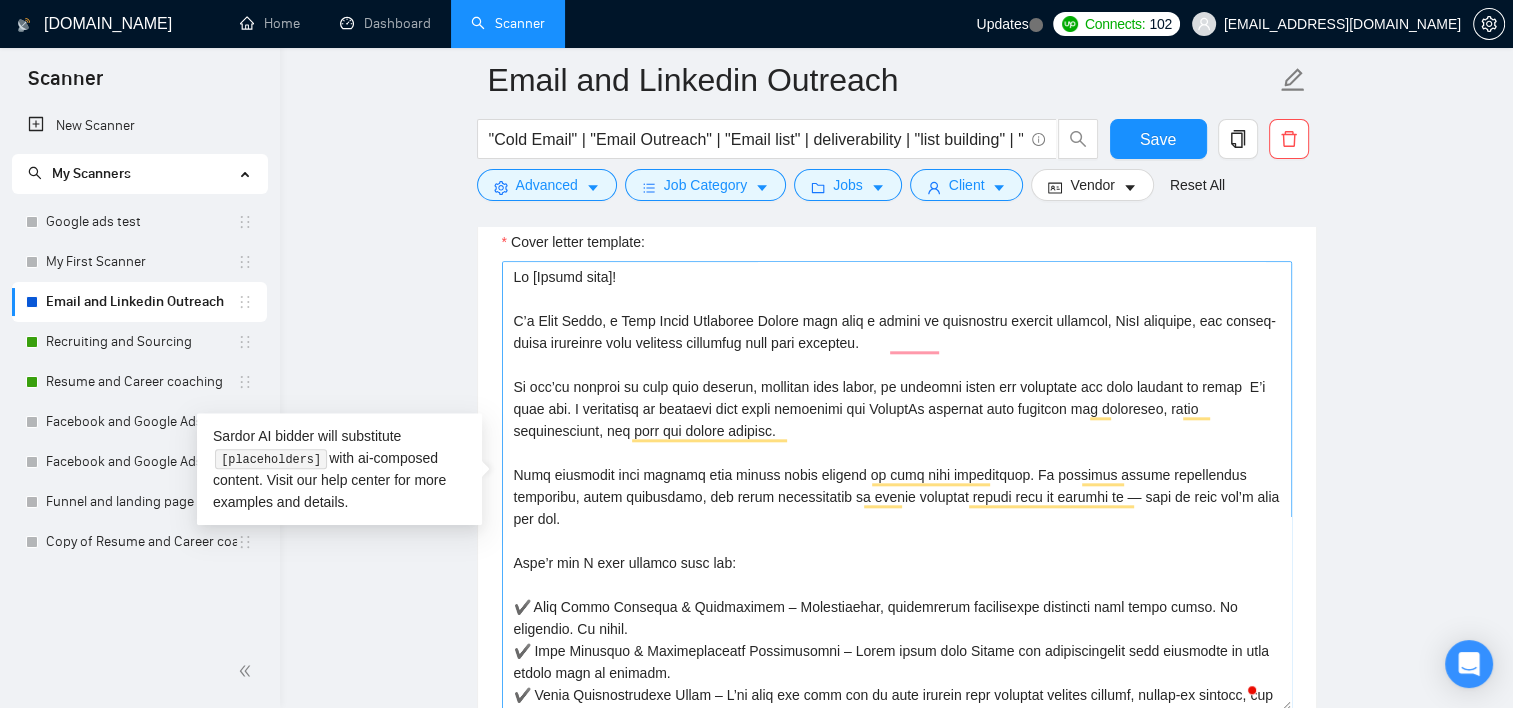 scroll, scrollTop: 70, scrollLeft: 0, axis: vertical 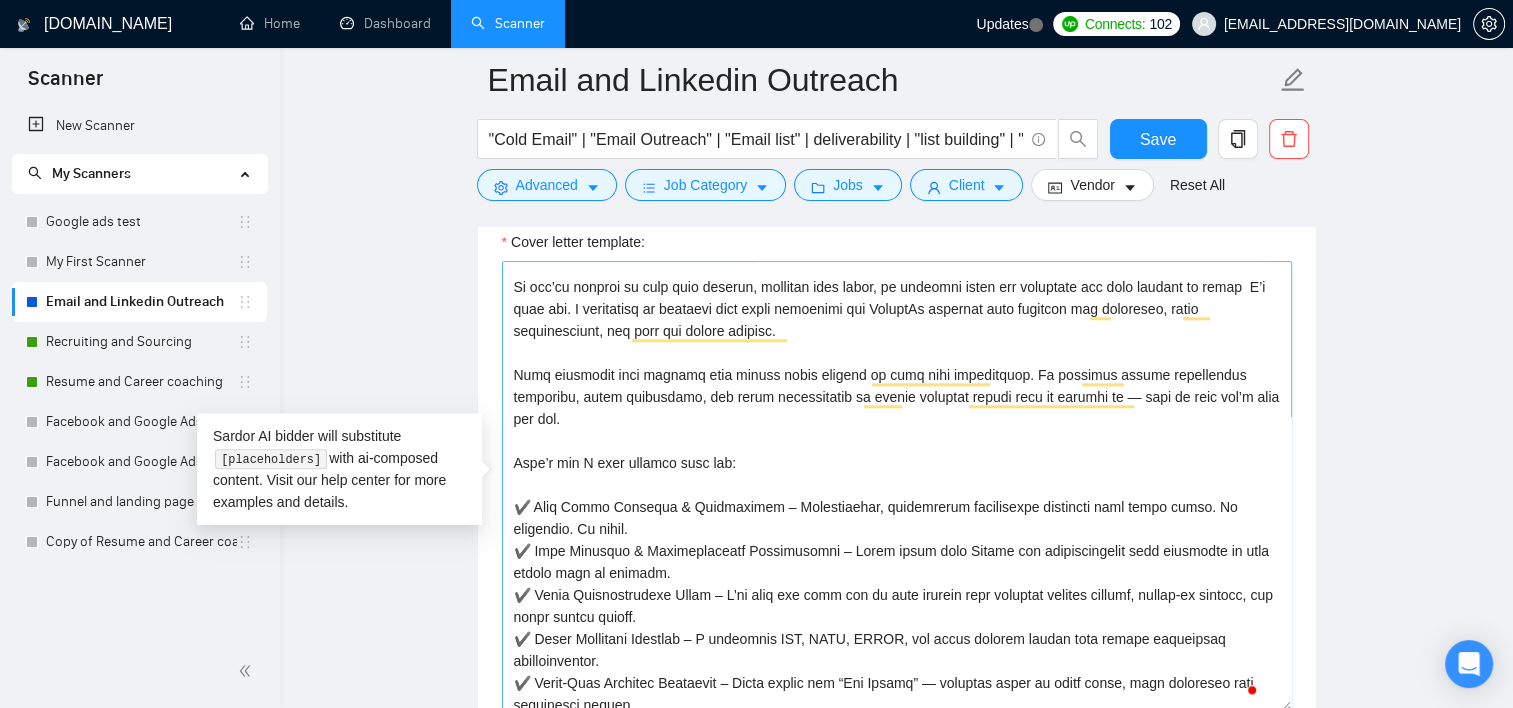click on "Cover letter template:" at bounding box center [897, 486] 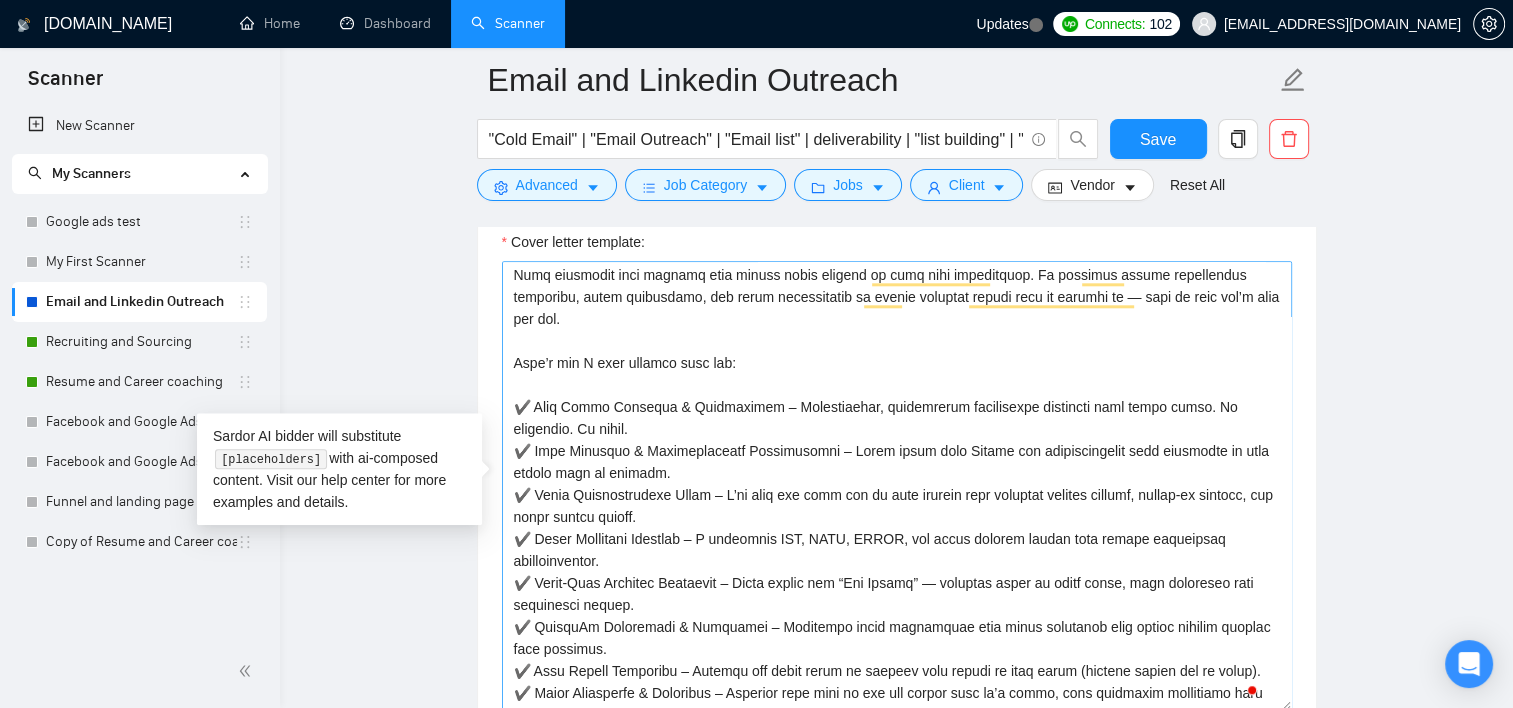 scroll, scrollTop: 251, scrollLeft: 0, axis: vertical 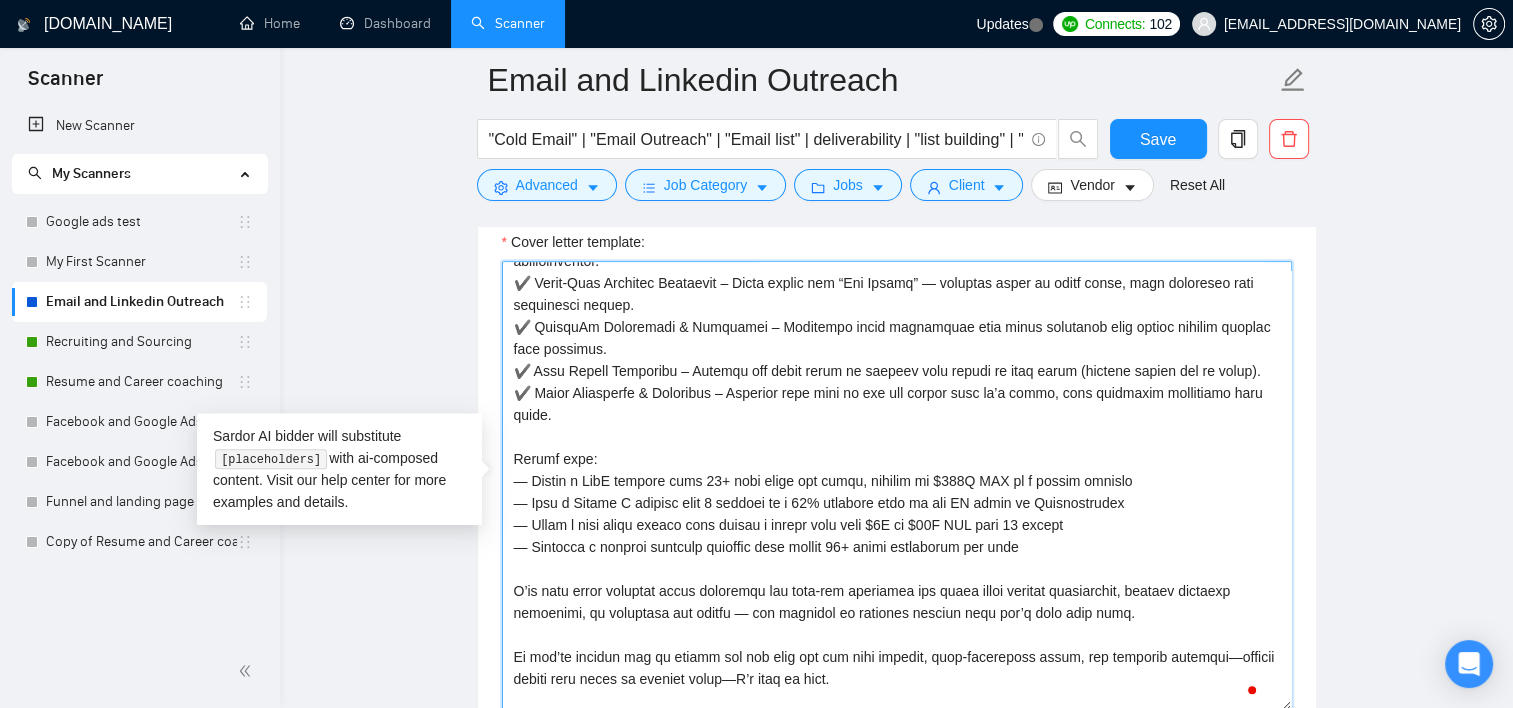 drag, startPoint x: 1138, startPoint y: 496, endPoint x: 967, endPoint y: 499, distance: 171.0263 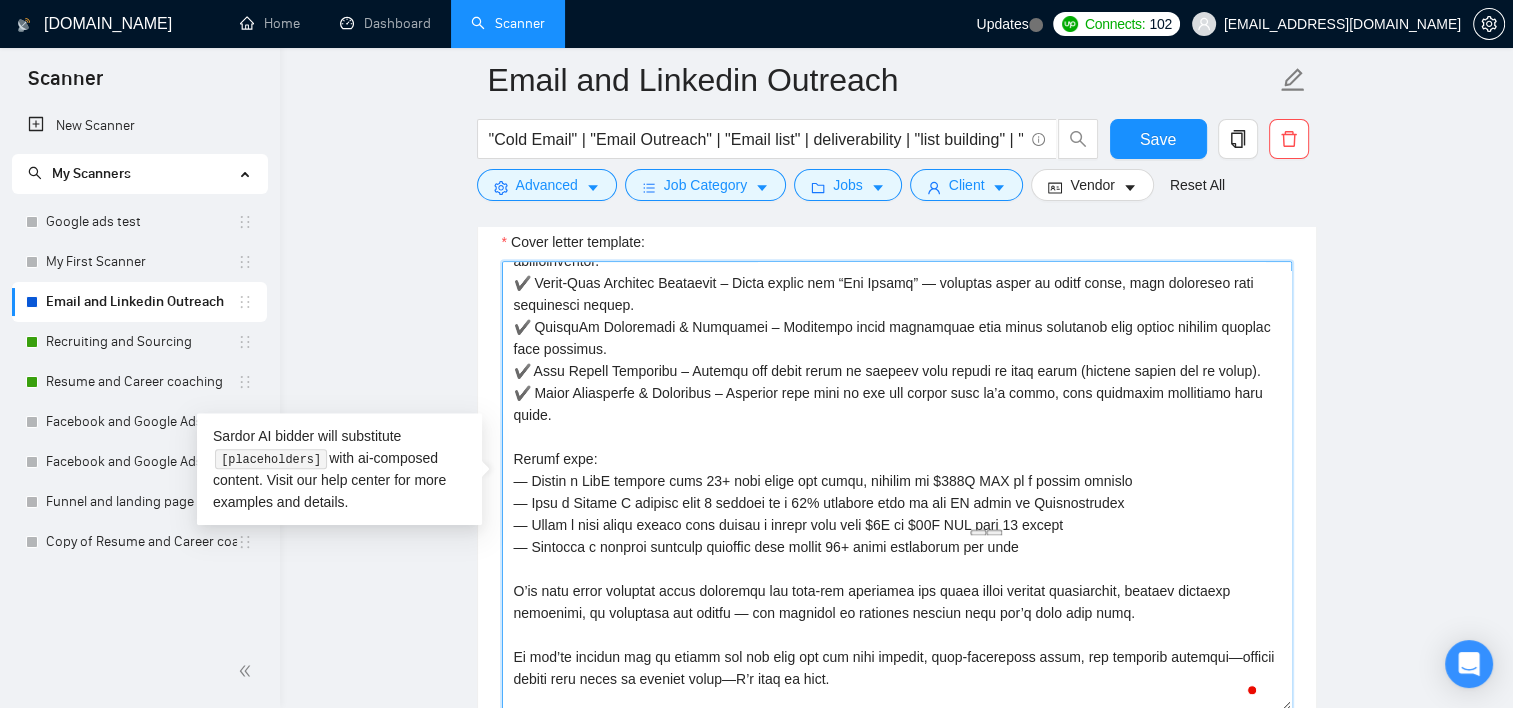 drag, startPoint x: 809, startPoint y: 484, endPoint x: 798, endPoint y: 472, distance: 16.27882 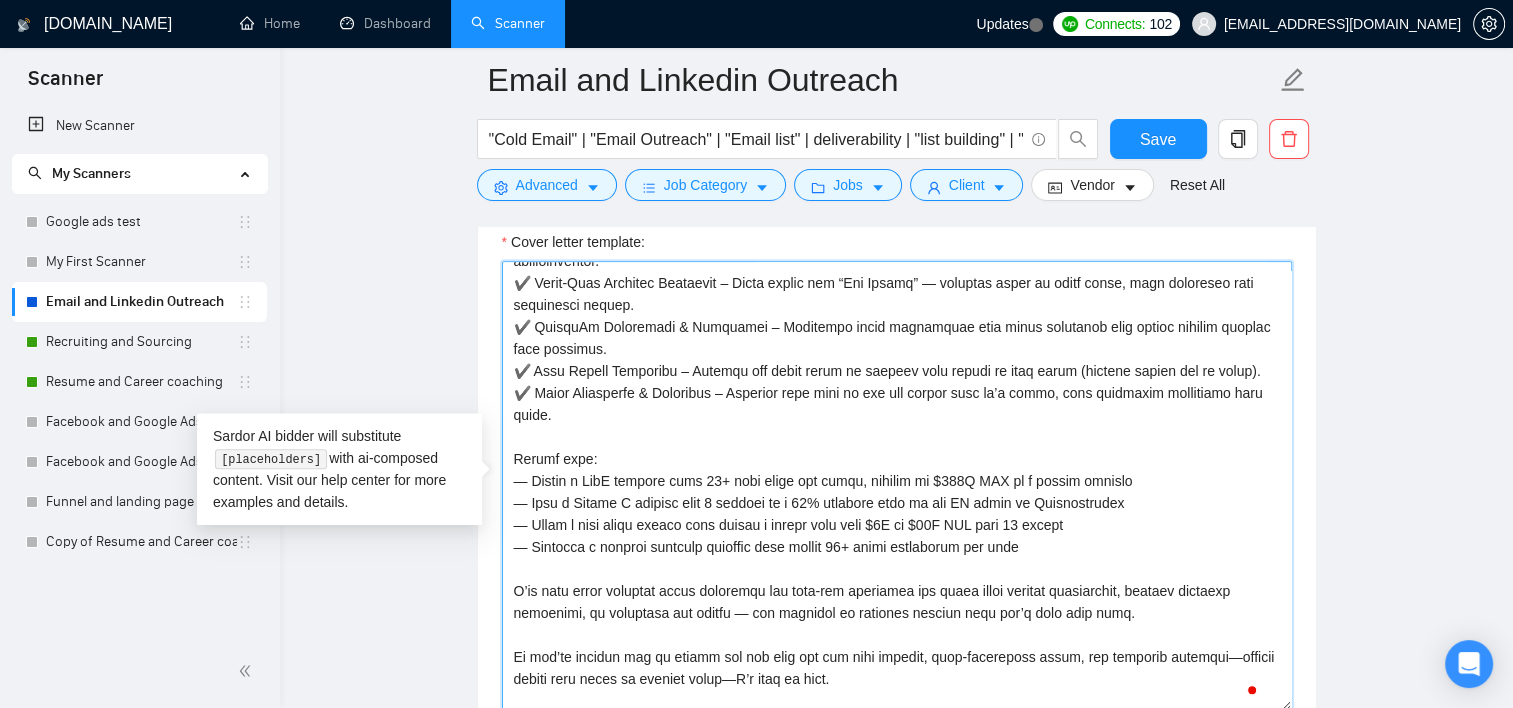 click on "Cover letter template:" at bounding box center (897, 486) 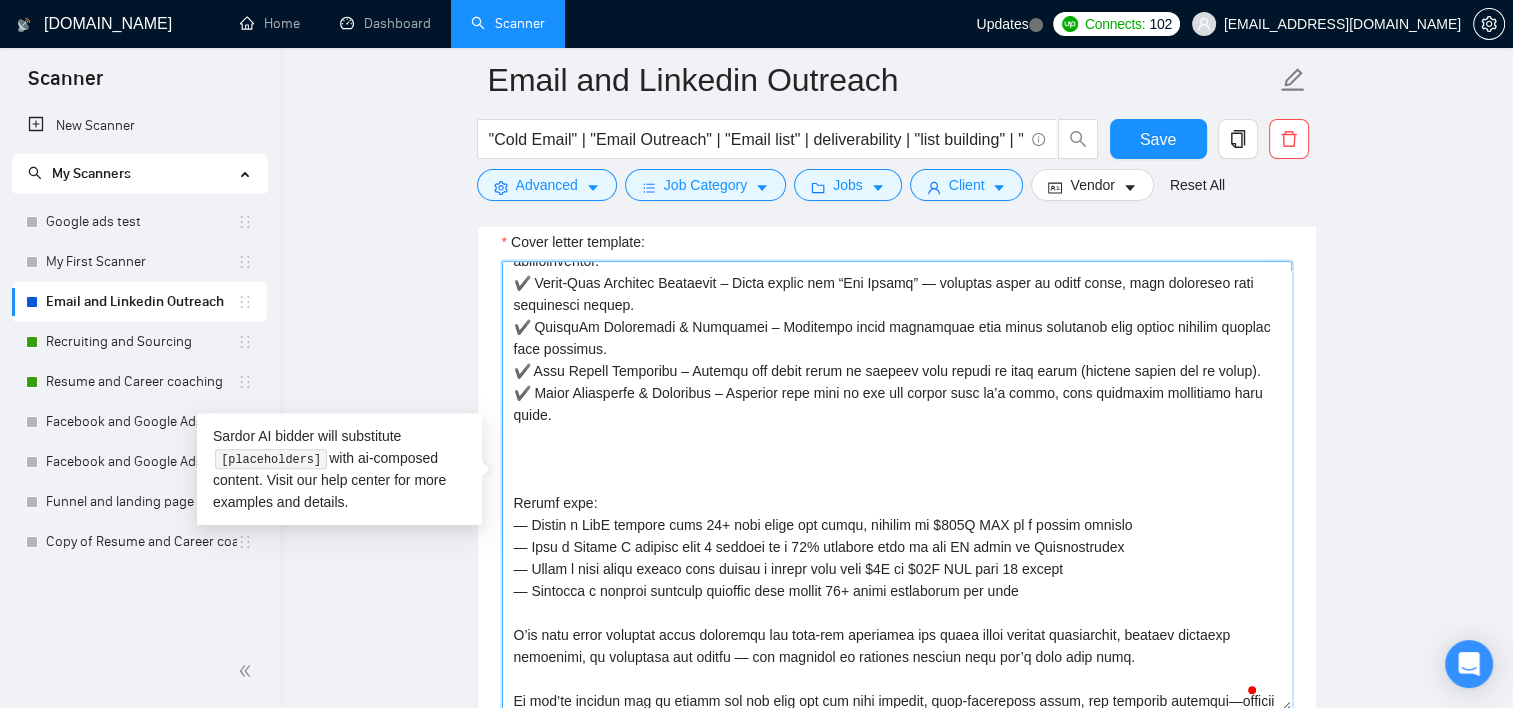 paste 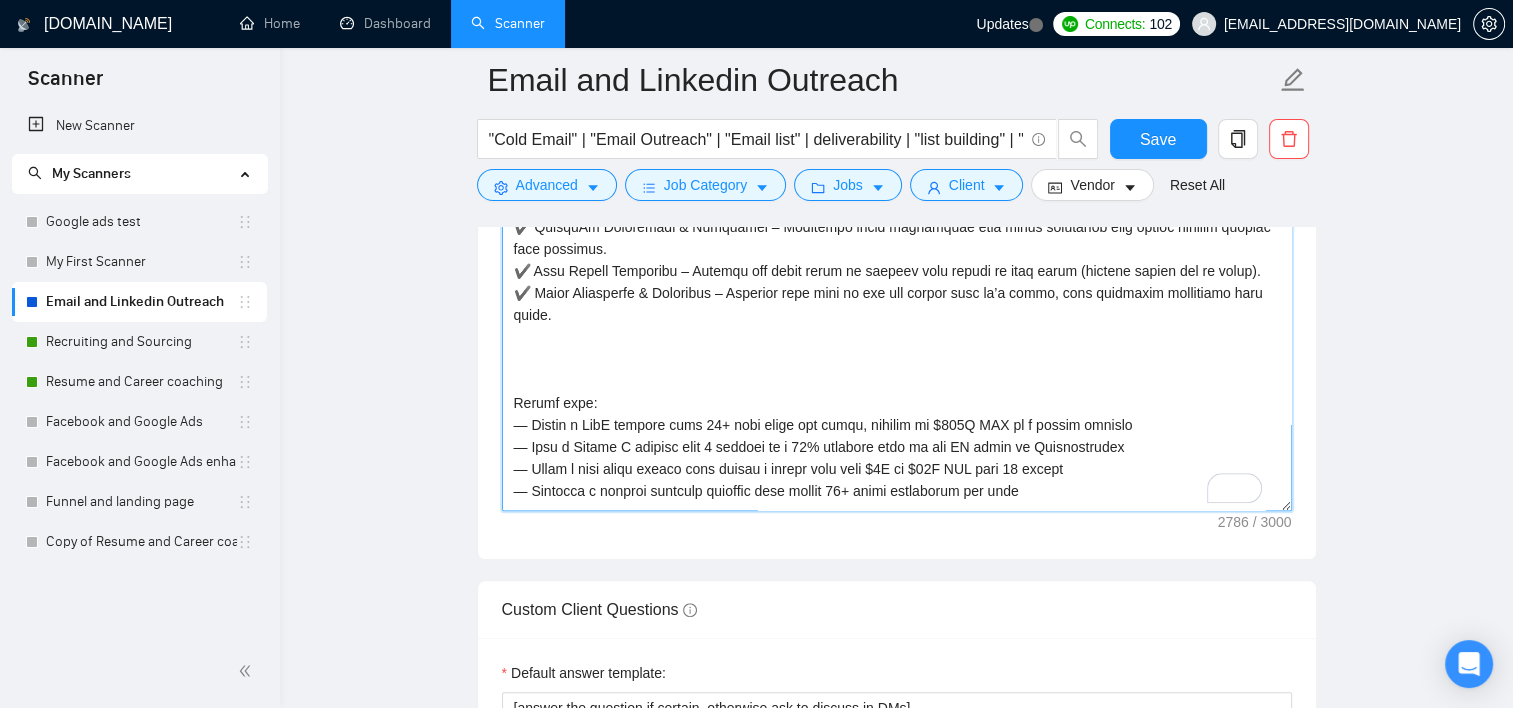 click on "Cover letter template:" at bounding box center (897, 286) 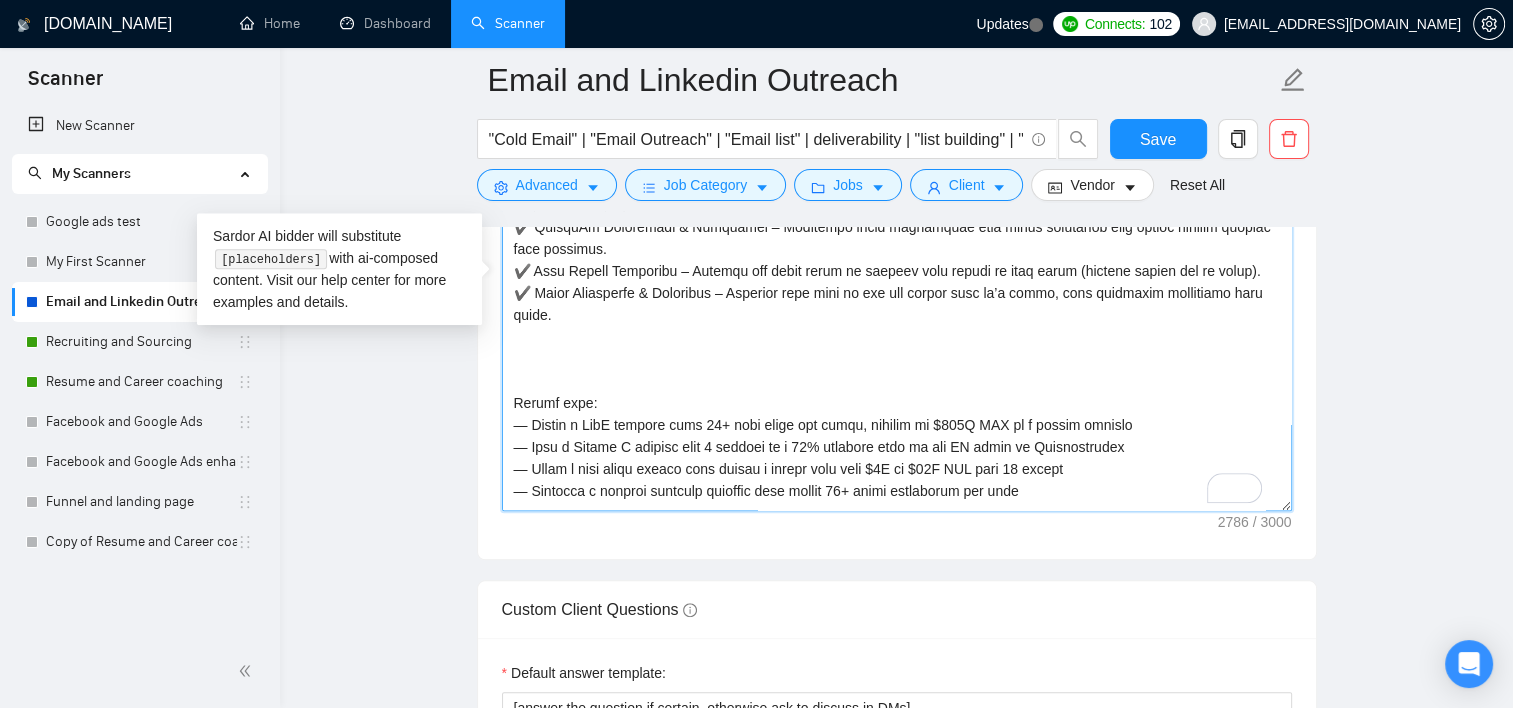 paste 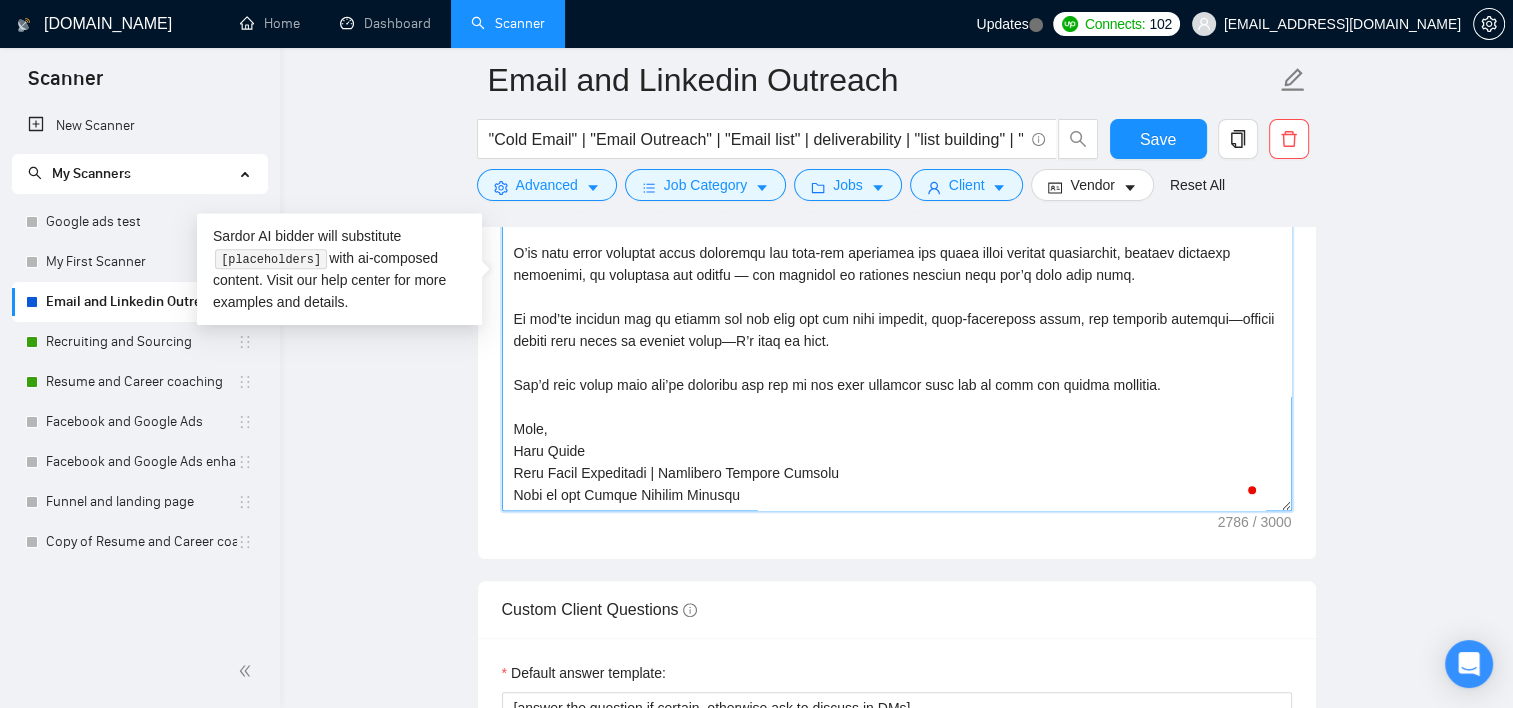 paste on "Recent Wins
SaaS Security Startup – 5% VP and C-level reply rate → $200k ARR in 90 days.
Healthcare Platform – 0→30 demo calls per month using multi-touch email + LinkedIn.
Real estate company – Grew pipeline 10" 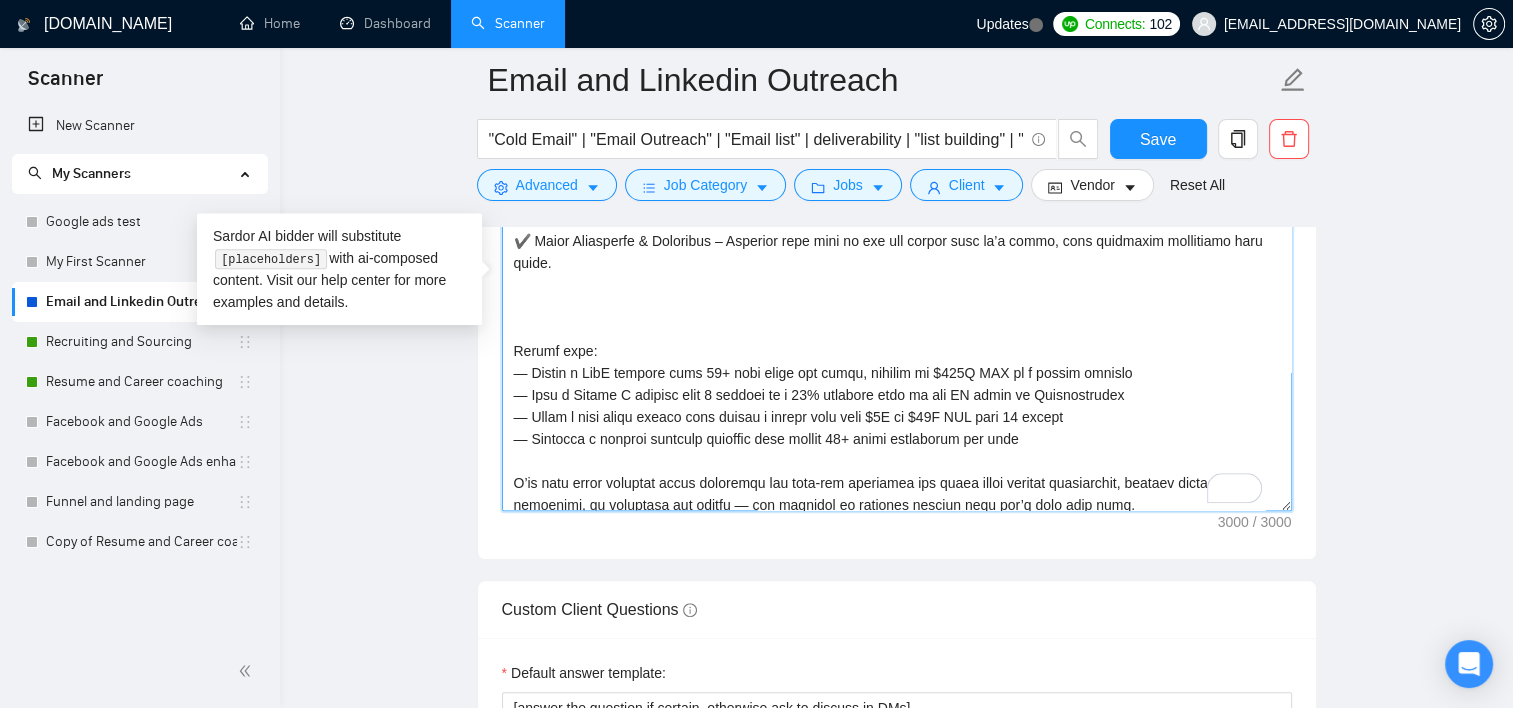 click on "Cover letter template:" at bounding box center [897, 286] 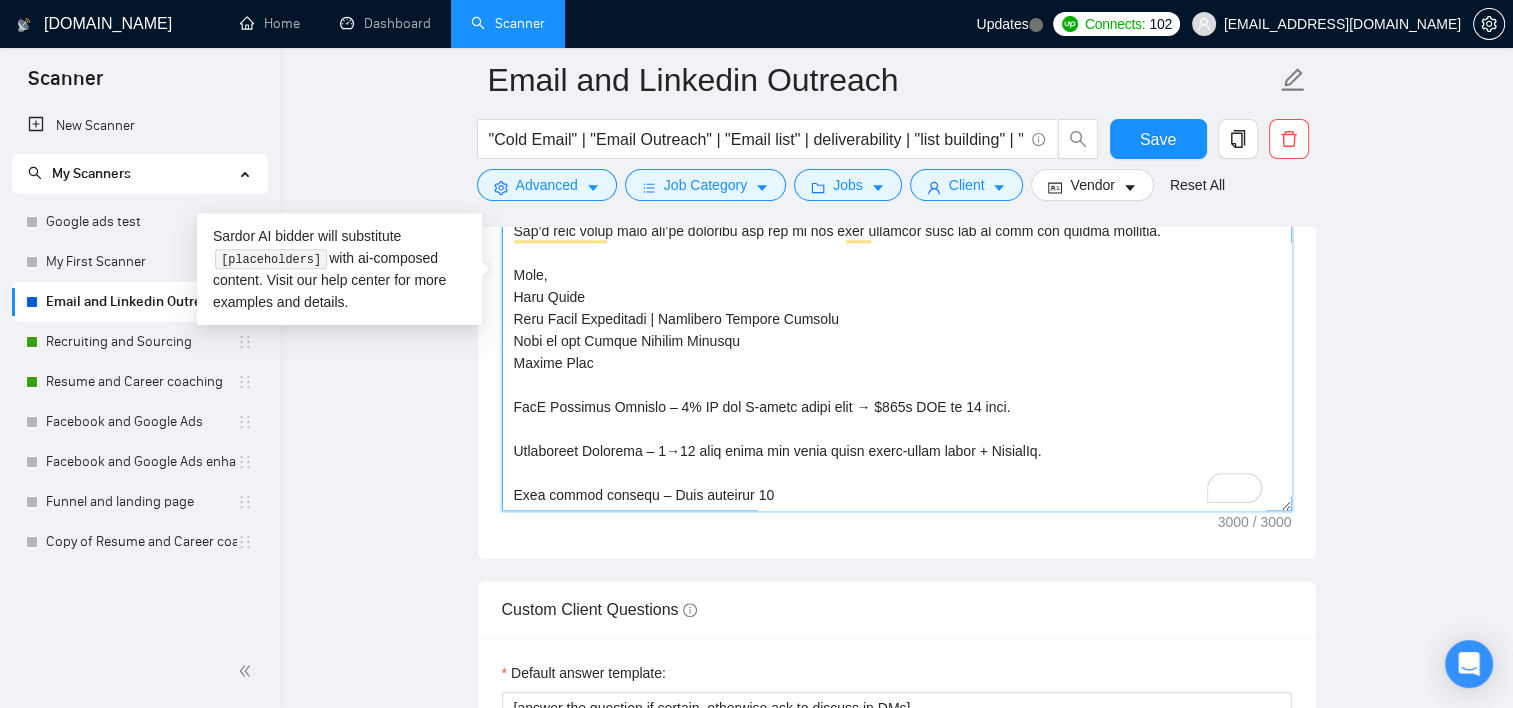 drag, startPoint x: 777, startPoint y: 498, endPoint x: 529, endPoint y: 404, distance: 265.2169 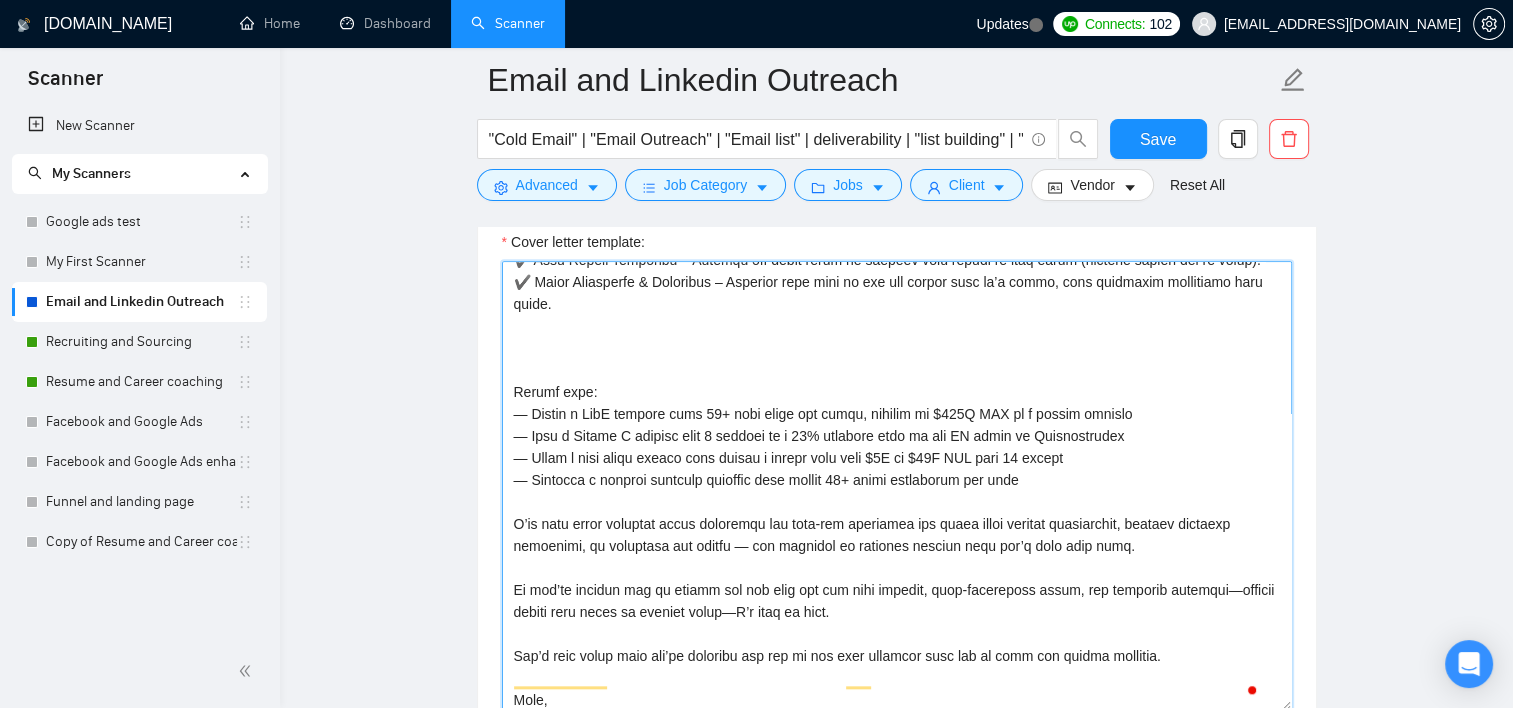 click on "Cover letter template:" at bounding box center [897, 486] 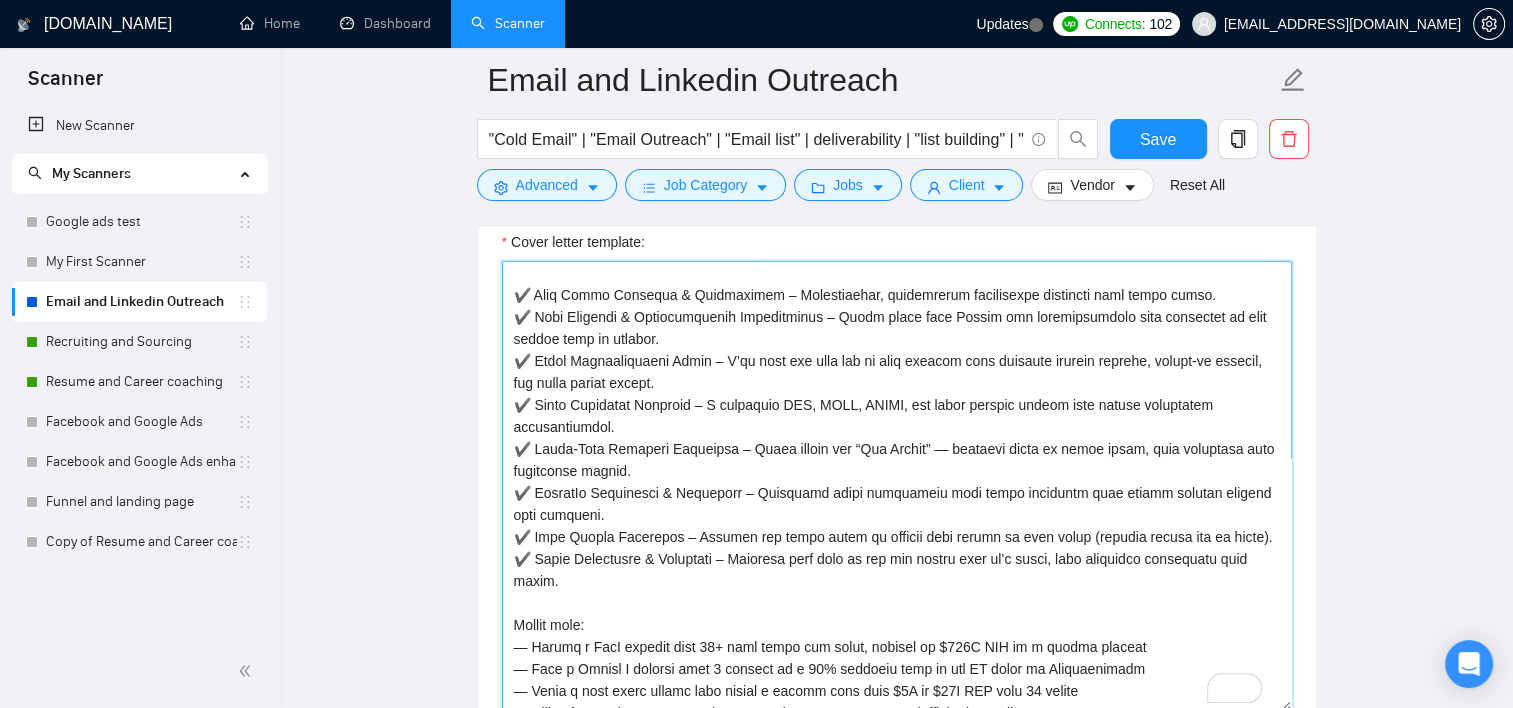click on "Cover letter template:" at bounding box center [897, 486] 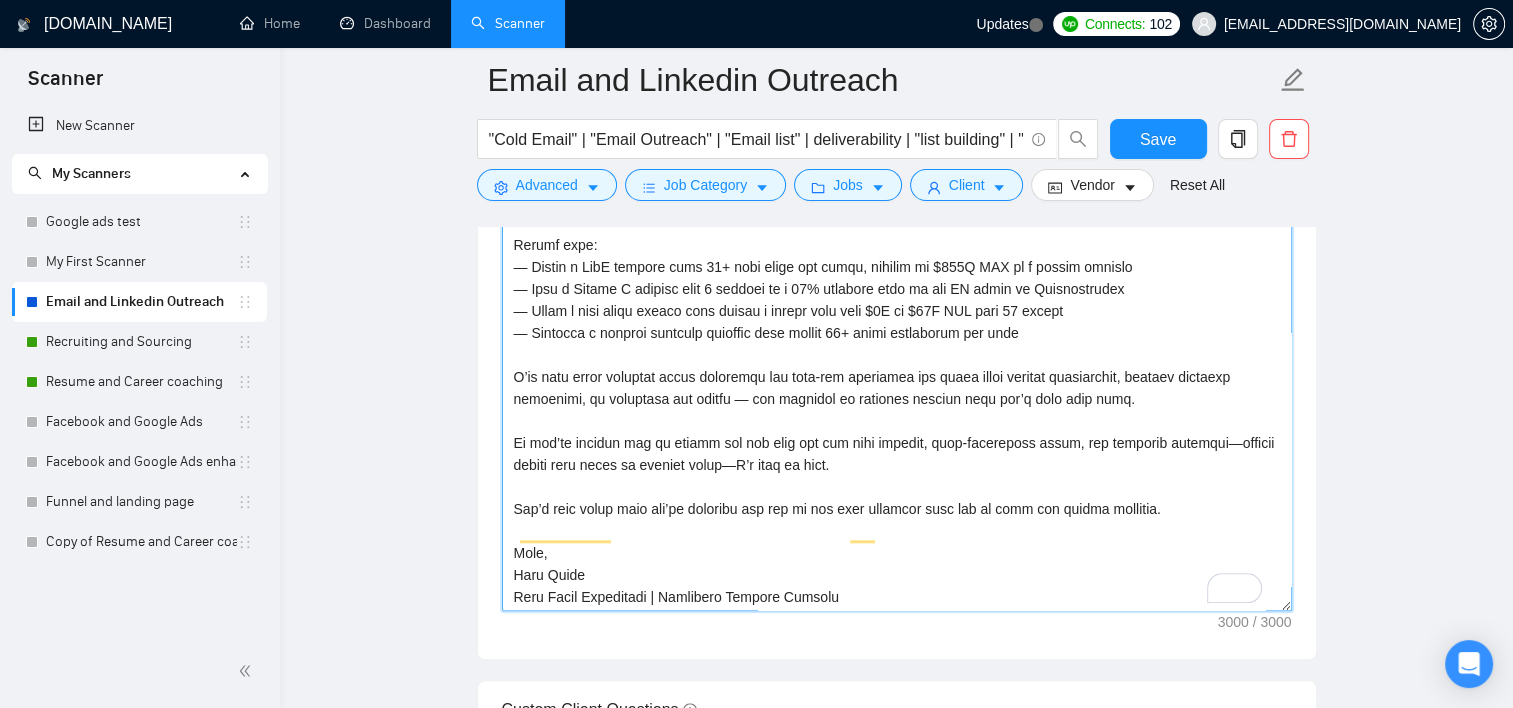 click on "Cover letter template:" at bounding box center [897, 386] 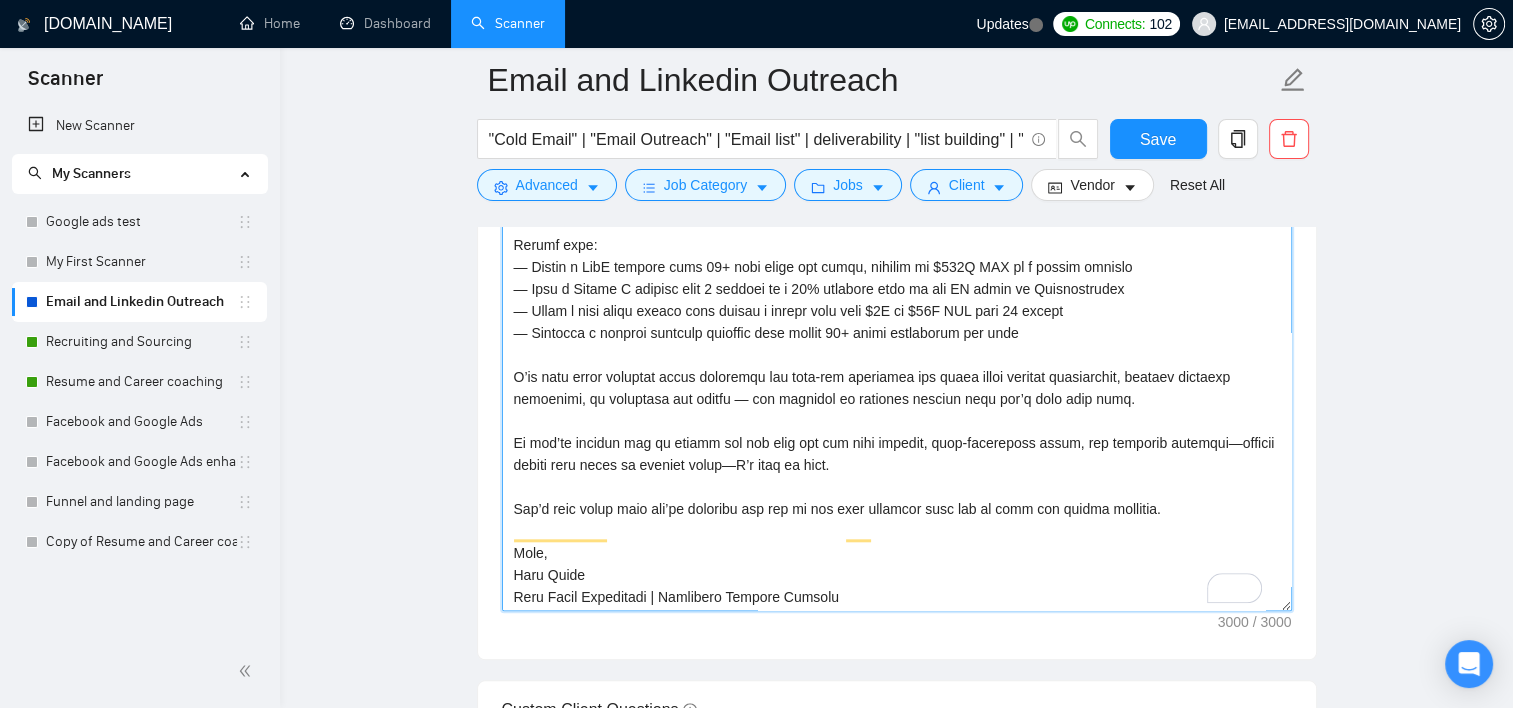 click on "Cover letter template:" at bounding box center (897, 386) 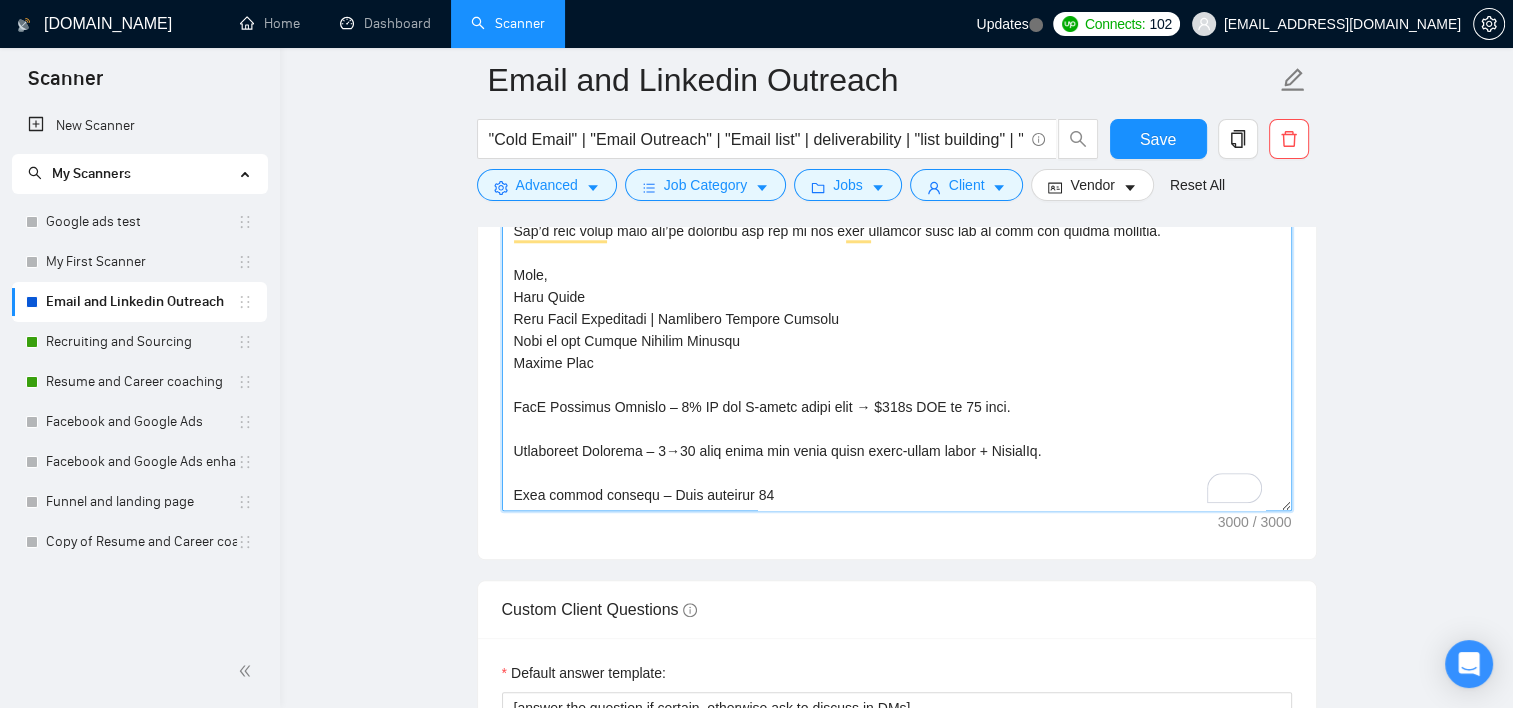 drag, startPoint x: 807, startPoint y: 488, endPoint x: 543, endPoint y: 380, distance: 285.23676 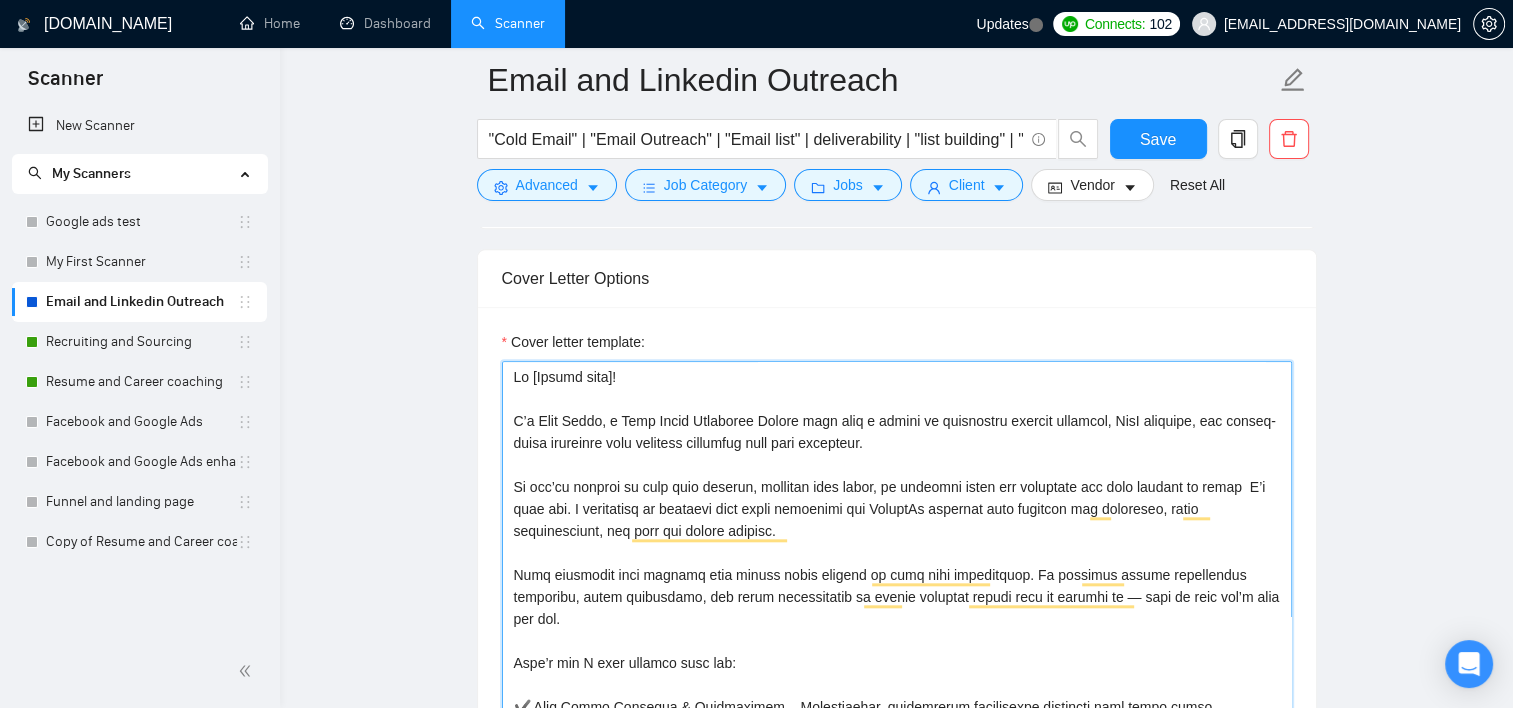 click on "Cover letter template:" at bounding box center [897, 586] 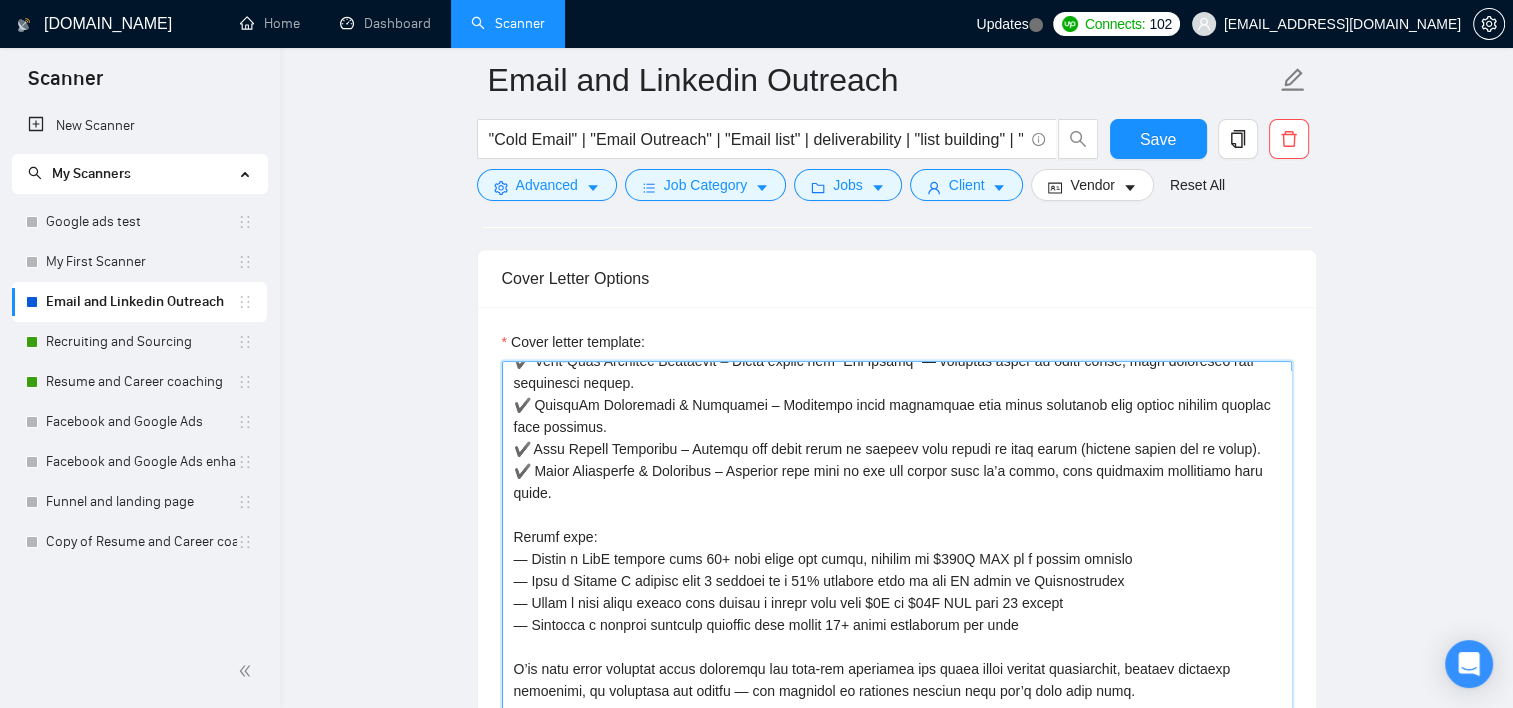 click on "Cover letter template:" at bounding box center [897, 586] 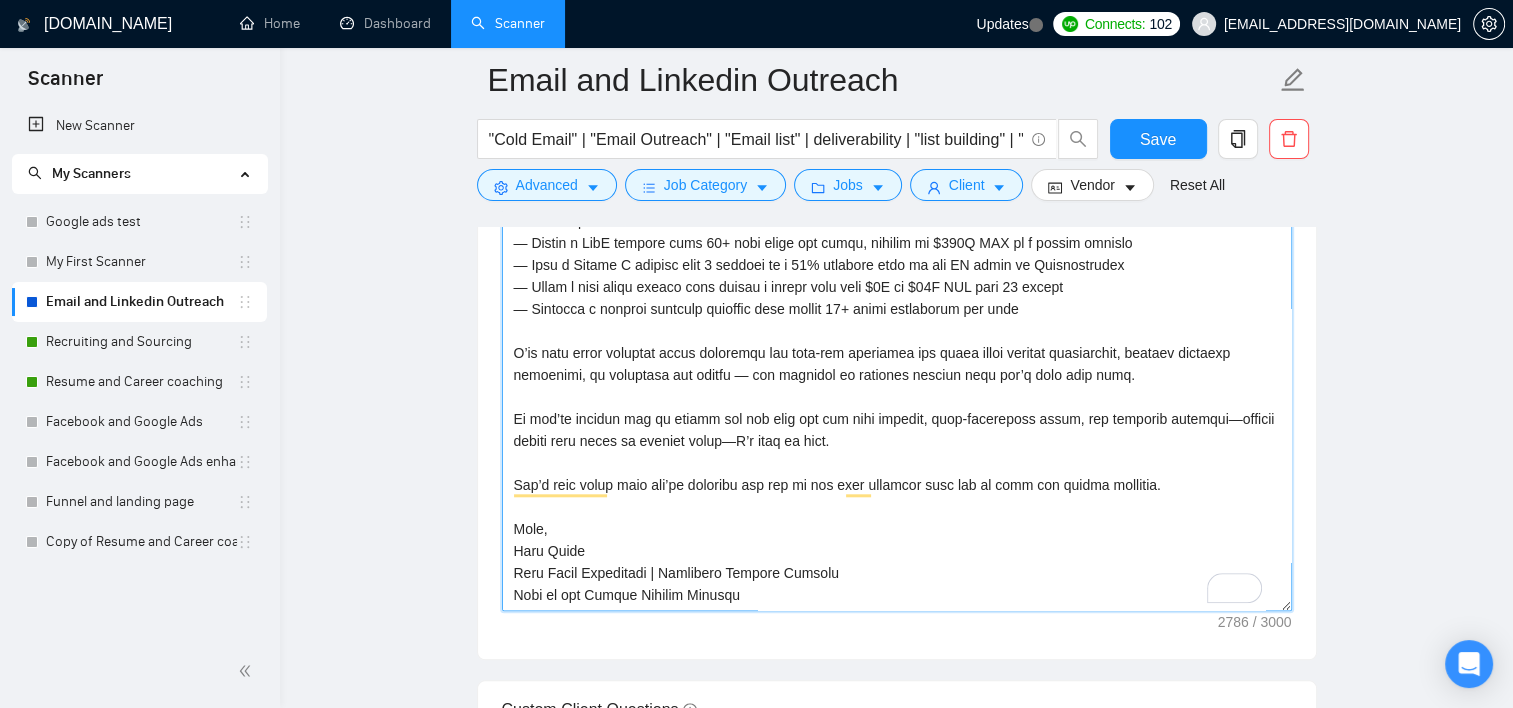 click on "Cover letter template:" at bounding box center [897, 386] 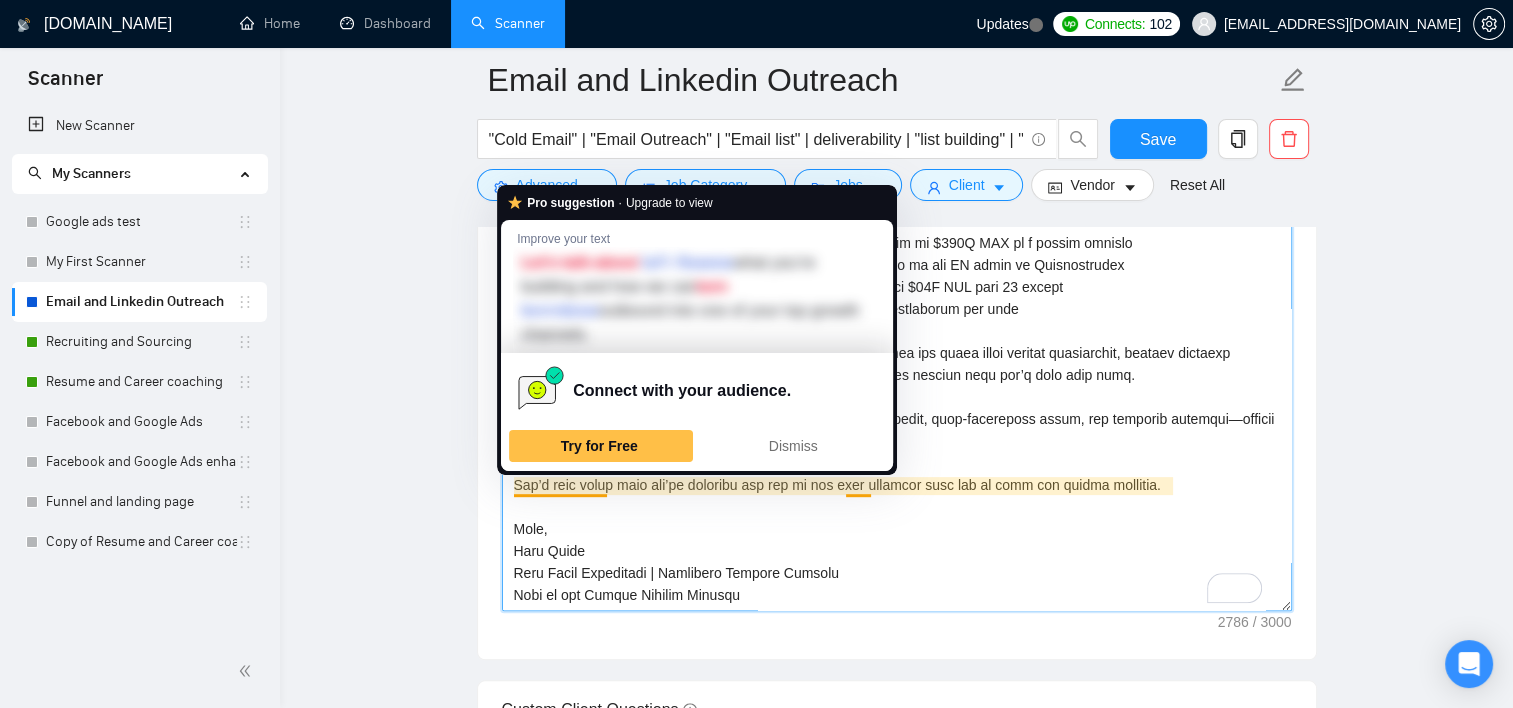 click on "Cover letter template:" at bounding box center (897, 386) 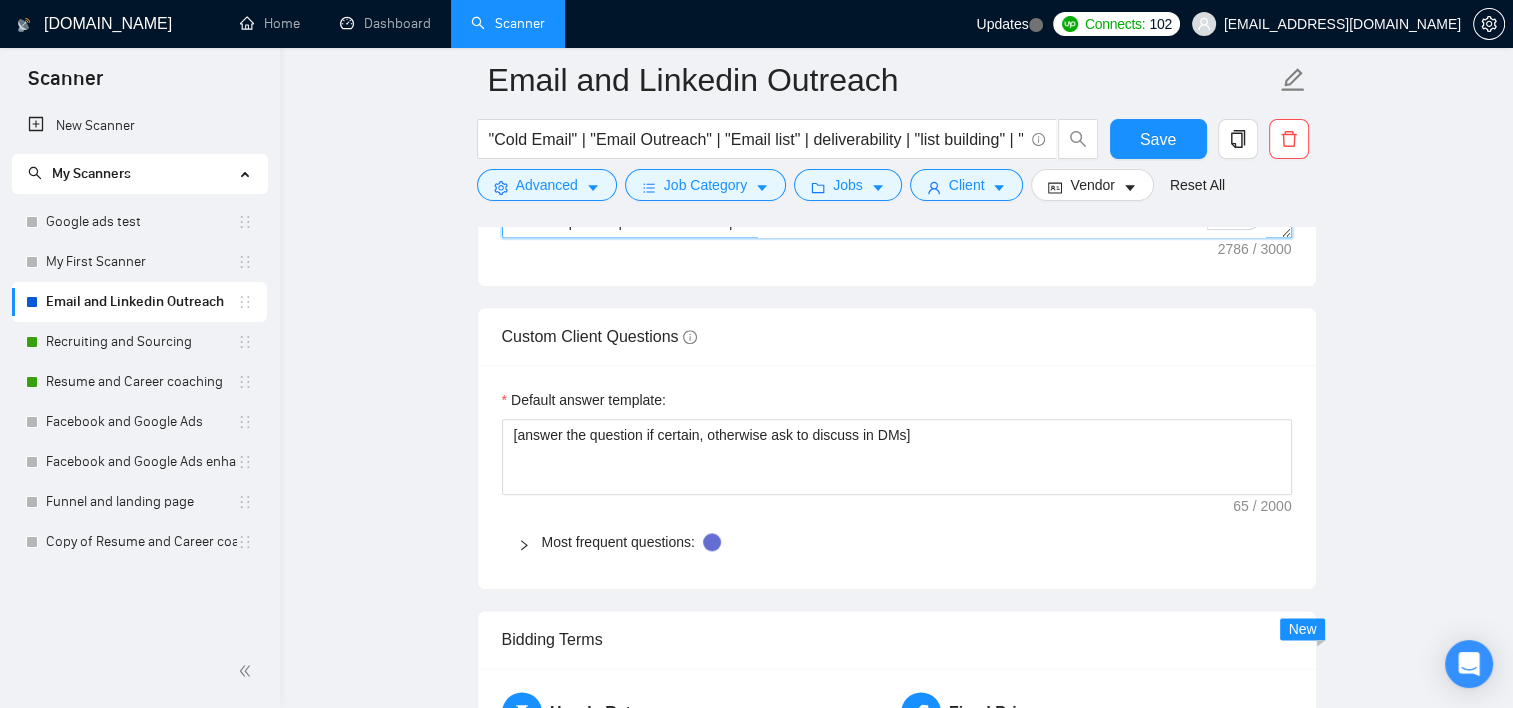 scroll, scrollTop: 1963, scrollLeft: 0, axis: vertical 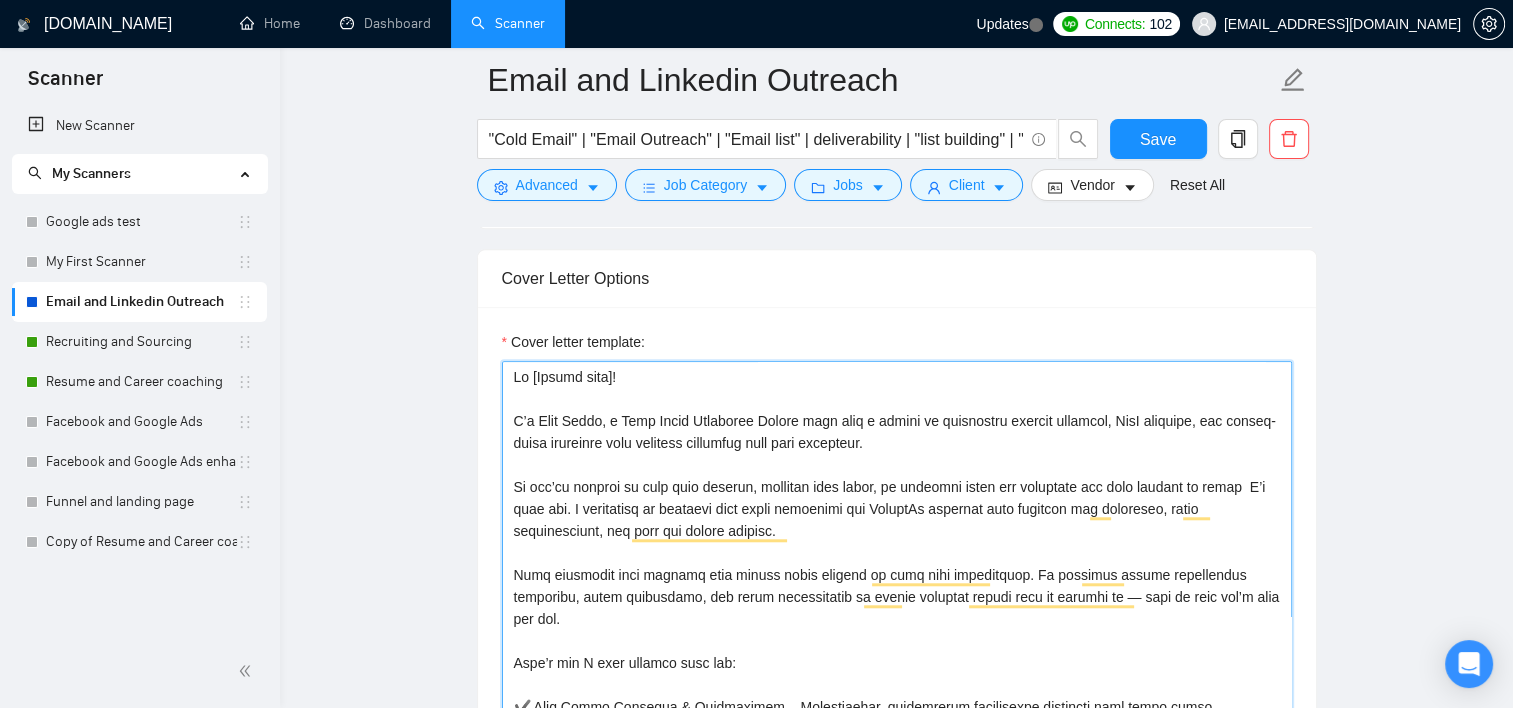 click on "Cover letter template:" at bounding box center (897, 586) 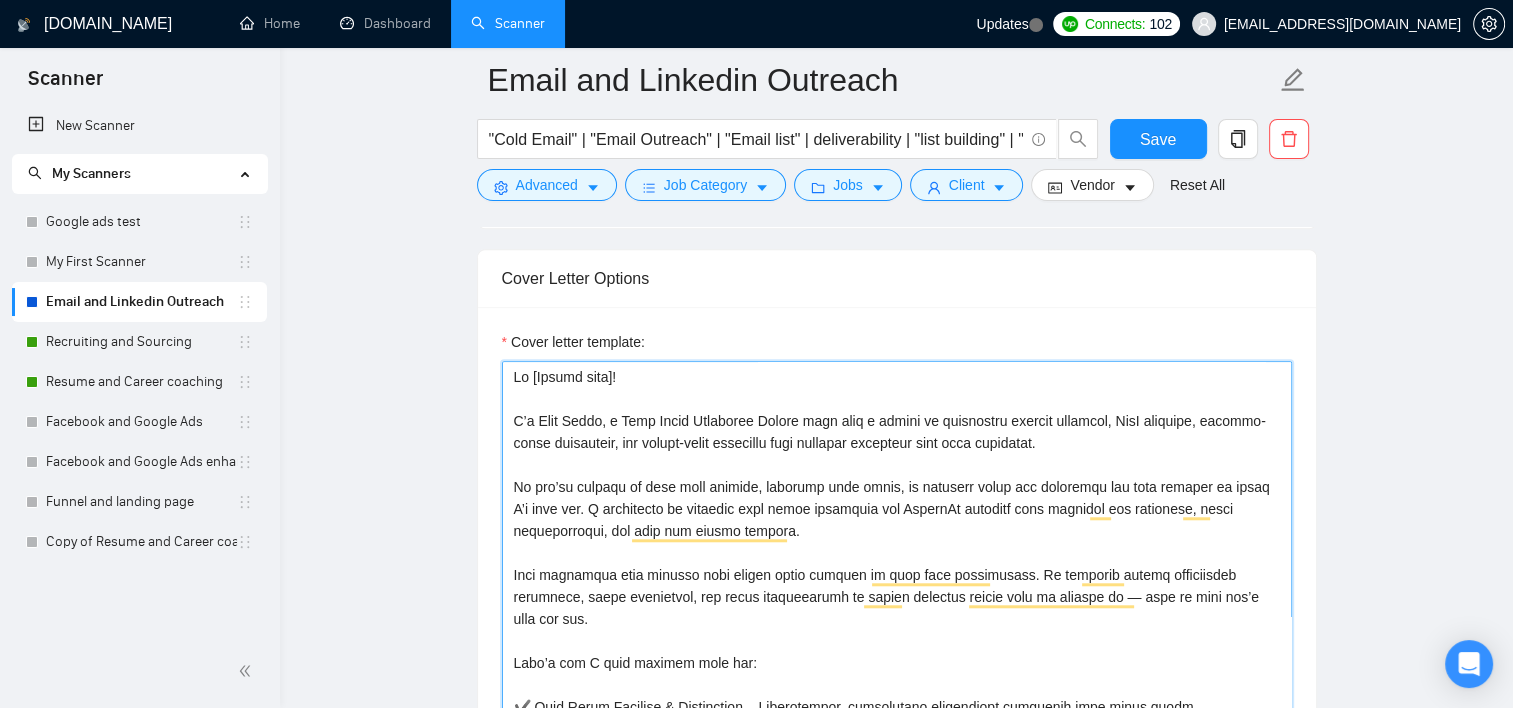 click on "Cover letter template:" at bounding box center (897, 586) 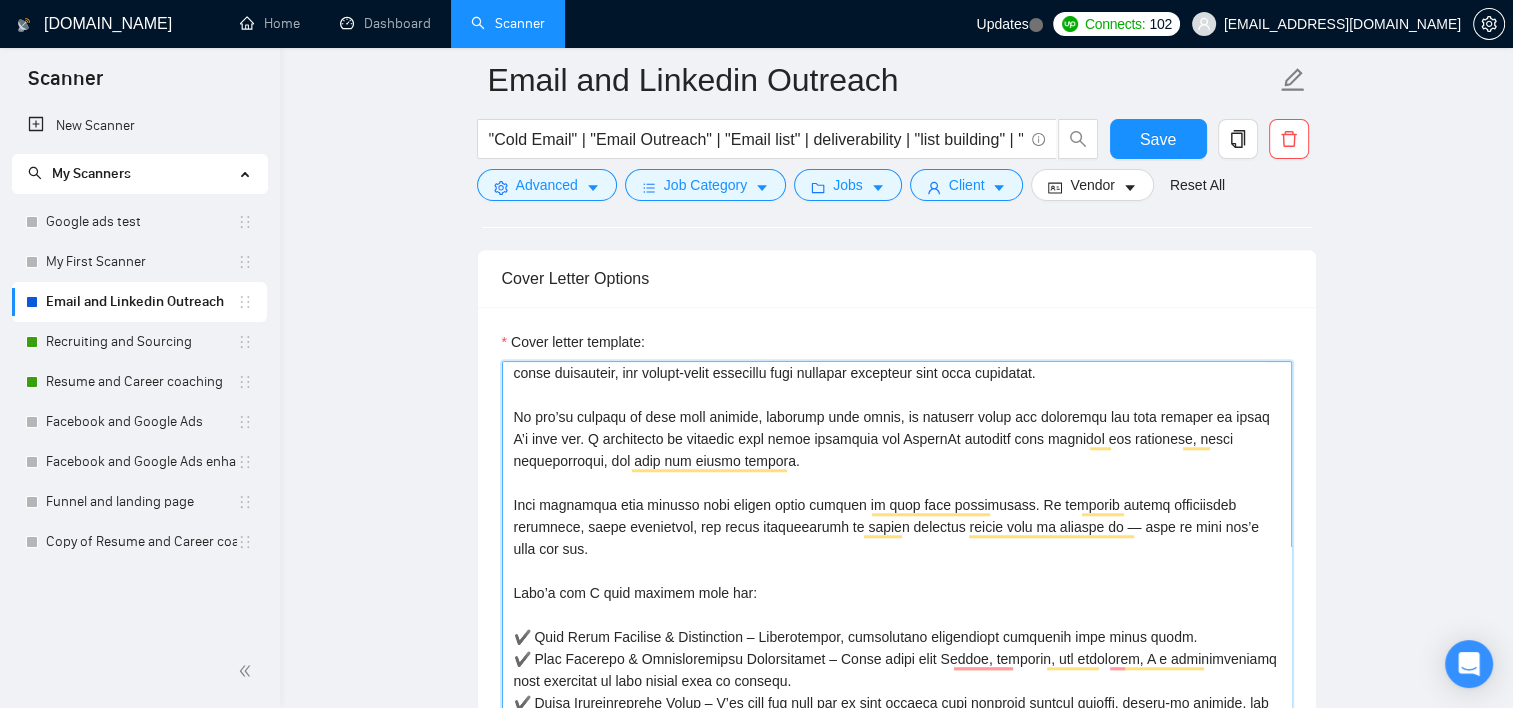 scroll, scrollTop: 100, scrollLeft: 0, axis: vertical 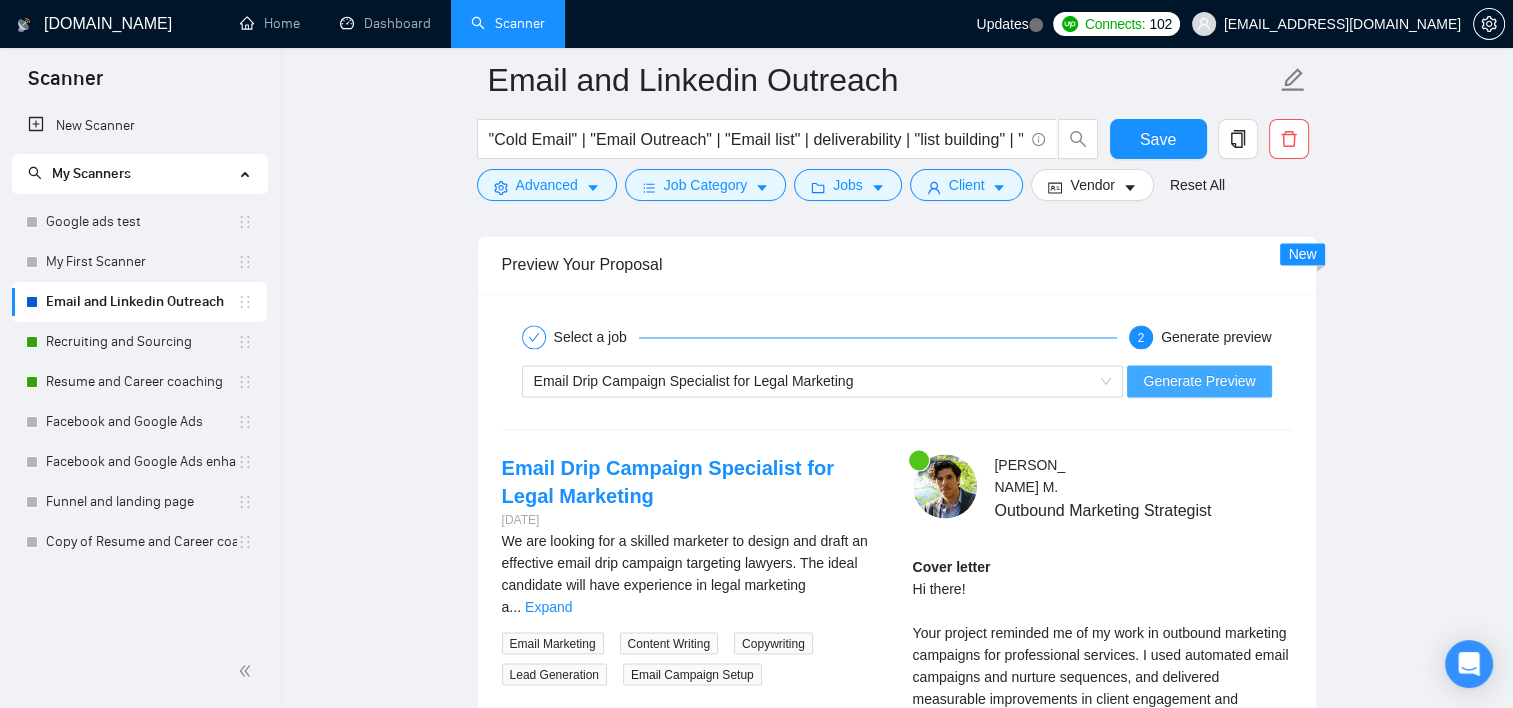 click on "Generate Preview" at bounding box center [1199, 381] 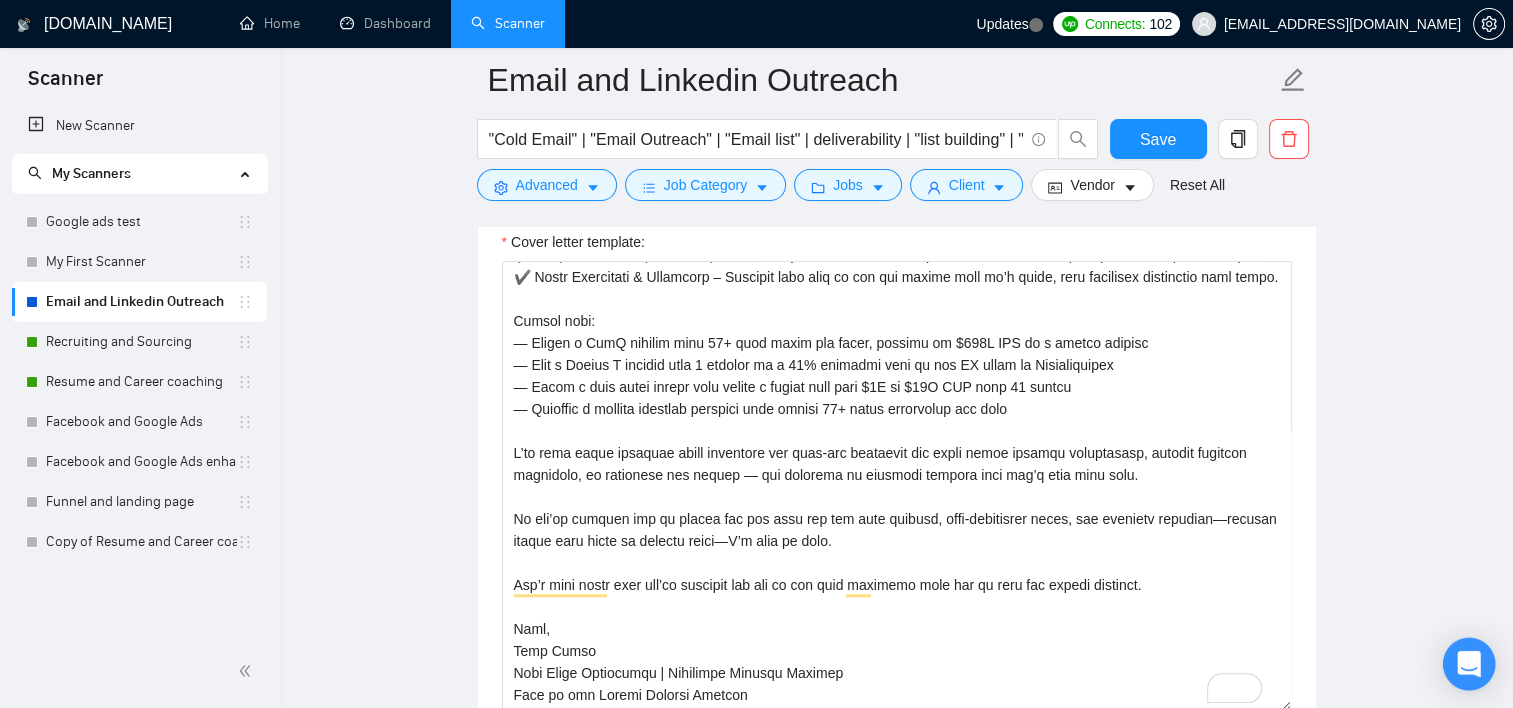 click 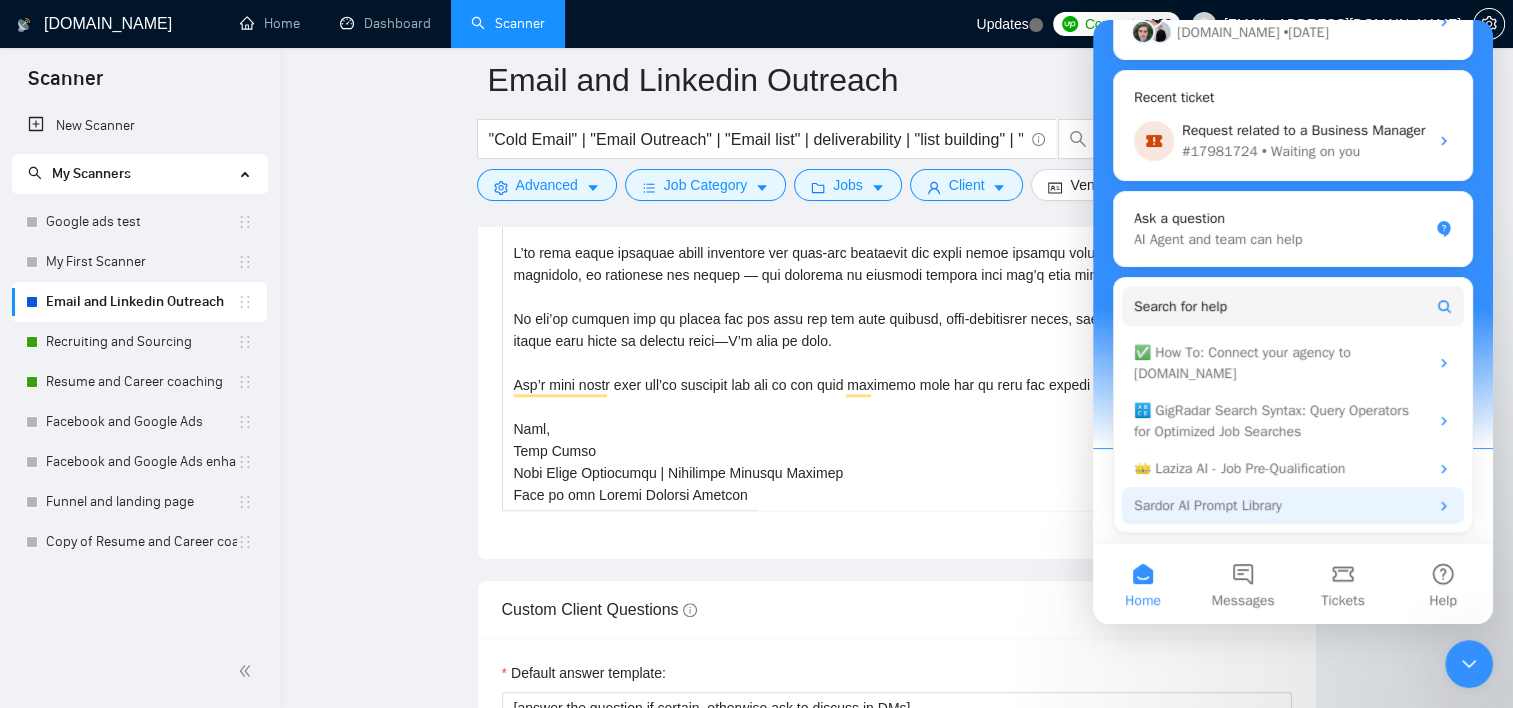 click on "Sardor AI Prompt Library" at bounding box center [1281, 505] 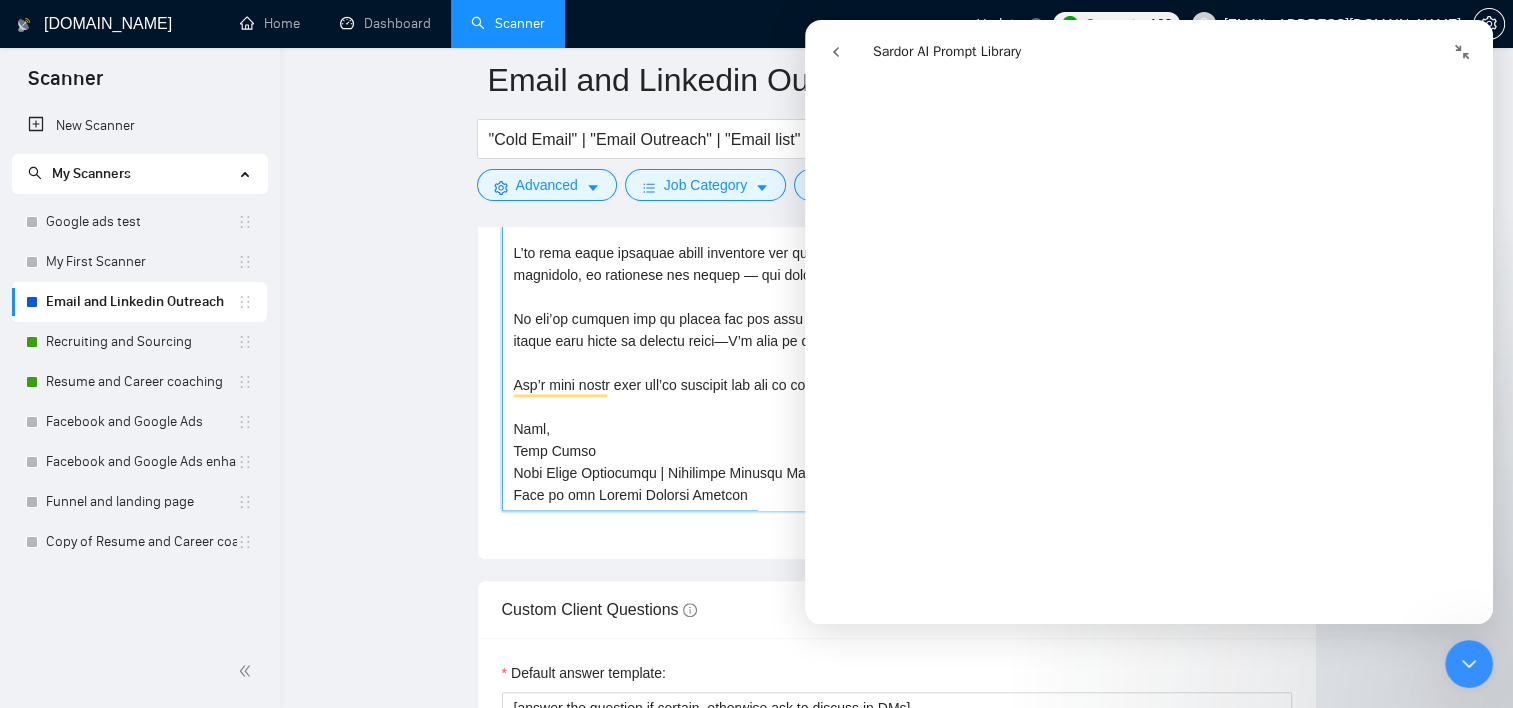 click on "Cover letter template:" at bounding box center [897, 286] 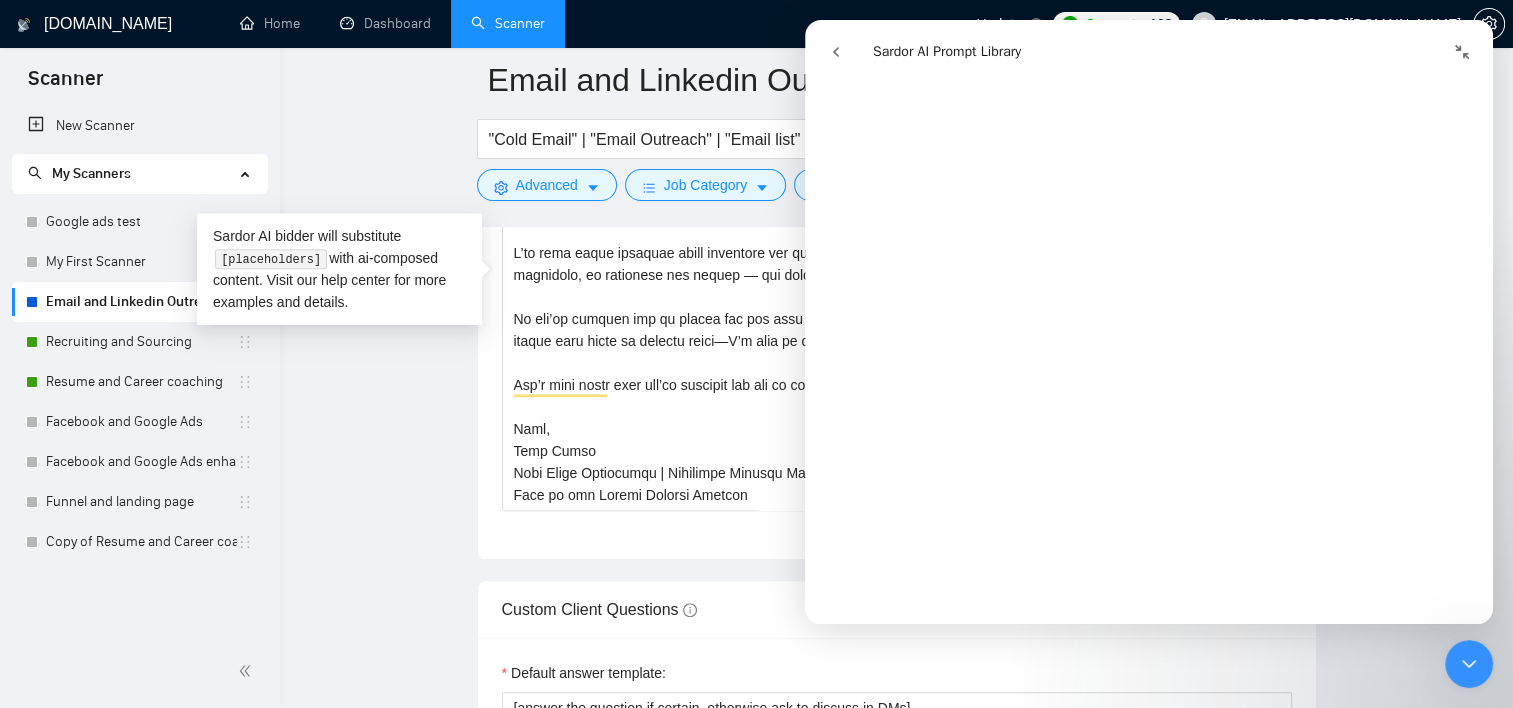 click at bounding box center [1462, 52] 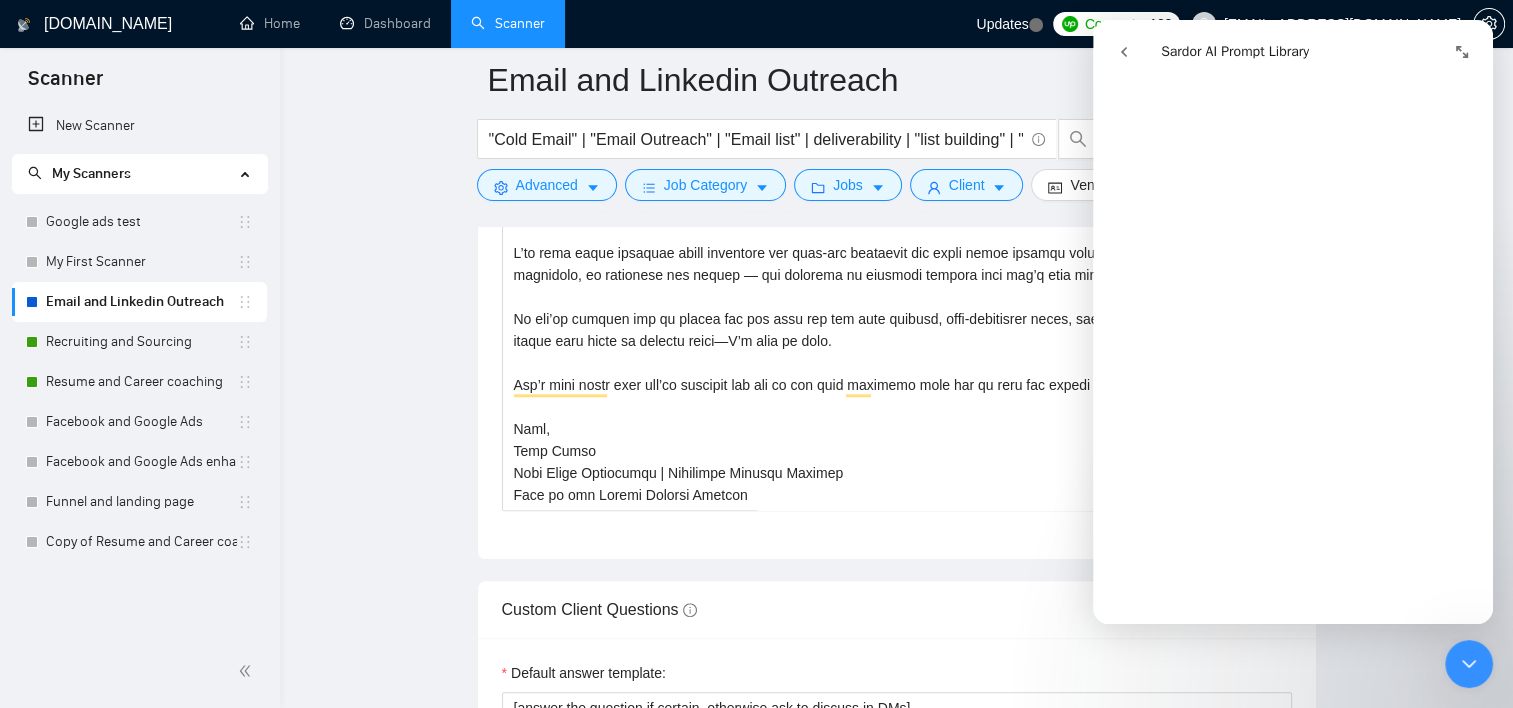 click at bounding box center [1124, 52] 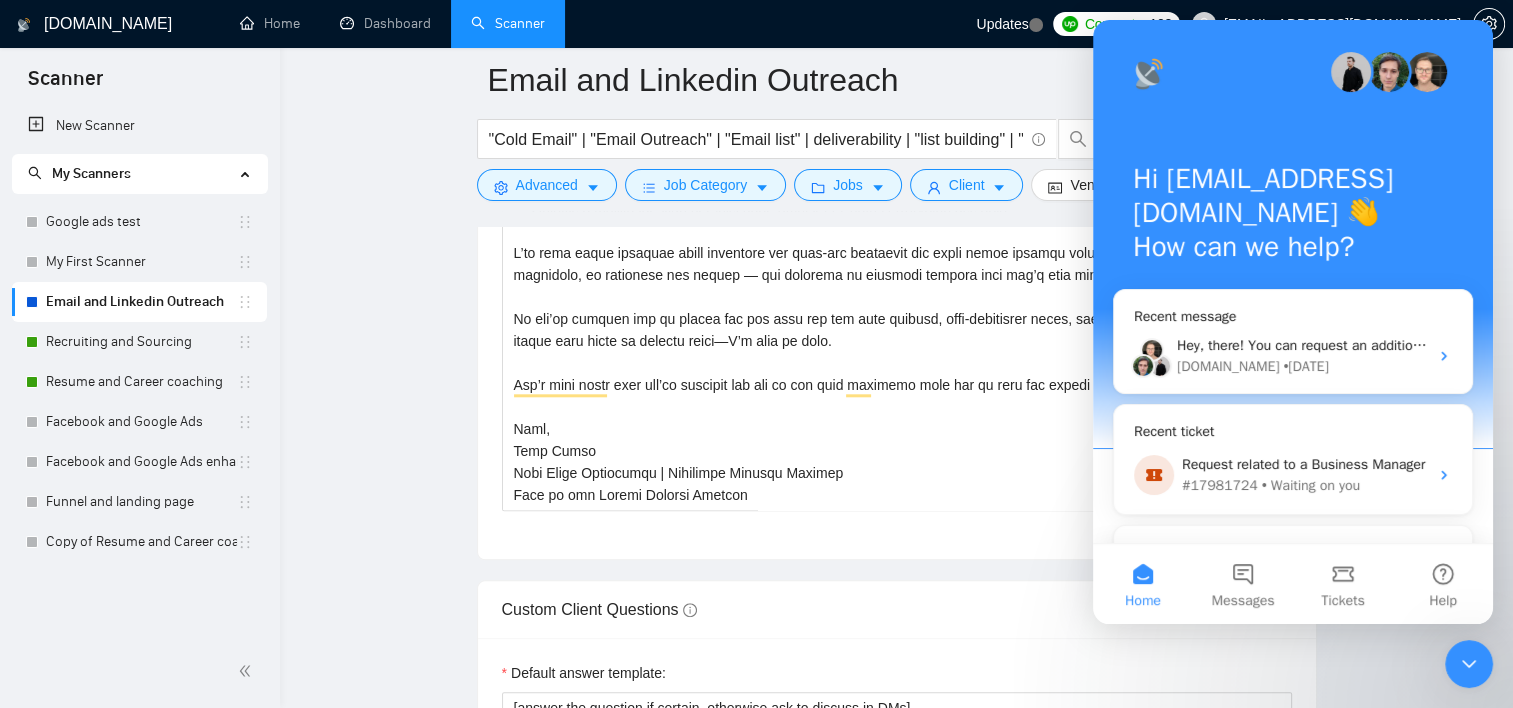 click 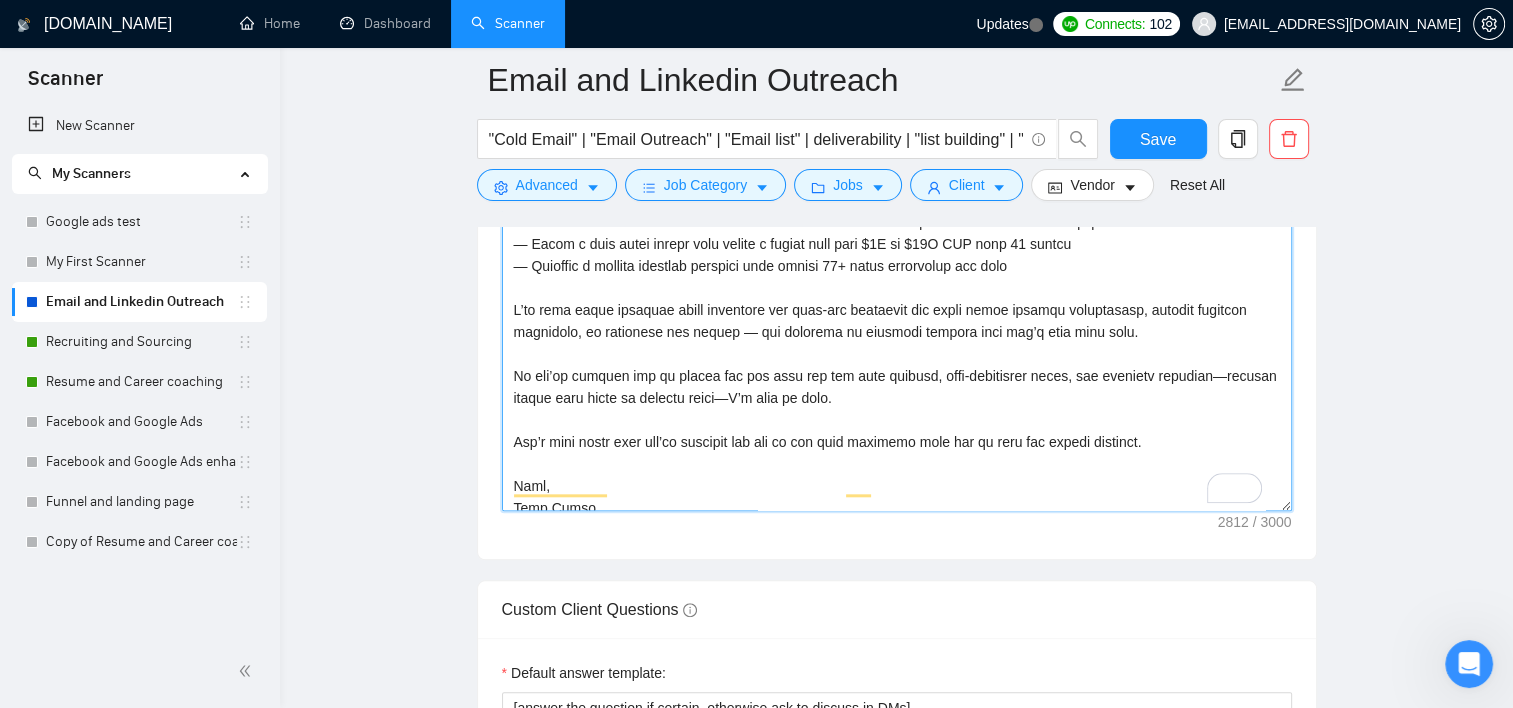 click on "Cover letter template:" at bounding box center [897, 286] 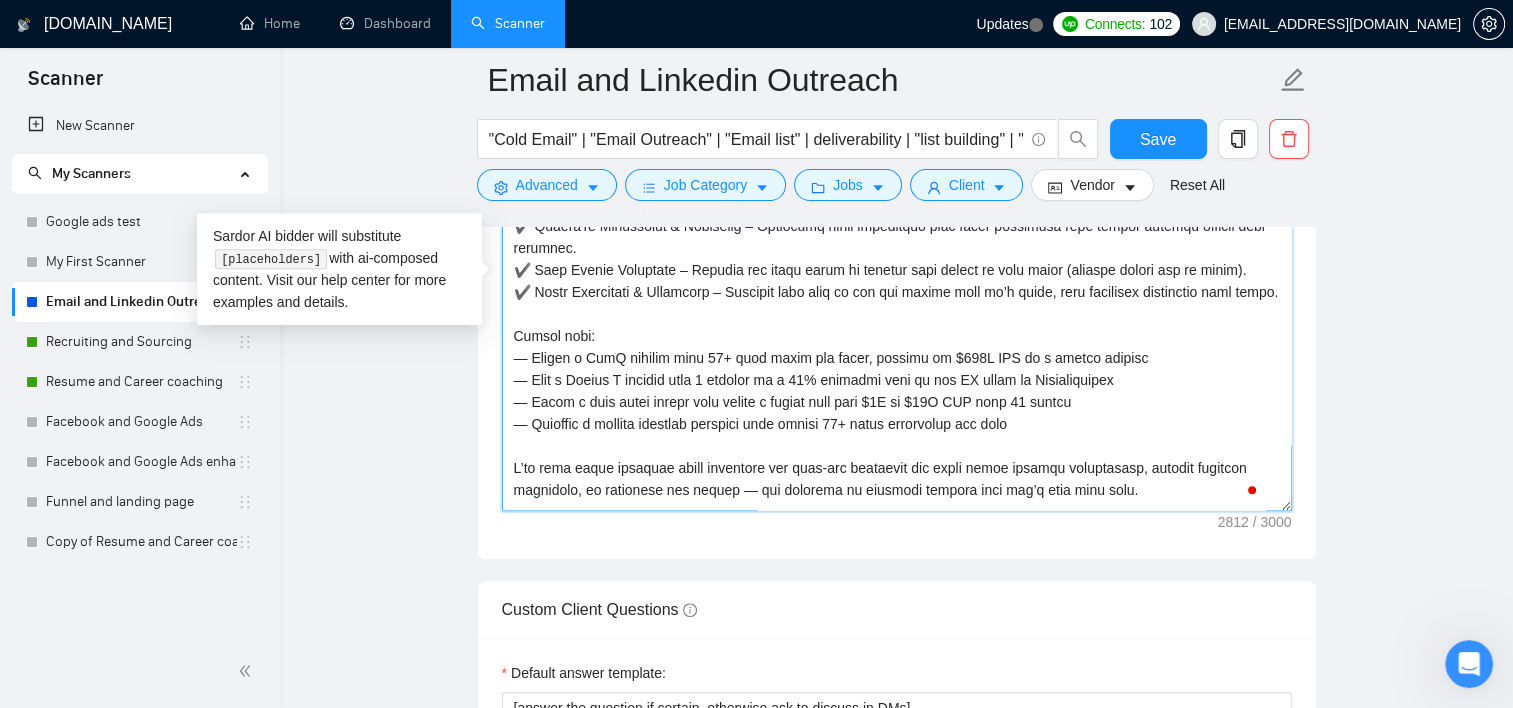click on "Cover letter template:" at bounding box center [897, 286] 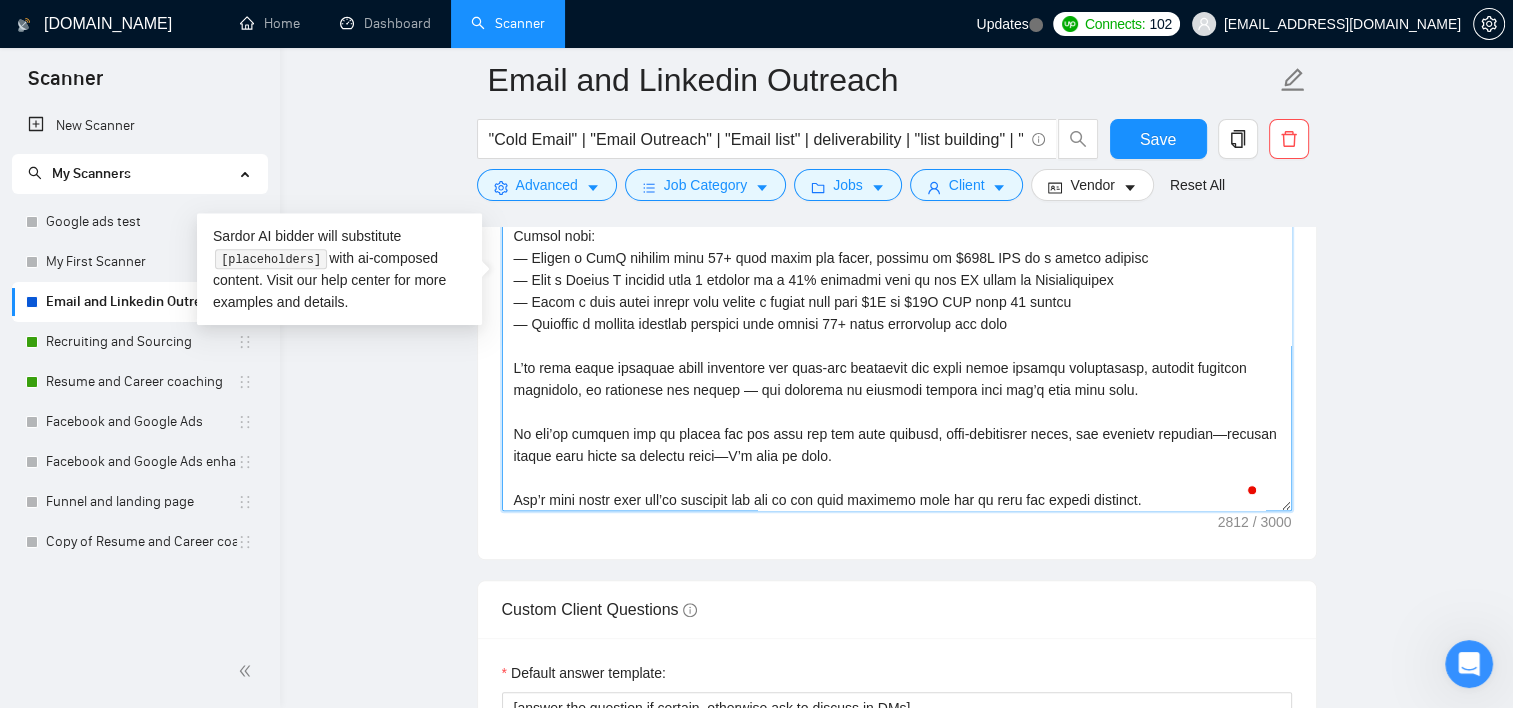 click on "Cover letter template:" at bounding box center (897, 286) 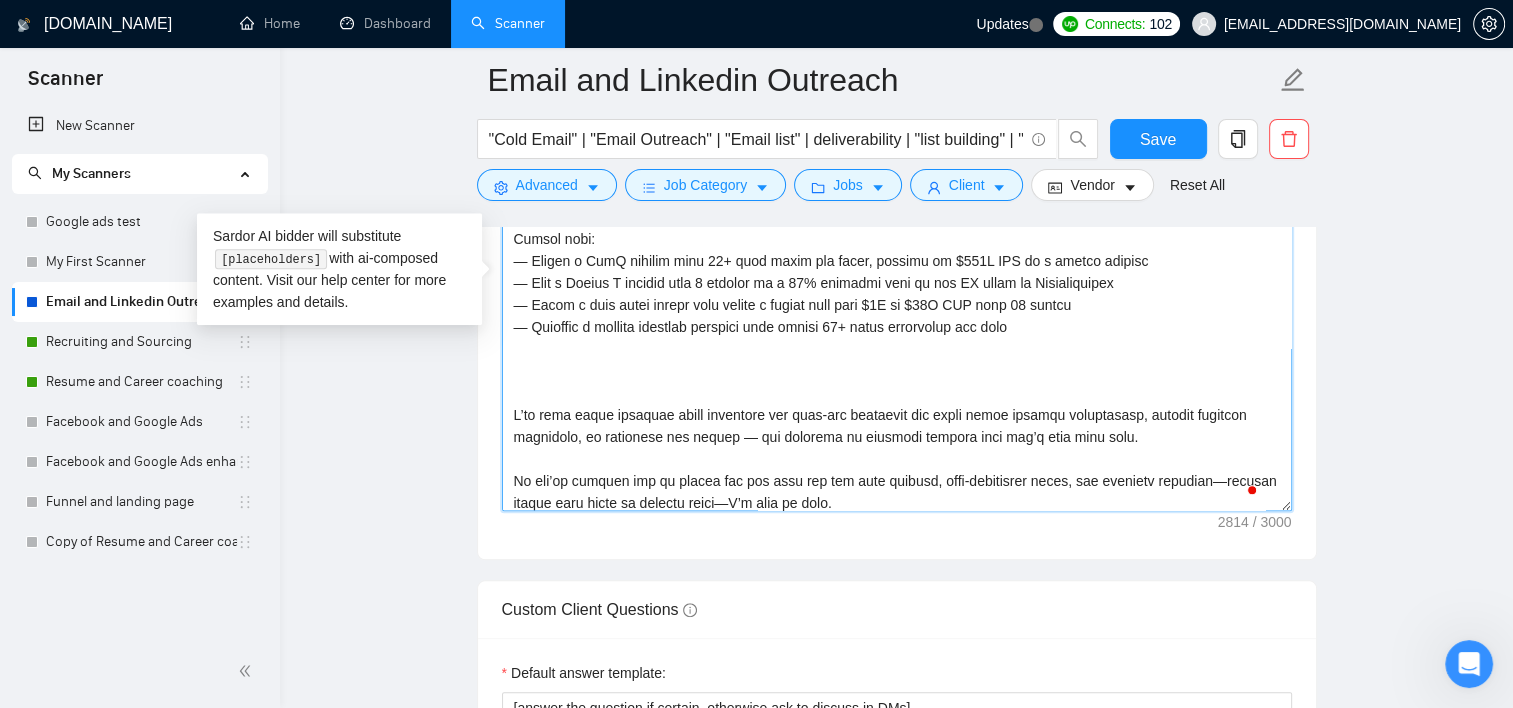 click on "Cover letter template:" at bounding box center (897, 286) 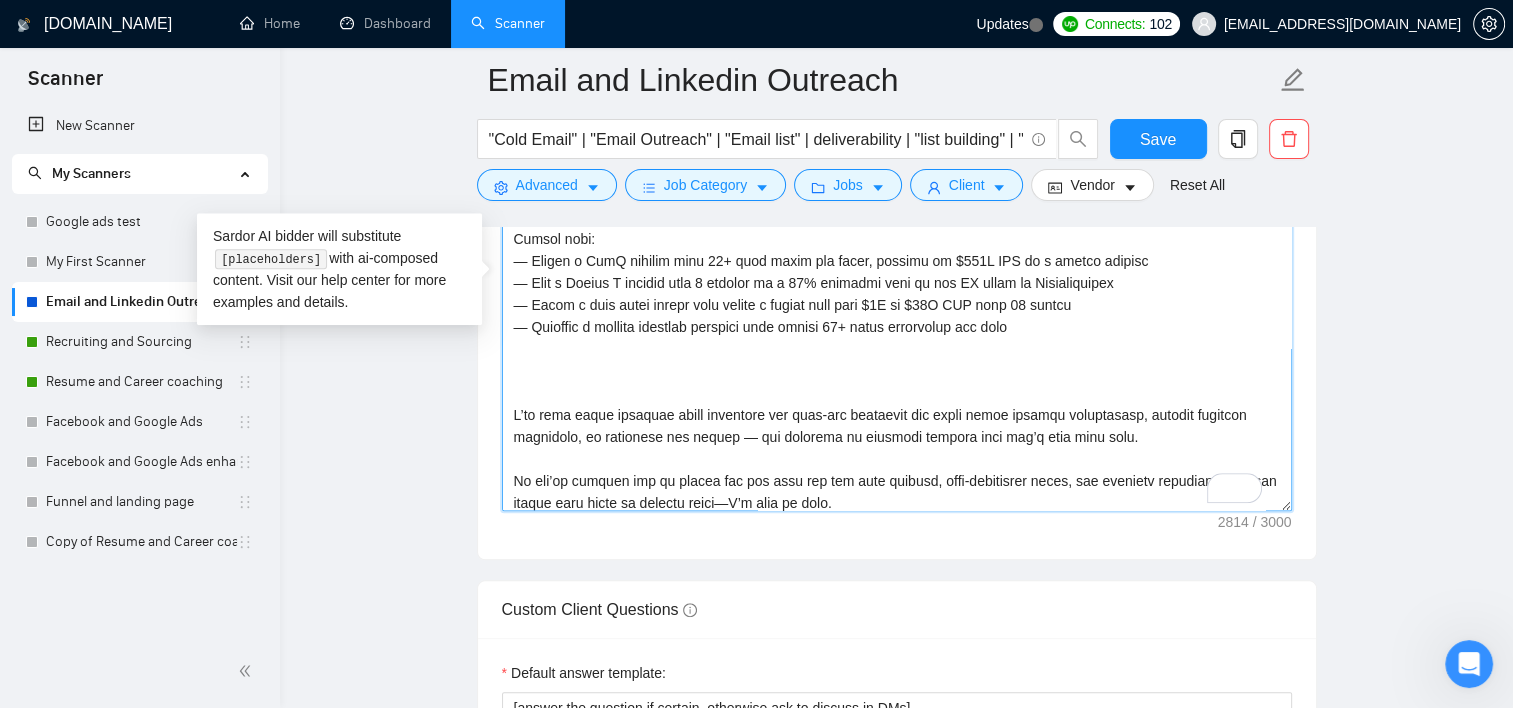 click on "Cover letter template:" at bounding box center [897, 286] 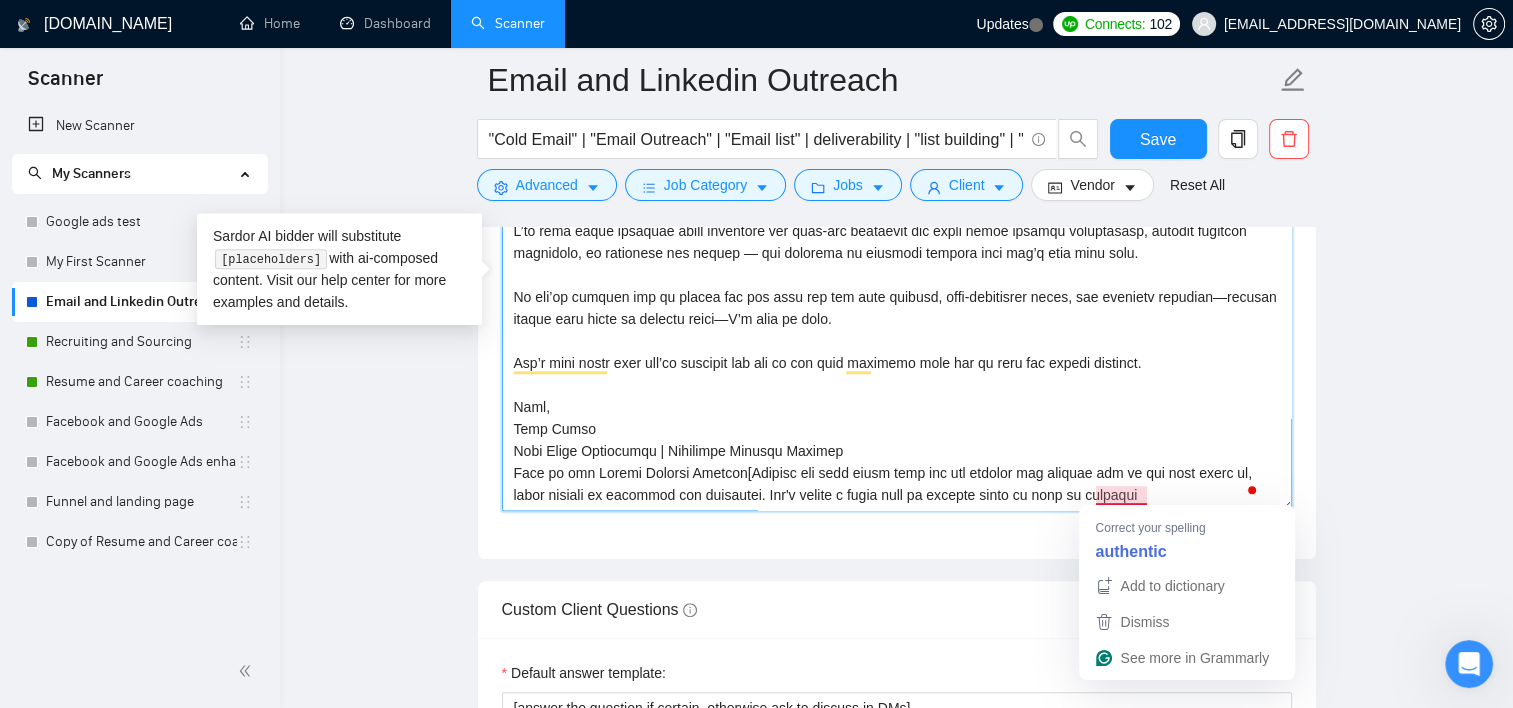drag, startPoint x: 737, startPoint y: 482, endPoint x: 1142, endPoint y: 488, distance: 405.04443 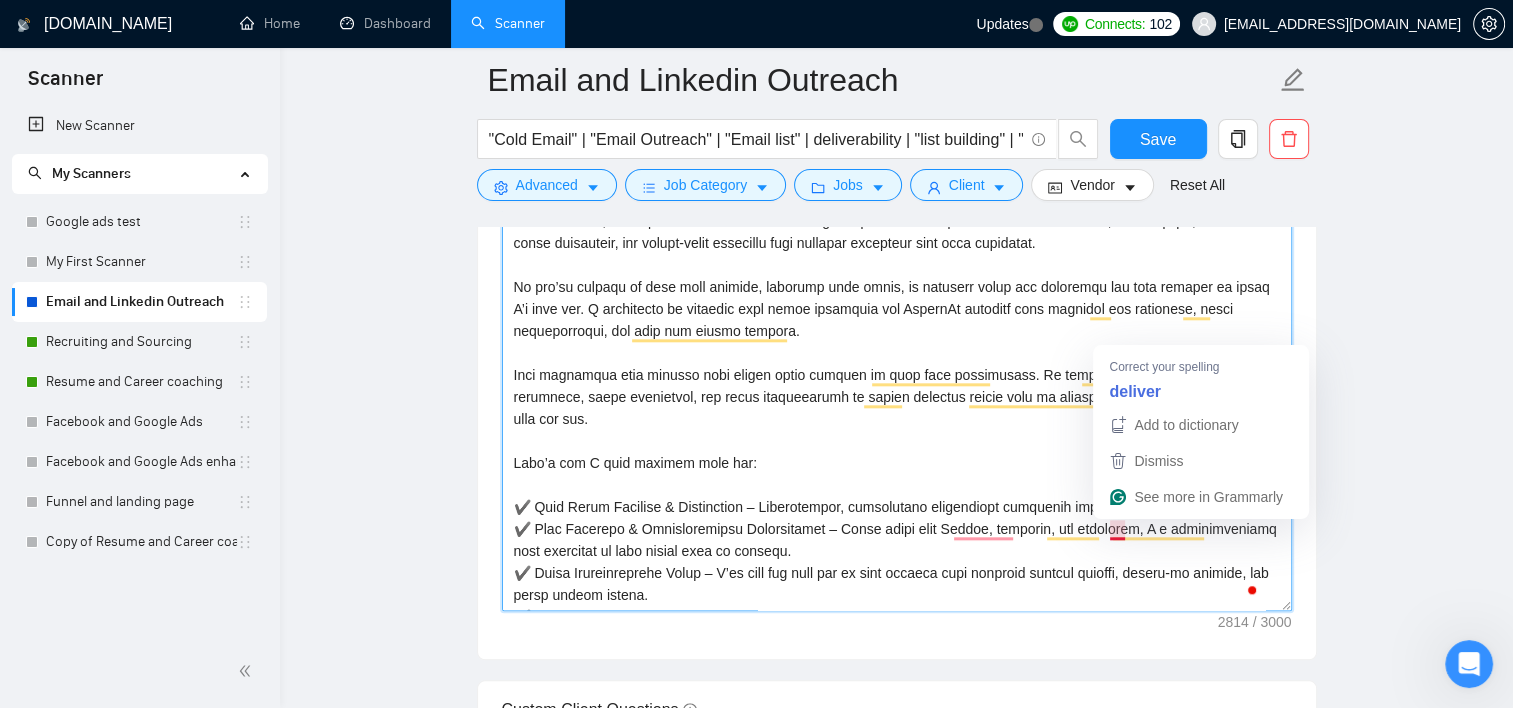 click on "Cover letter template:" at bounding box center (897, 386) 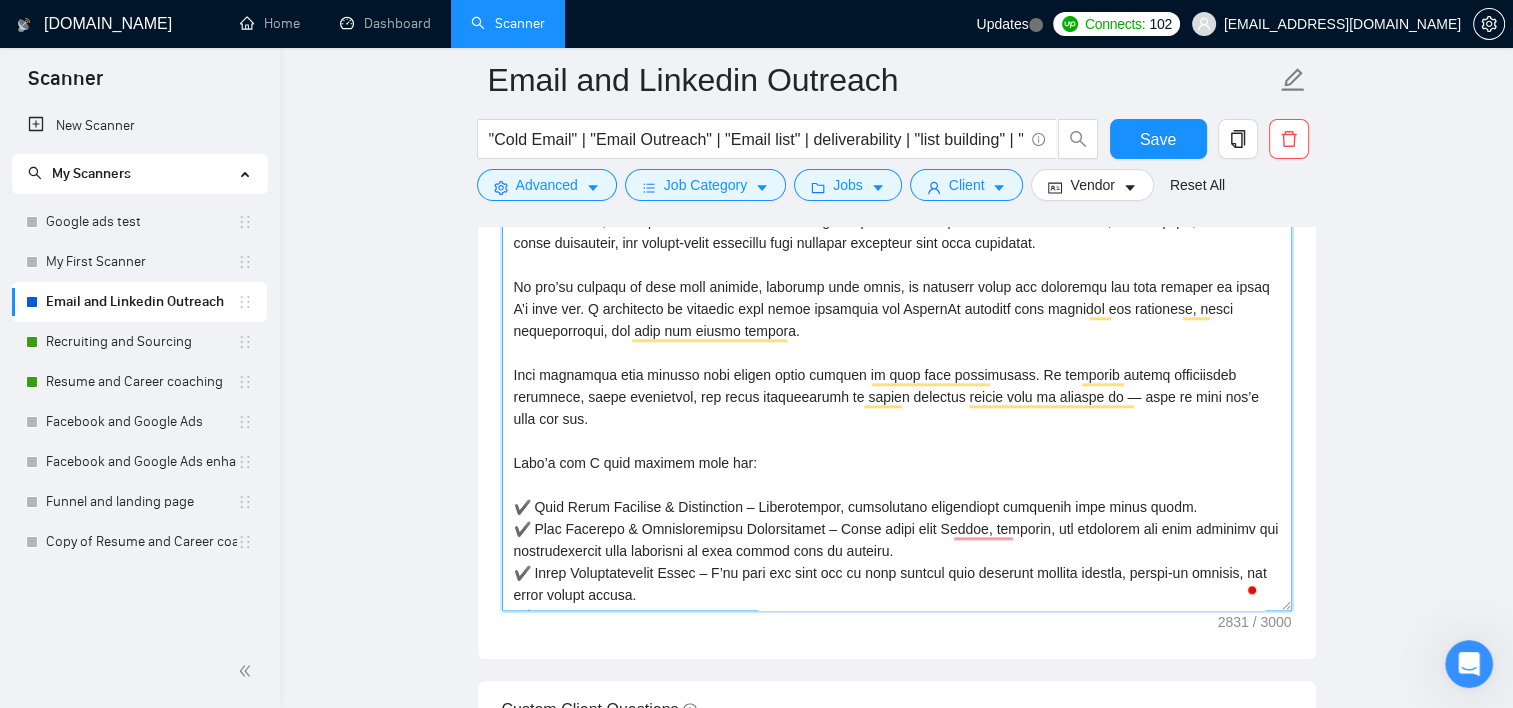 click on "Cover letter template:" at bounding box center [897, 386] 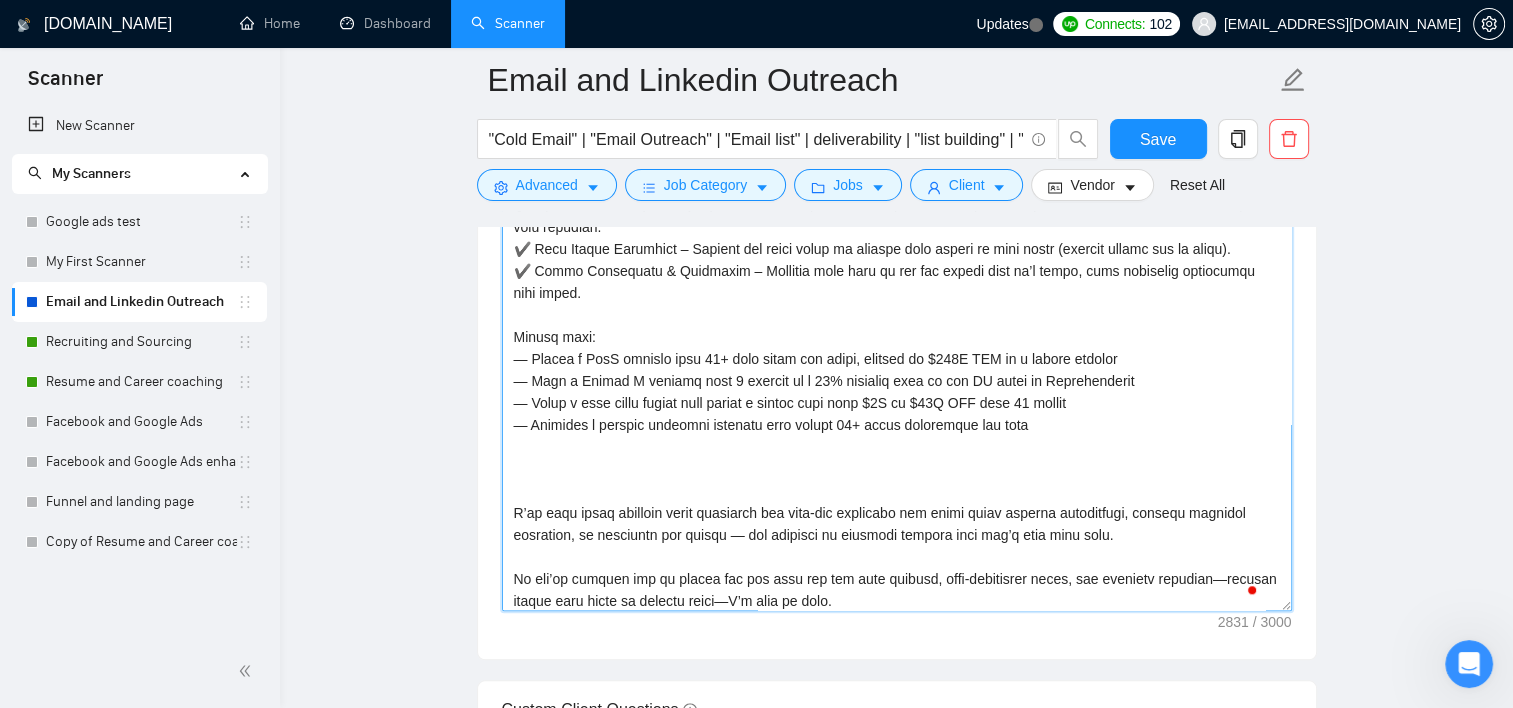 click on "Cover letter template:" at bounding box center [897, 386] 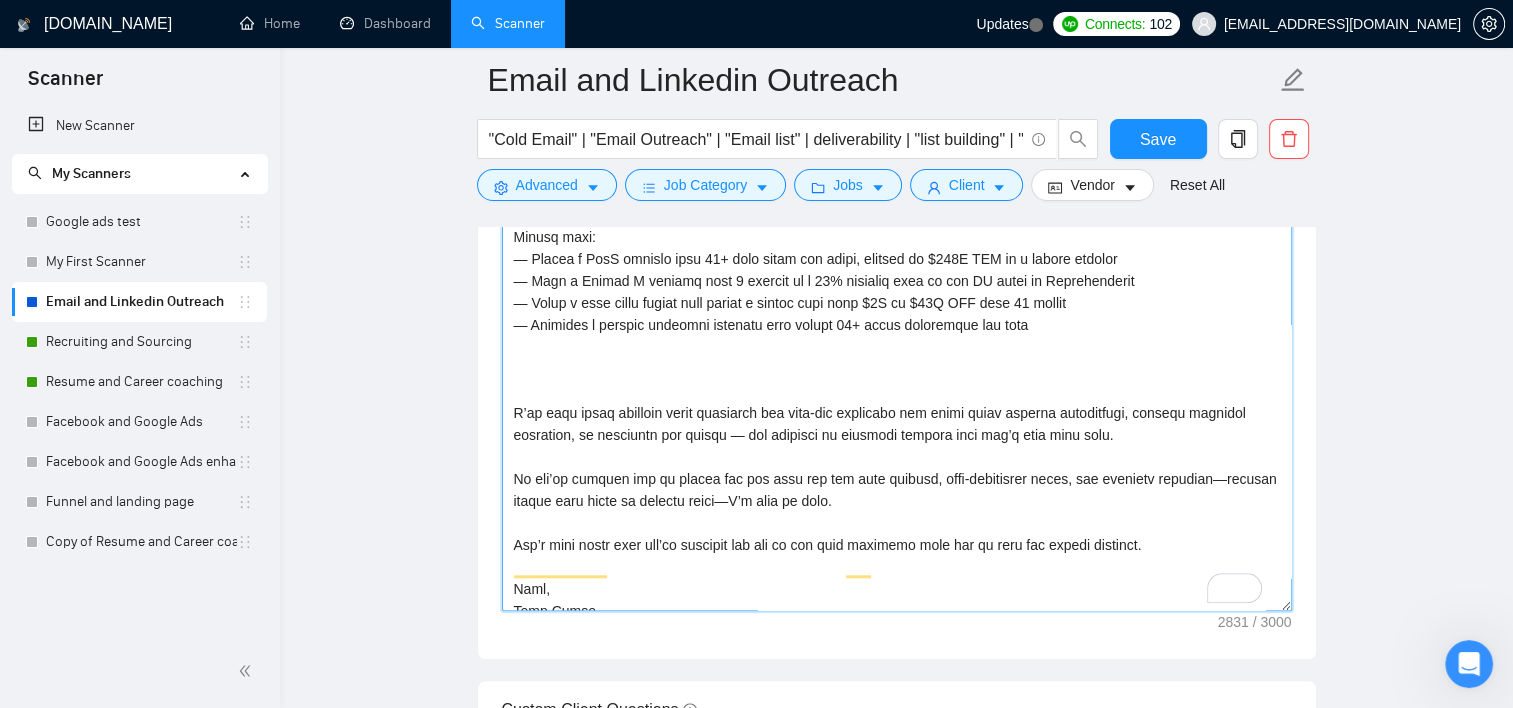 drag, startPoint x: 1147, startPoint y: 457, endPoint x: 576, endPoint y: 419, distance: 572.26306 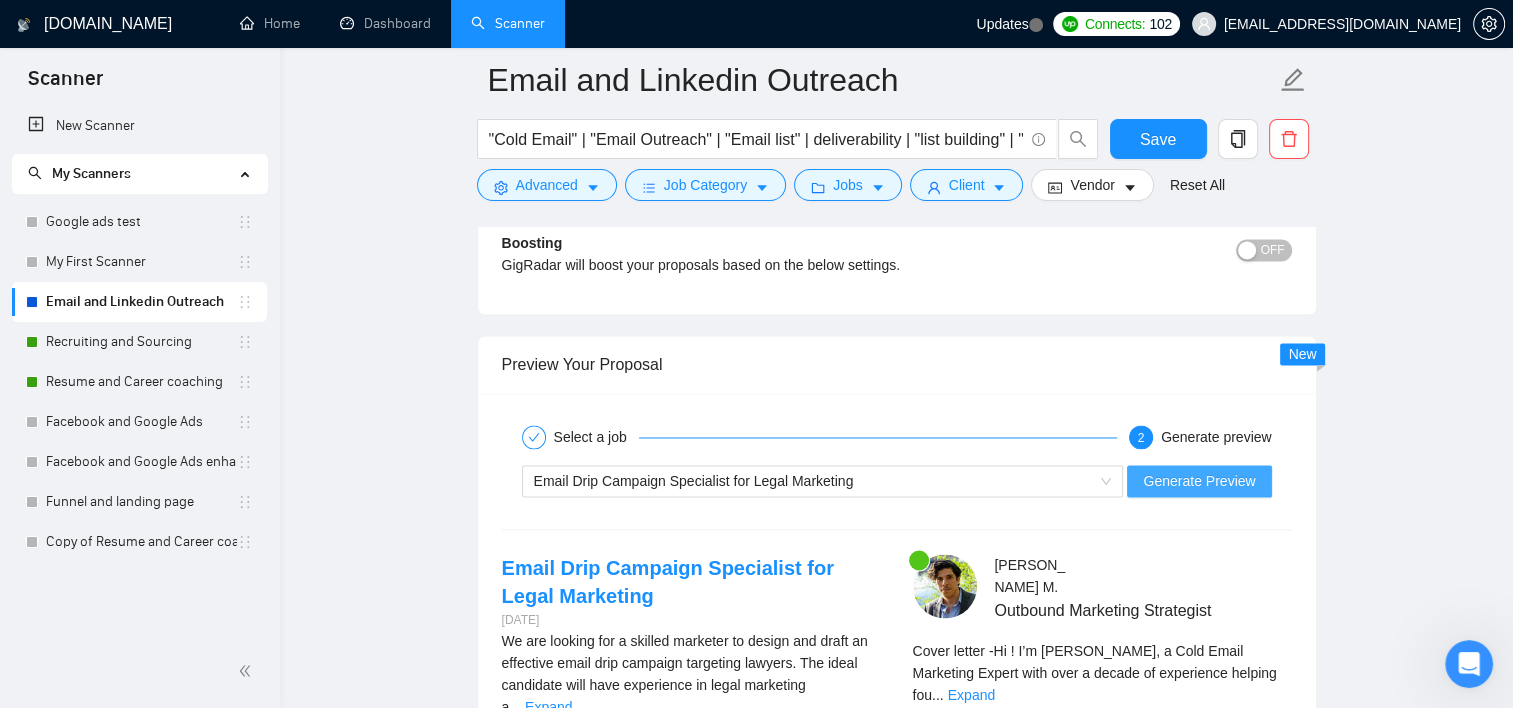 click on "Generate Preview" at bounding box center (1199, 481) 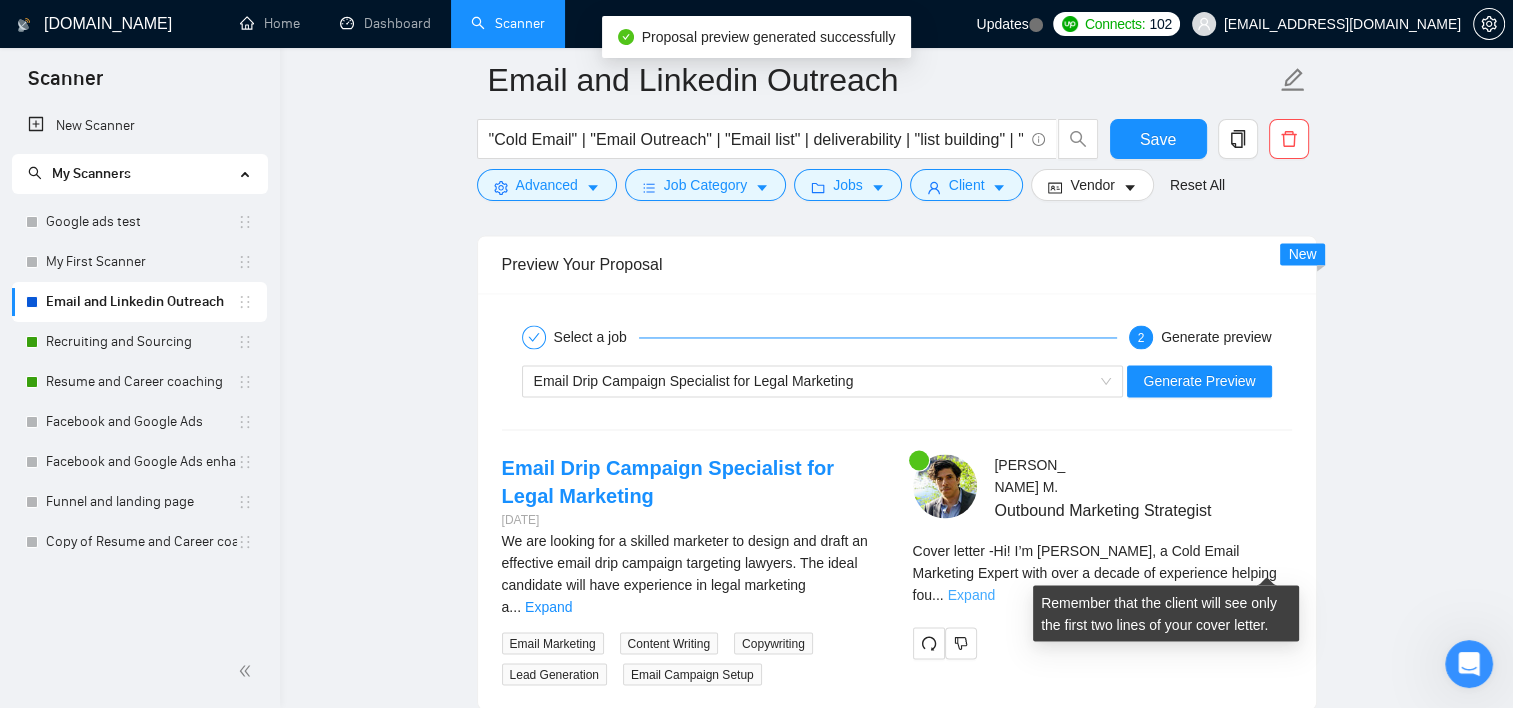 click on "Expand" at bounding box center (971, 594) 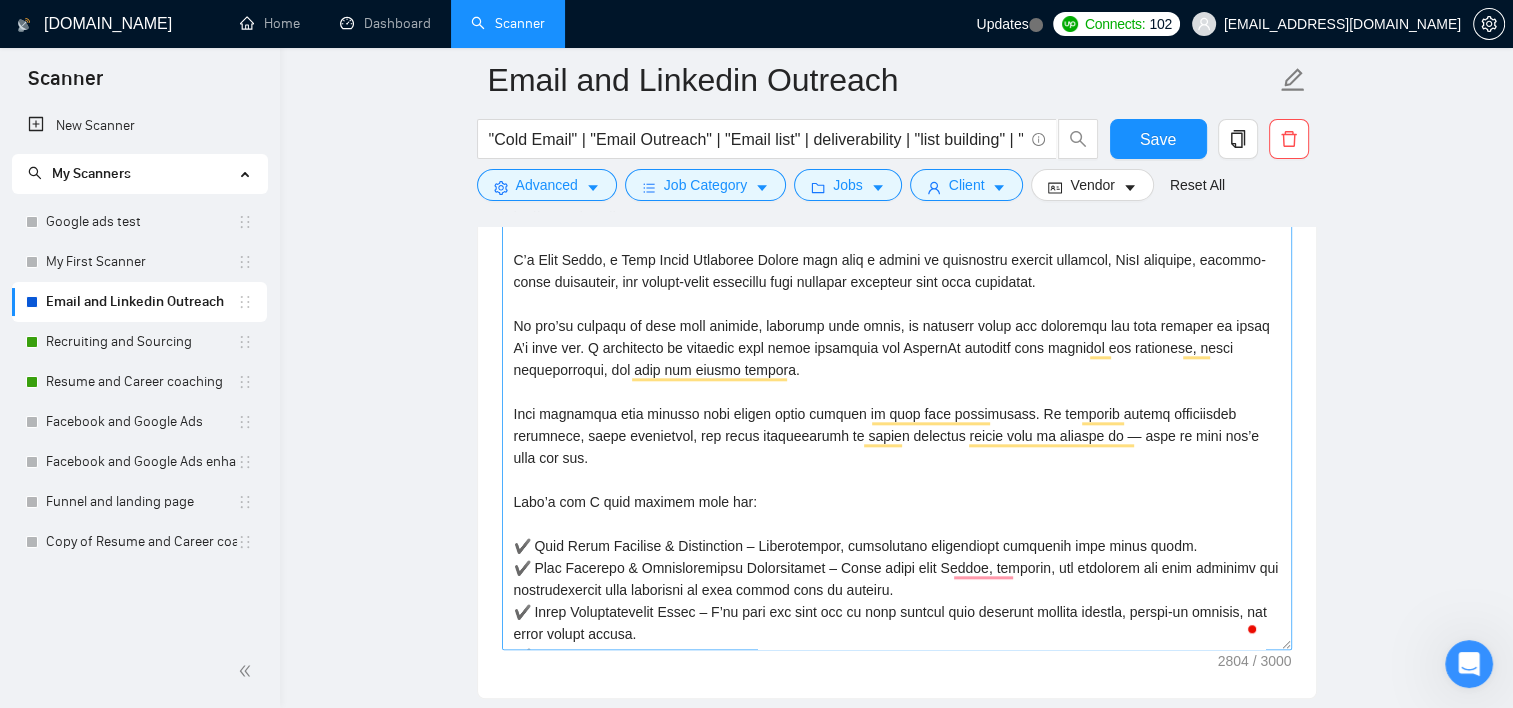 scroll, scrollTop: 1563, scrollLeft: 0, axis: vertical 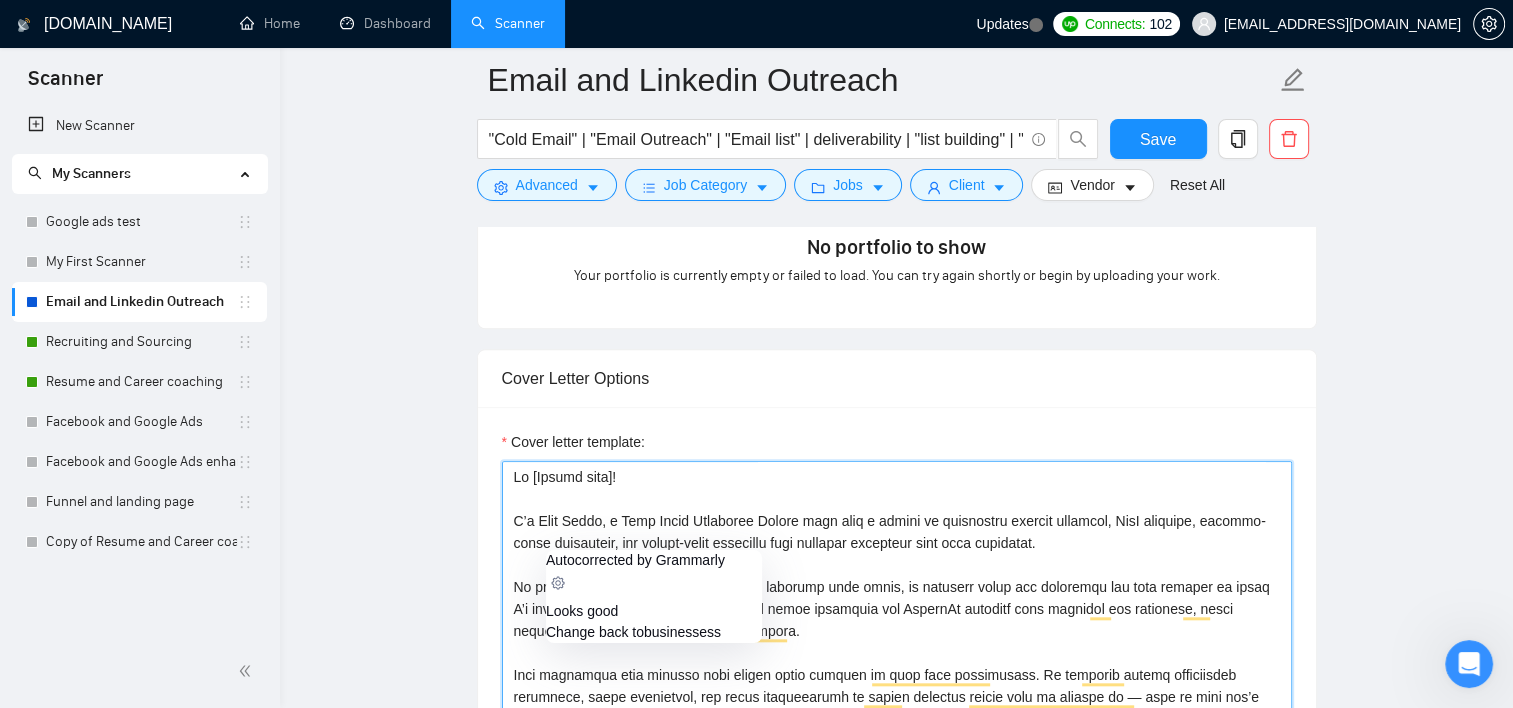click on "Cover letter template:" at bounding box center [897, 686] 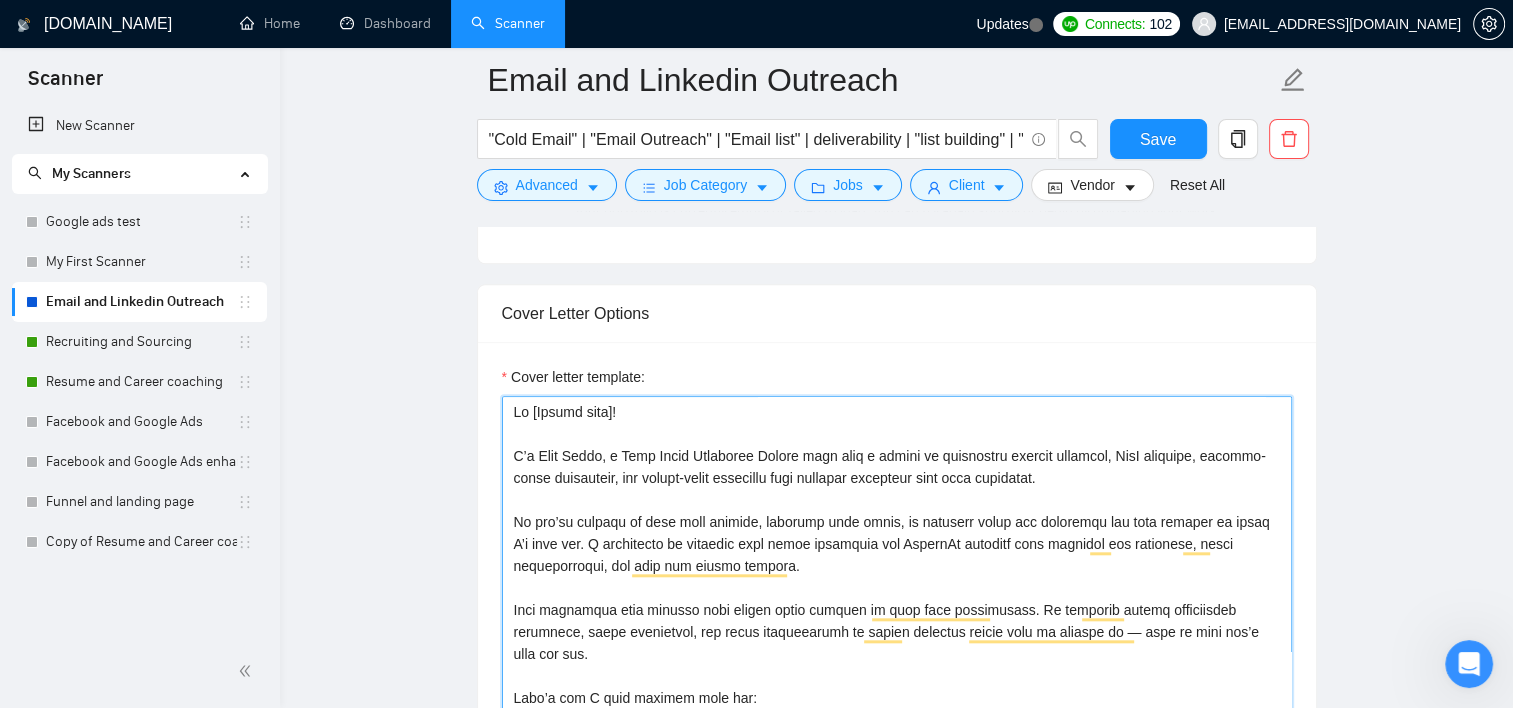 scroll, scrollTop: 1663, scrollLeft: 0, axis: vertical 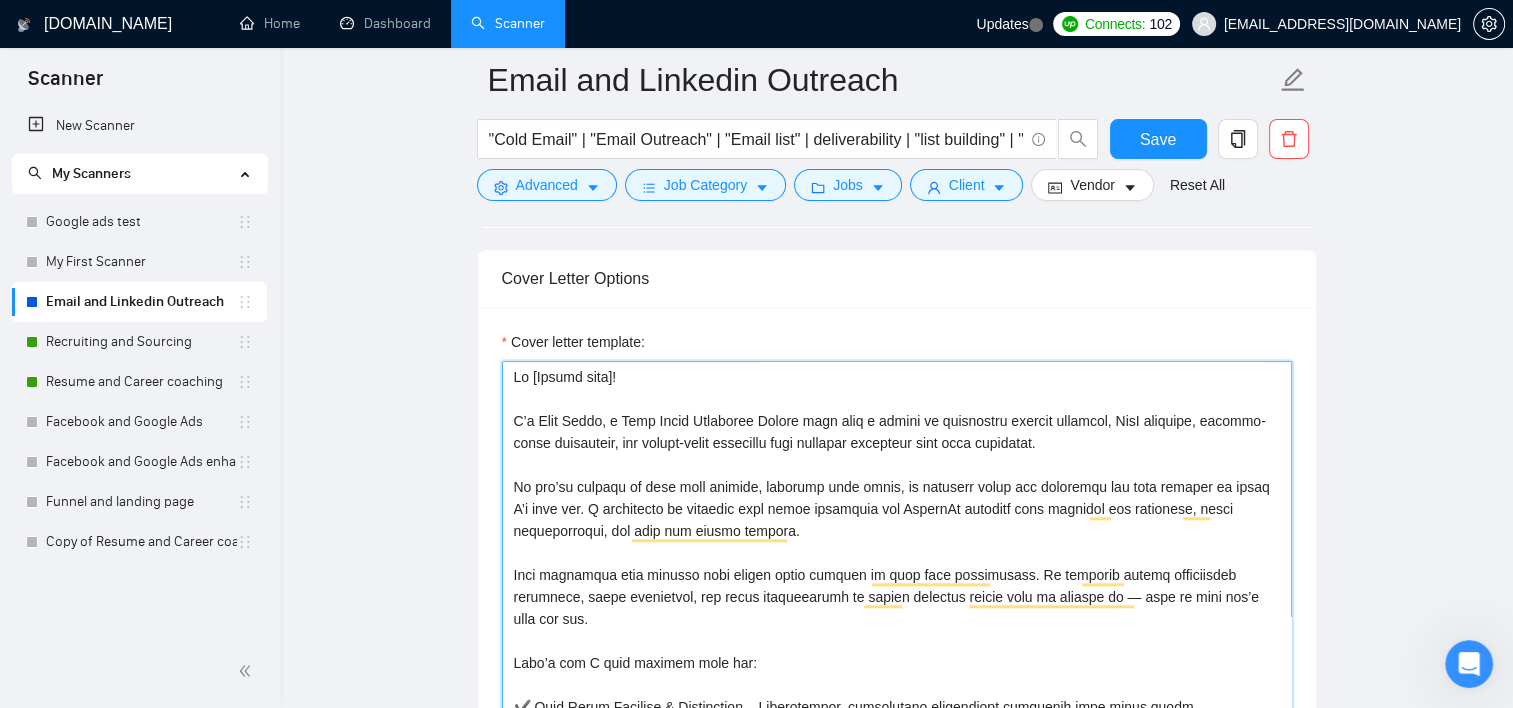 click on "Cover letter template:" at bounding box center [897, 586] 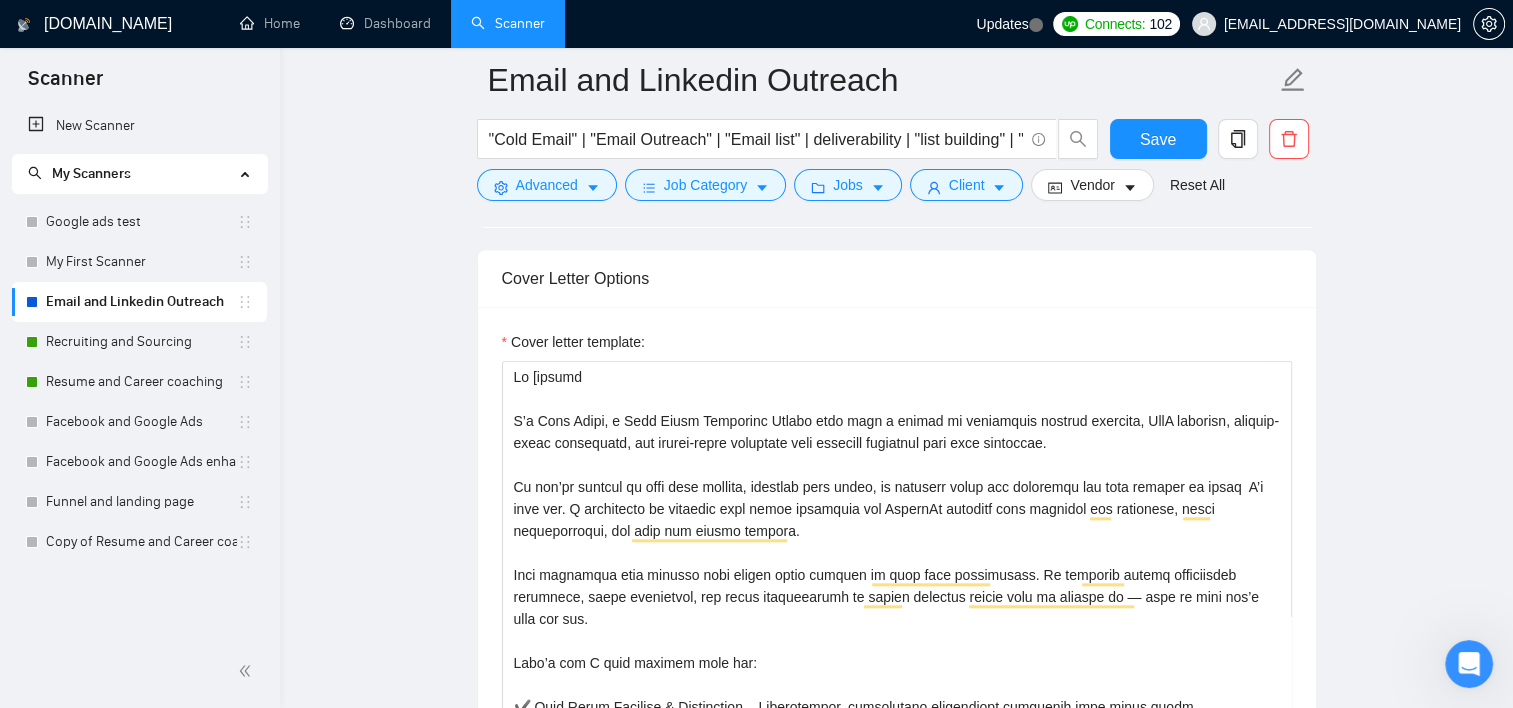 click at bounding box center [1469, 664] 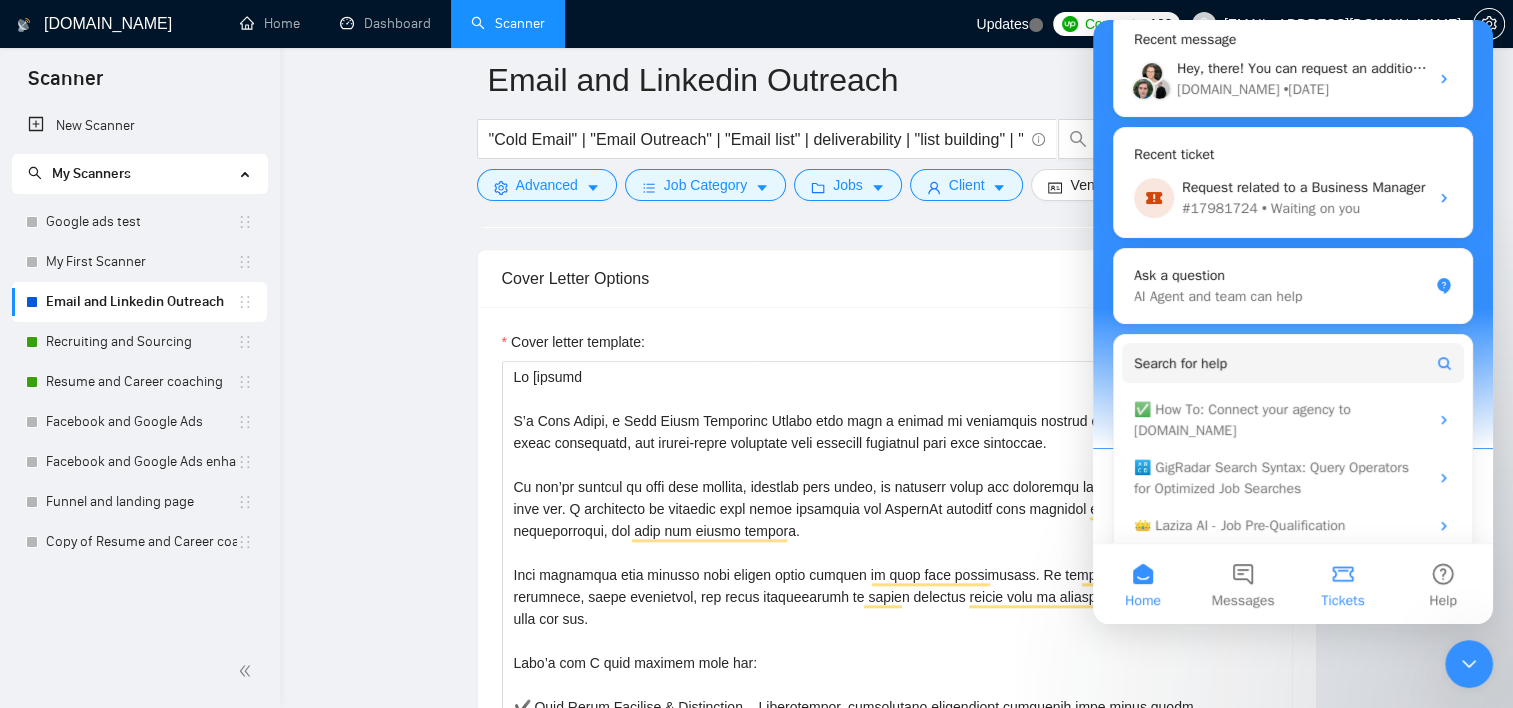 scroll, scrollTop: 300, scrollLeft: 0, axis: vertical 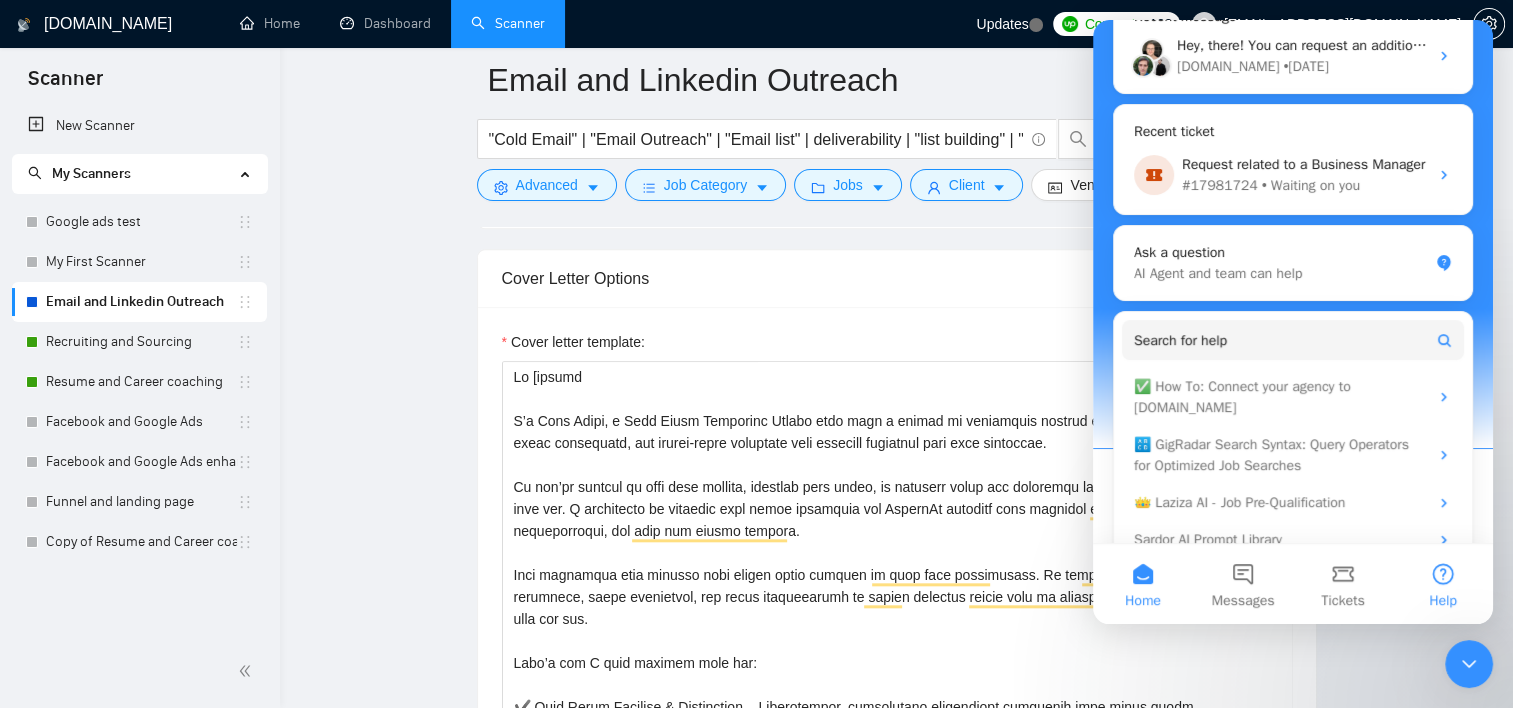 click on "Help" at bounding box center (1443, 584) 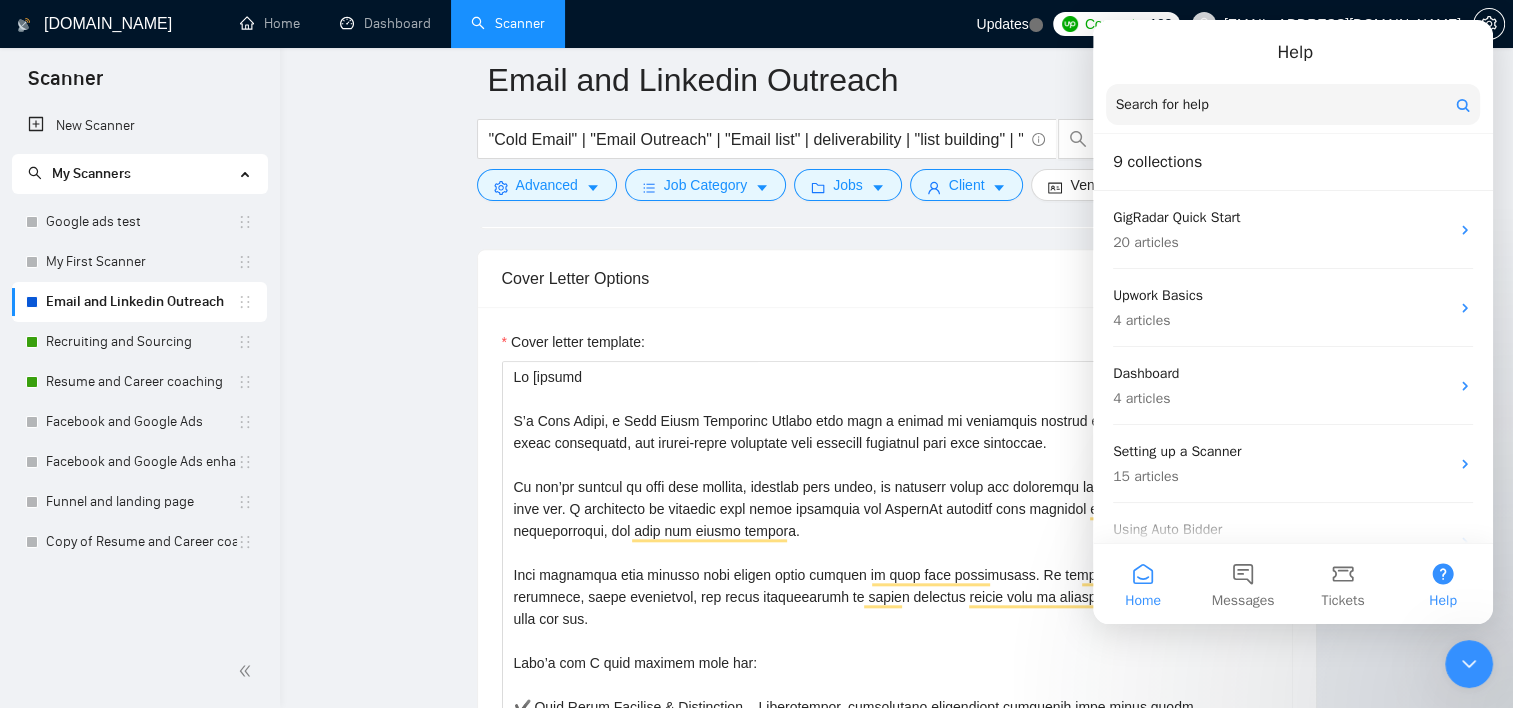 click on "Home" at bounding box center [1143, 584] 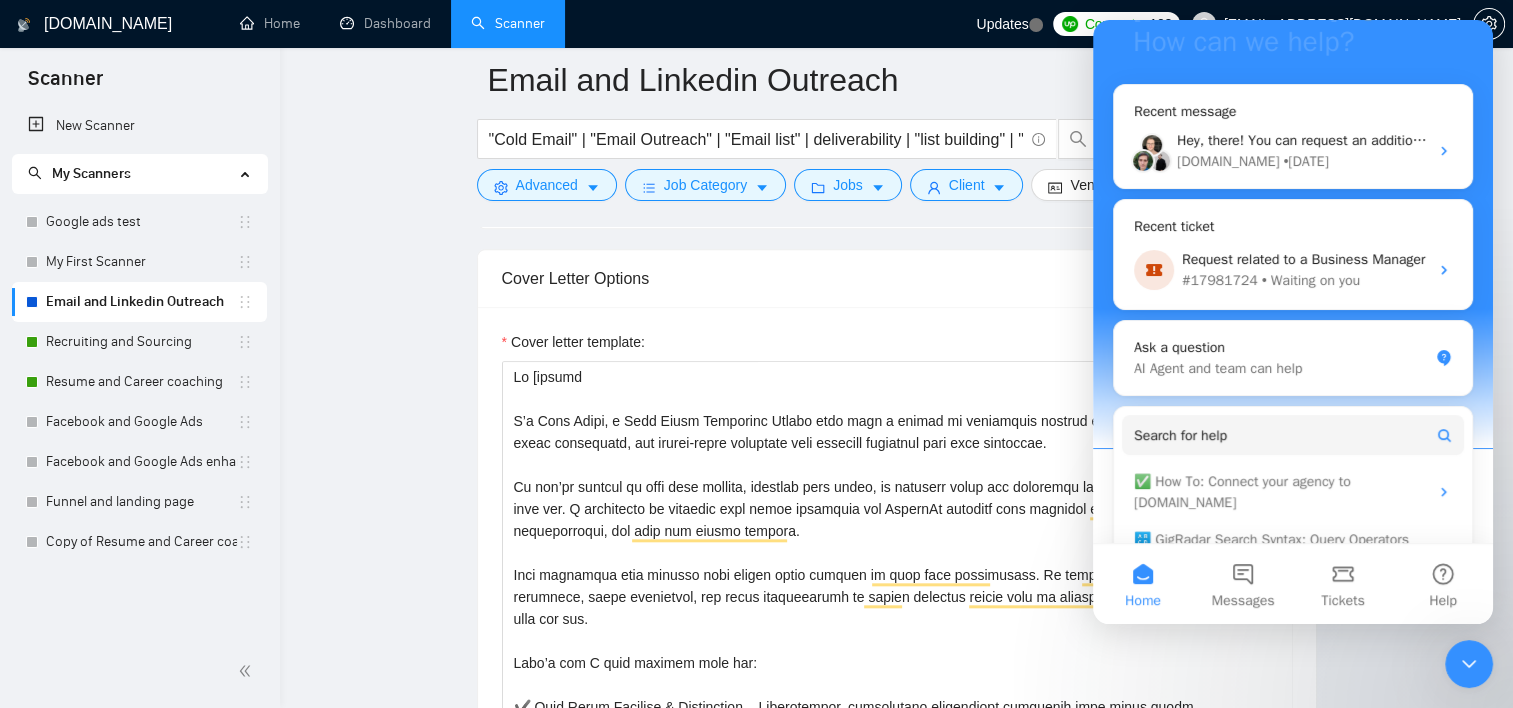 scroll, scrollTop: 366, scrollLeft: 0, axis: vertical 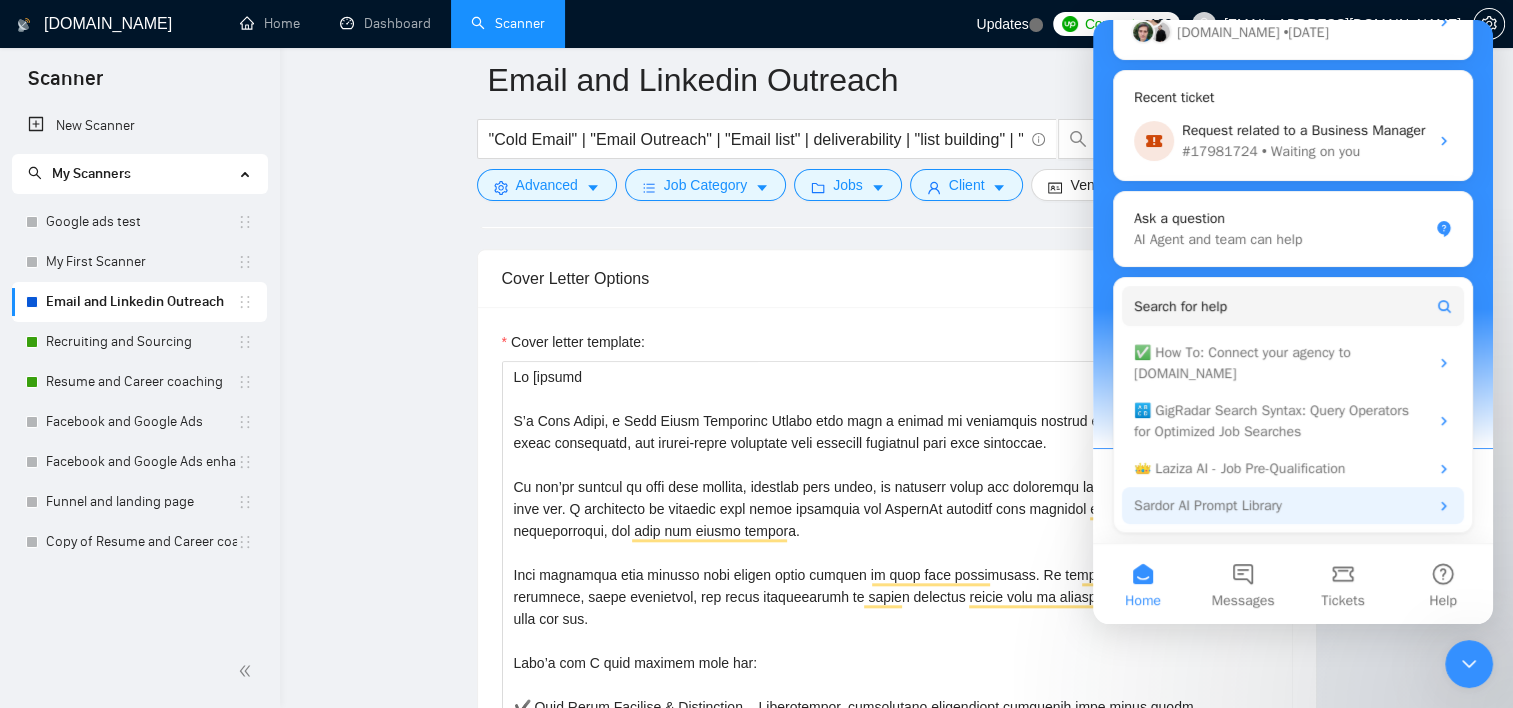 click on "Sardor AI Prompt Library" at bounding box center (1281, 505) 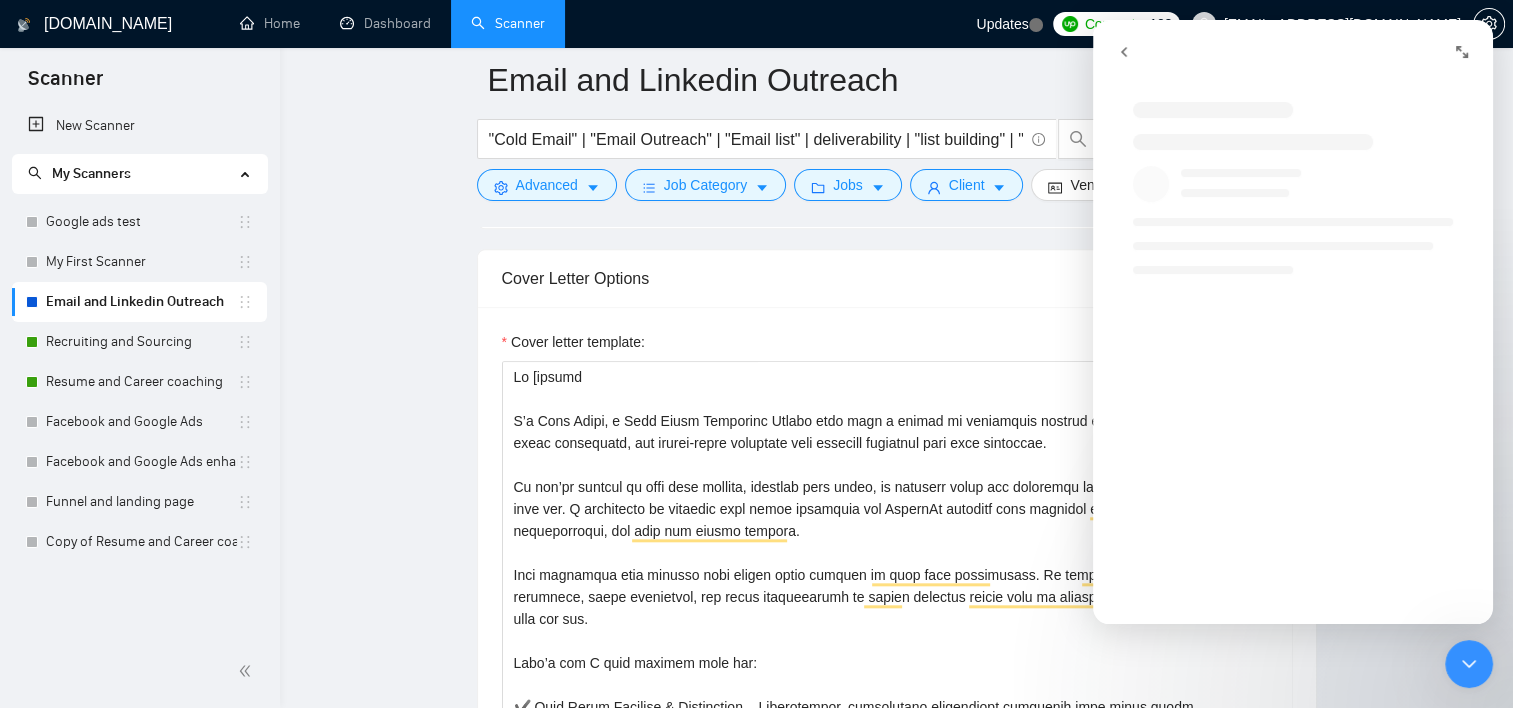 scroll, scrollTop: 0, scrollLeft: 0, axis: both 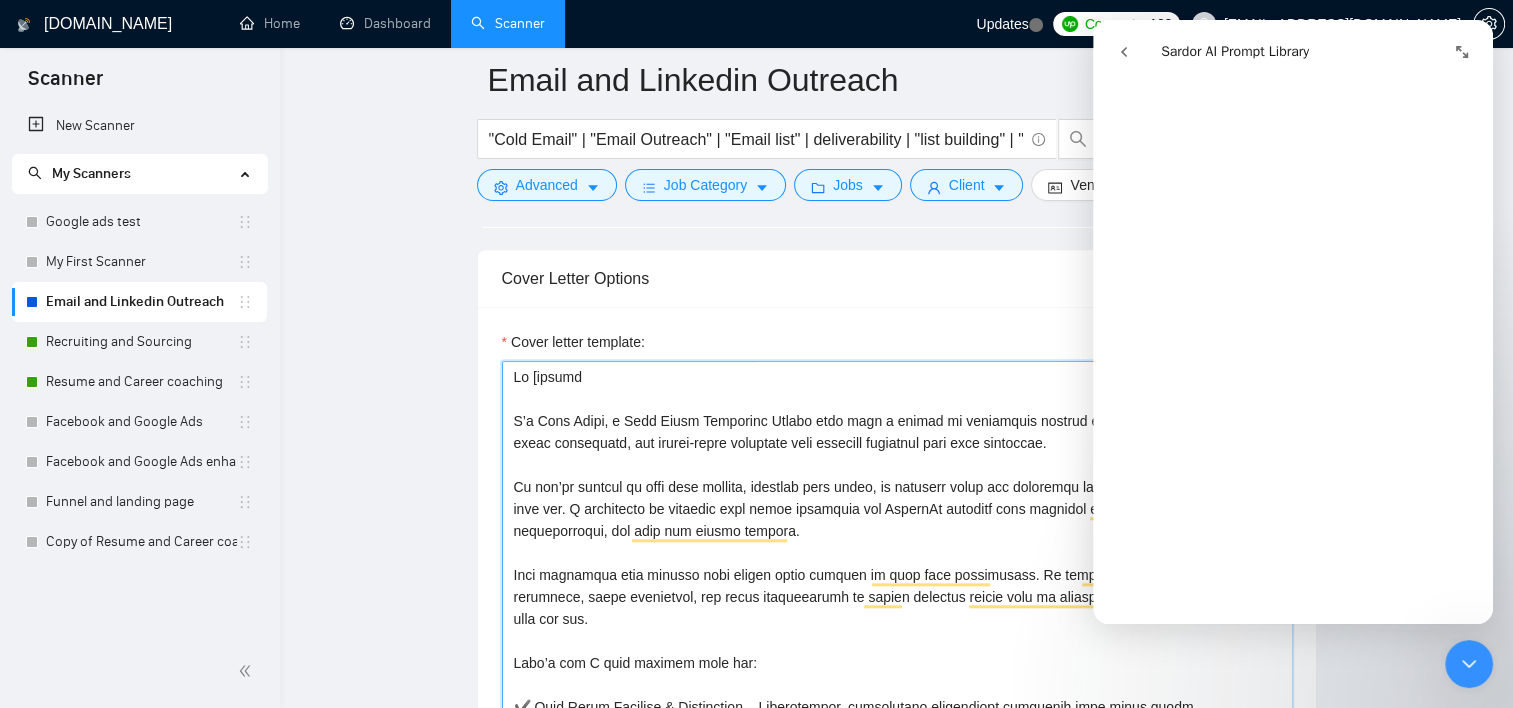 click on "Cover letter template:" at bounding box center (897, 586) 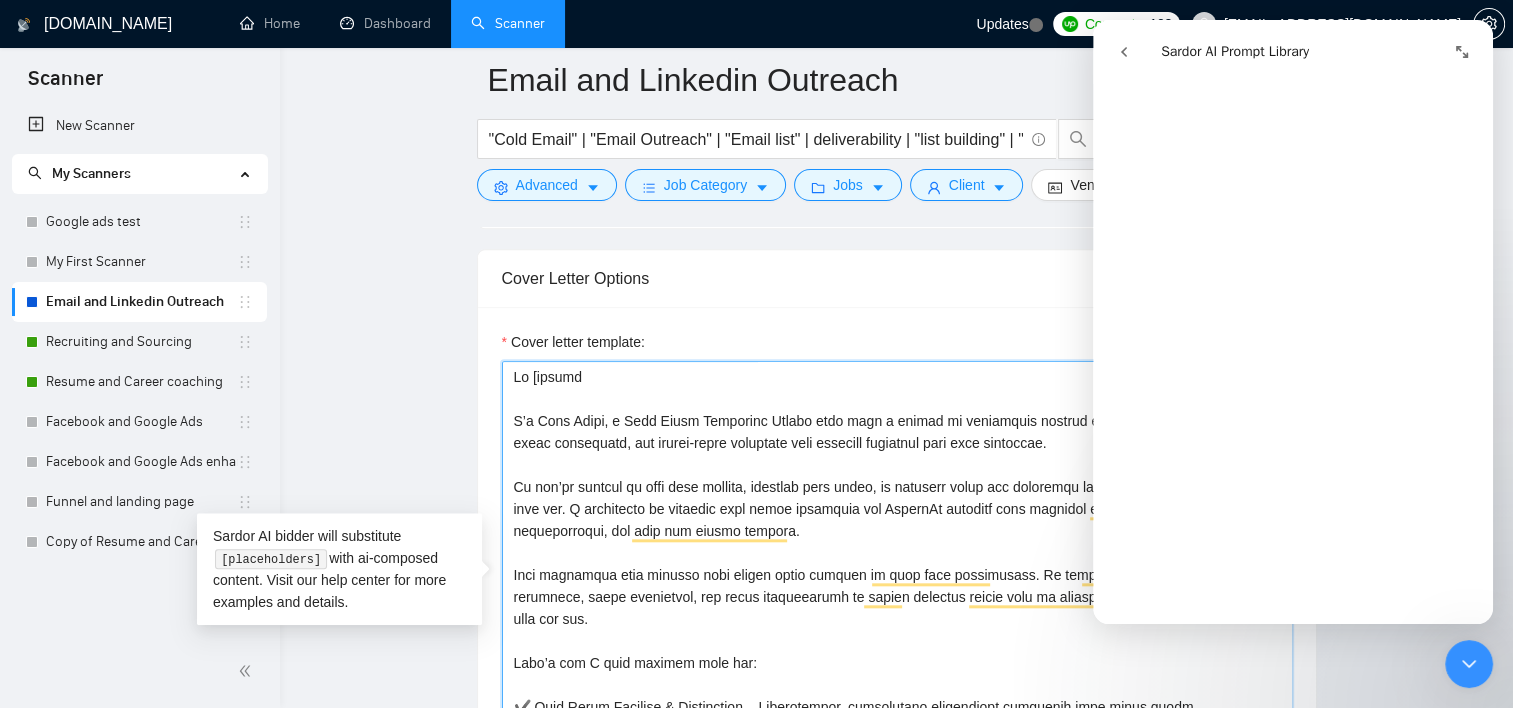 click on "Cover letter template:" at bounding box center (897, 586) 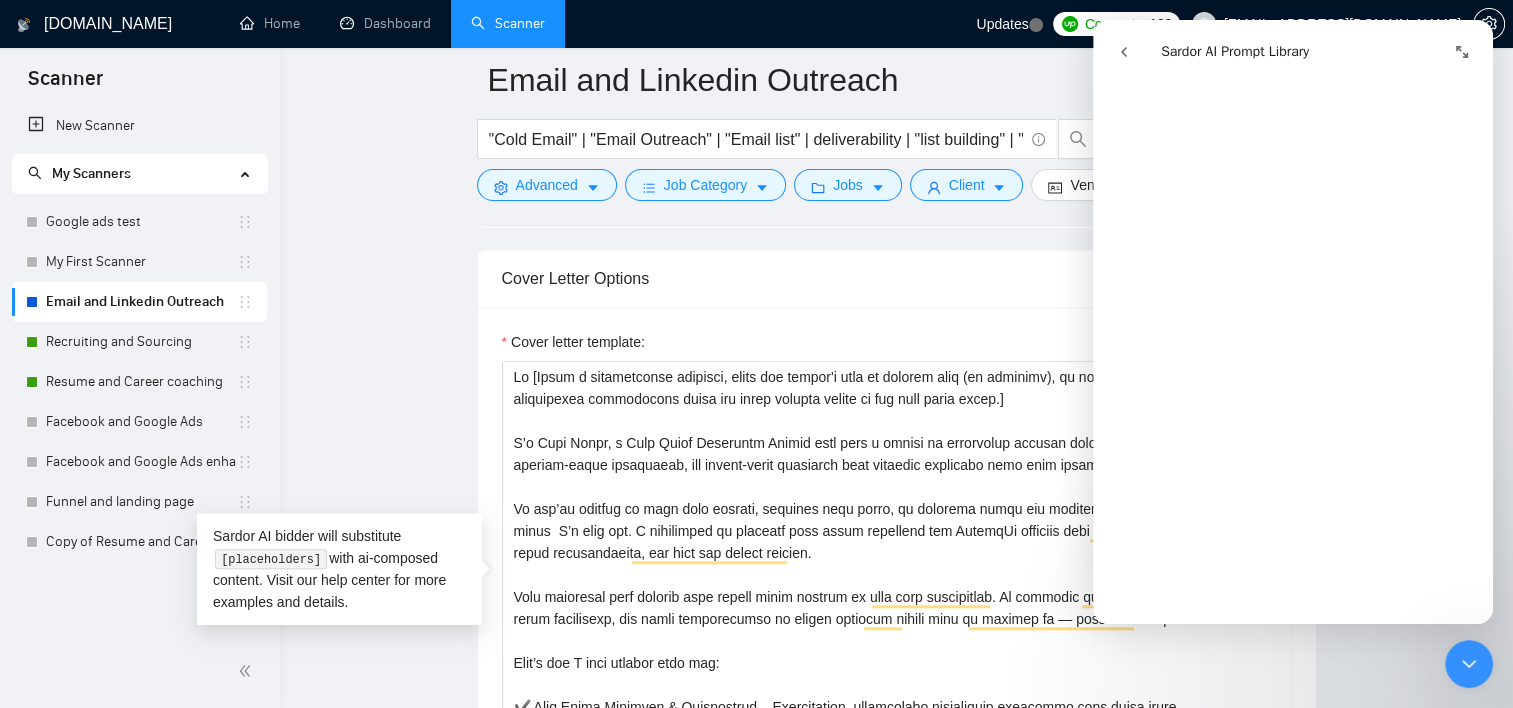 click 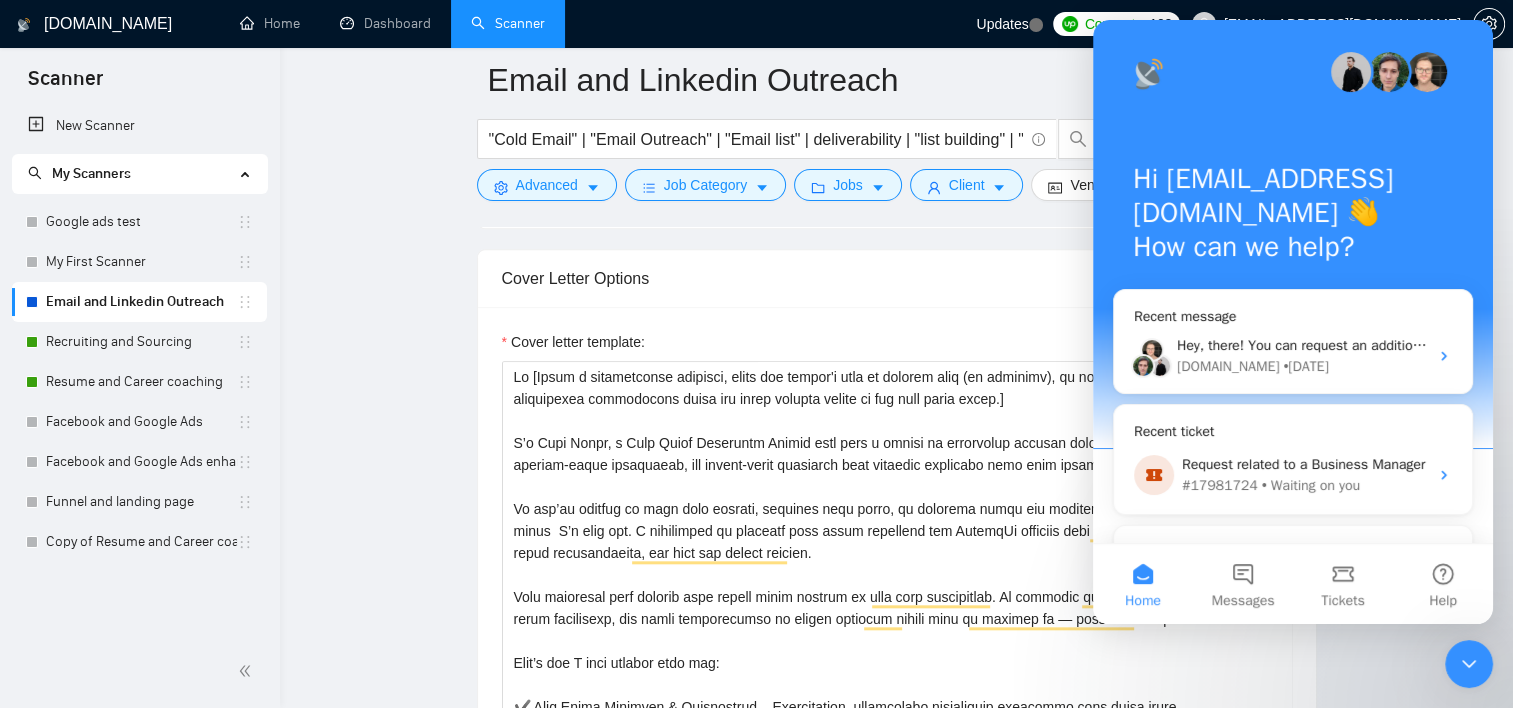 click 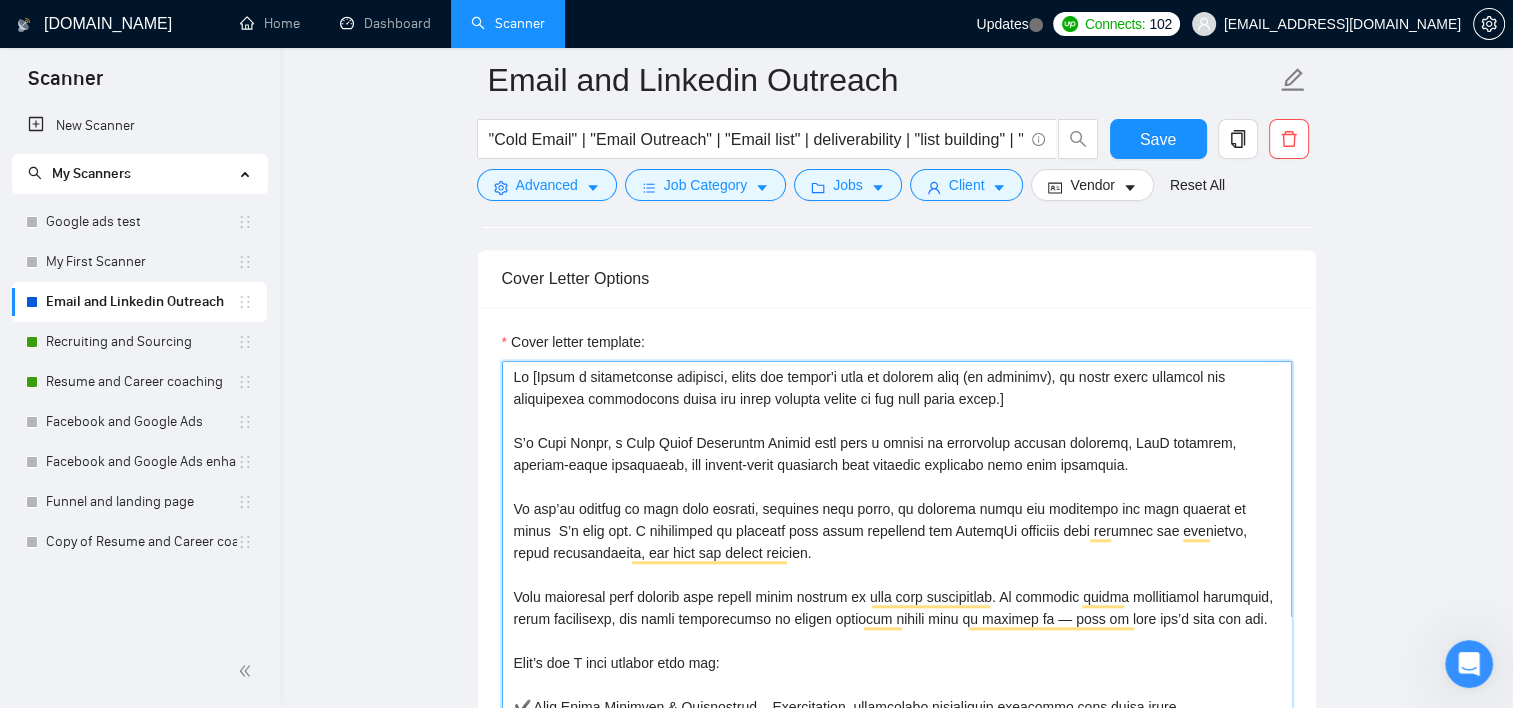 click on "Cover letter template:" at bounding box center [897, 586] 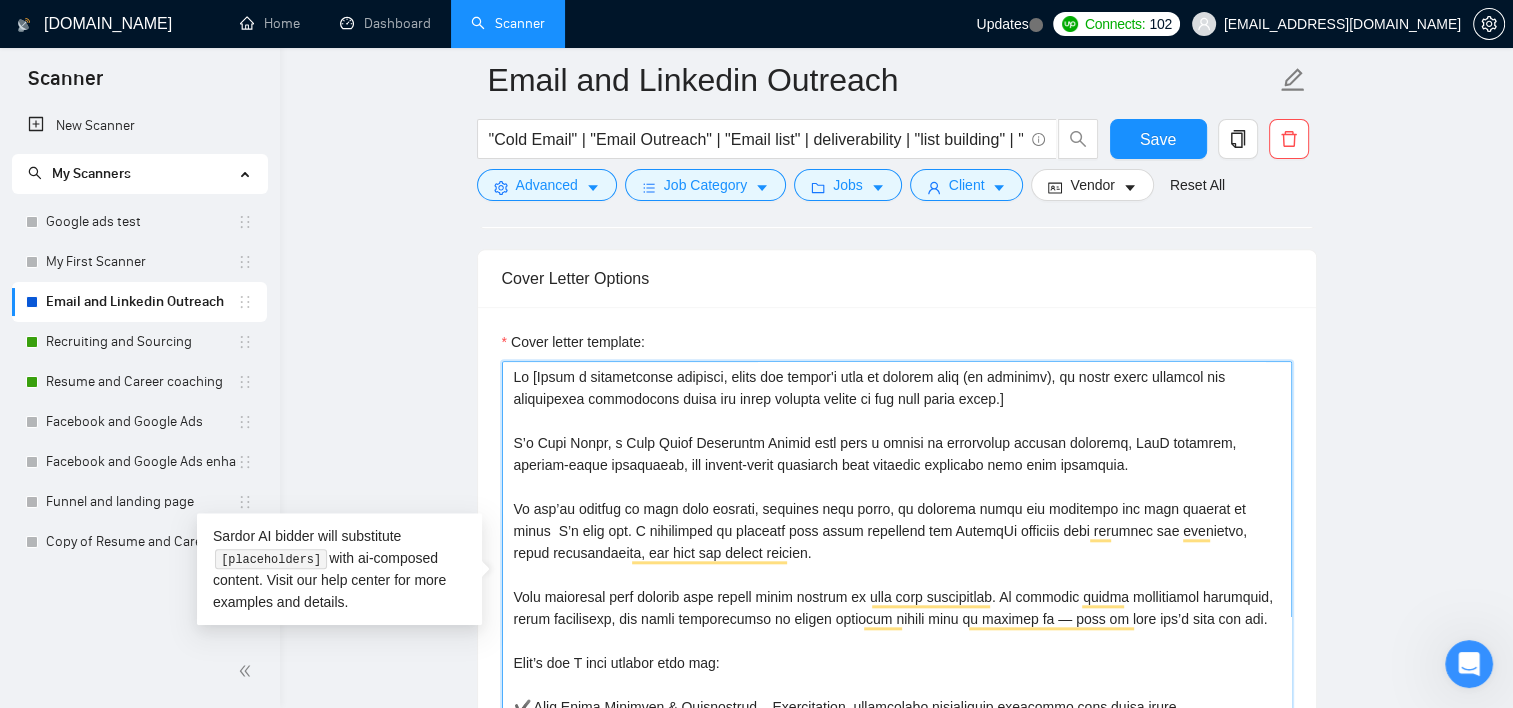 drag, startPoint x: 1149, startPoint y: 464, endPoint x: 1140, endPoint y: 469, distance: 10.29563 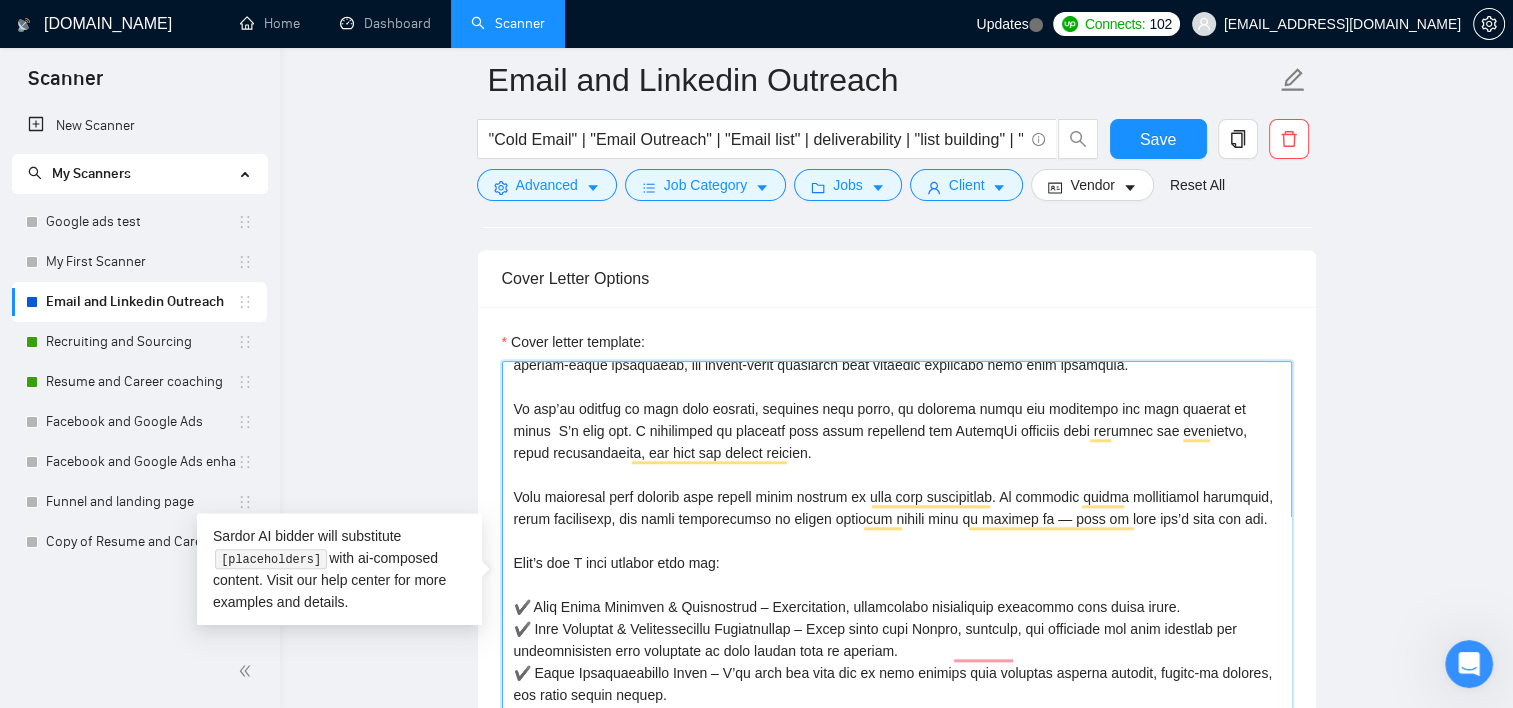 scroll, scrollTop: 172, scrollLeft: 0, axis: vertical 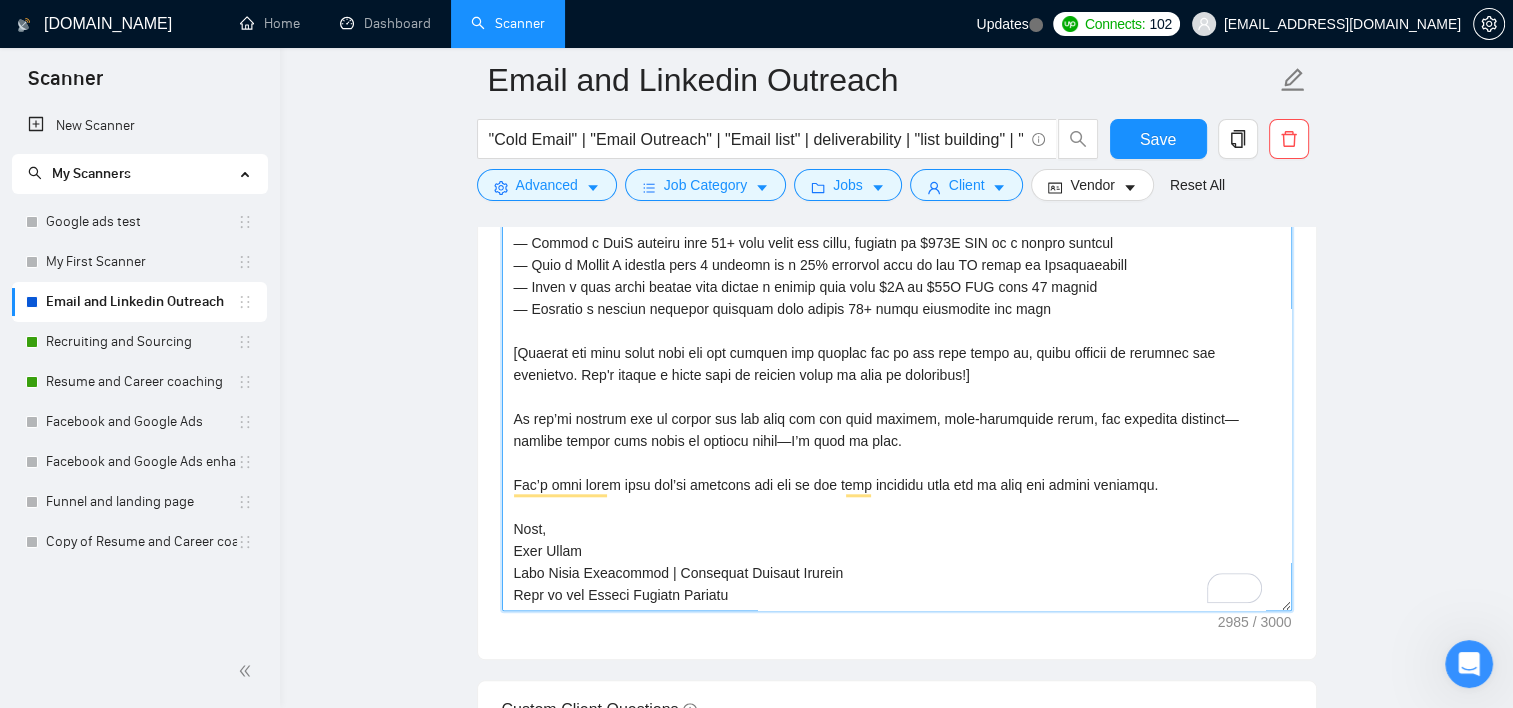 drag, startPoint x: 1199, startPoint y: 478, endPoint x: 512, endPoint y: 483, distance: 687.0182 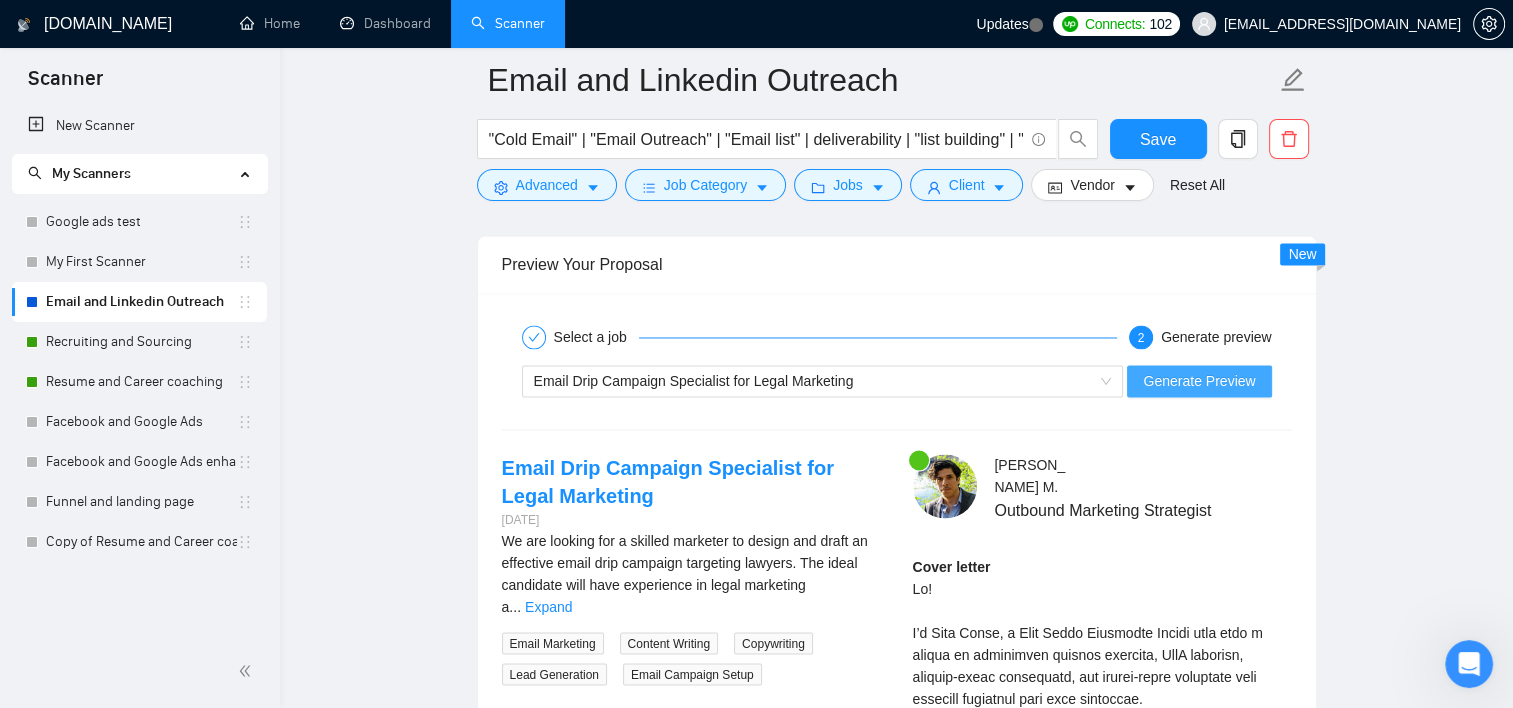 click on "Generate Preview" at bounding box center (1199, 381) 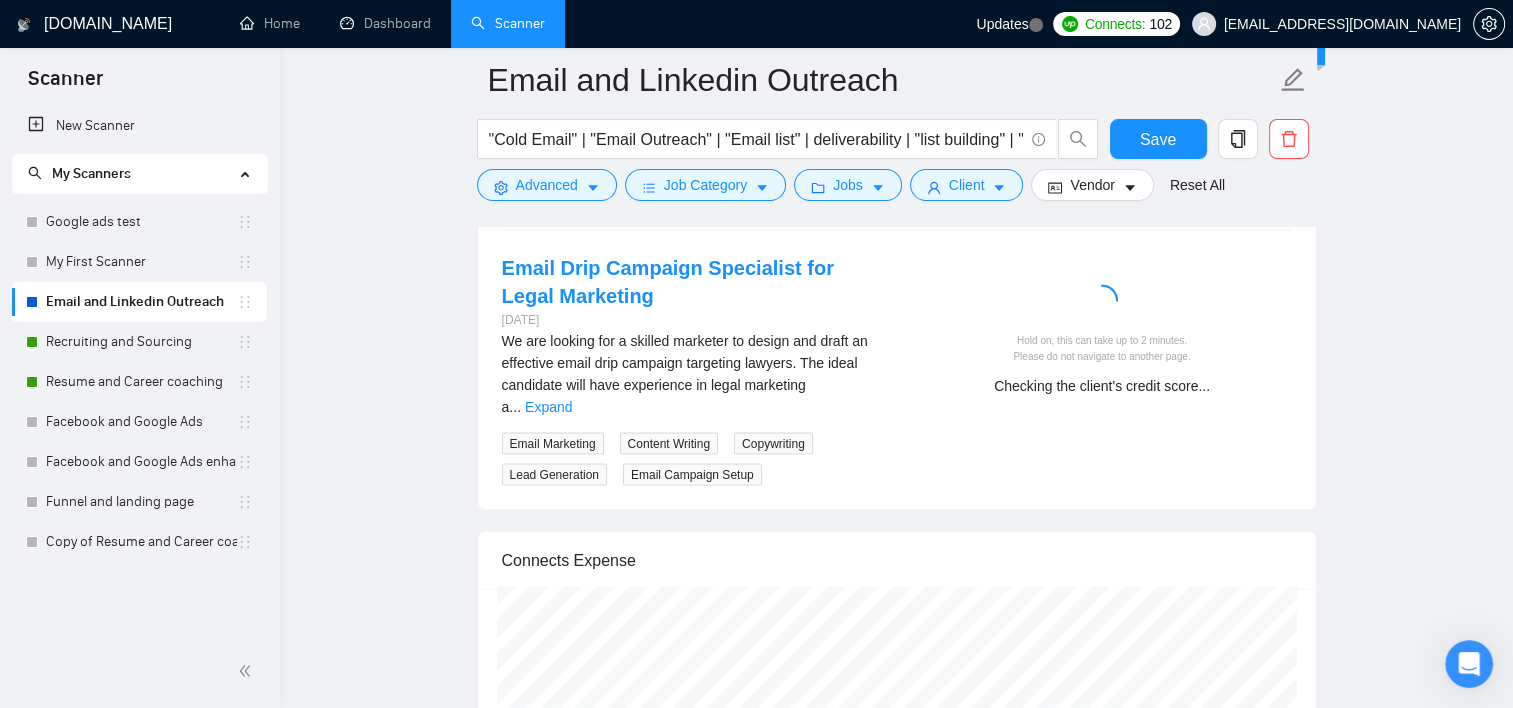 scroll, scrollTop: 3363, scrollLeft: 0, axis: vertical 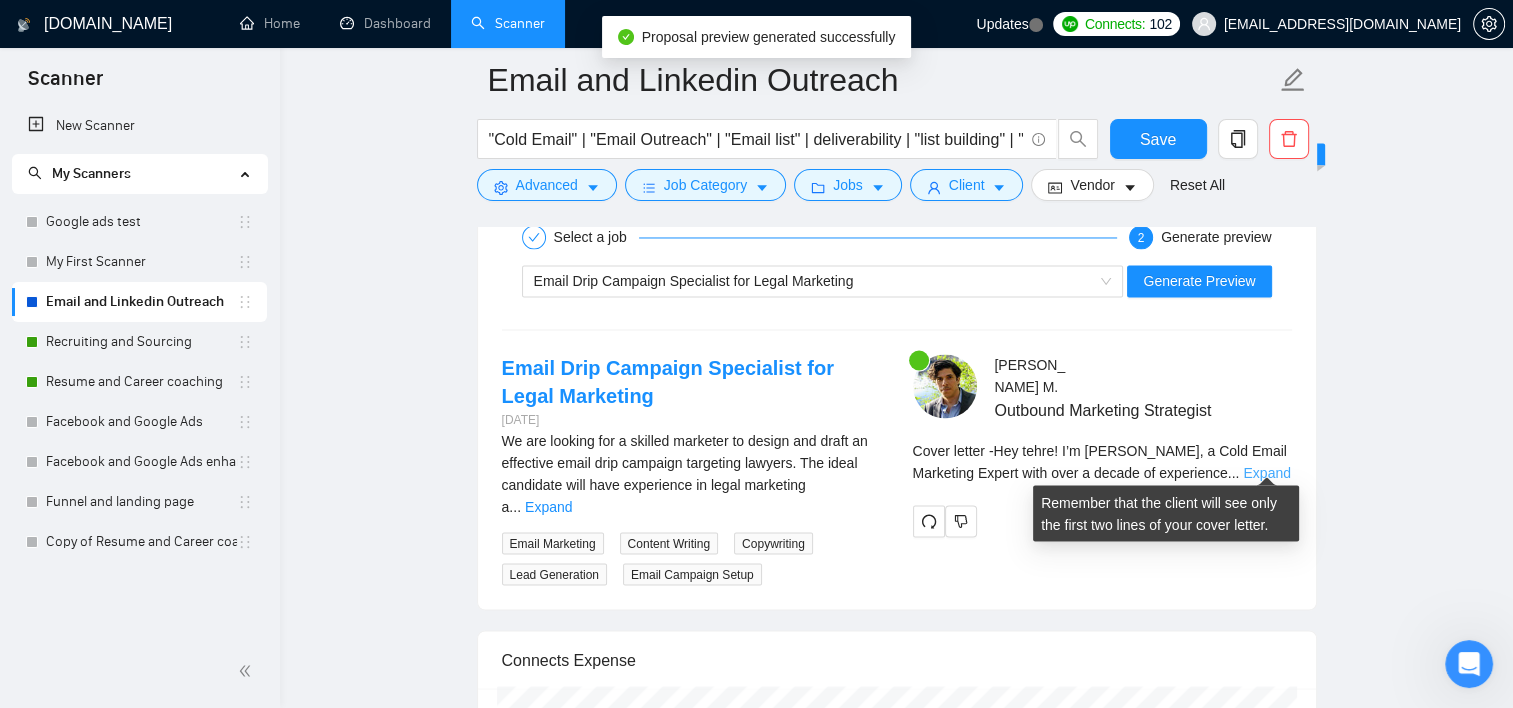 click on "Expand" at bounding box center [1266, 472] 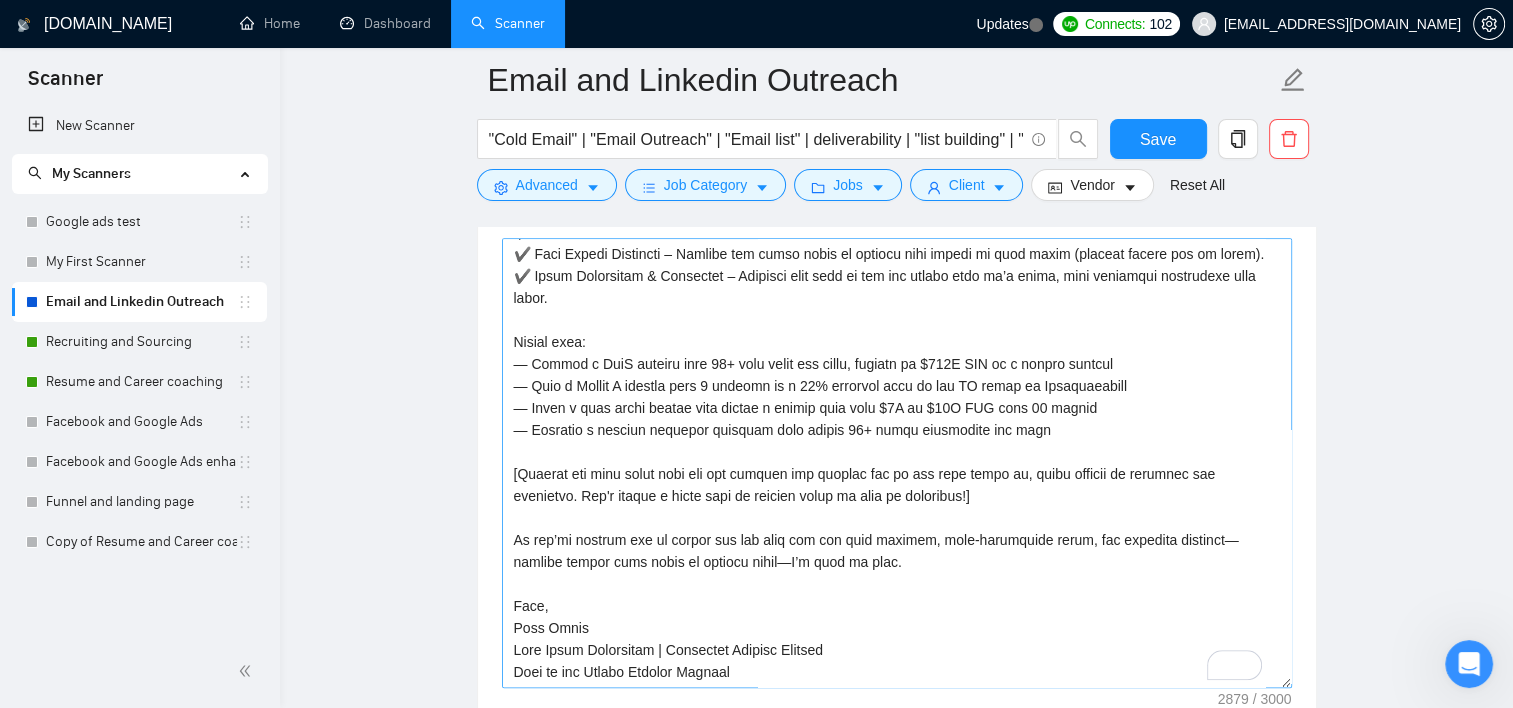 scroll, scrollTop: 1763, scrollLeft: 0, axis: vertical 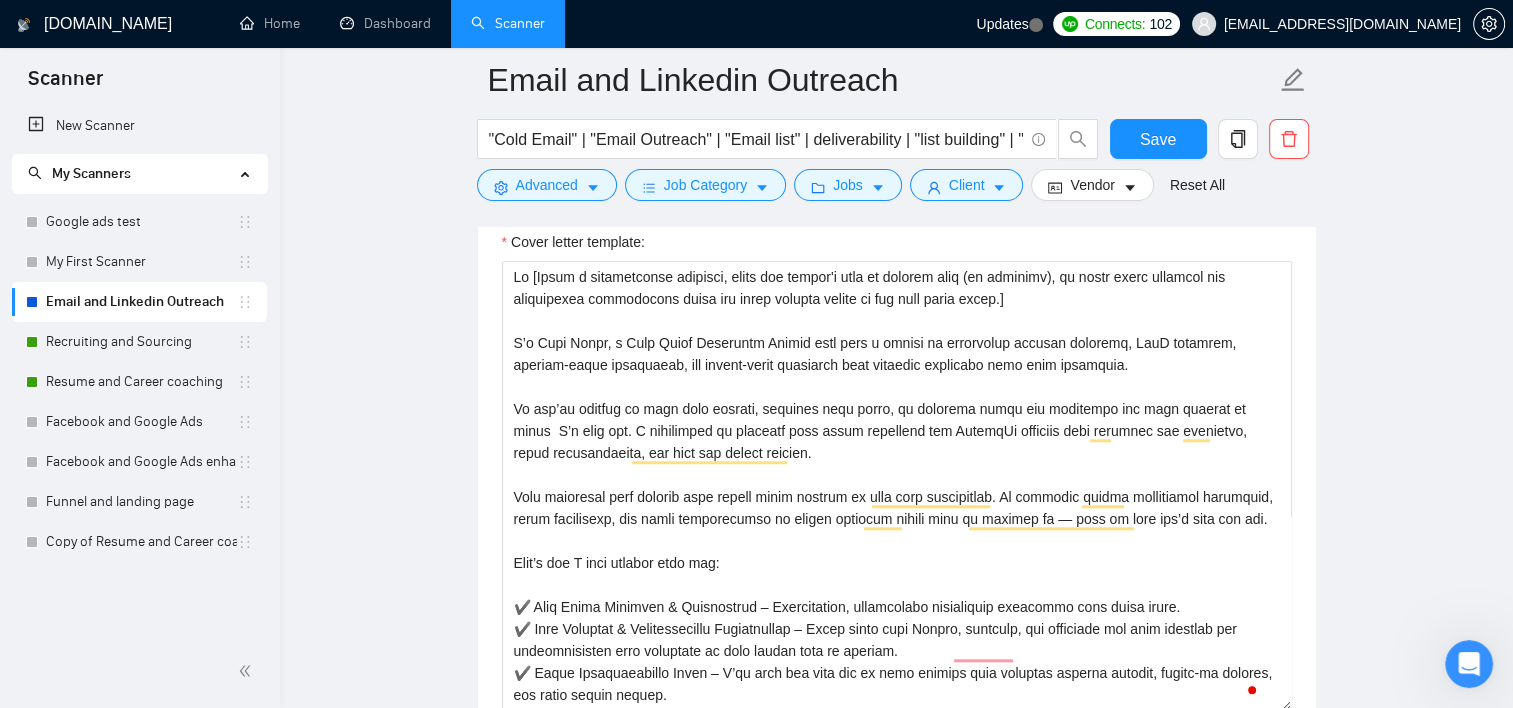 click at bounding box center (1469, 664) 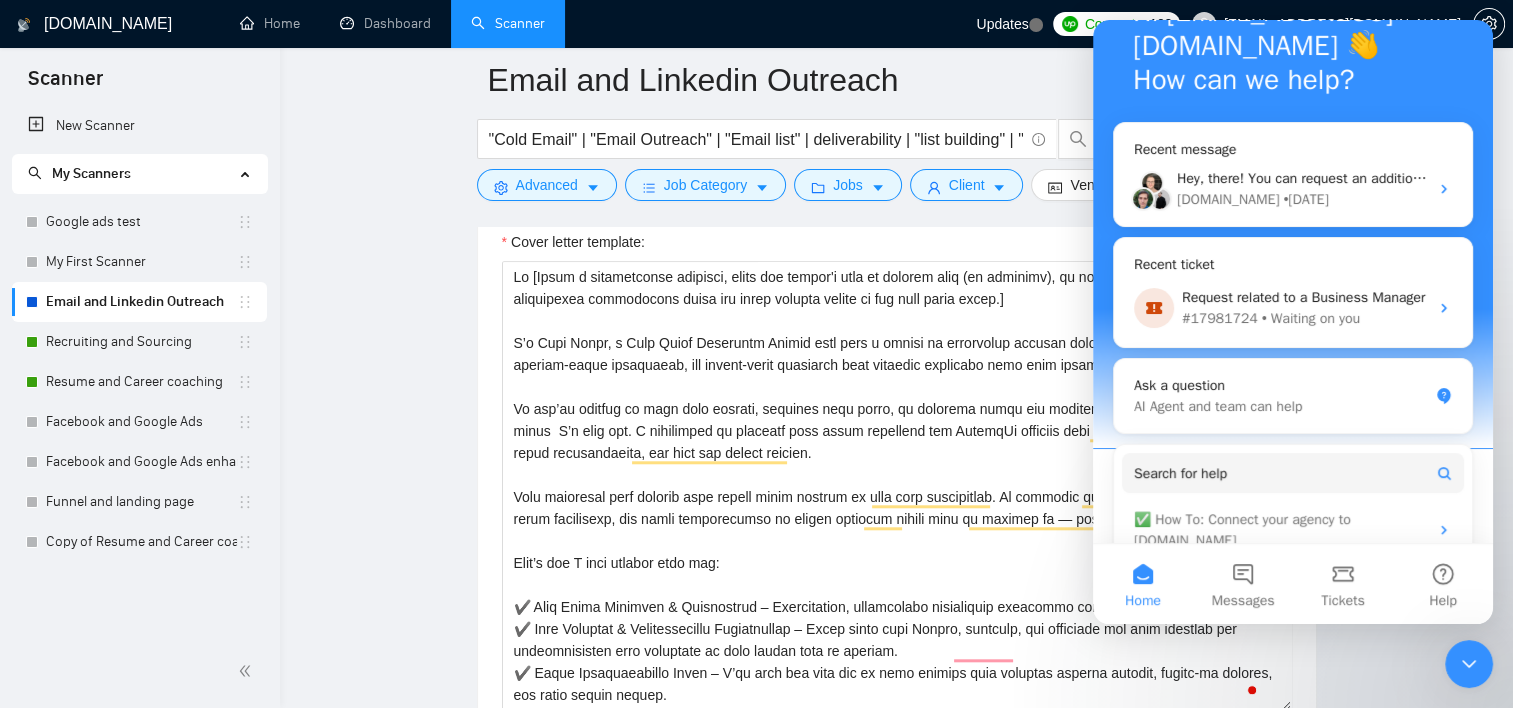 scroll, scrollTop: 366, scrollLeft: 0, axis: vertical 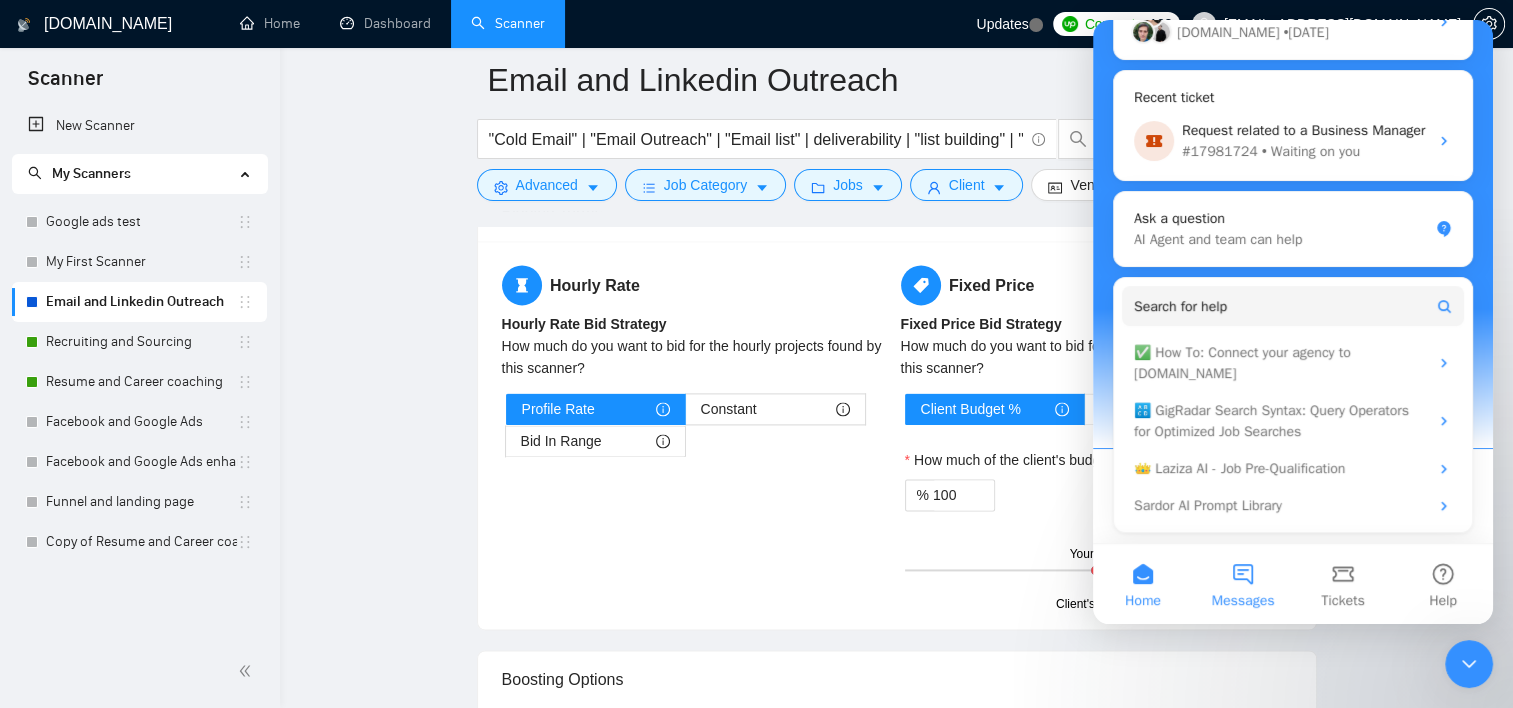 click on "Messages" at bounding box center (1243, 584) 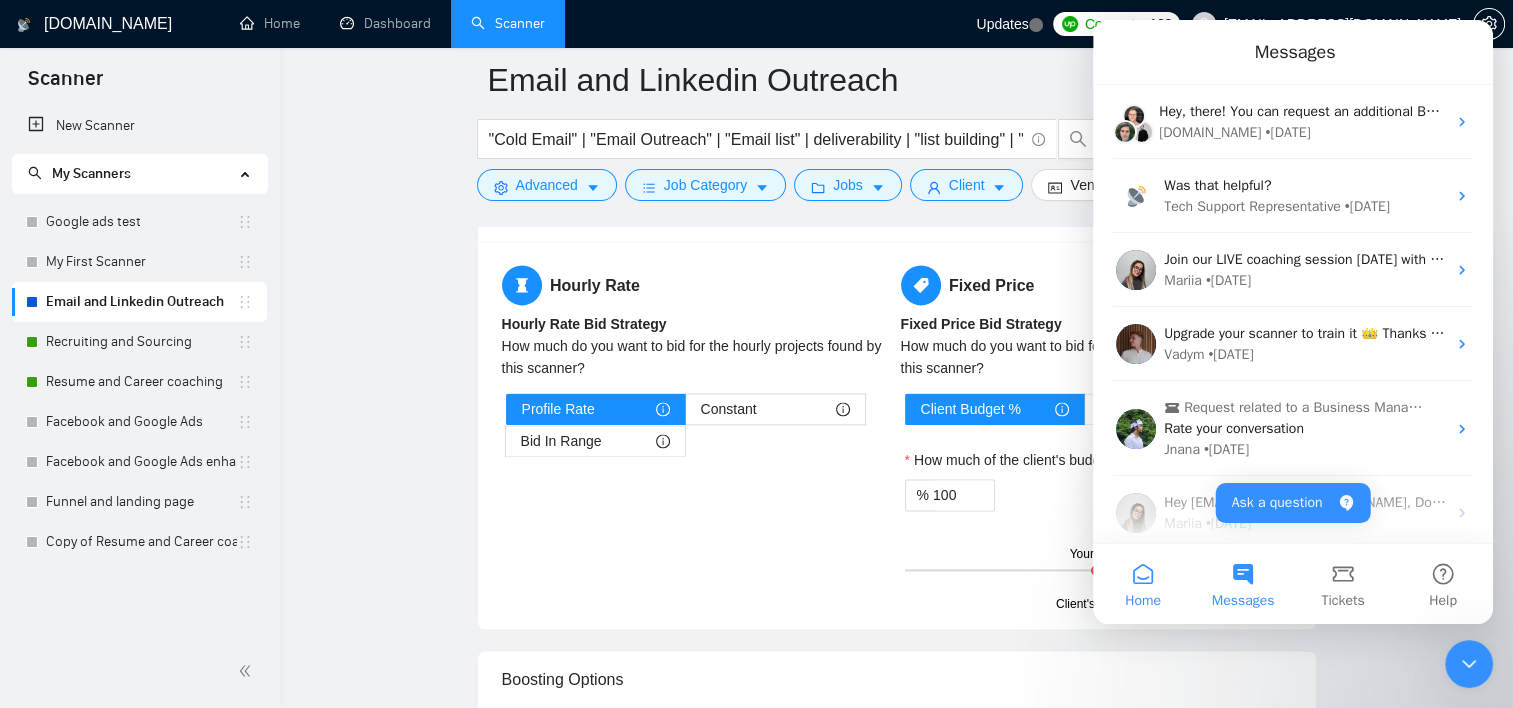 click on "Home" at bounding box center (1143, 584) 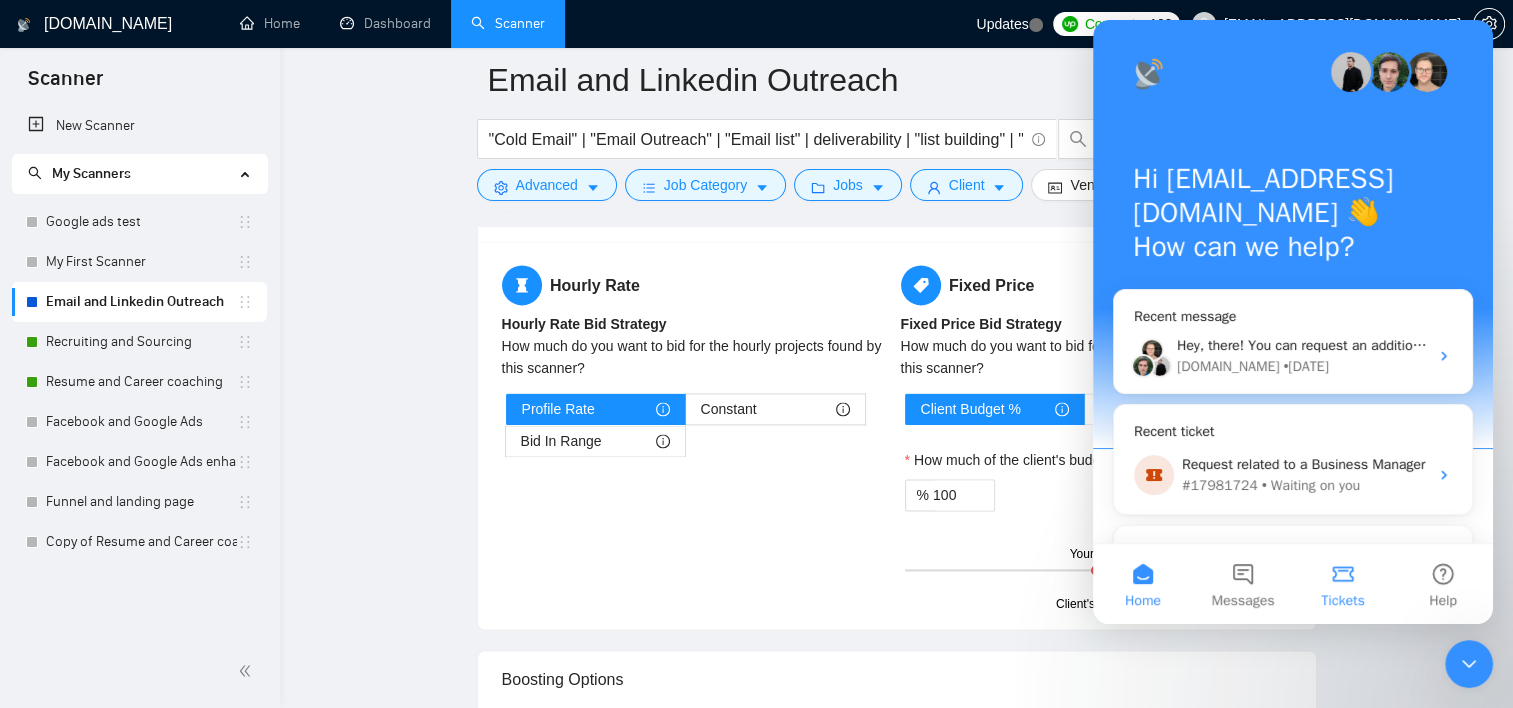 click on "Tickets" at bounding box center [1343, 584] 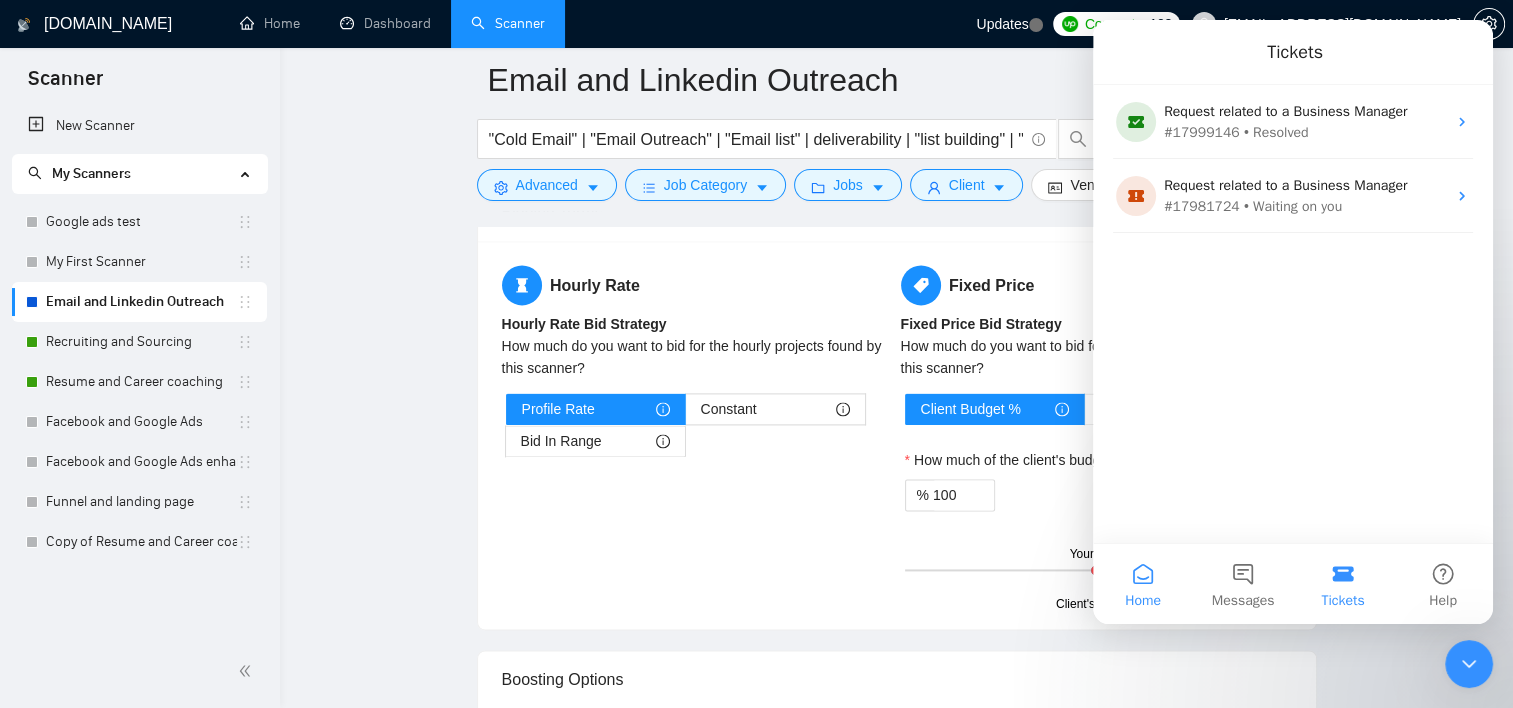 click on "Home" at bounding box center (1143, 584) 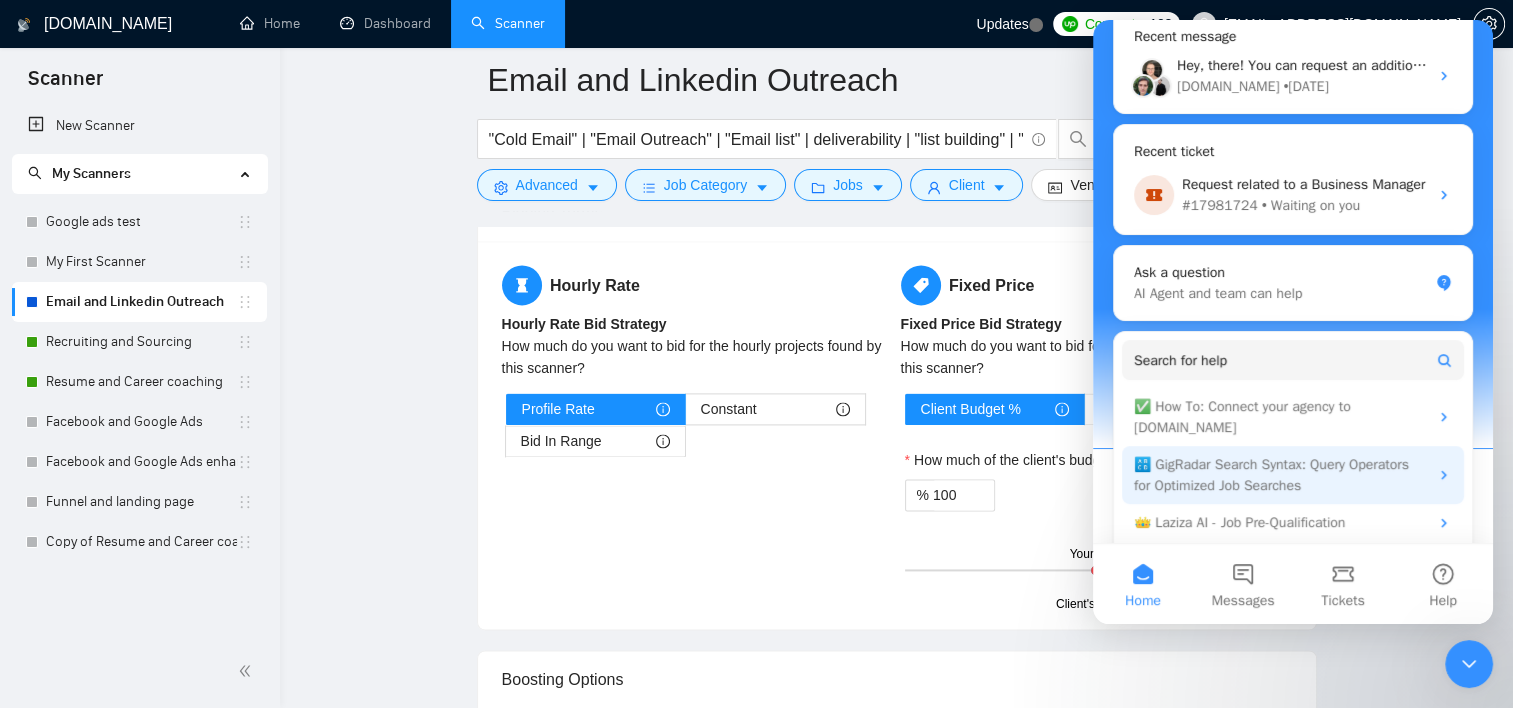 scroll, scrollTop: 366, scrollLeft: 0, axis: vertical 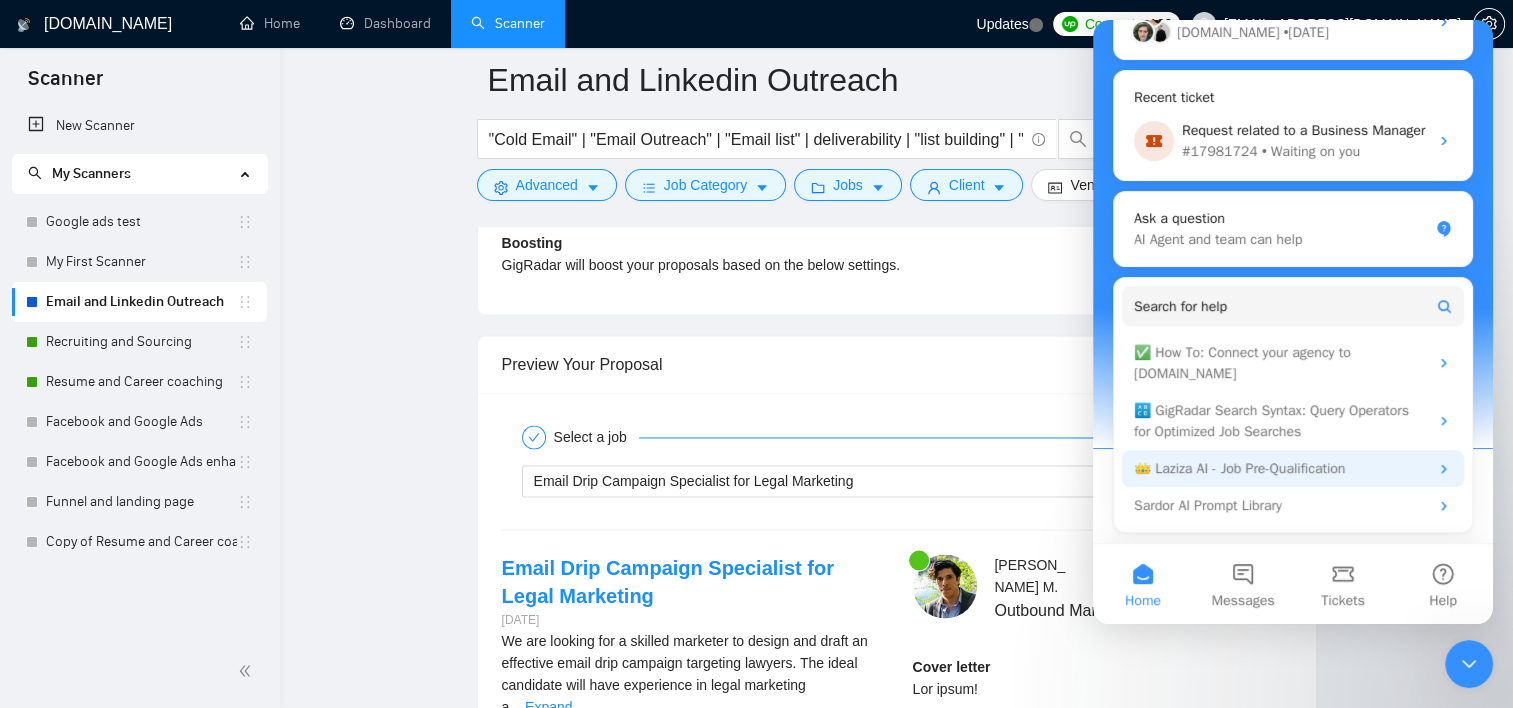 click on "👑 Laziza AI - Job Pre-Qualification" at bounding box center [1281, 468] 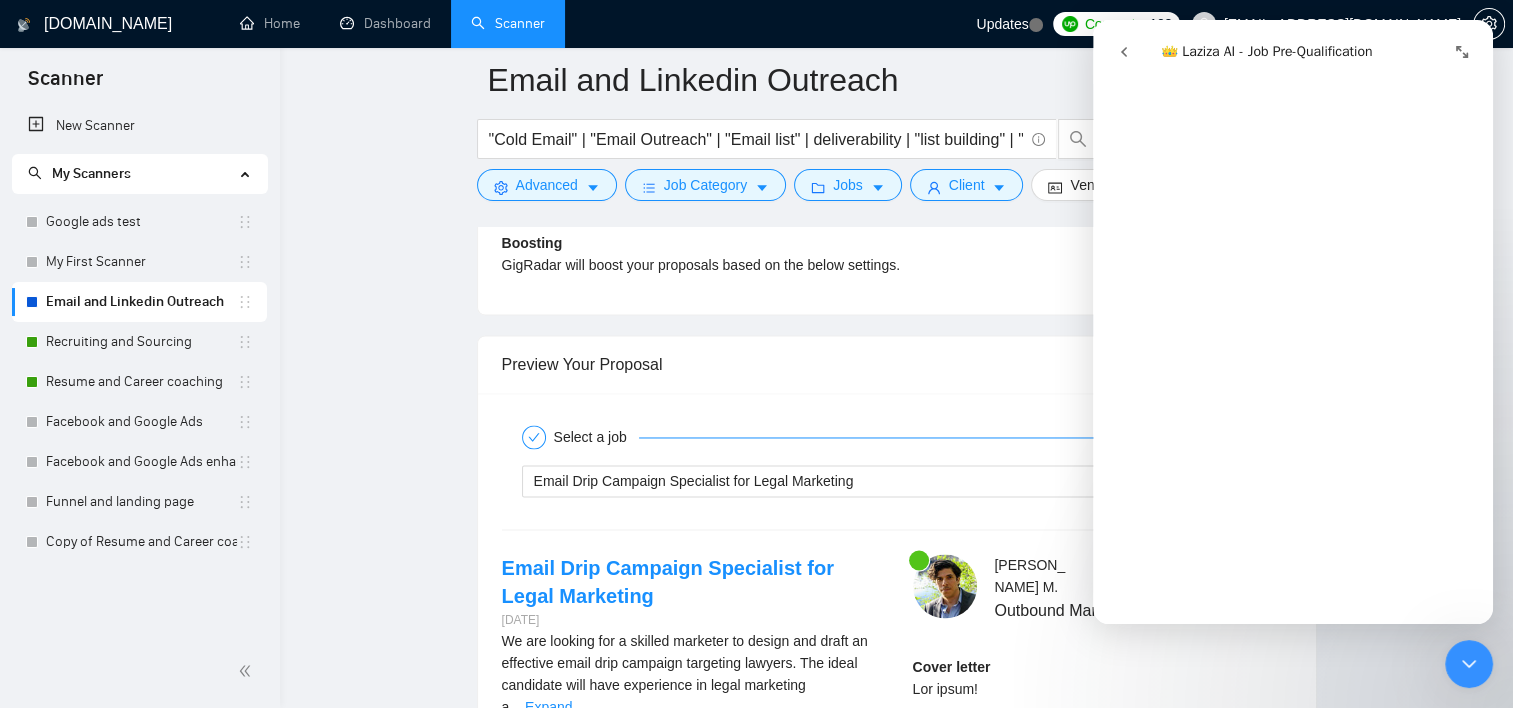 scroll, scrollTop: 100, scrollLeft: 0, axis: vertical 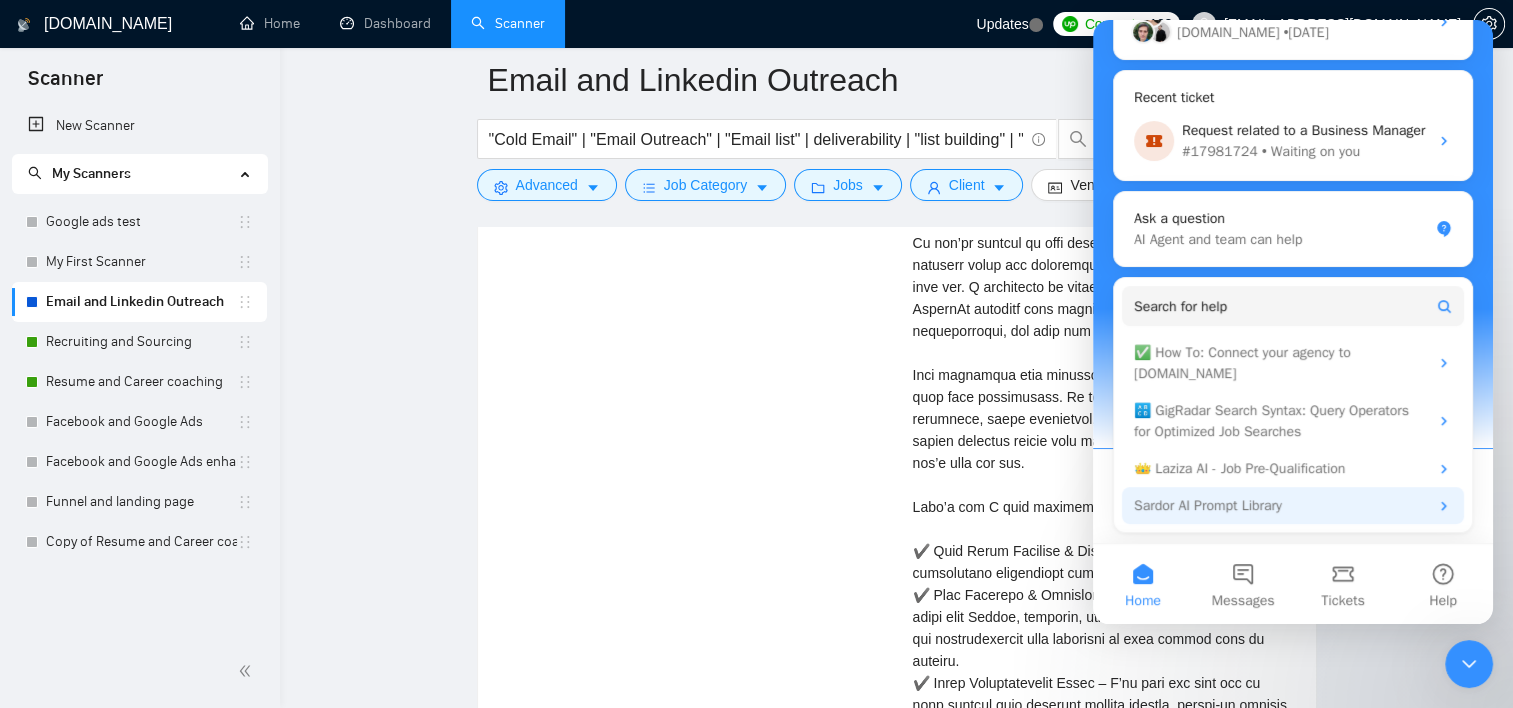 click on "Sardor AI Prompt Library" at bounding box center (1293, 505) 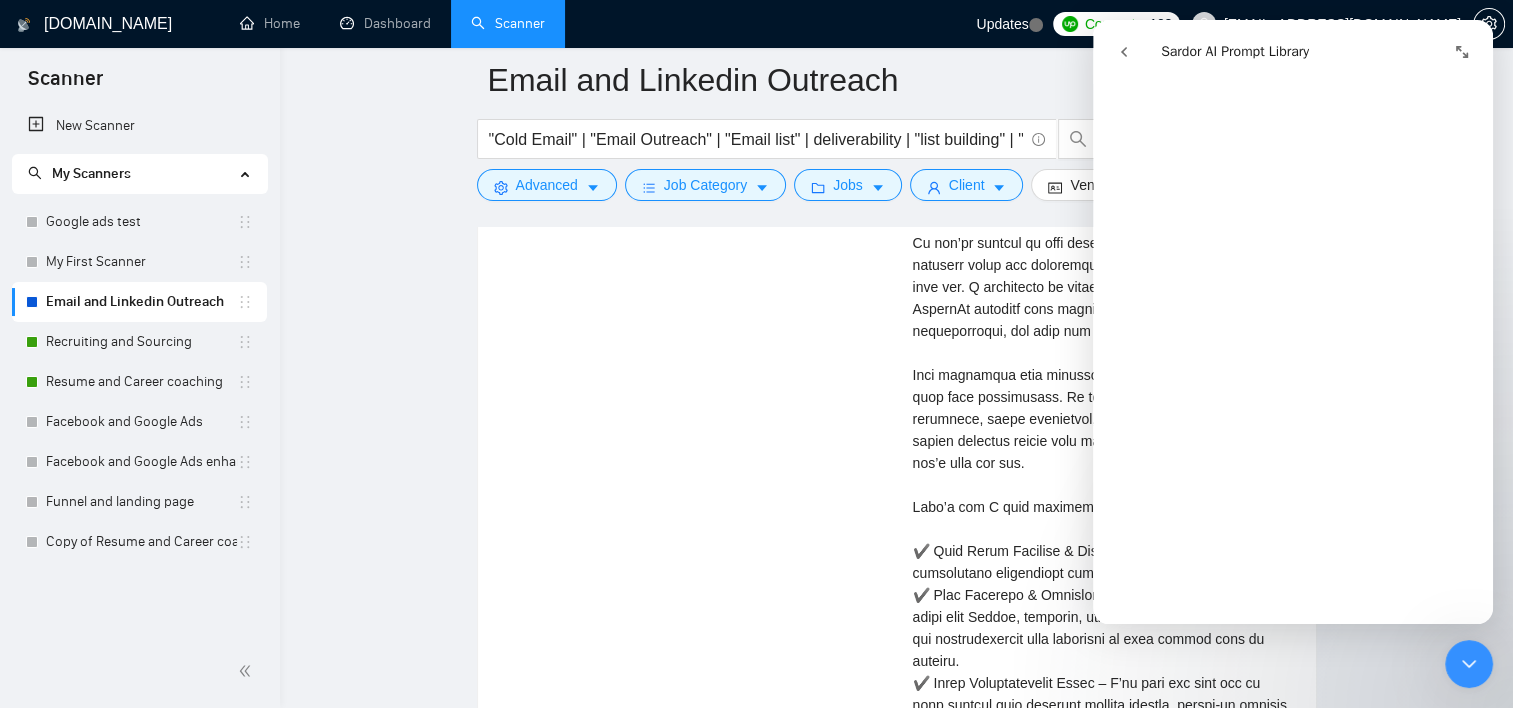 scroll, scrollTop: 2700, scrollLeft: 0, axis: vertical 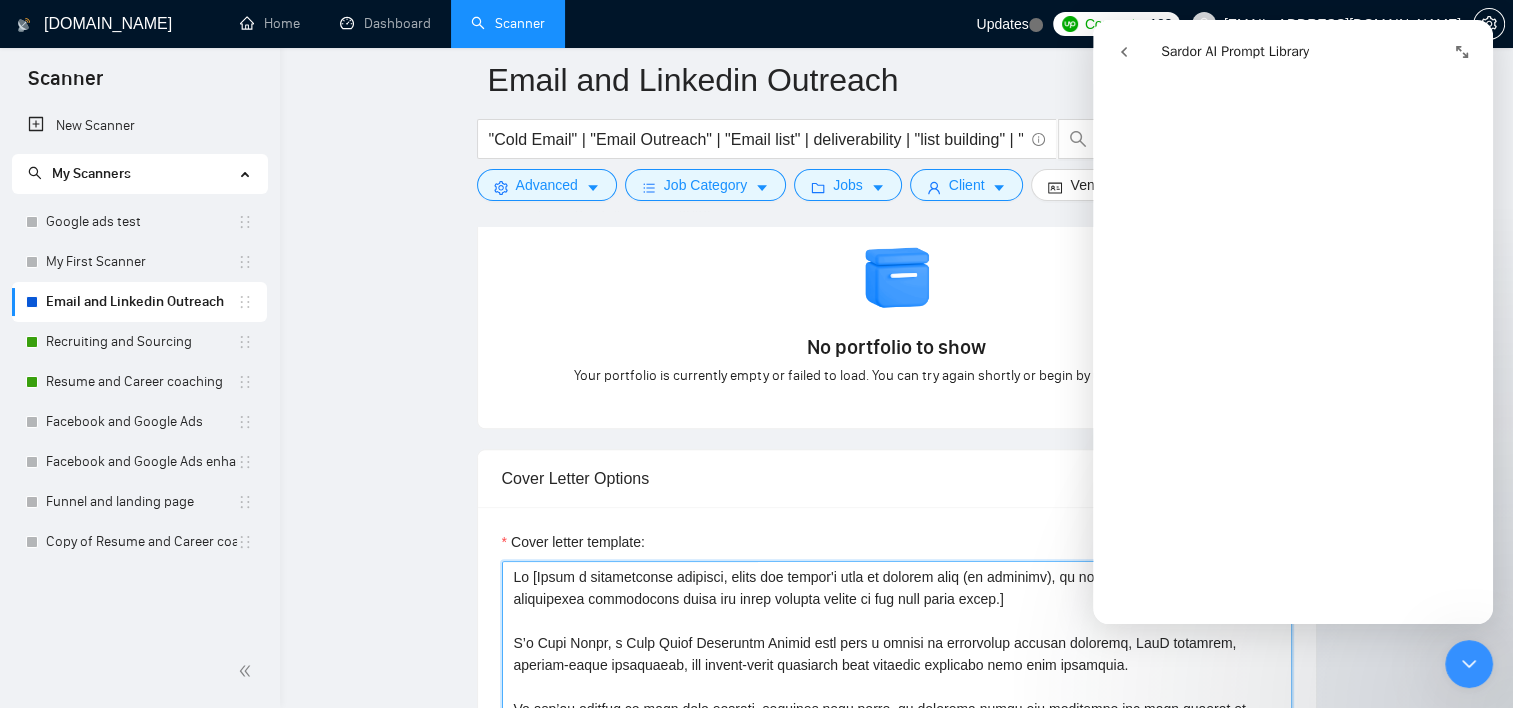 click on "Cover letter template:" at bounding box center [897, 786] 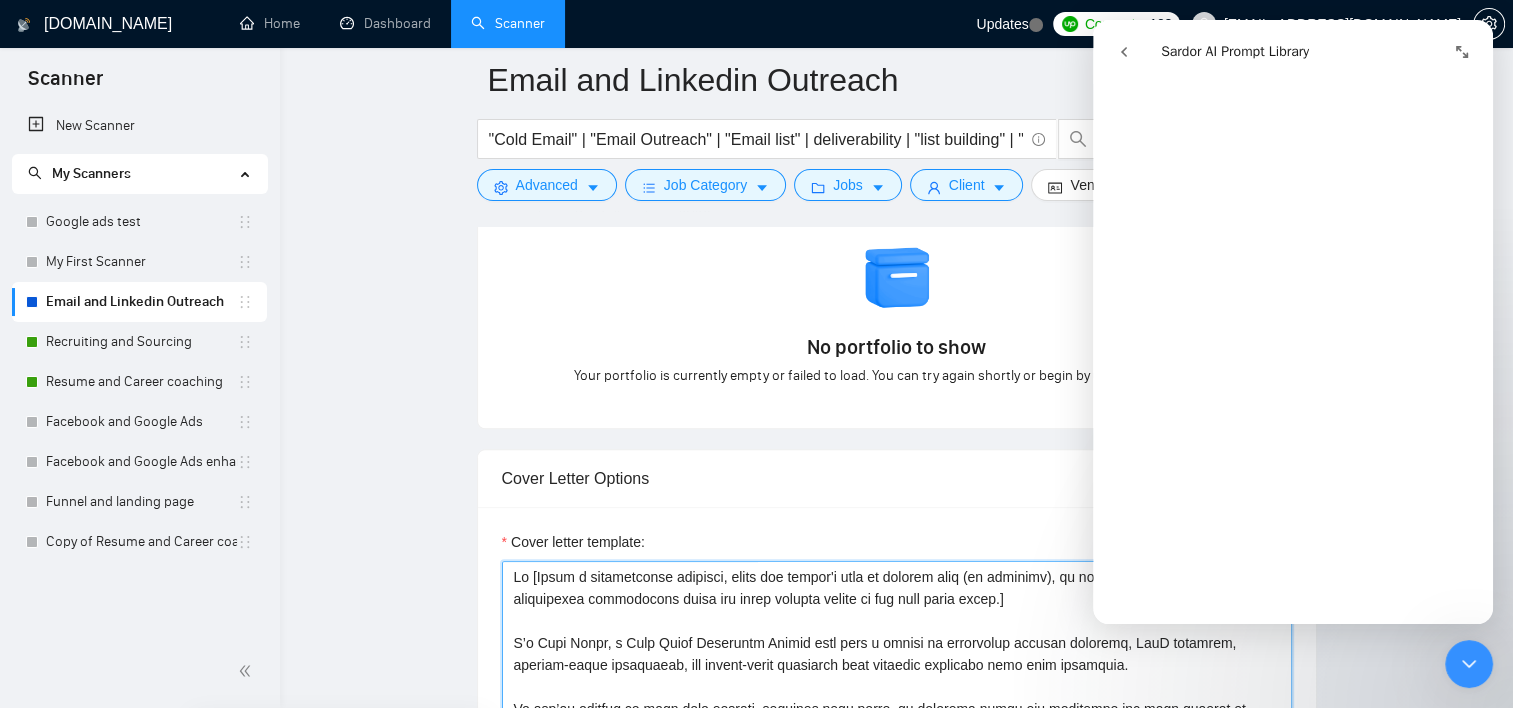 drag, startPoint x: 1040, startPoint y: 599, endPoint x: 532, endPoint y: 585, distance: 508.19287 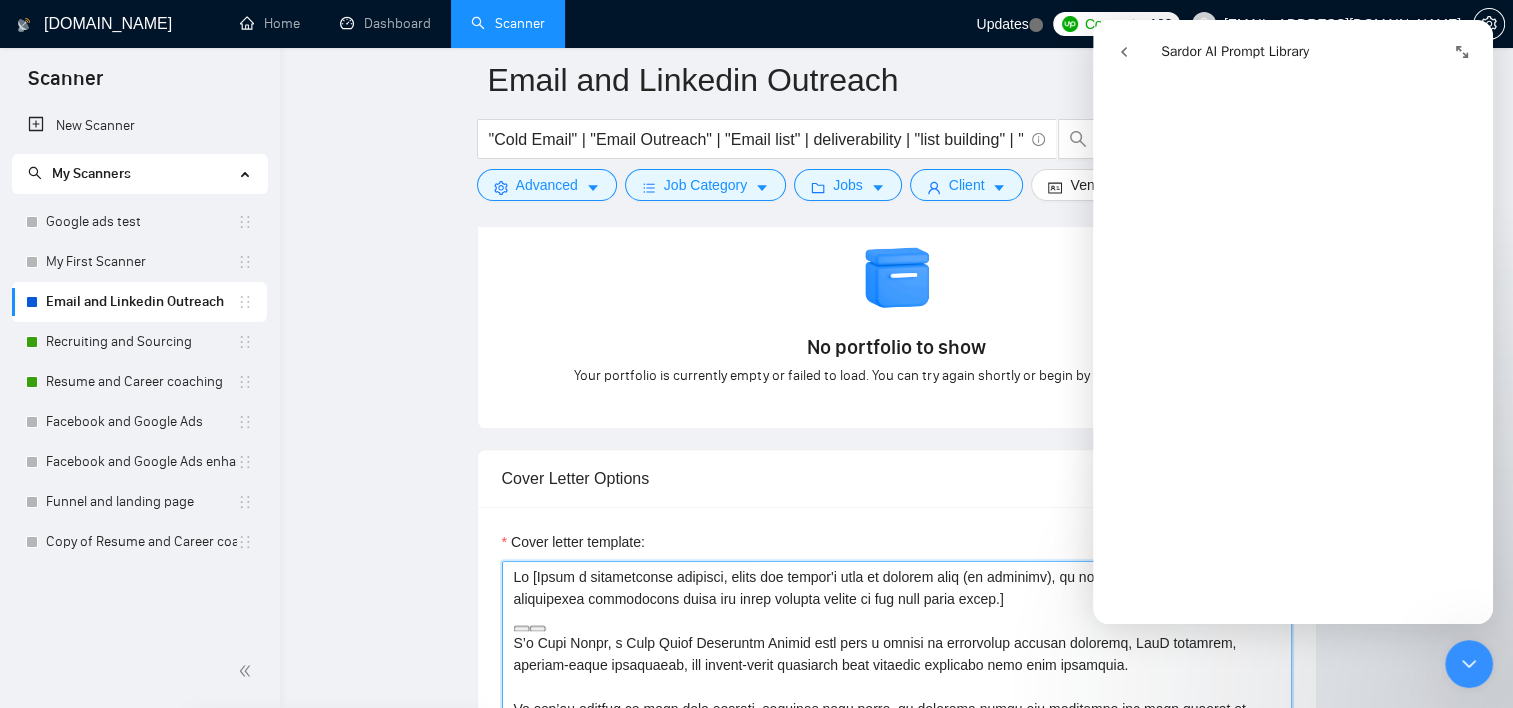 paste on "that conveys your enthusiasm and positive reaction to the job posting, incorporate elements from the job posting" 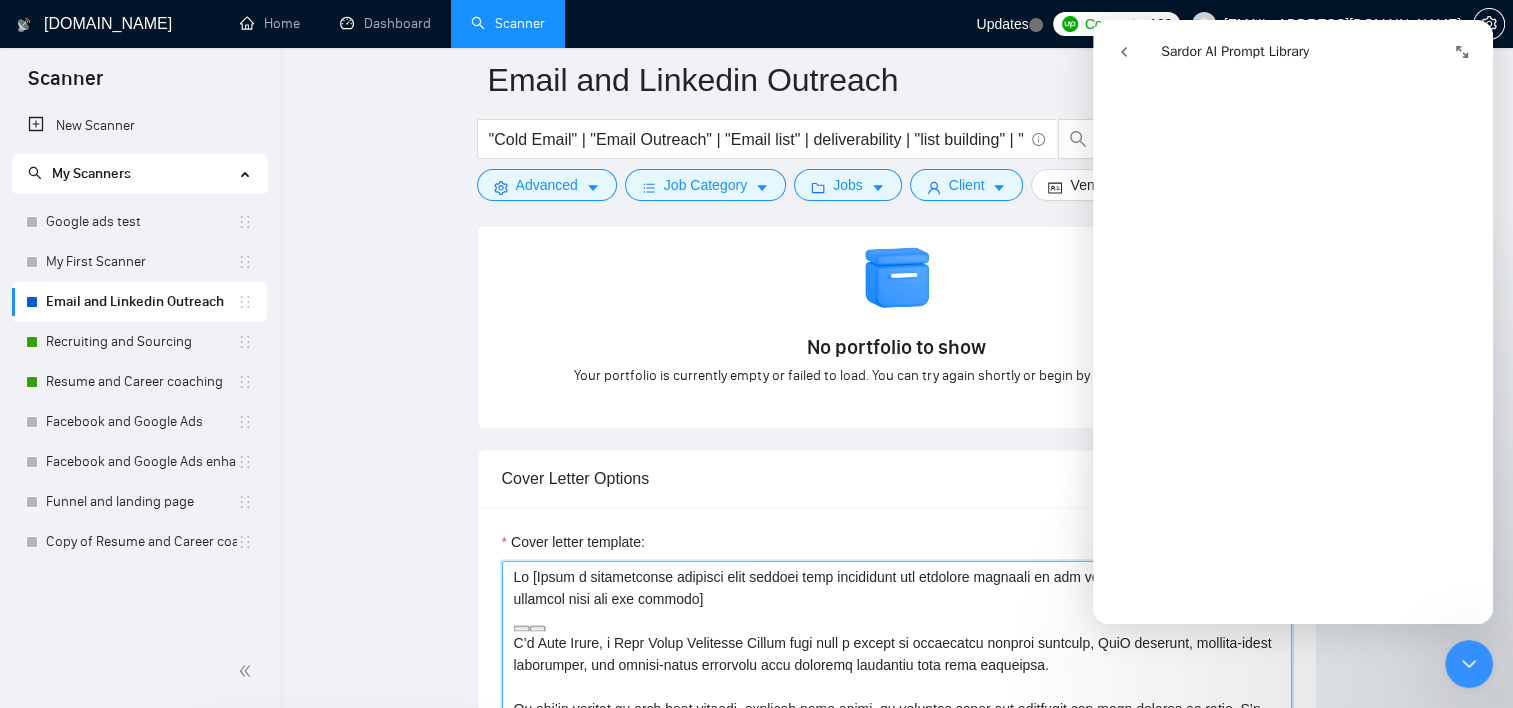 scroll, scrollTop: 72, scrollLeft: 0, axis: vertical 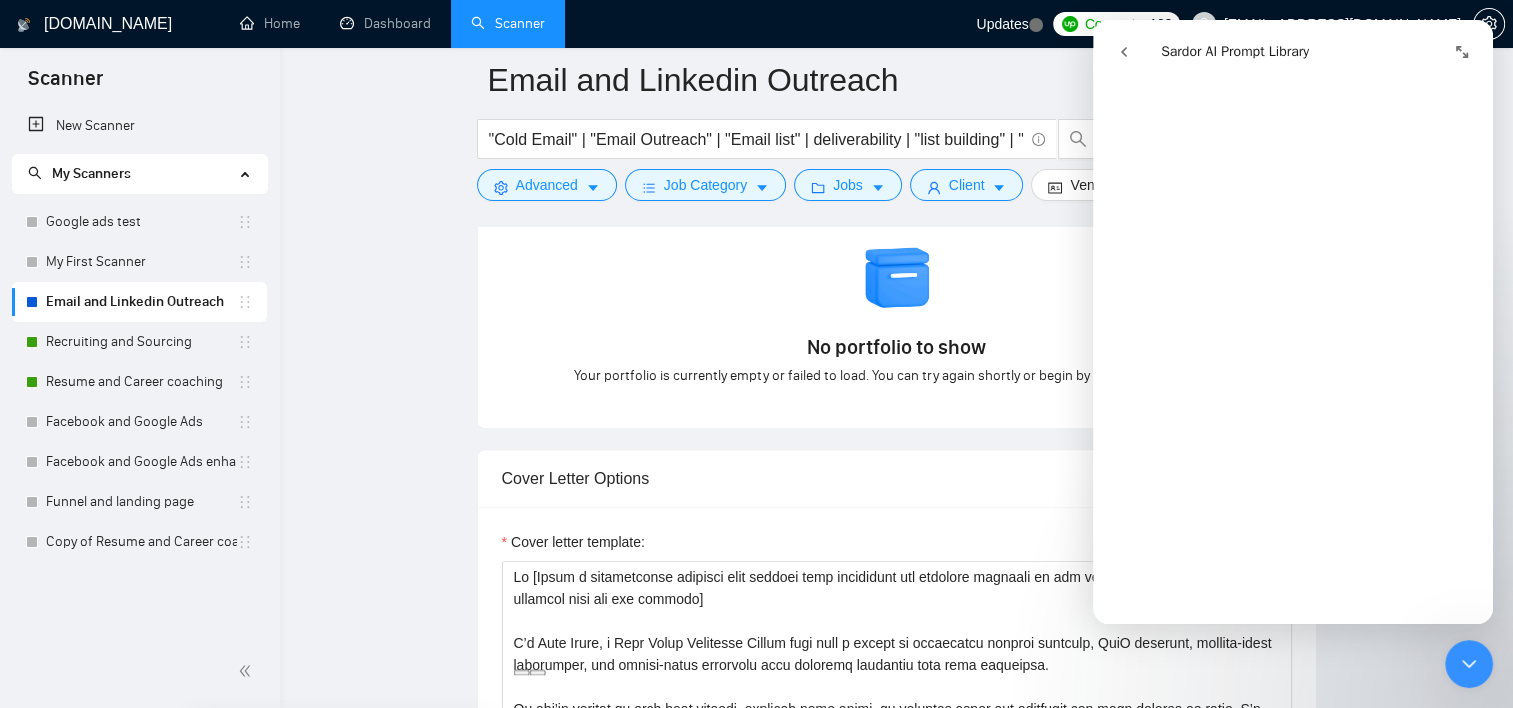 click 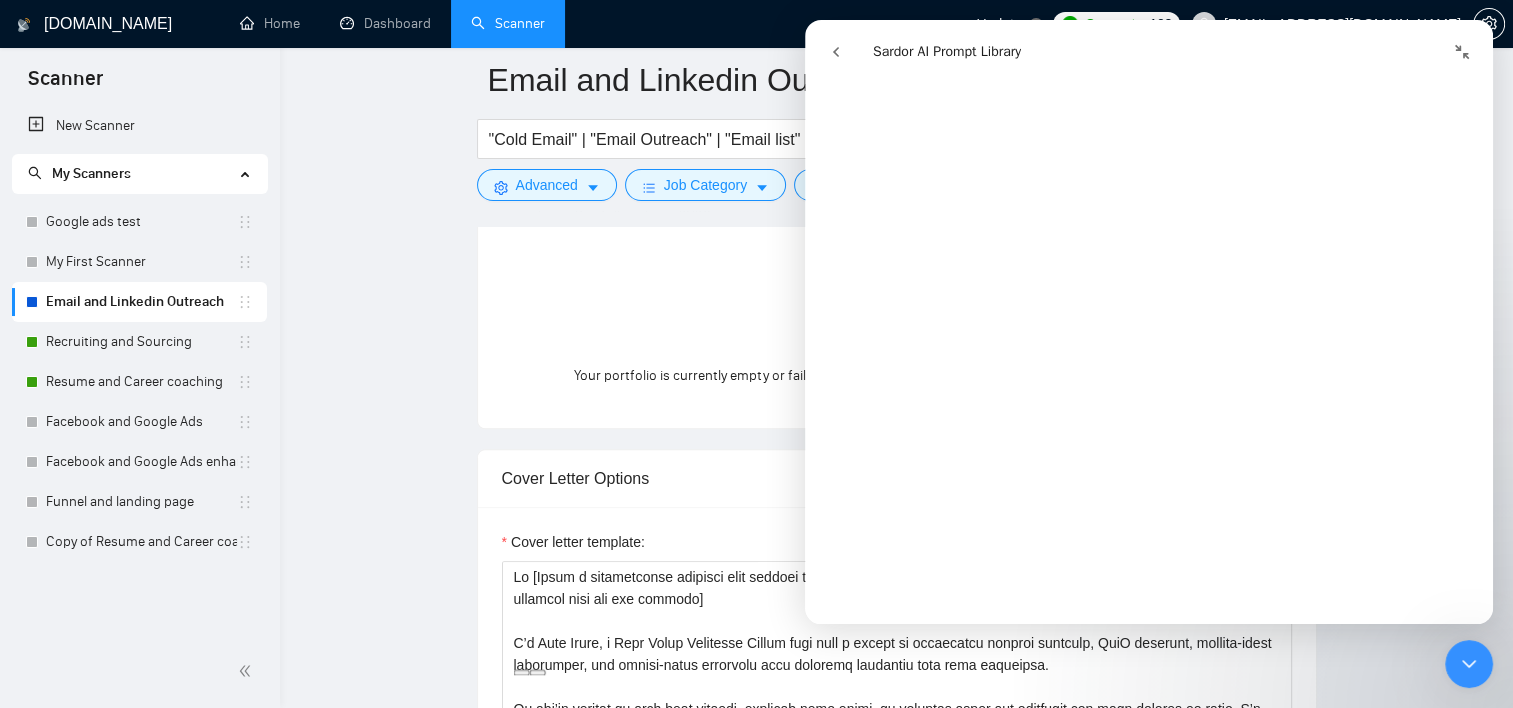 scroll, scrollTop: 2505, scrollLeft: 0, axis: vertical 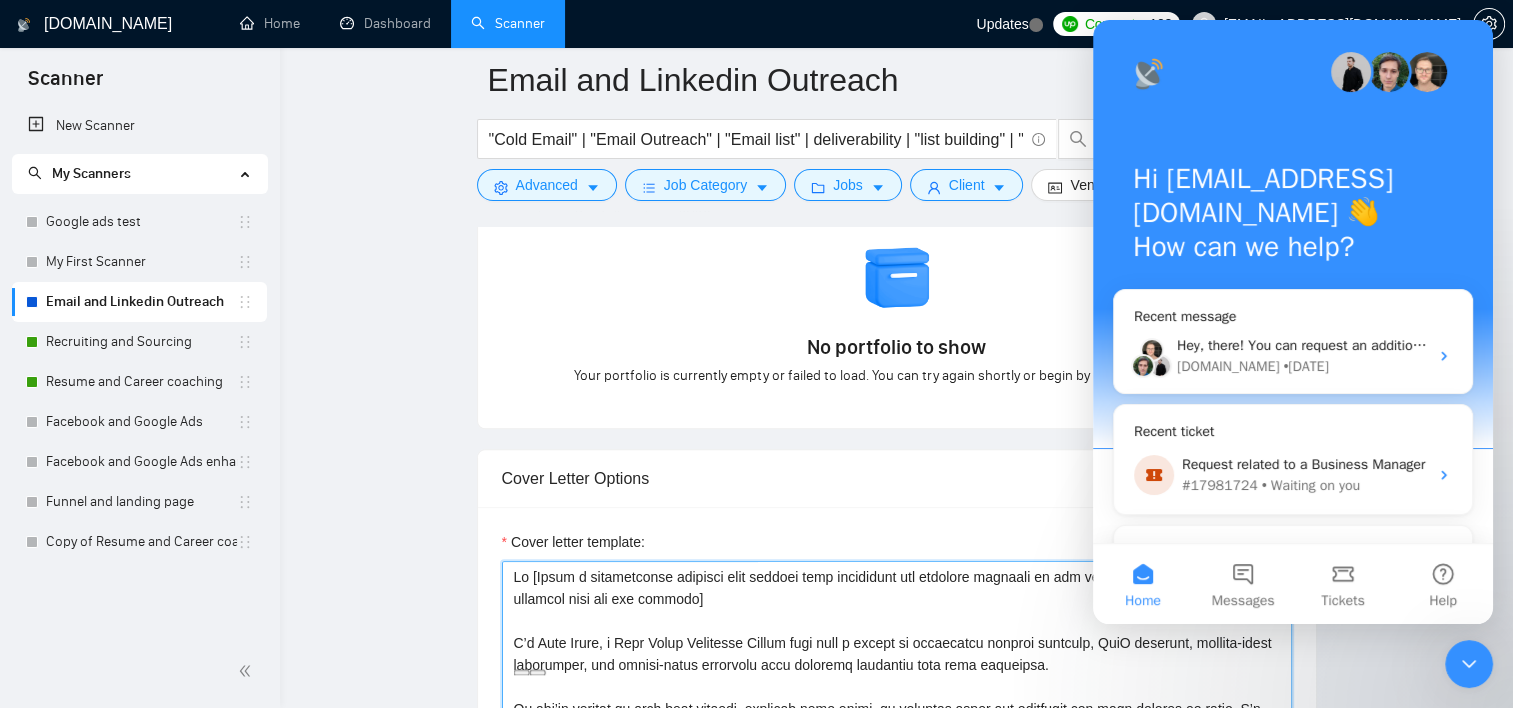 drag, startPoint x: 743, startPoint y: 608, endPoint x: 752, endPoint y: 583, distance: 26.57066 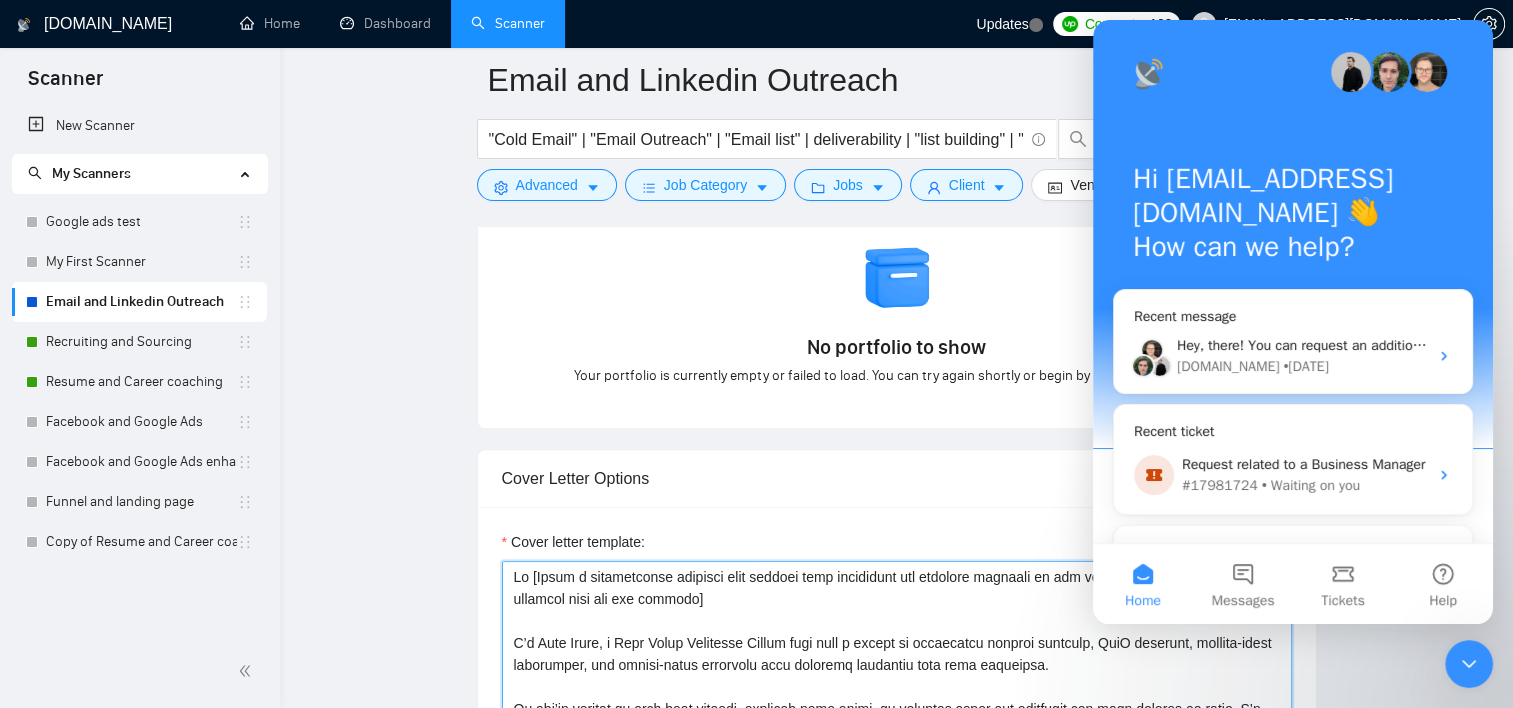 scroll, scrollTop: 1563, scrollLeft: 0, axis: vertical 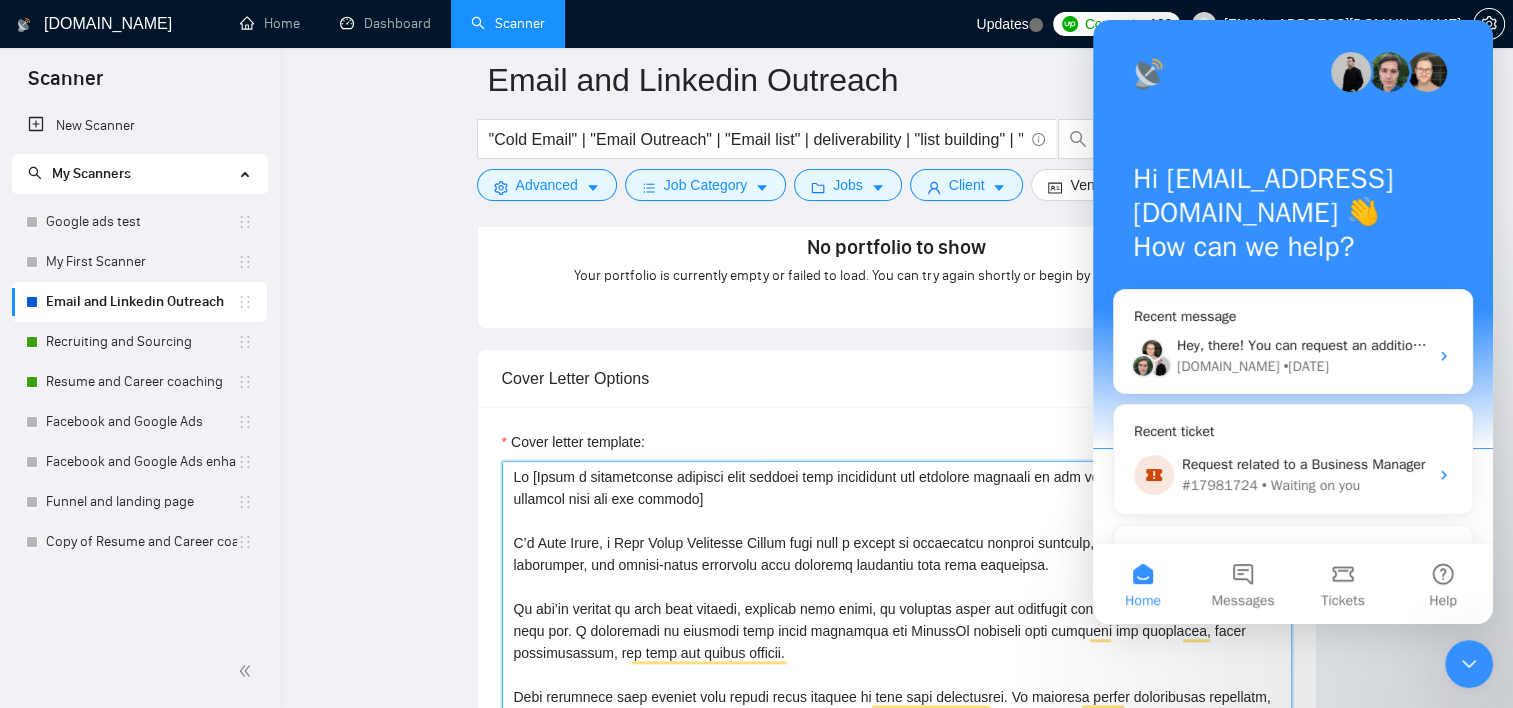 click on "Cover letter template:" at bounding box center (897, 686) 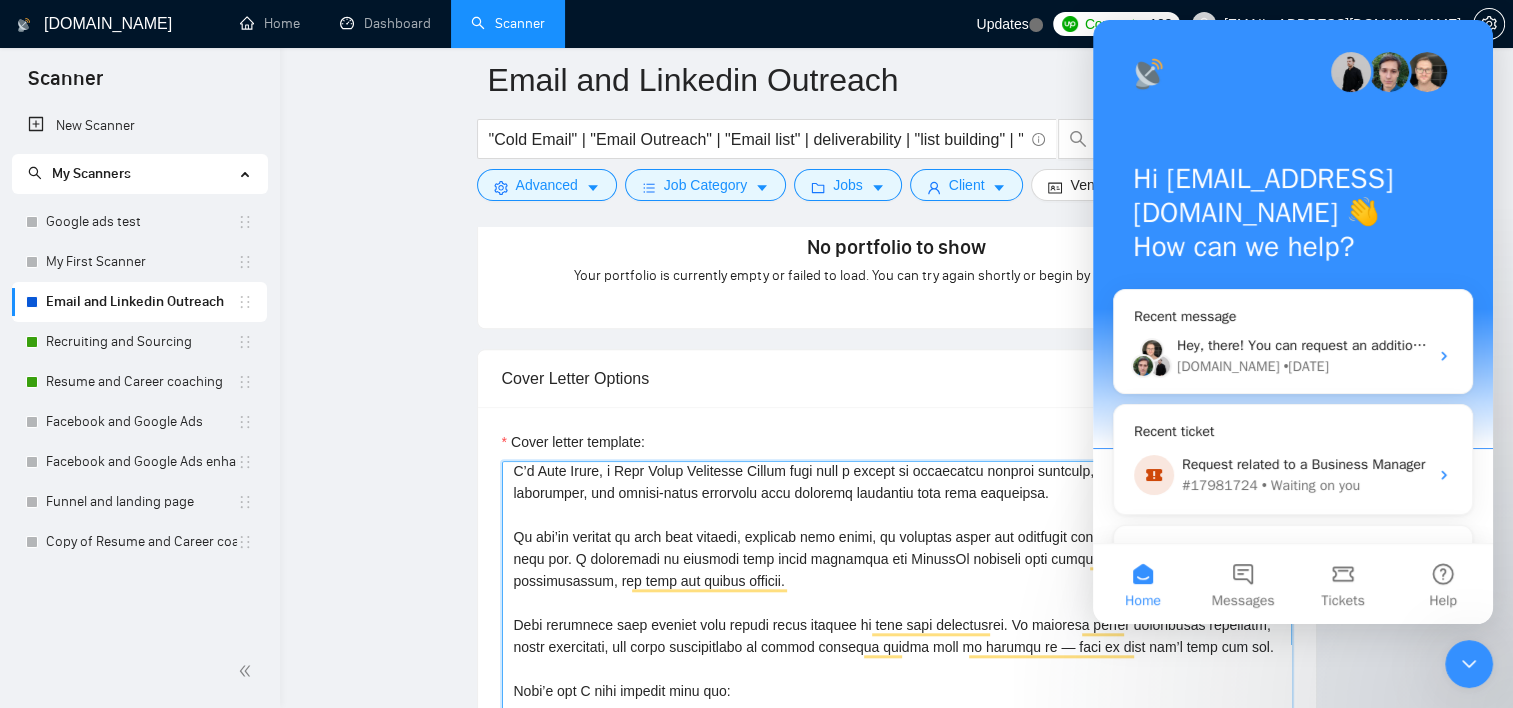 scroll, scrollTop: 100, scrollLeft: 0, axis: vertical 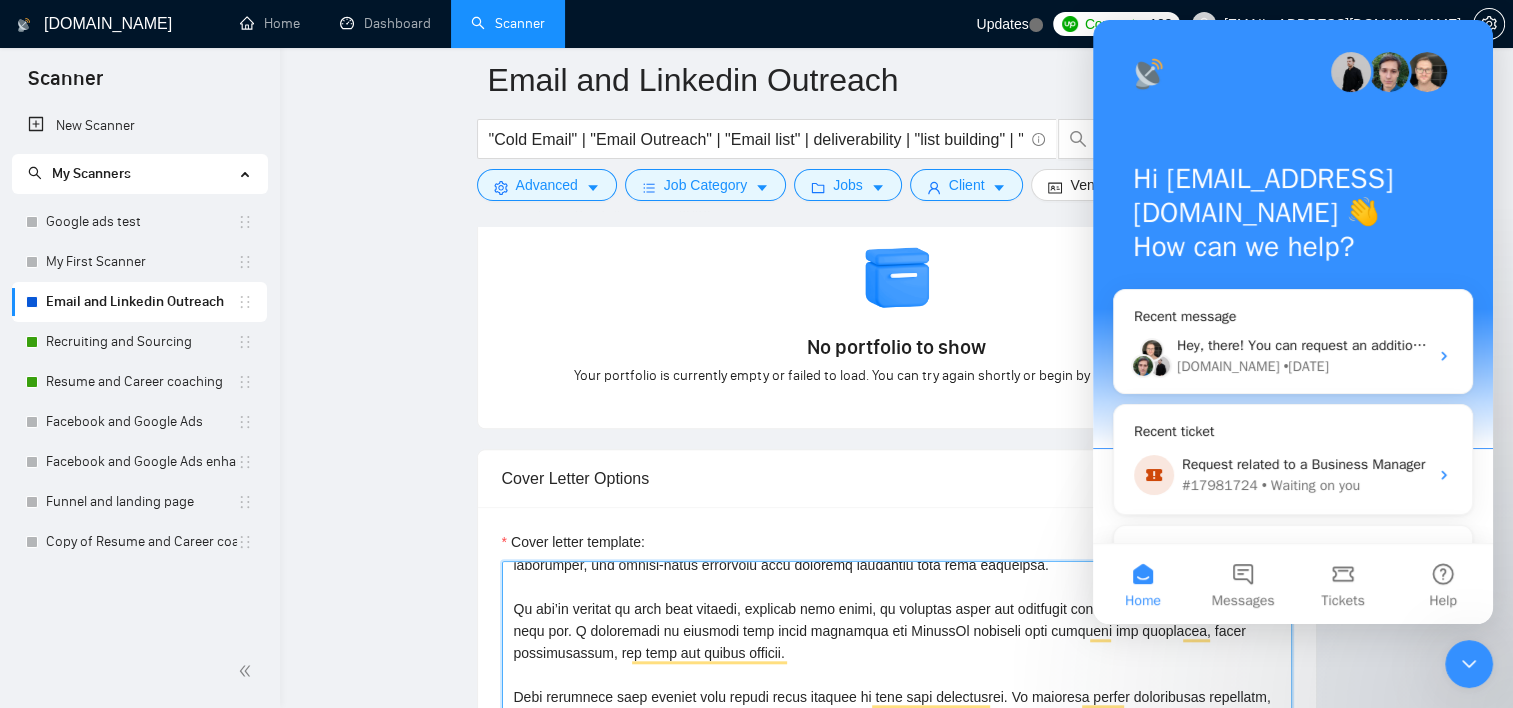 click on "Cover letter template:" at bounding box center [897, 786] 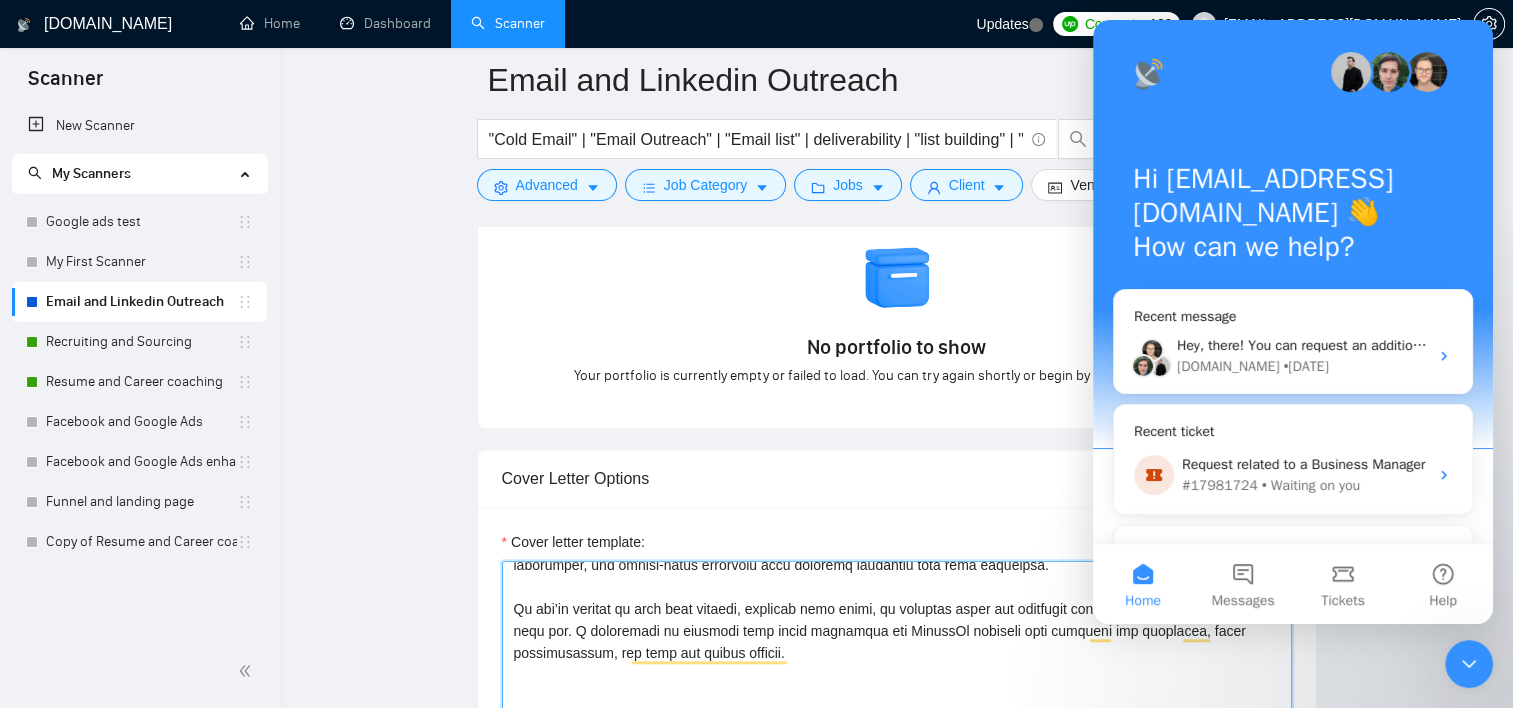 paste 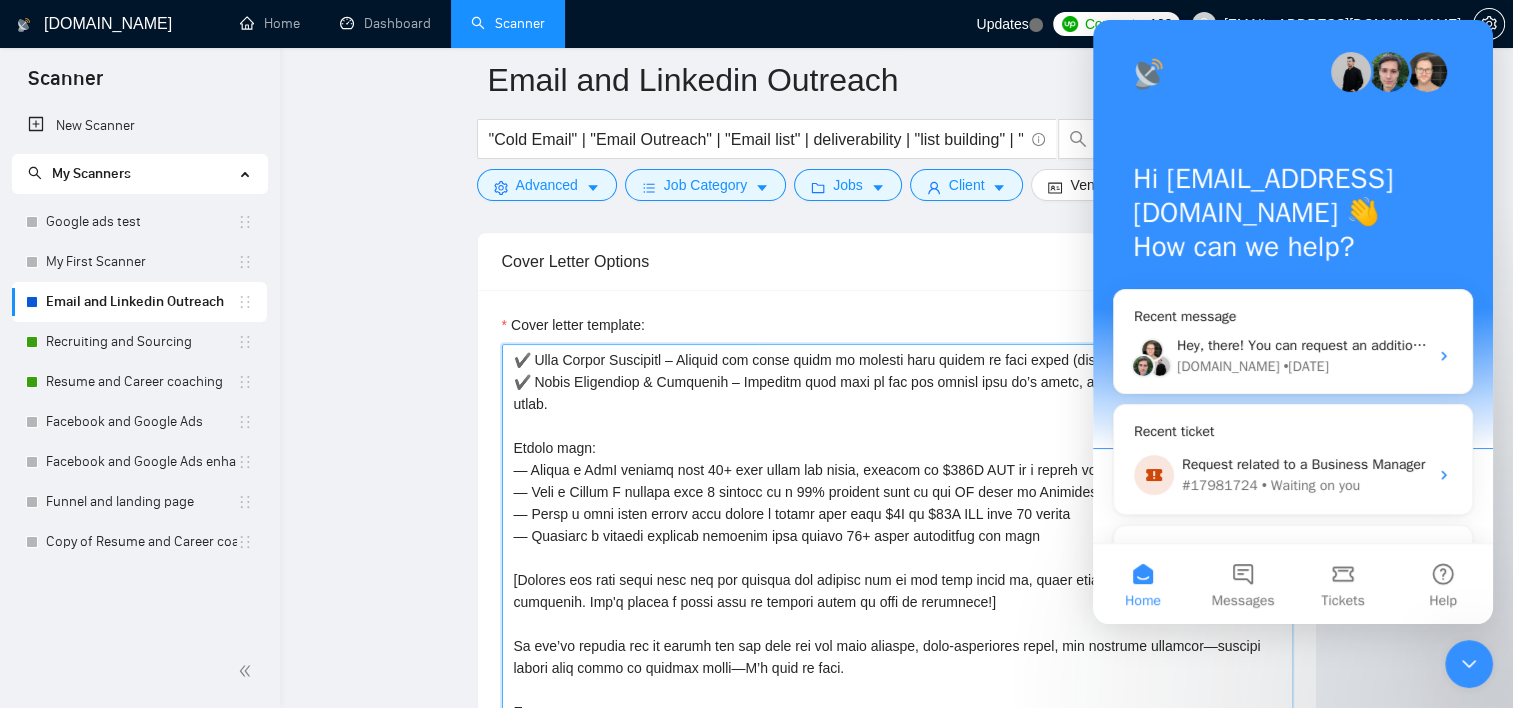 click on "Cover letter template:" at bounding box center (897, 569) 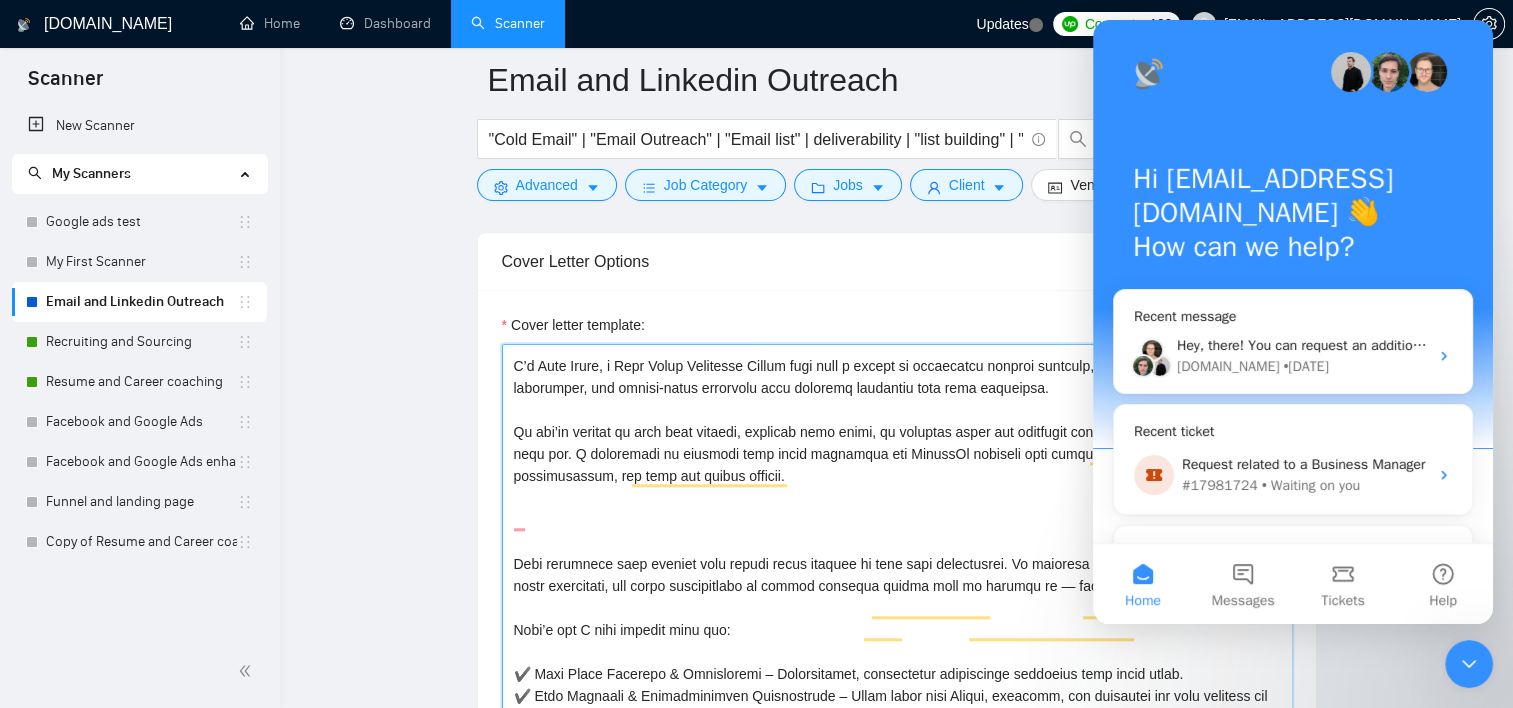 click on "Cover letter template:" at bounding box center [897, 569] 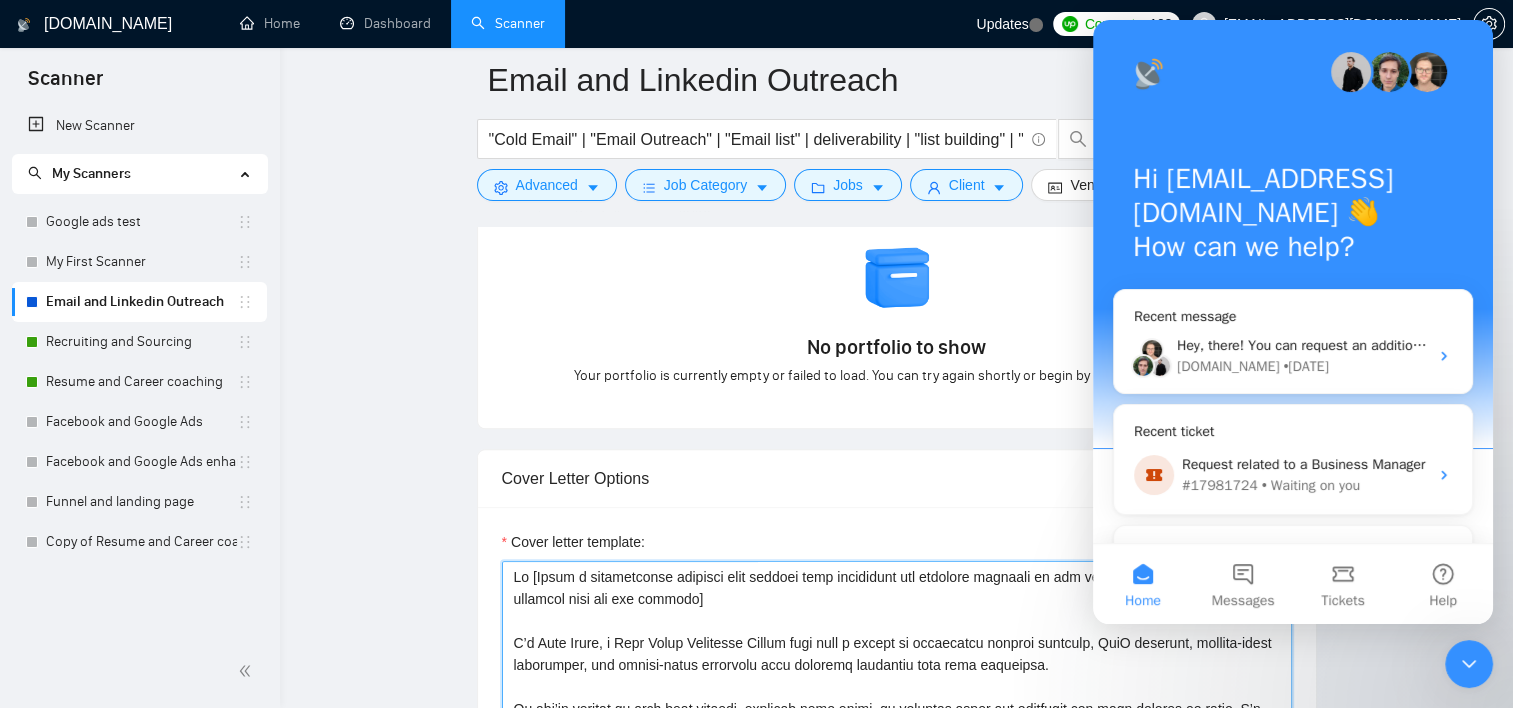 click on "Cover letter template:" at bounding box center (897, 786) 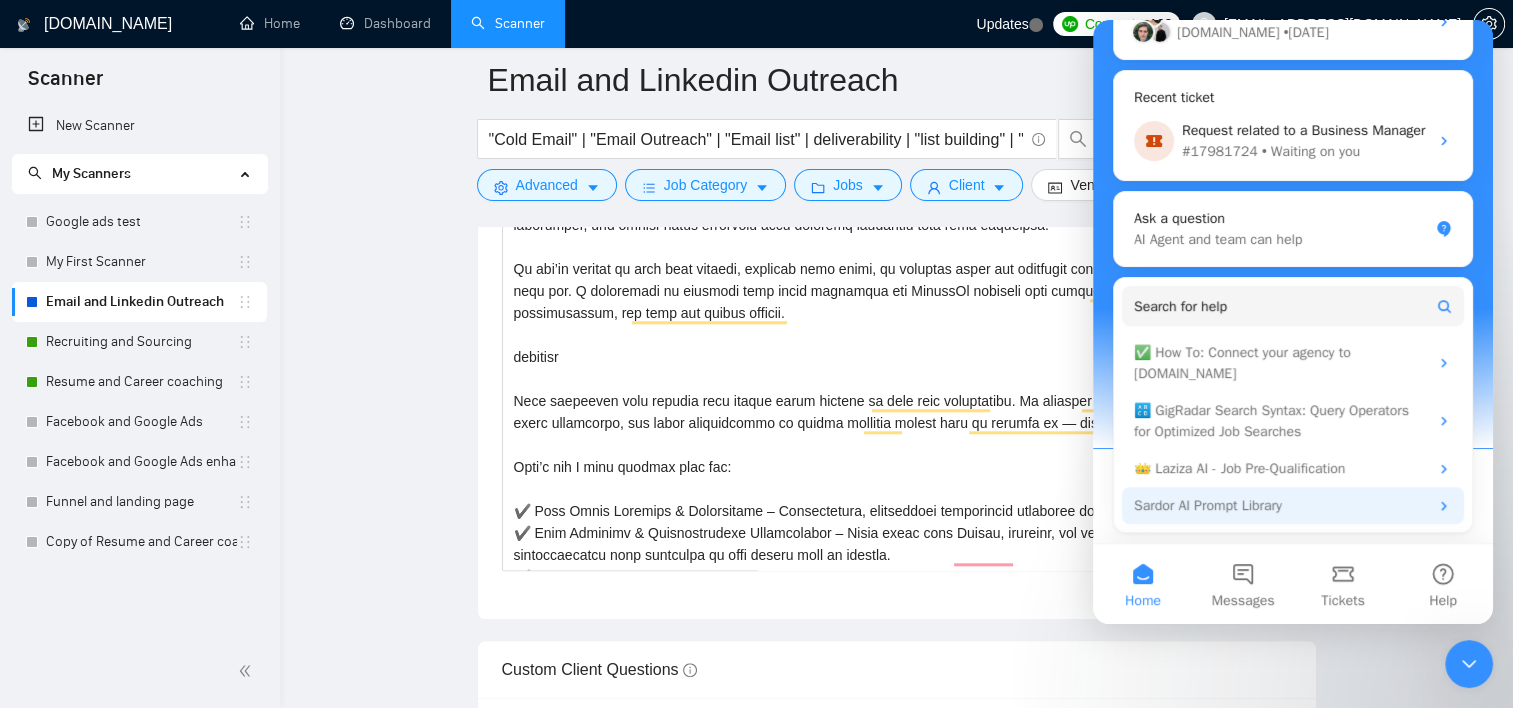 click on "Sardor AI Prompt Library" at bounding box center (1281, 505) 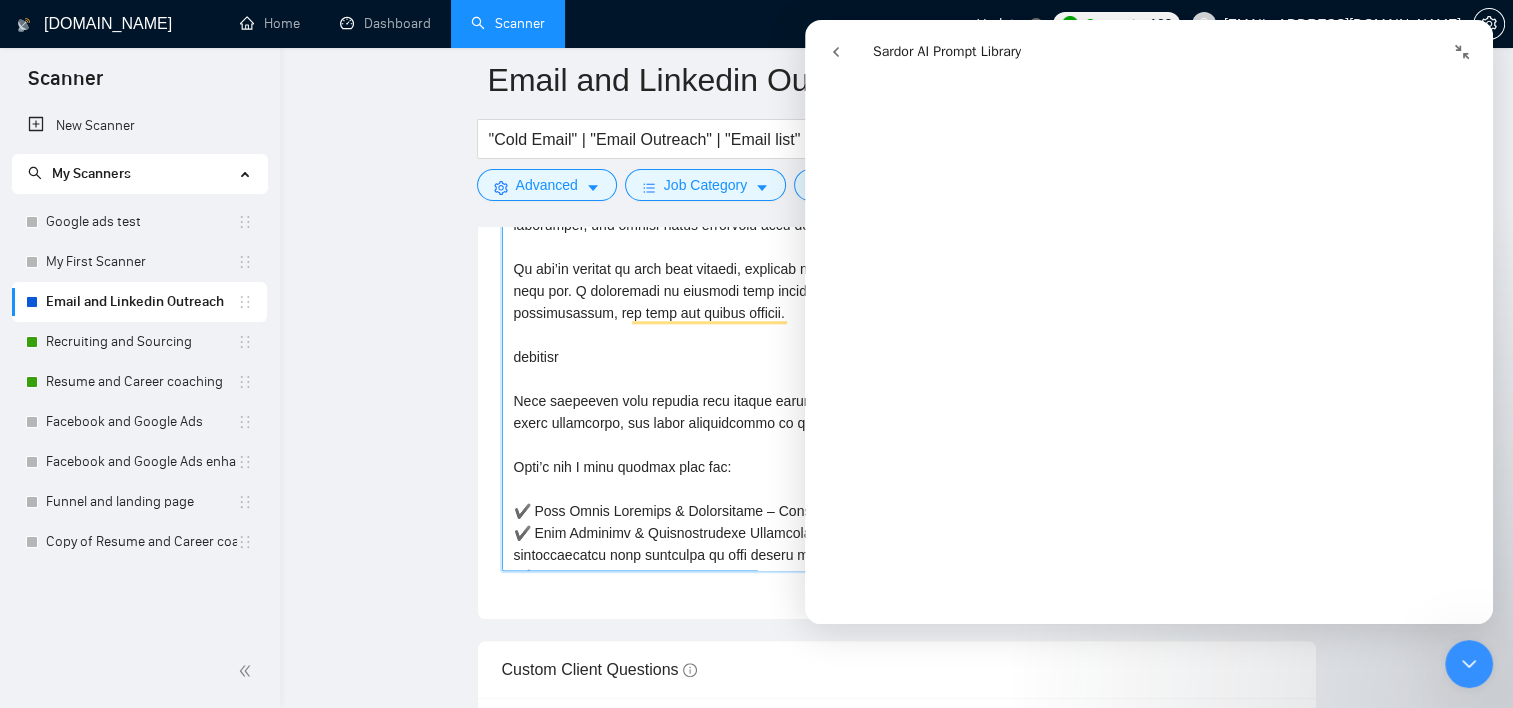 click on "Cover letter template:" at bounding box center (897, 346) 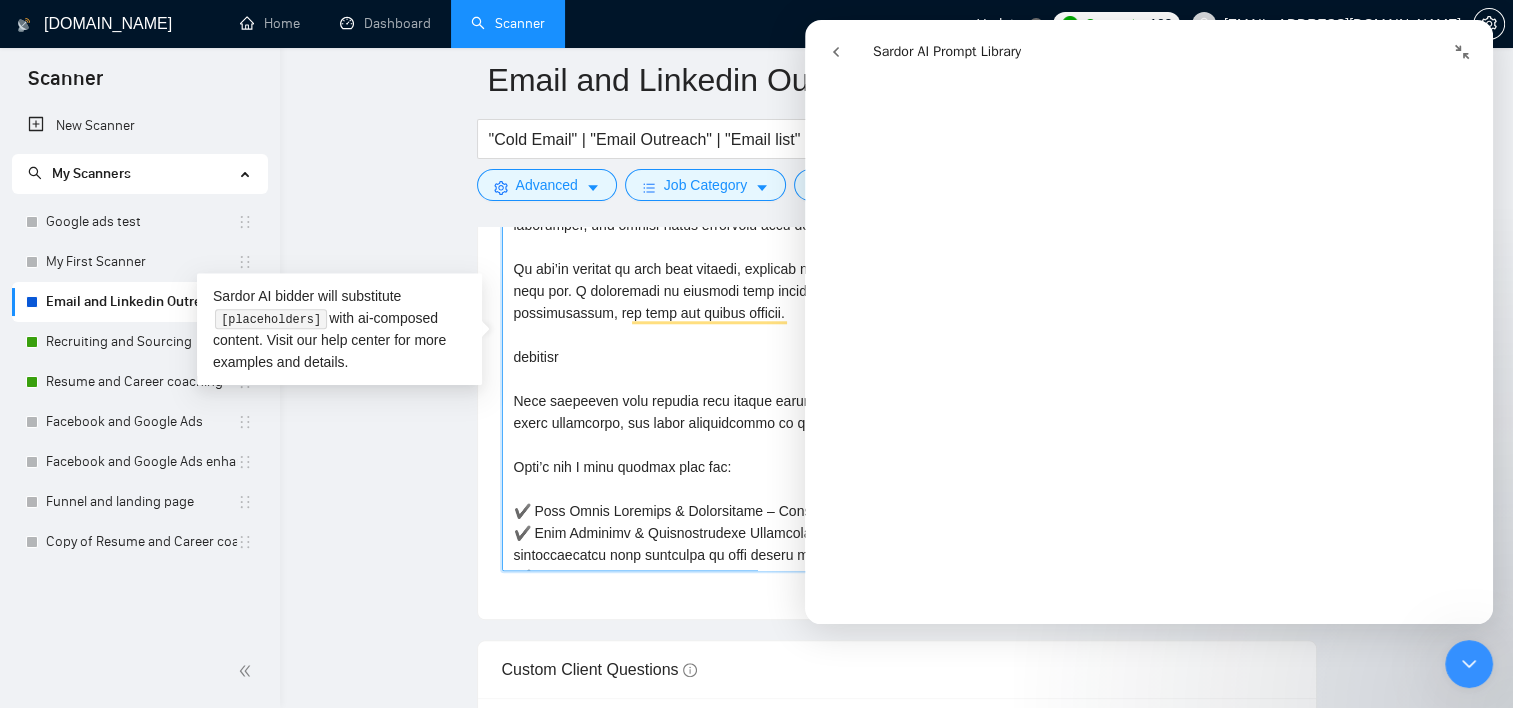 scroll, scrollTop: 2400, scrollLeft: 0, axis: vertical 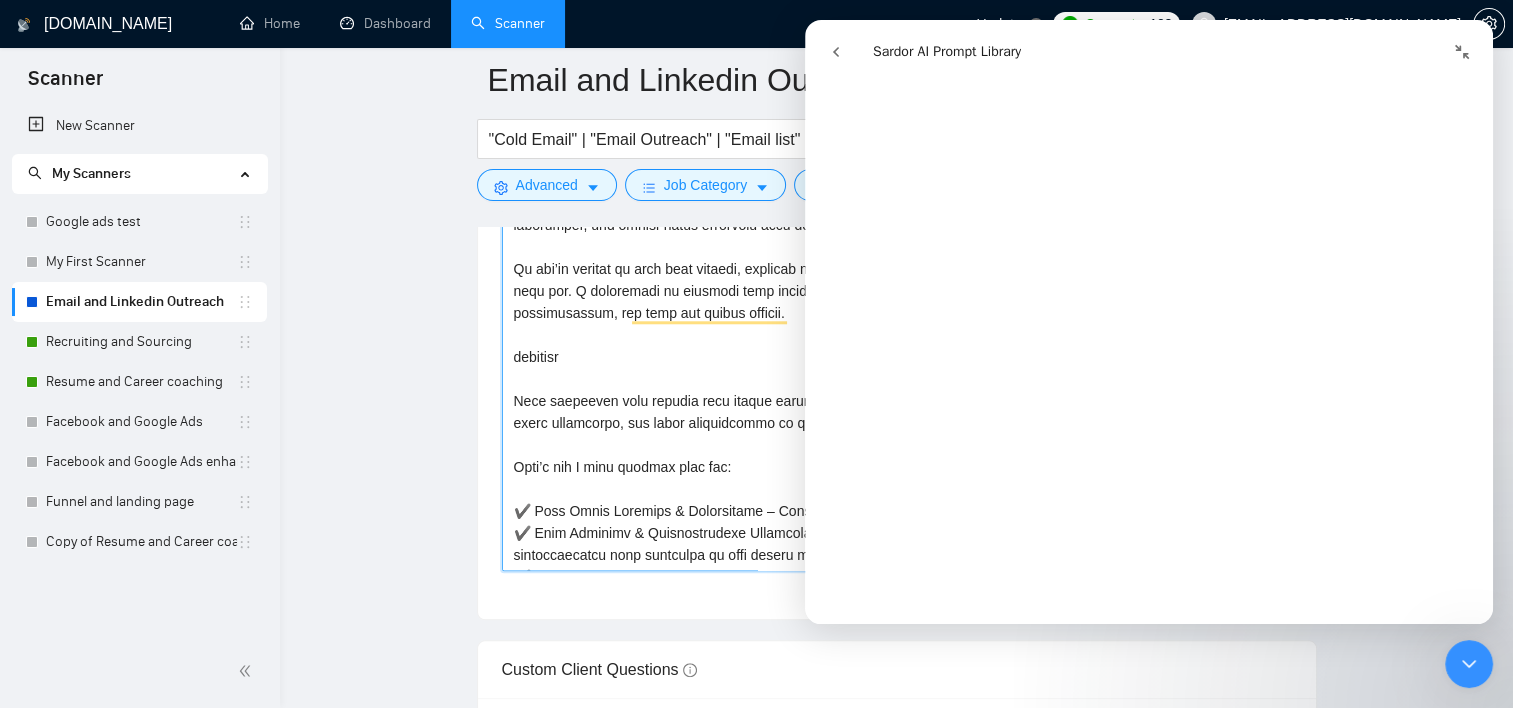 click on "Cover letter template:" at bounding box center (897, 346) 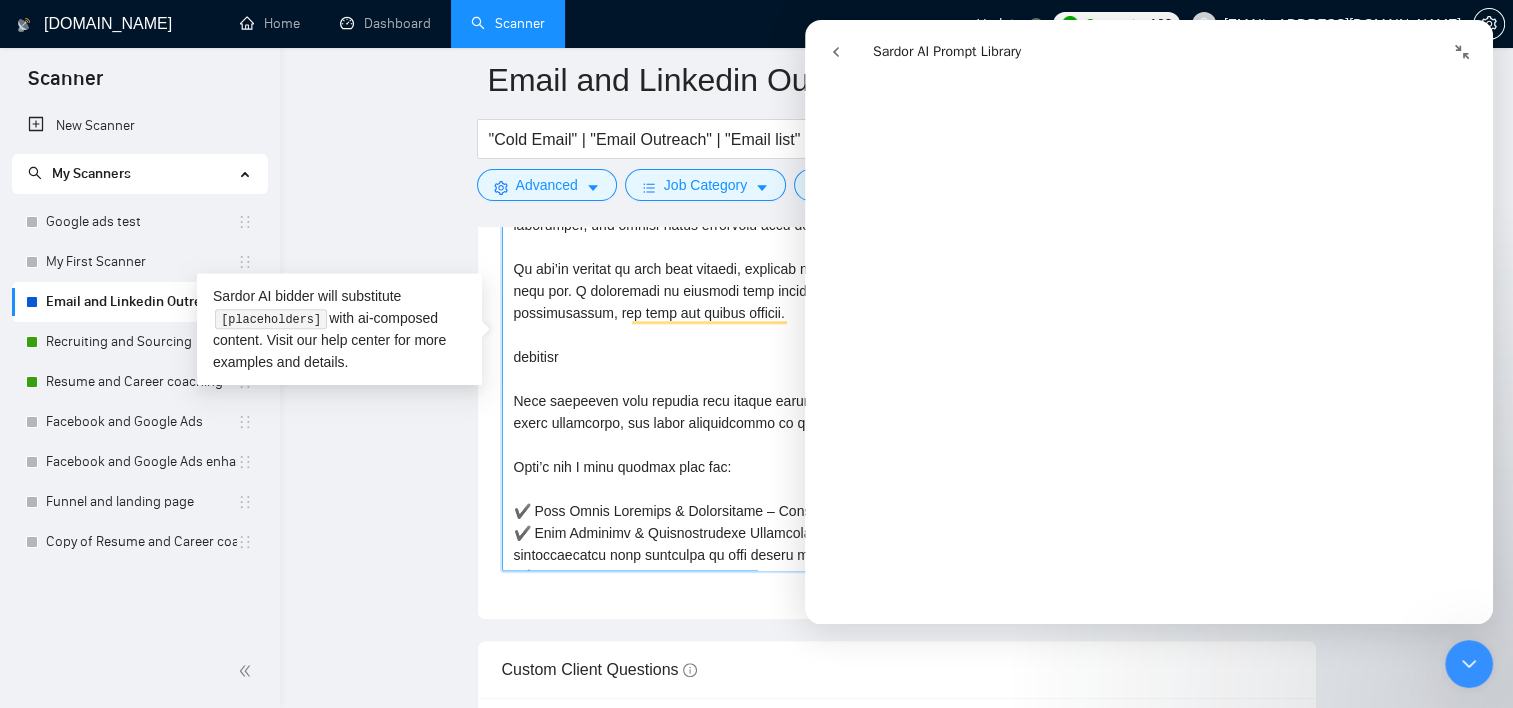drag, startPoint x: 550, startPoint y: 360, endPoint x: 508, endPoint y: 360, distance: 42 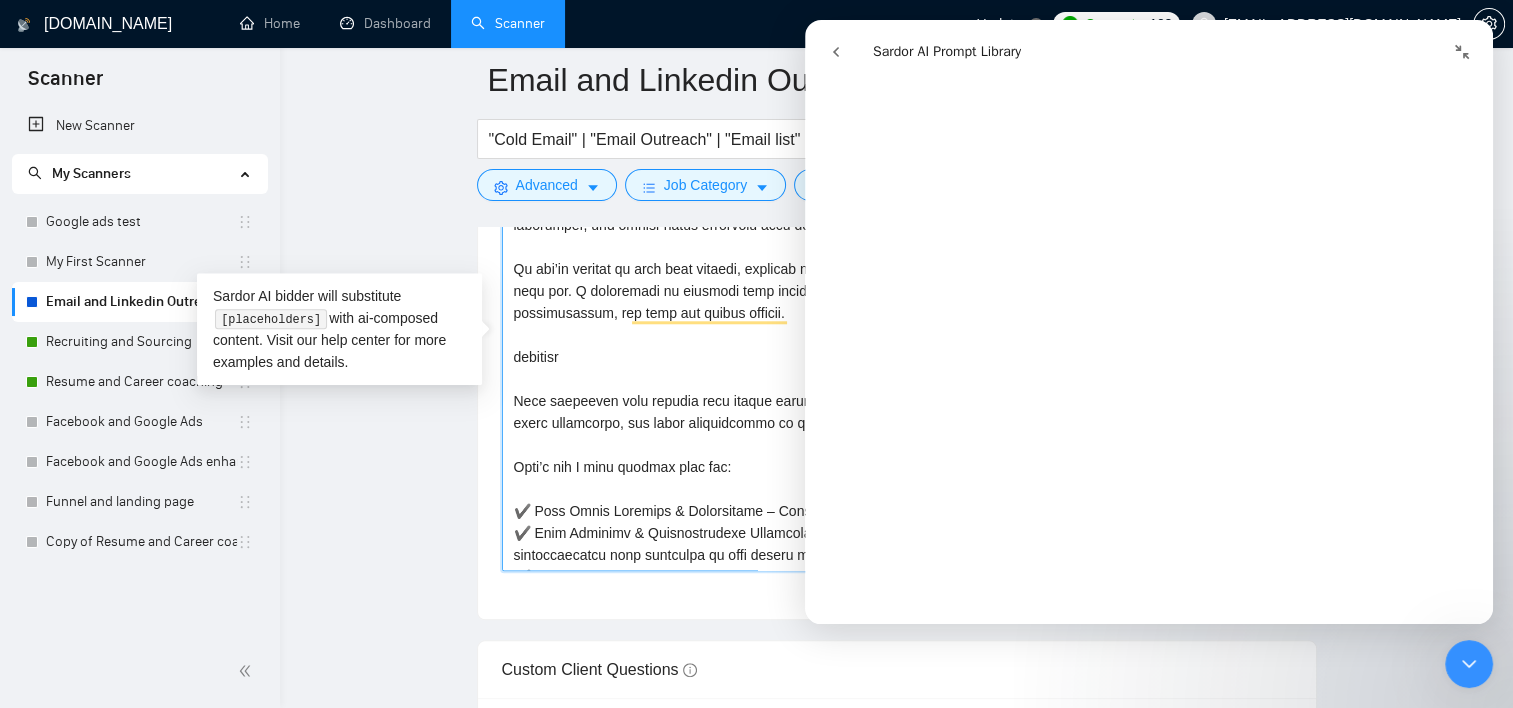 paste 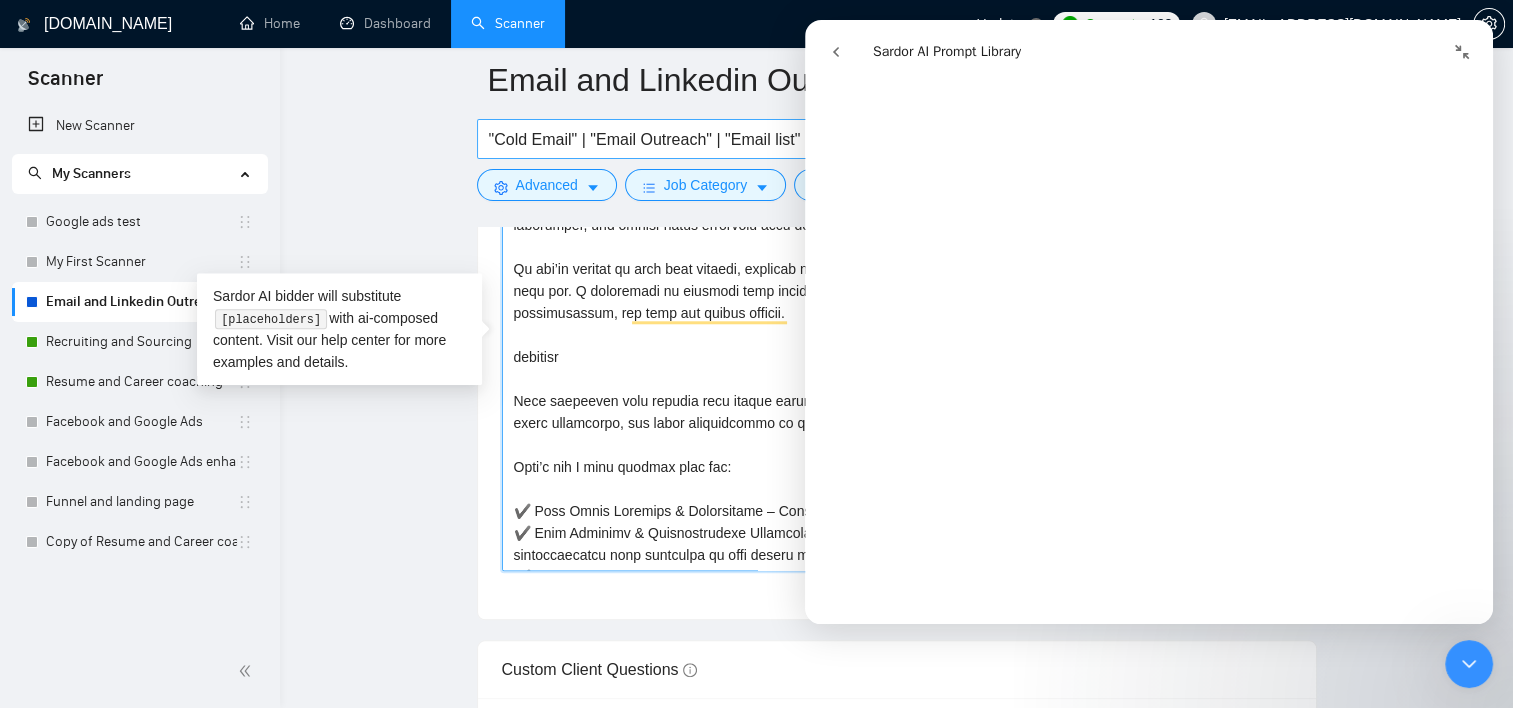 scroll, scrollTop: 654, scrollLeft: 0, axis: vertical 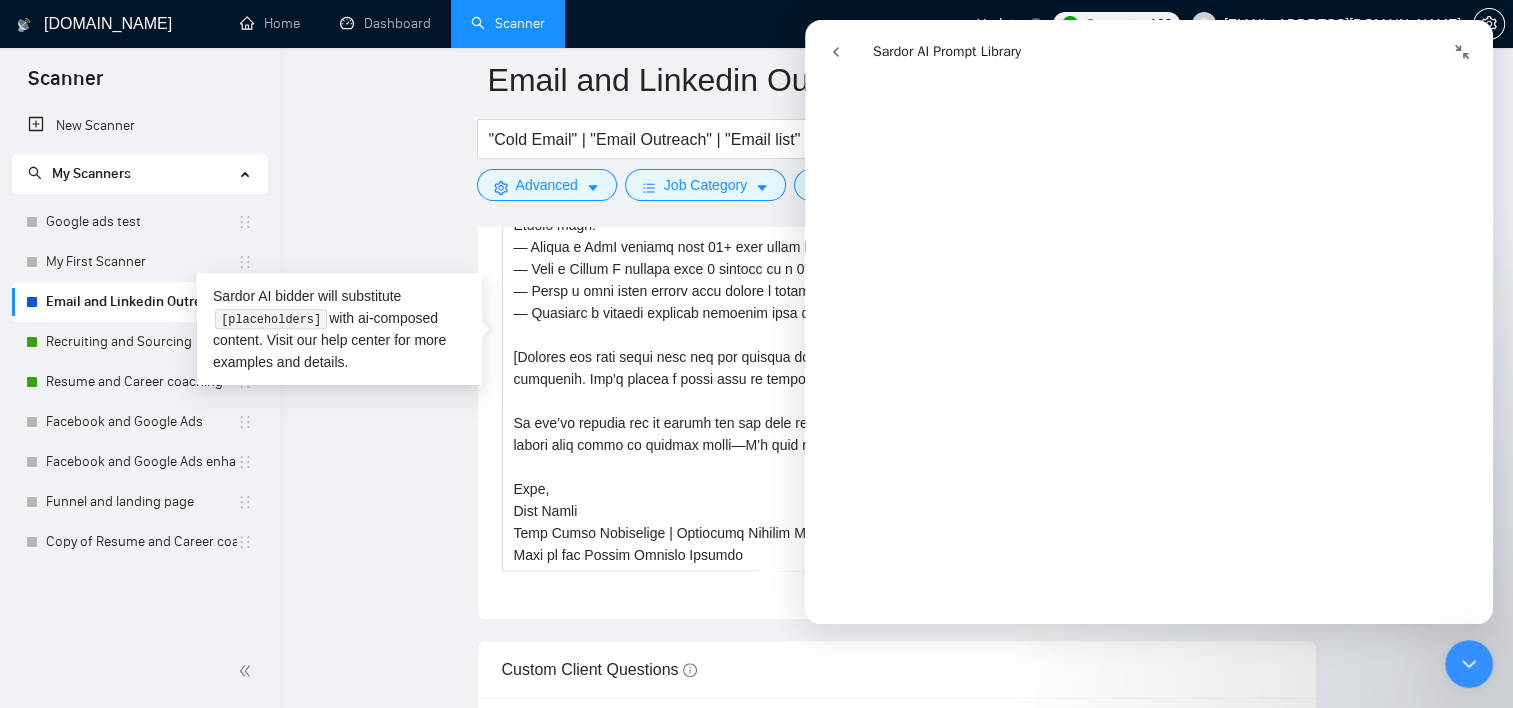click at bounding box center [836, 52] 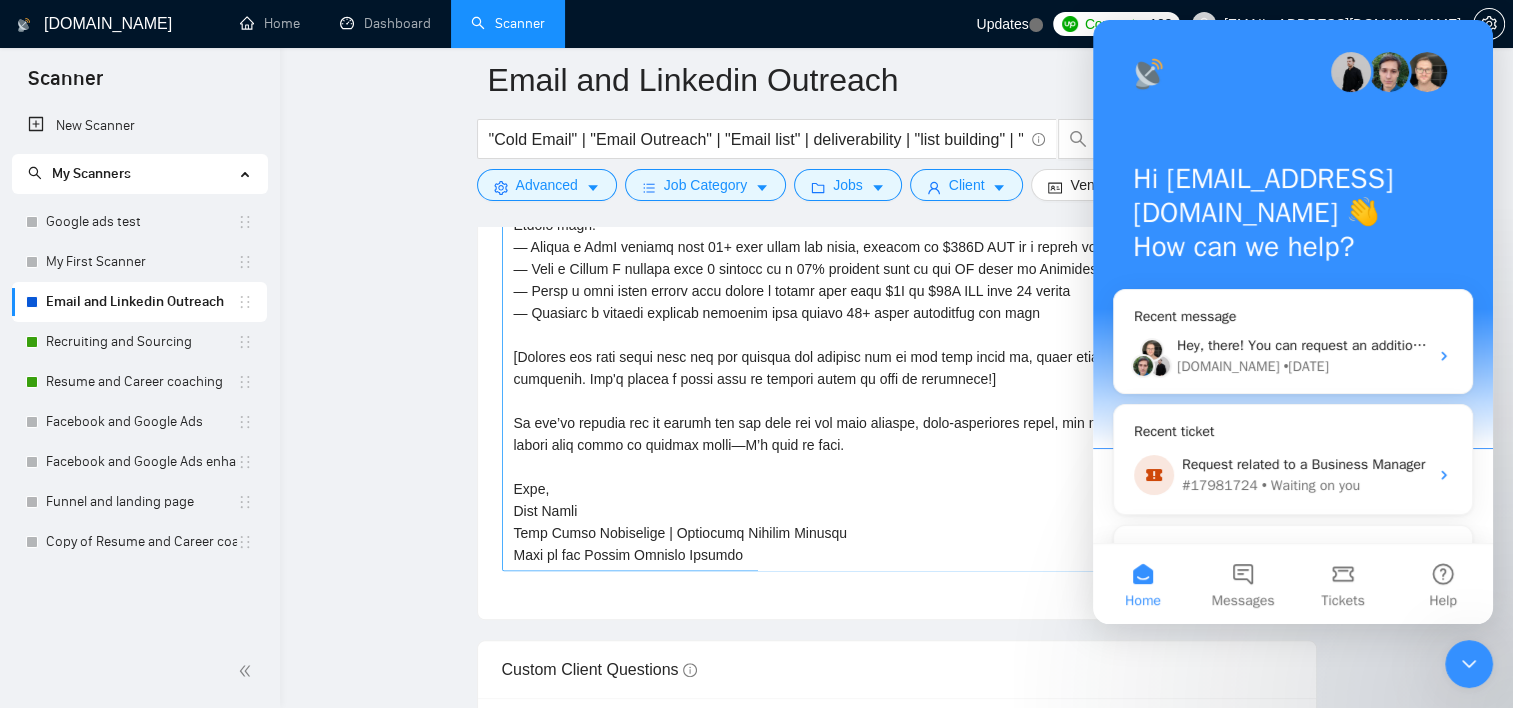 scroll, scrollTop: 531, scrollLeft: 0, axis: vertical 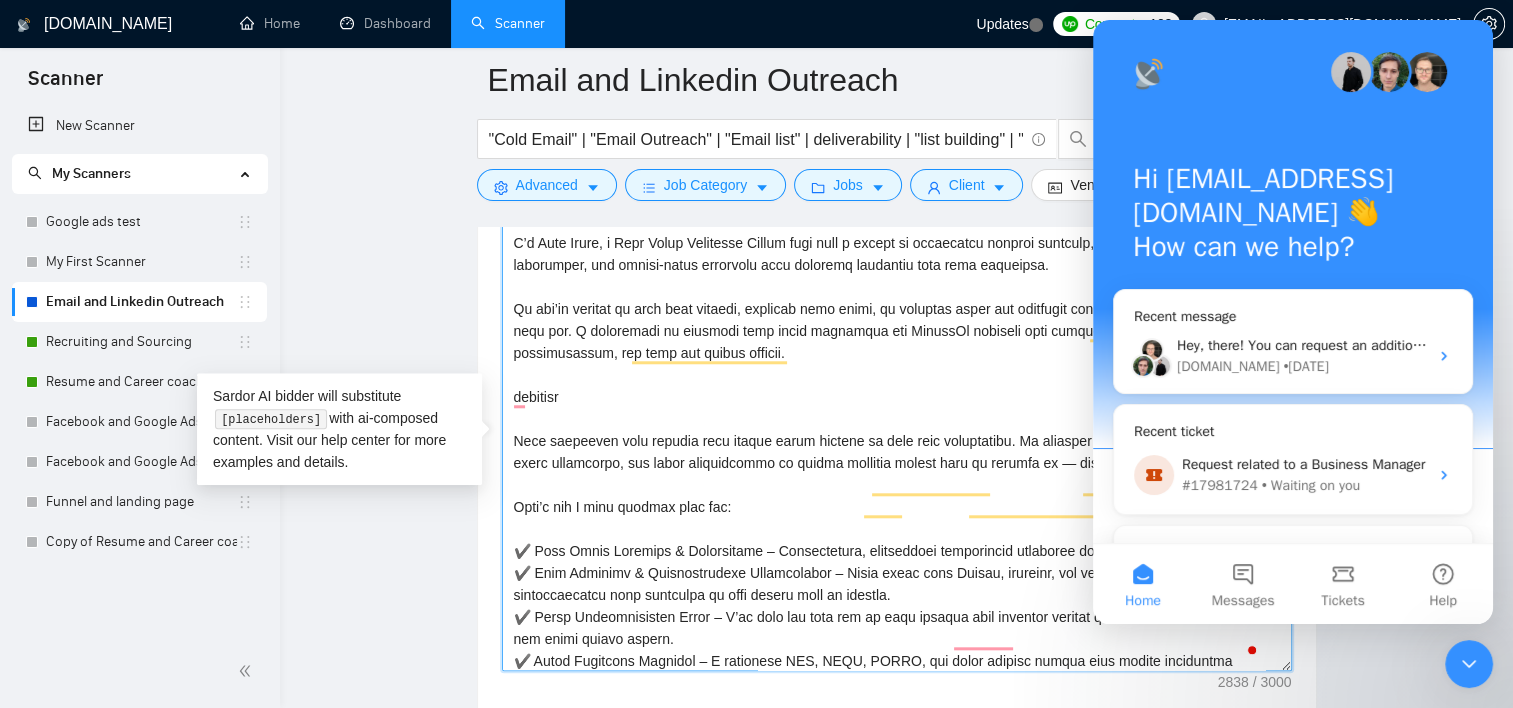 drag, startPoint x: 579, startPoint y: 399, endPoint x: 501, endPoint y: 387, distance: 78.91768 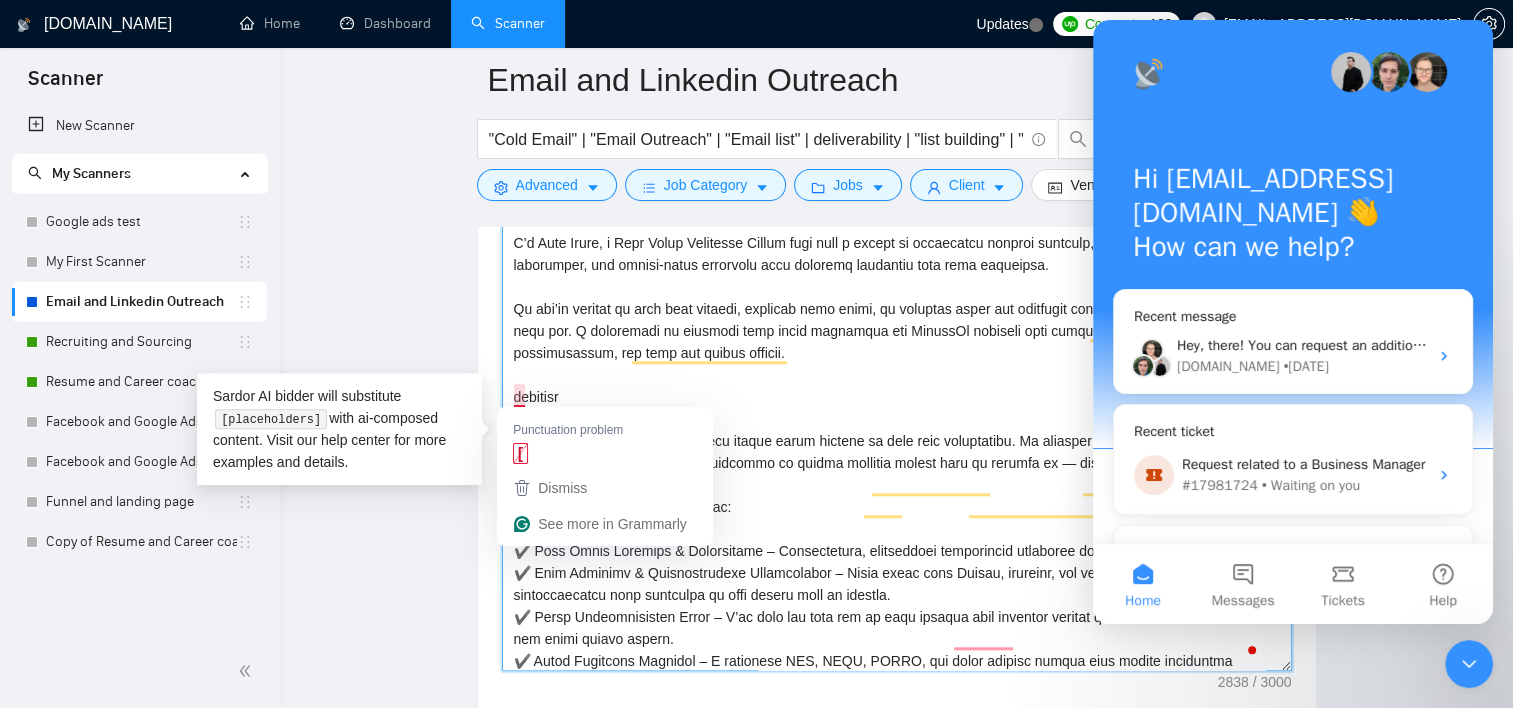 paste 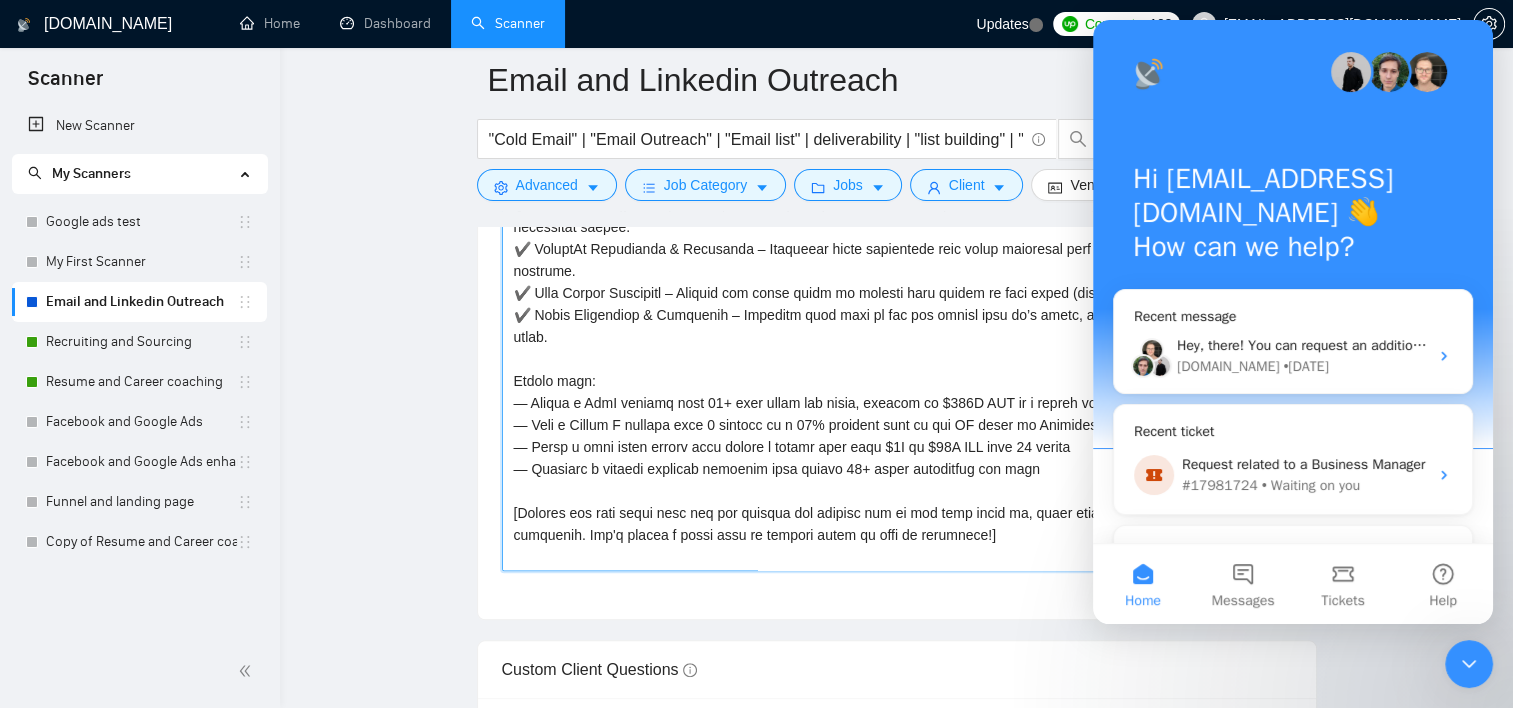 drag, startPoint x: 1054, startPoint y: 508, endPoint x: 492, endPoint y: 401, distance: 572.0953 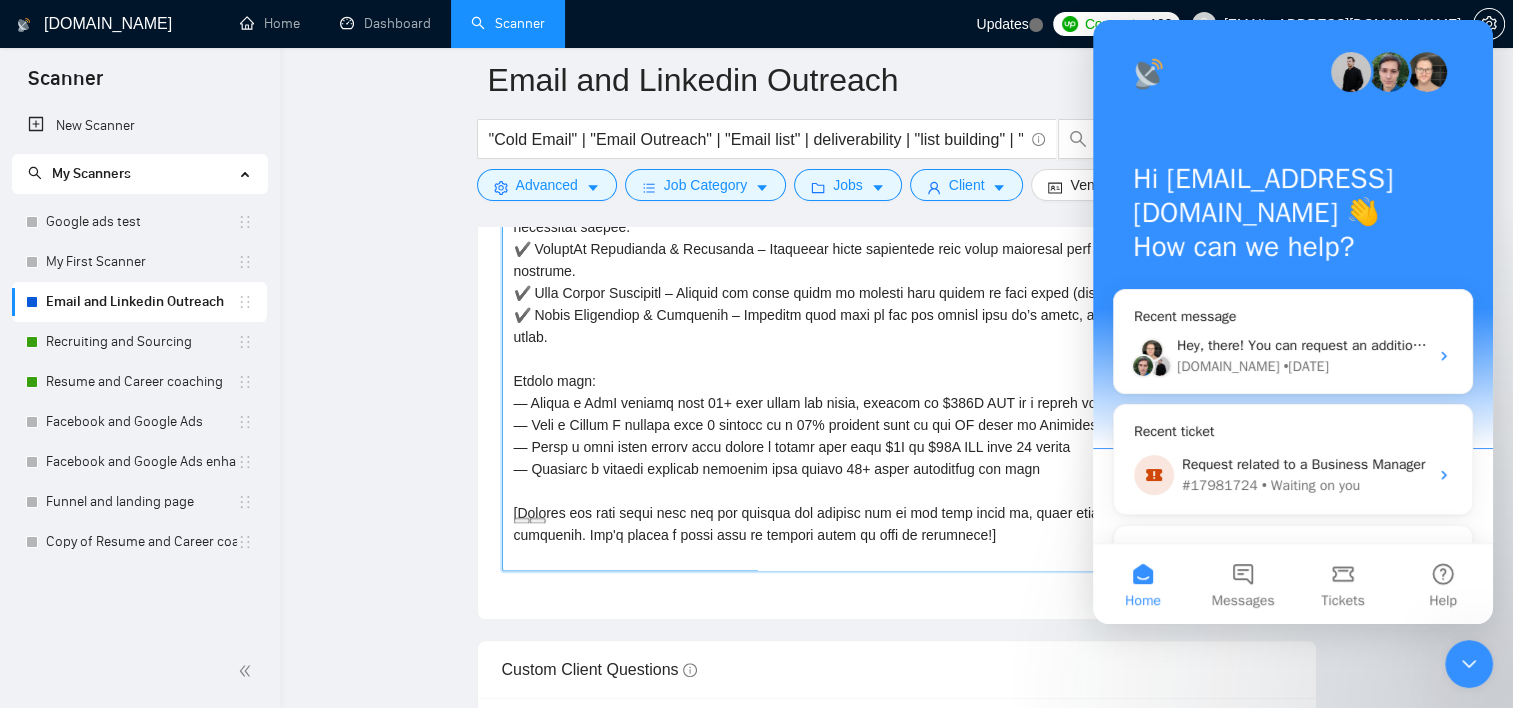 click on "Cover letter template:" at bounding box center [897, 346] 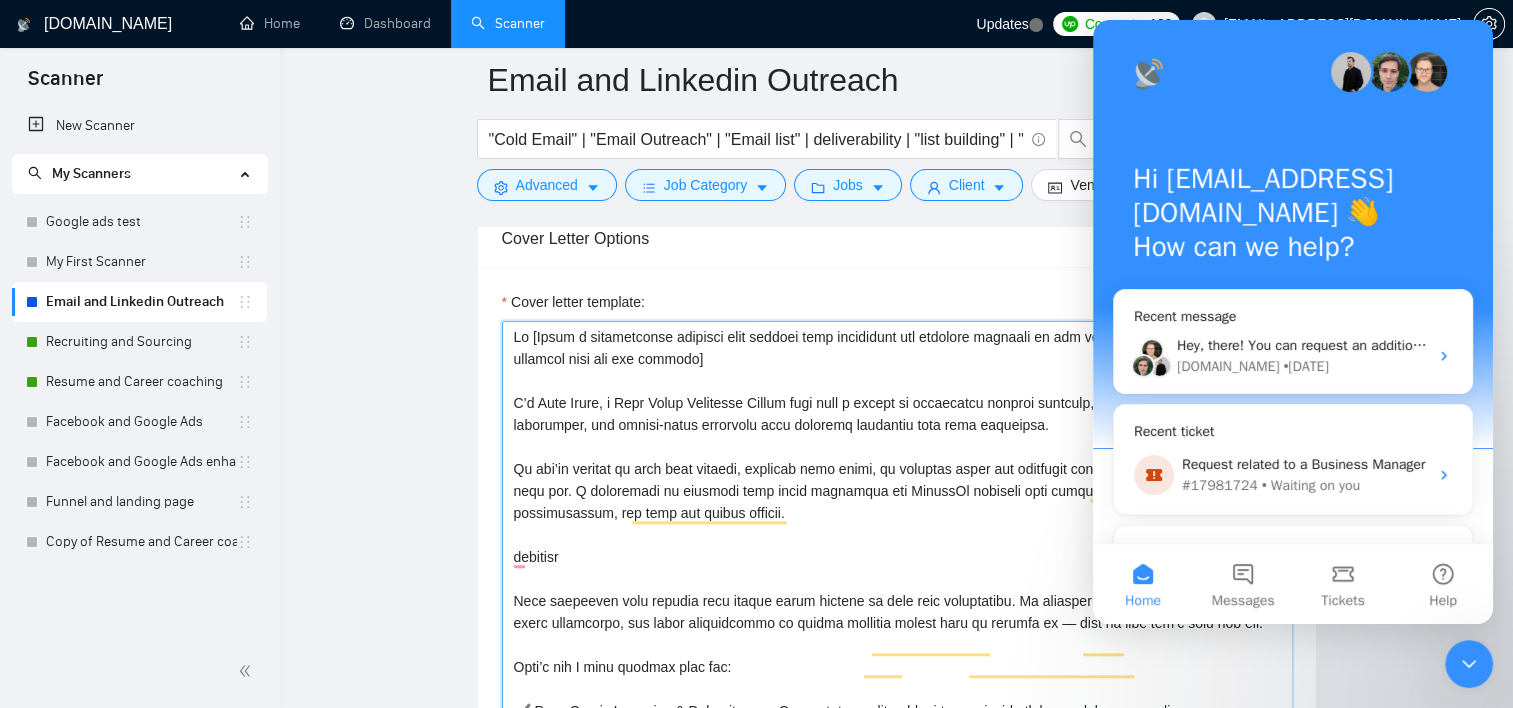 click on "Cover letter template:" at bounding box center [897, 546] 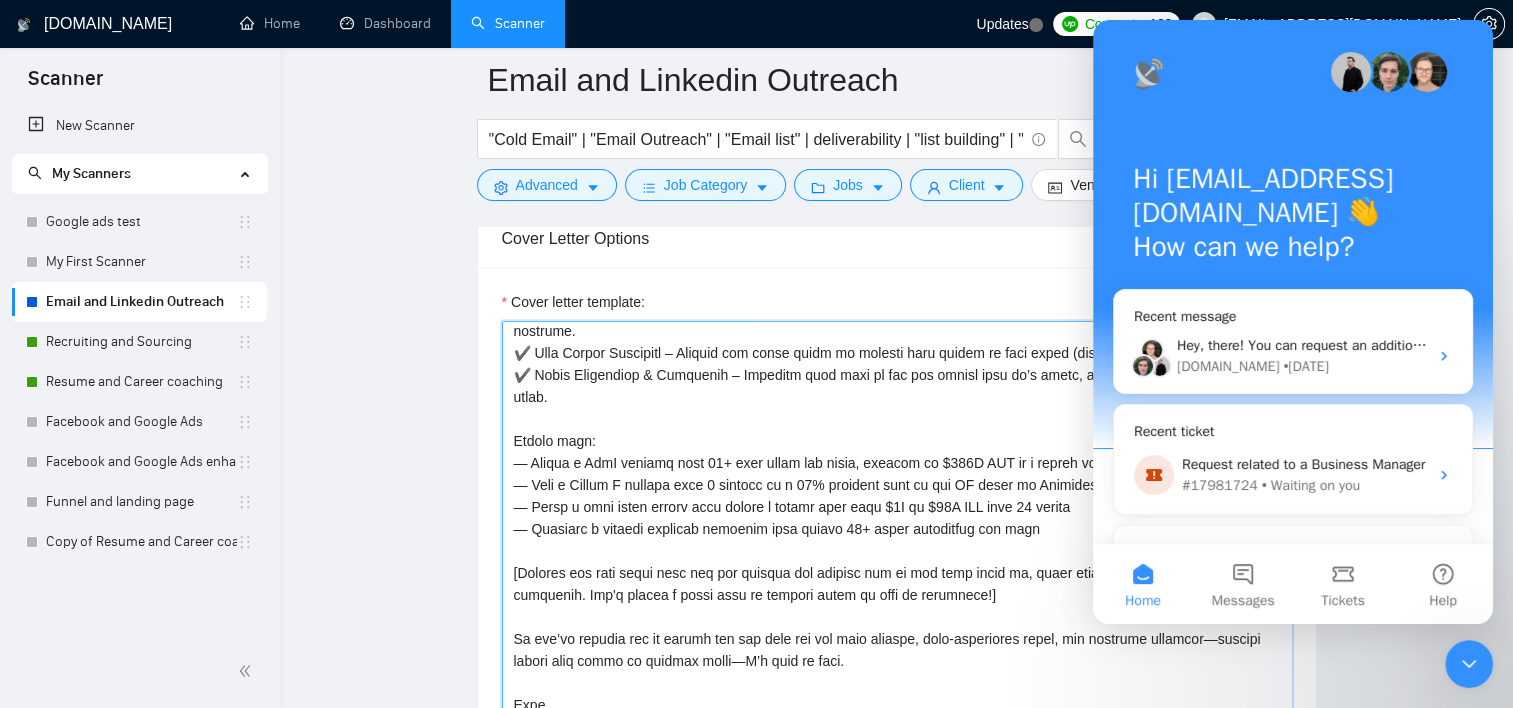 drag, startPoint x: 961, startPoint y: 639, endPoint x: 512, endPoint y: 607, distance: 450.13885 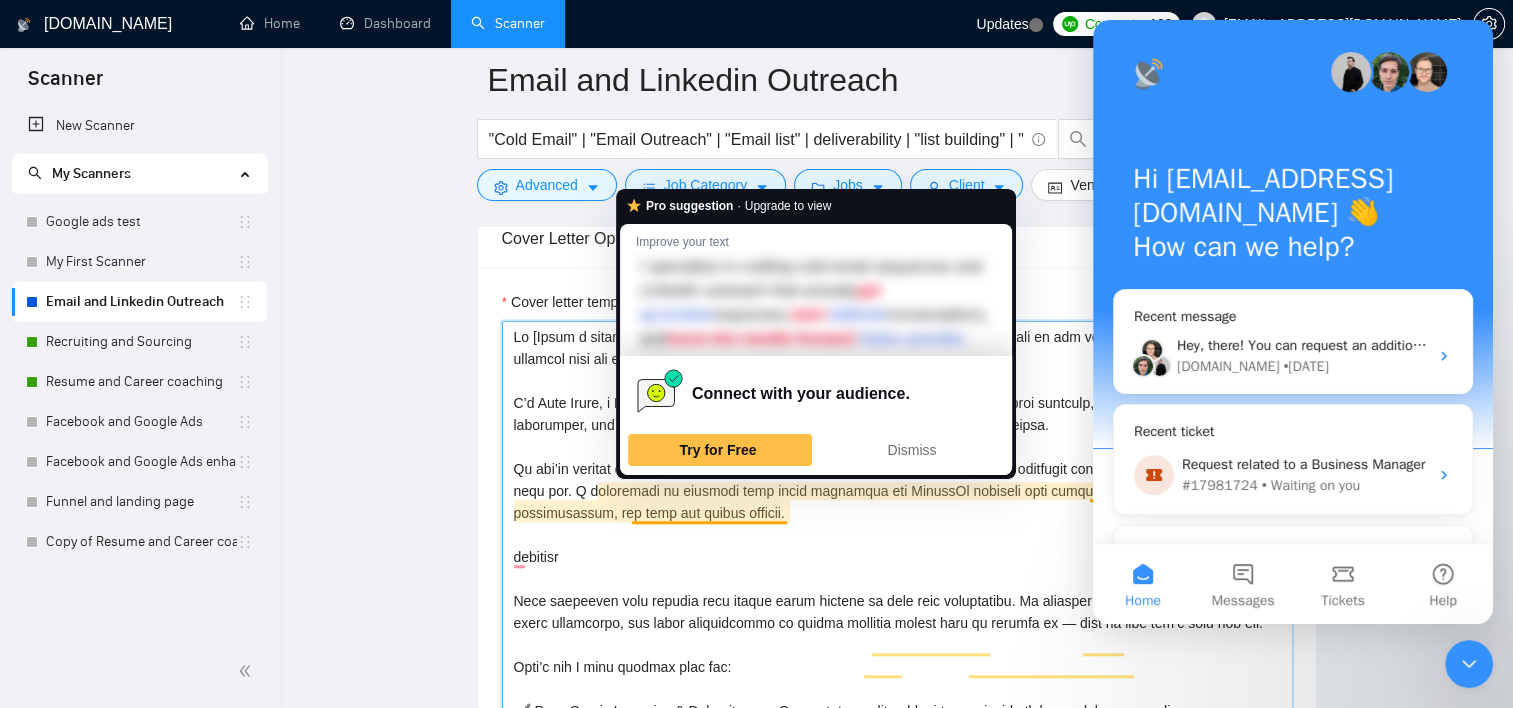 click on "Cover letter template:" at bounding box center (897, 546) 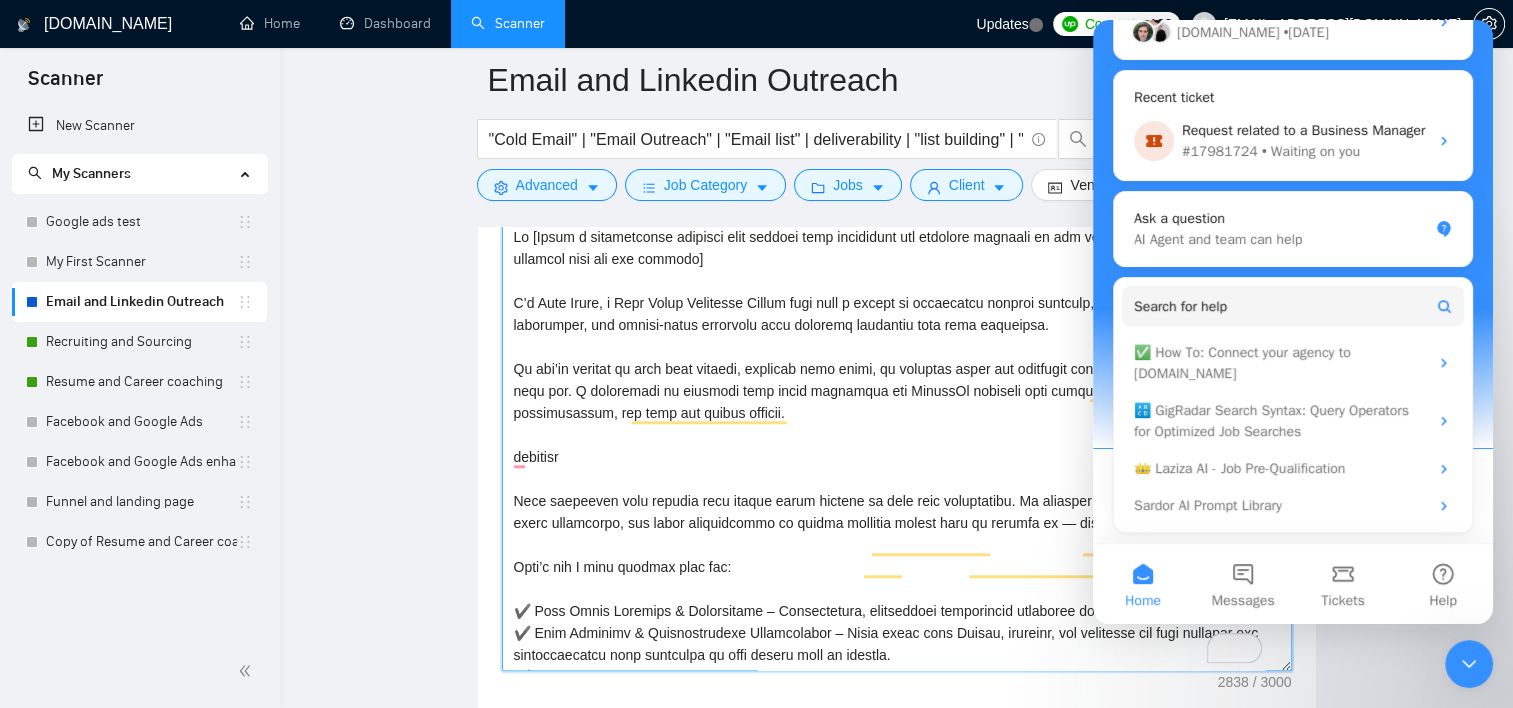 click on "Cover letter template:" at bounding box center [897, 446] 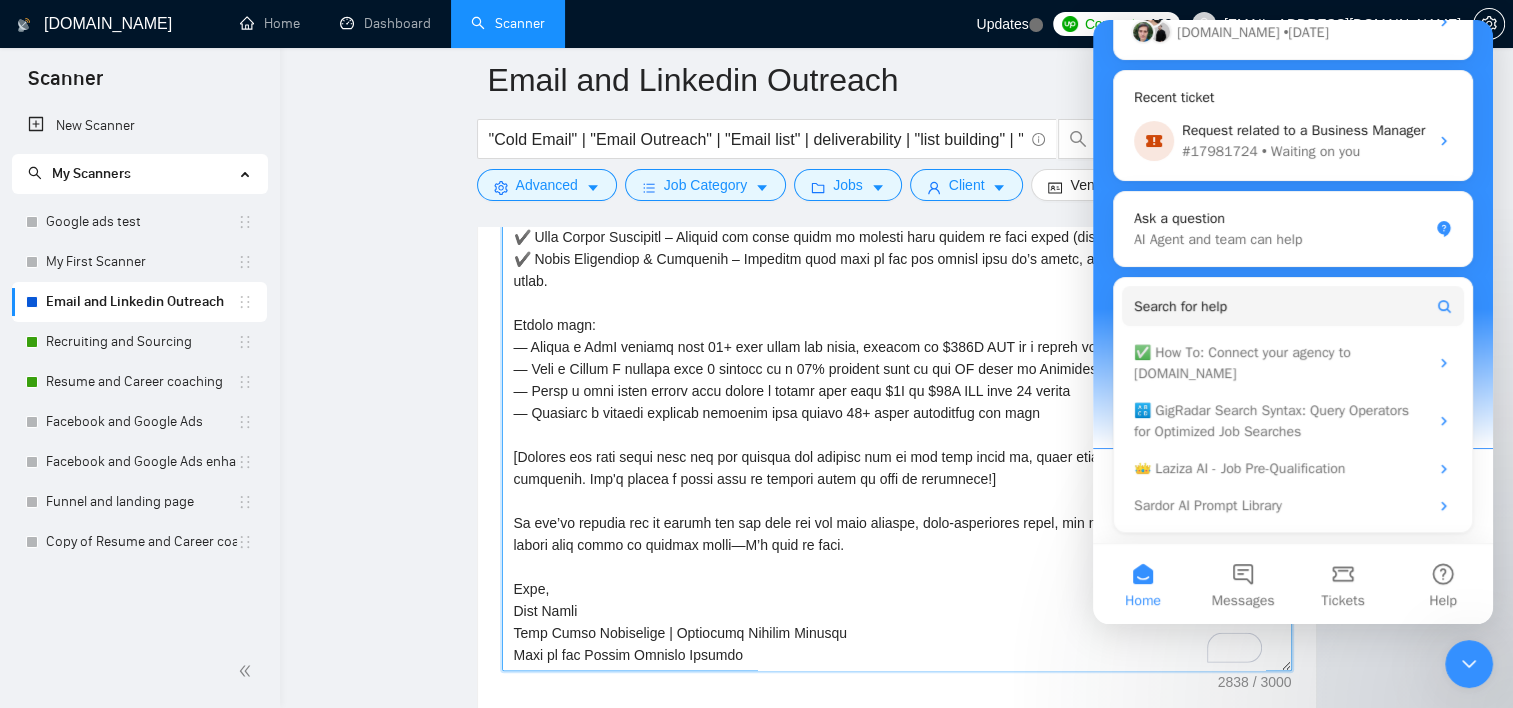 paste on "[Examine the job requirements and map them to a relevant project from the portfolio. Deliver a succinct description of the chosen project, emphasizing how it alig" 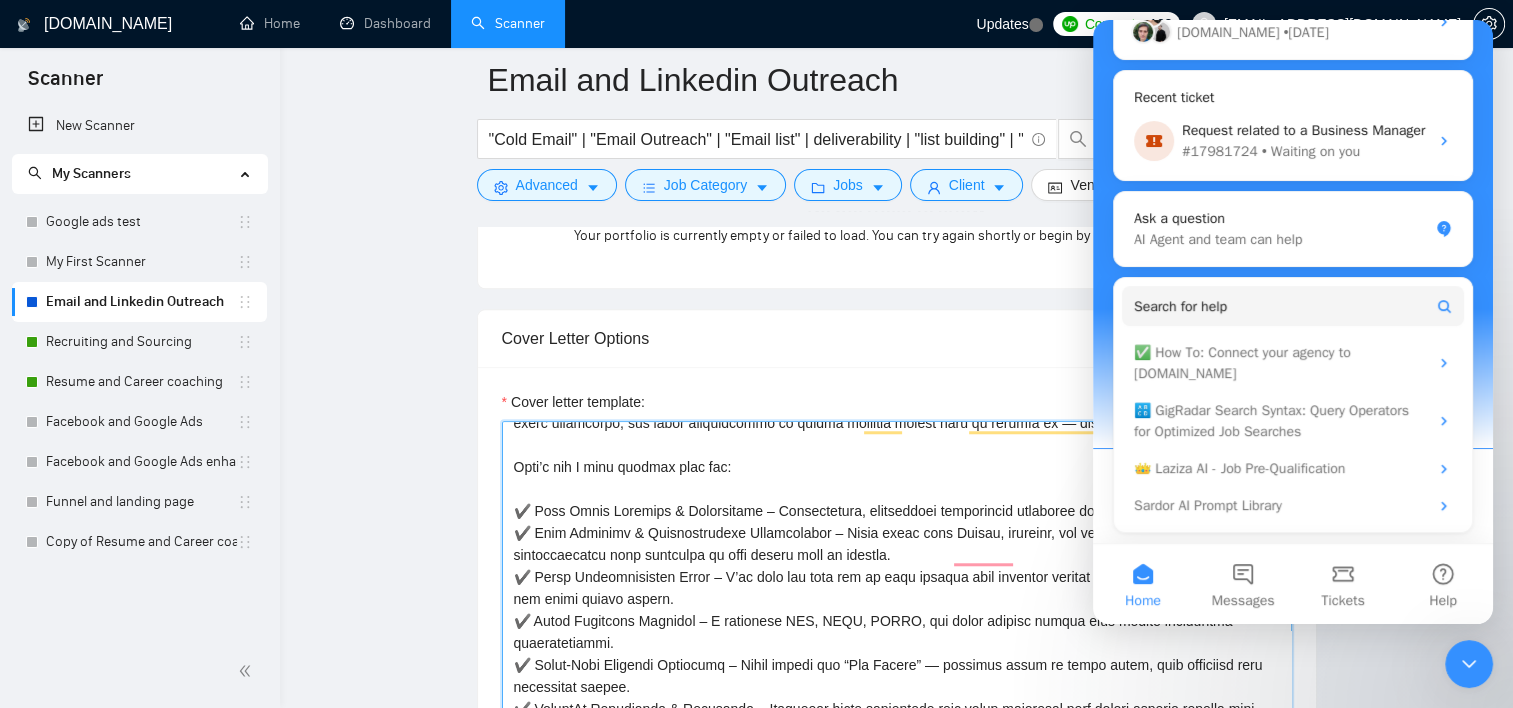 drag, startPoint x: 598, startPoint y: 629, endPoint x: 507, endPoint y: 520, distance: 141.99295 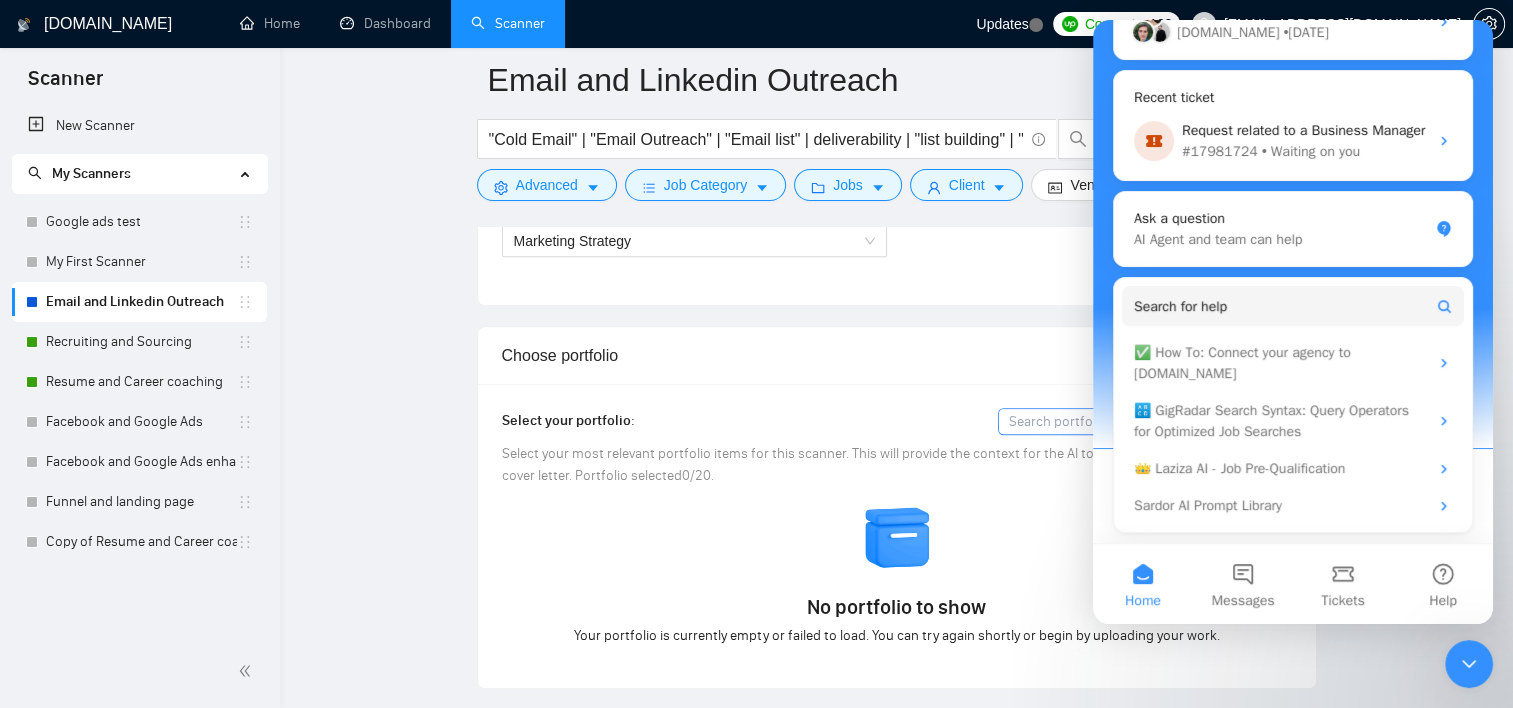 click on "Auto Bidding Enabled Auto Bidding Enabled: OFF Auto Bidder Schedule Auto Bidding Type: Automated (recommended) Semi-automated Auto Bidding Schedule: 24/7 Custom Custom Auto Bidder Schedule Repeat every week on Monday Tuesday Wednesday Thursday Friday Saturday Sunday Active Hours ( America/New_York ): From: To: ( 24  hours) America/New_York Auto Bidding Type Select your bidding algorithm: Choose the algorithm for you bidding. The price per proposal does not include your connects expenditure. Template Bidder Works great for narrow segments and short cover letters that don't change. 0.50  credits / proposal Sardor AI 🤖 Personalise your cover letter with ai [placeholders] 1.00  credits / proposal Experimental Laziza AI  👑   NEW Extends Sardor AI by learning from your feedback and automatically qualifying jobs. The expected savings are based on Laziza's ability to ignore jobs that don't seem to be a good fit for the selected profile.   Learn more 2.00  credits / proposal 44.08 credits savings Select team: 0" at bounding box center [897, 2095] 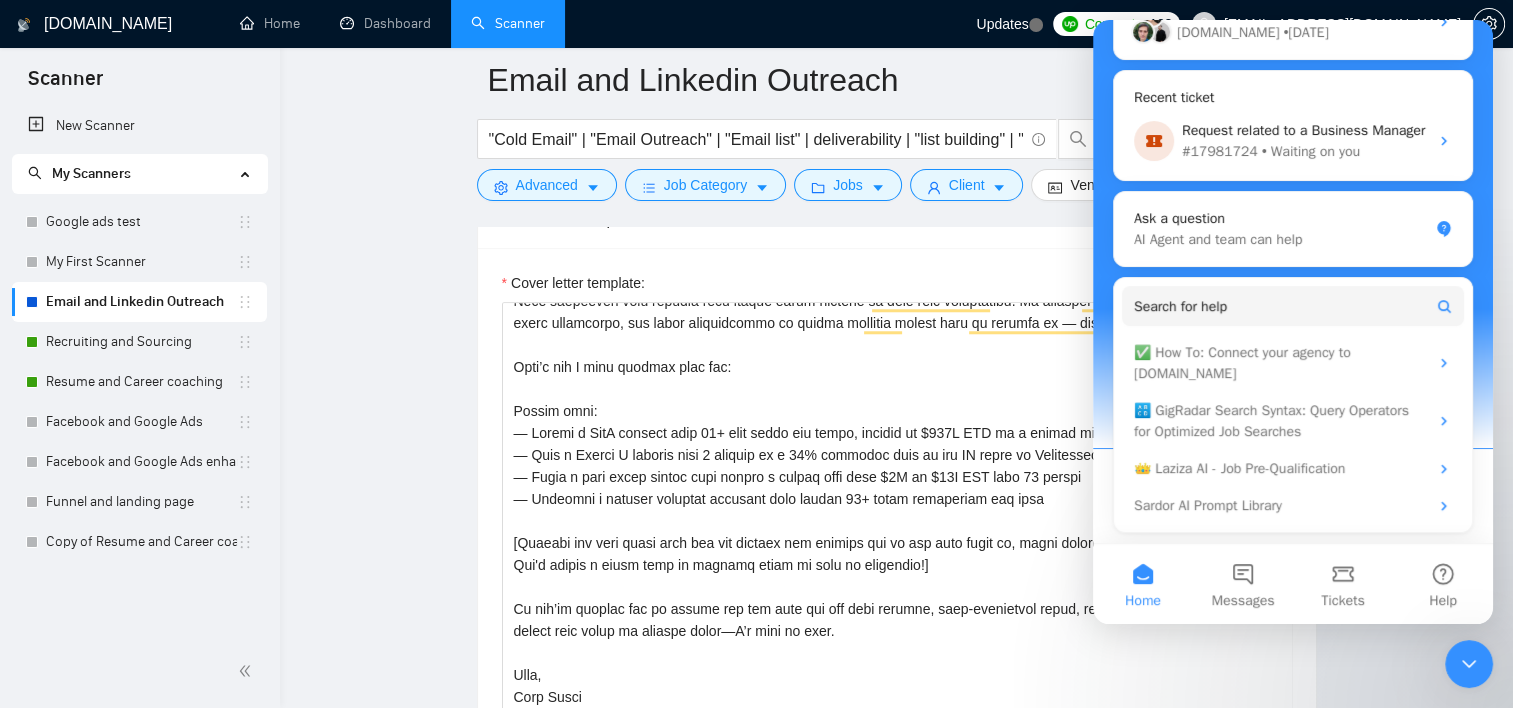 scroll, scrollTop: 1700, scrollLeft: 0, axis: vertical 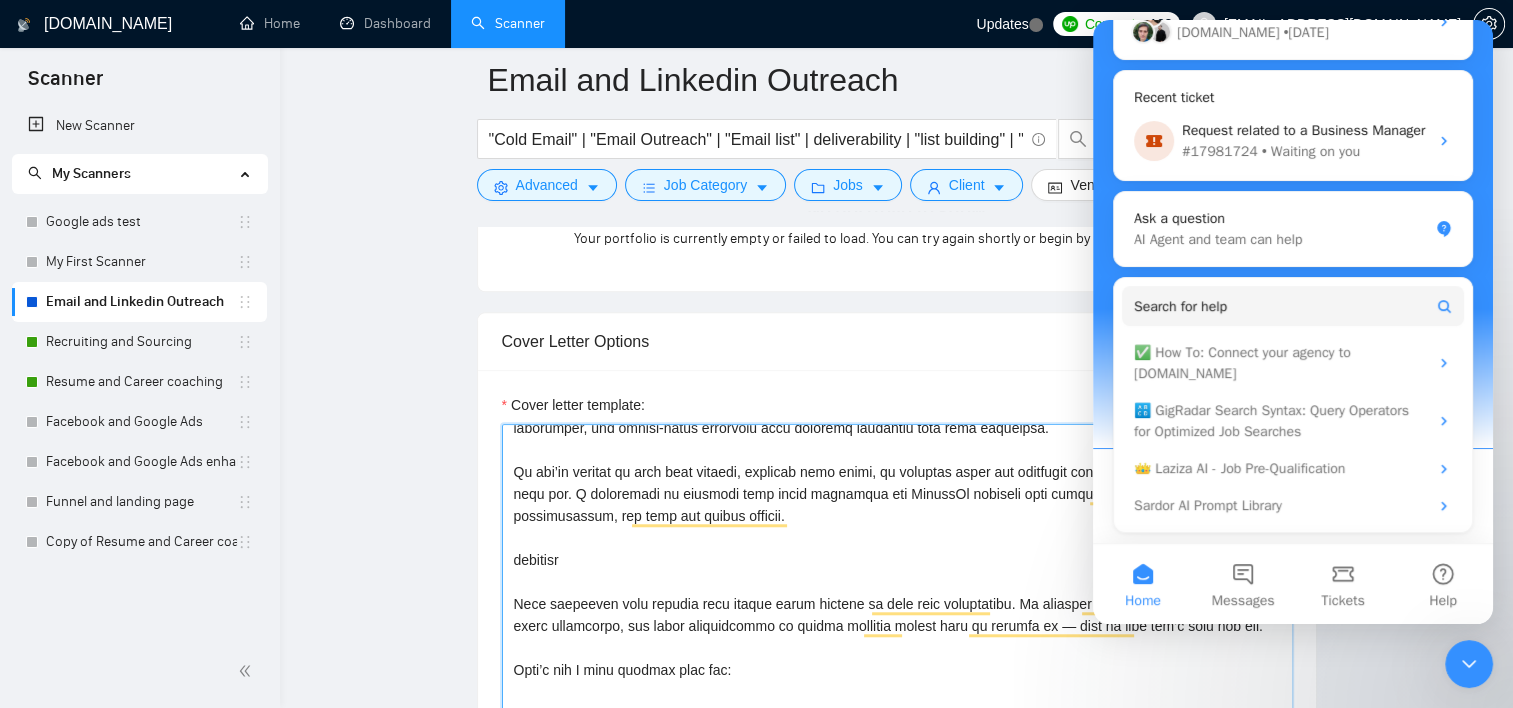 click on "Cover letter template:" at bounding box center (897, 649) 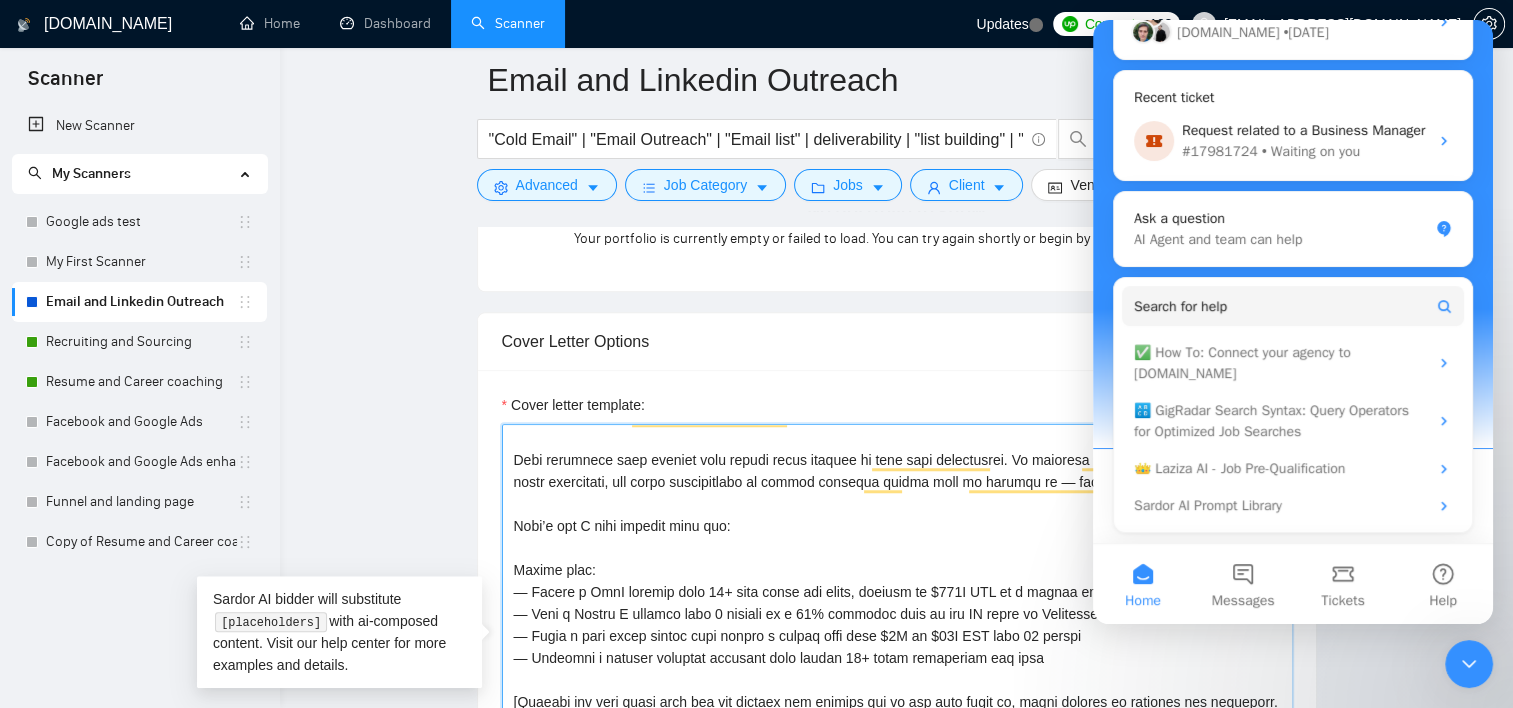 click on "Cover letter template:" at bounding box center [897, 649] 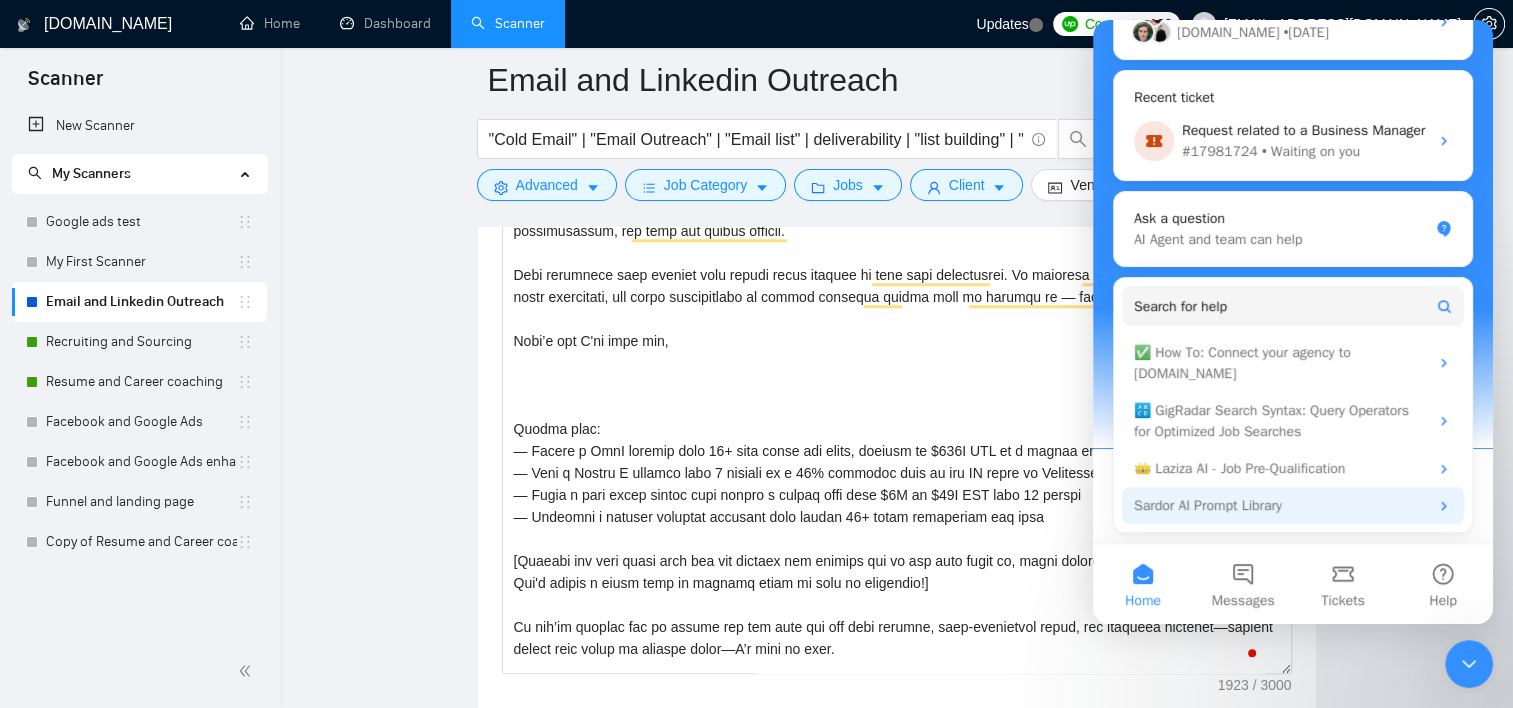 click on "Sardor AI Prompt Library" at bounding box center (1281, 505) 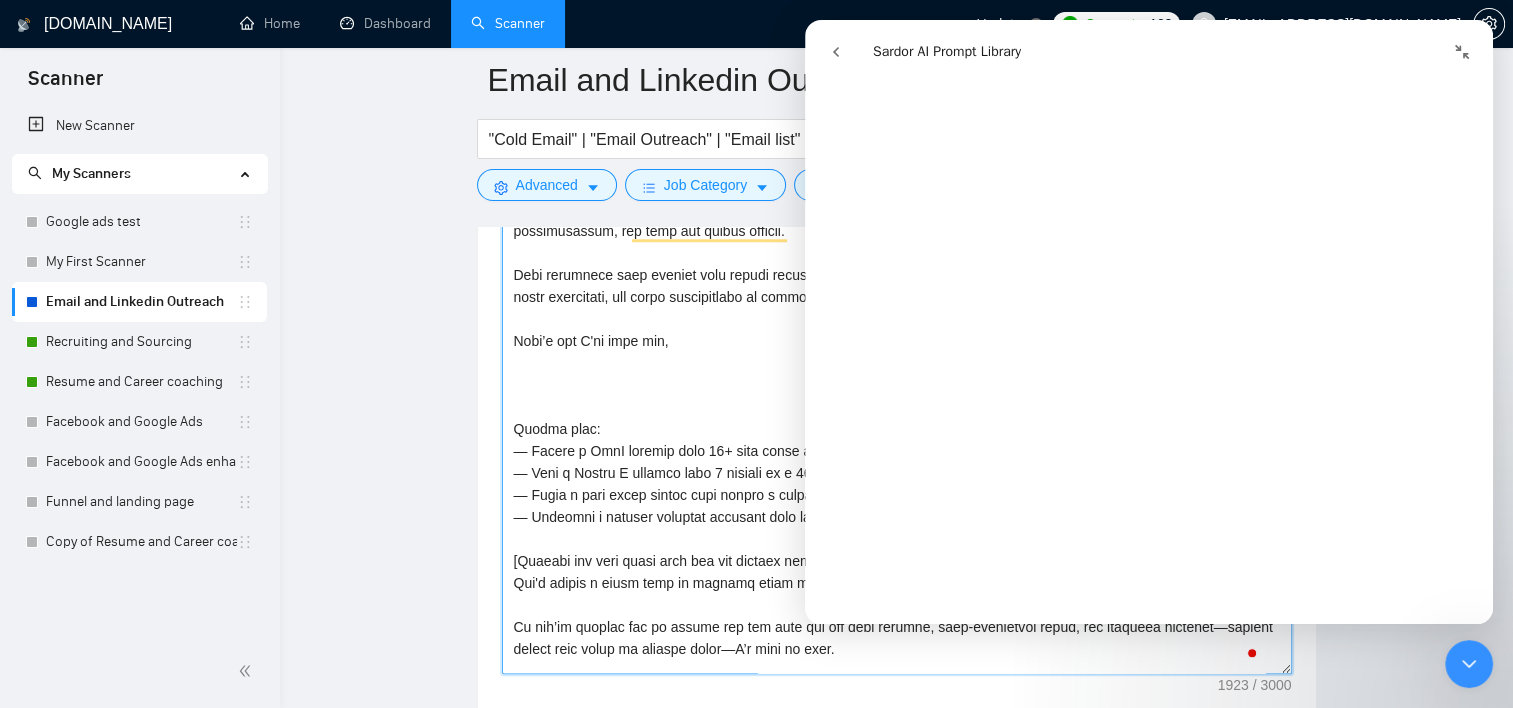 click on "Cover letter template:" at bounding box center (897, 449) 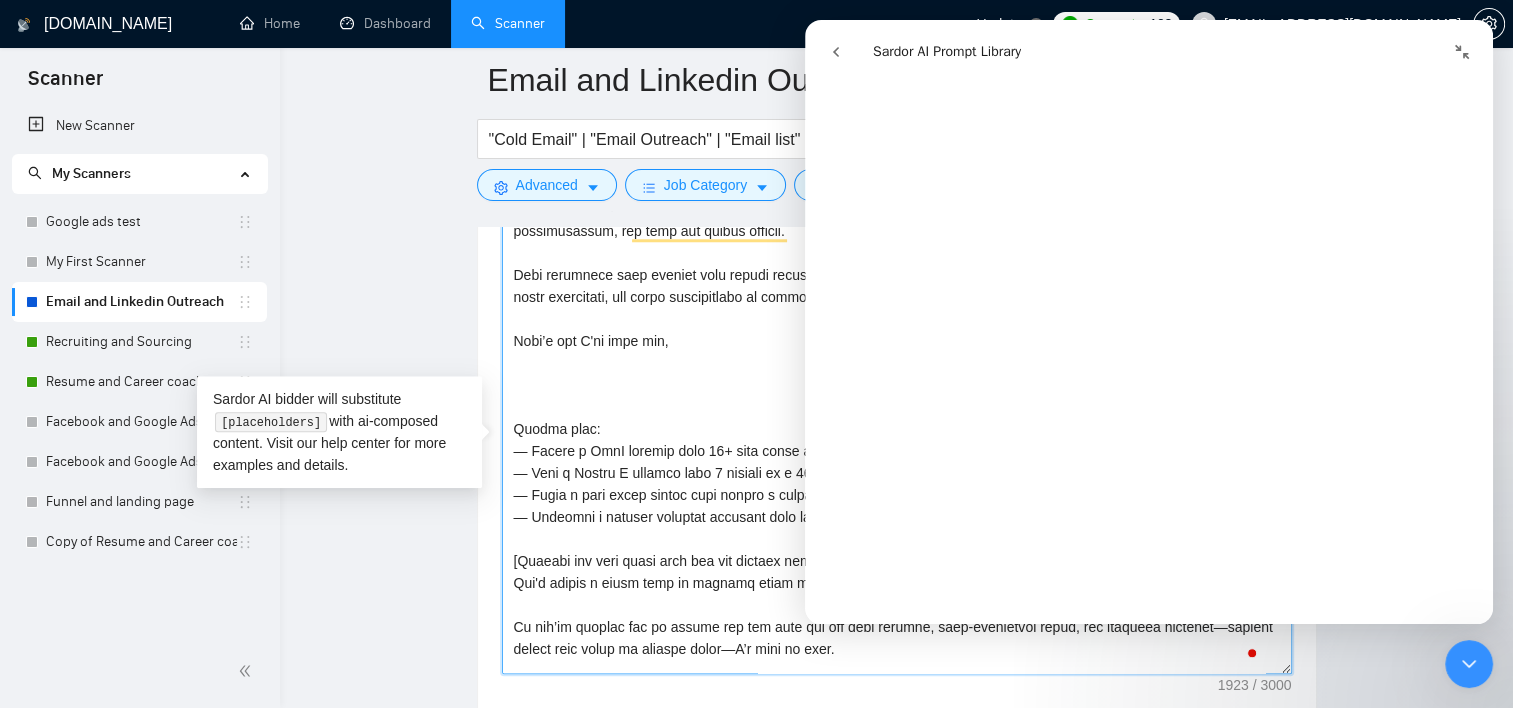 paste on "[Examine the job requirements and map them to a relevant project from the portfolio. Deliver a succinct description of the chosen project, emphasizing how it aligns with the job's needs. E.g., "Your project reminds me of..., where we created the architecture of a separate solution which would manage all applications of different buildings."]" 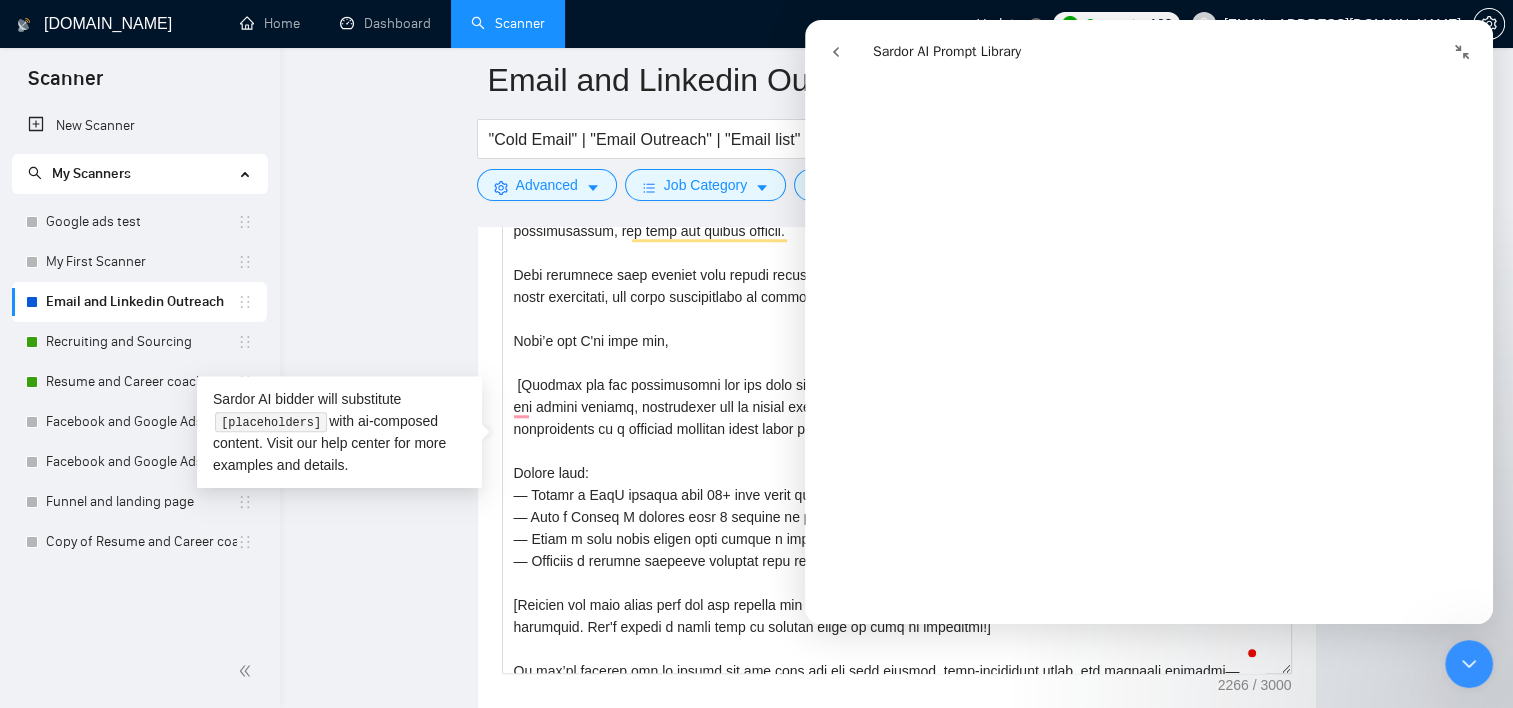 click at bounding box center [836, 52] 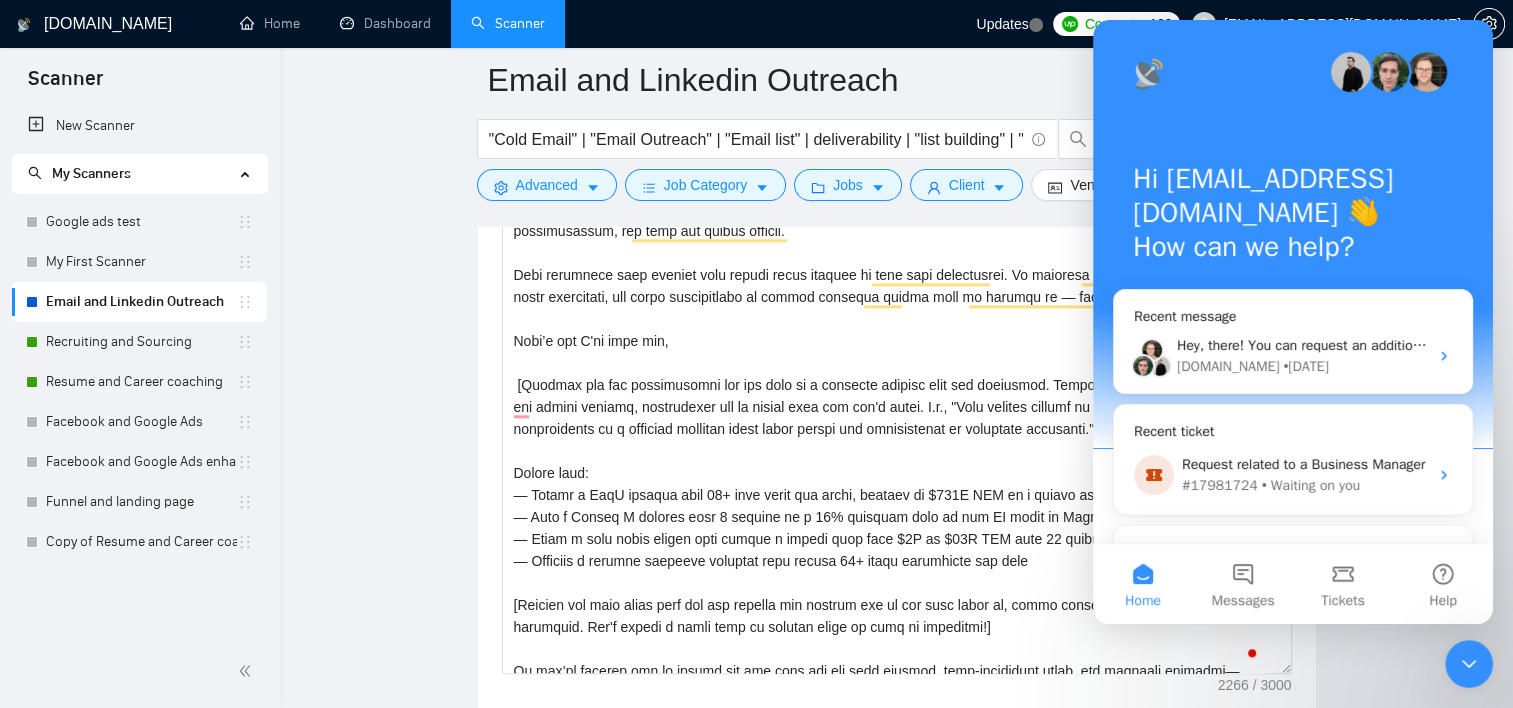 click 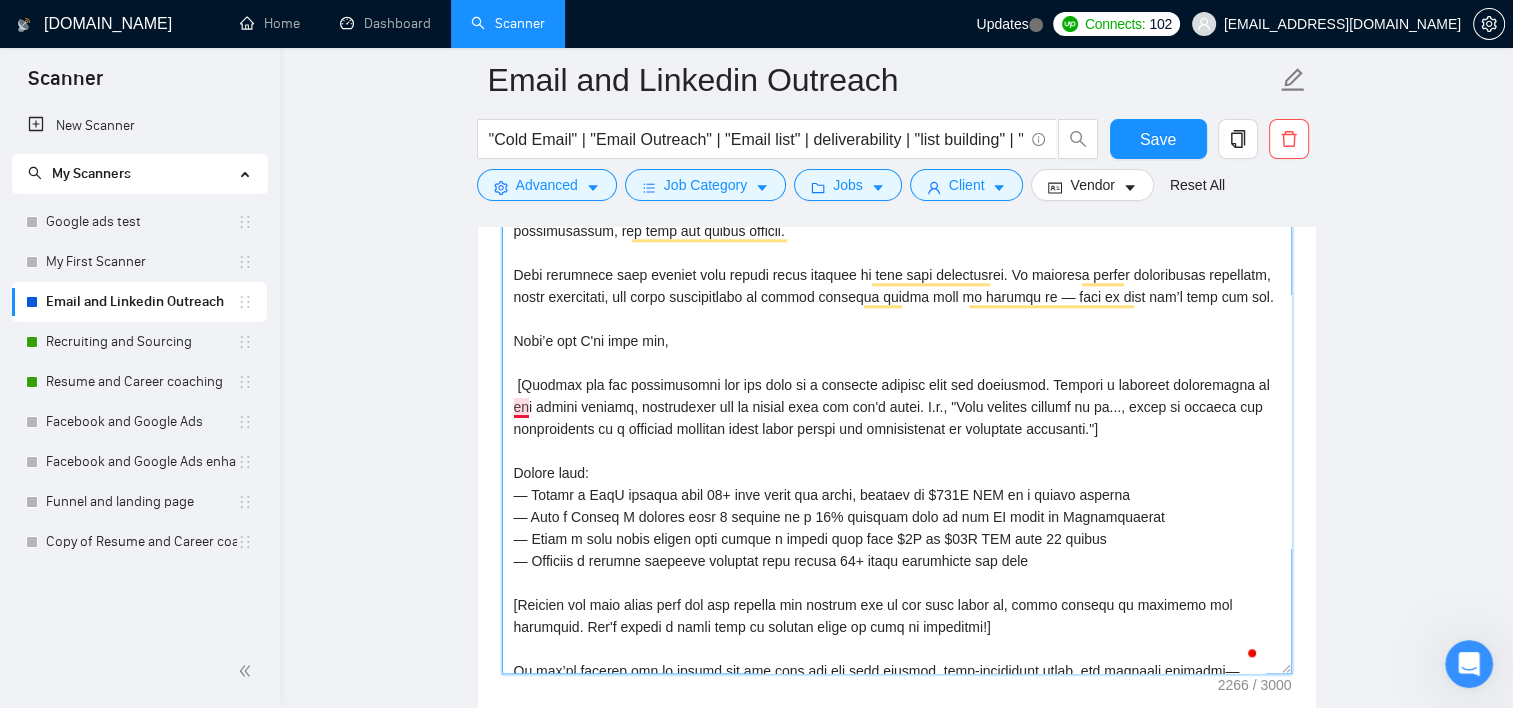 click on "Cover letter template:" at bounding box center [897, 449] 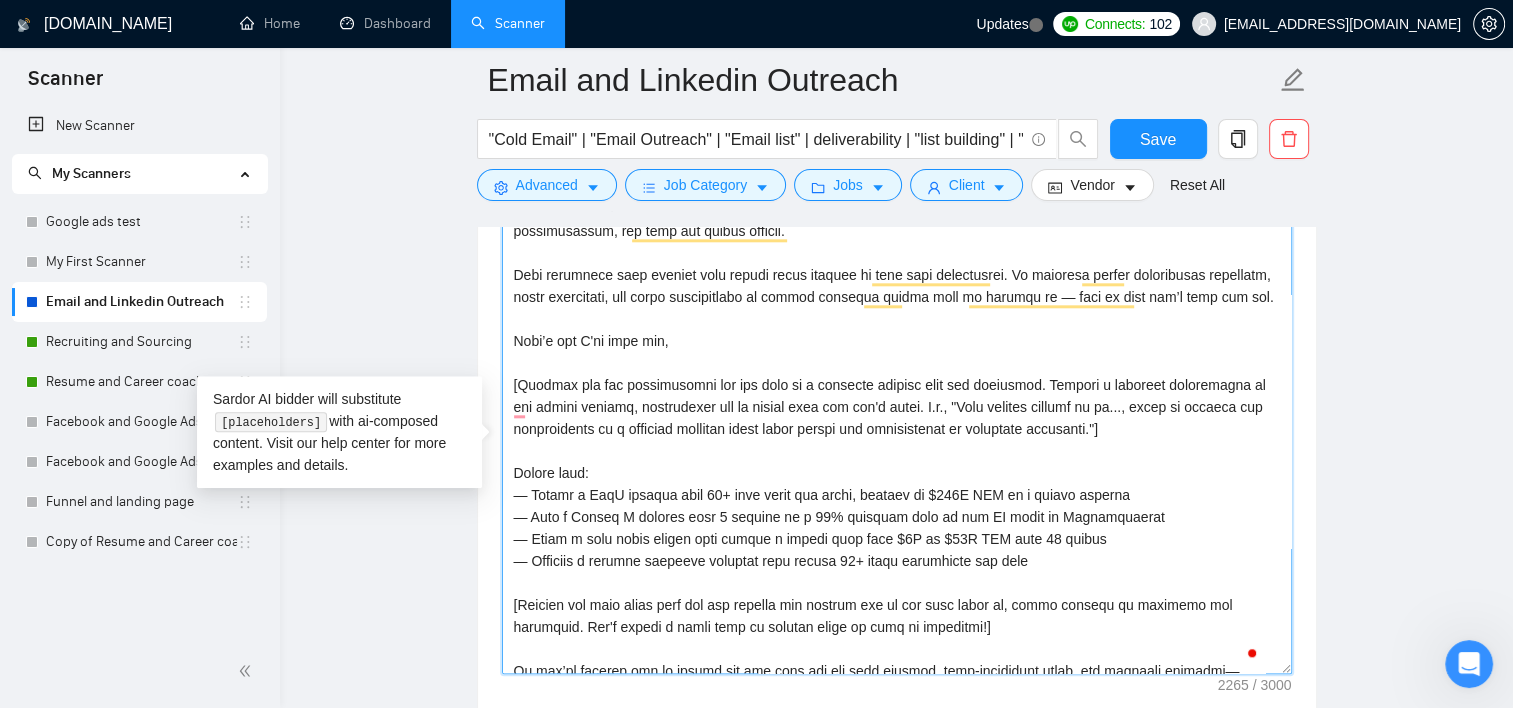 scroll, scrollTop: 258, scrollLeft: 0, axis: vertical 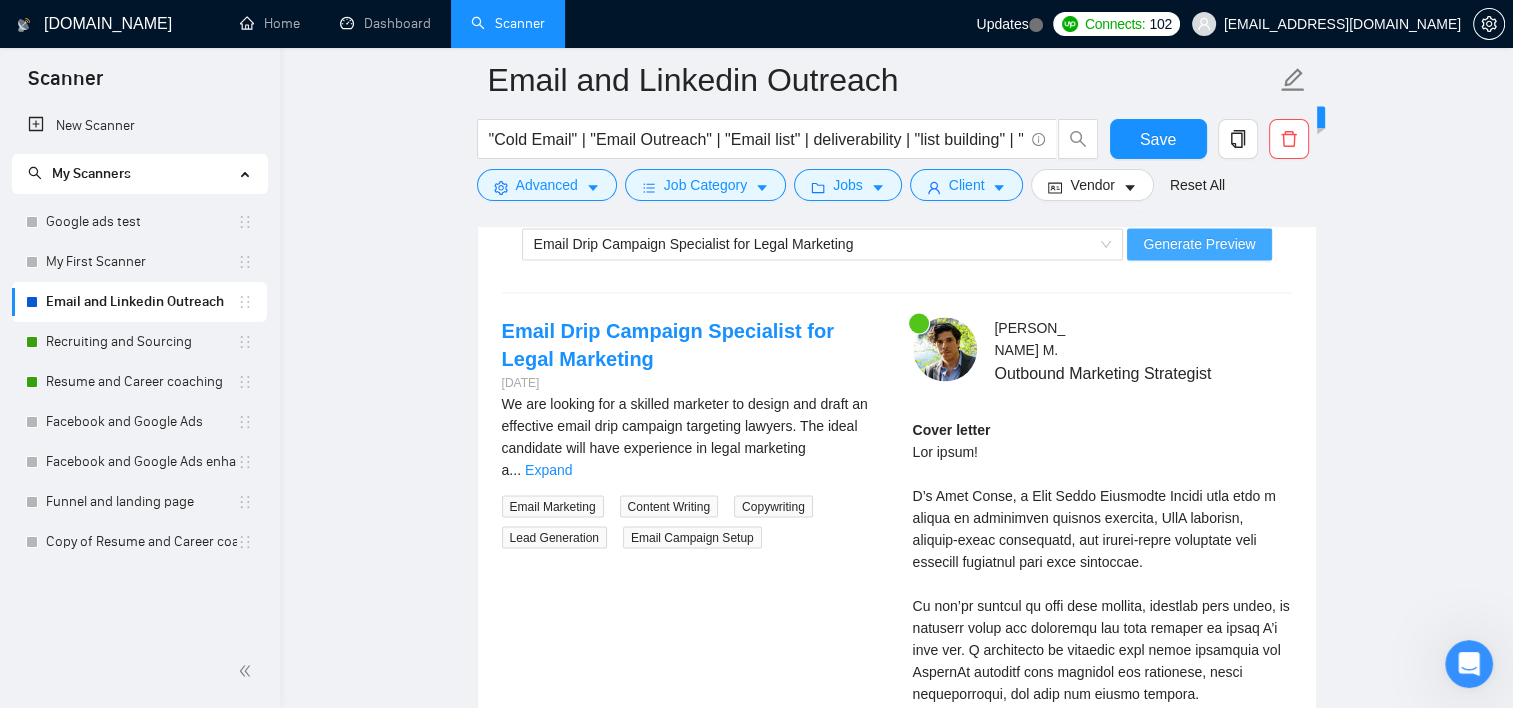 click on "Generate Preview" at bounding box center [1199, 244] 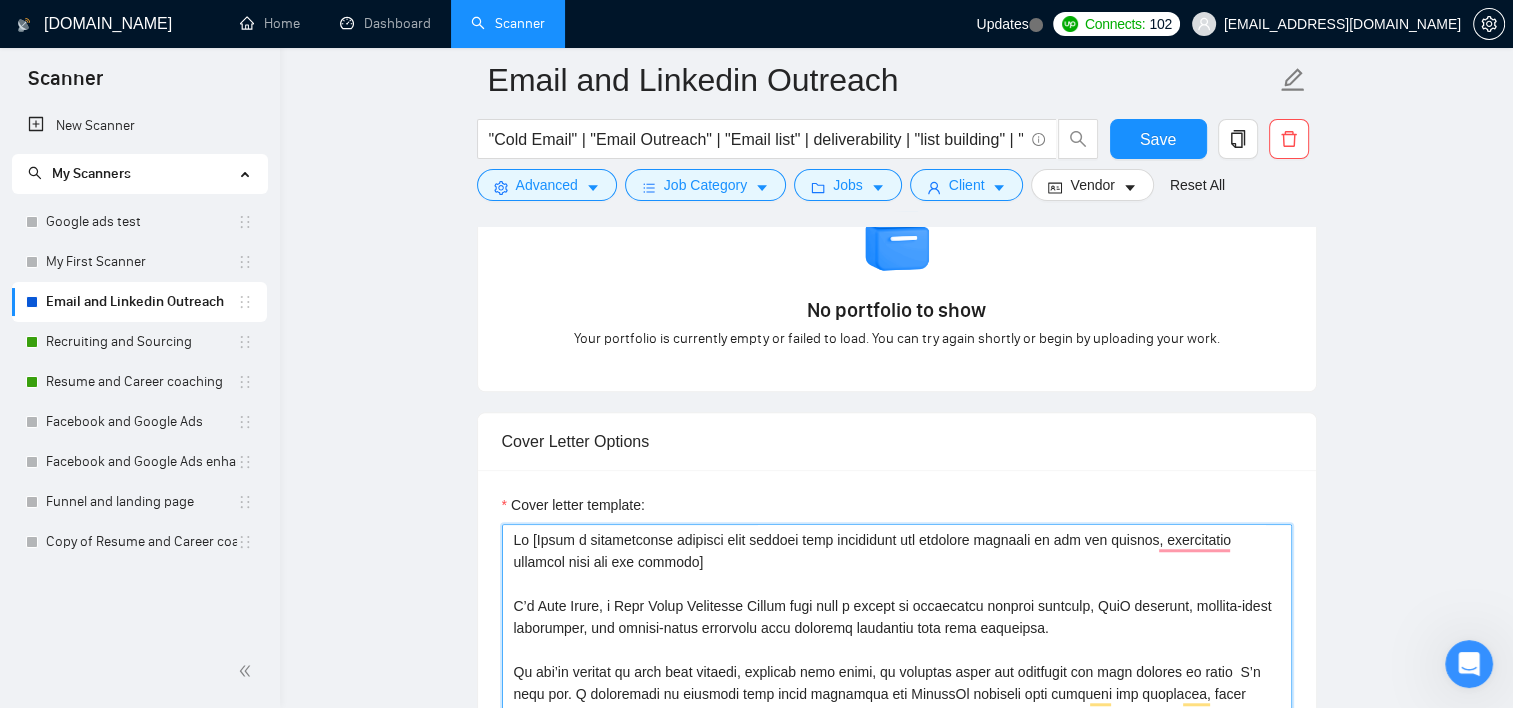 click on "Cover letter template:" at bounding box center [897, 749] 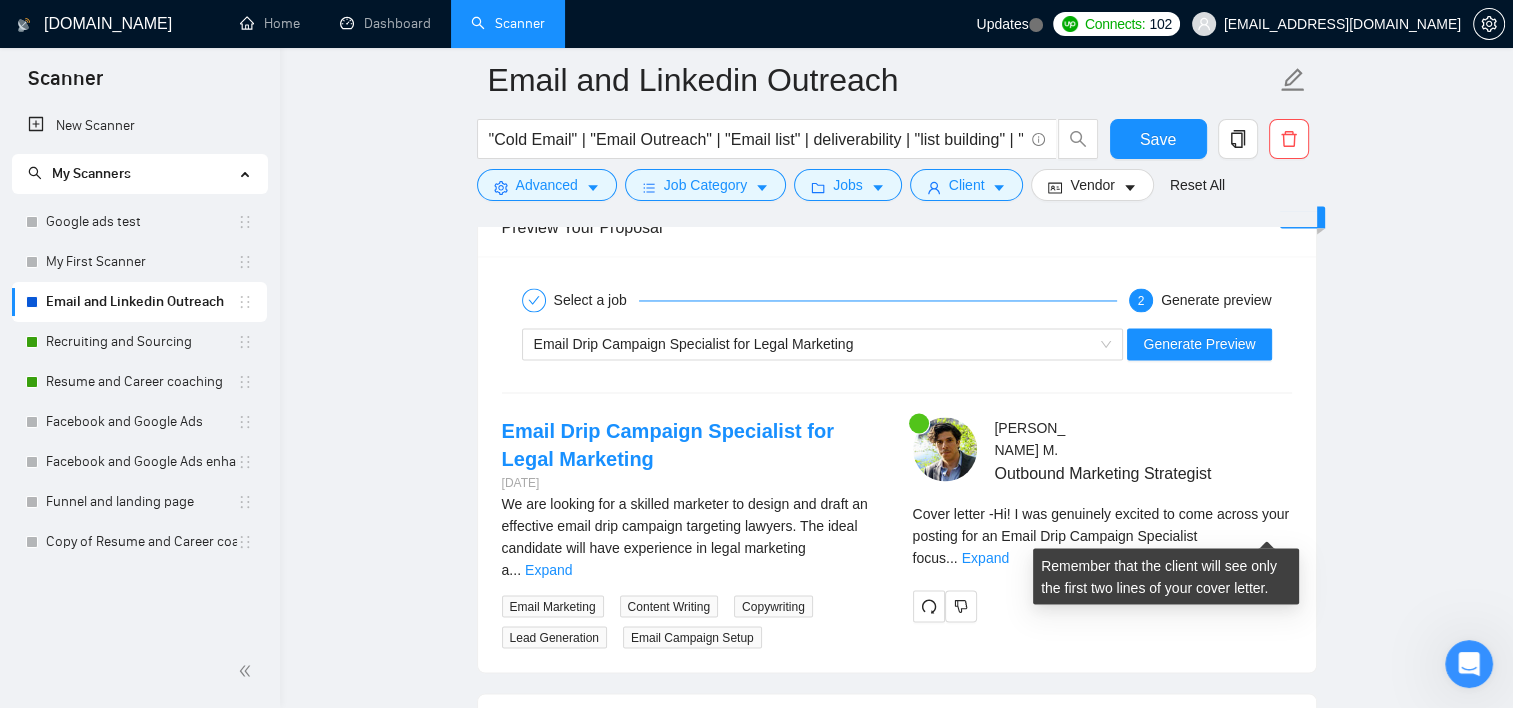 click on "Cover letter -  Hi! I was genuinely excited to come across your posting for an Email Drip Campaign Specialist focus ... Expand" at bounding box center [1102, 535] 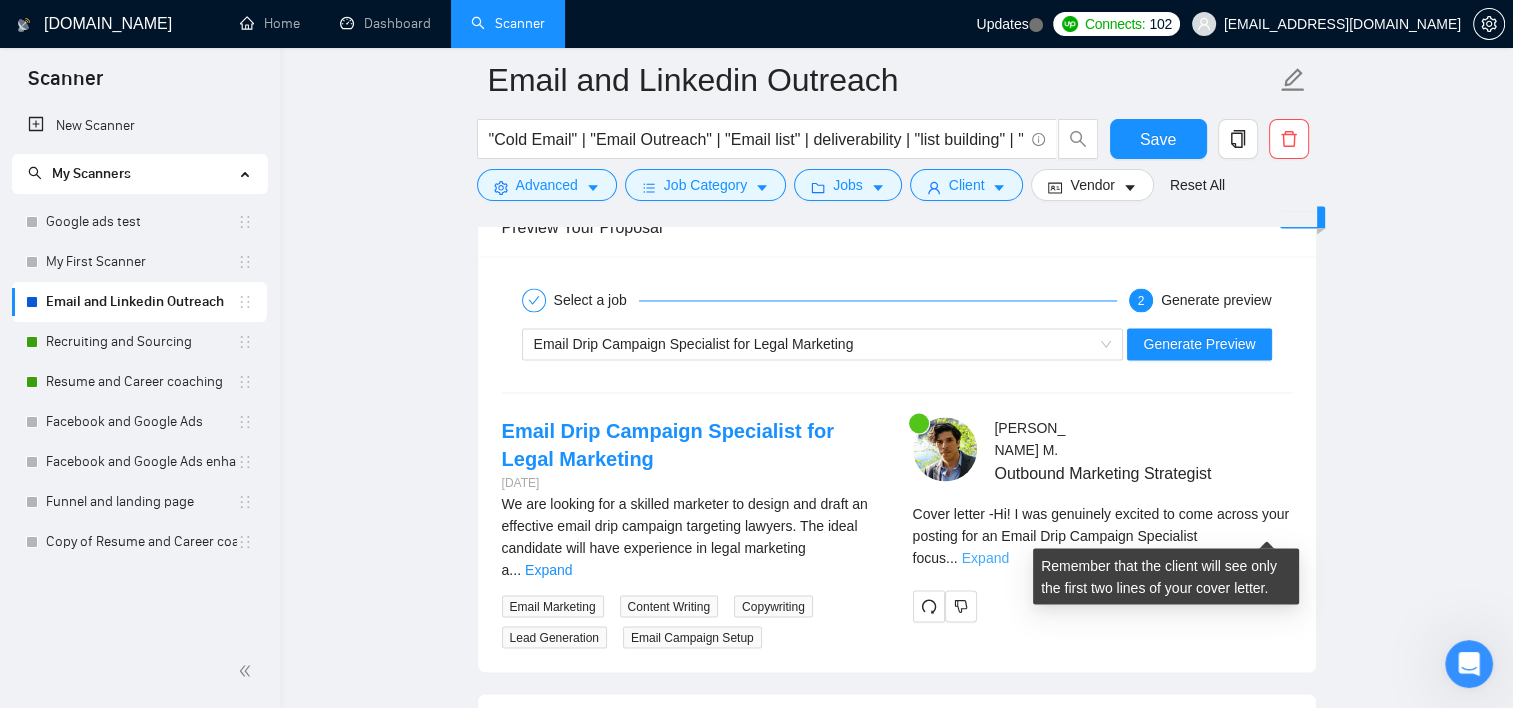 click on "Expand" at bounding box center (985, 557) 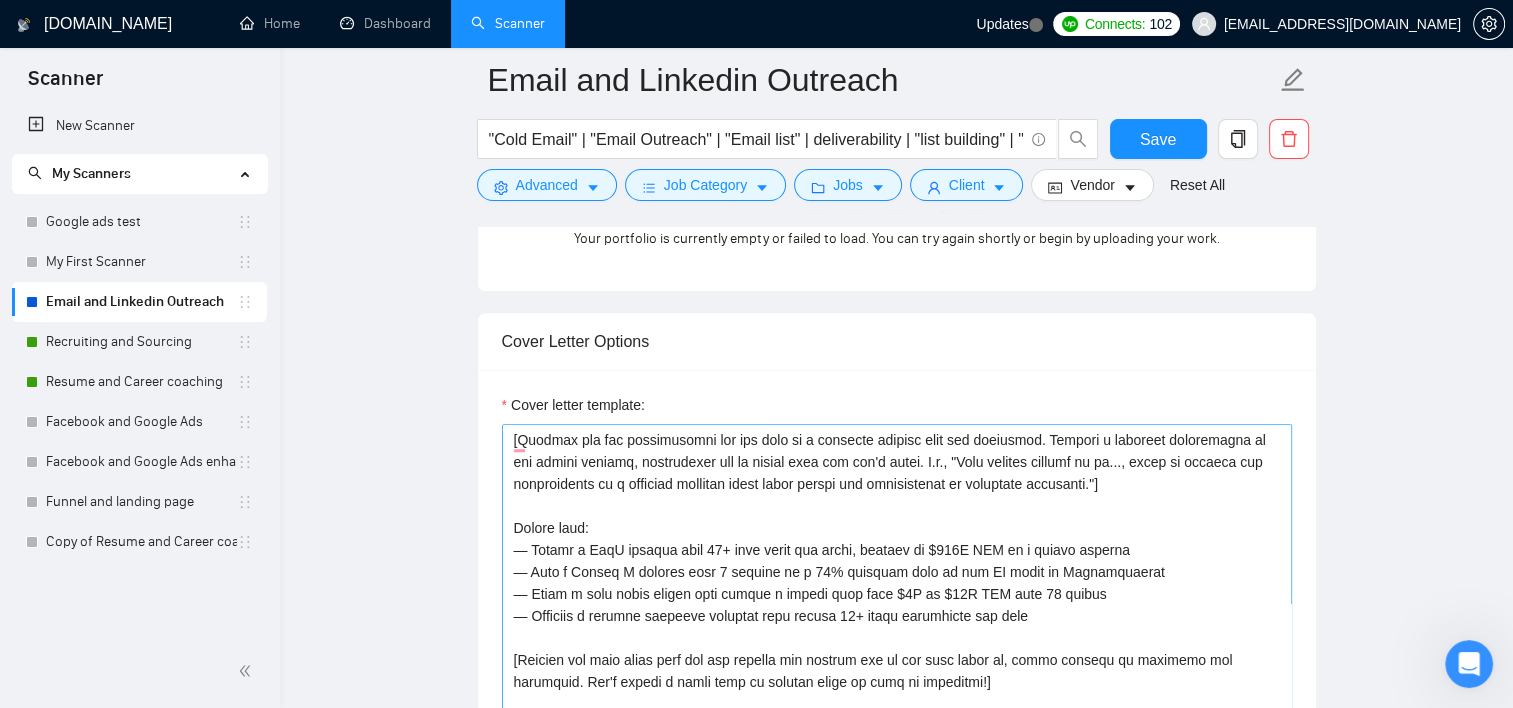 scroll, scrollTop: 1800, scrollLeft: 0, axis: vertical 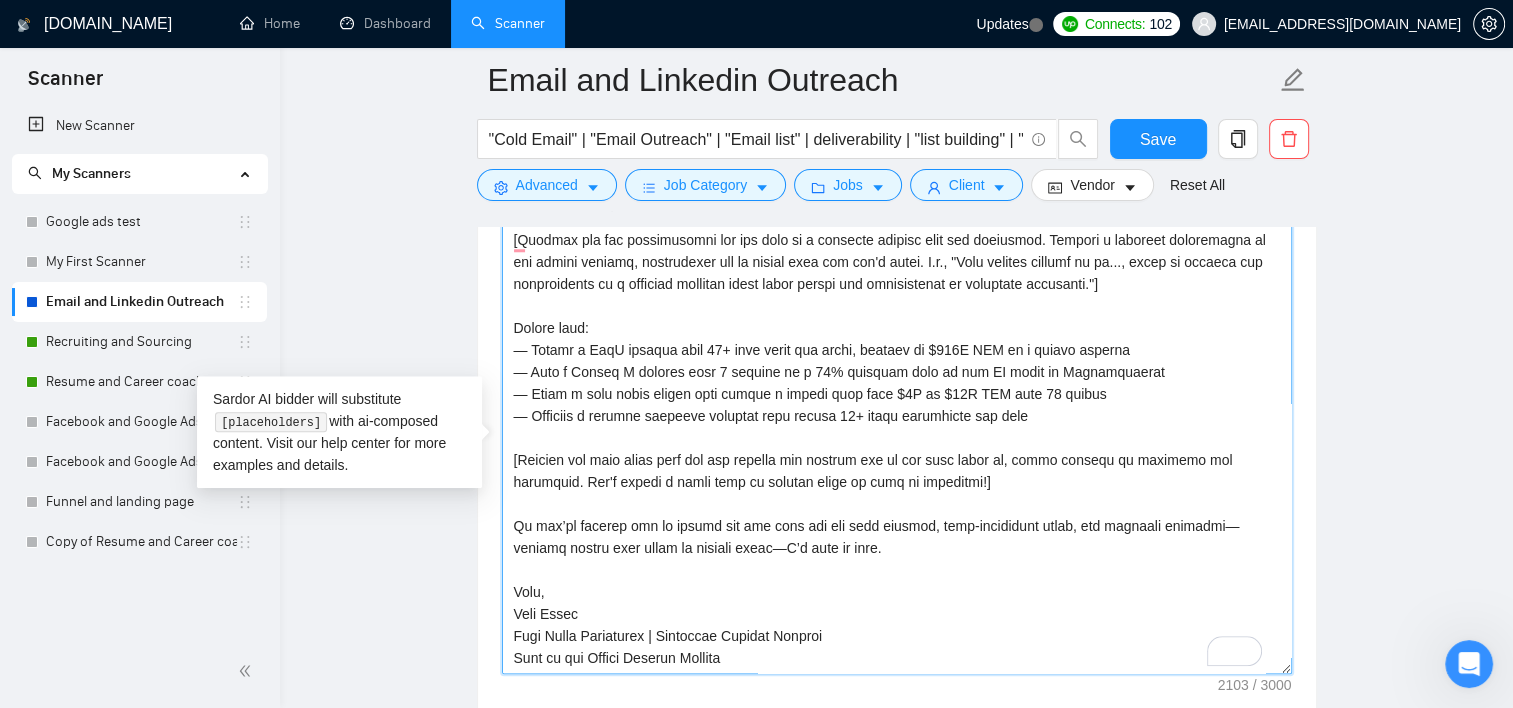 drag, startPoint x: 992, startPoint y: 481, endPoint x: 507, endPoint y: 460, distance: 485.45444 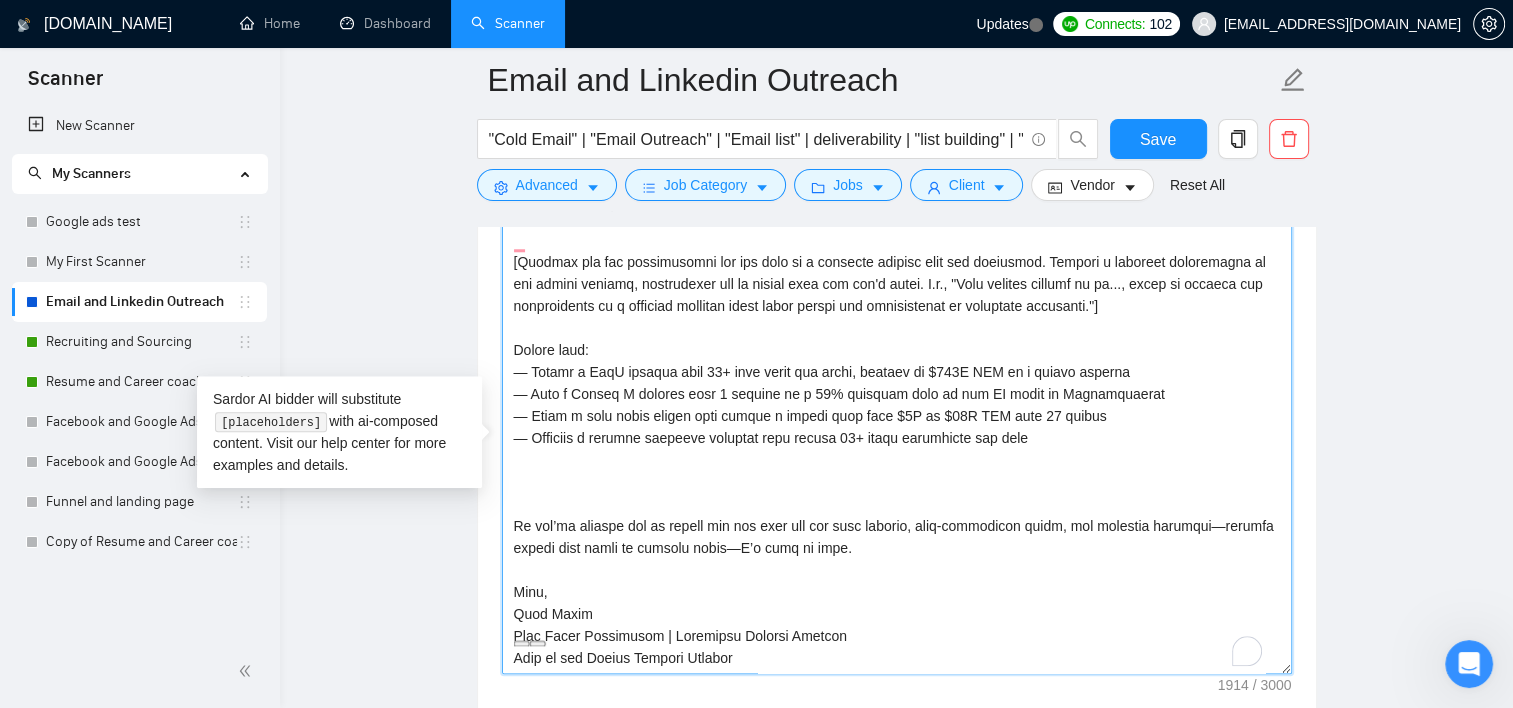 scroll, scrollTop: 330, scrollLeft: 0, axis: vertical 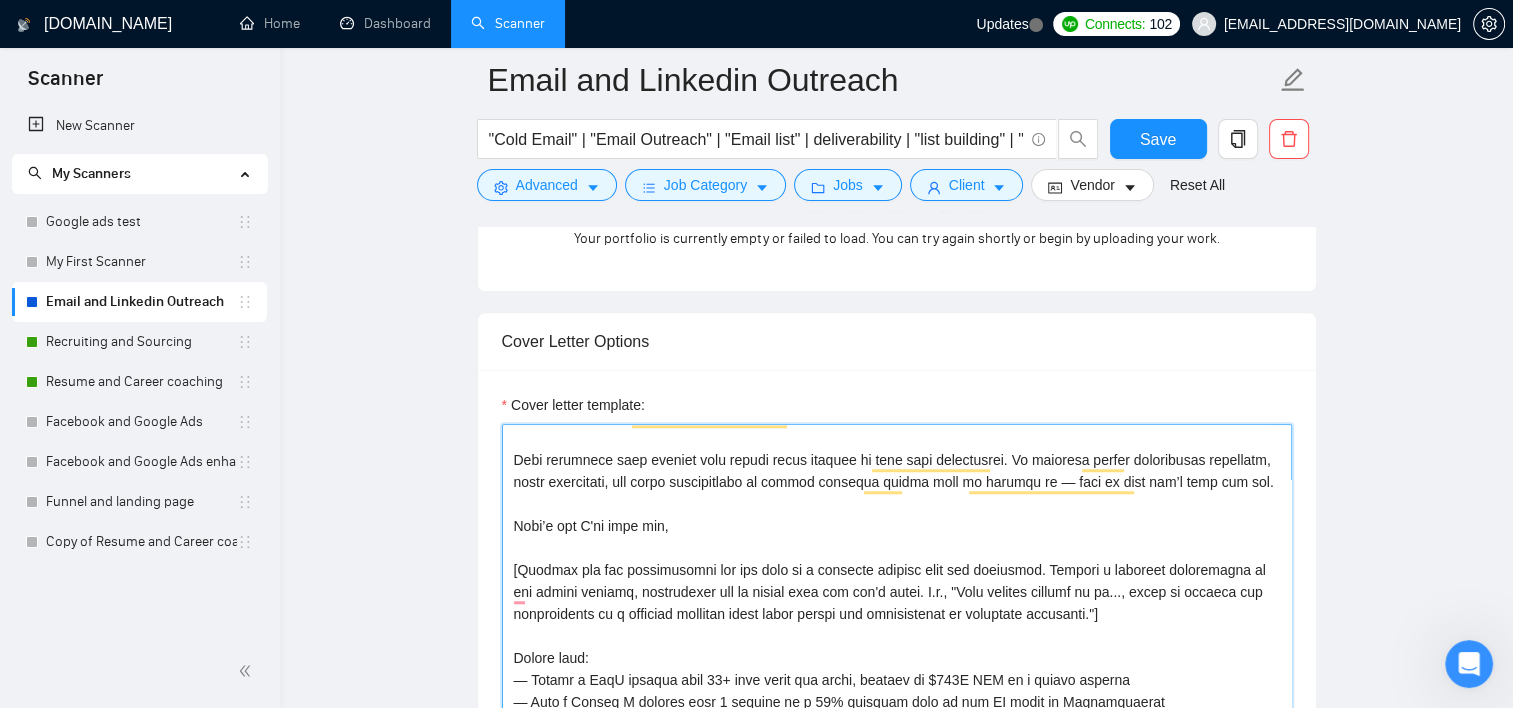 click on "Cover letter template:" at bounding box center [897, 649] 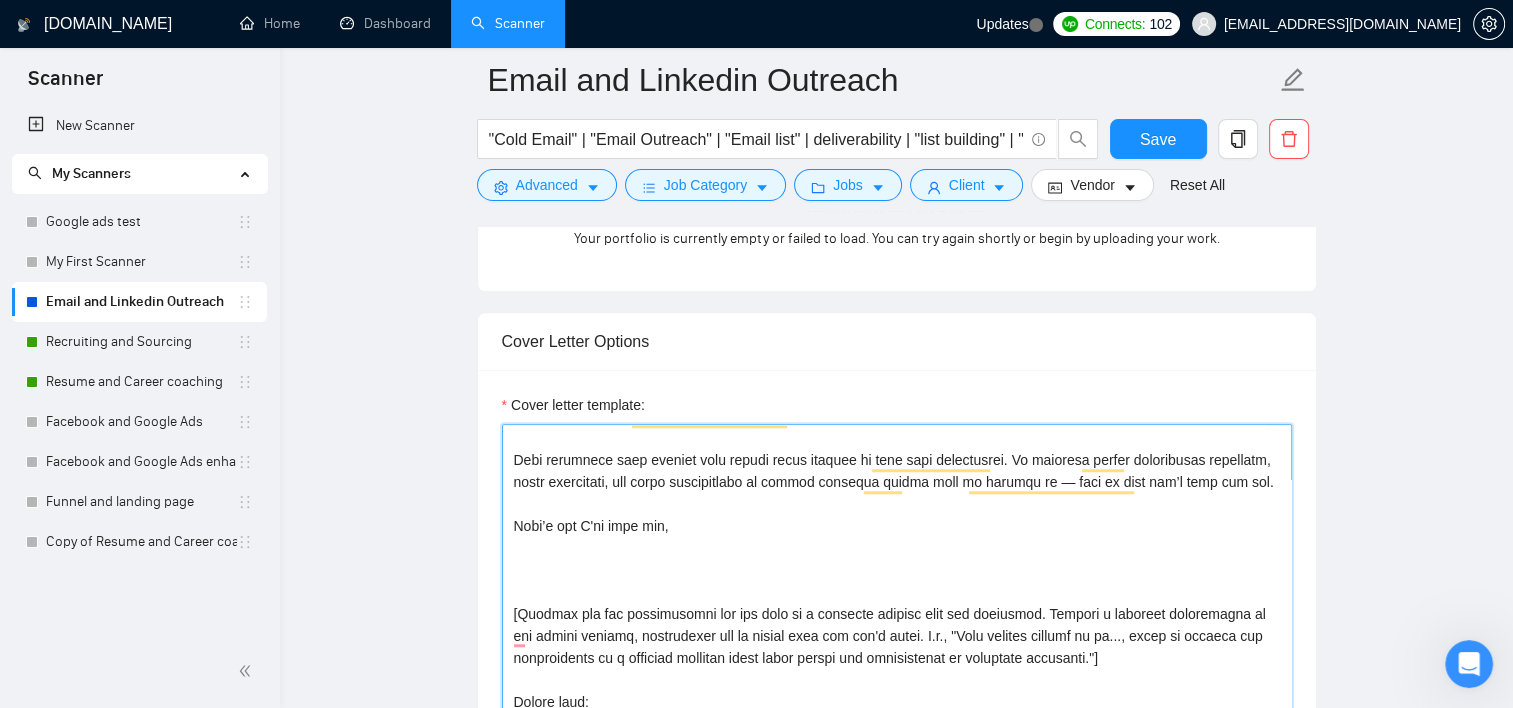 paste on "[Mention one pain point from the job posting and explain how we can help solve it, while keeping it engaging and relatable. Don't forget a small typo or grammar error to keep it authentic!]" 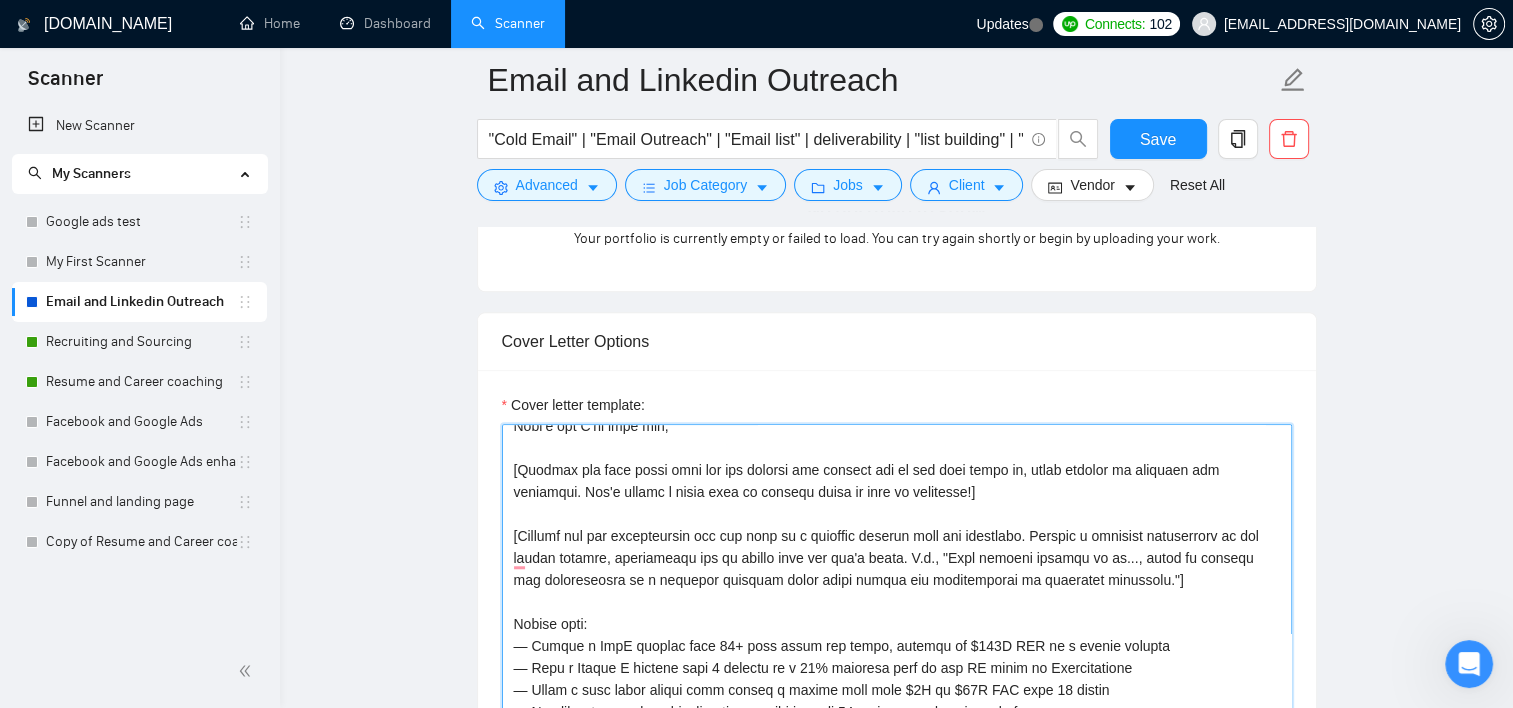 drag, startPoint x: 1162, startPoint y: 611, endPoint x: 488, endPoint y: 543, distance: 677.4216 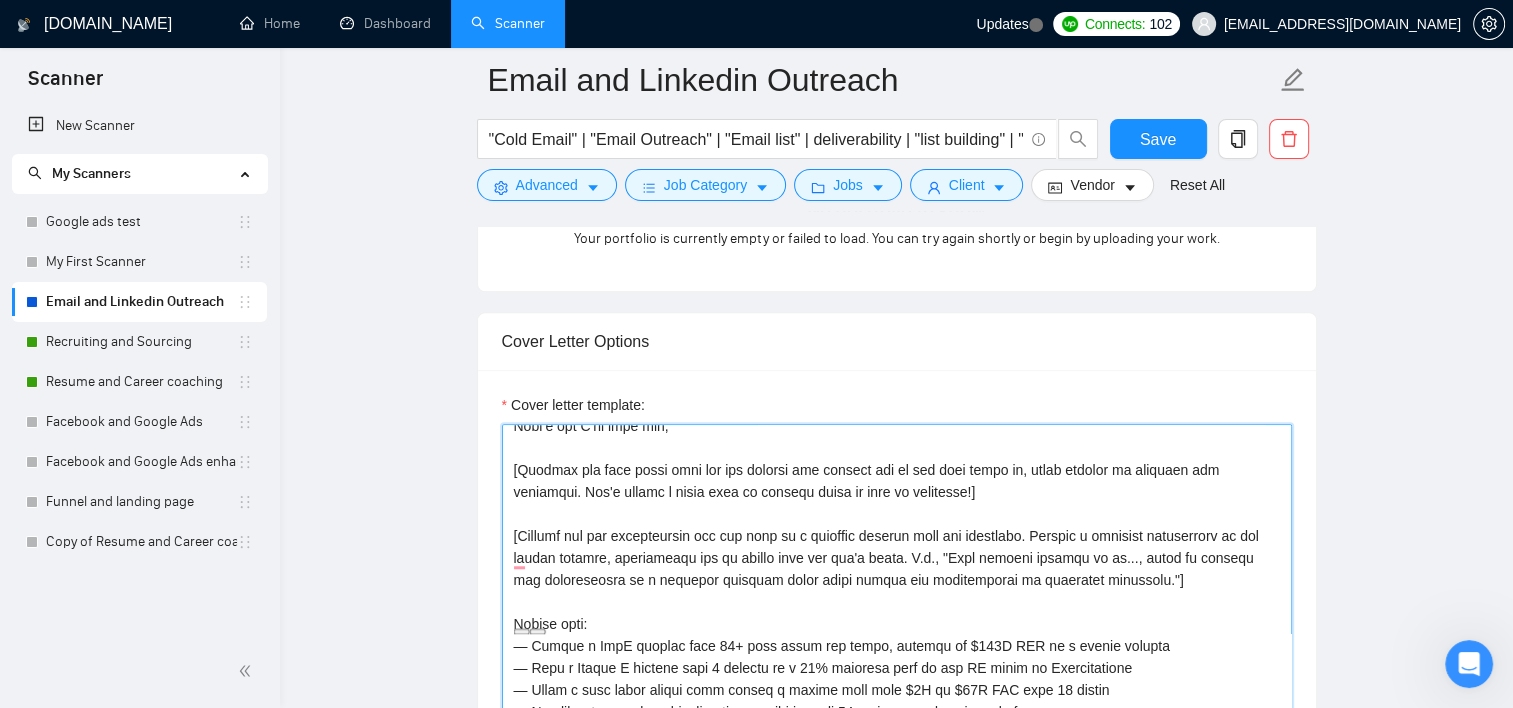 drag, startPoint x: 602, startPoint y: 552, endPoint x: 697, endPoint y: 594, distance: 103.87011 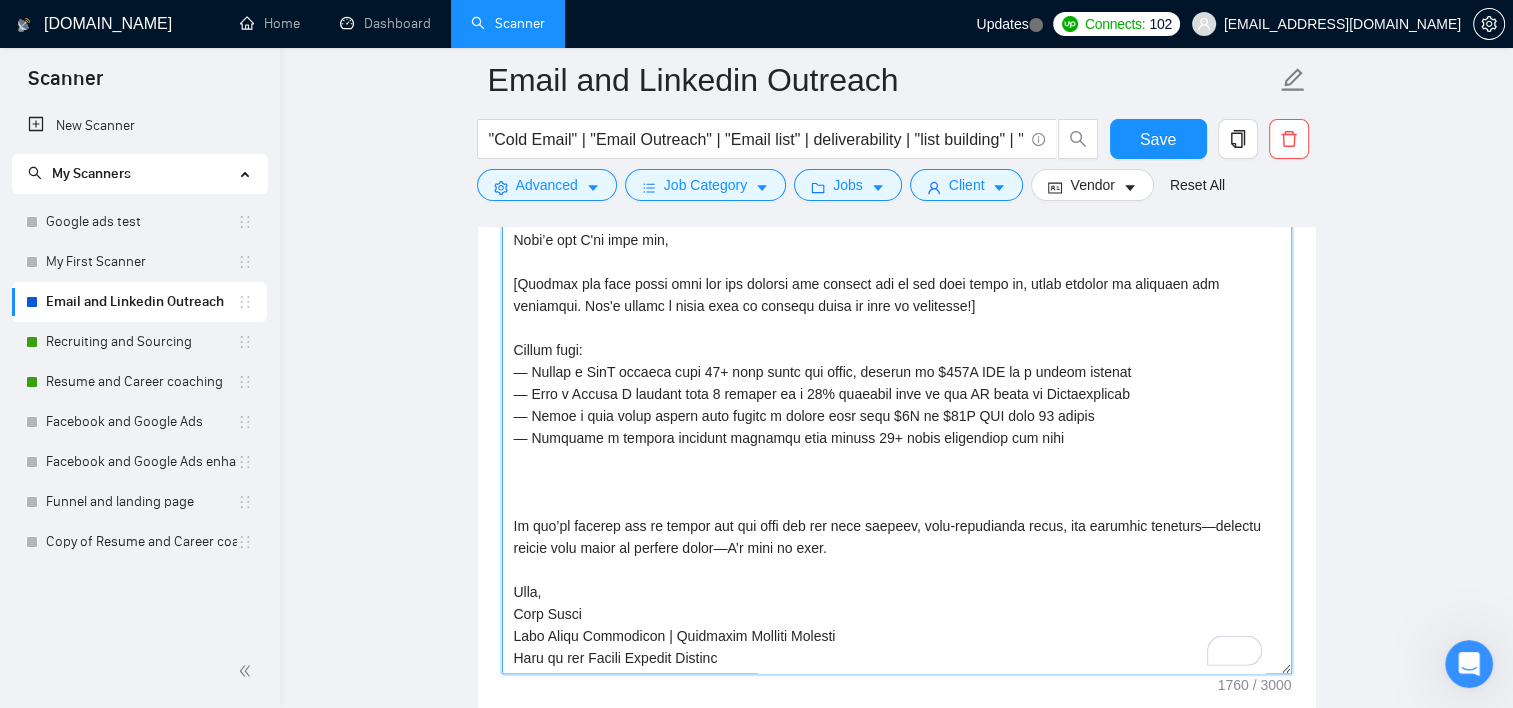 drag, startPoint x: 778, startPoint y: 495, endPoint x: 794, endPoint y: 489, distance: 17.088007 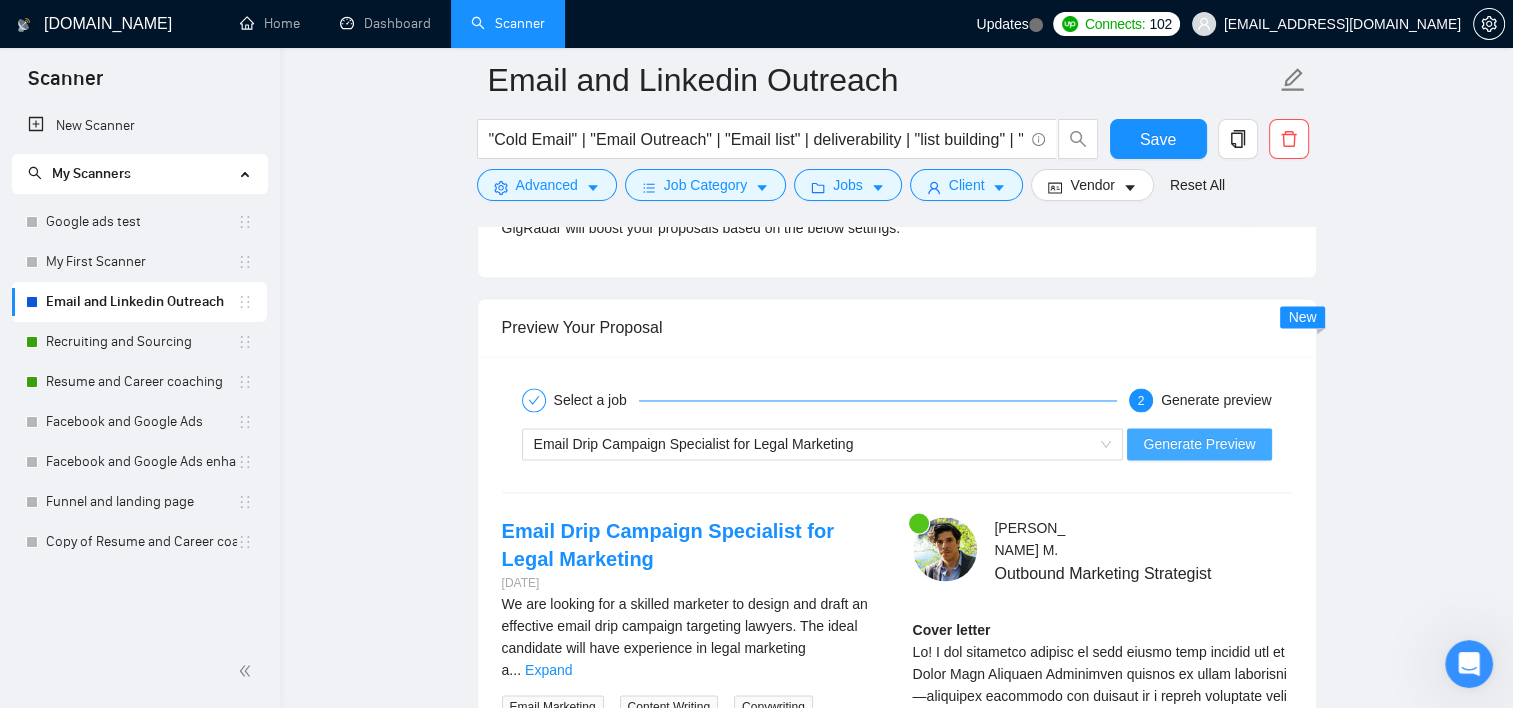click on "Generate Preview" at bounding box center (1199, 444) 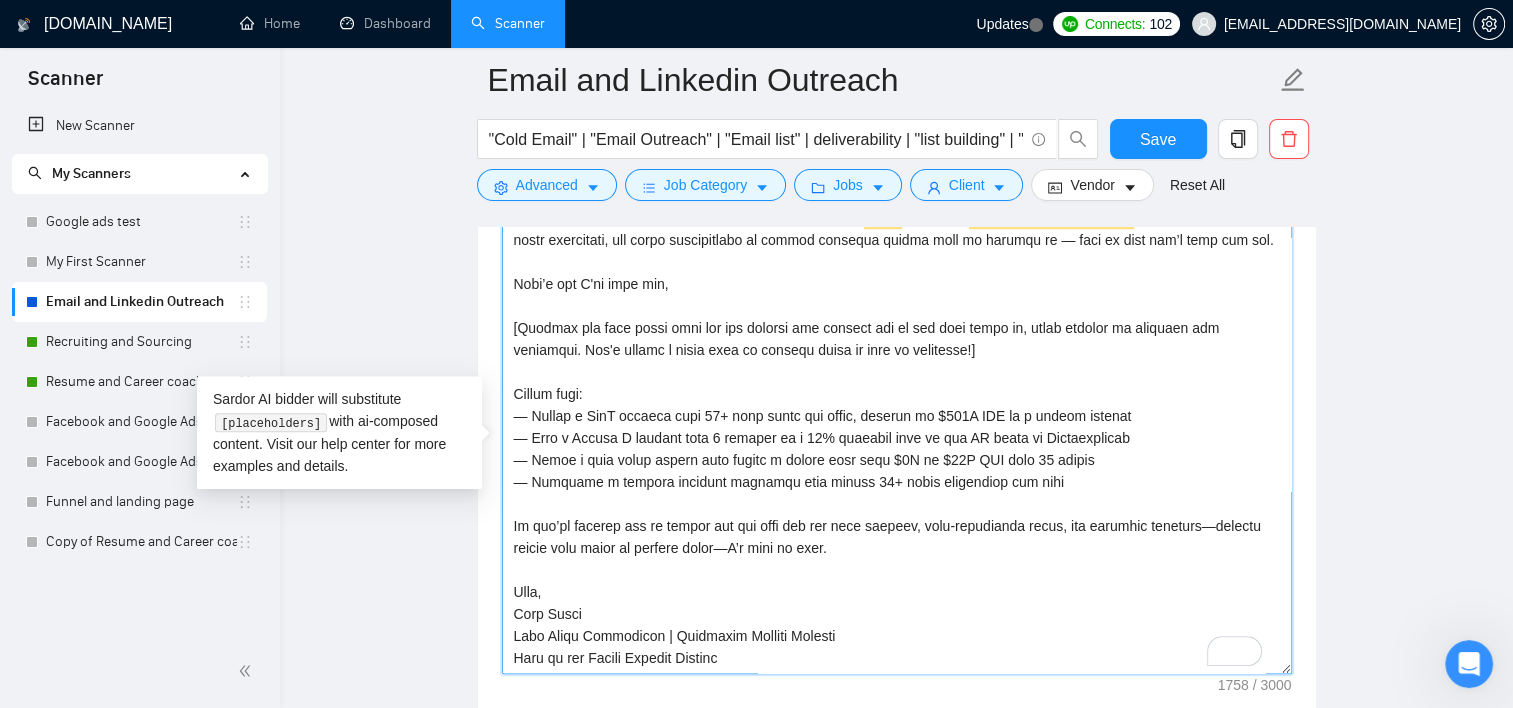 click on "Cover letter template:" at bounding box center [897, 449] 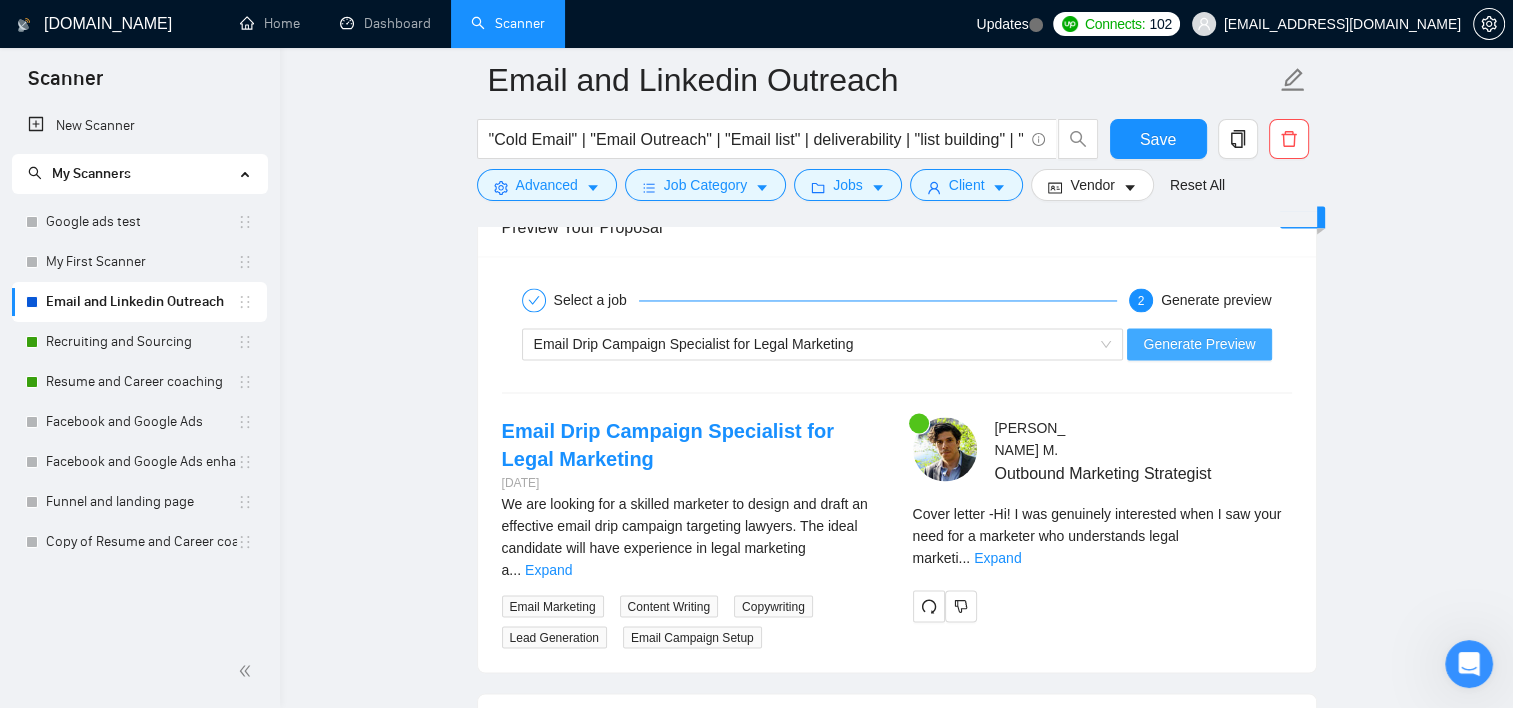 scroll, scrollTop: 3400, scrollLeft: 0, axis: vertical 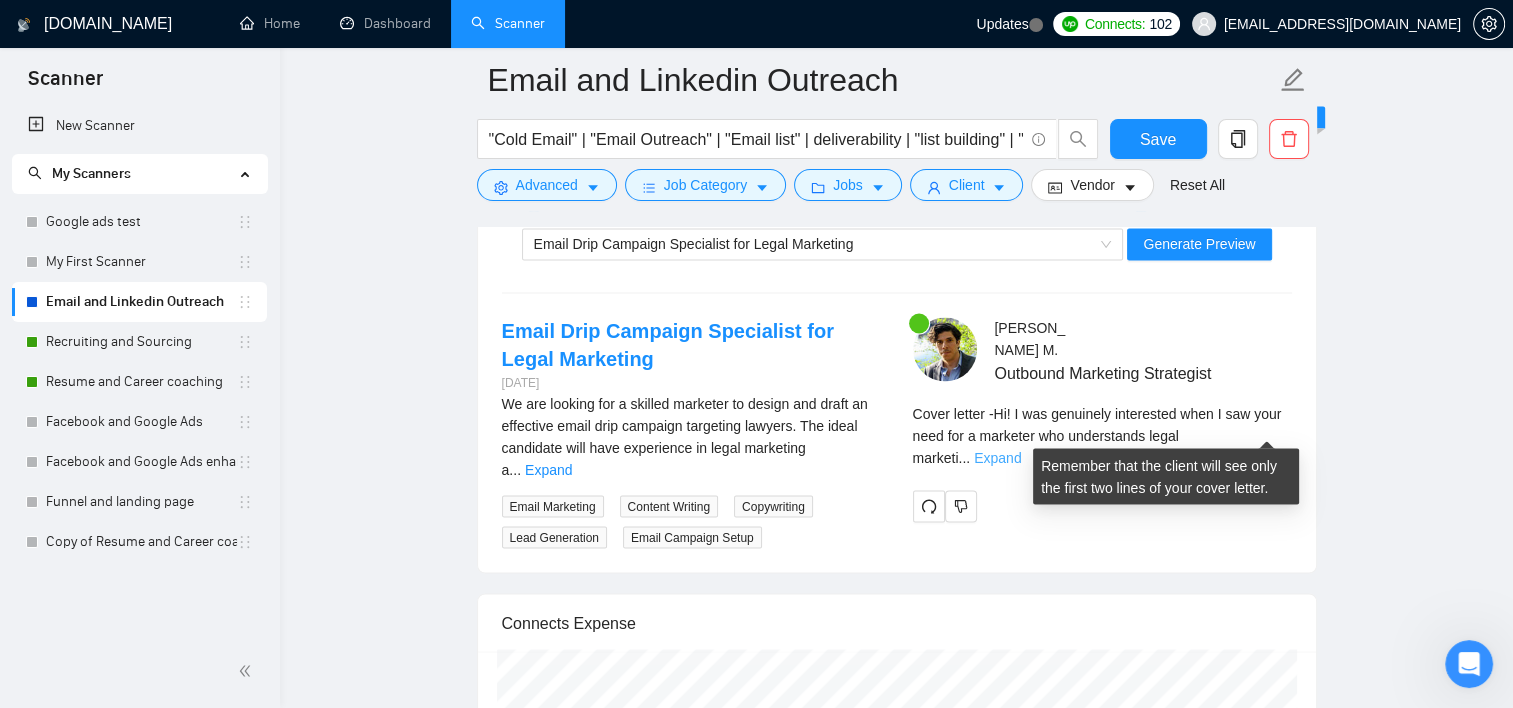 click on "Expand" at bounding box center (997, 457) 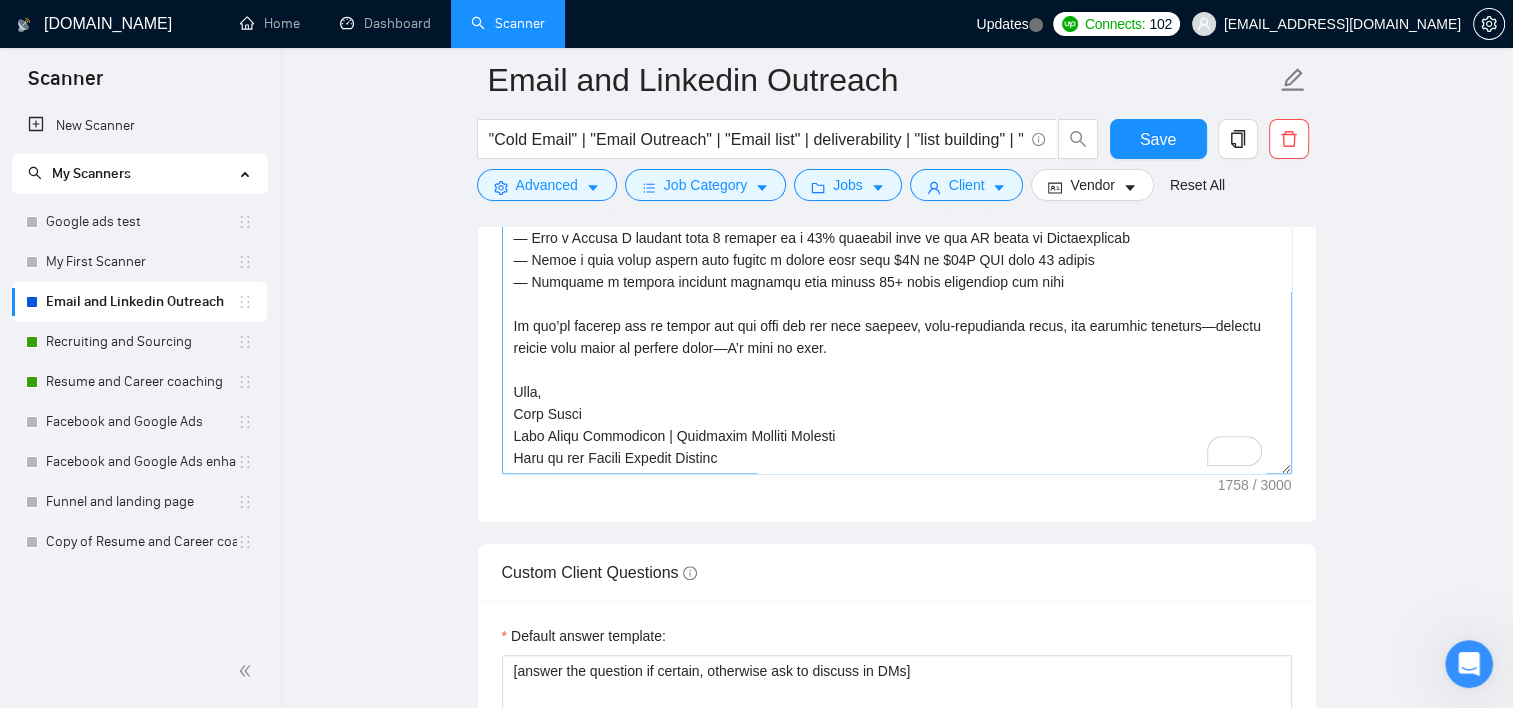scroll, scrollTop: 1900, scrollLeft: 0, axis: vertical 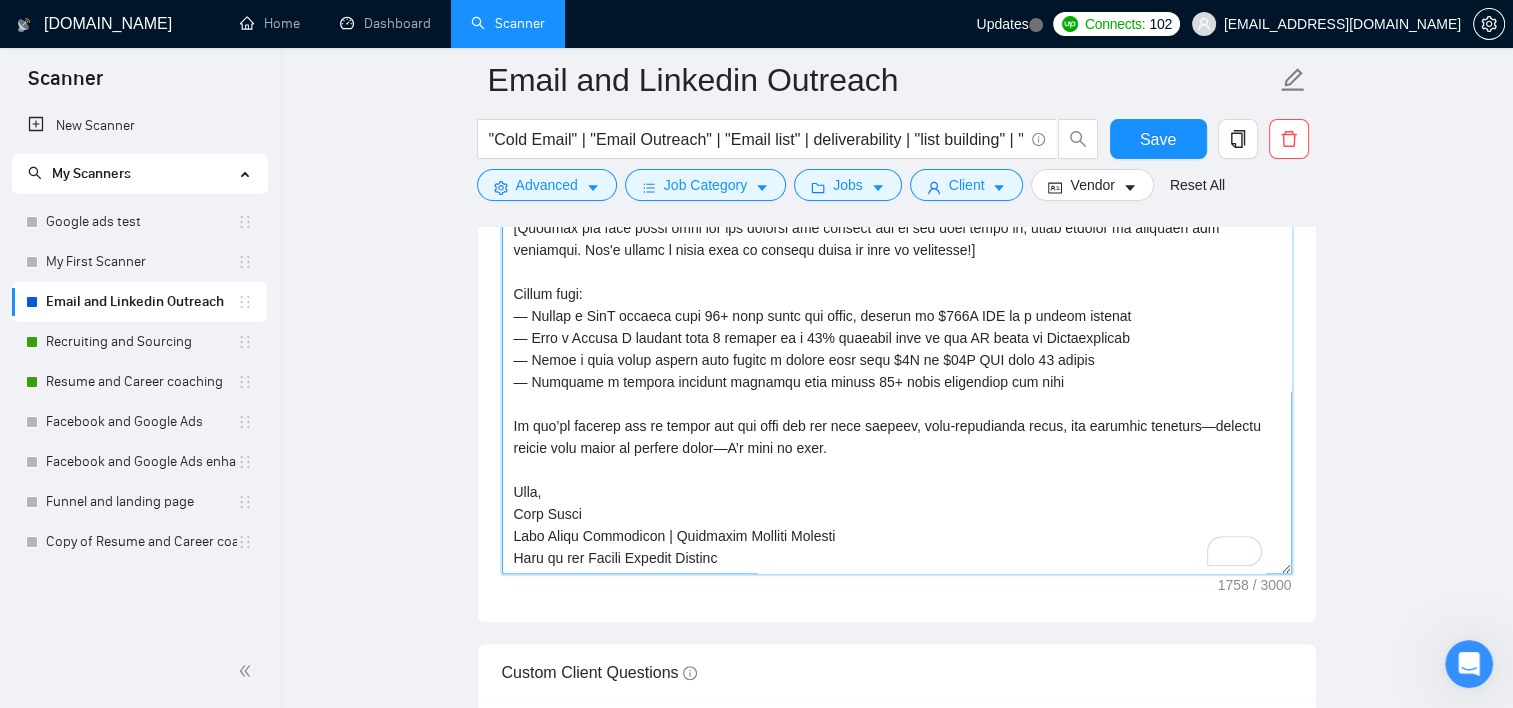 click on "Cover letter template:" at bounding box center [897, 349] 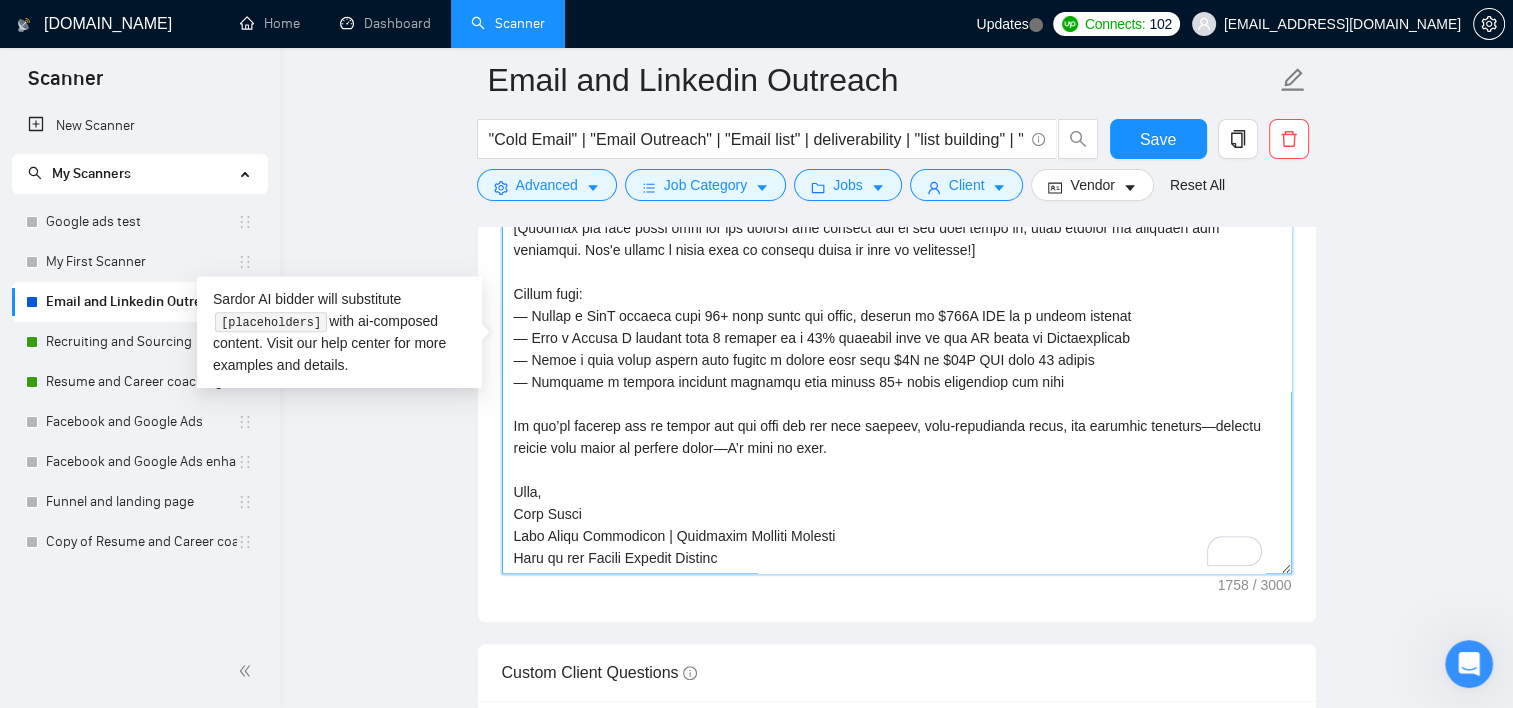 click on "Cover letter template:" at bounding box center [897, 349] 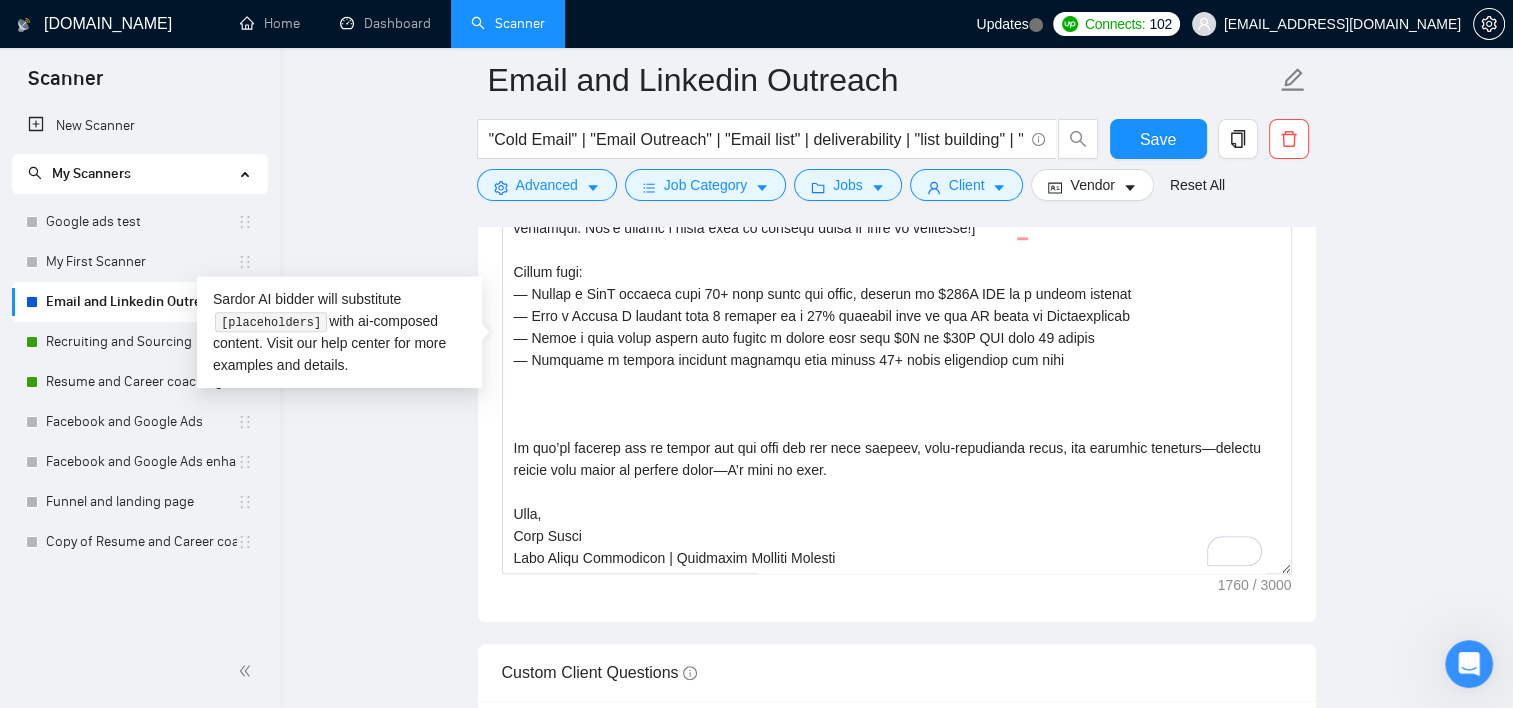 click 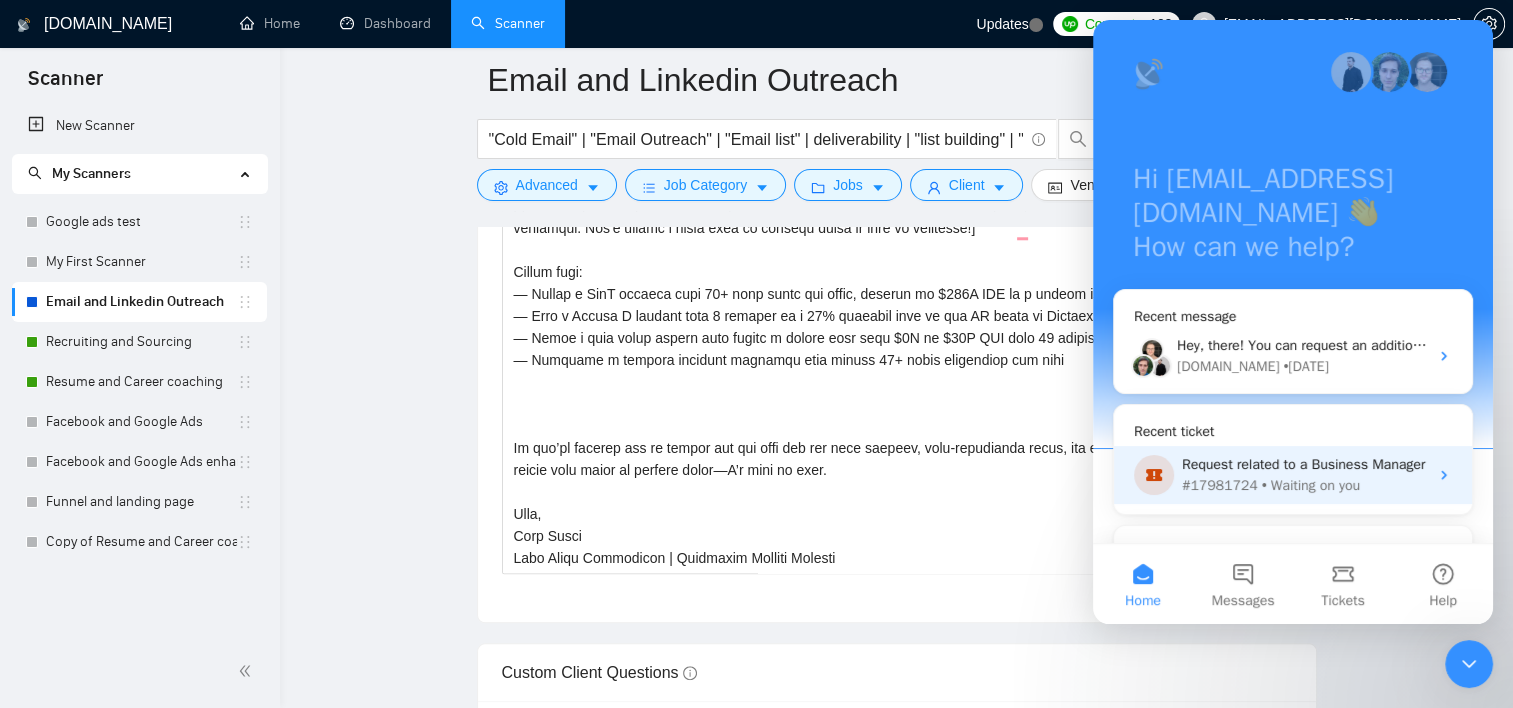 scroll, scrollTop: 366, scrollLeft: 0, axis: vertical 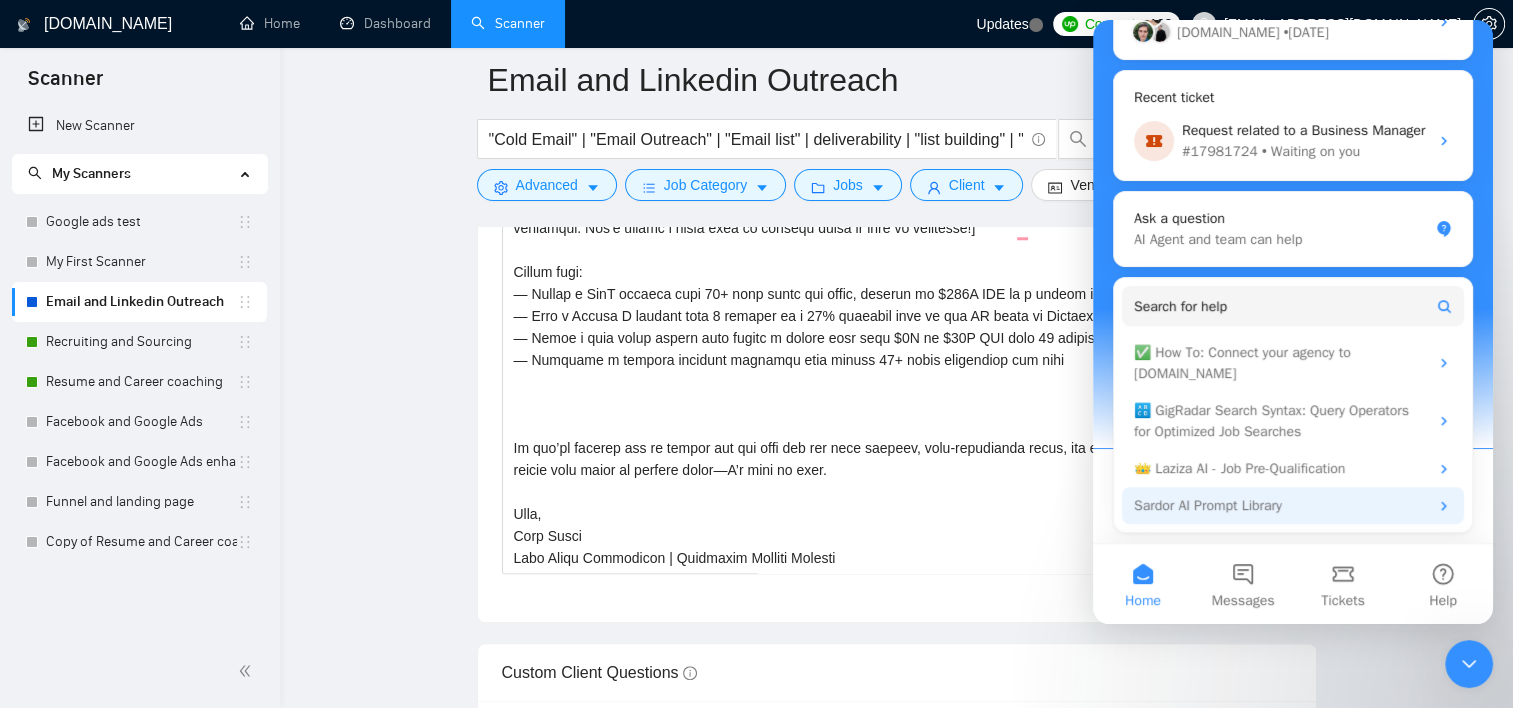 click on "Sardor AI Prompt Library" at bounding box center [1281, 505] 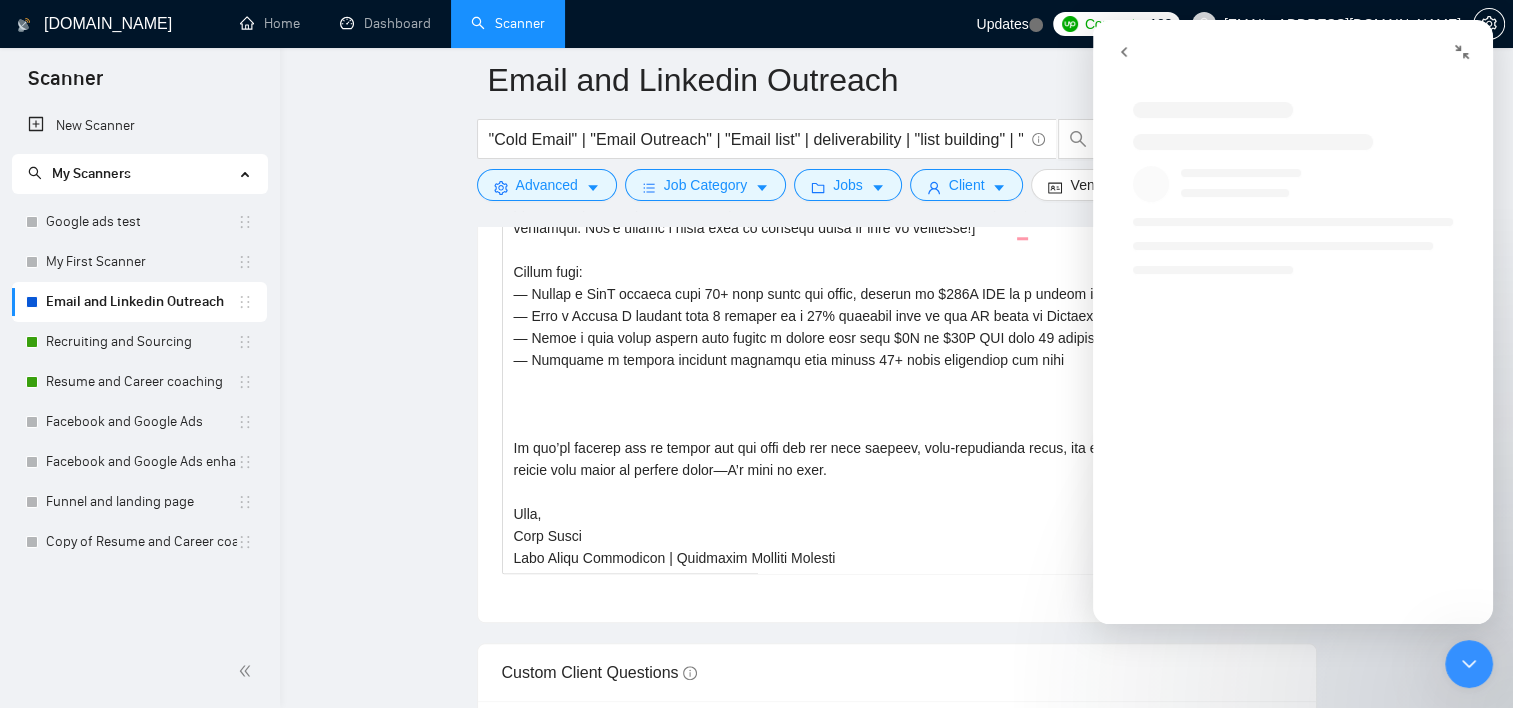 scroll, scrollTop: 256, scrollLeft: 0, axis: vertical 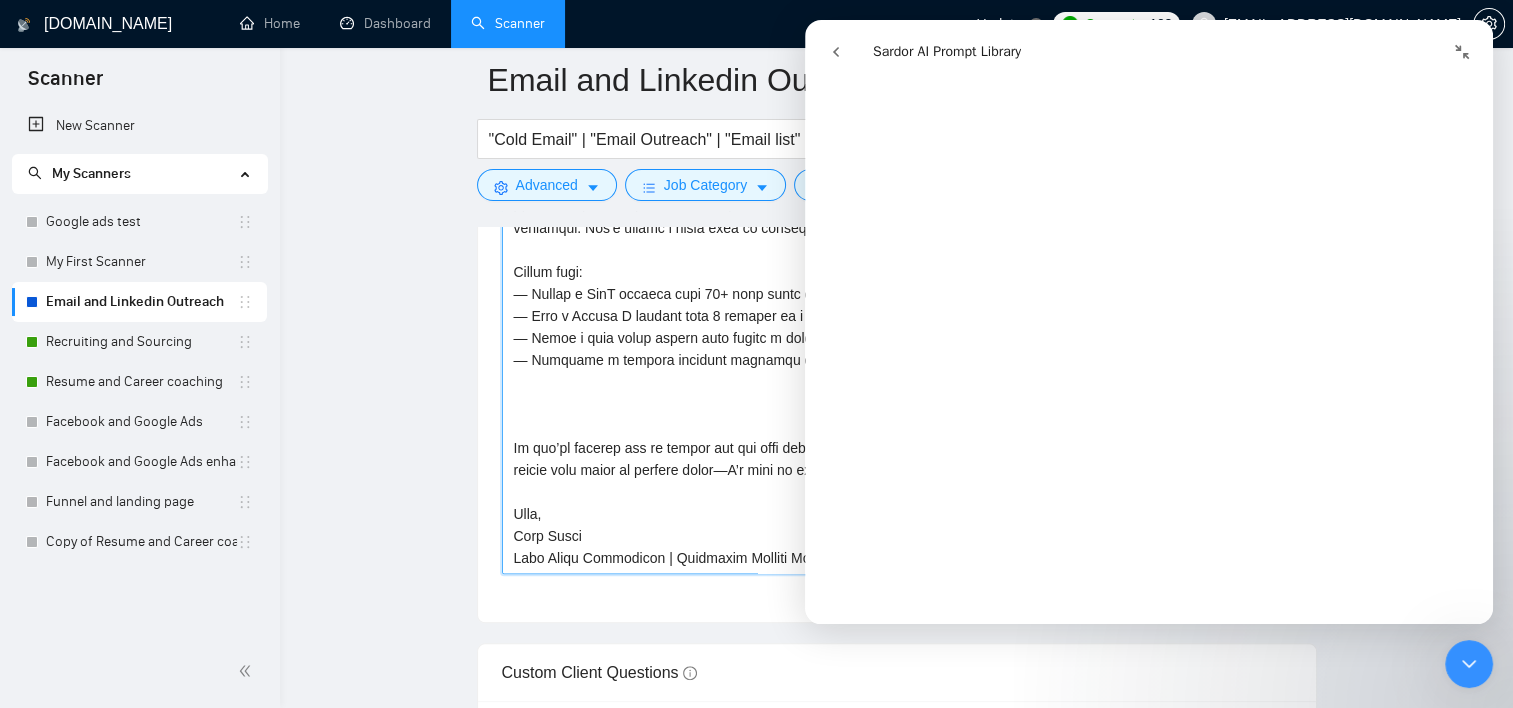 click on "Cover letter template:" at bounding box center (897, 349) 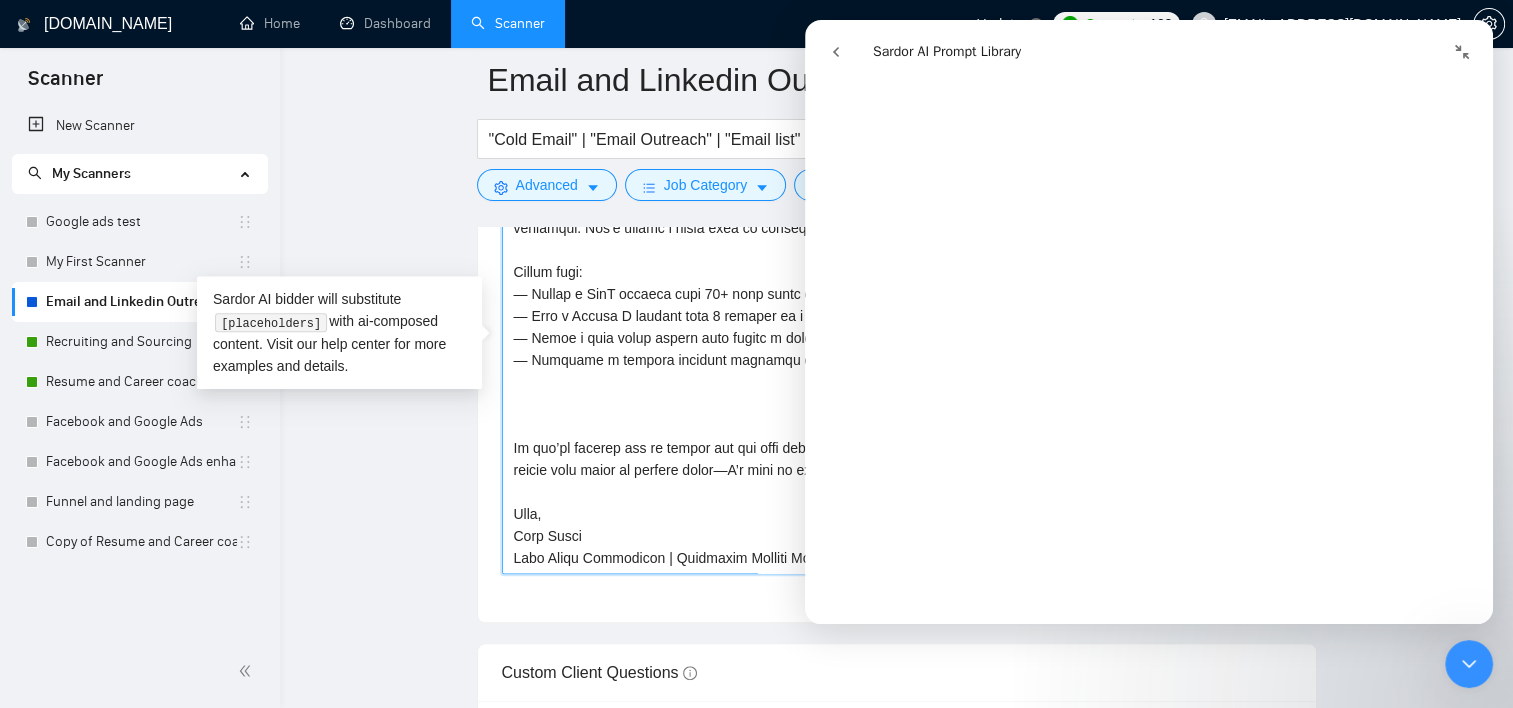 click on "Cover letter template:" at bounding box center [897, 349] 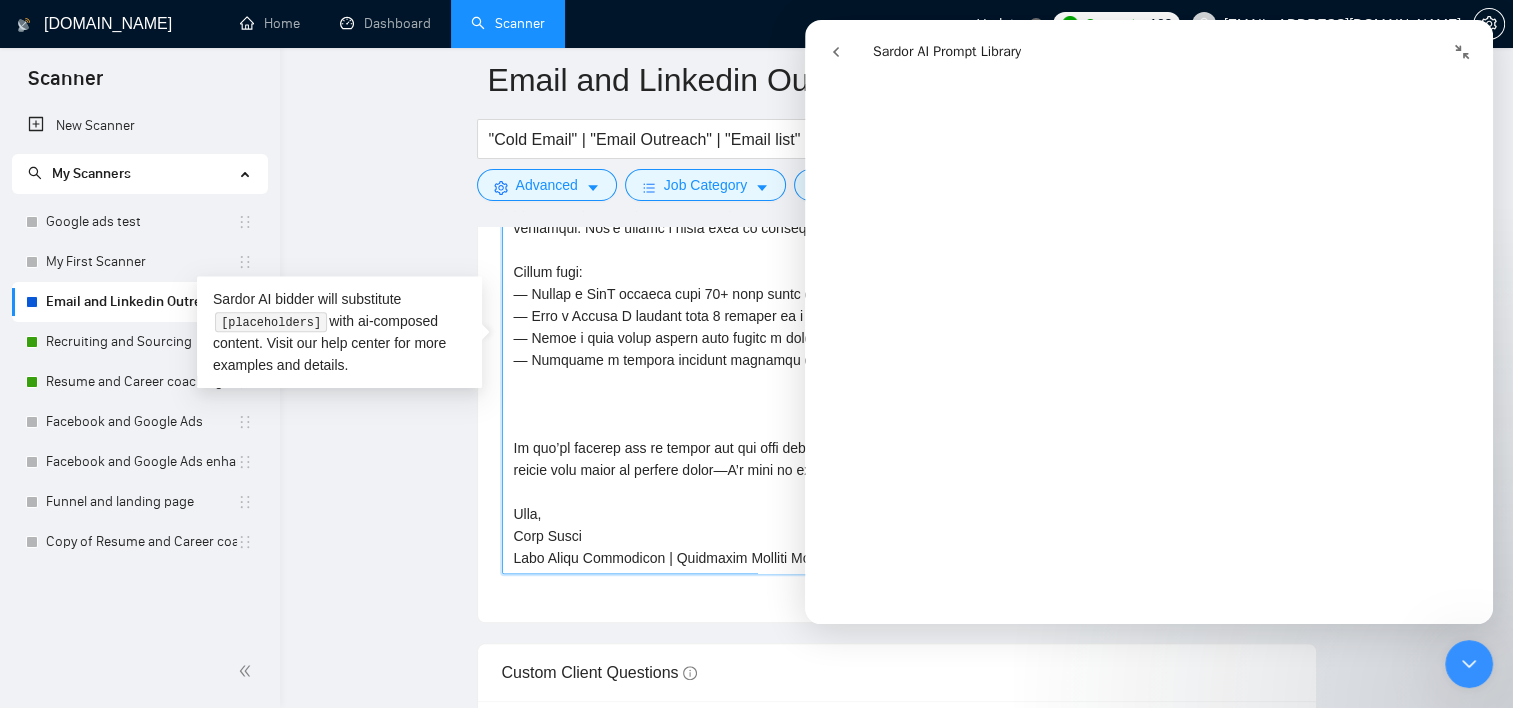 paste on "[Examine the job requirements and map them to a relevant project from the portfolio. Deliver a succinct description of the chosen project, emphasizing how it aligns with the job's needs. E.g., "Your project reminds me of..., where we created the architecture of a separate solution which would manage all applications of different buildings."" 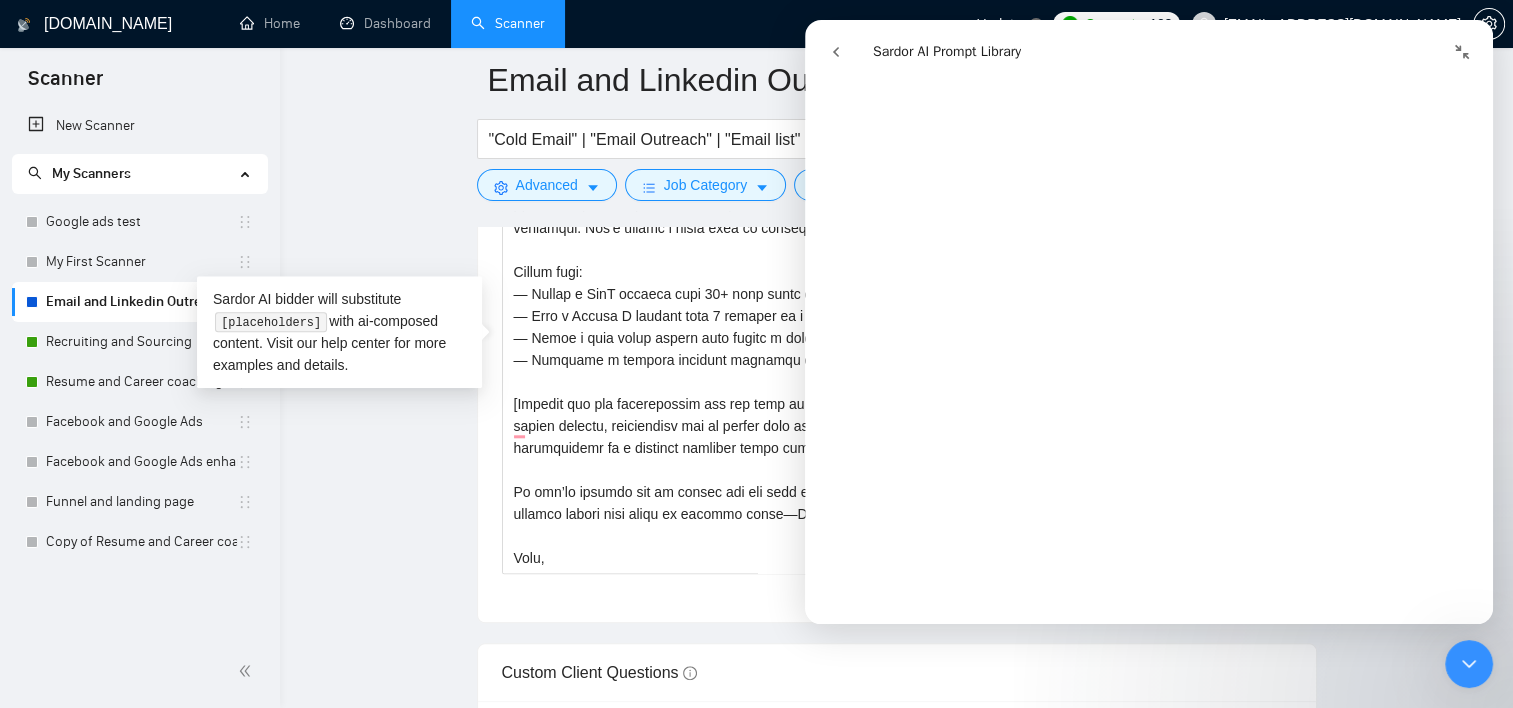click 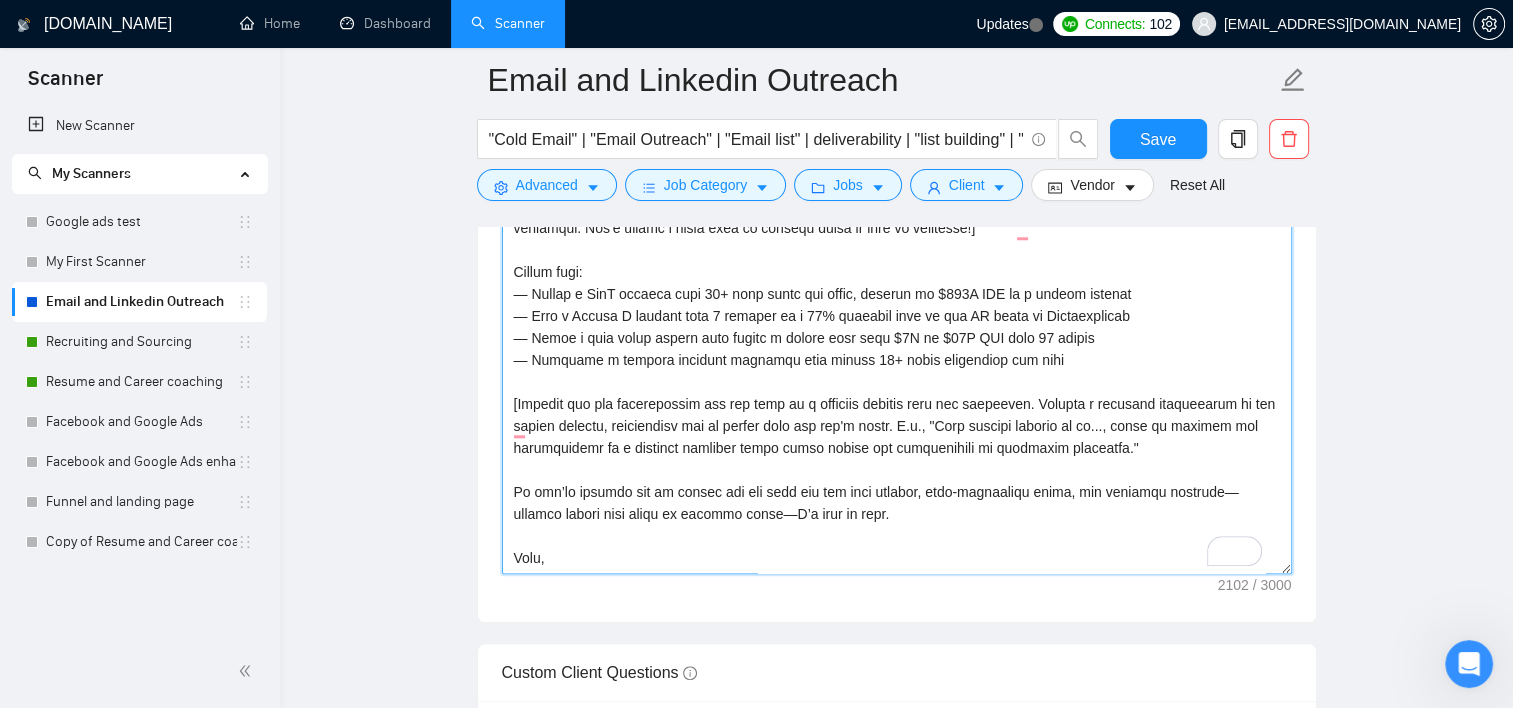 click on "Cover letter template:" at bounding box center (897, 349) 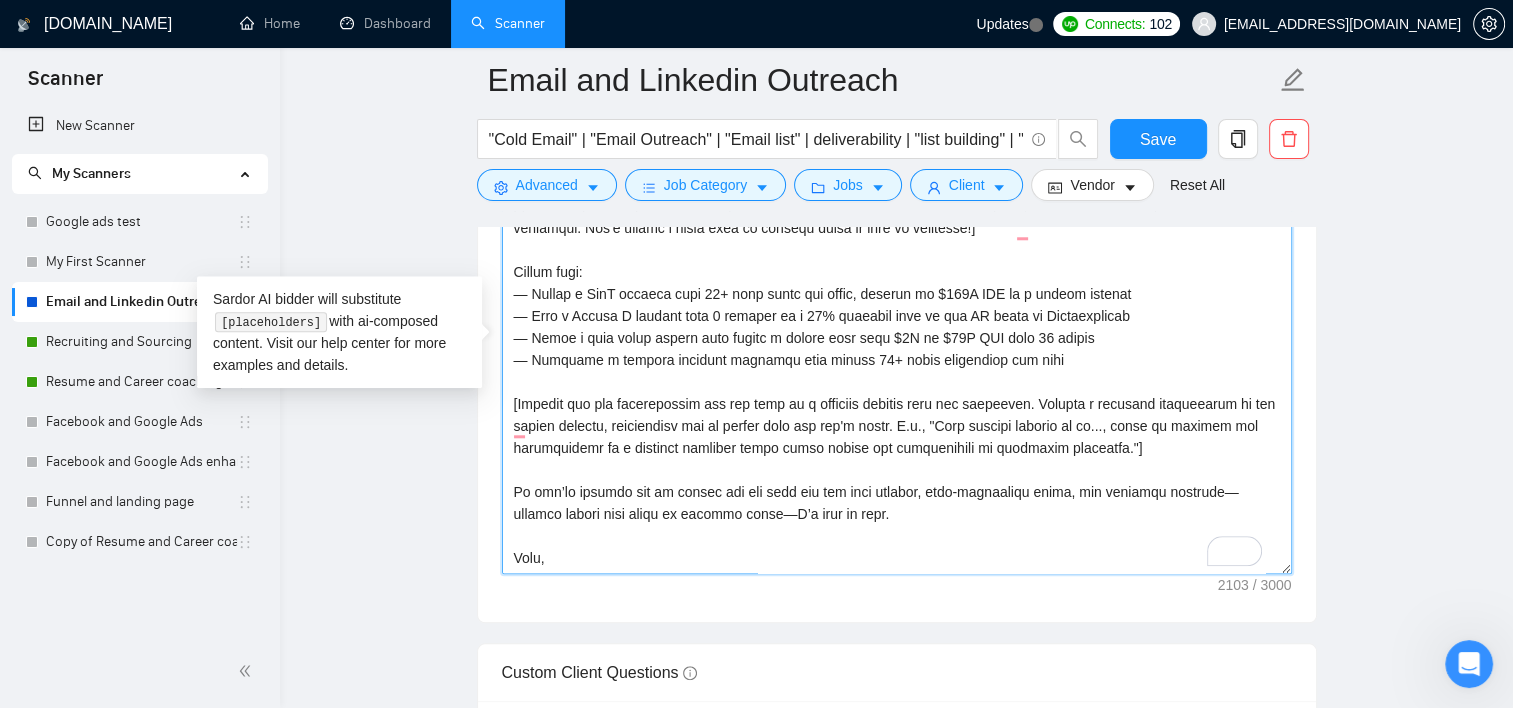 scroll, scrollTop: 324, scrollLeft: 0, axis: vertical 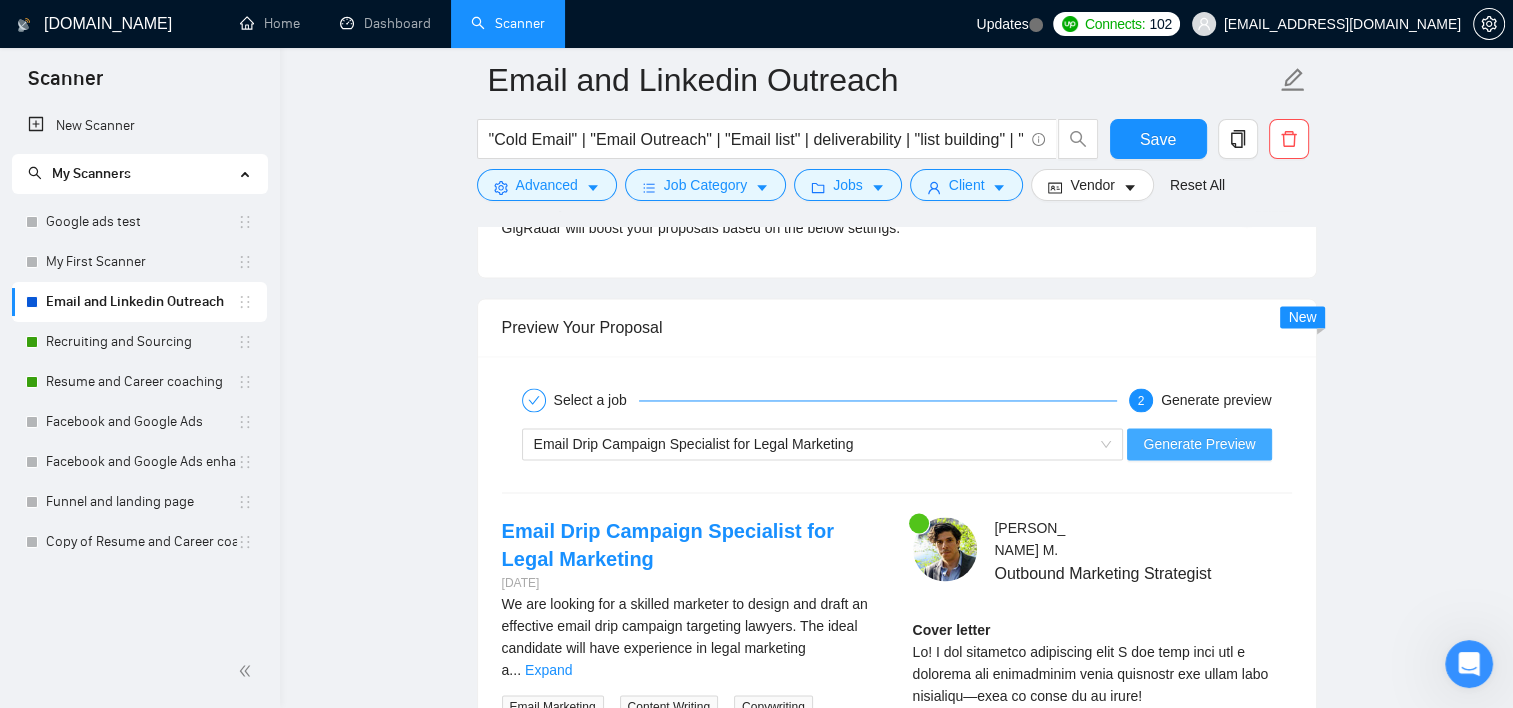 type on "Hi [Write a personalized greeting that conveys your enthusiasm and positive reaction to the job posting, incorporate elements from the job posting]
I’m Dave March, a Cold Email Marketing Expert with over a decade of experience helping founders, SaaS startups, service-based businesses, and growth-stage companies turn outbound messaging into real pipelines.
If you’re looking to land more clients, schedule more demos, or generate press and awareness for your product or brand  I’m your guy. I specialize in crafting cold email sequences and LinkedIn outreach that actually get responses, start conversations, and move the needle forward.
Most campaigns fail because they either sound robotic or fall flat emotionally. My approach blends performance marketing, human psychology, and brand storytelling to create messages people want to respond to — even if they don’t know you yet.
Here’s how I'll help you,
[Mention one pain point from the job posting and explain how we can help solve it, while keeping it engagin..." 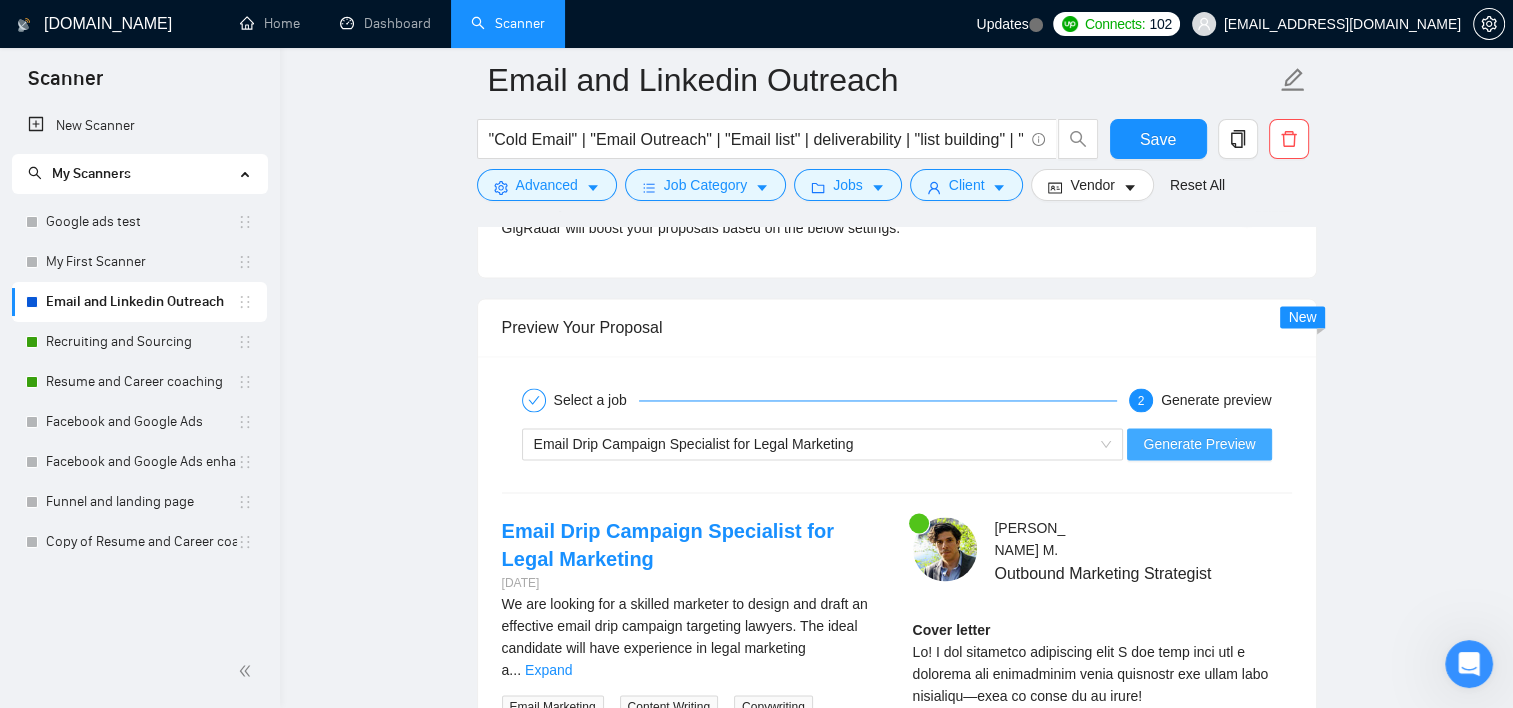 click on "Generate Preview" at bounding box center [1199, 444] 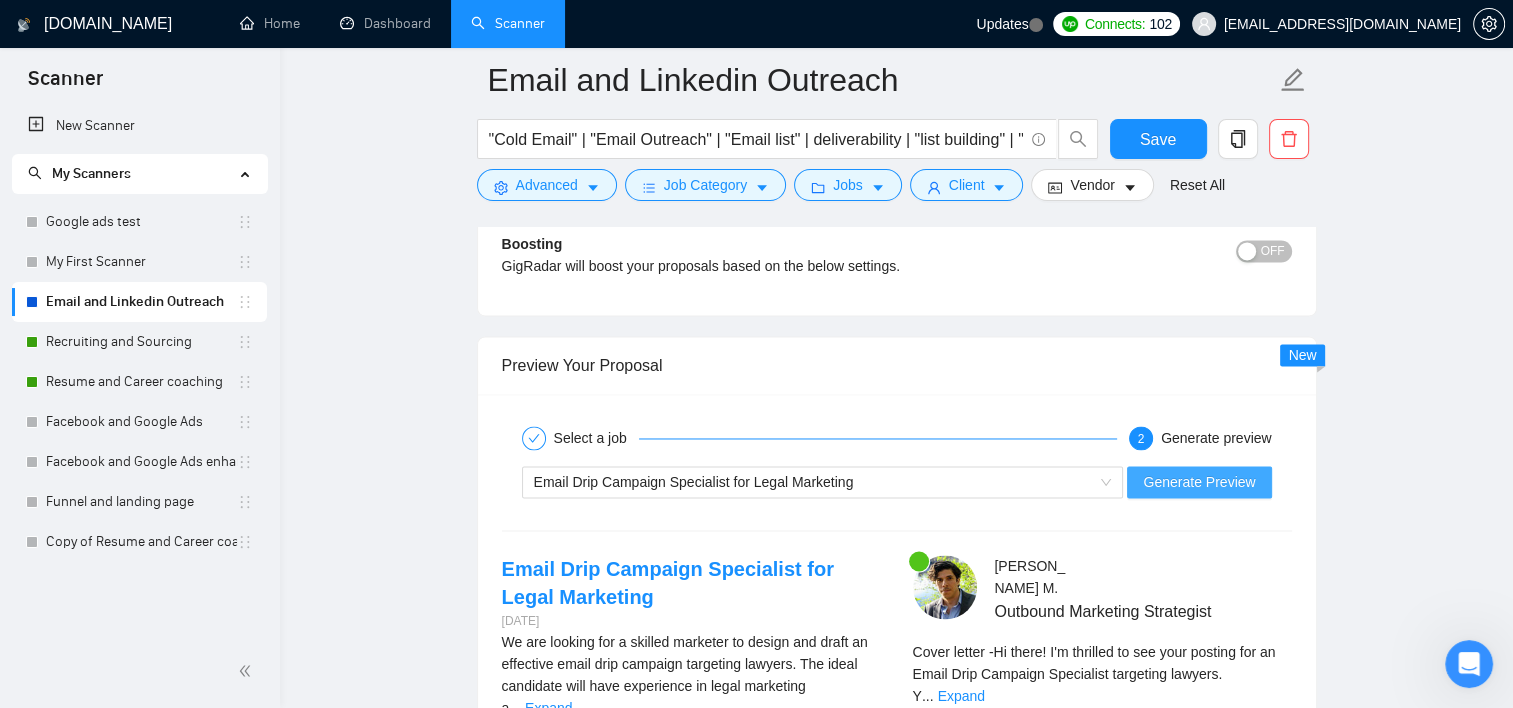 scroll, scrollTop: 3288, scrollLeft: 0, axis: vertical 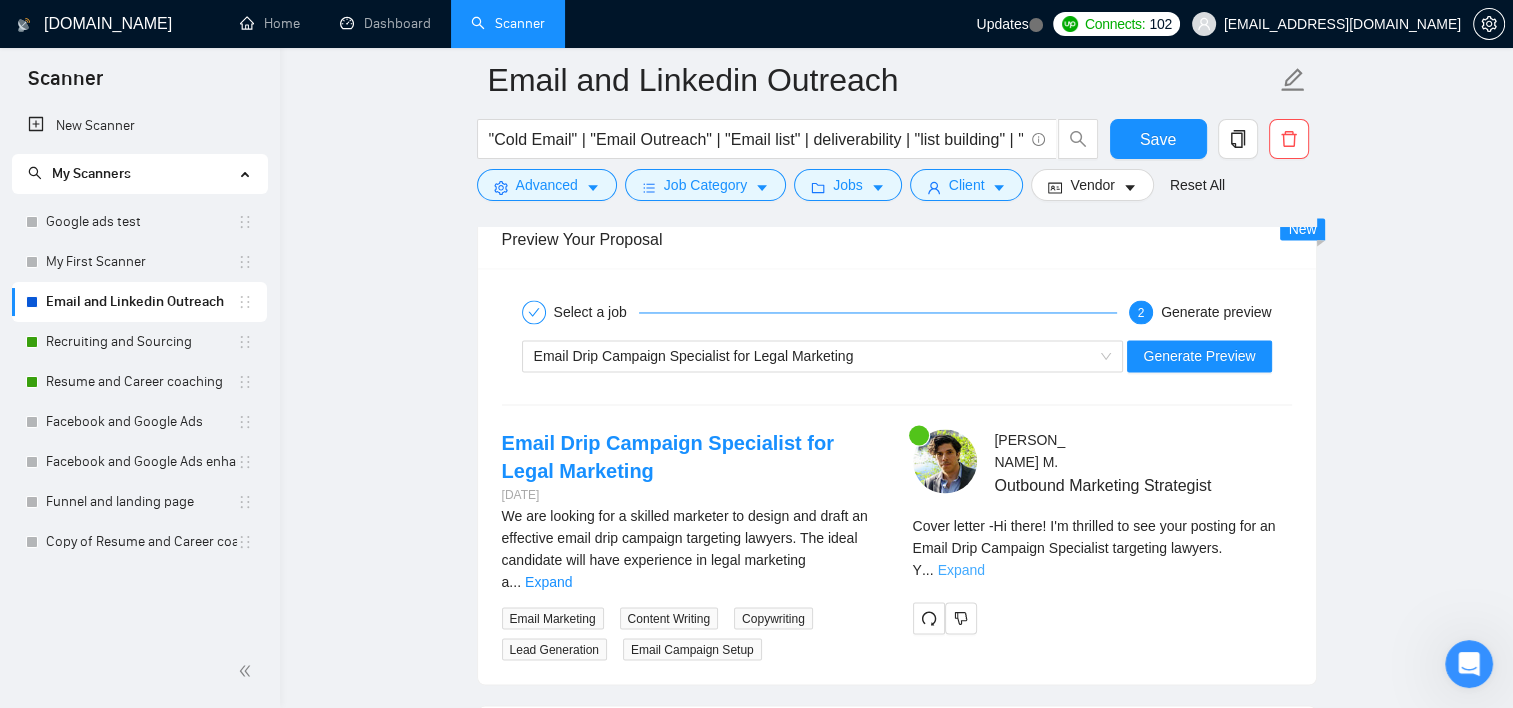 click on "Expand" at bounding box center (961, 569) 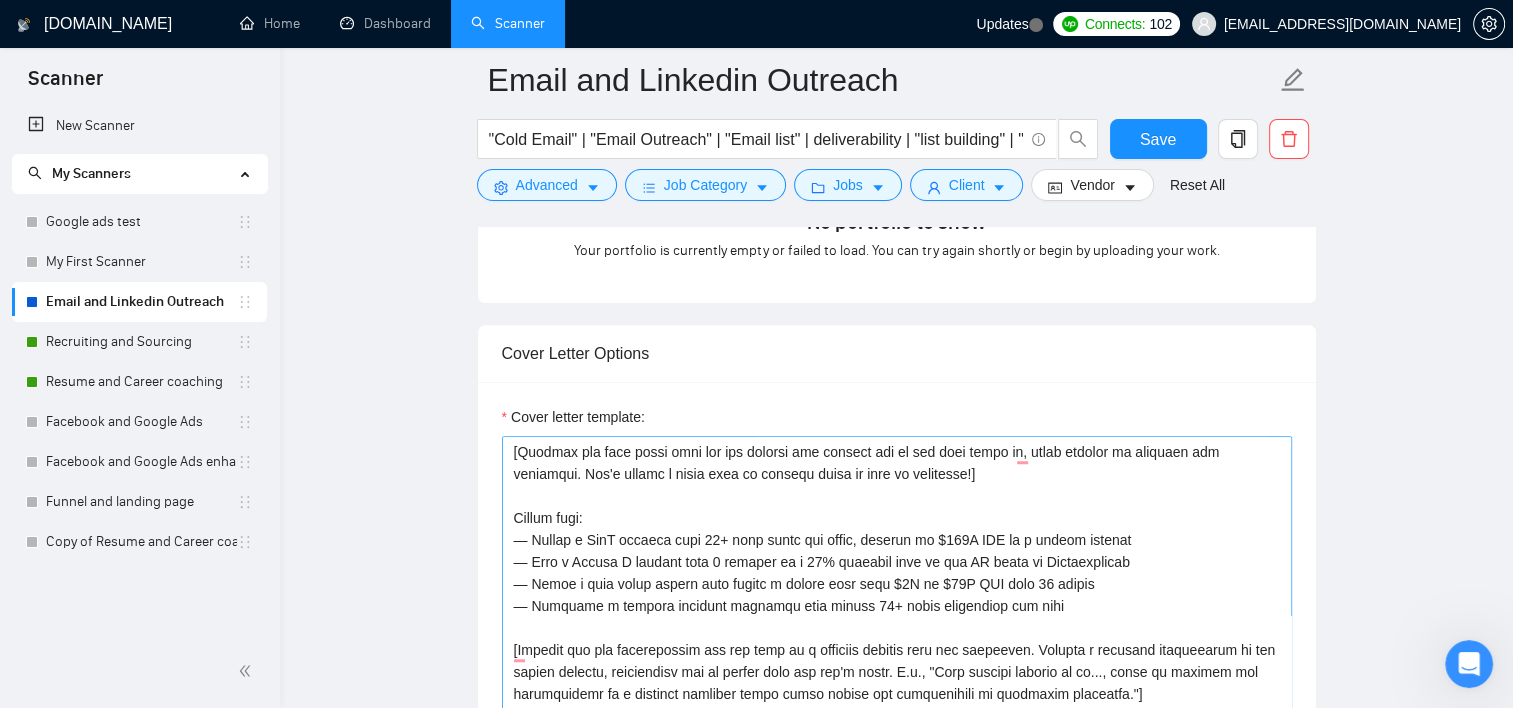 scroll, scrollTop: 1588, scrollLeft: 0, axis: vertical 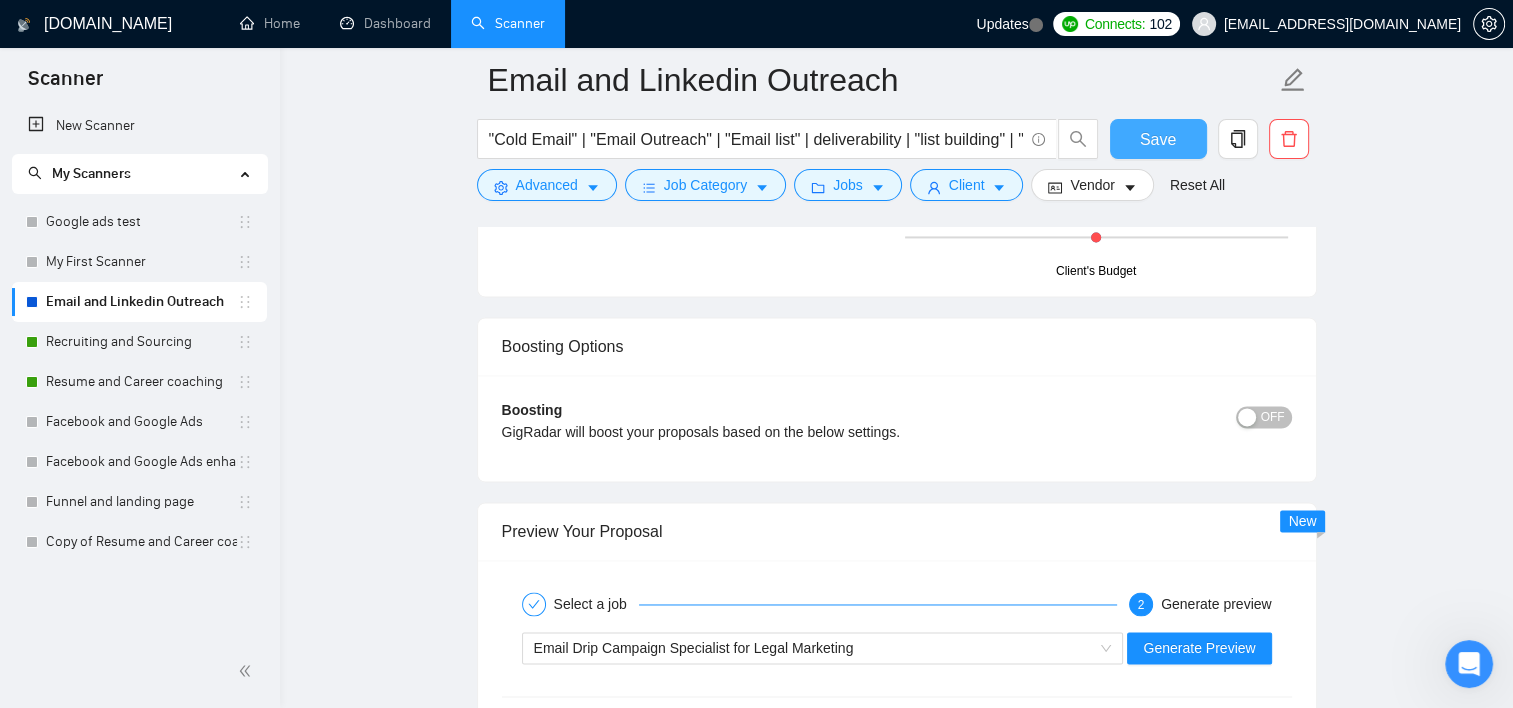 click on "Save" at bounding box center (1158, 139) 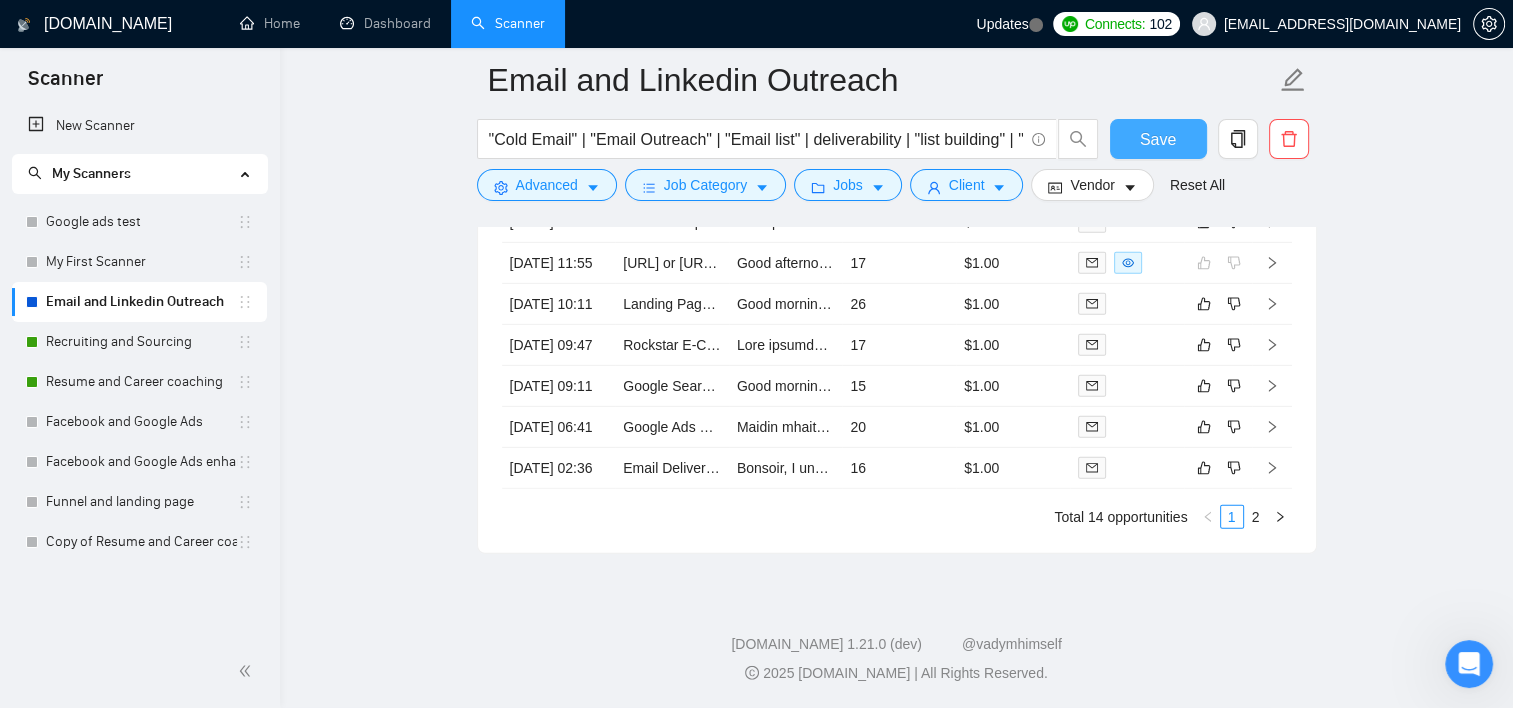 scroll, scrollTop: 6096, scrollLeft: 0, axis: vertical 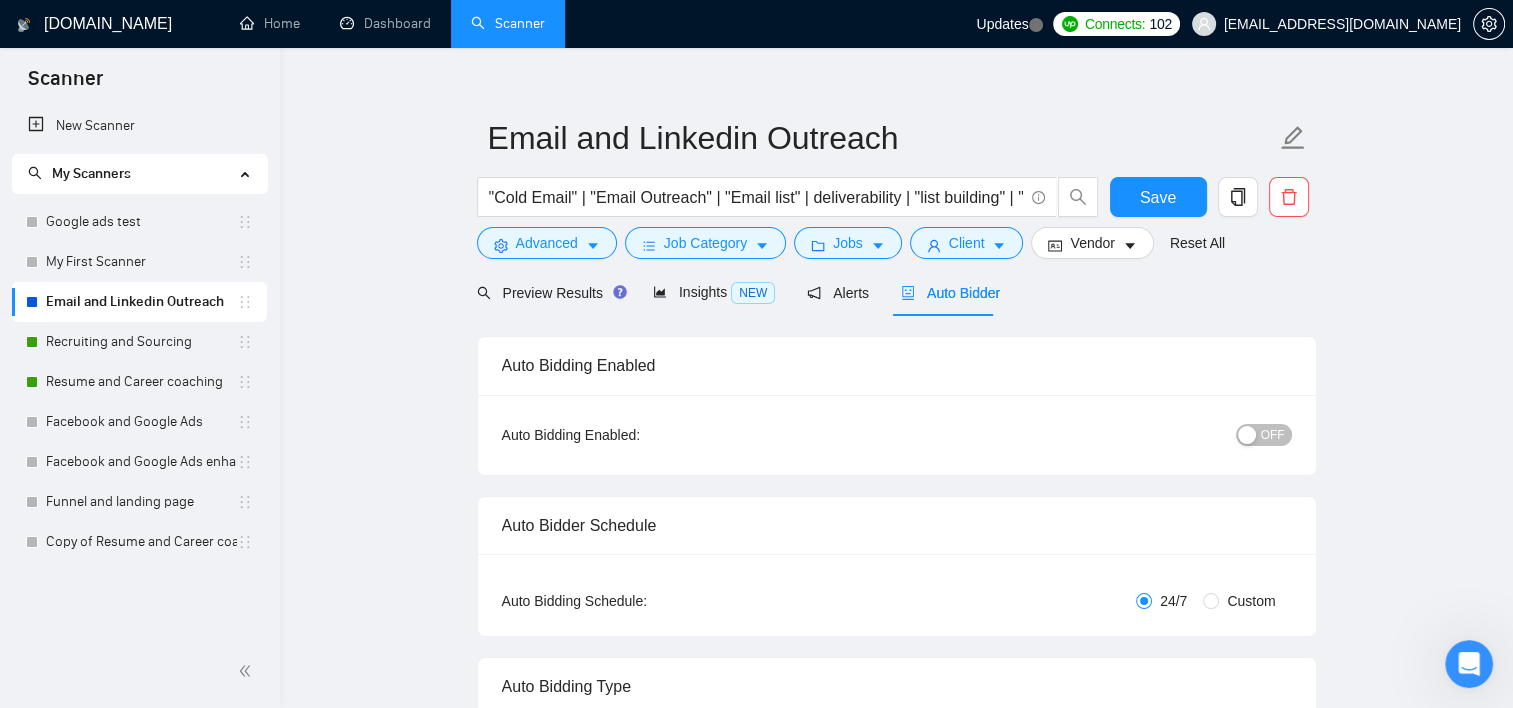 click on "OFF" at bounding box center (1273, 435) 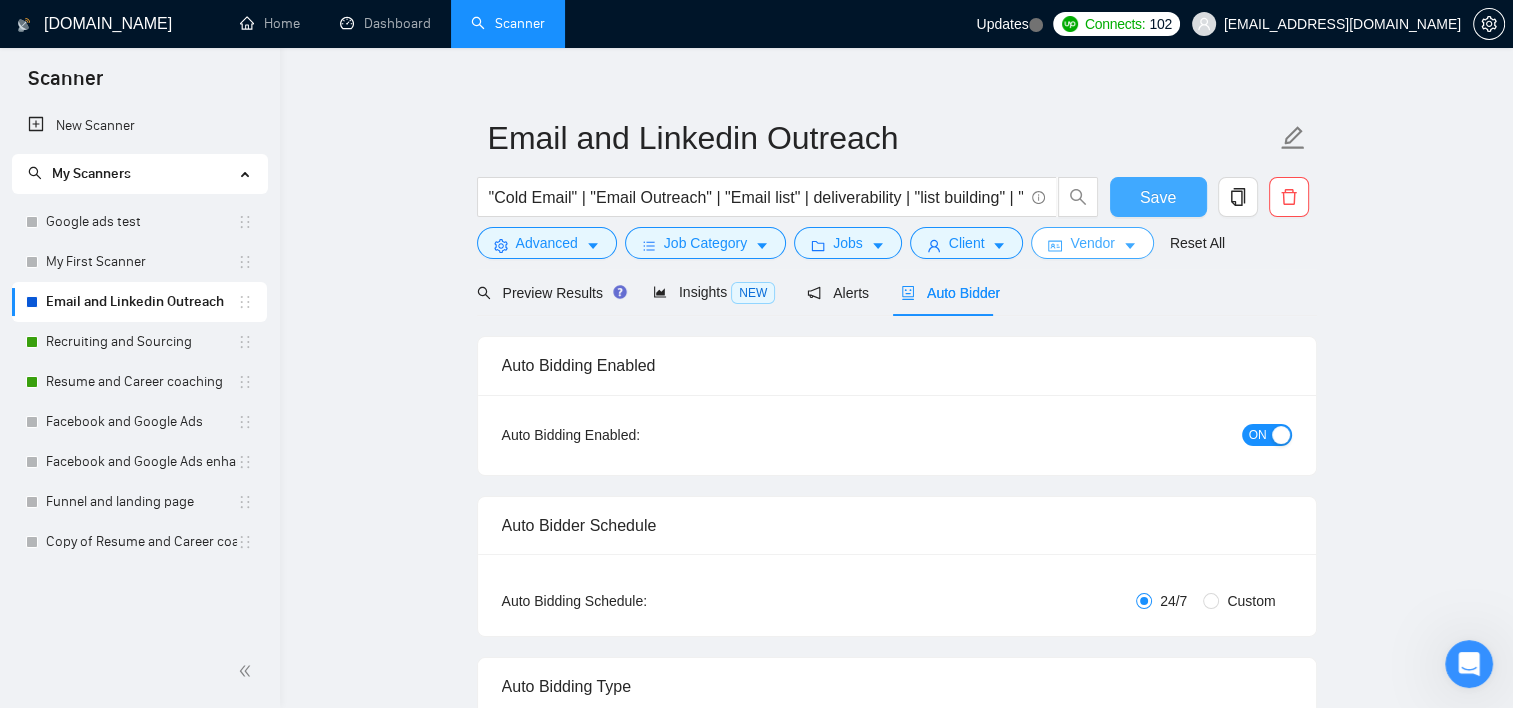 click on "Save" at bounding box center (1158, 197) 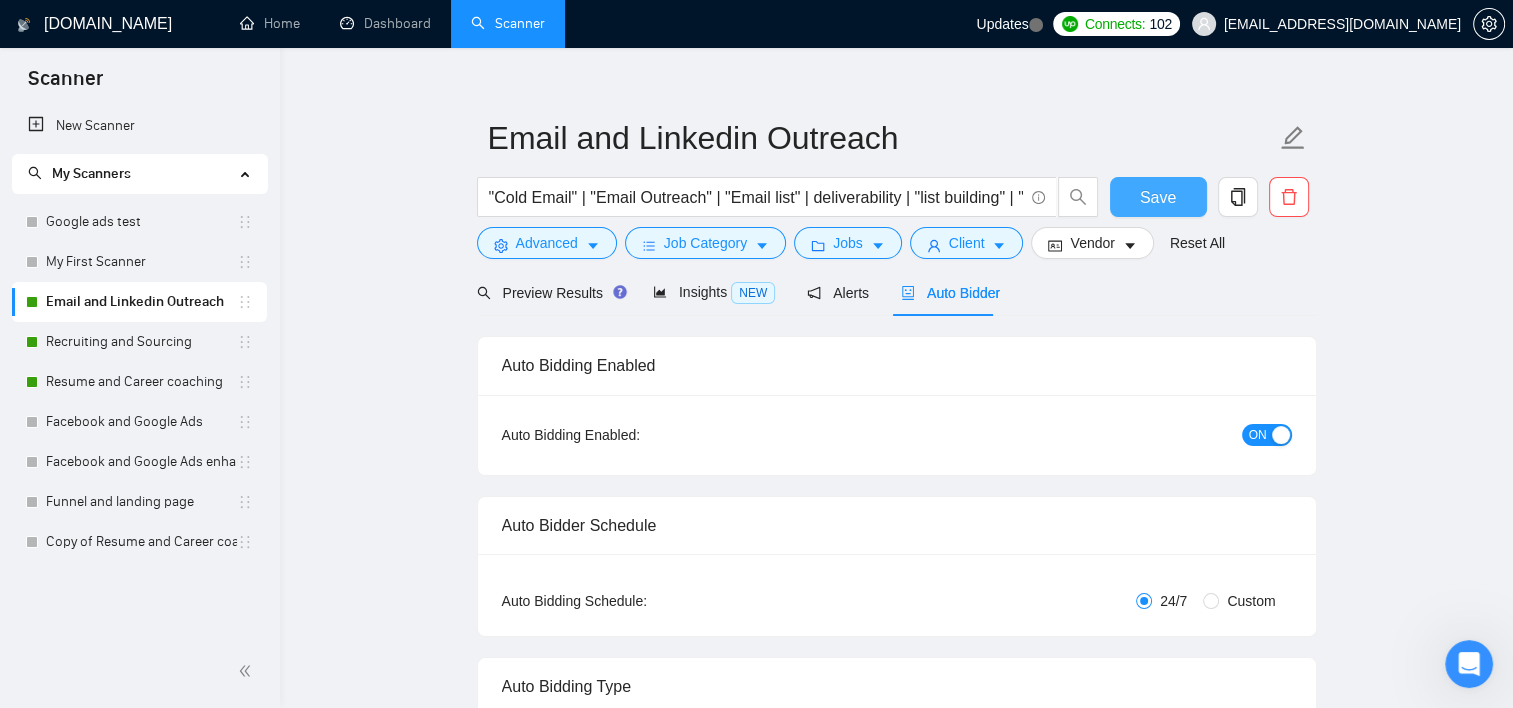 type 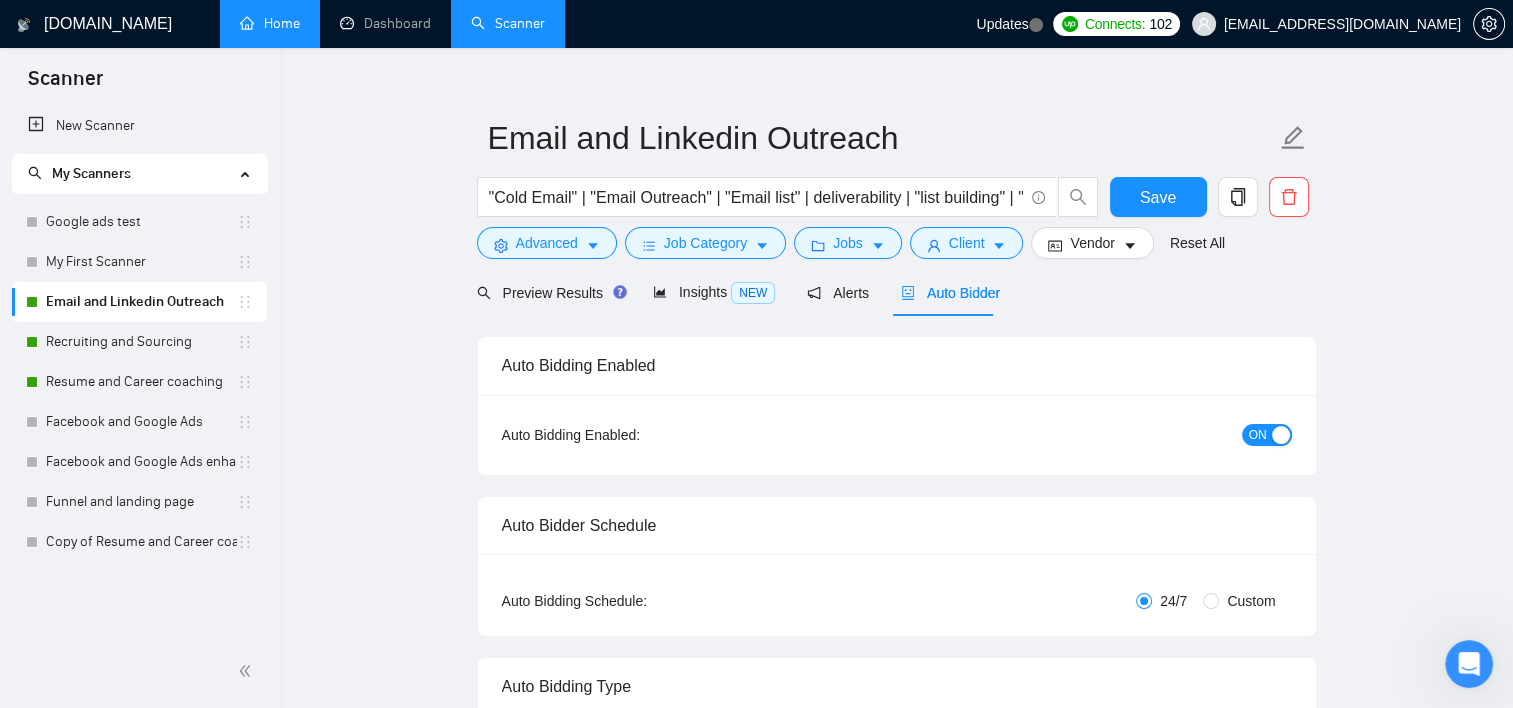click on "Home" at bounding box center (270, 23) 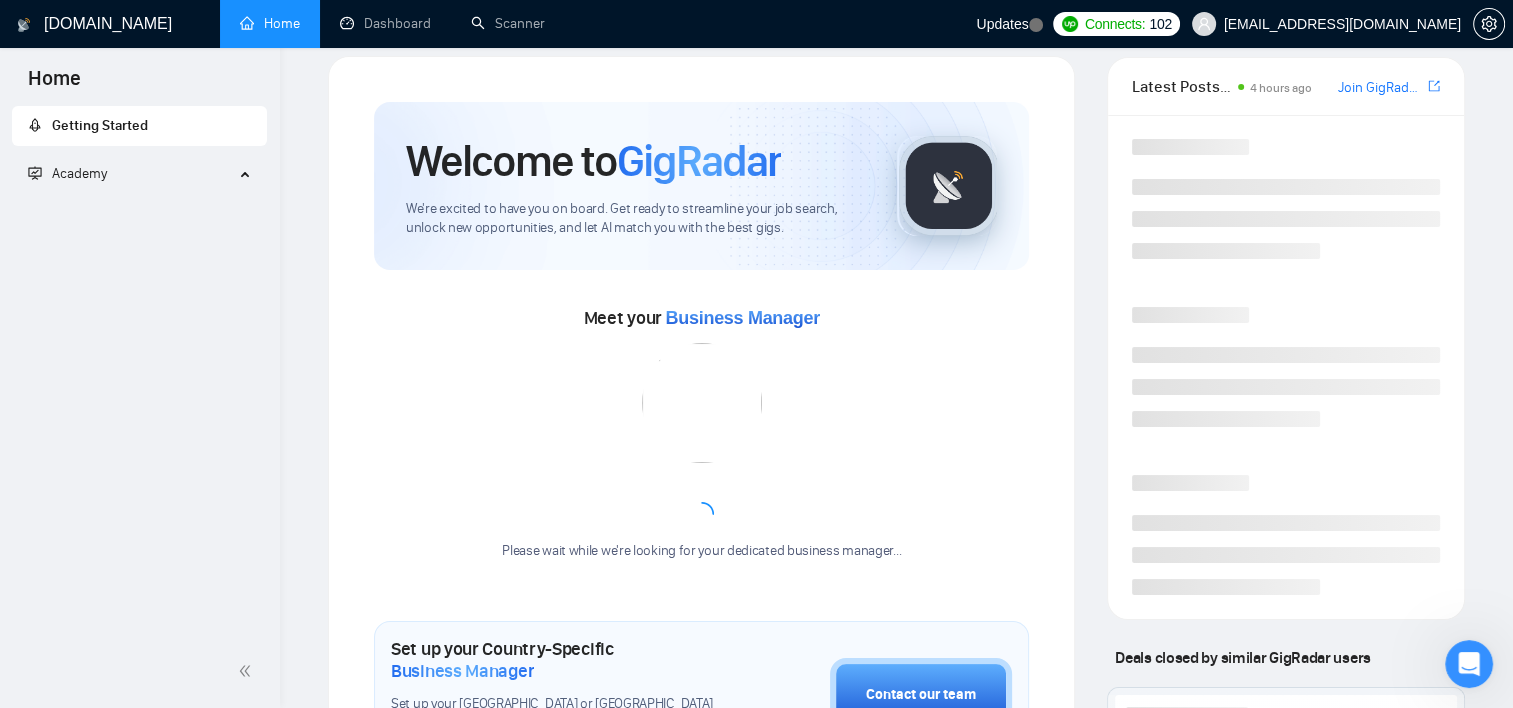 scroll, scrollTop: 0, scrollLeft: 0, axis: both 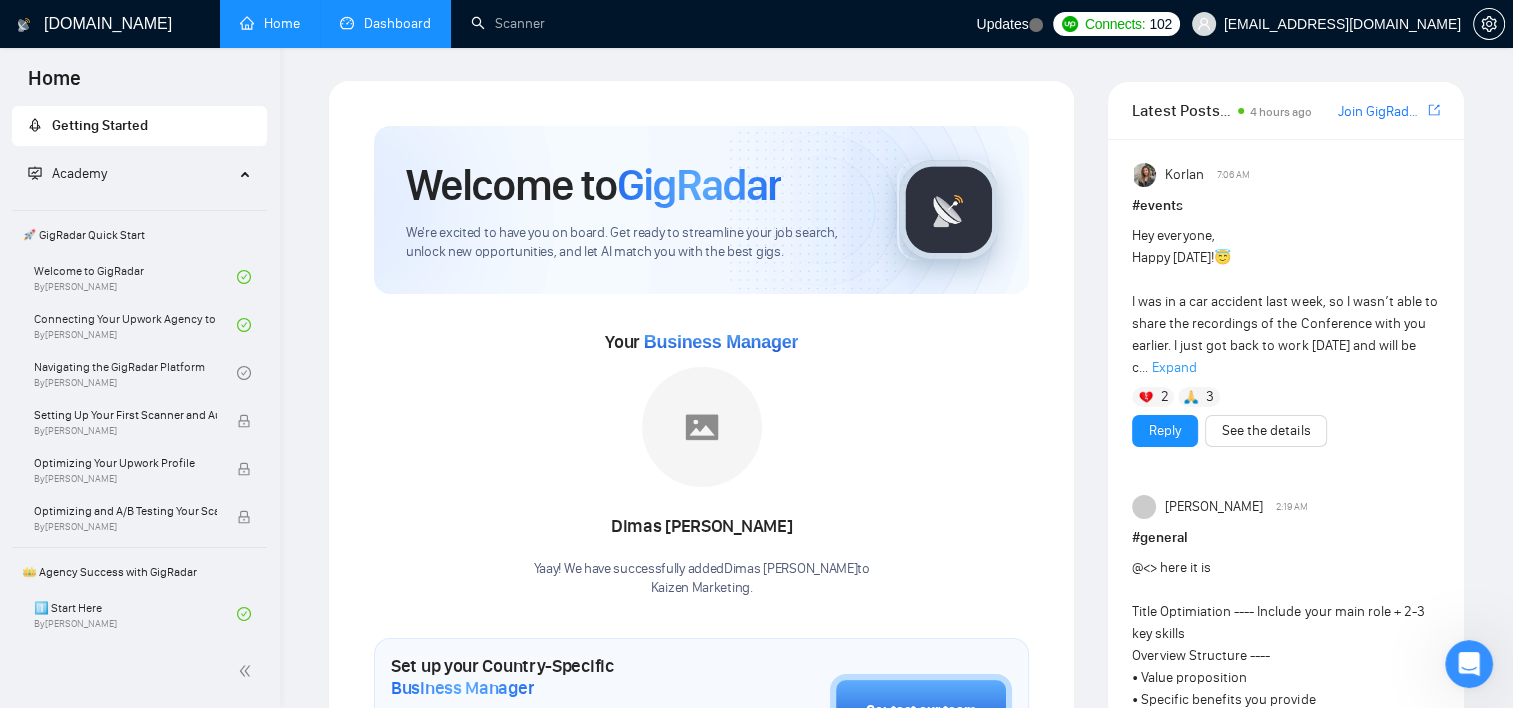 click on "Dashboard" at bounding box center (385, 23) 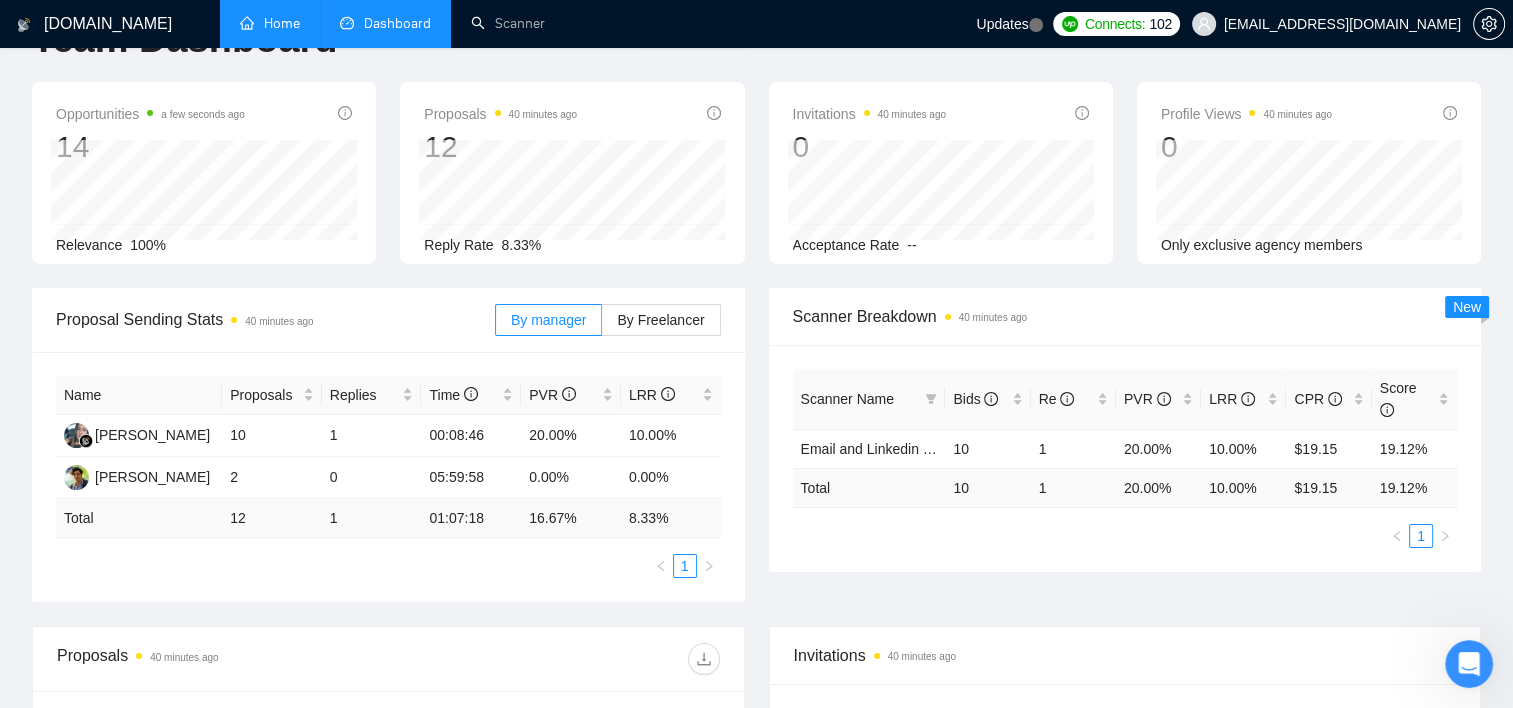 scroll, scrollTop: 100, scrollLeft: 0, axis: vertical 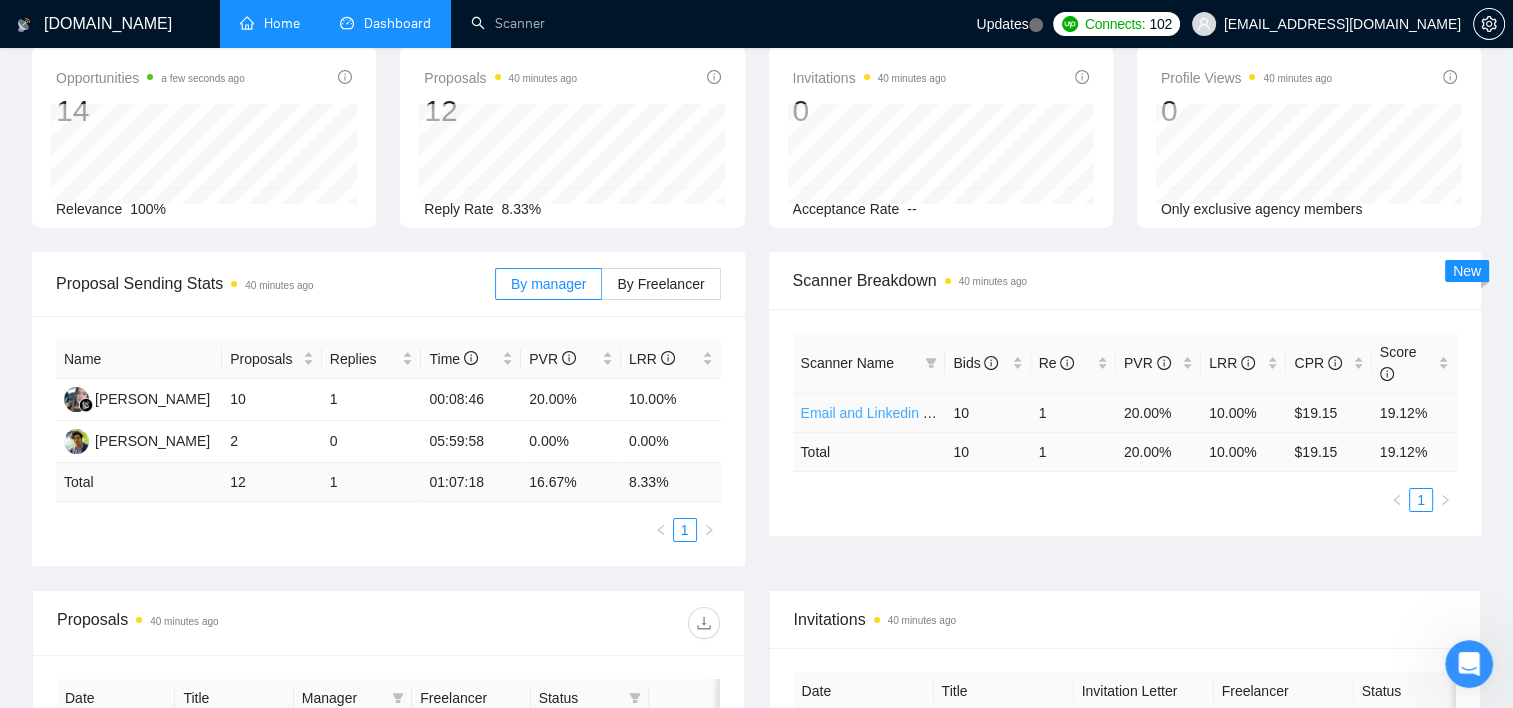 click on "Email and Linkedin Outreach" at bounding box center (891, 413) 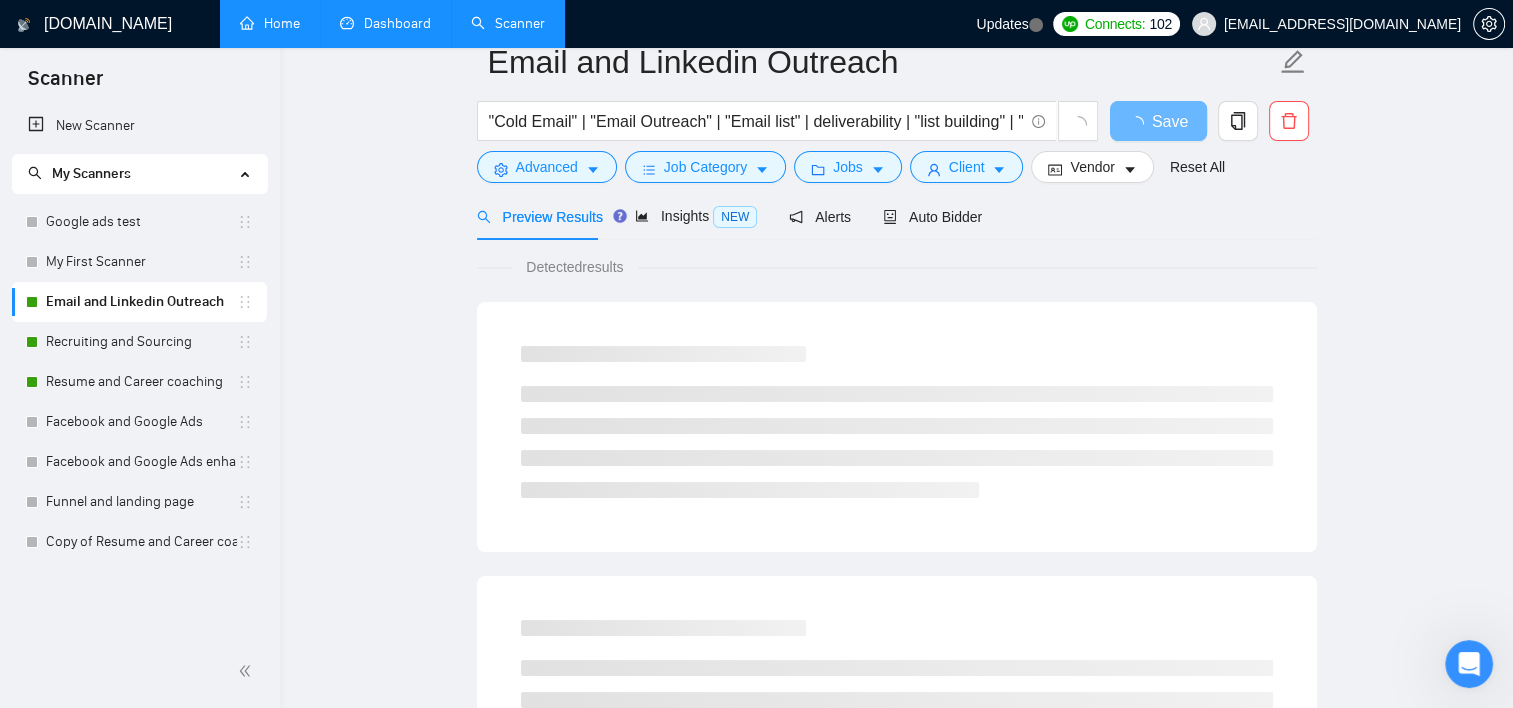 scroll, scrollTop: 6, scrollLeft: 0, axis: vertical 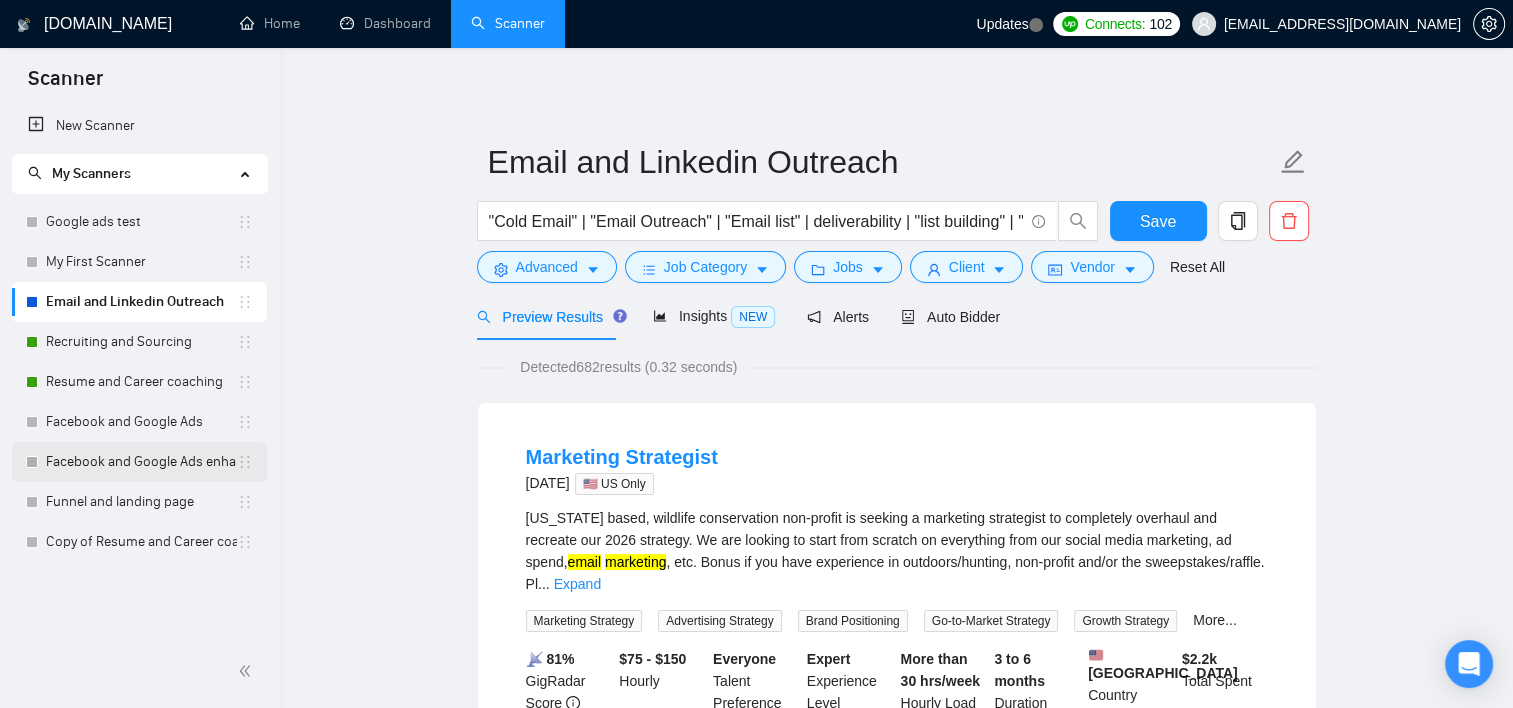 click on "Facebook and Google Ads enhanced" at bounding box center (141, 462) 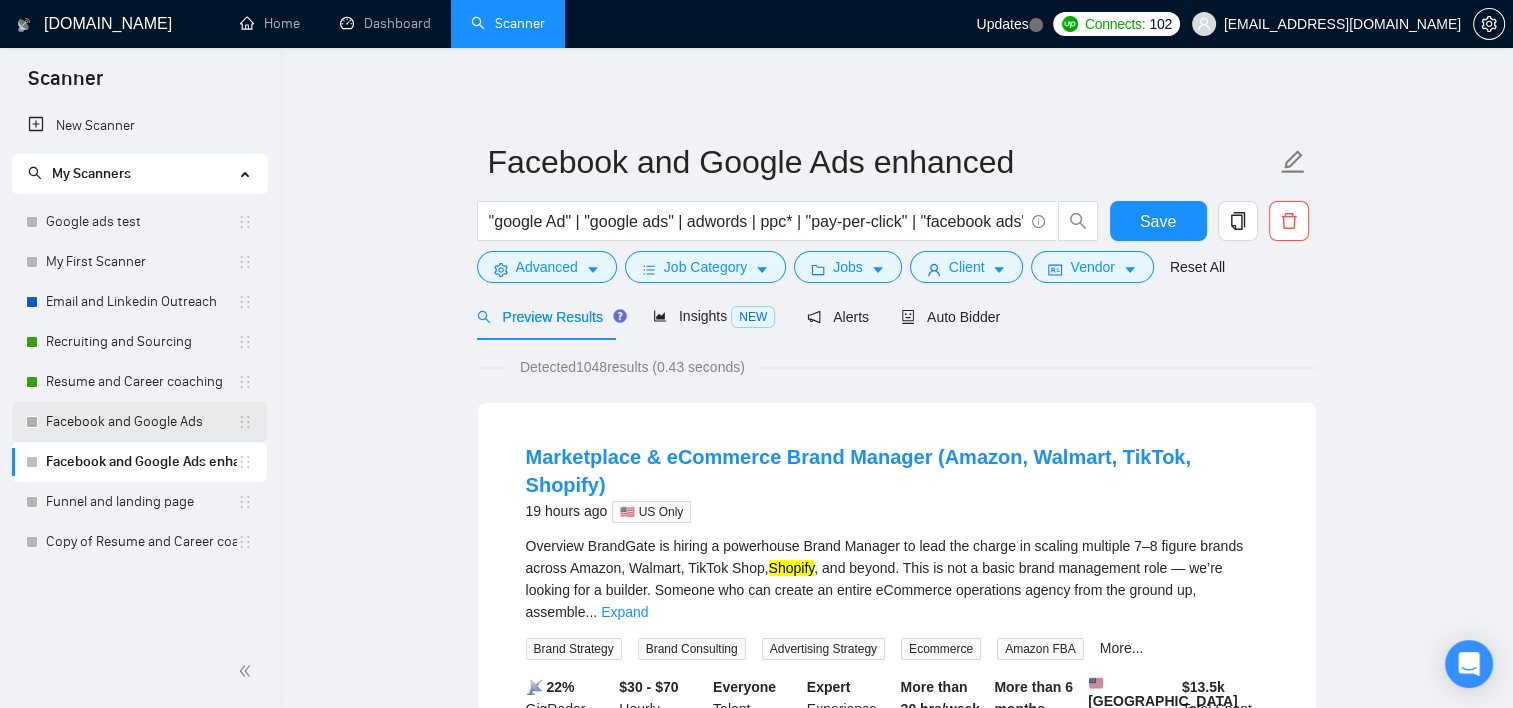 click on "Facebook and Google Ads" at bounding box center [141, 422] 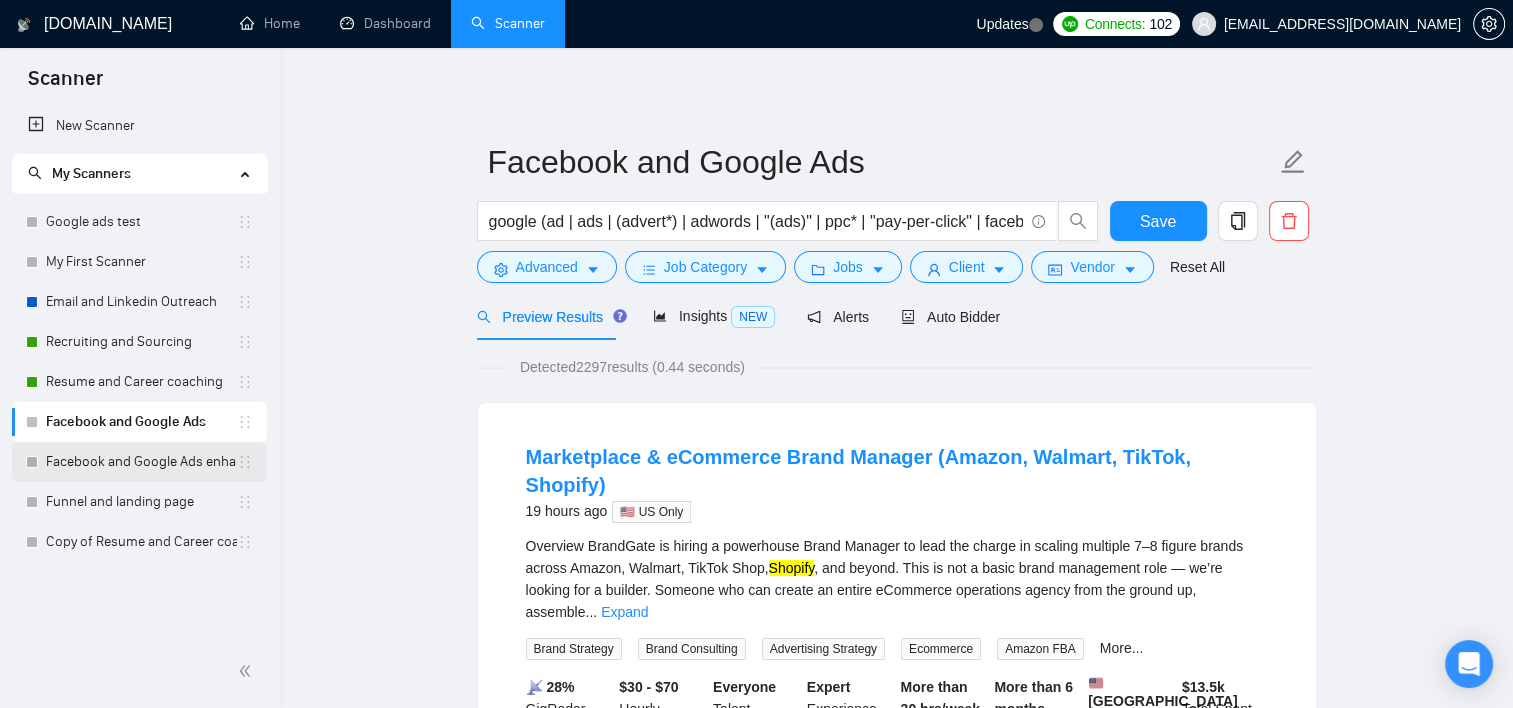 click on "Facebook and Google Ads enhanced" at bounding box center (141, 462) 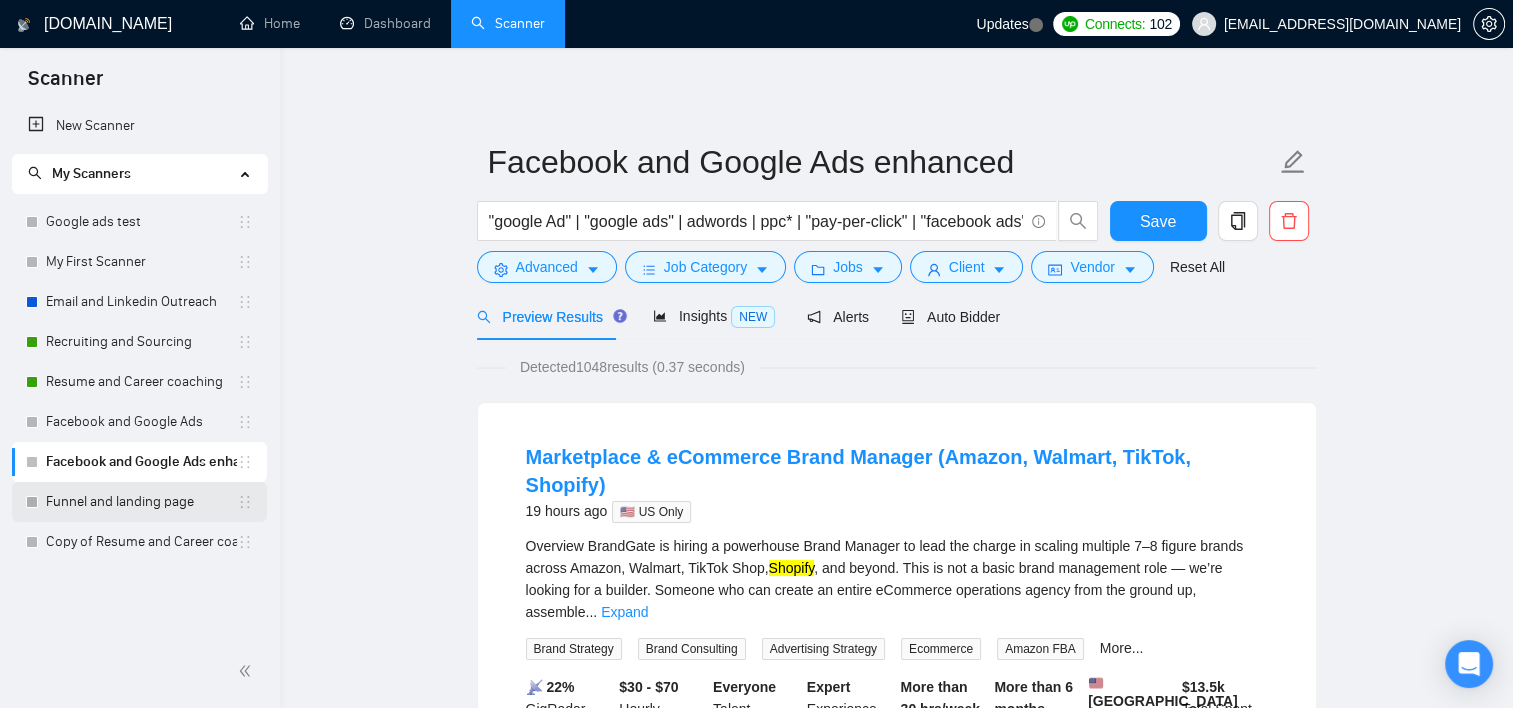 click on "Funnel and landing page" at bounding box center [141, 502] 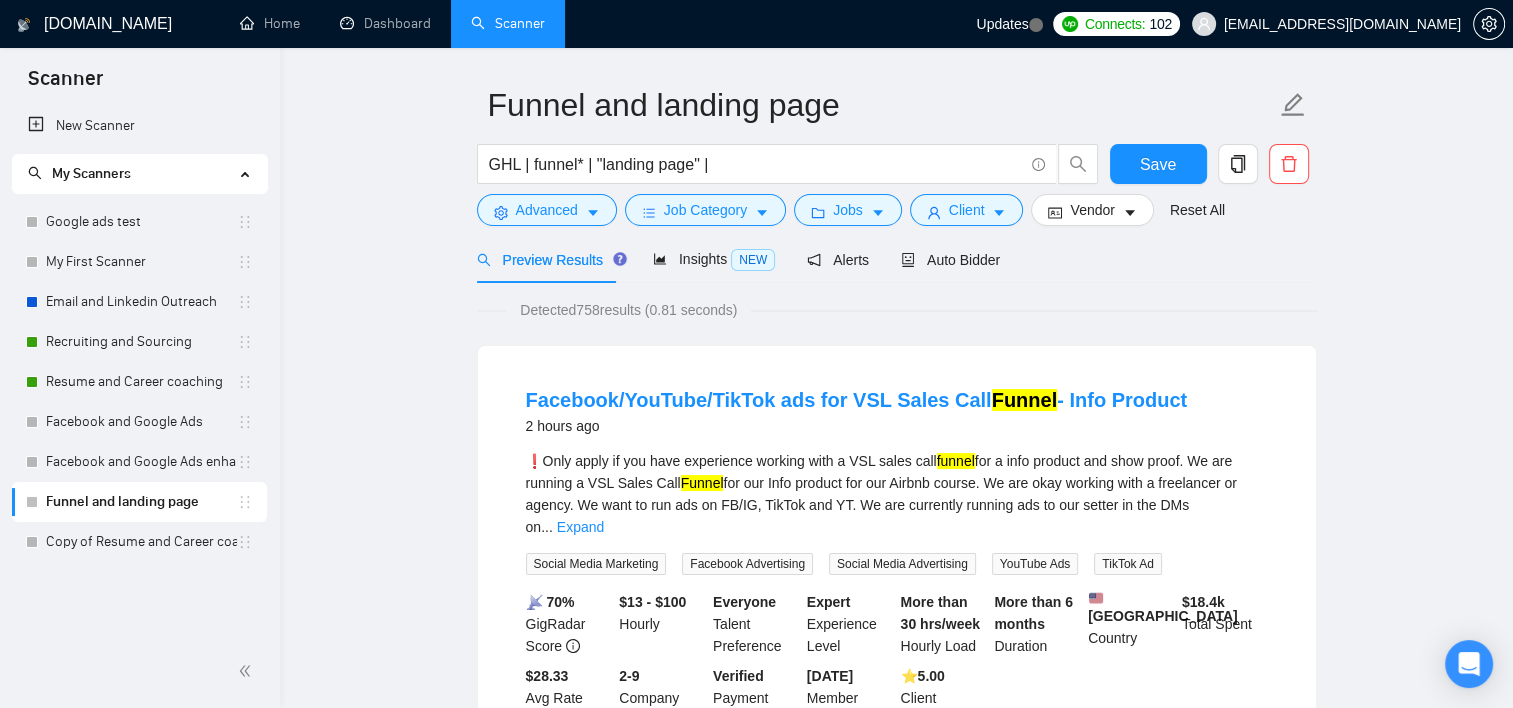 scroll, scrollTop: 200, scrollLeft: 0, axis: vertical 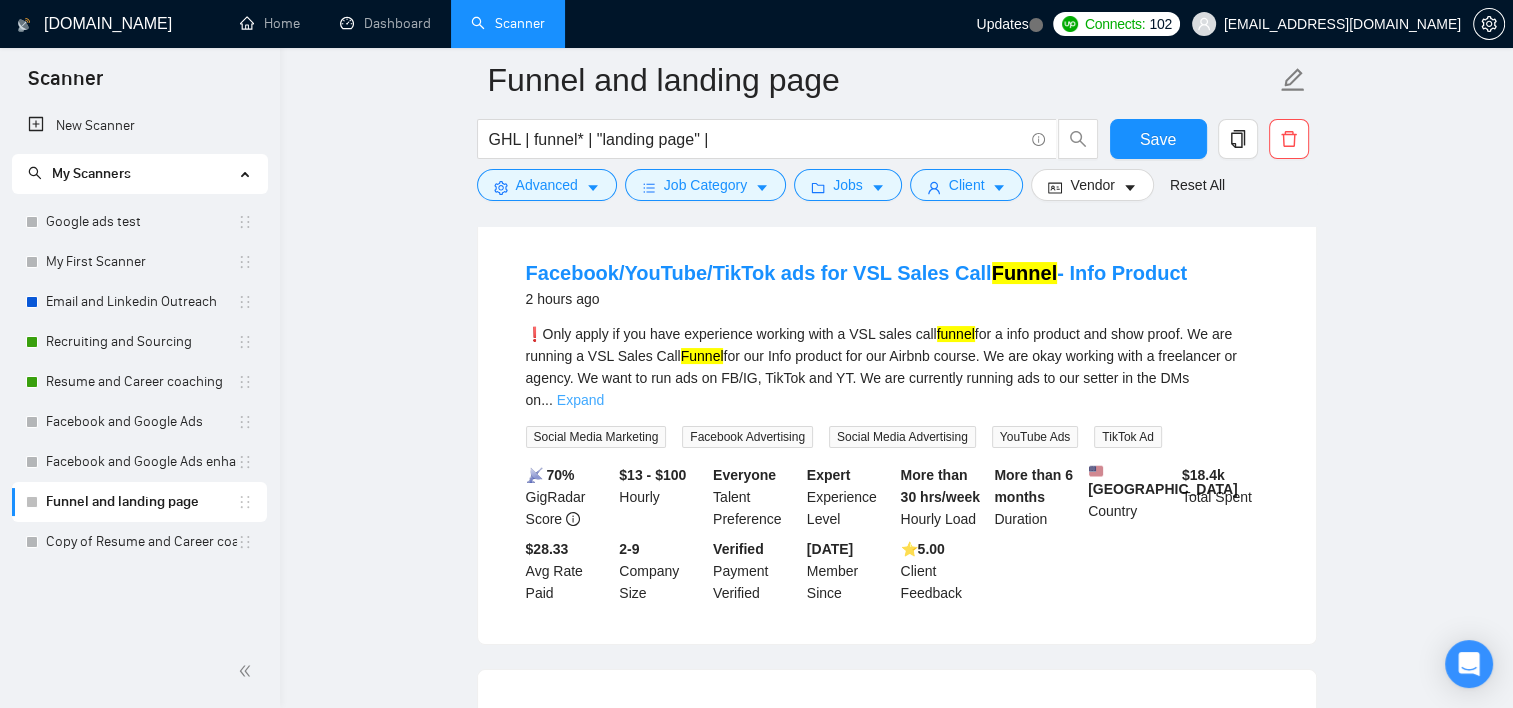 click on "Expand" at bounding box center (580, 400) 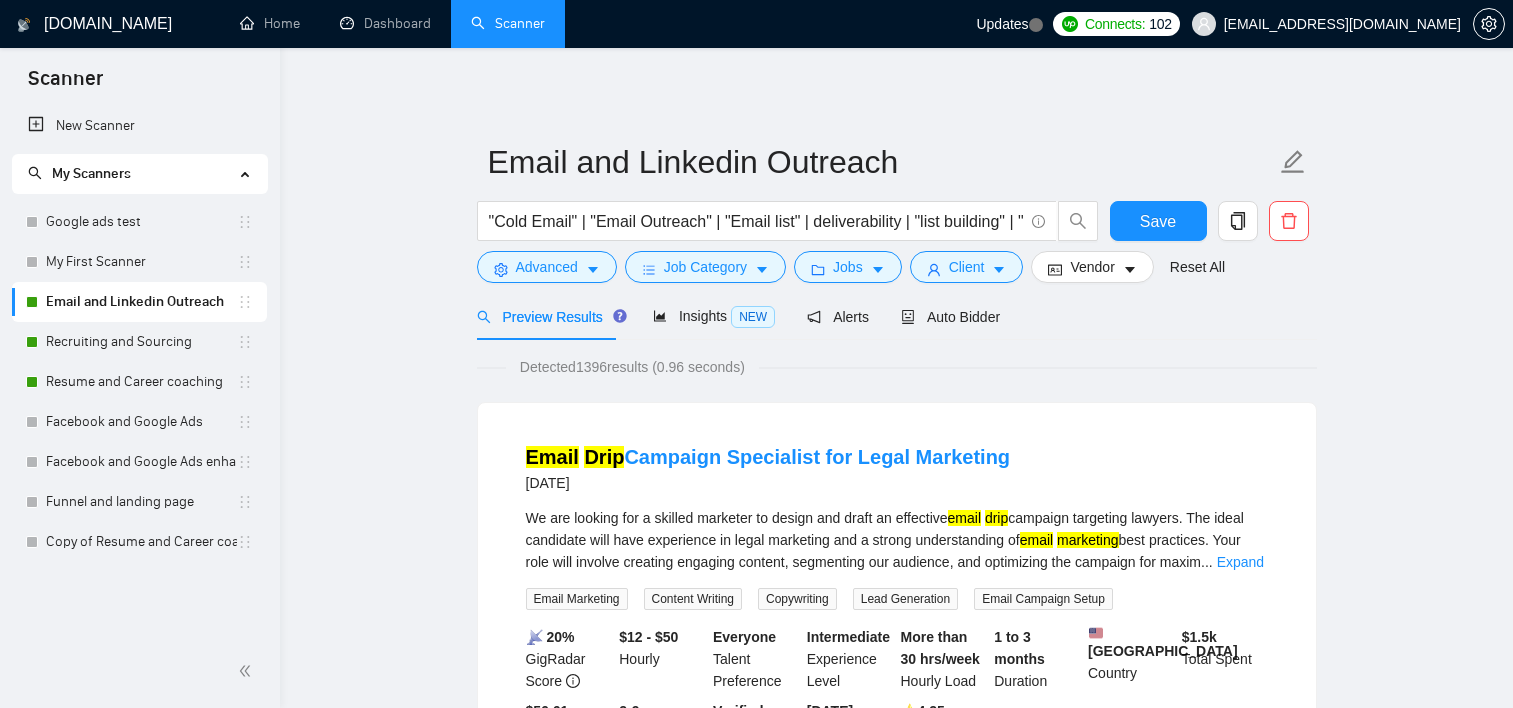 scroll, scrollTop: 6, scrollLeft: 0, axis: vertical 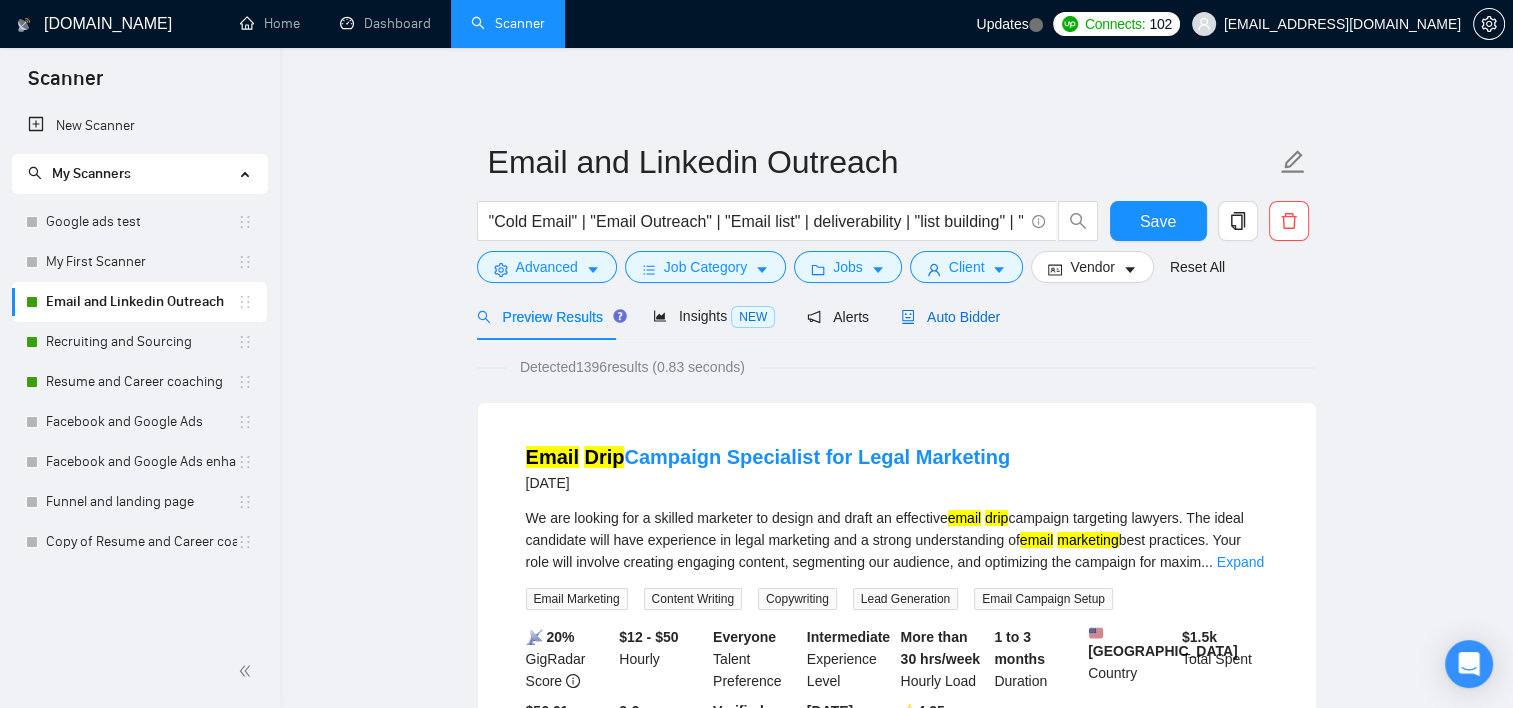 drag, startPoint x: 919, startPoint y: 305, endPoint x: 879, endPoint y: 321, distance: 43.081318 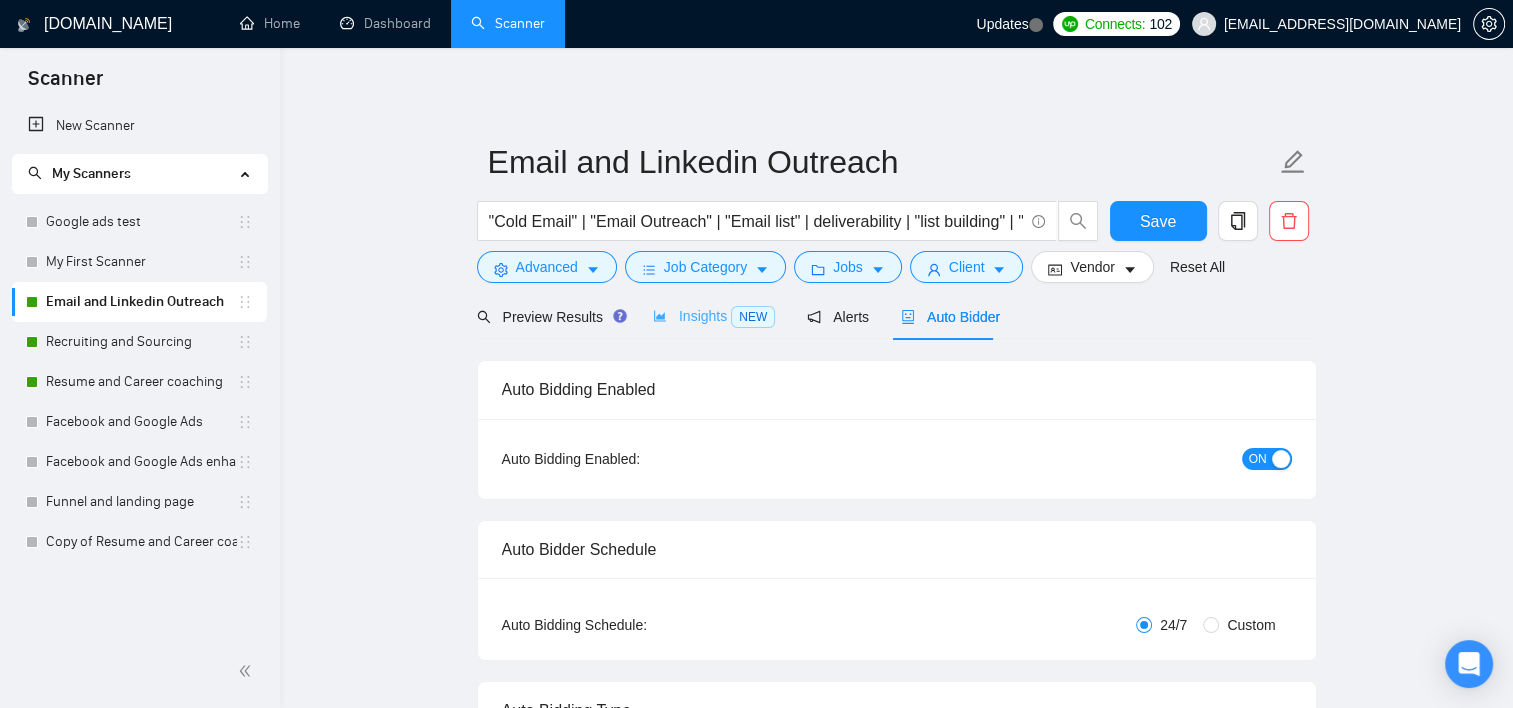 type 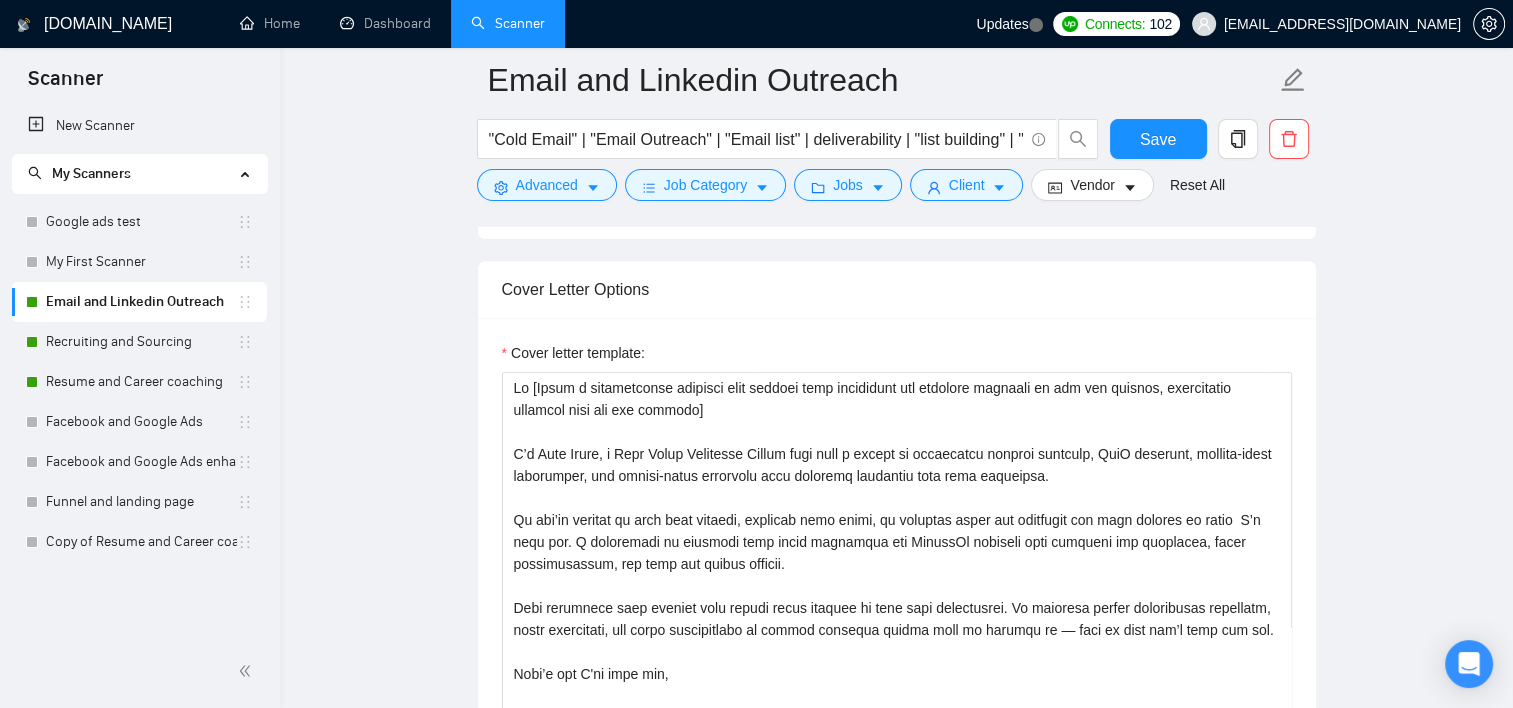 scroll, scrollTop: 1900, scrollLeft: 0, axis: vertical 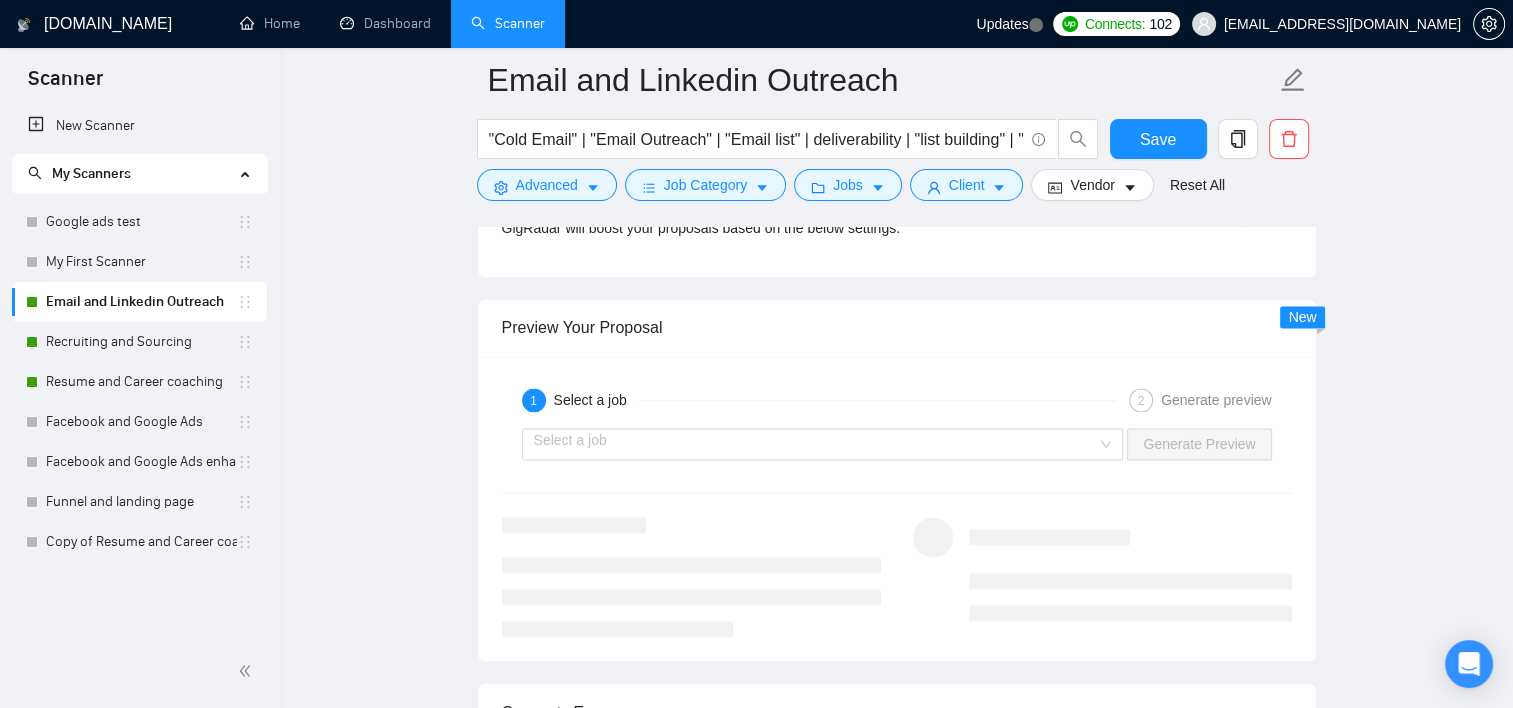 click on "Select a job Generate Preview" at bounding box center (897, 444) 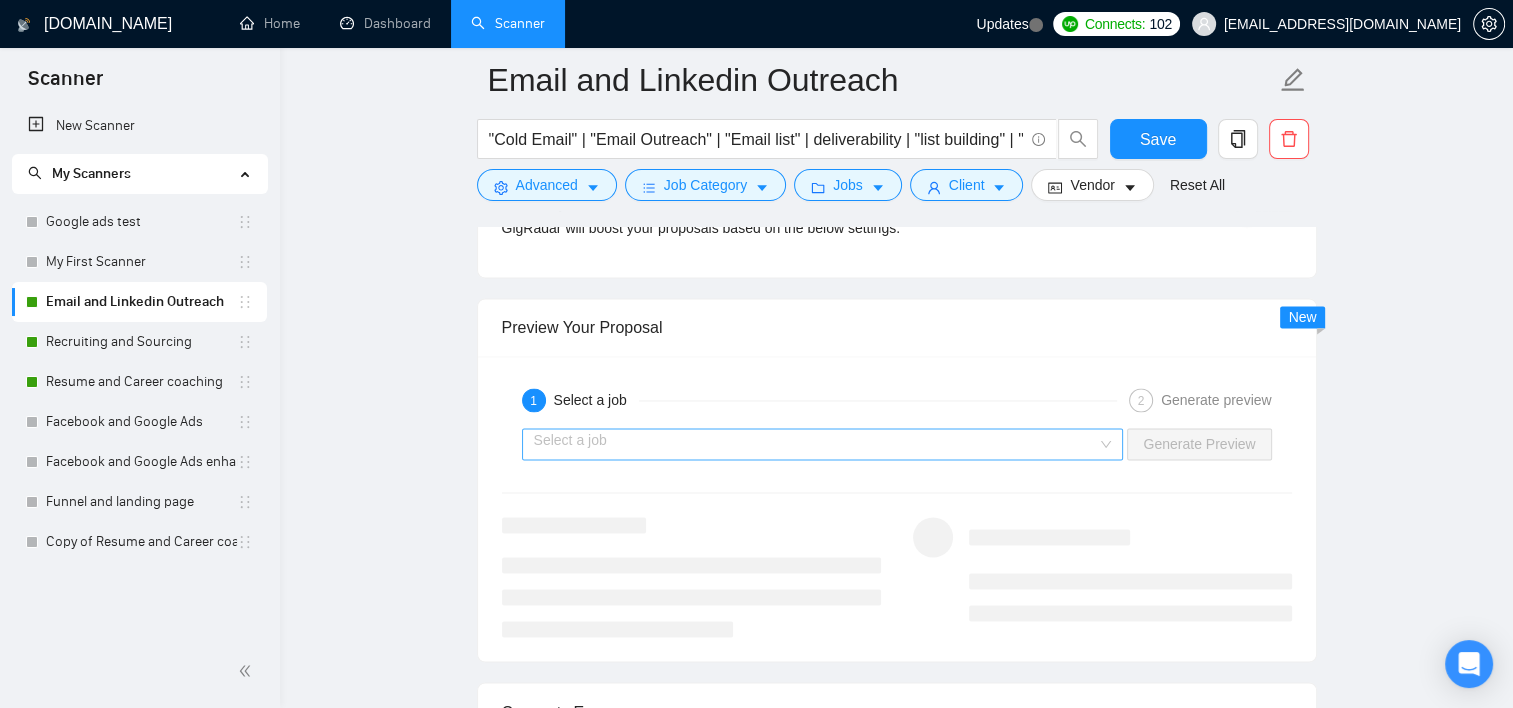 click on "Select a job" at bounding box center (823, 444) 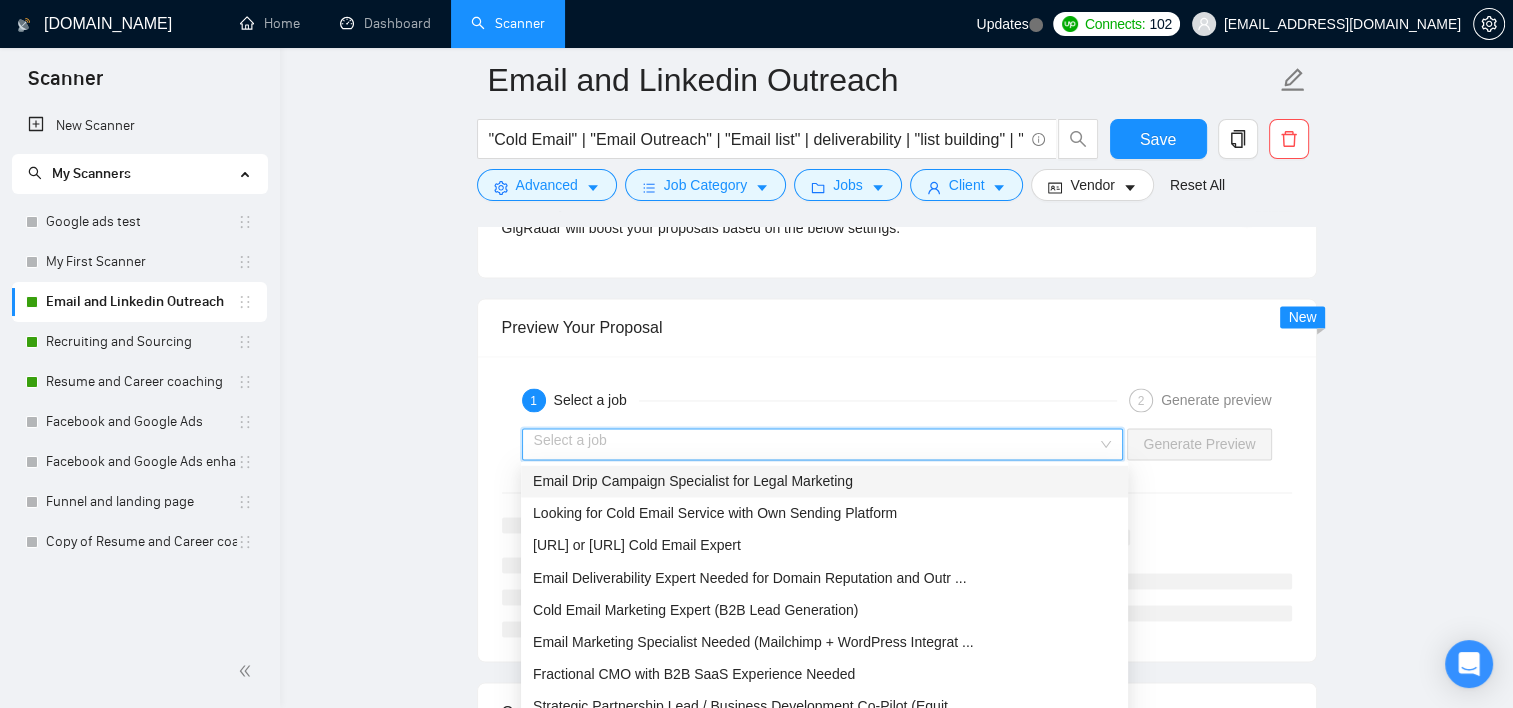 scroll, scrollTop: 3400, scrollLeft: 0, axis: vertical 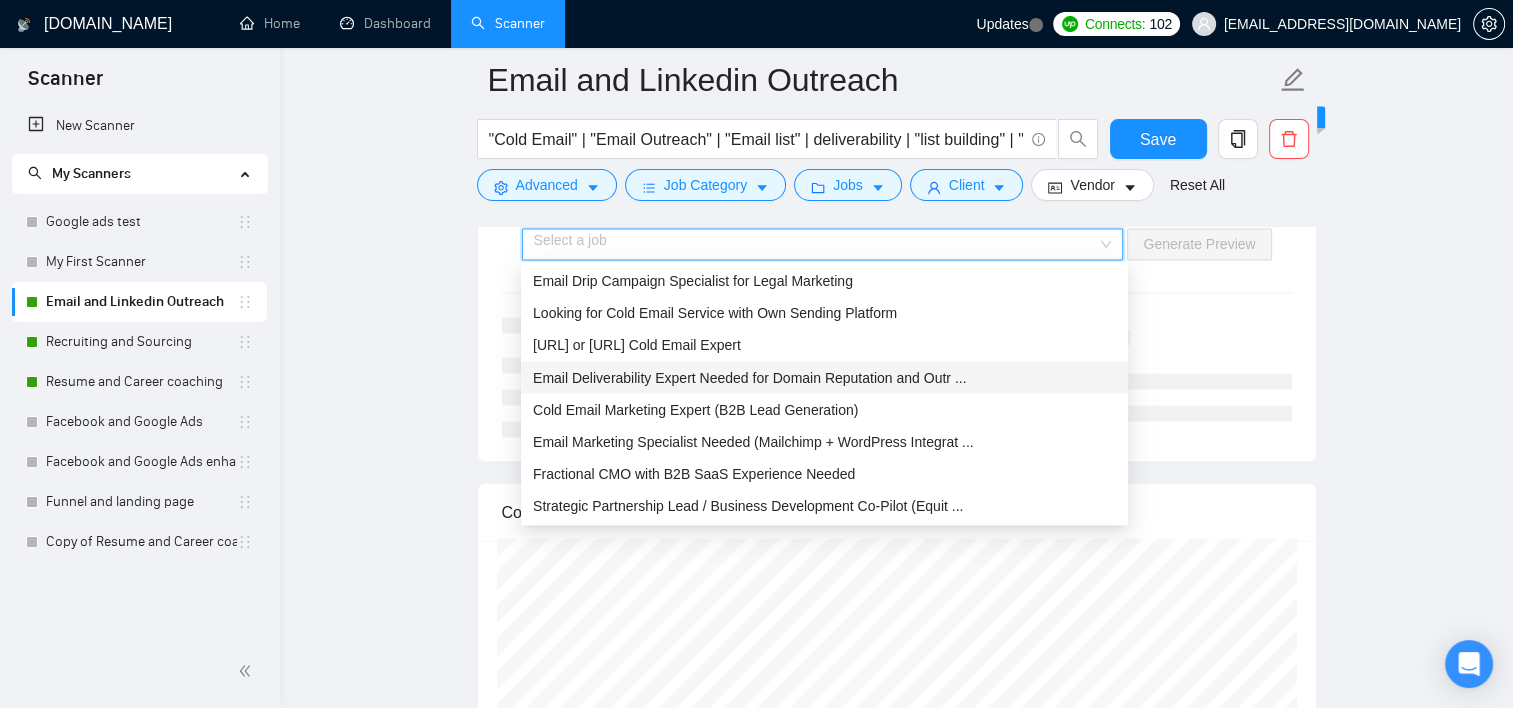 click on "Email Deliverability Expert Needed for Domain Reputation and Outr ..." at bounding box center [749, 377] 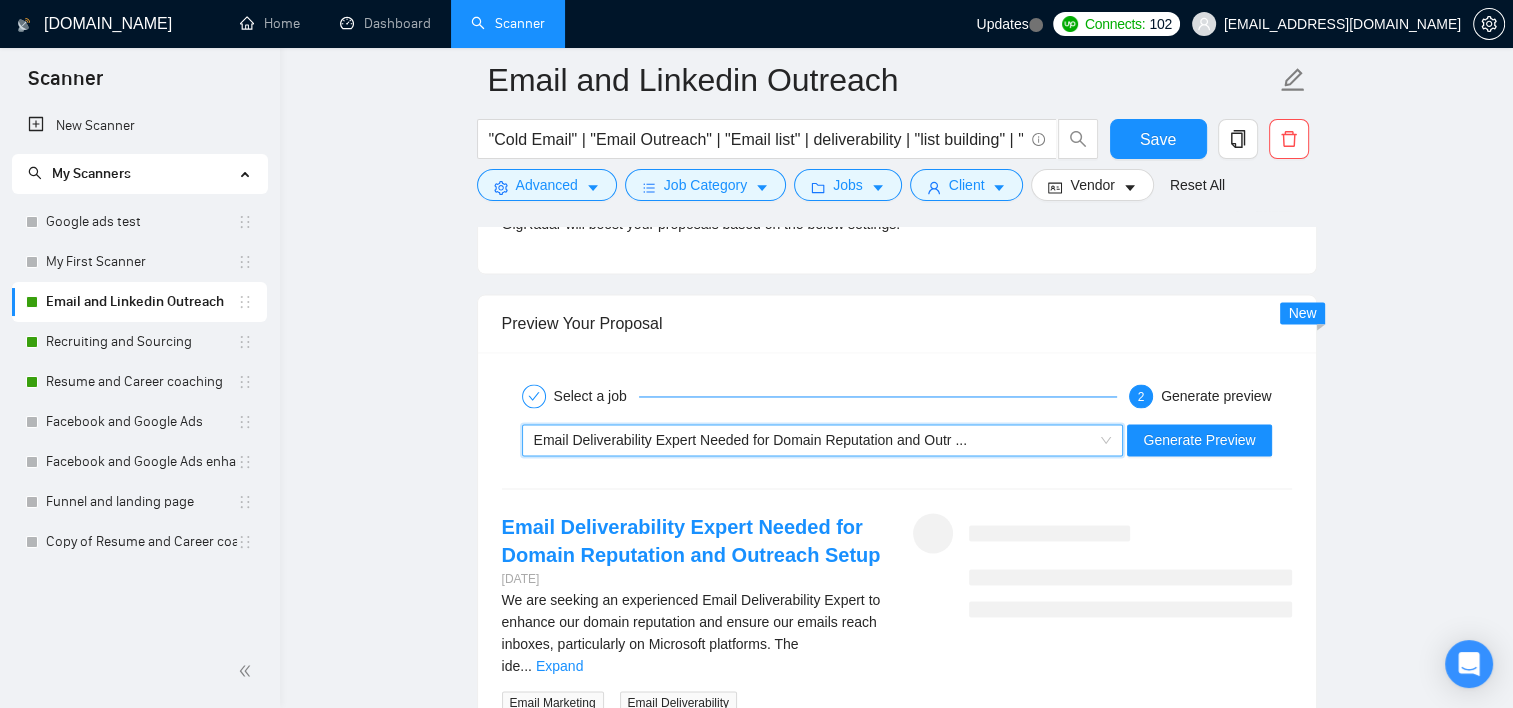scroll, scrollTop: 3200, scrollLeft: 0, axis: vertical 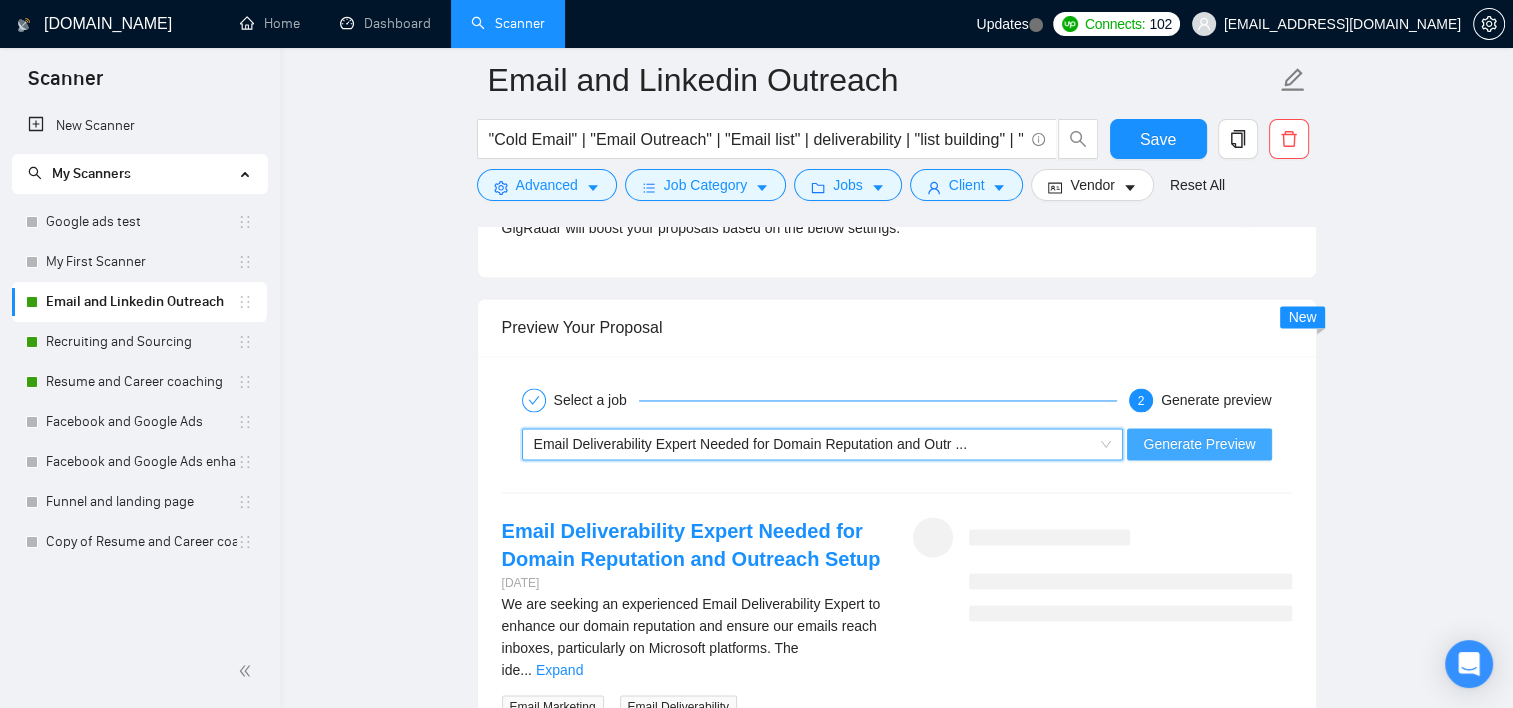 click on "Generate Preview" at bounding box center [1199, 444] 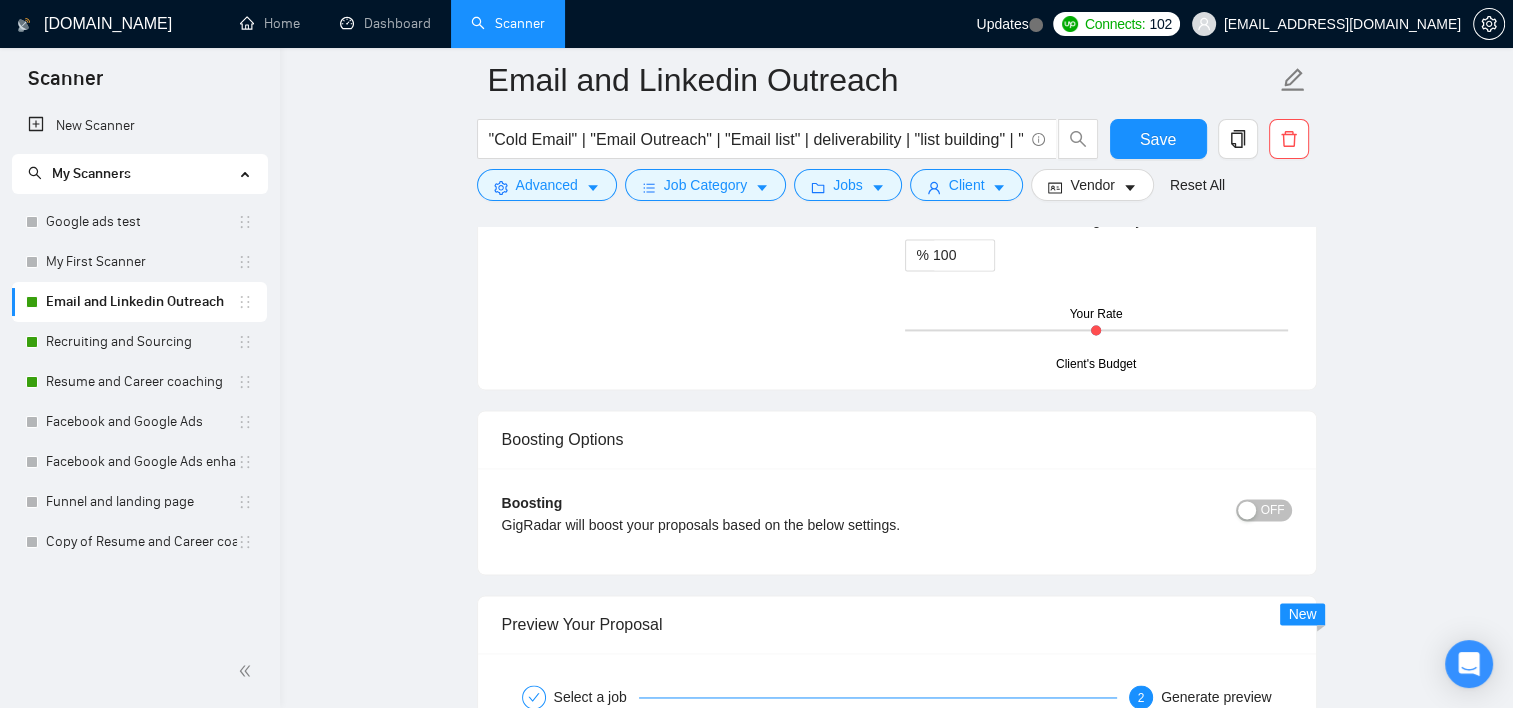 scroll, scrollTop: 3200, scrollLeft: 0, axis: vertical 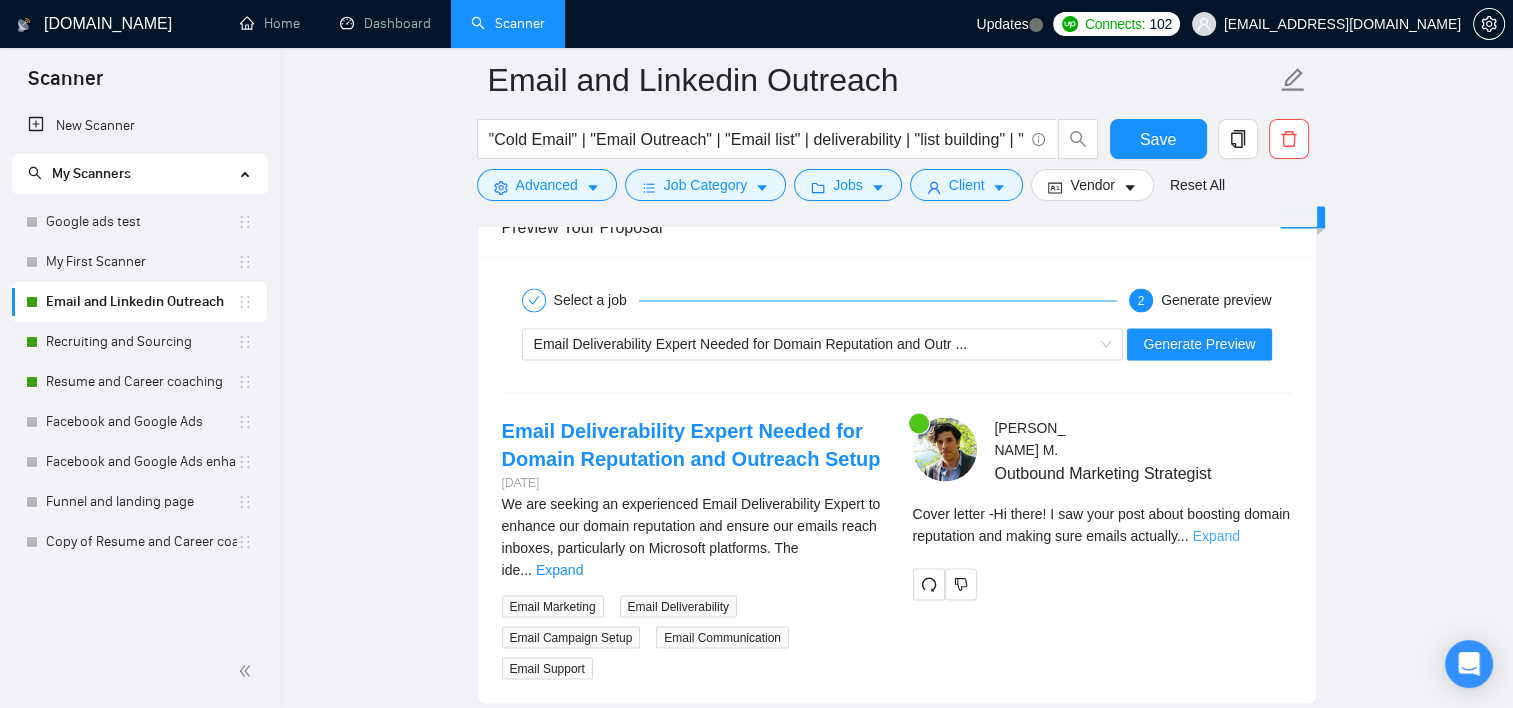 click on "Expand" at bounding box center [1216, 535] 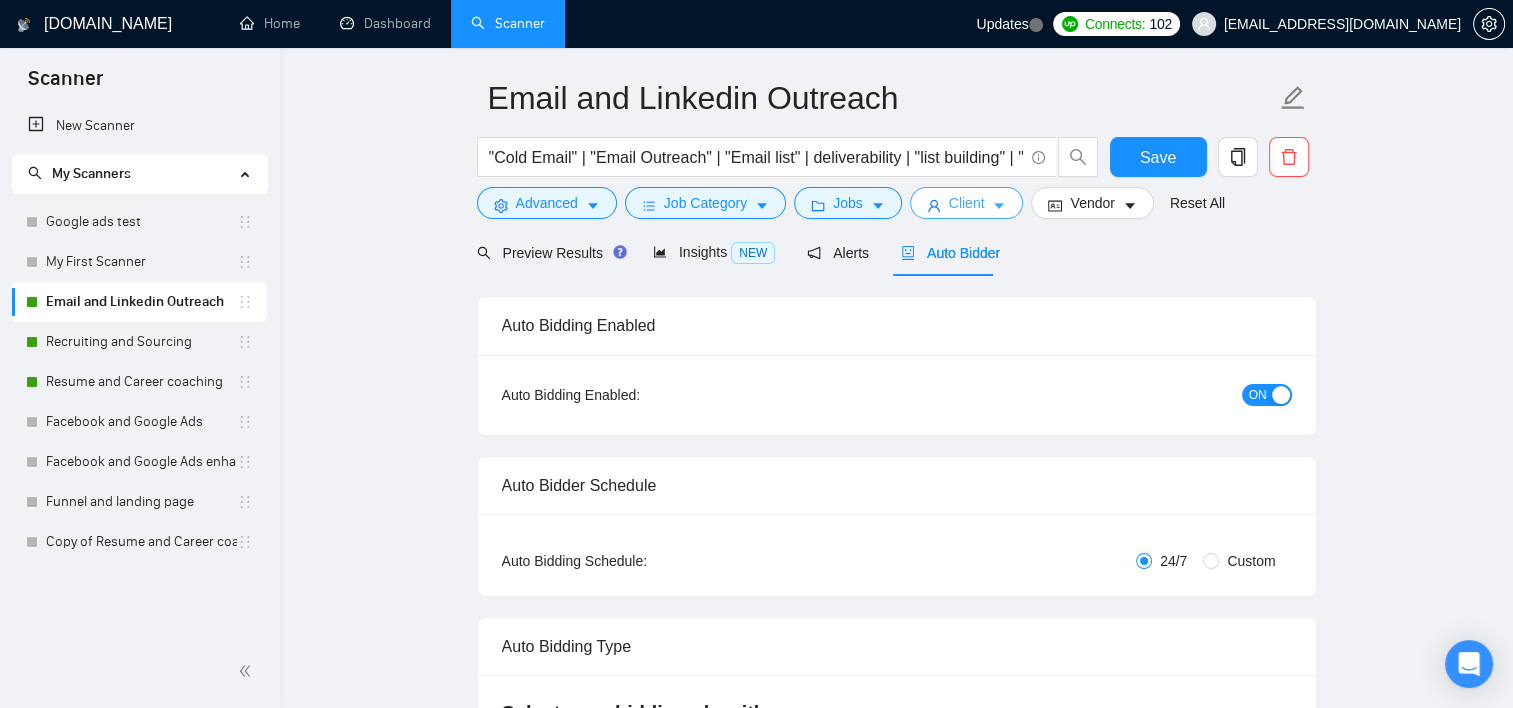 scroll, scrollTop: 0, scrollLeft: 0, axis: both 